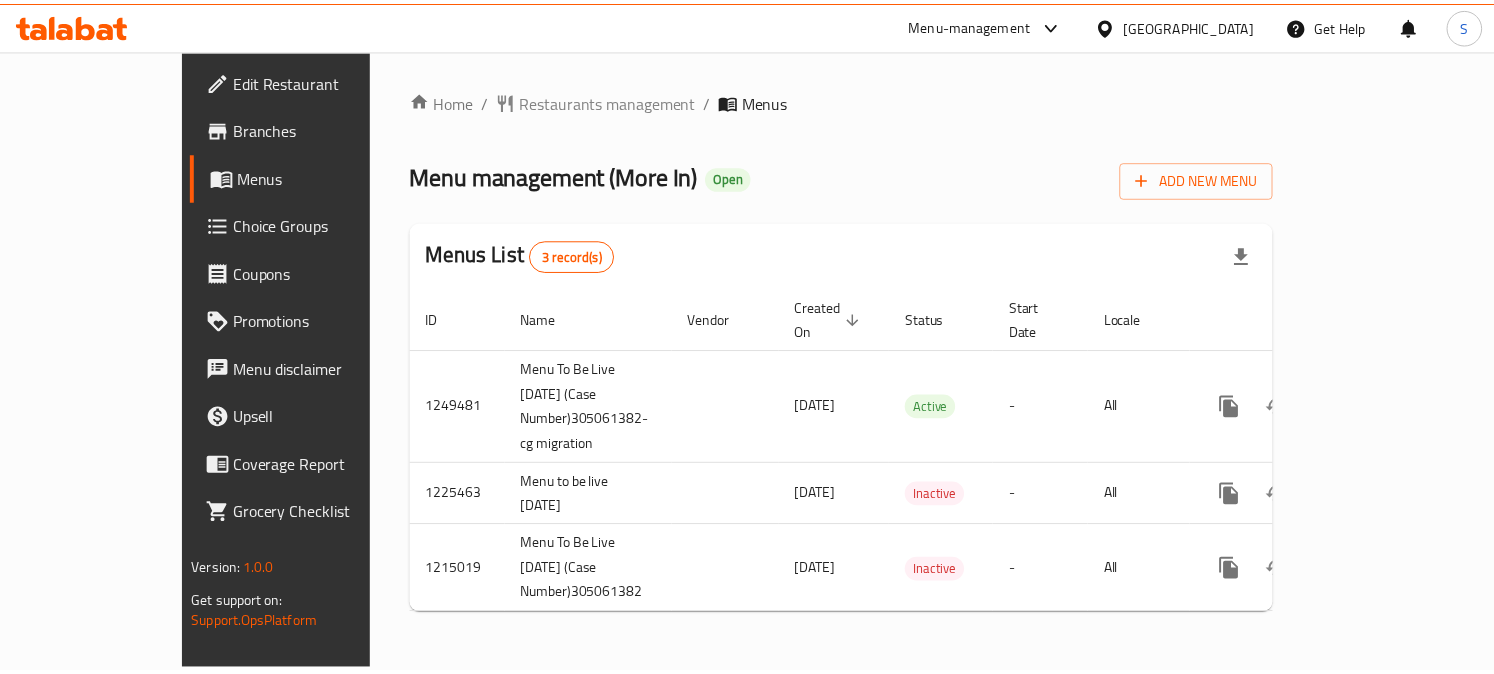 scroll, scrollTop: 0, scrollLeft: 0, axis: both 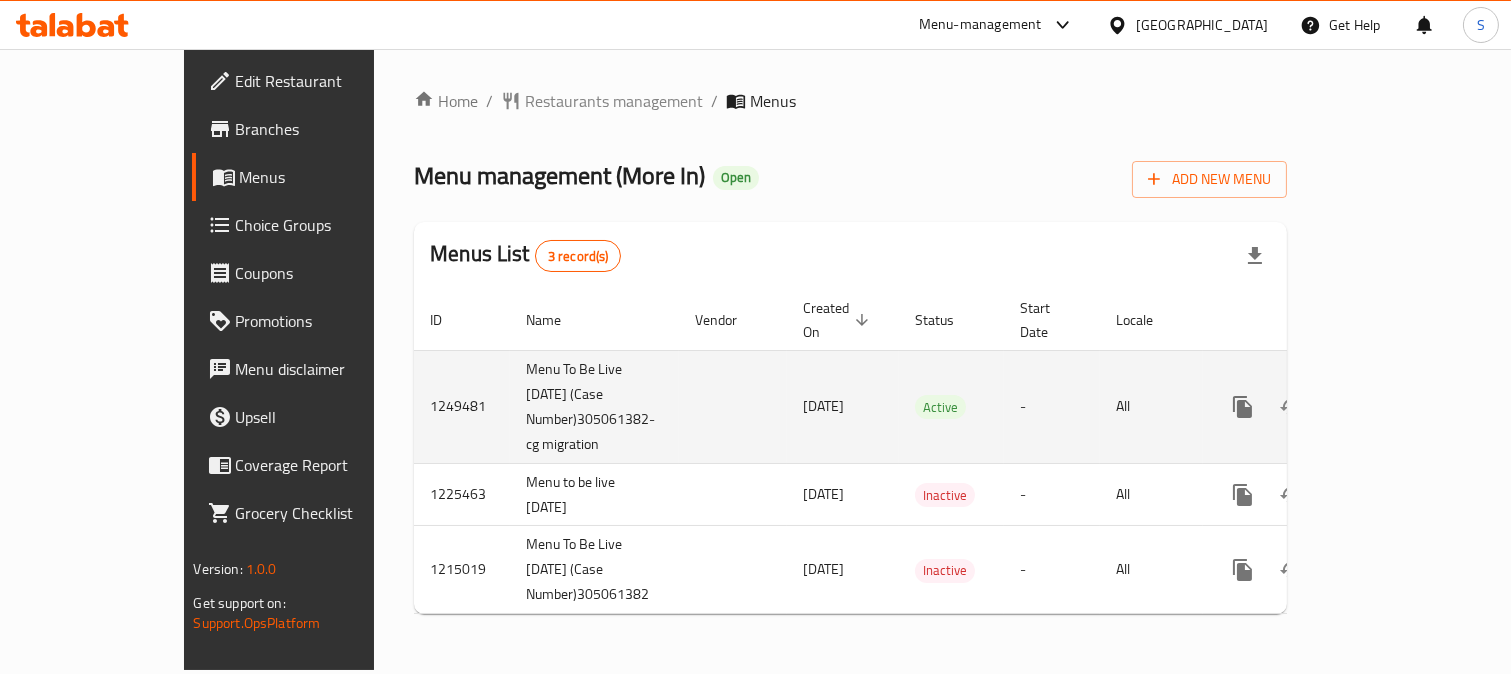 click 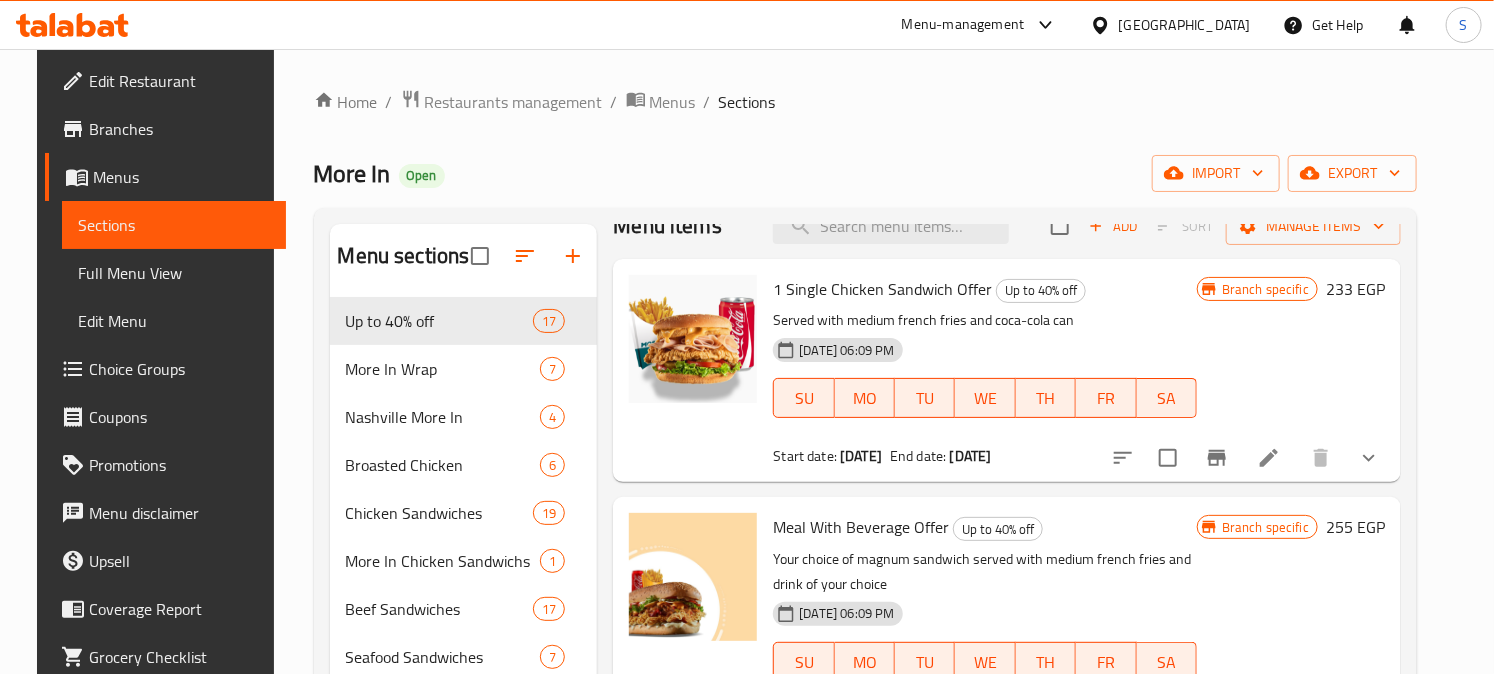 scroll, scrollTop: 0, scrollLeft: 0, axis: both 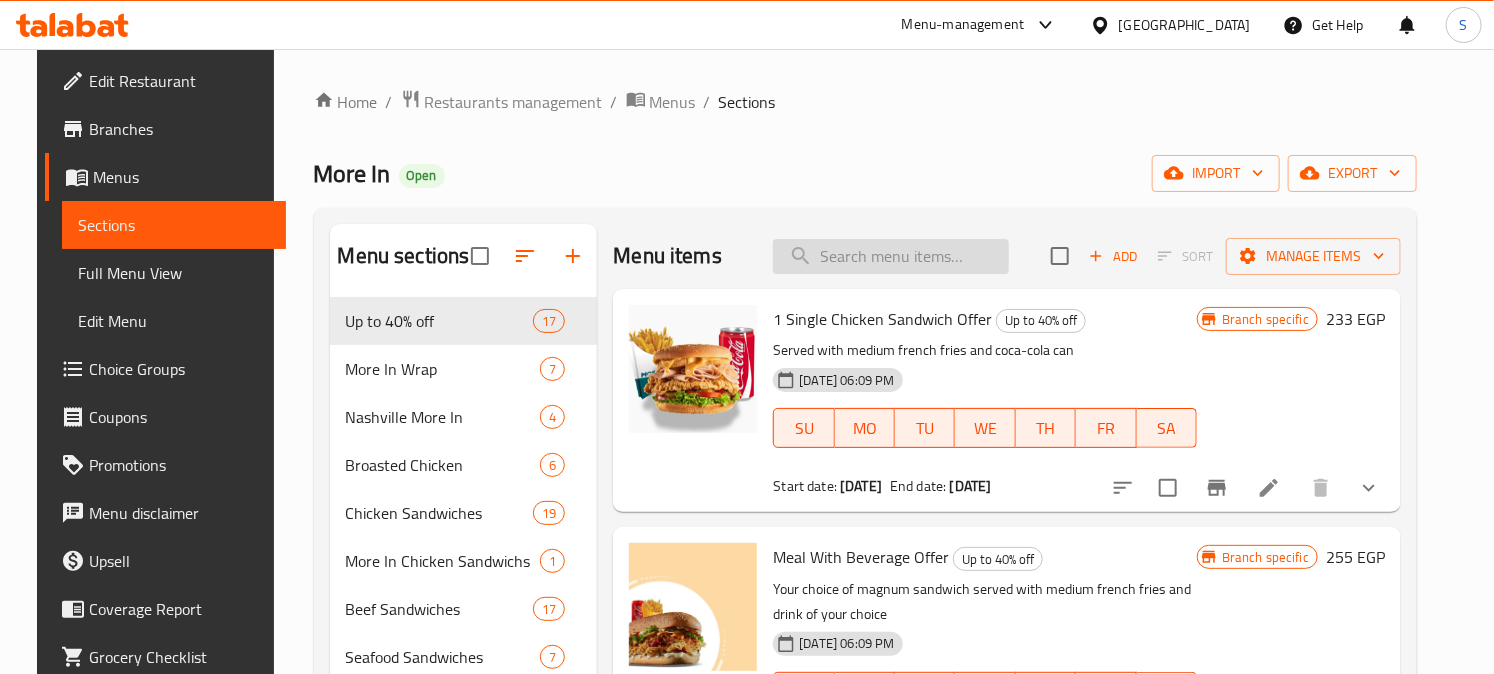 click at bounding box center (891, 256) 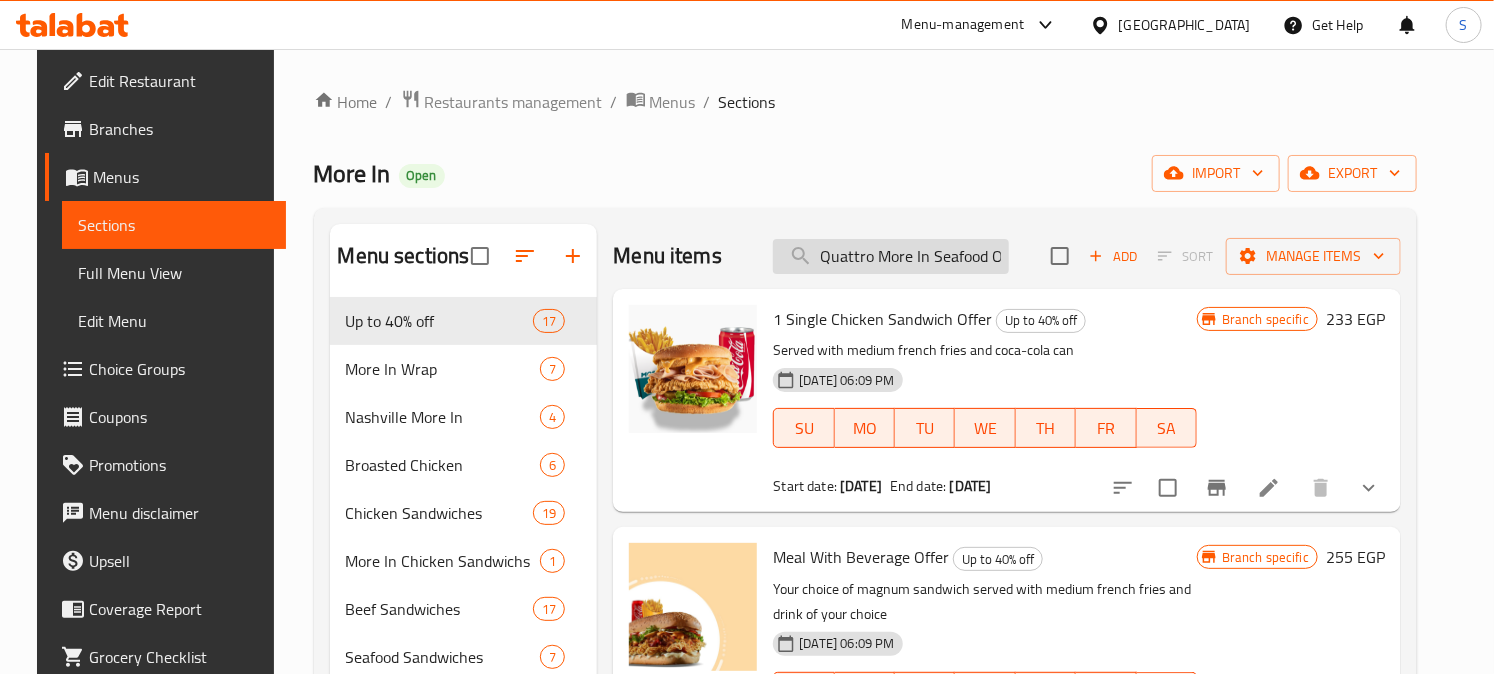 scroll, scrollTop: 0, scrollLeft: 25, axis: horizontal 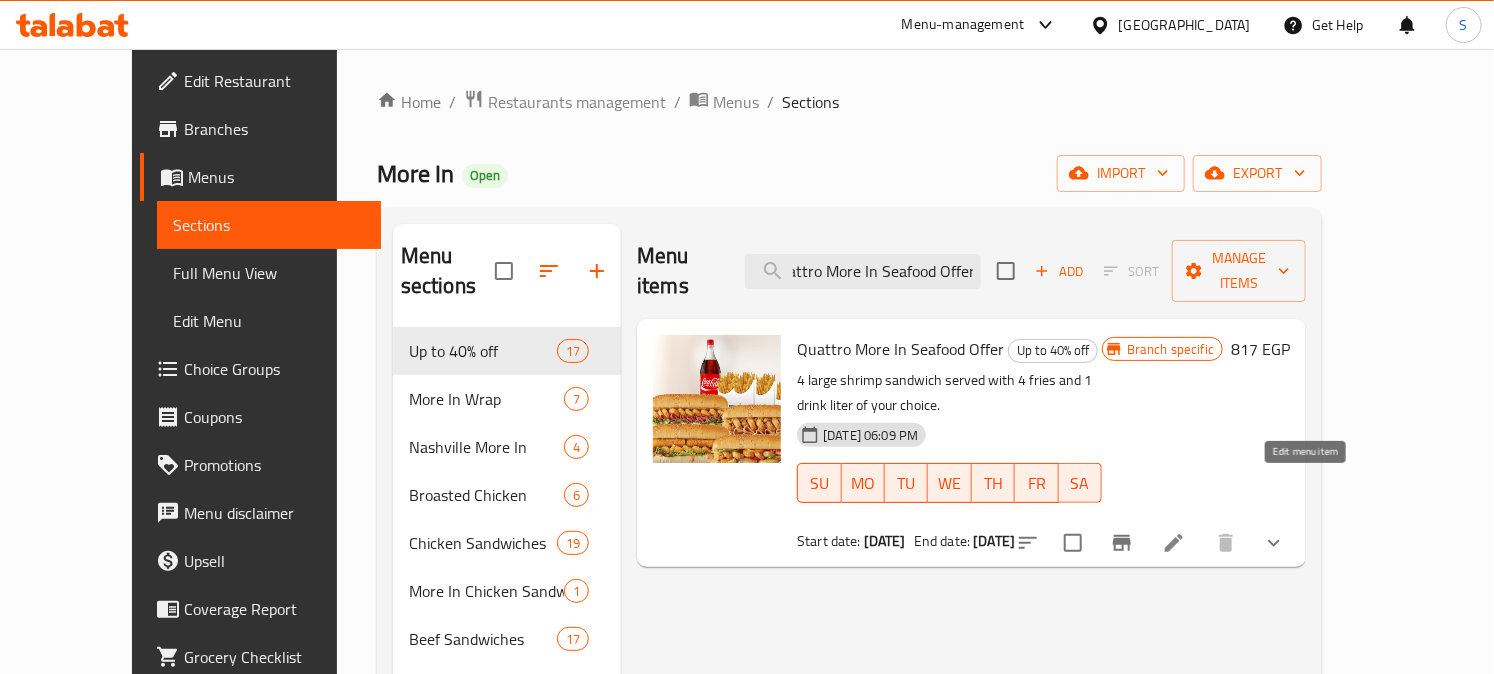 type on "Quattro More In Seafood Offer" 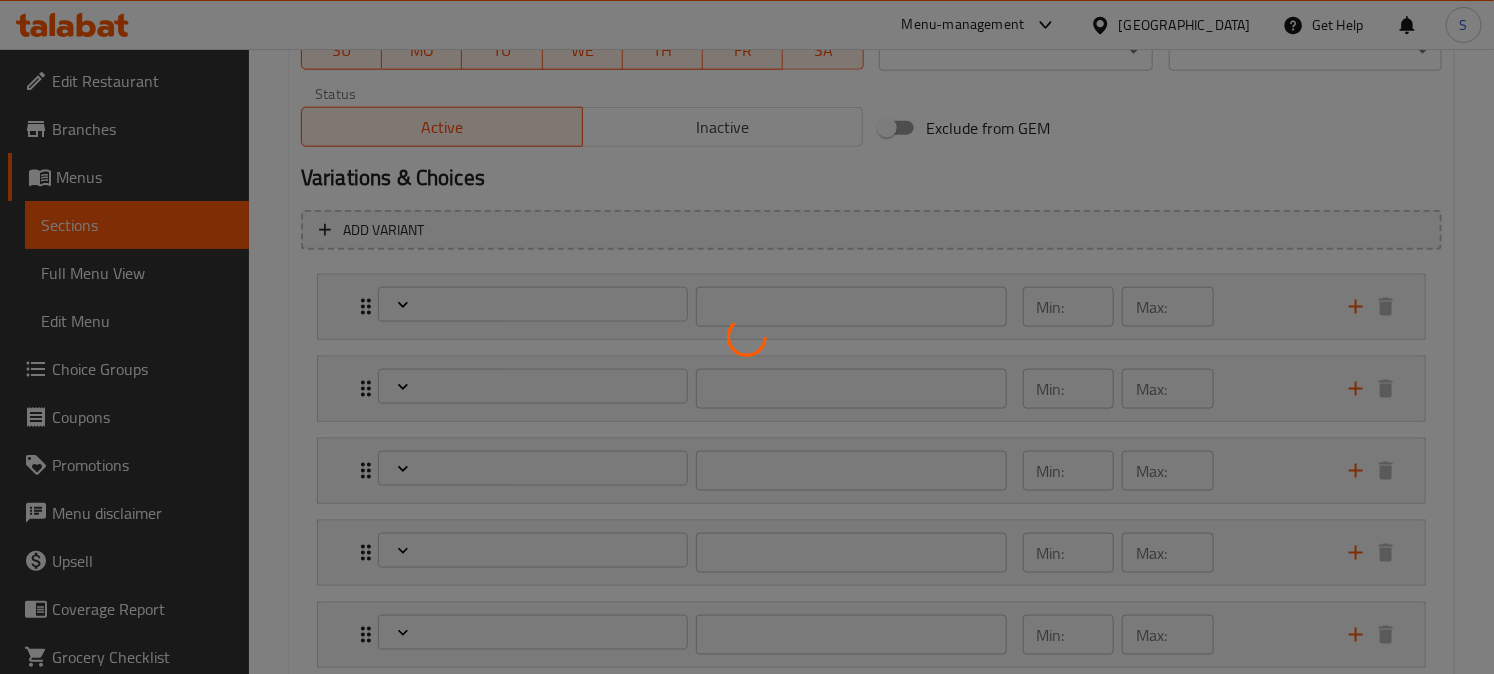 scroll, scrollTop: 1000, scrollLeft: 0, axis: vertical 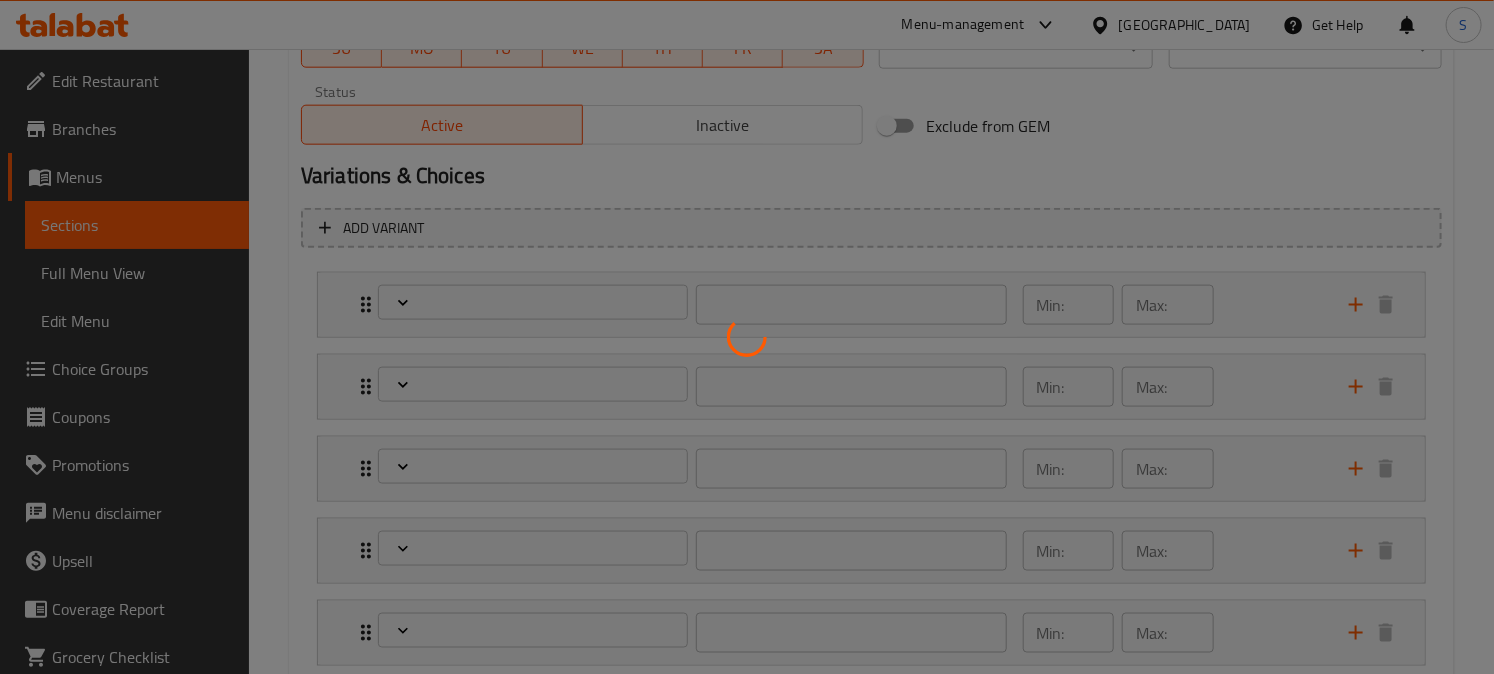 type on "إختيارك من الساندوتش الأول :" 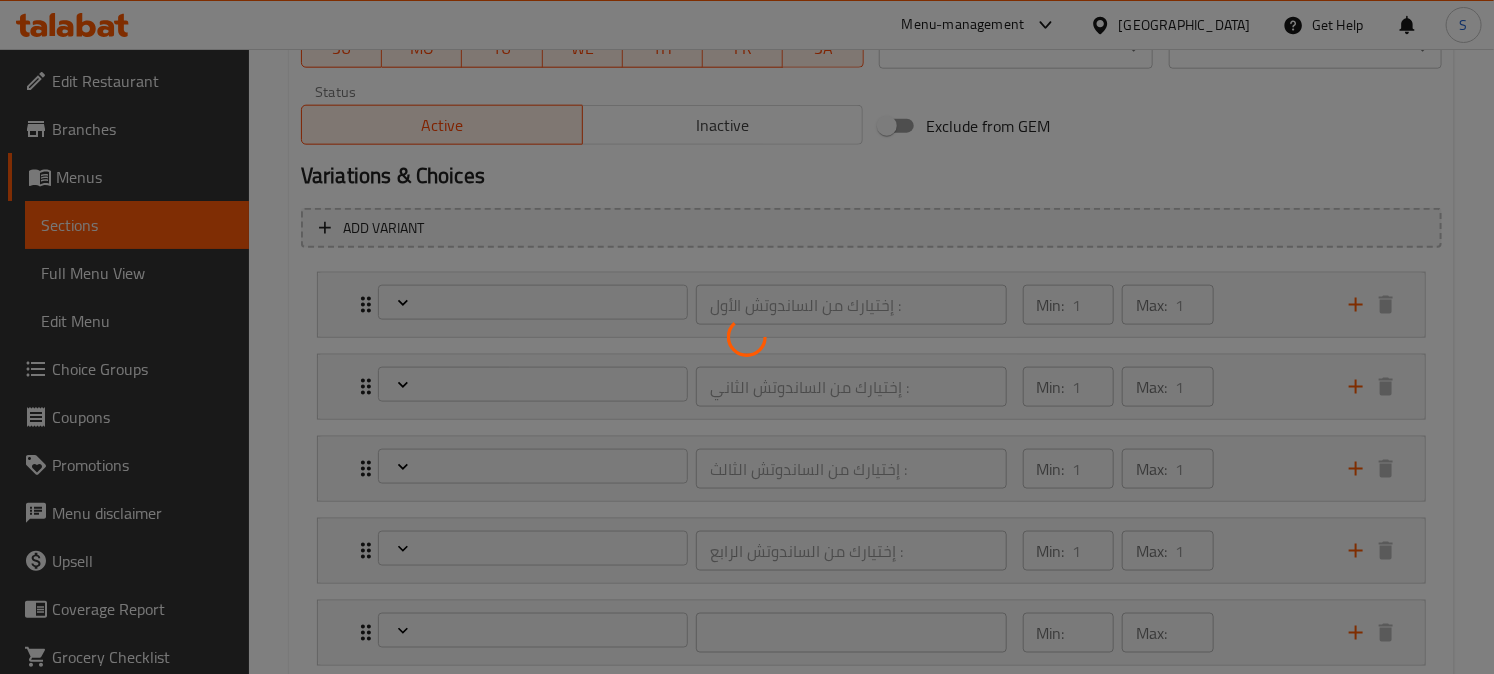 type on "اختر مشروبك" 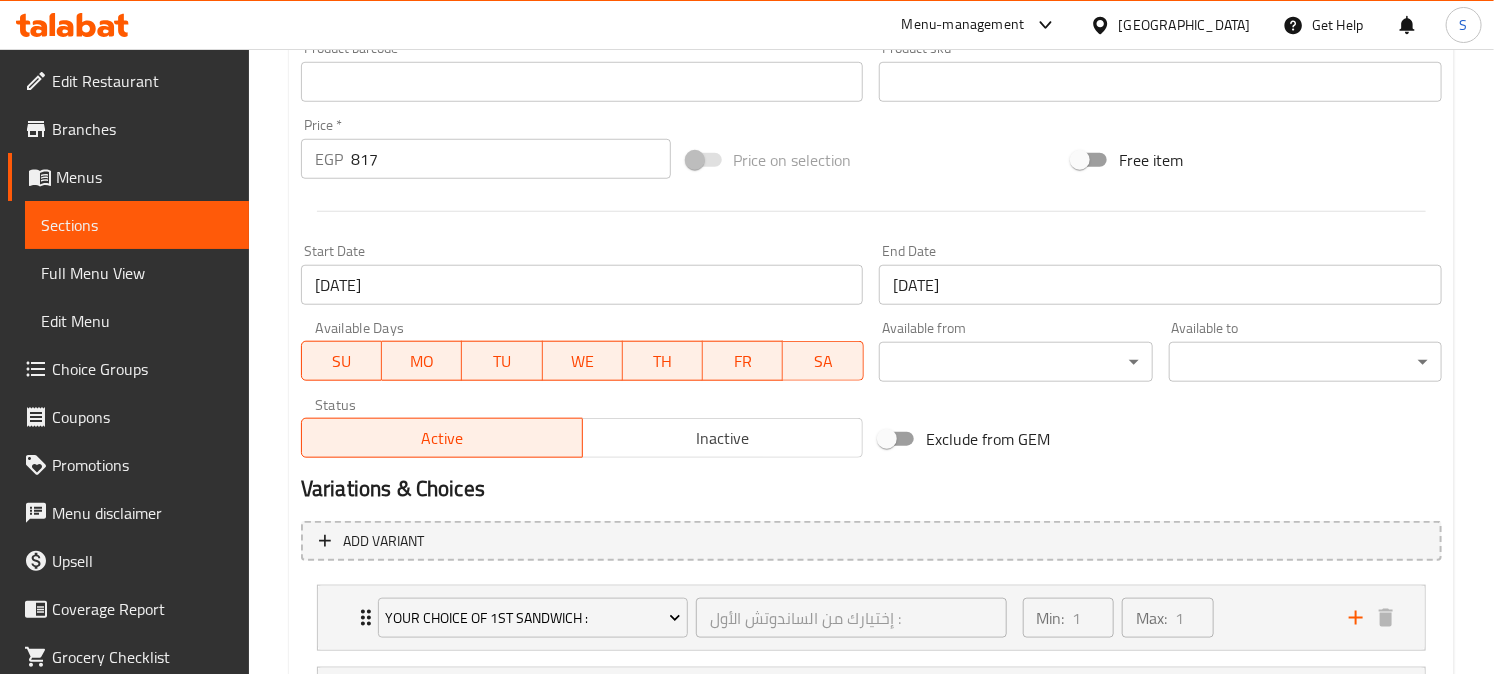 scroll, scrollTop: 666, scrollLeft: 0, axis: vertical 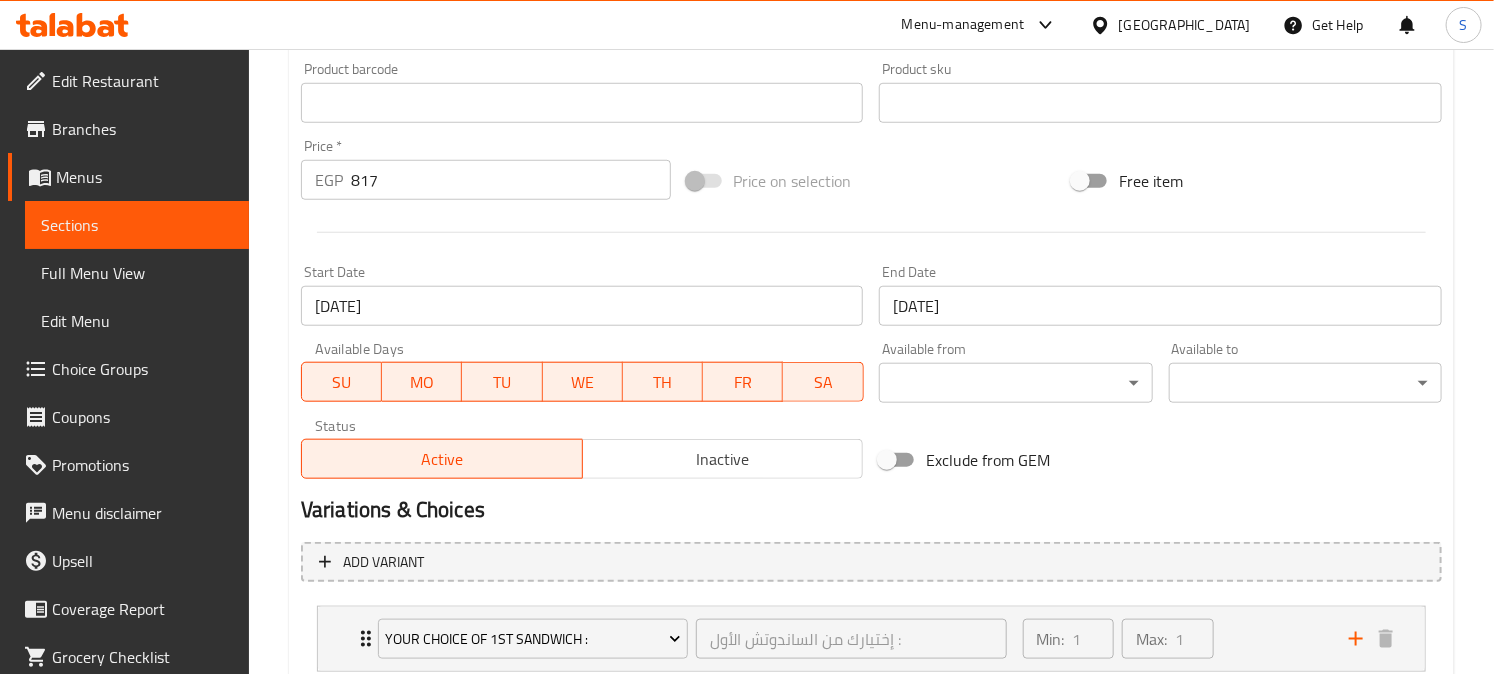 click on "31-12-2026" at bounding box center [1160, 306] 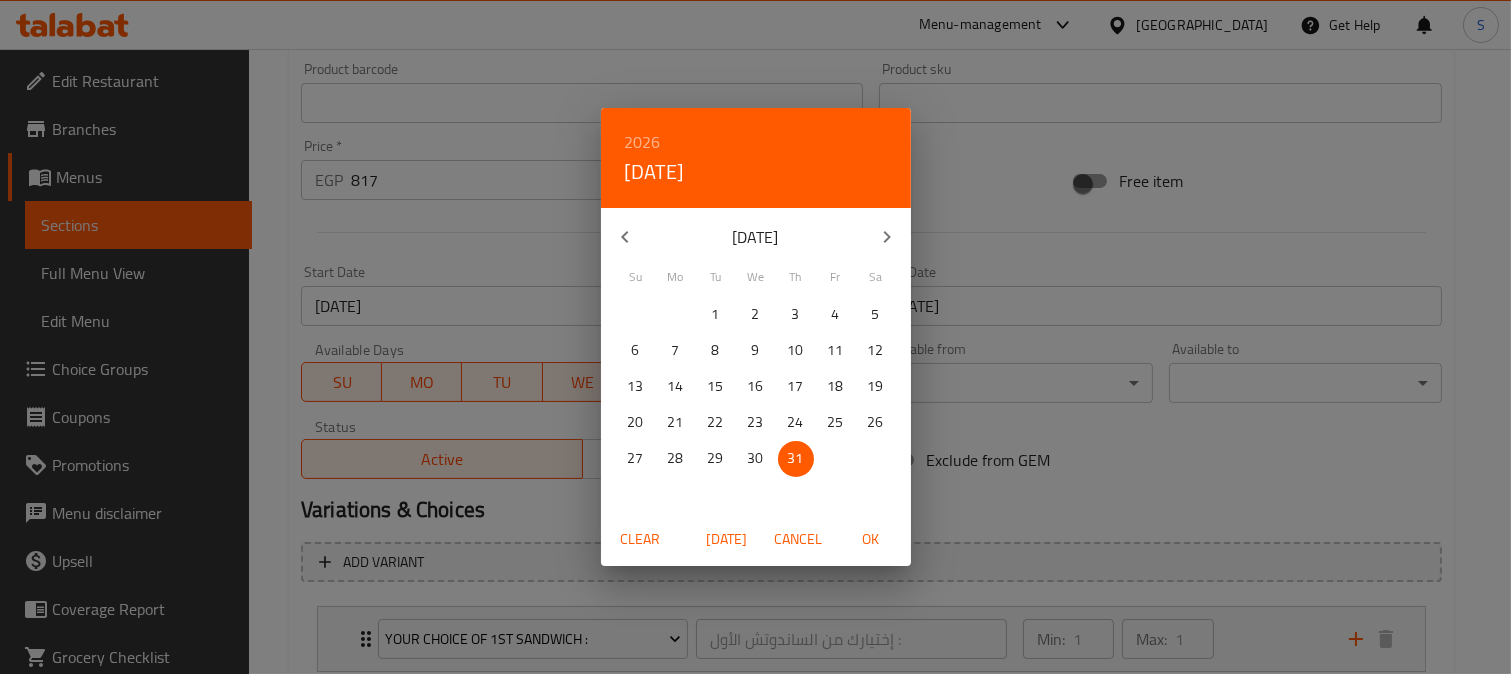 click on "2026" at bounding box center [643, 142] 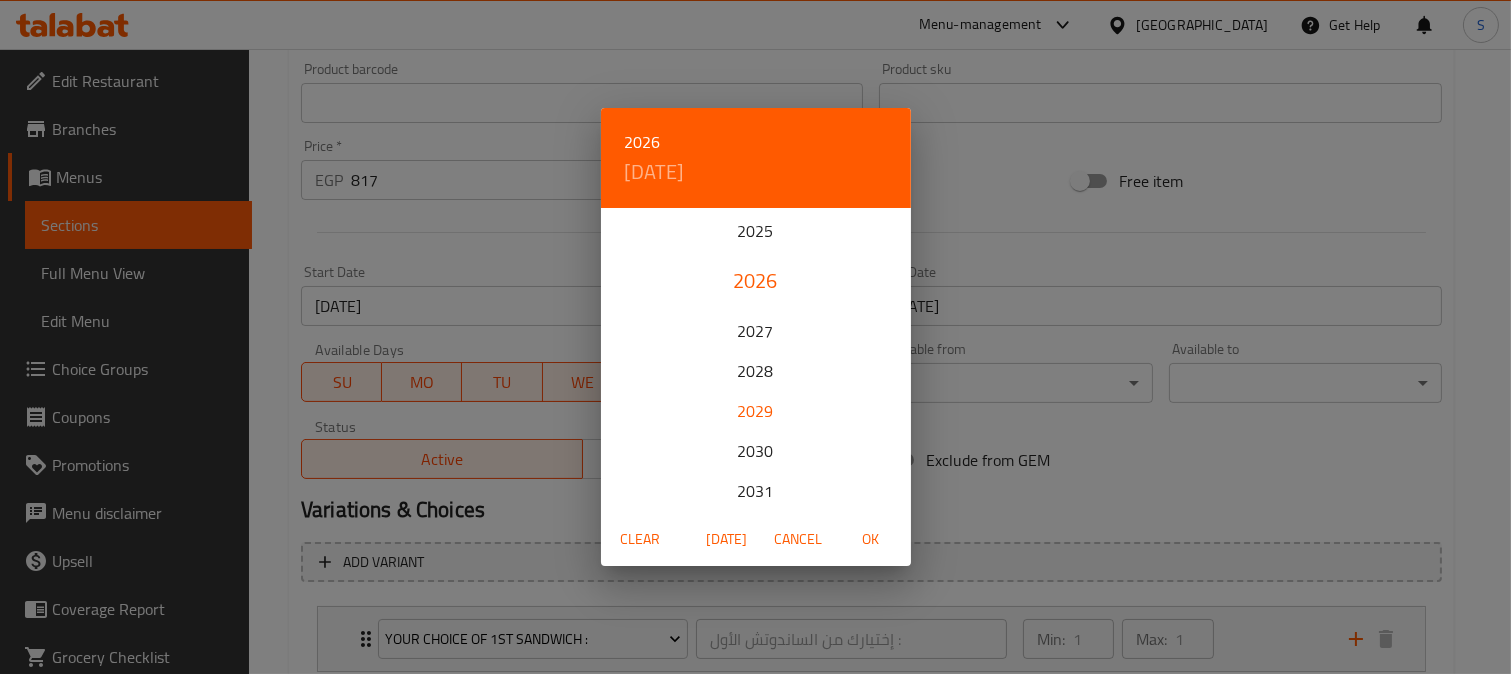 click on "2029" at bounding box center (756, 411) 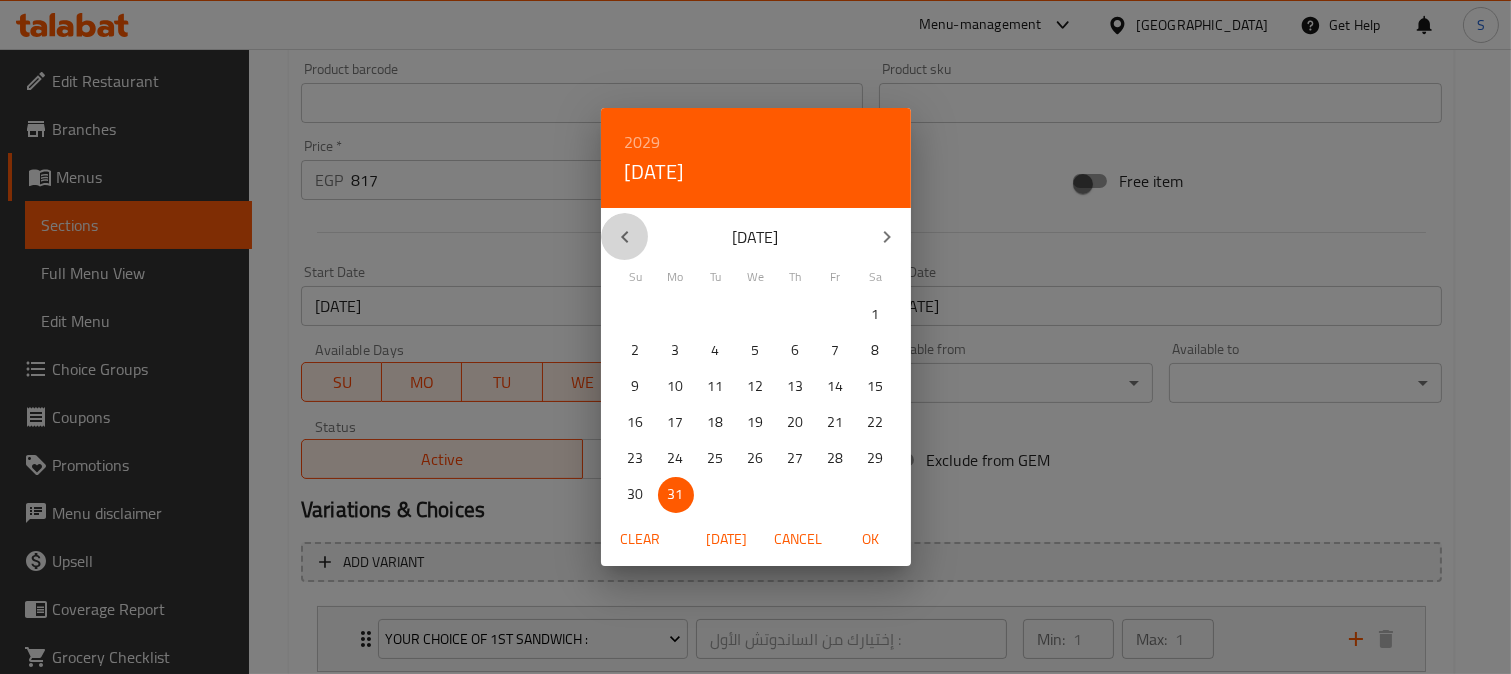 click 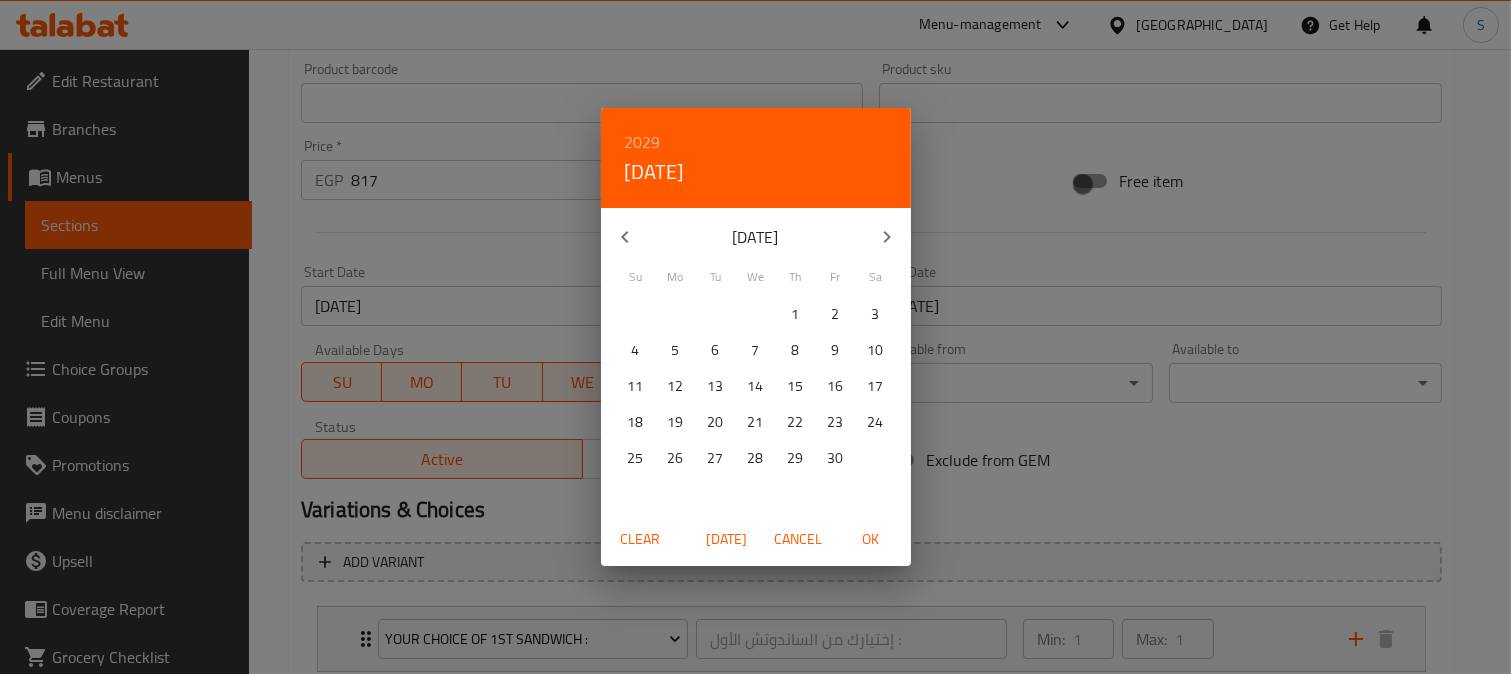 click 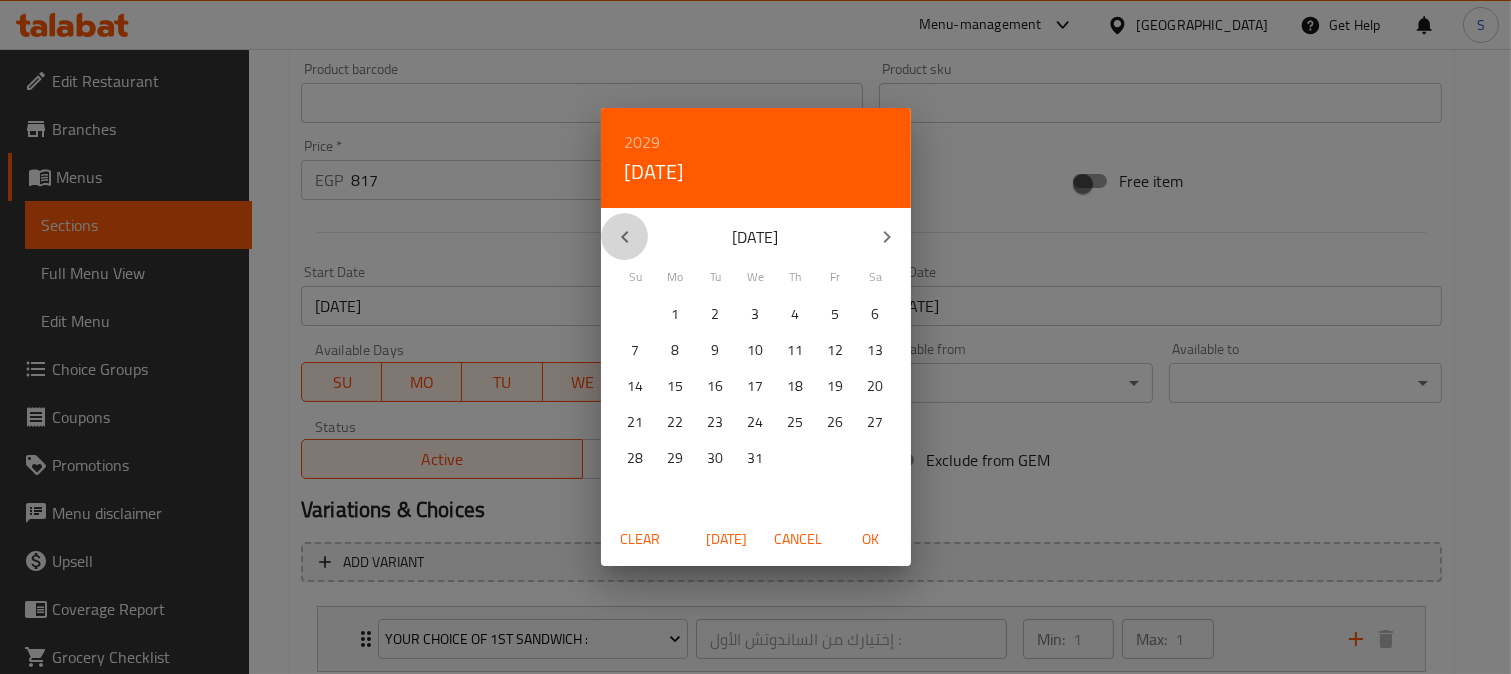 click 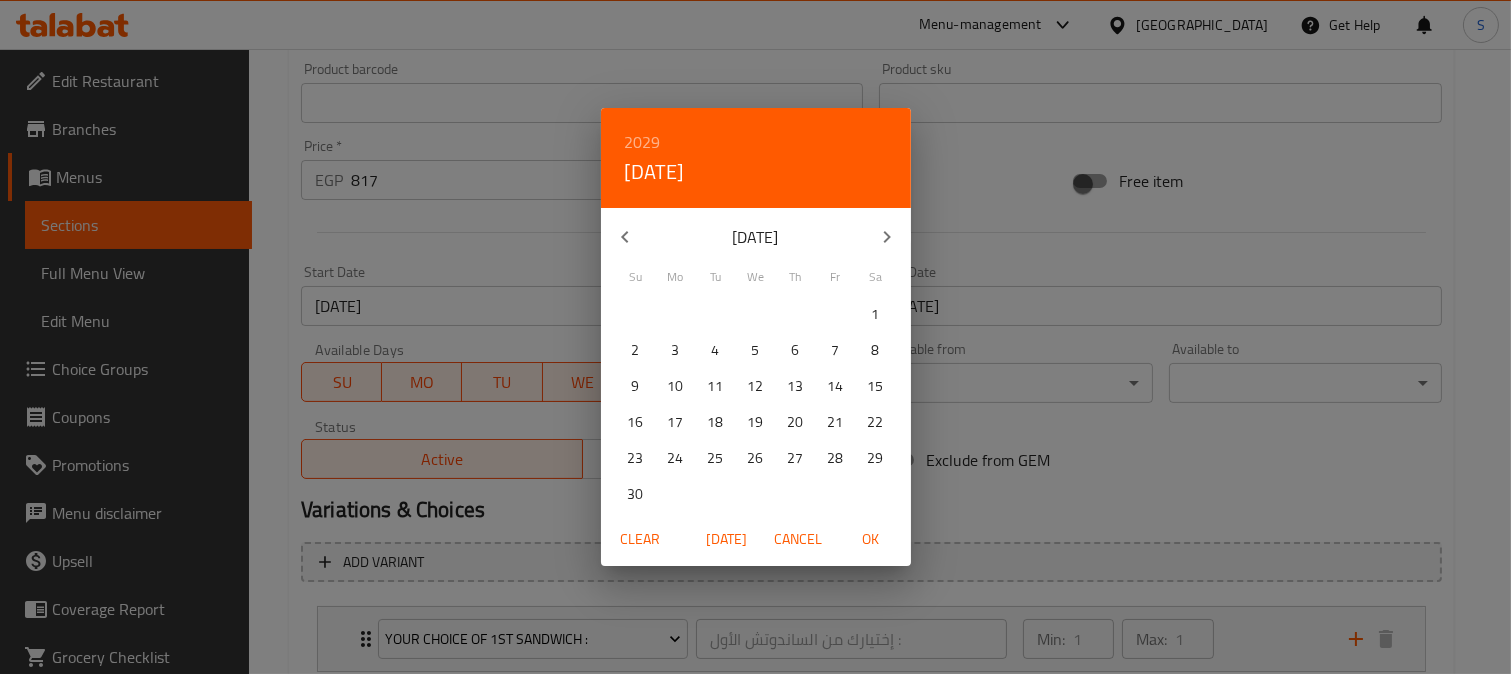 click 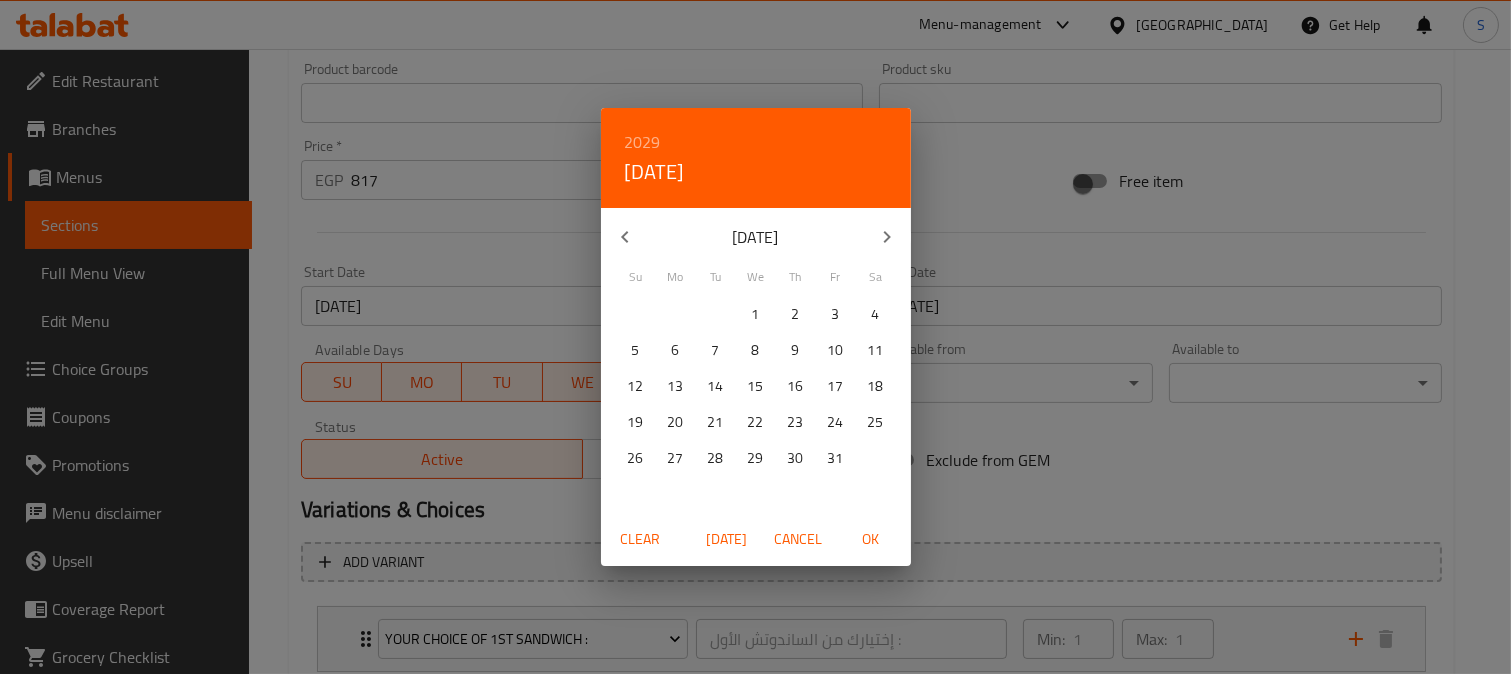 click 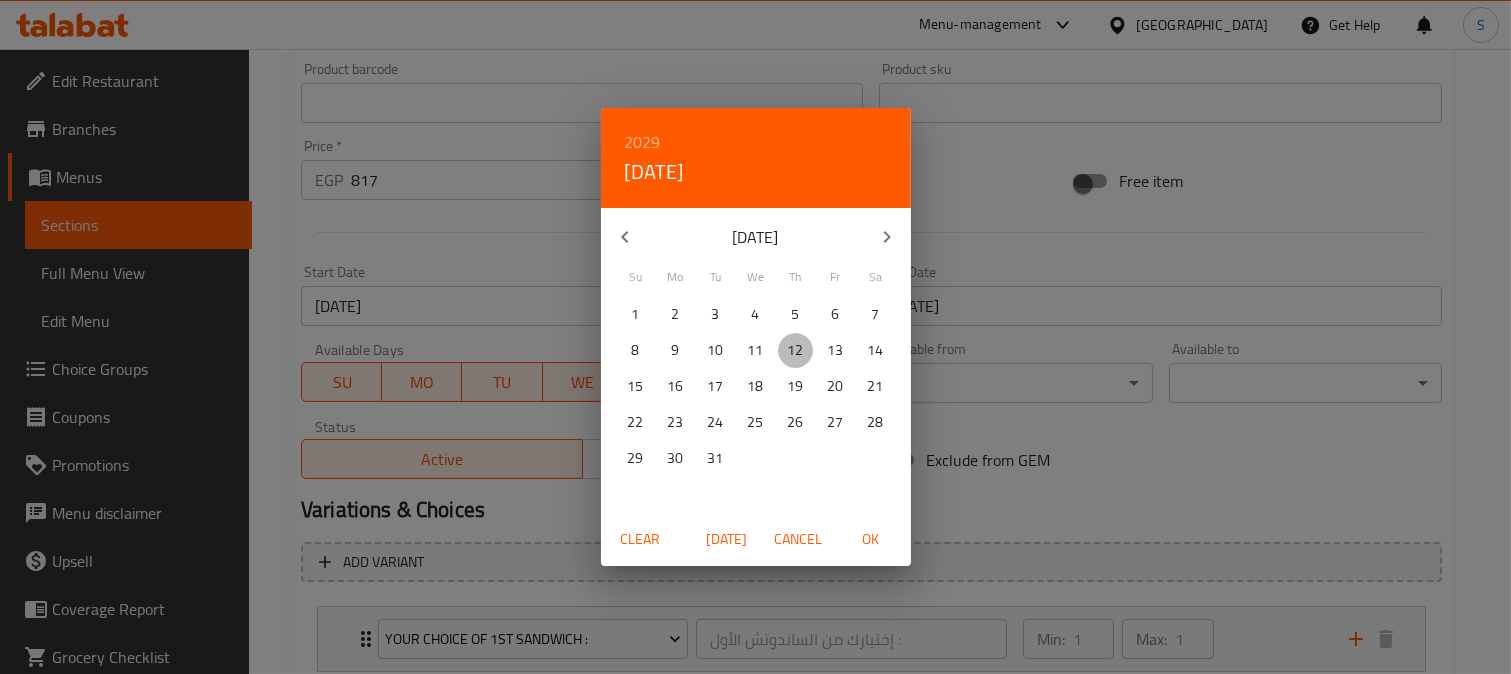 click on "12" at bounding box center [796, 350] 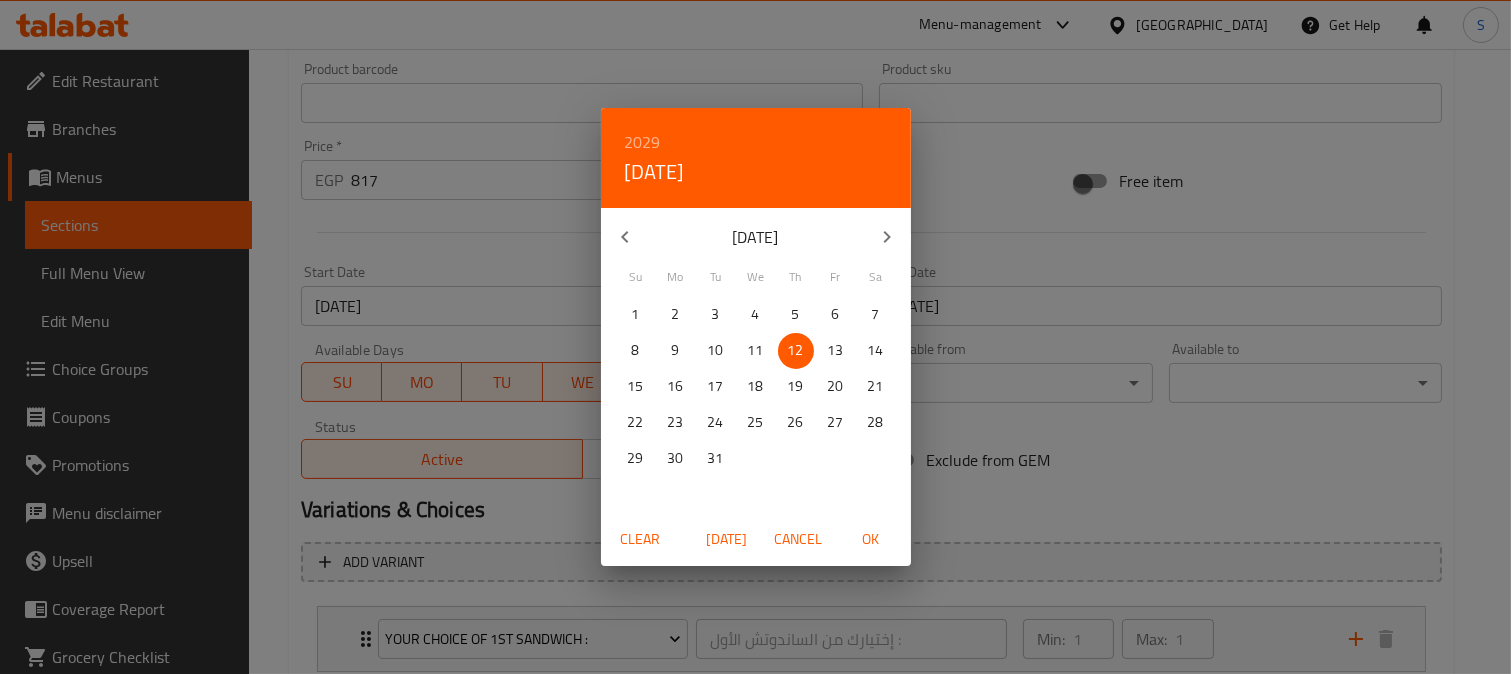 click on "OK" at bounding box center [871, 539] 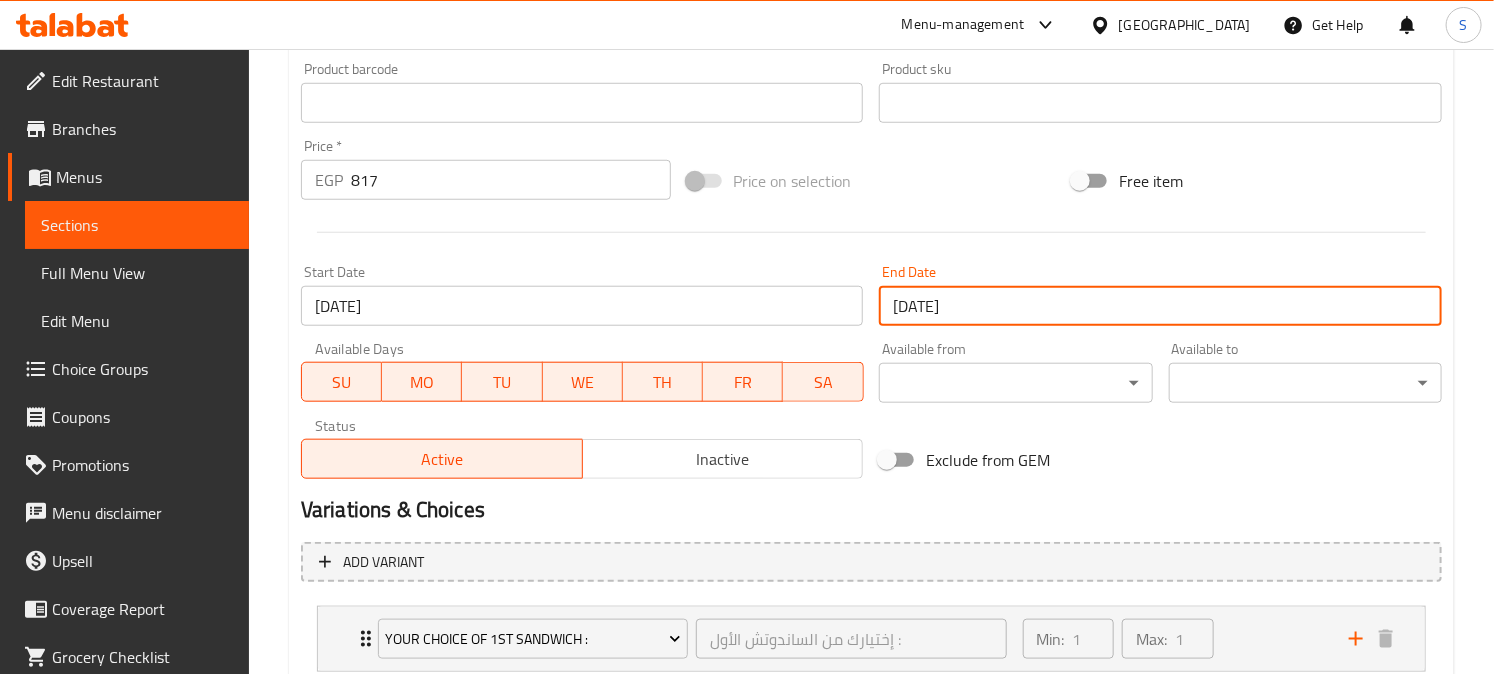 scroll, scrollTop: 1127, scrollLeft: 0, axis: vertical 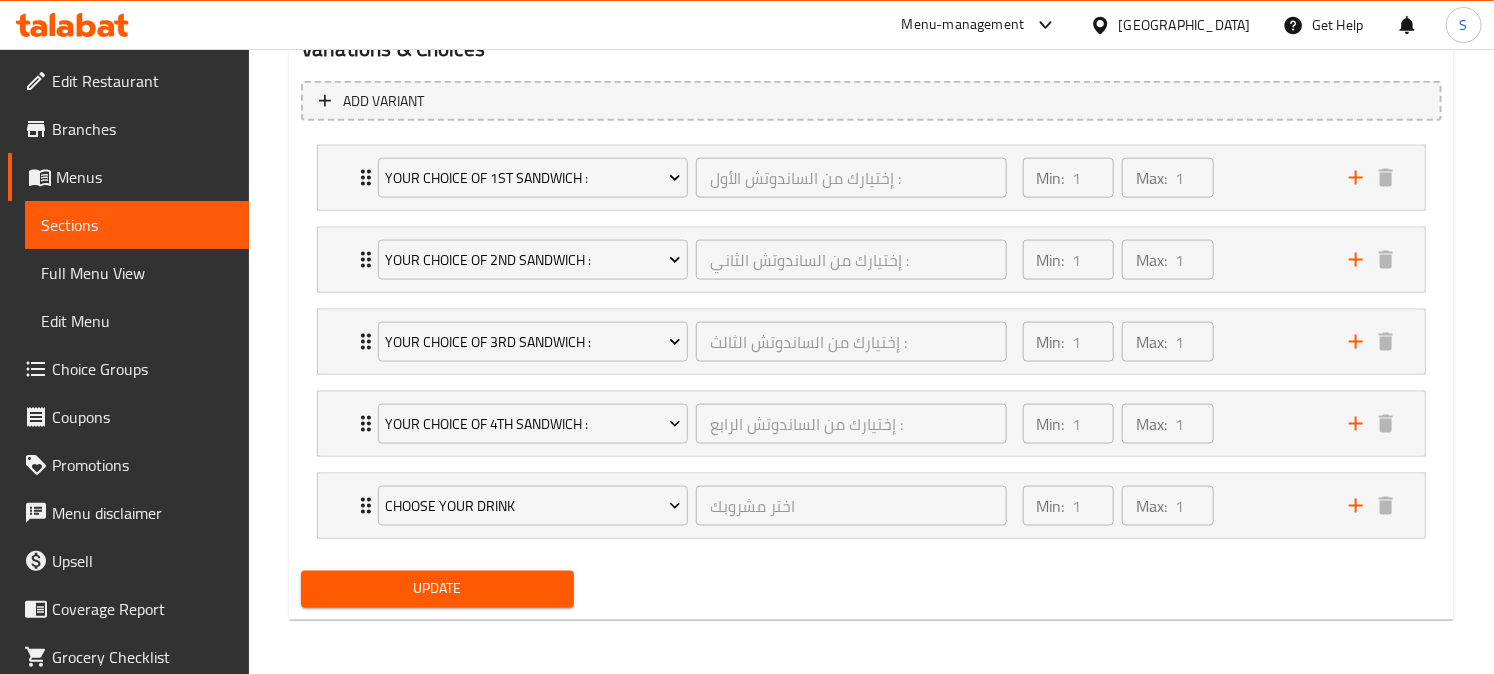 click on "Update" at bounding box center [437, 589] 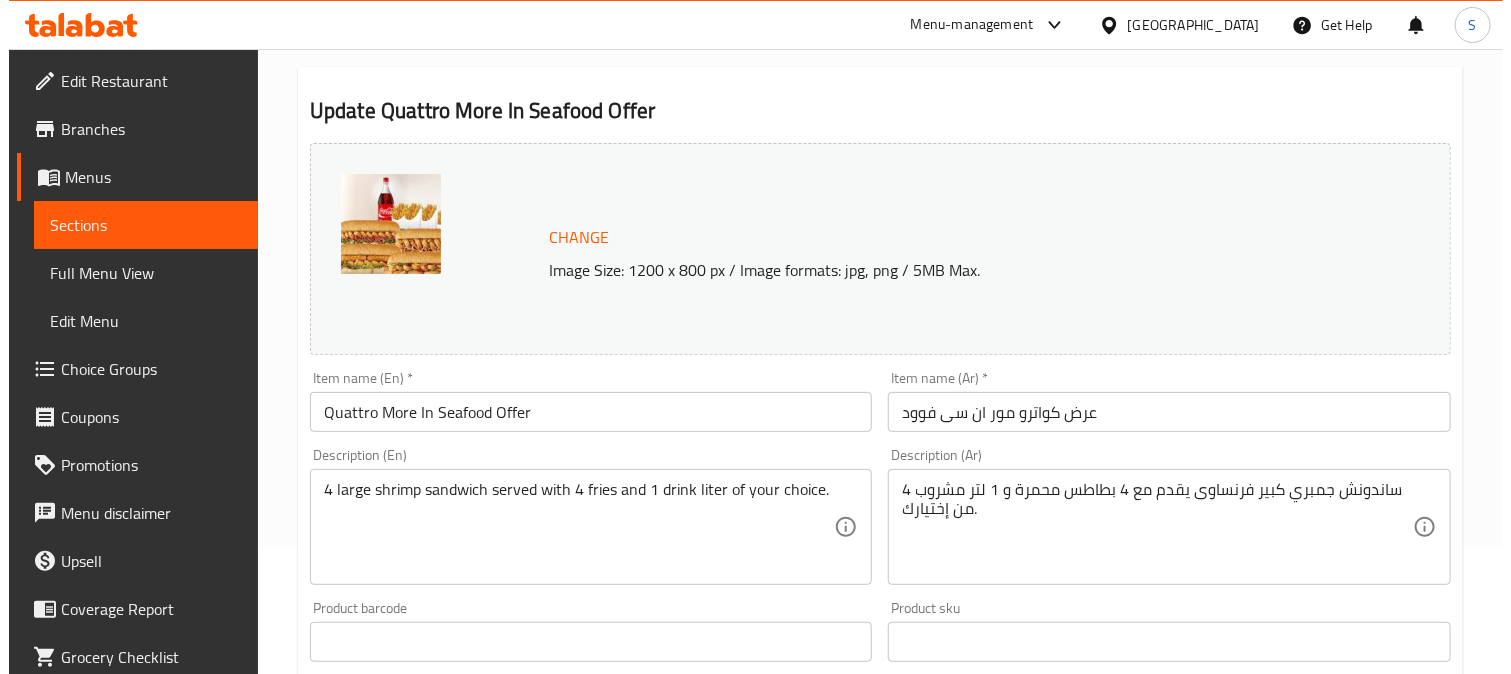 scroll, scrollTop: 0, scrollLeft: 0, axis: both 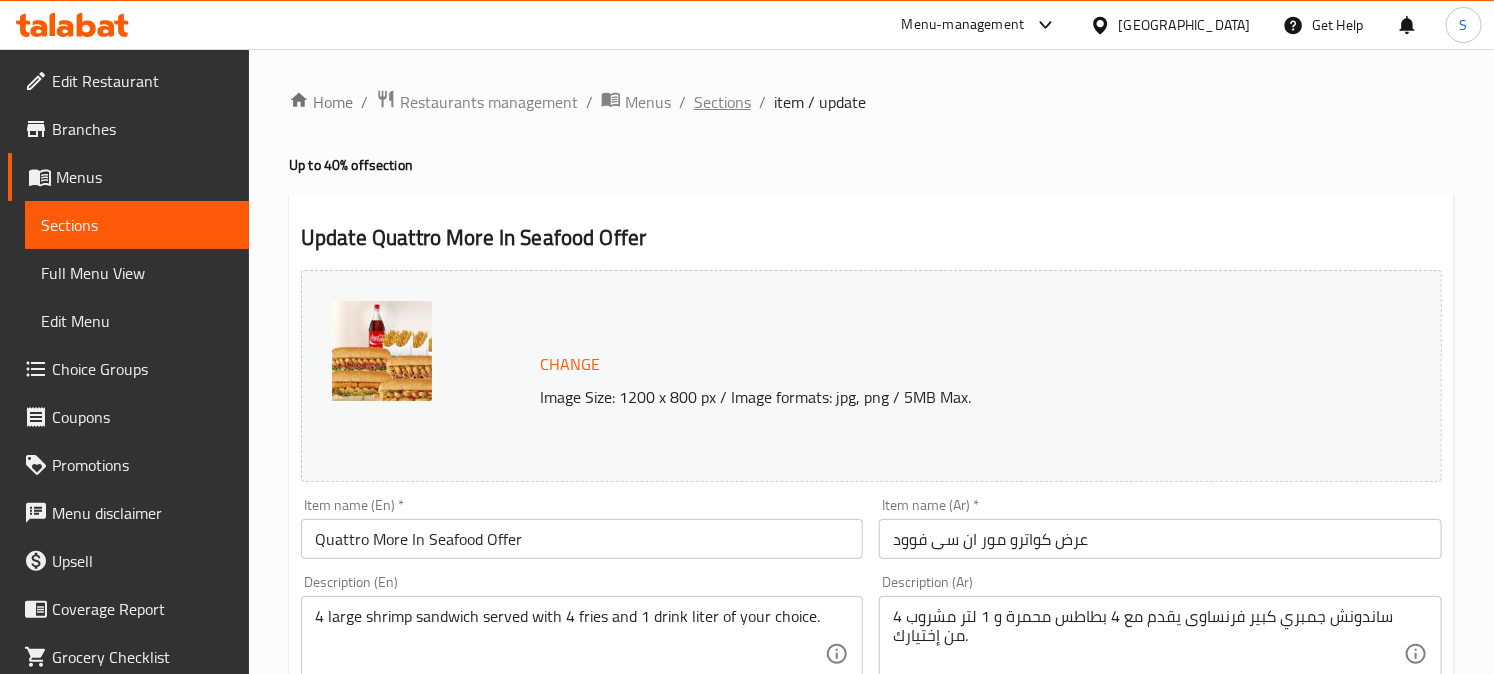 click on "Sections" at bounding box center [722, 102] 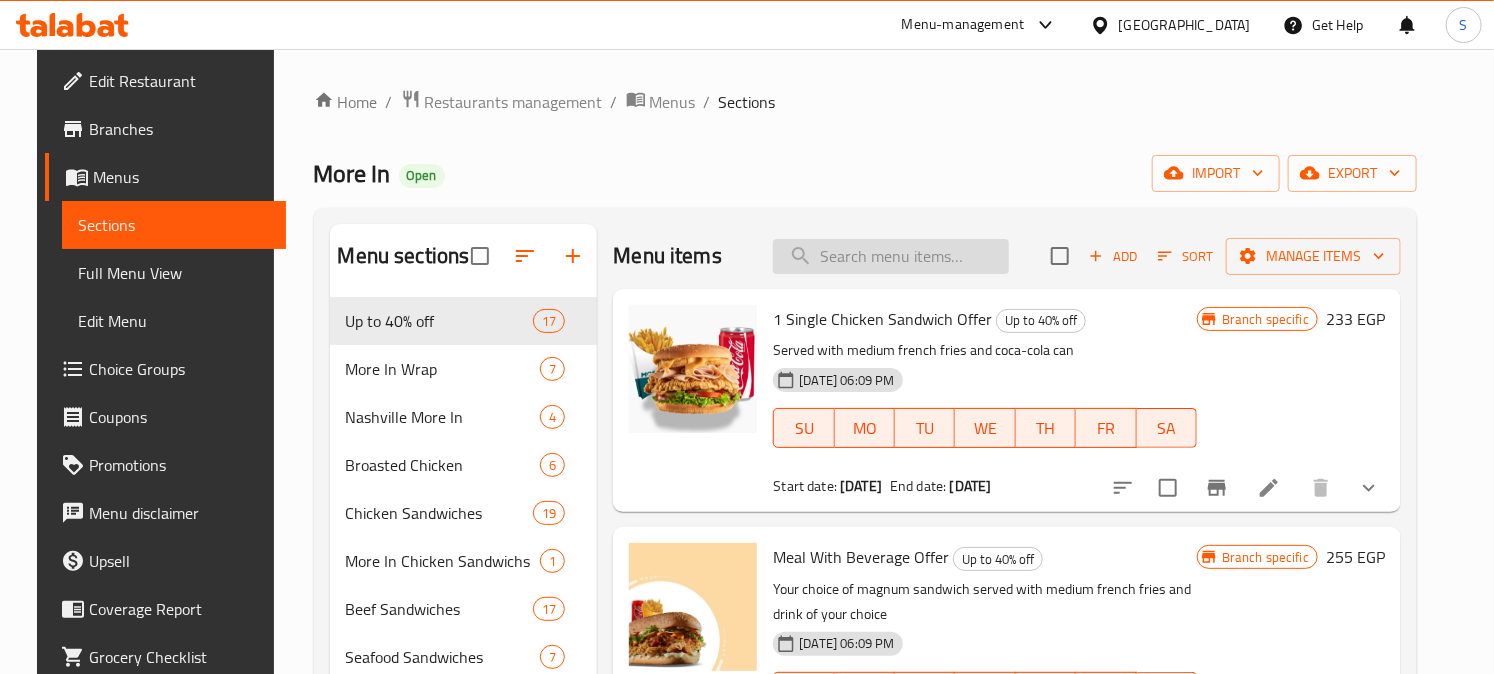 click at bounding box center (891, 256) 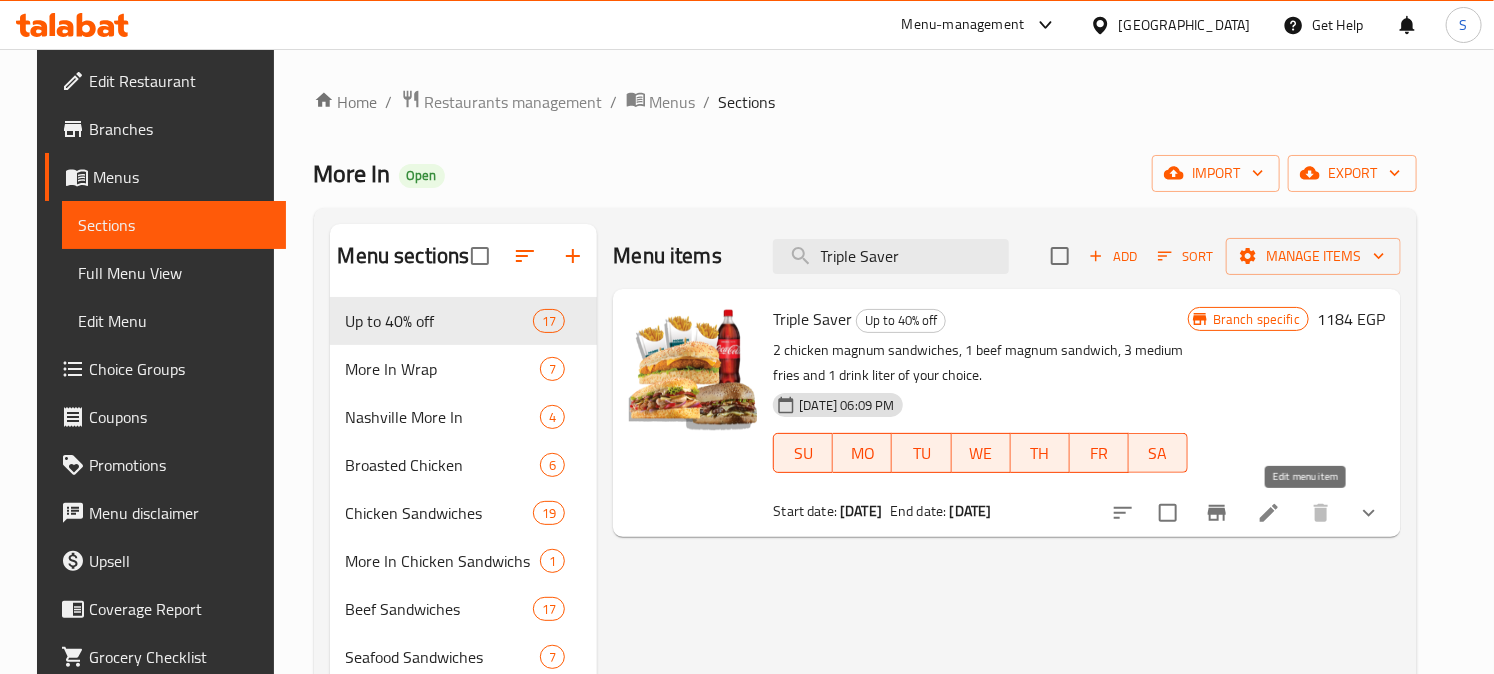 type on "Triple Saver" 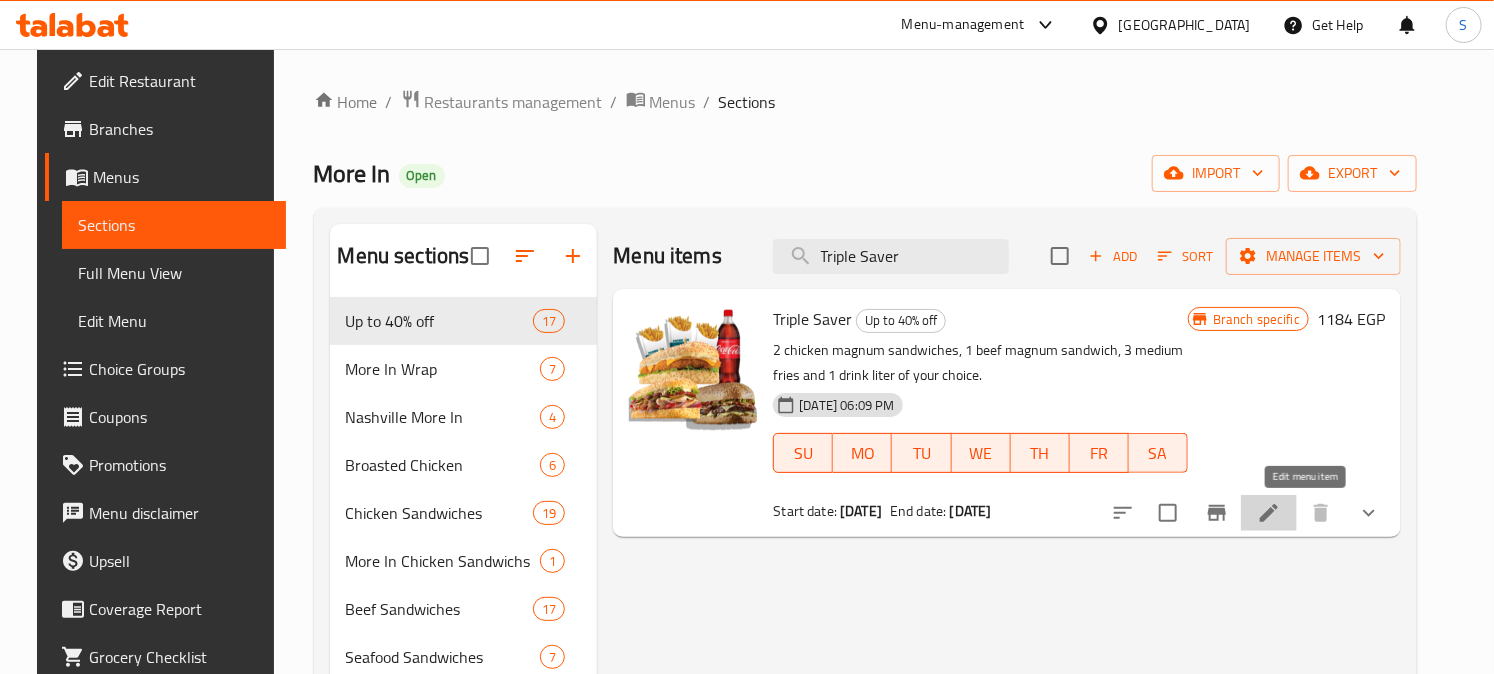 click 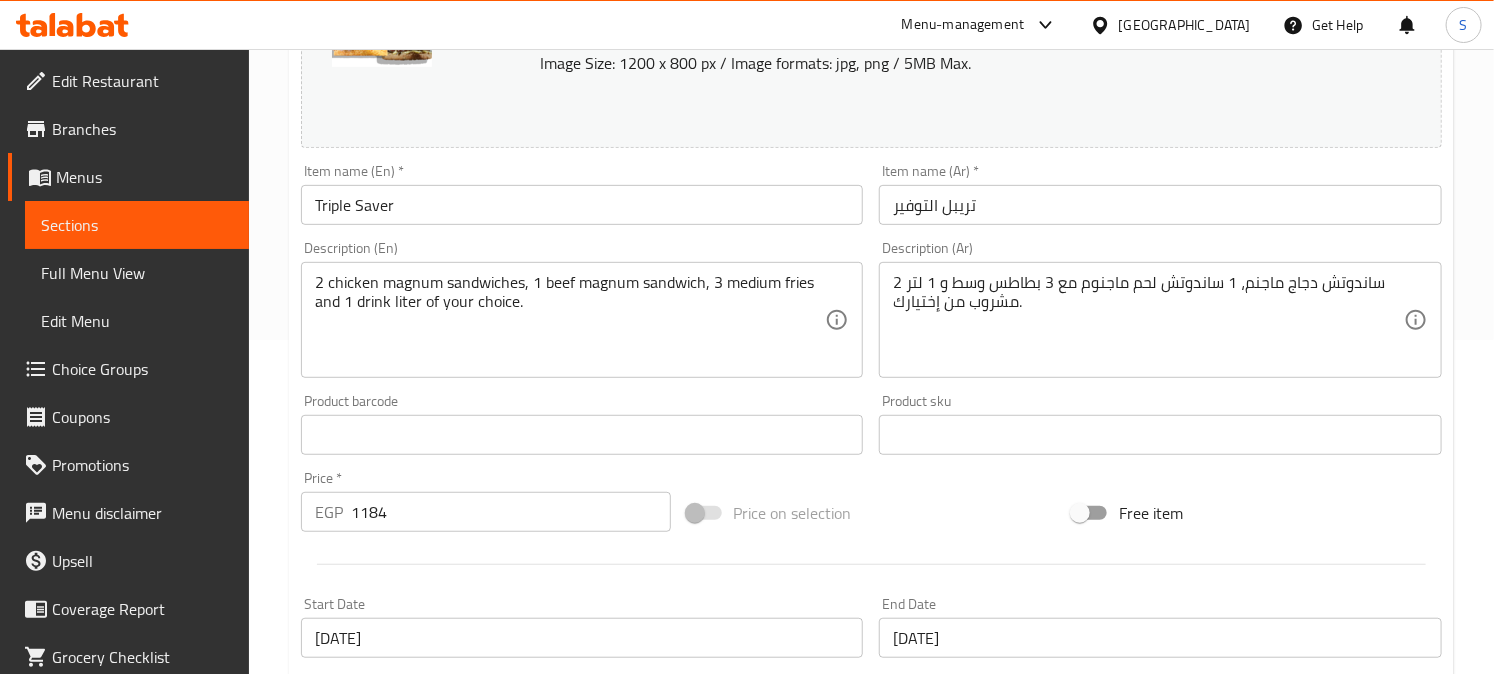 scroll, scrollTop: 777, scrollLeft: 0, axis: vertical 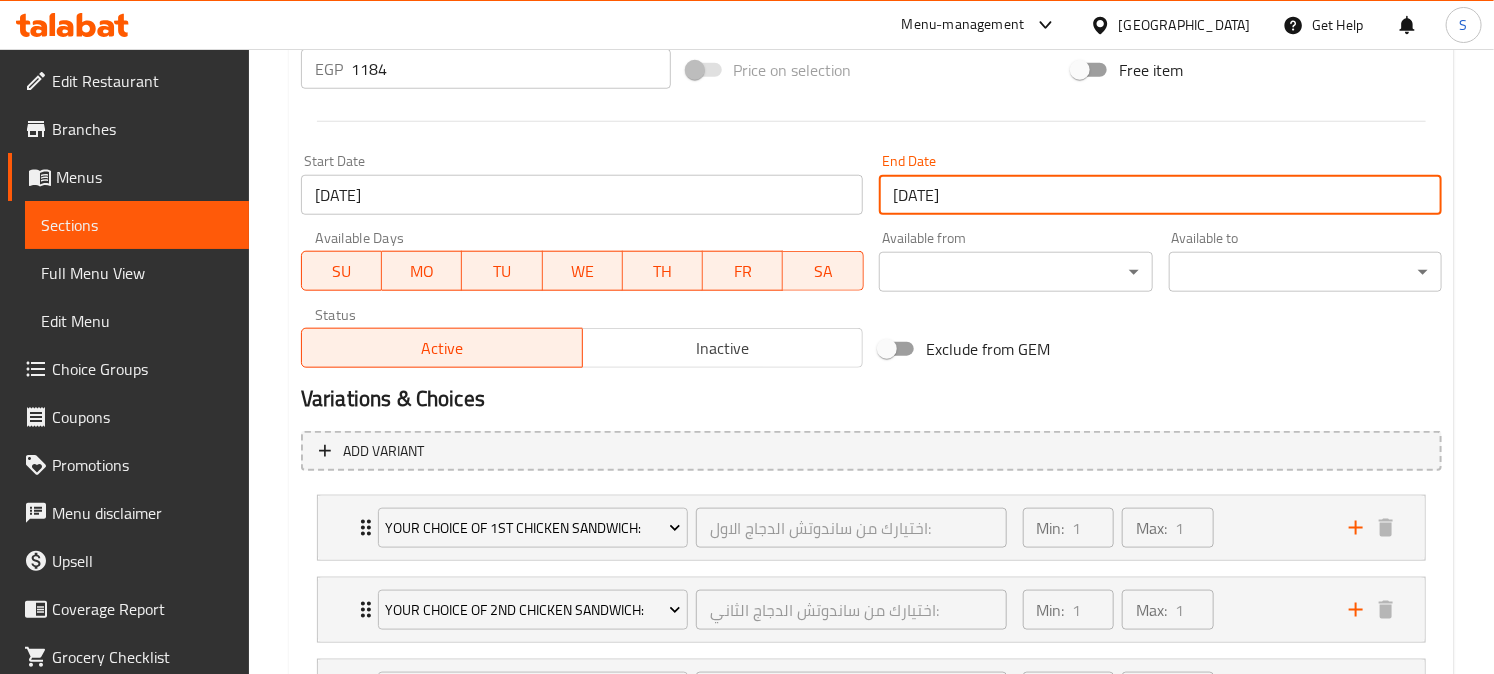 click on "31-12-2026" at bounding box center [1160, 195] 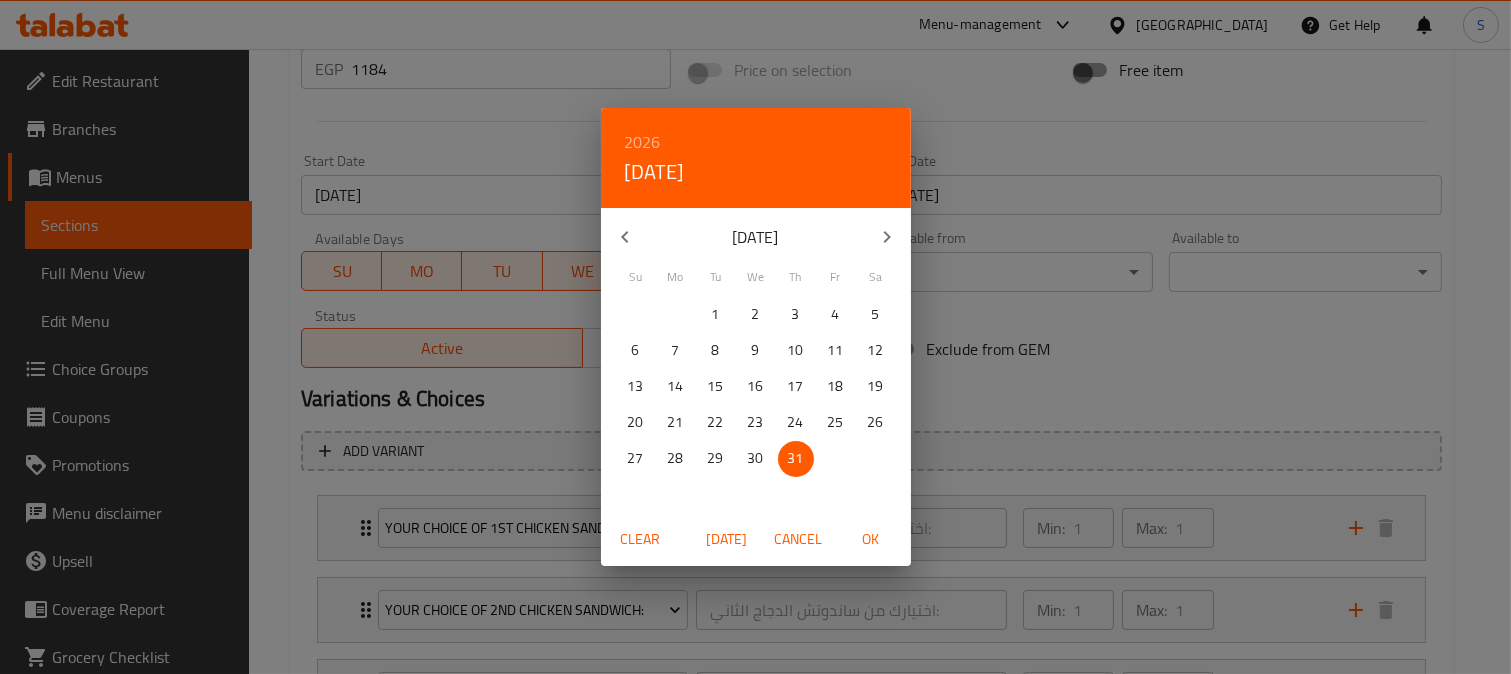 click on "2026" at bounding box center [643, 142] 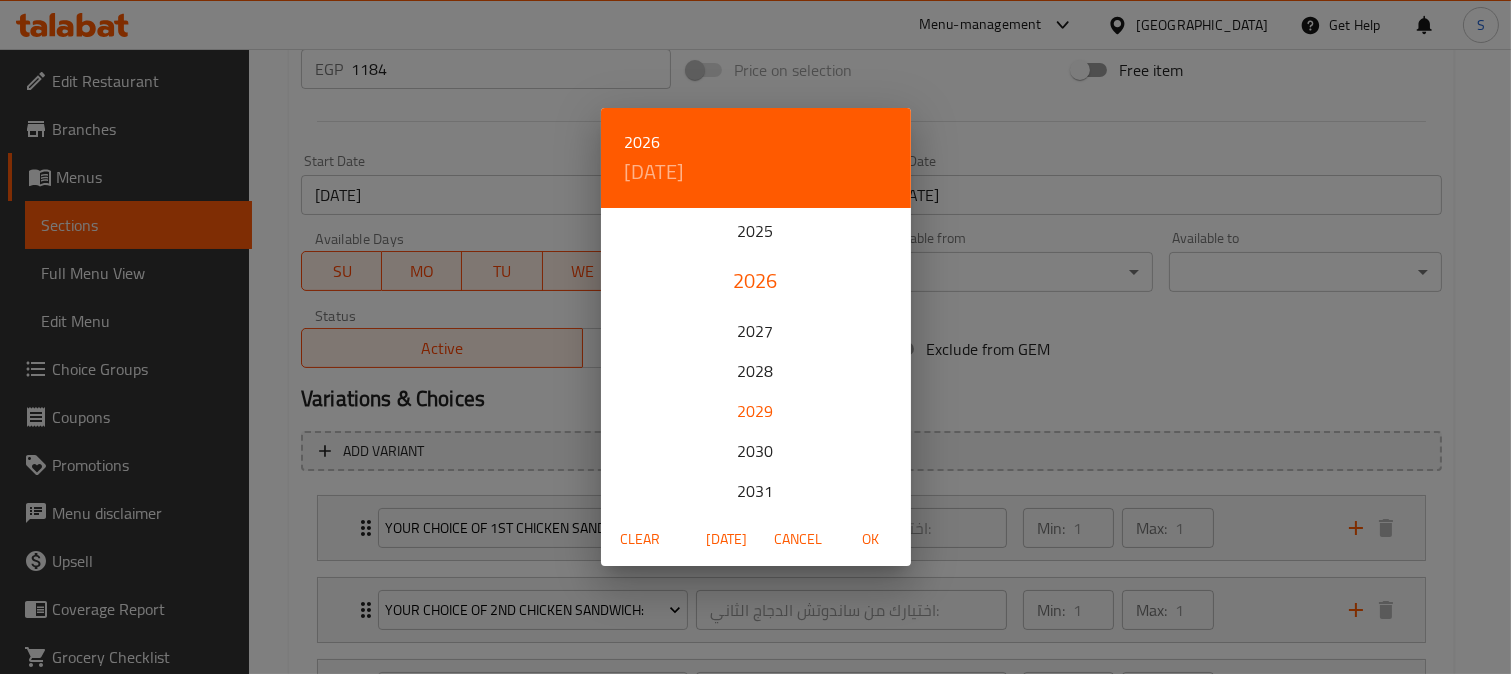 click on "2029" at bounding box center (756, 411) 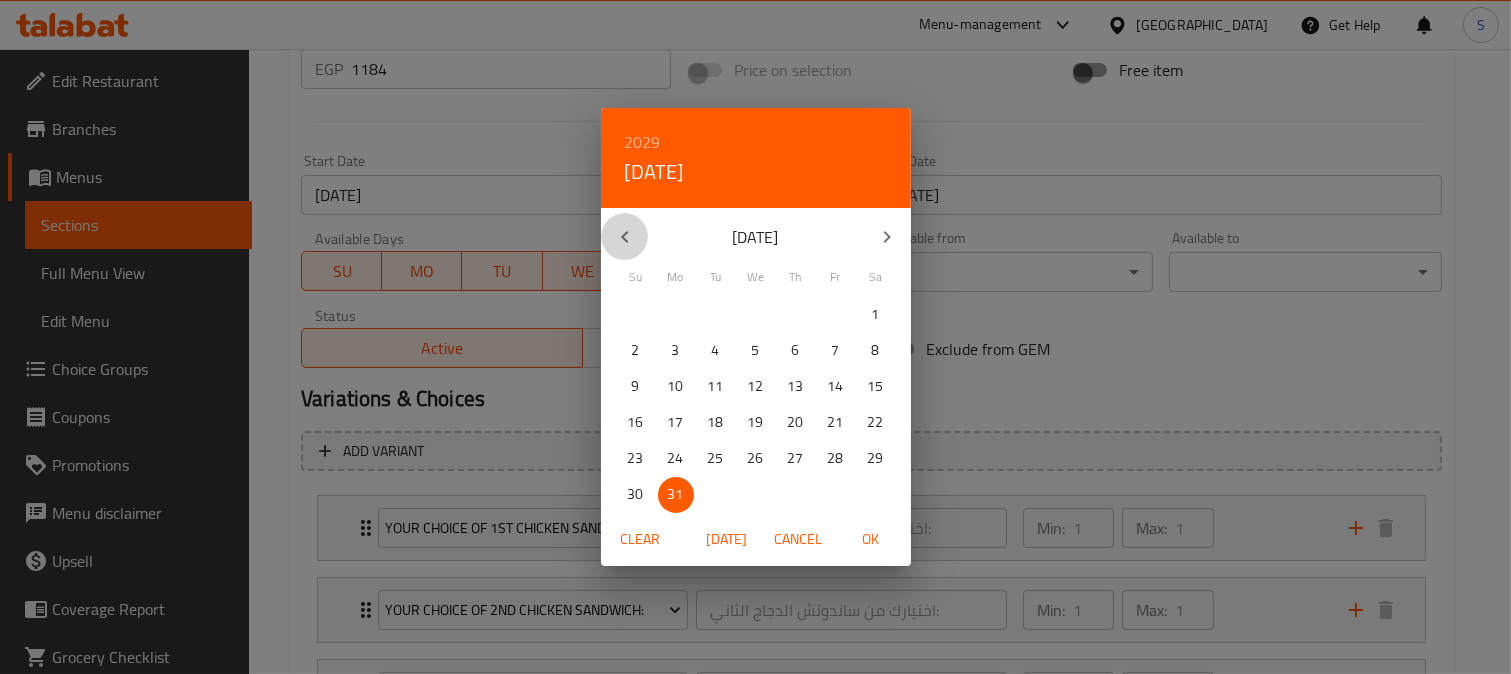 click at bounding box center [625, 237] 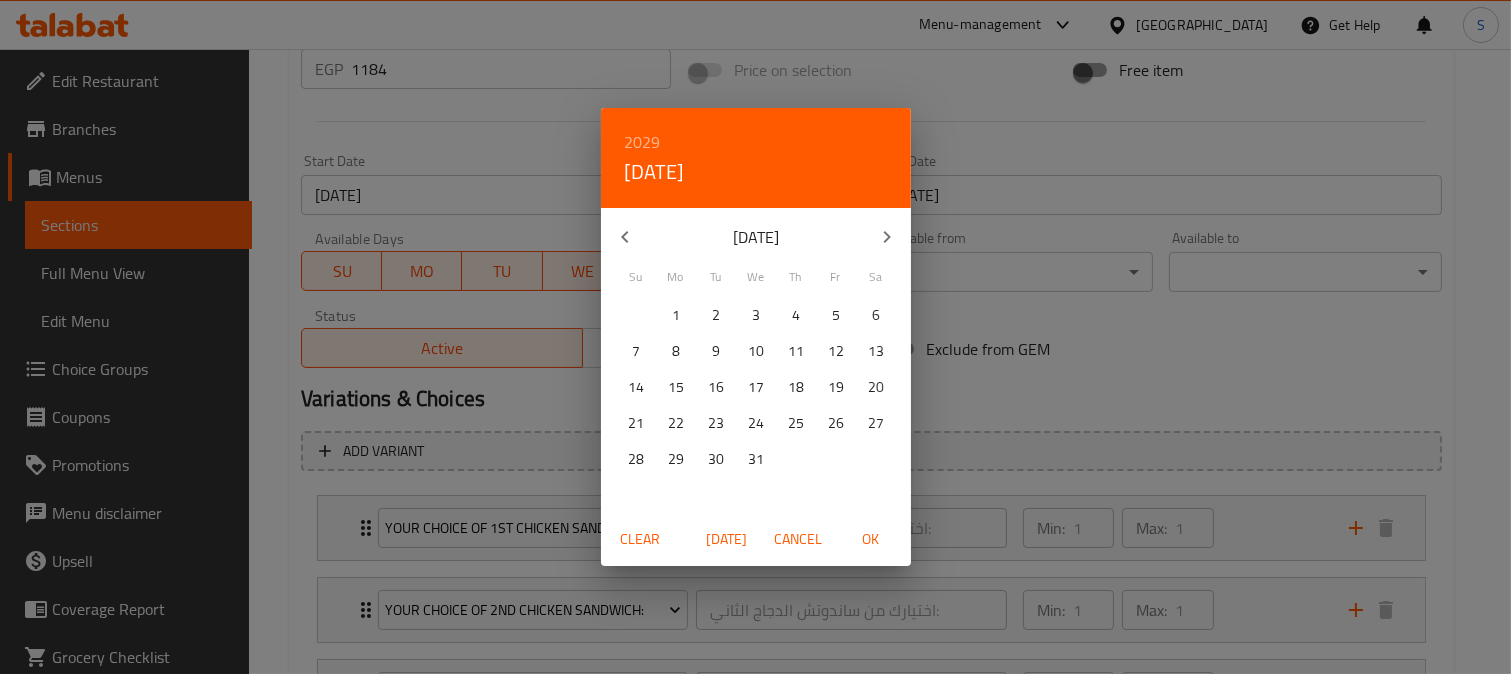 click at bounding box center [625, 237] 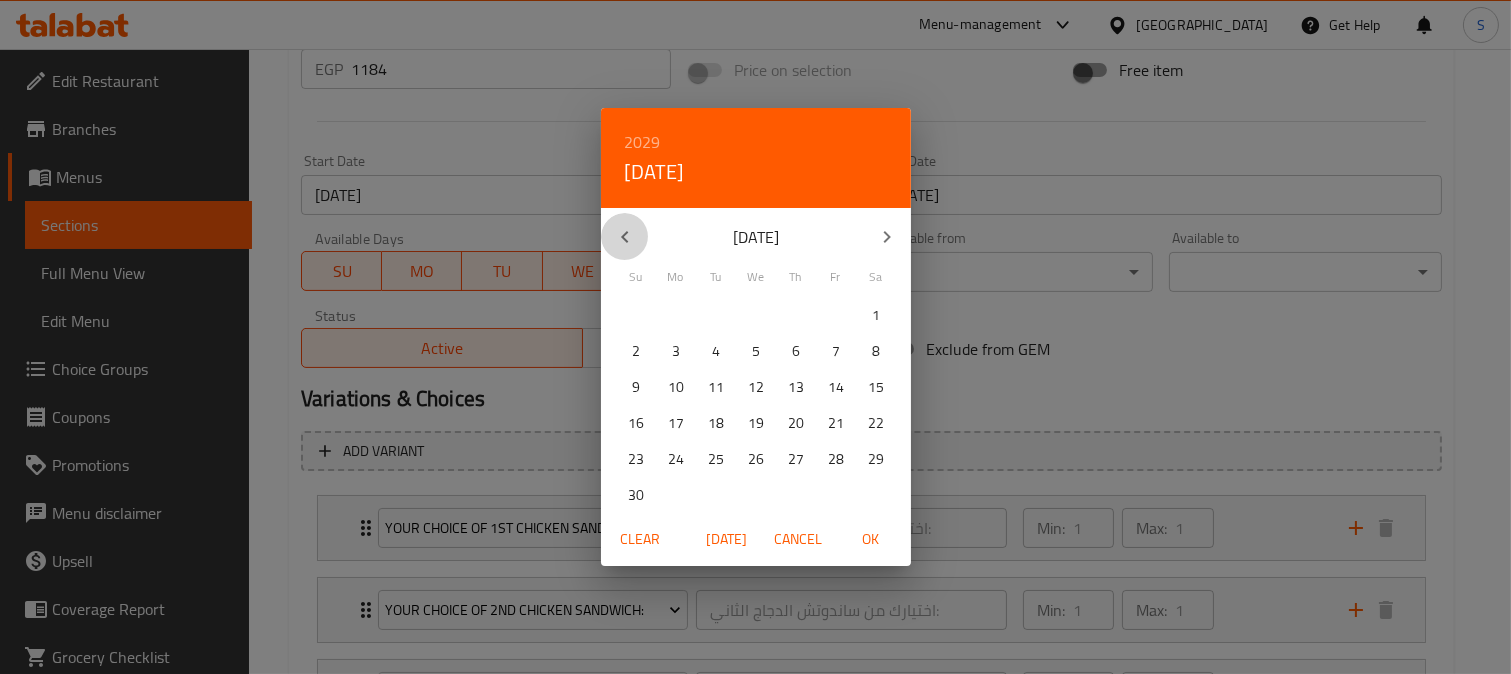 click at bounding box center (625, 237) 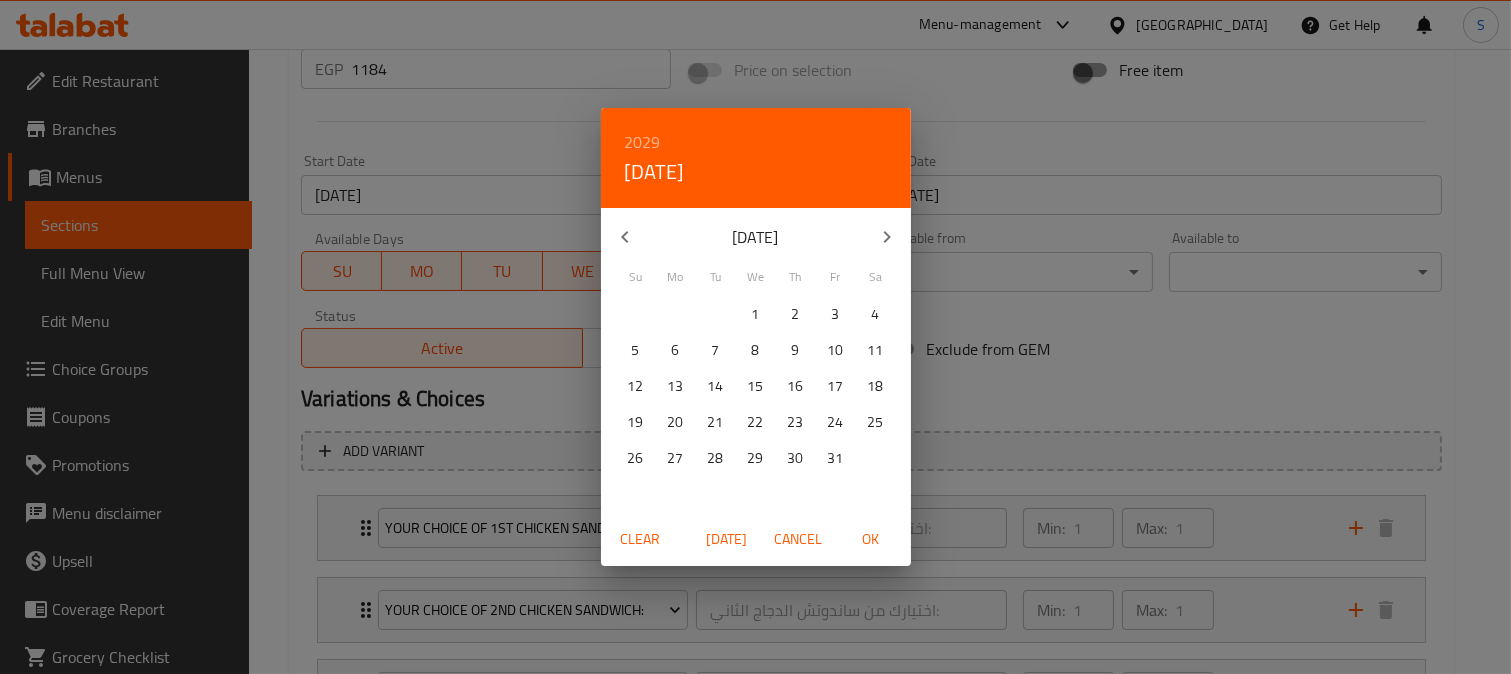 click at bounding box center (625, 237) 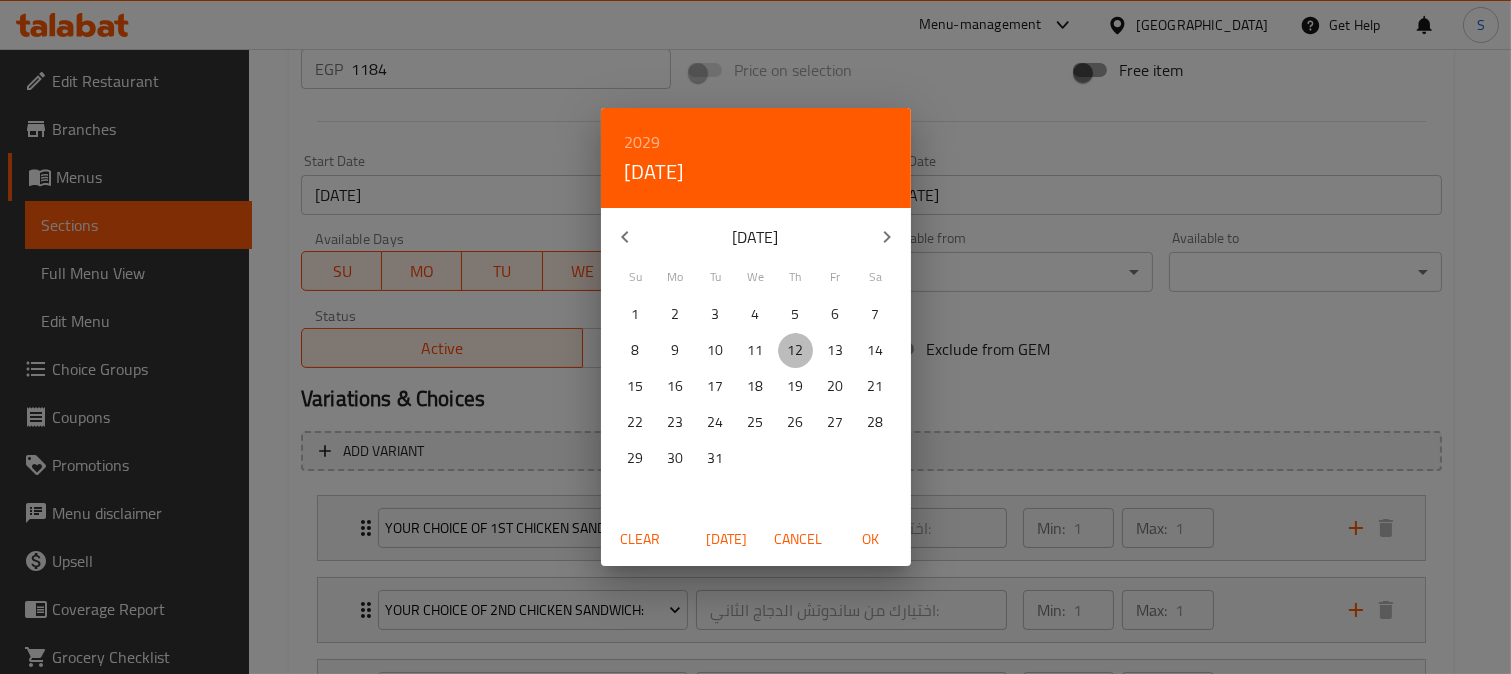click on "12" at bounding box center [796, 350] 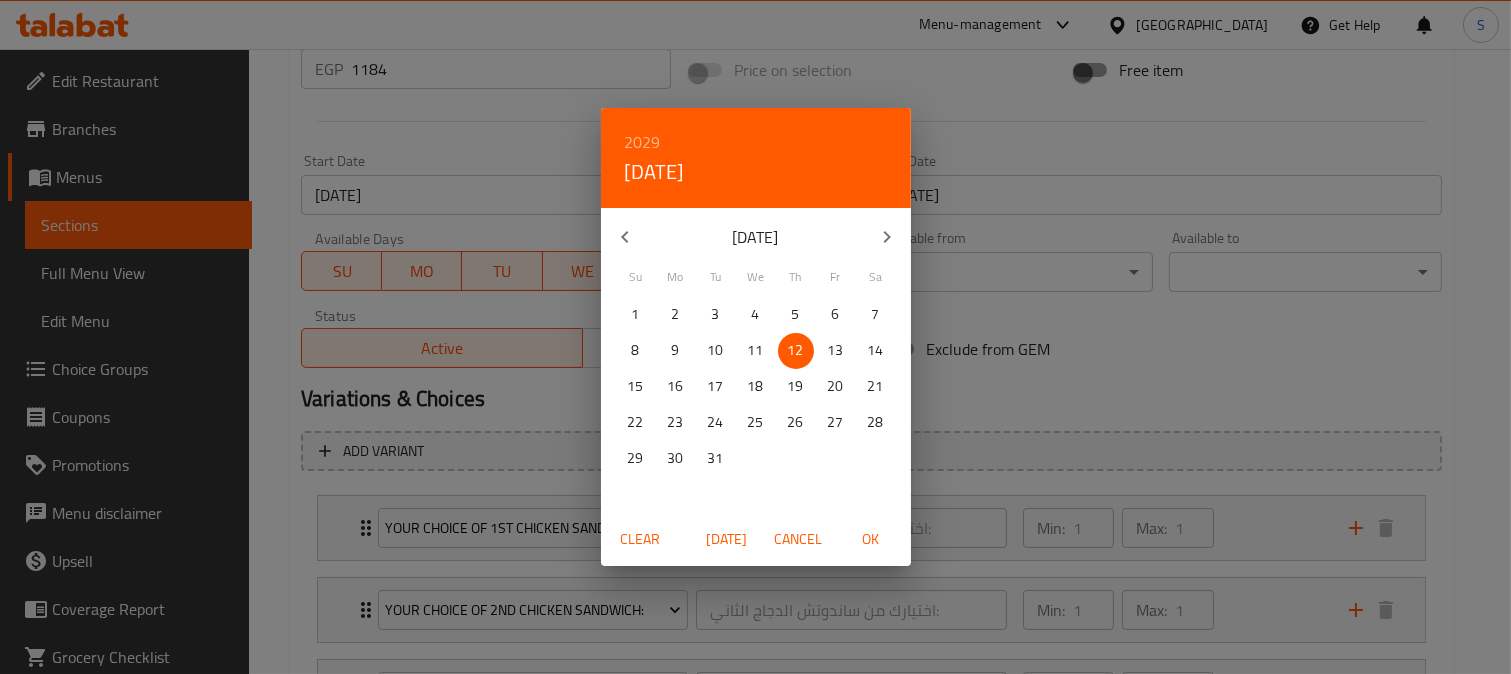 click on "OK" at bounding box center (871, 539) 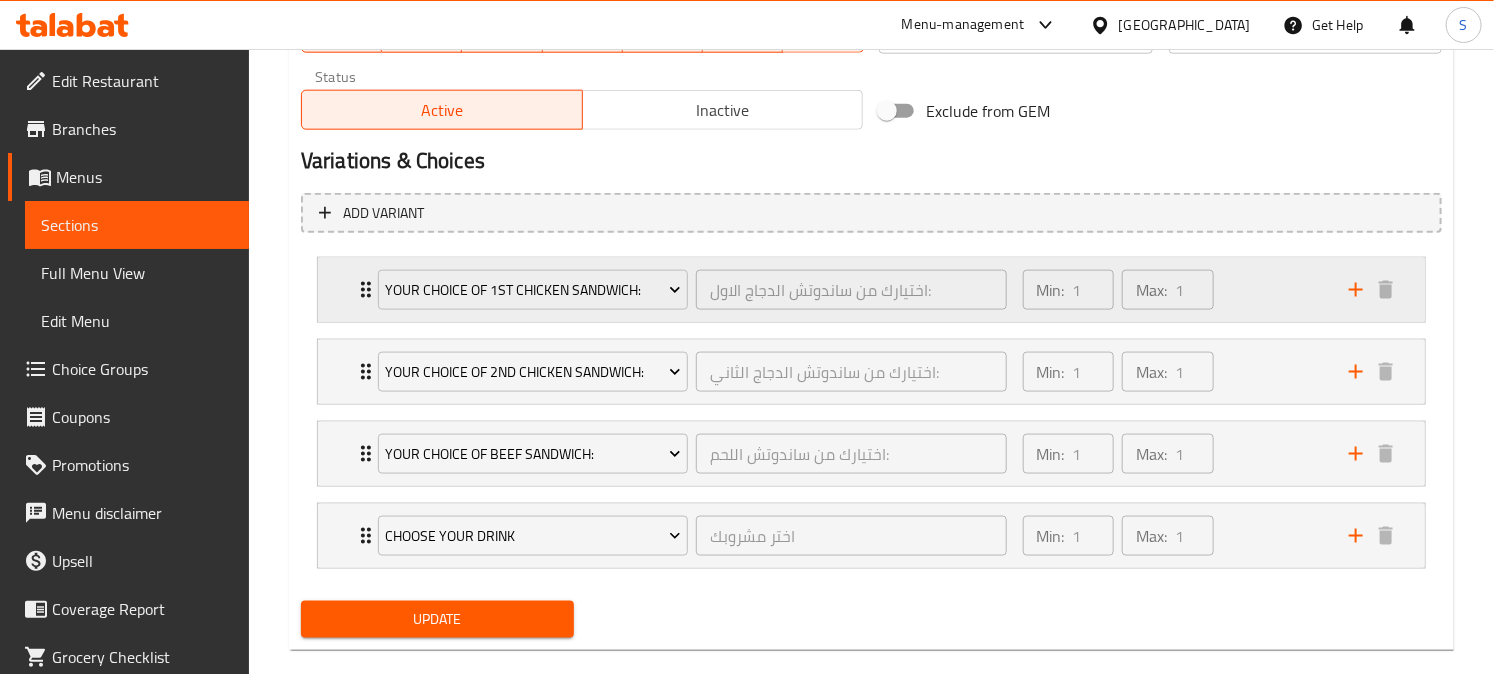 scroll, scrollTop: 1045, scrollLeft: 0, axis: vertical 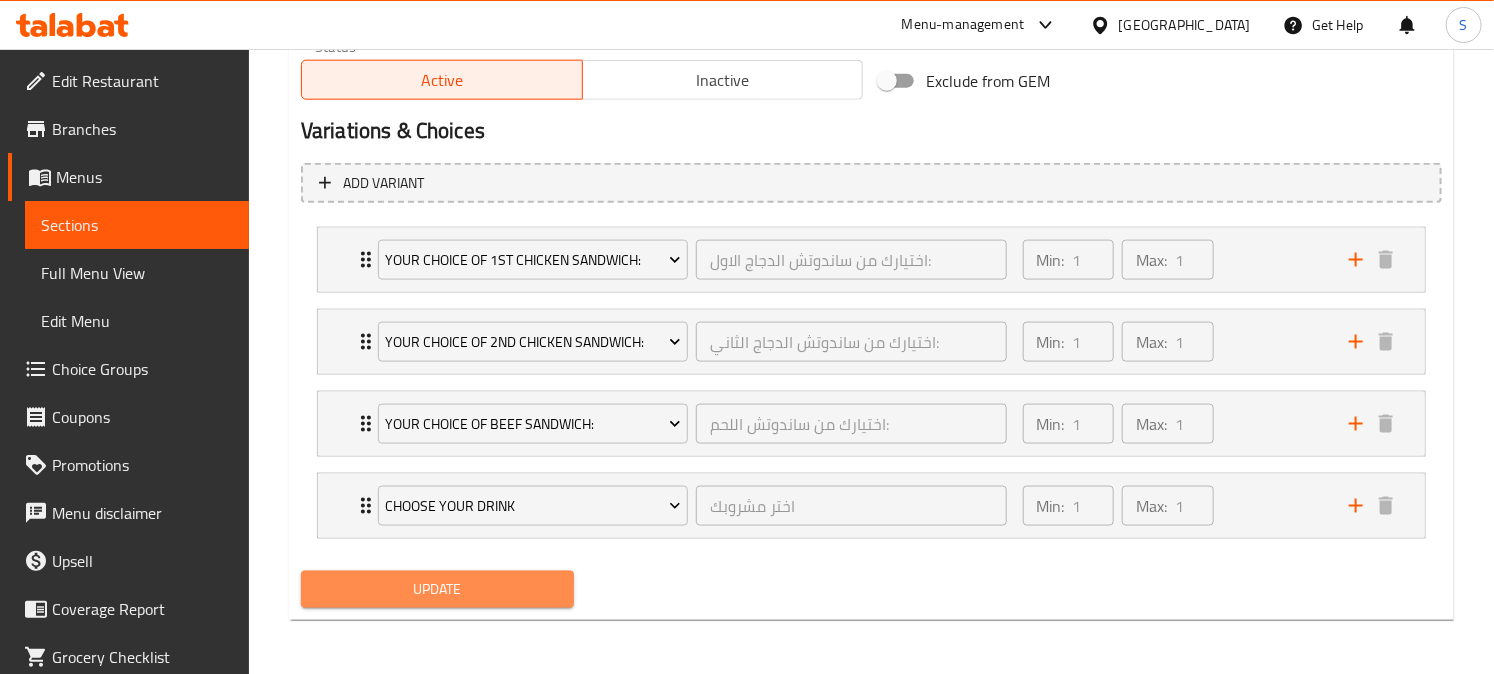 click on "Update" at bounding box center [437, 589] 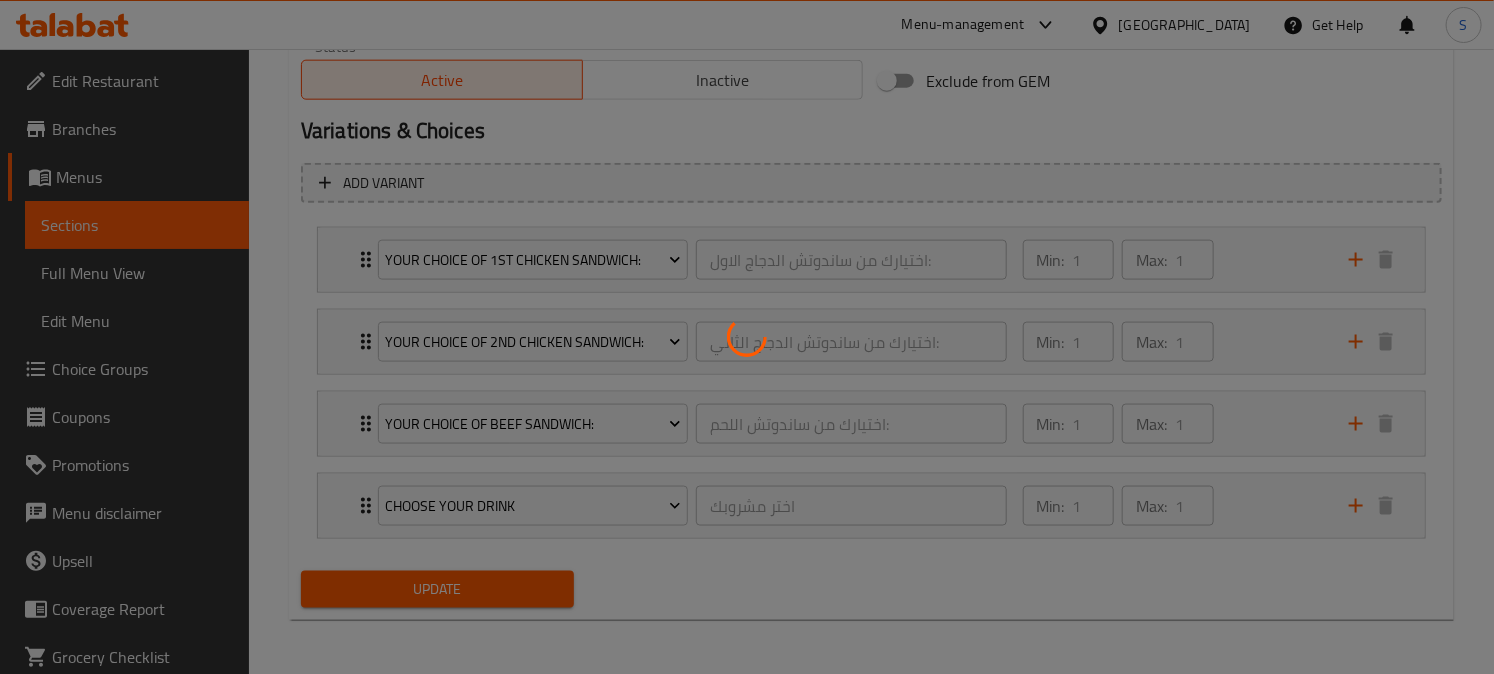 click at bounding box center (747, 337) 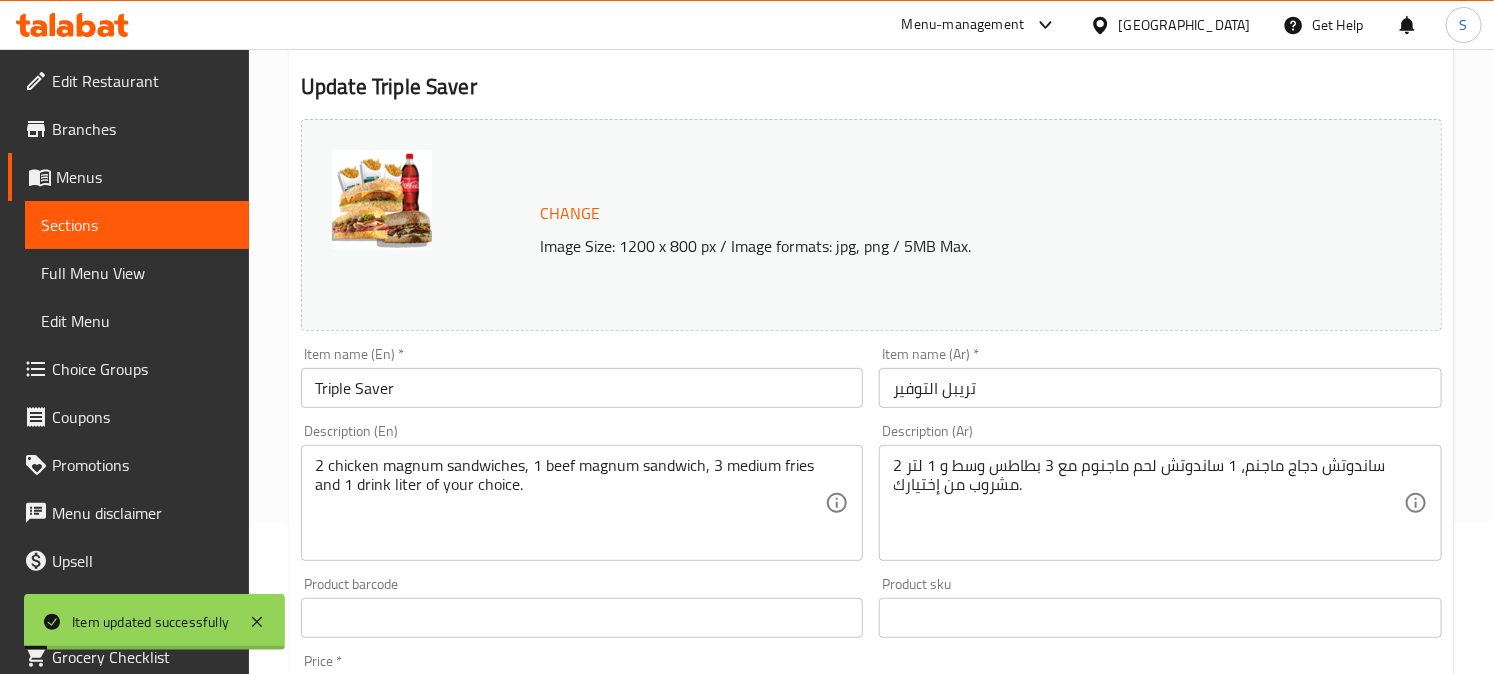 scroll, scrollTop: 0, scrollLeft: 0, axis: both 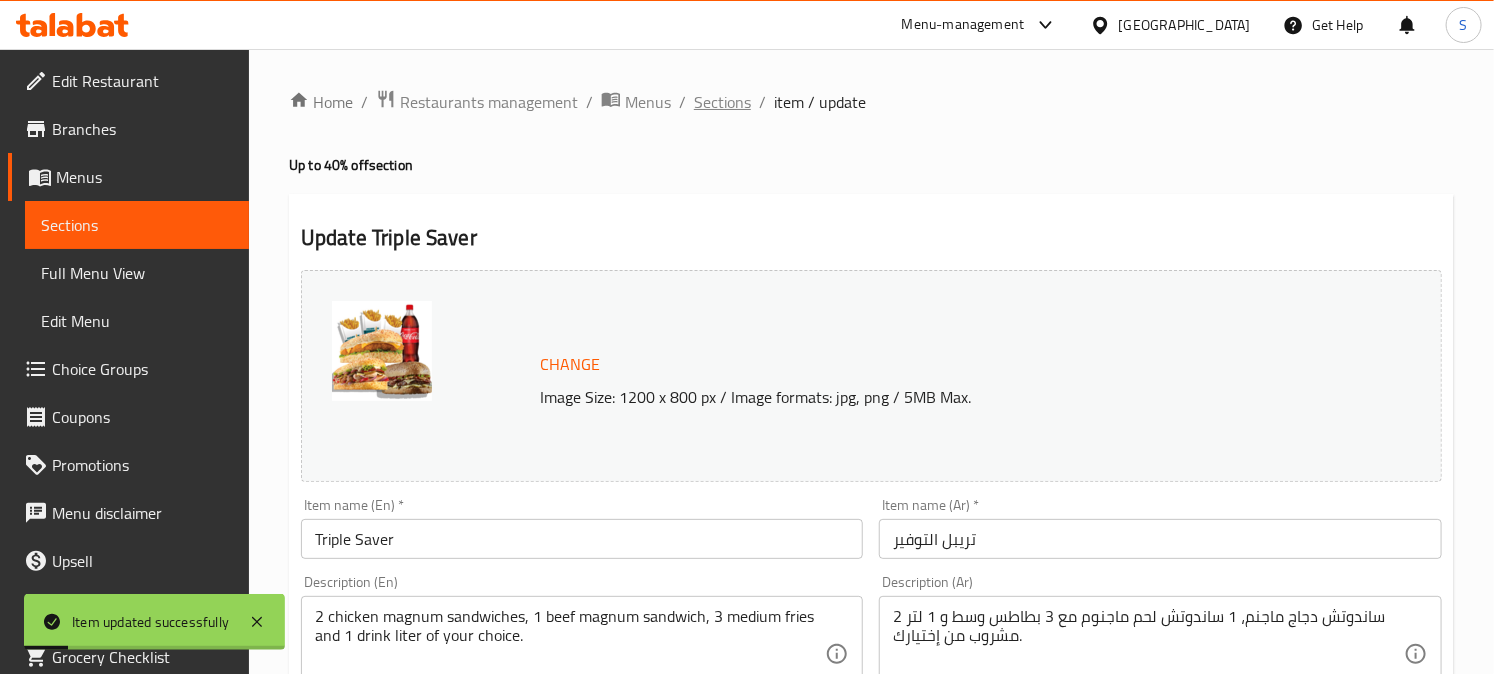 click on "Sections" at bounding box center (722, 102) 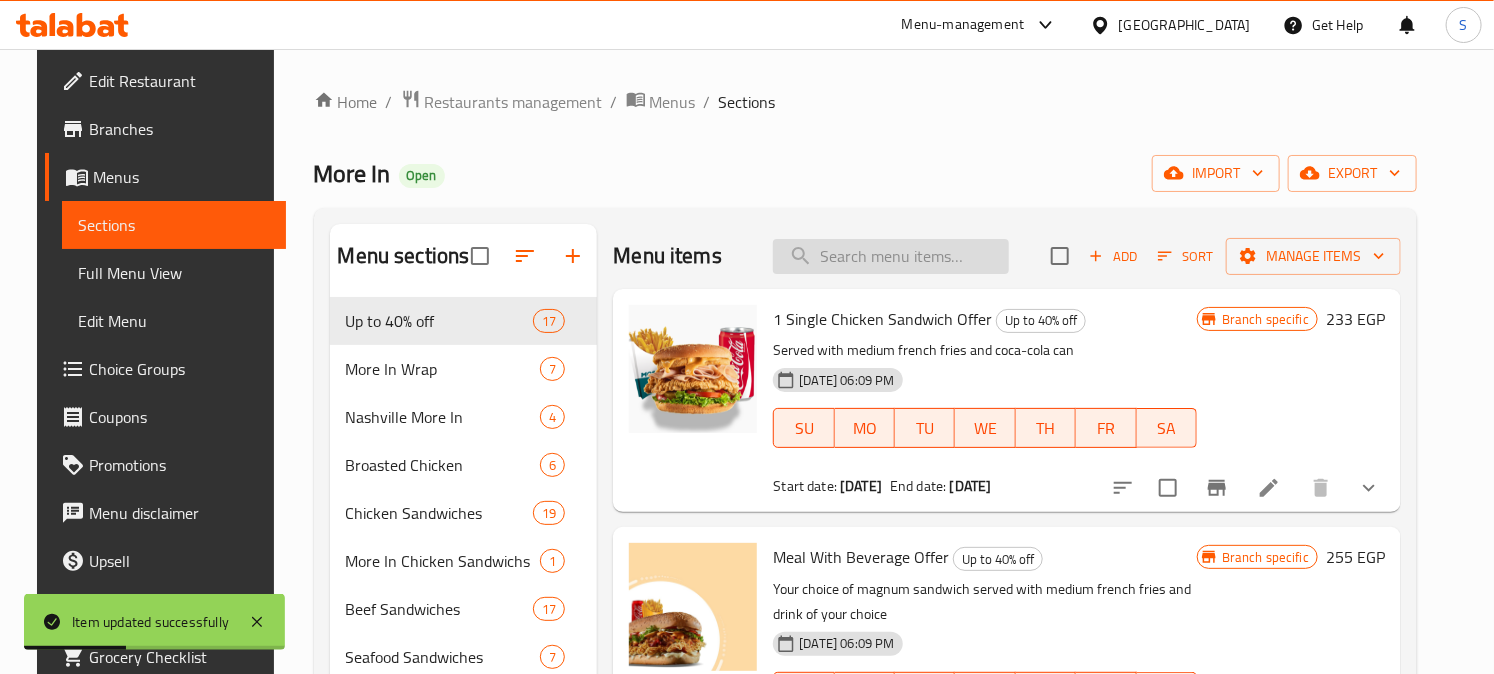 click at bounding box center (891, 256) 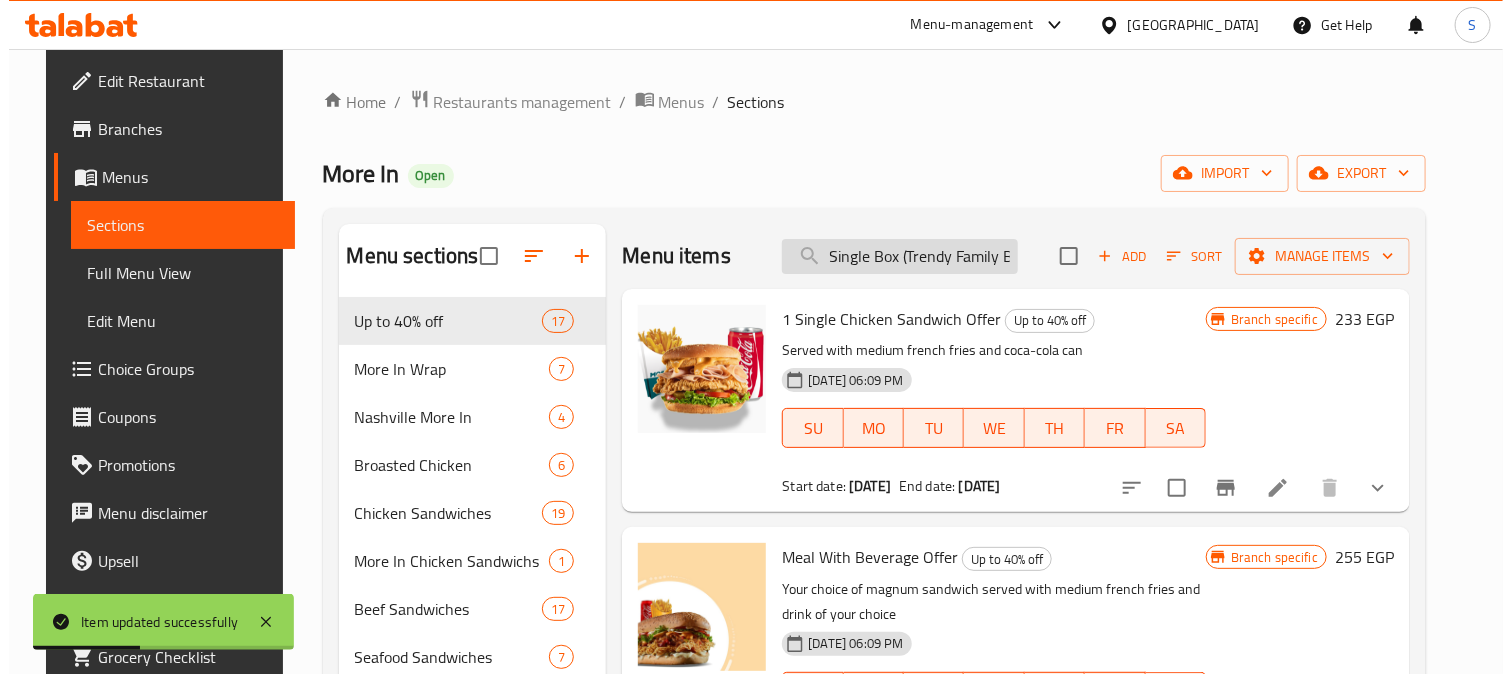 scroll, scrollTop: 0, scrollLeft: 23, axis: horizontal 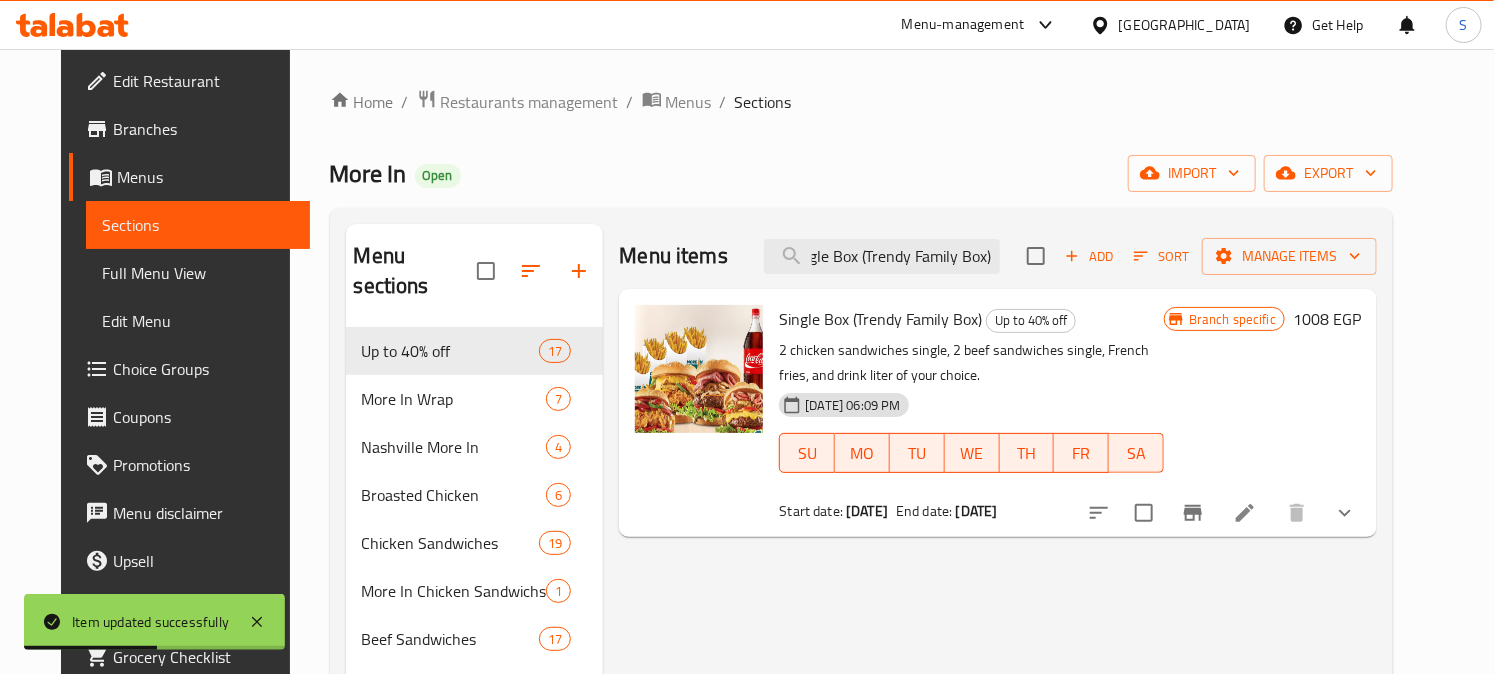 type on "Single Box (Trendy Family Box)" 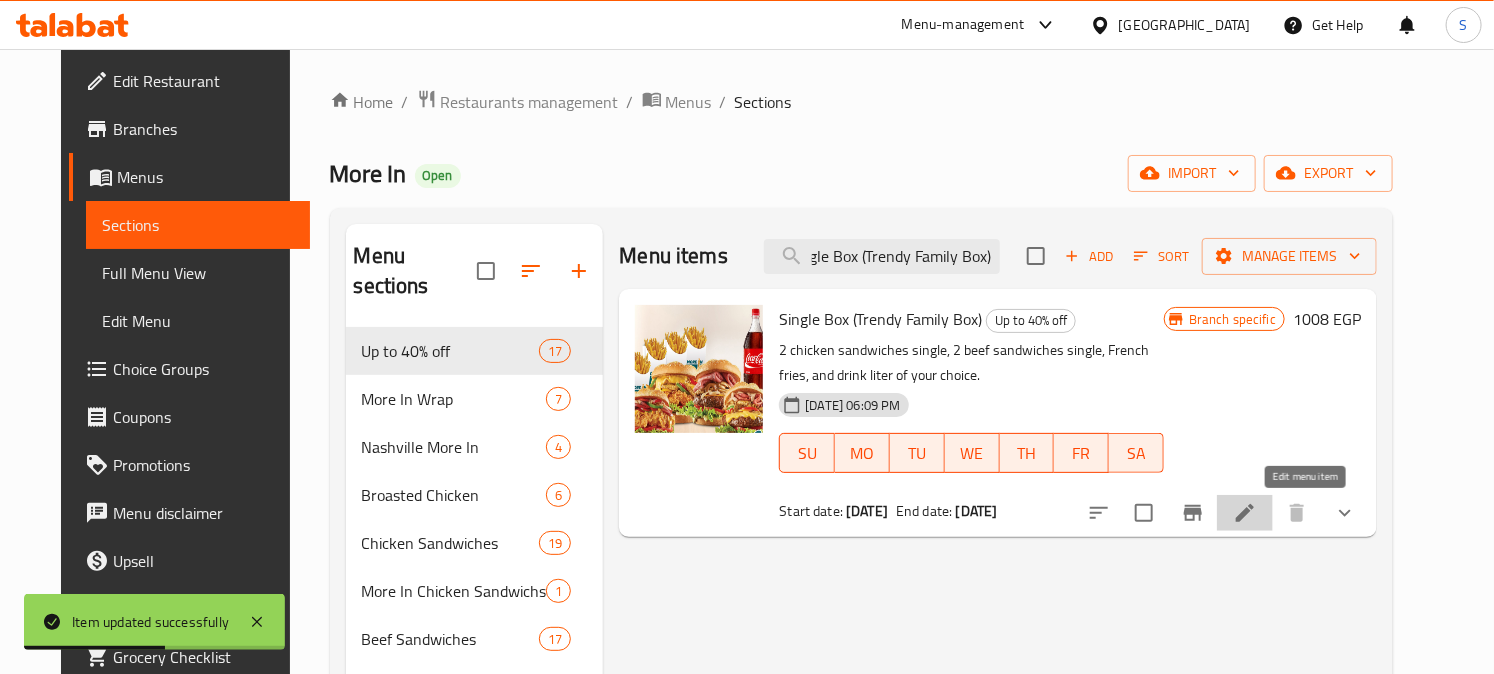 click 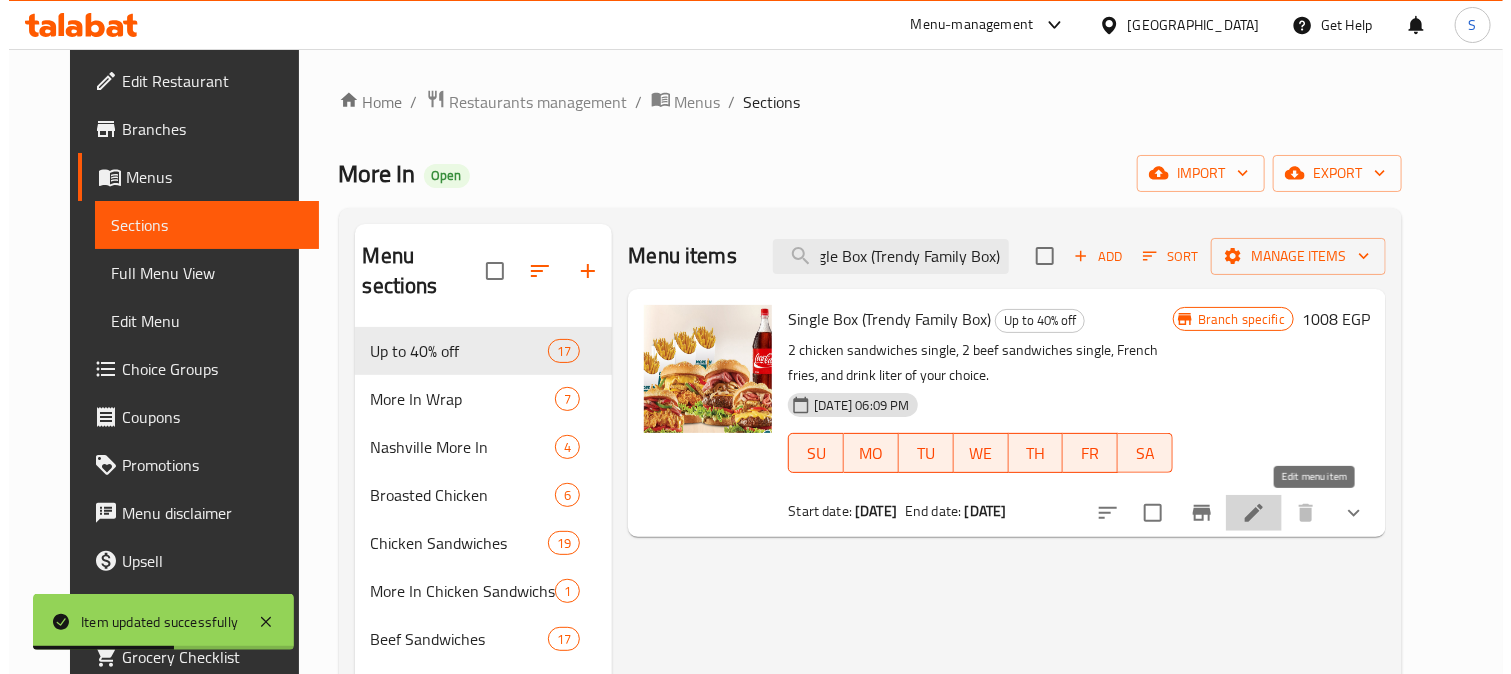 scroll, scrollTop: 0, scrollLeft: 0, axis: both 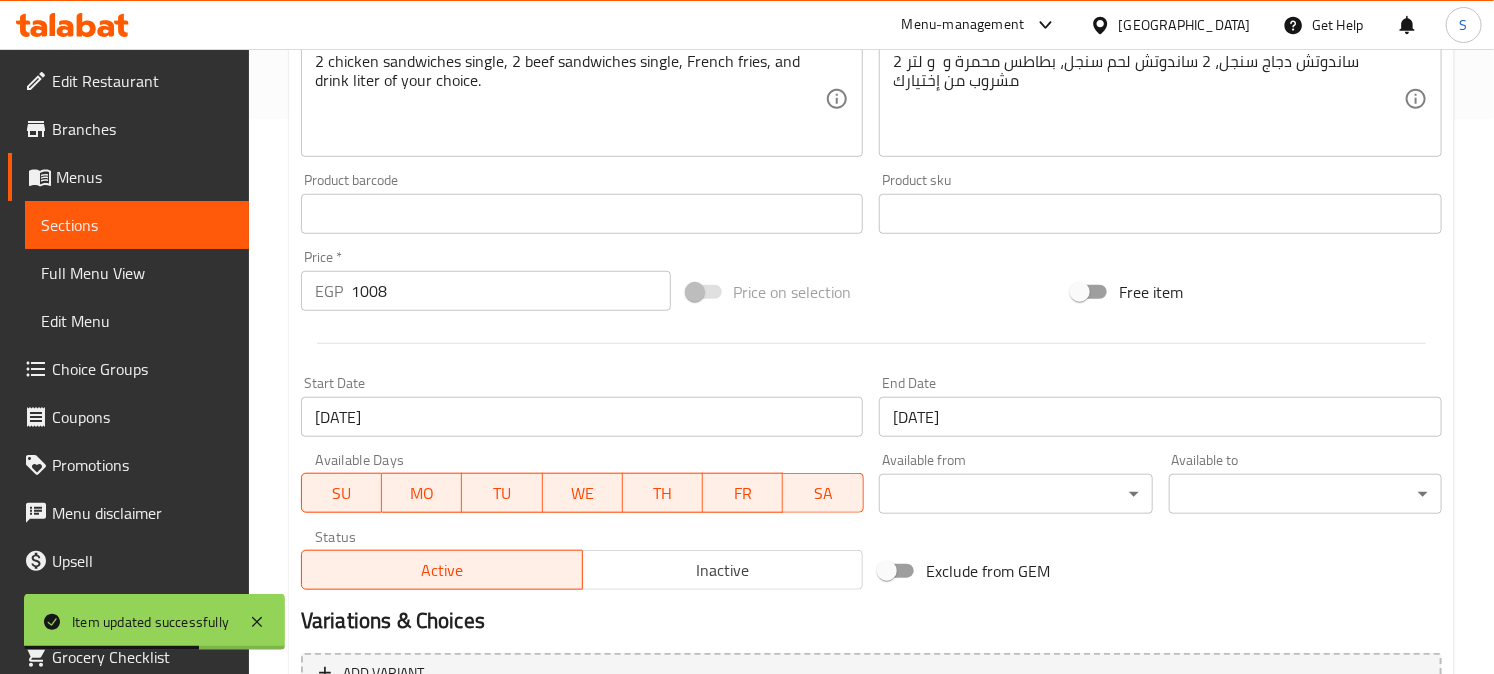 click on "31-12-2026" at bounding box center (1160, 417) 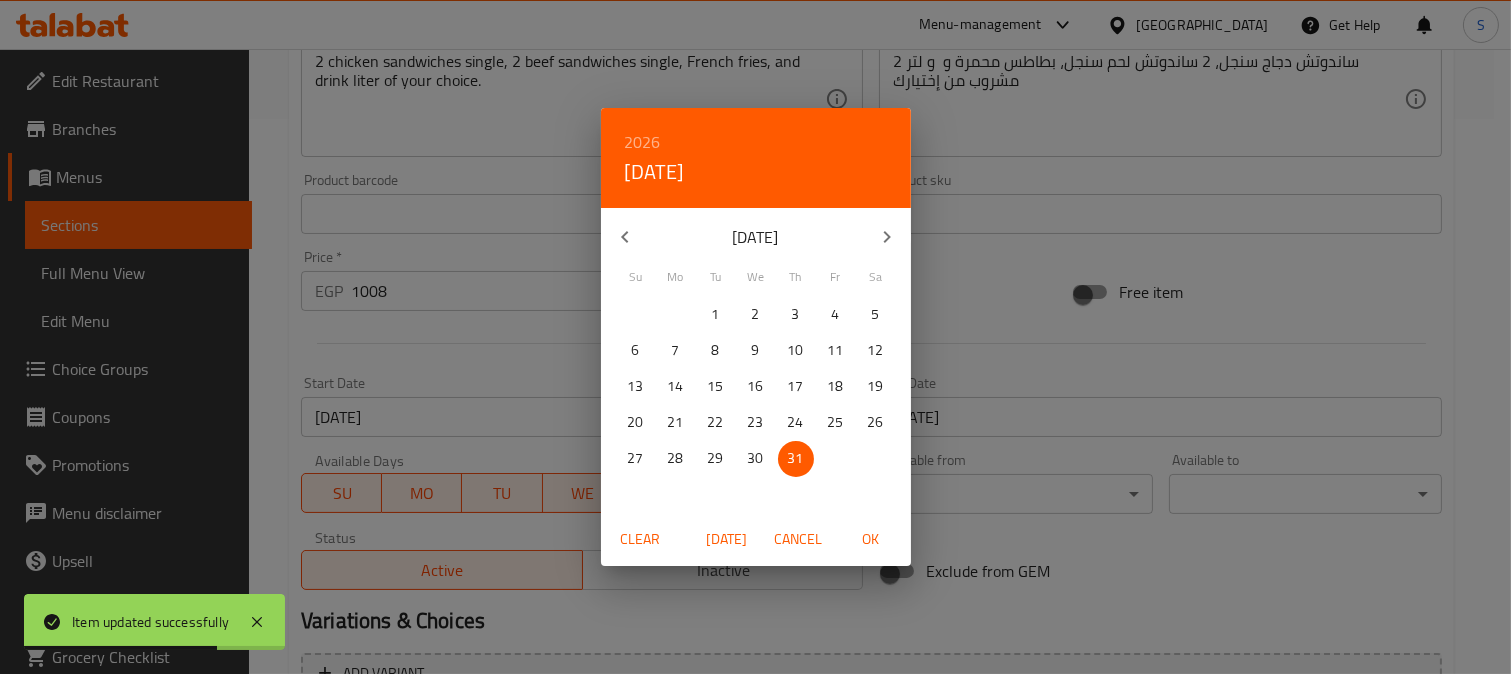 click on "2026" at bounding box center (643, 142) 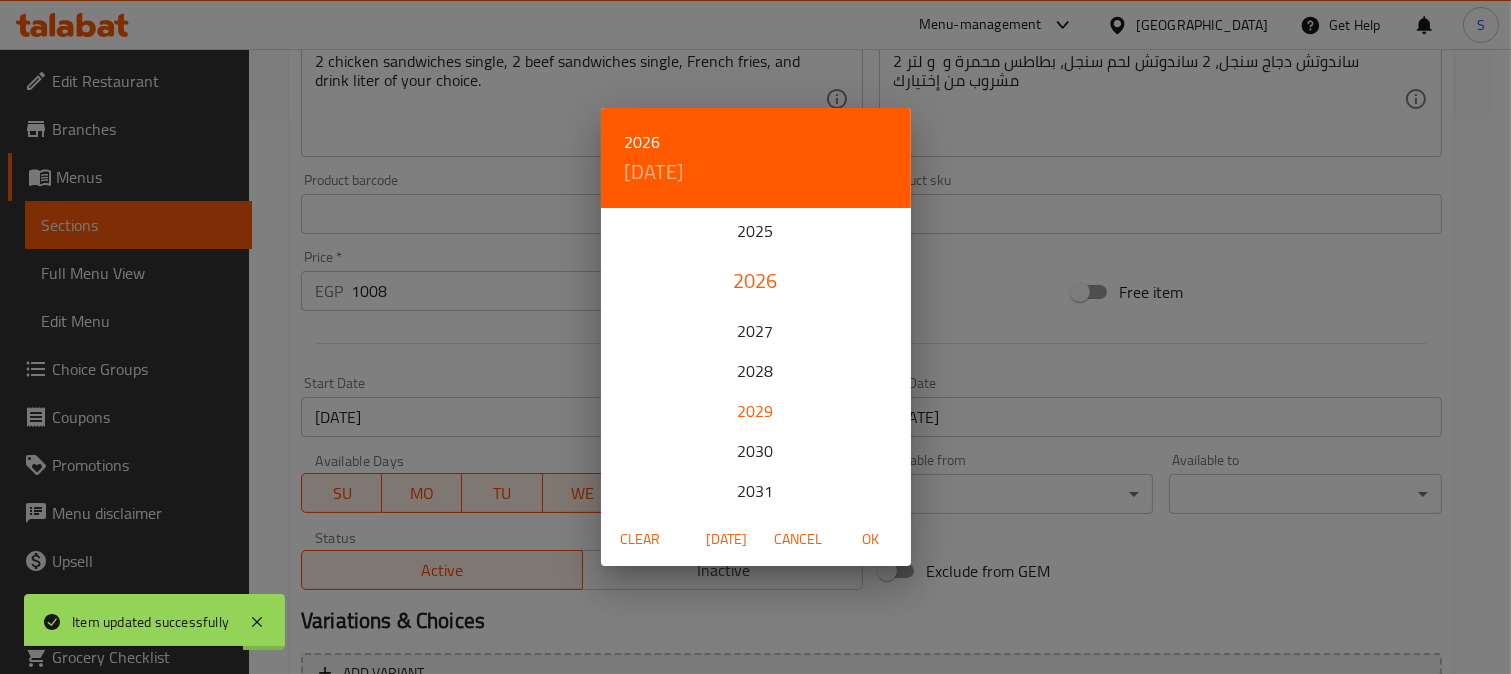 click on "2029" at bounding box center (756, 411) 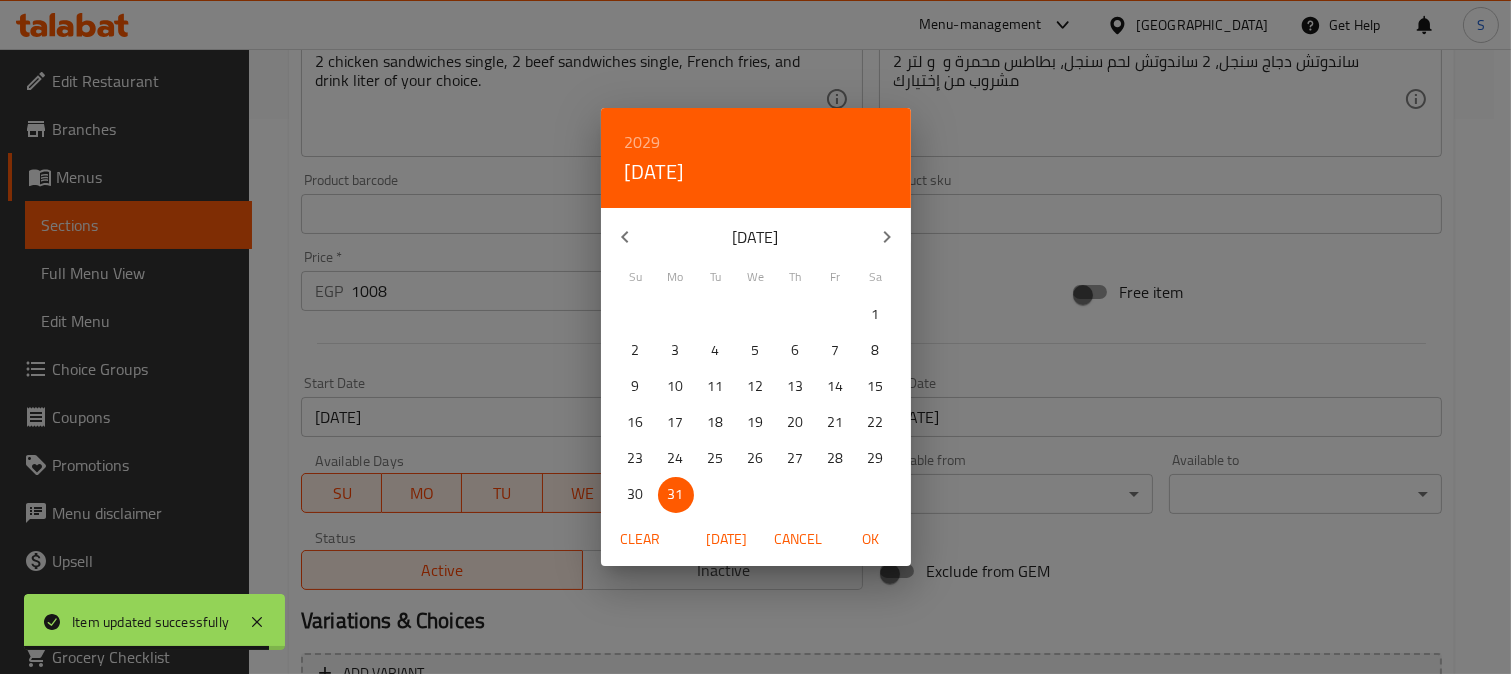 click at bounding box center [625, 237] 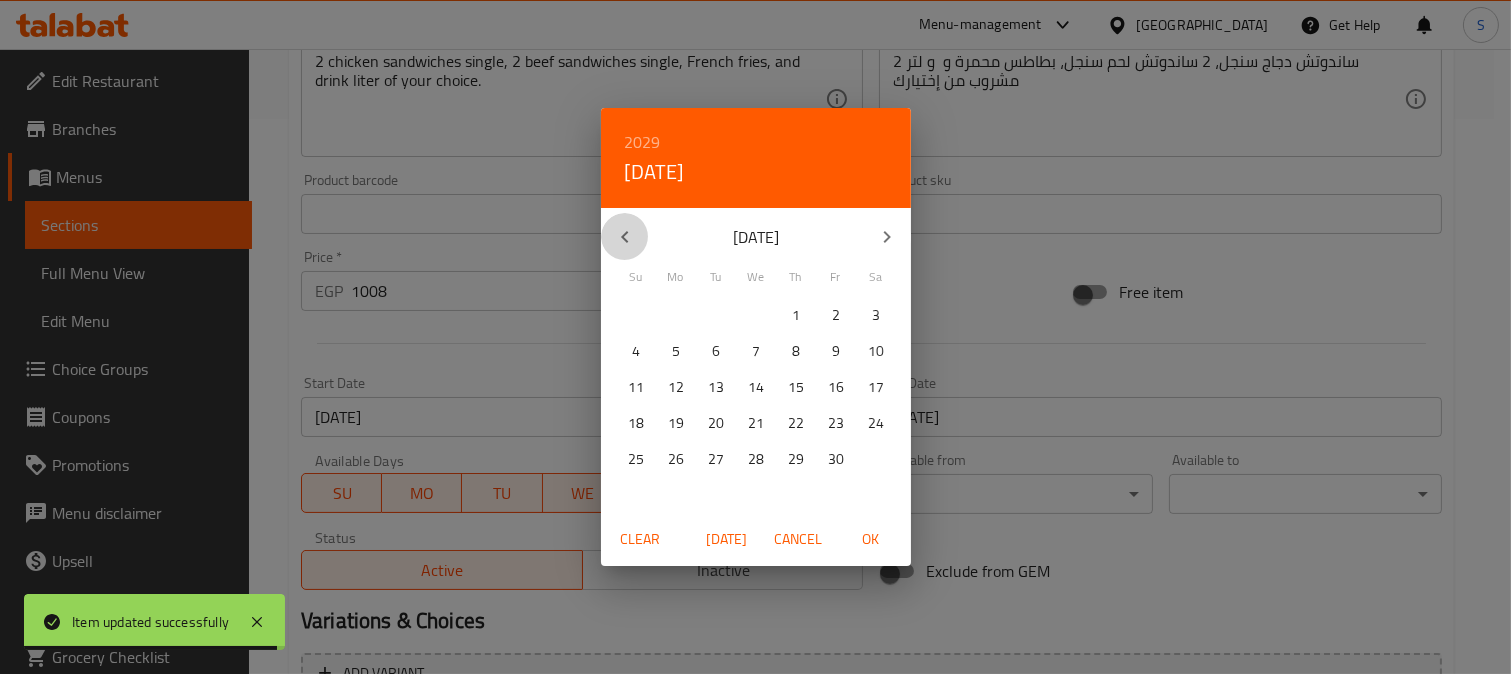 click 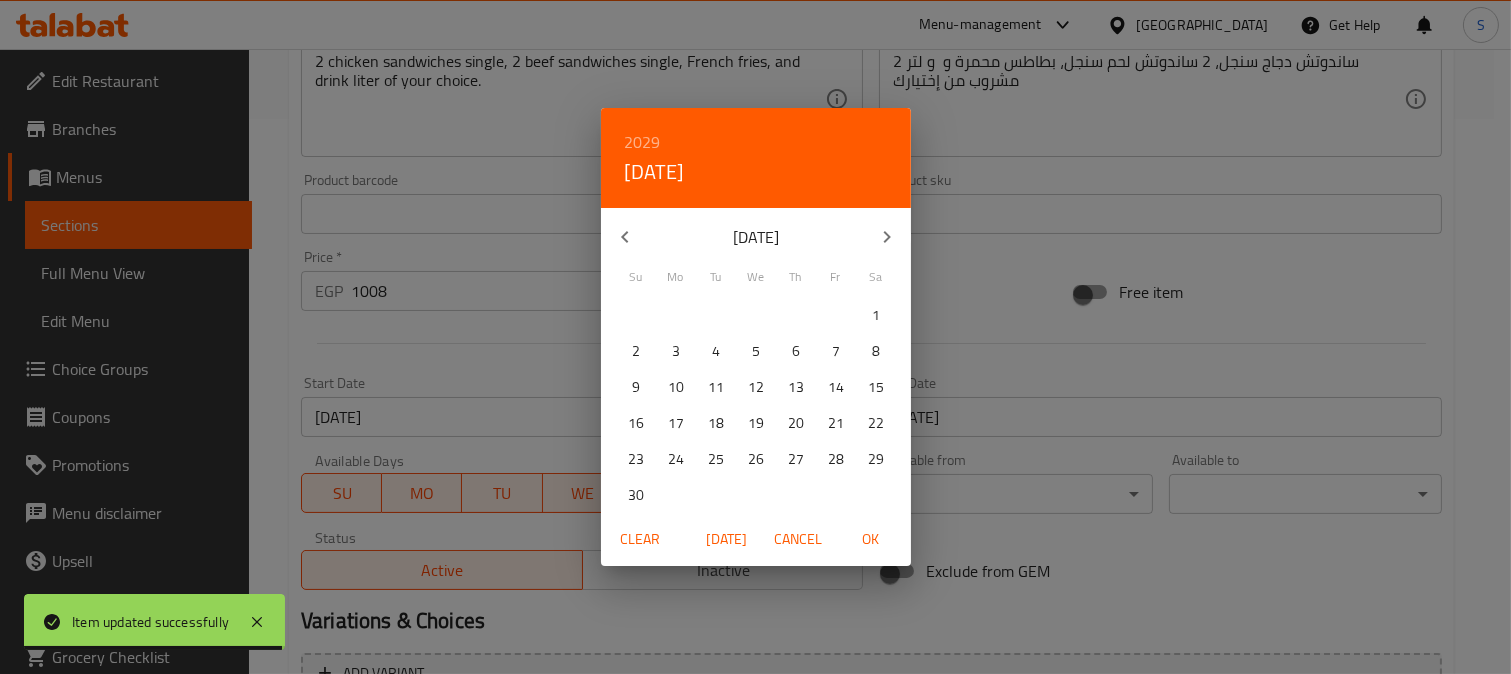 click 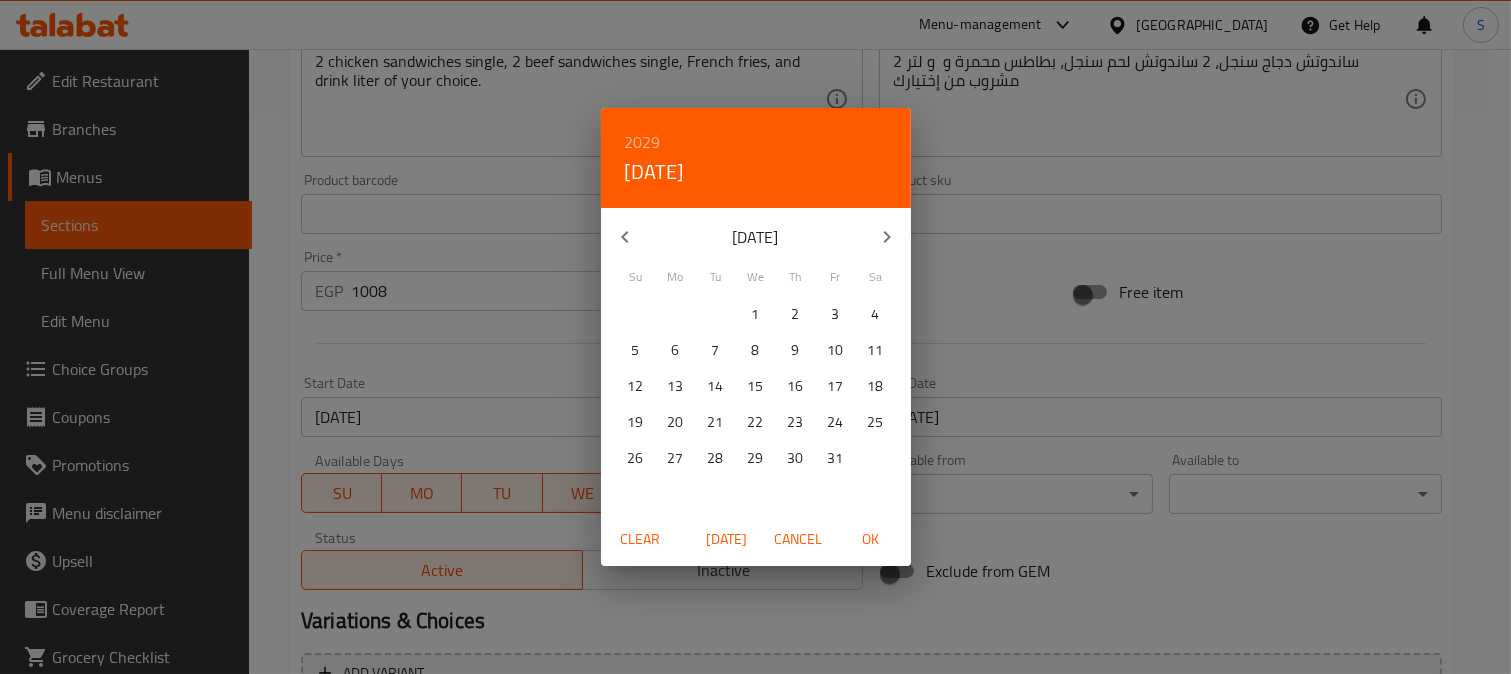 click 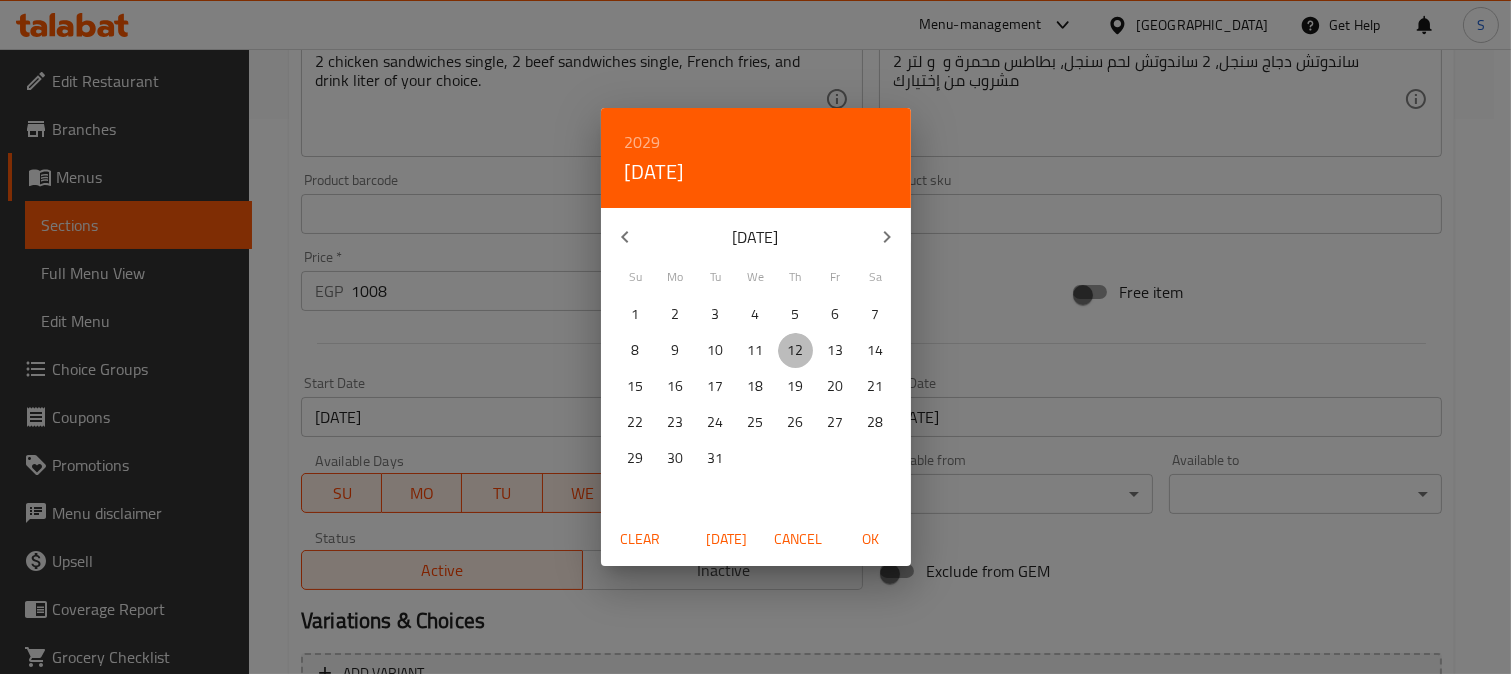 click on "12" at bounding box center (796, 350) 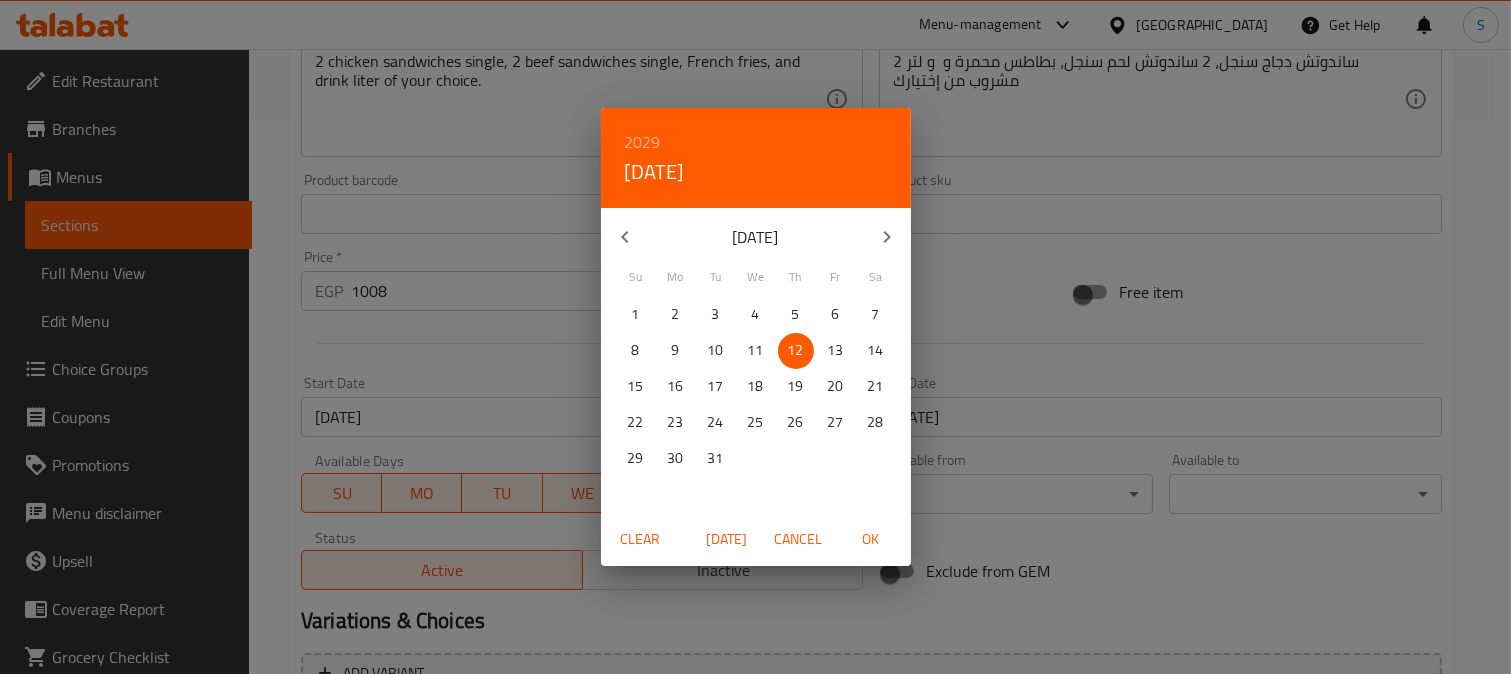 click on "OK" at bounding box center (871, 539) 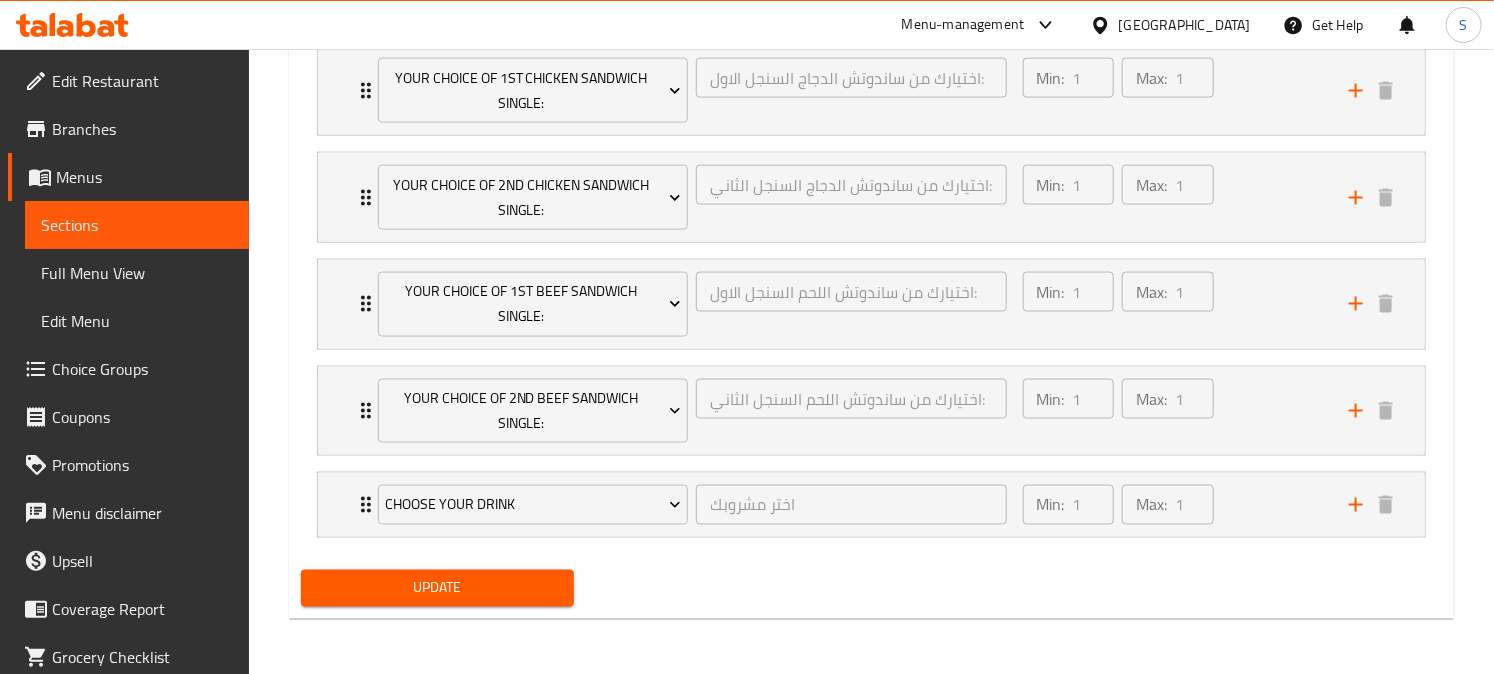 click on "Update" at bounding box center [437, 588] 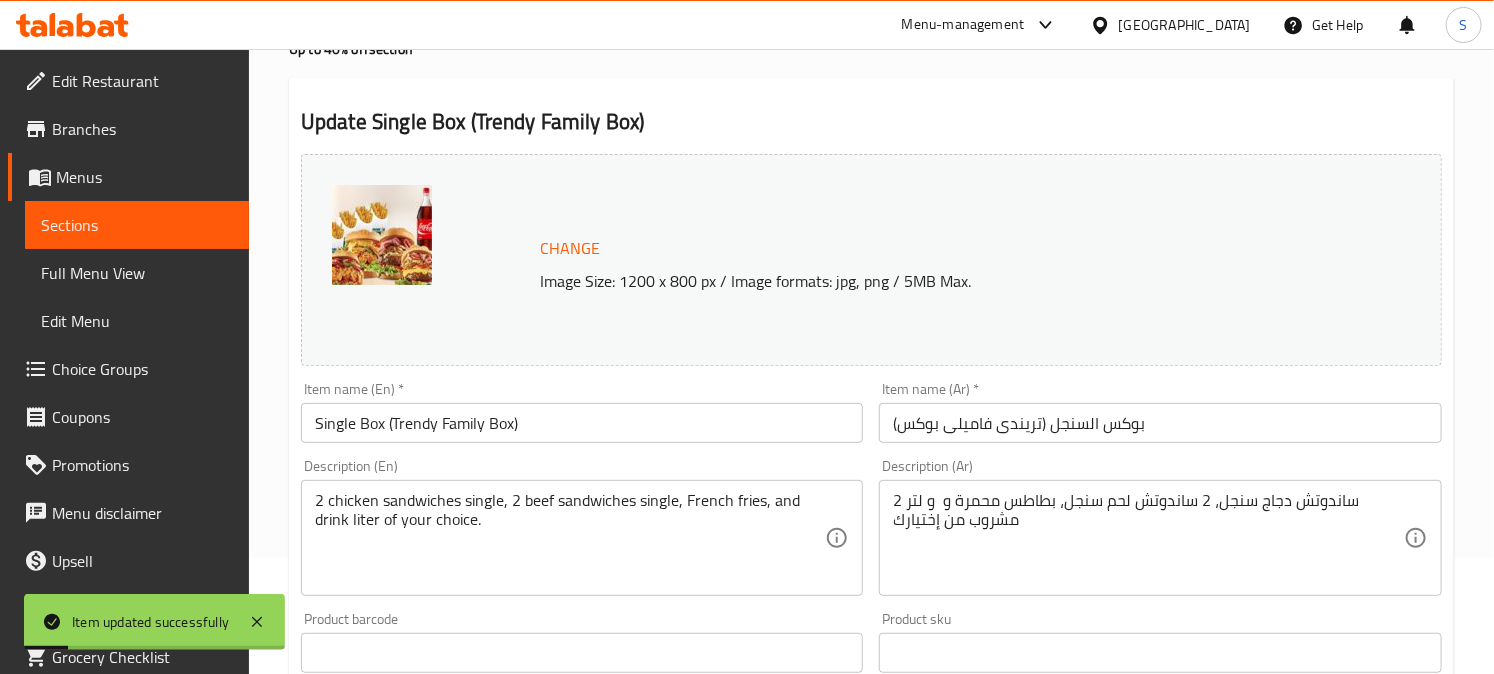 scroll, scrollTop: 0, scrollLeft: 0, axis: both 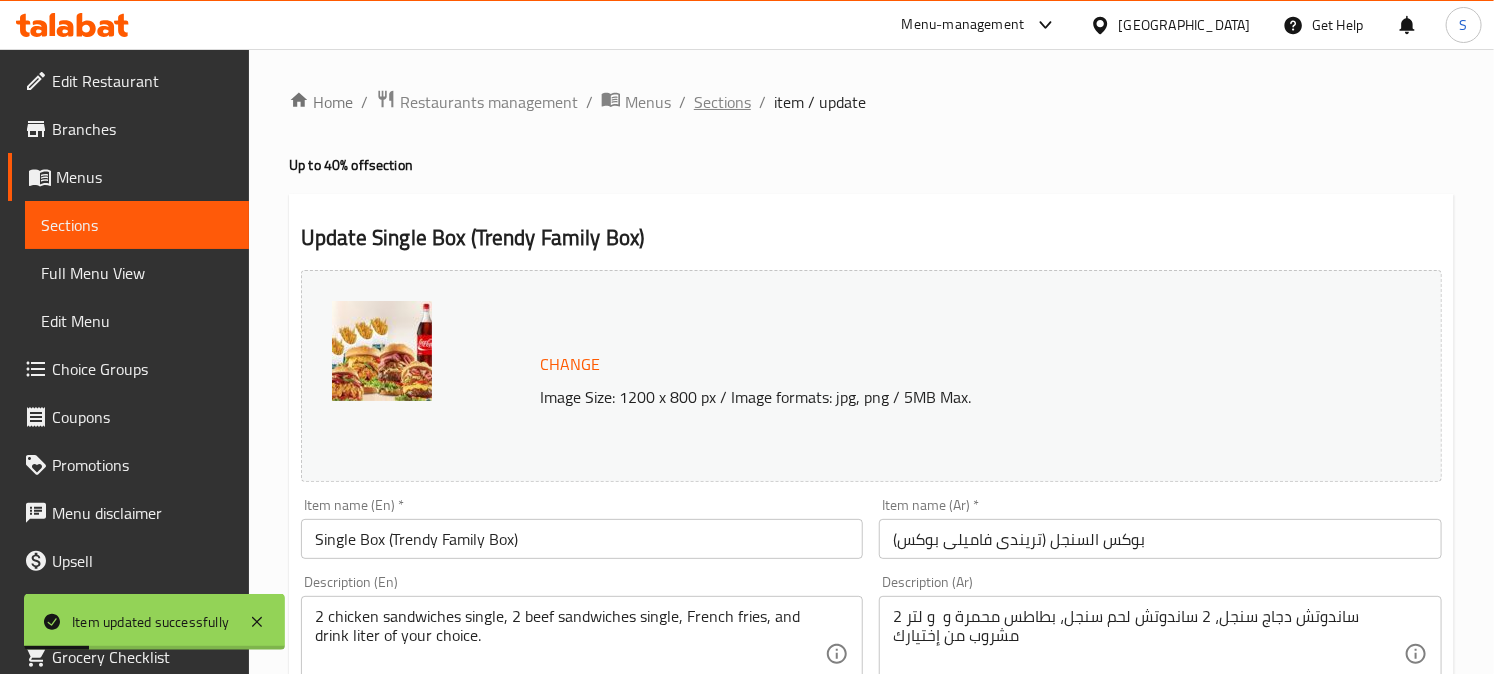 click on "Sections" at bounding box center (722, 102) 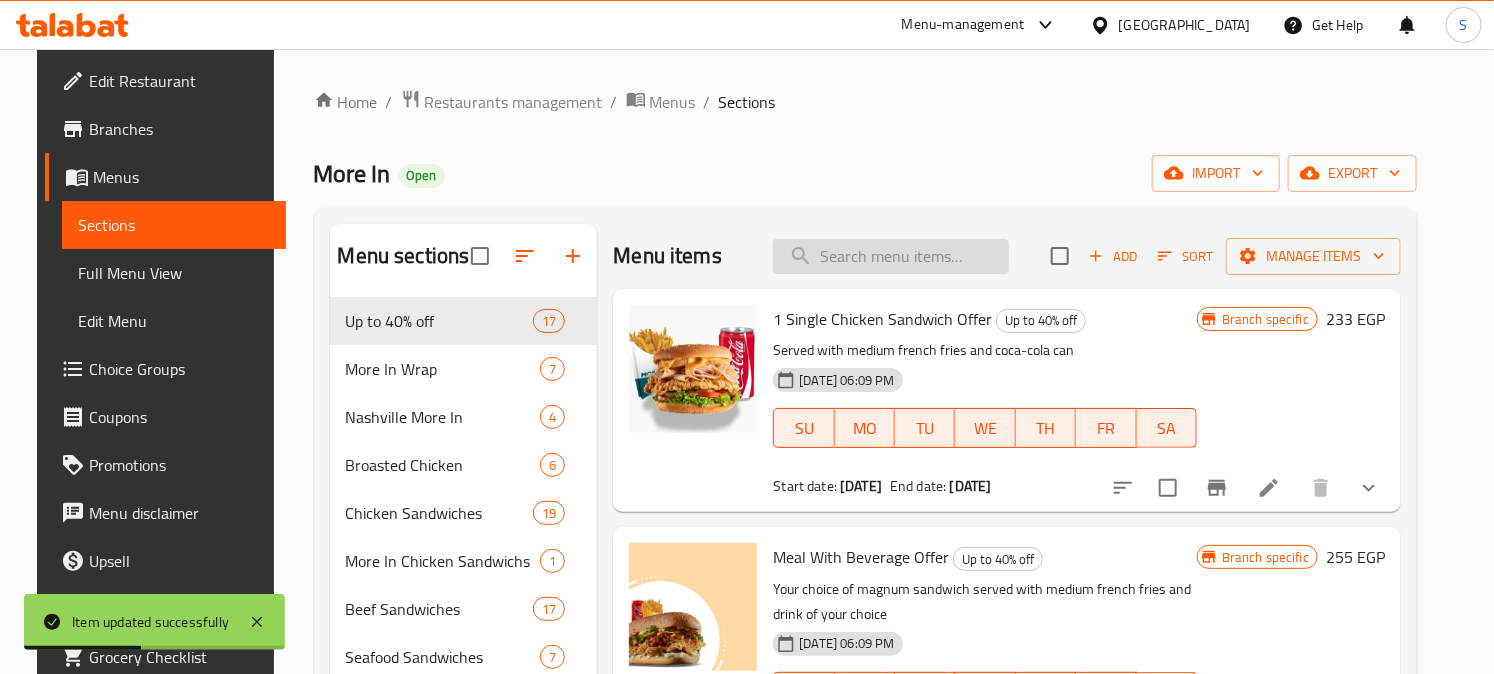 click at bounding box center (891, 256) 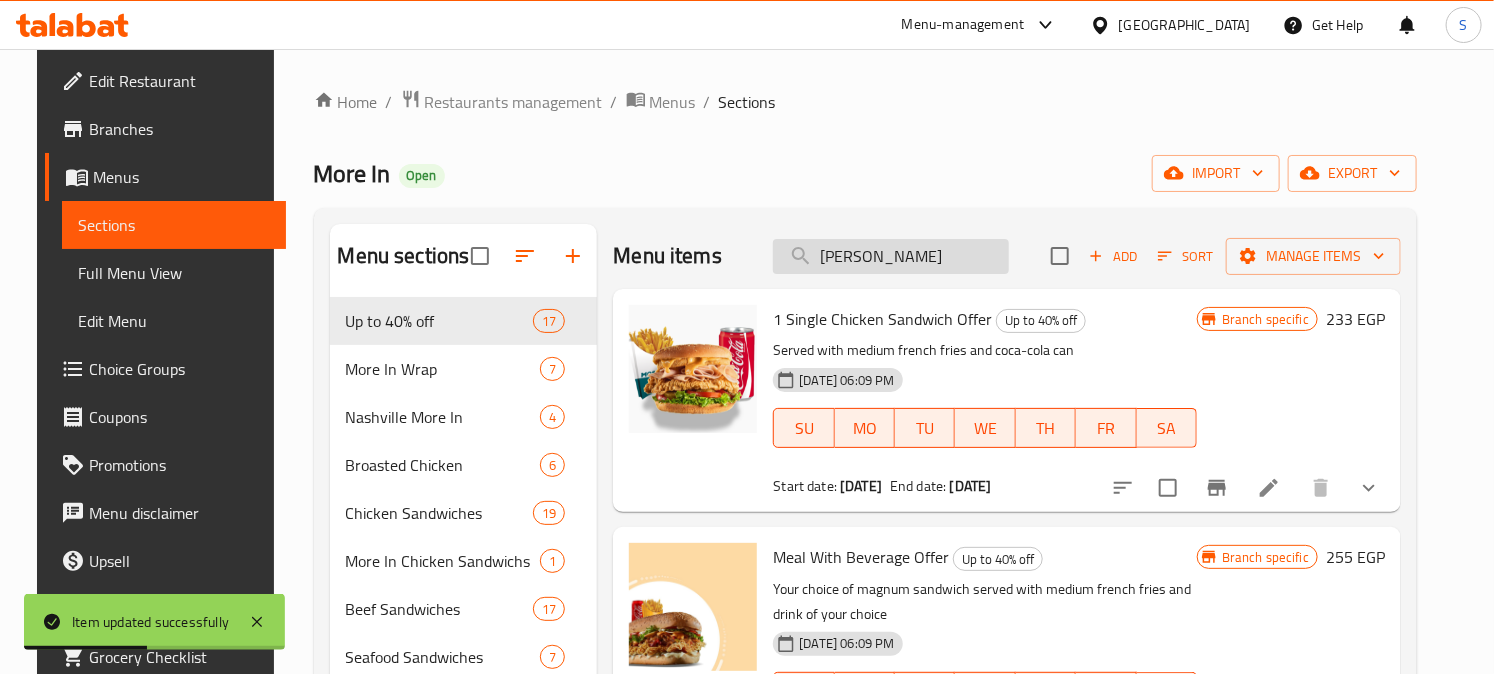 scroll, scrollTop: 0, scrollLeft: 4, axis: horizontal 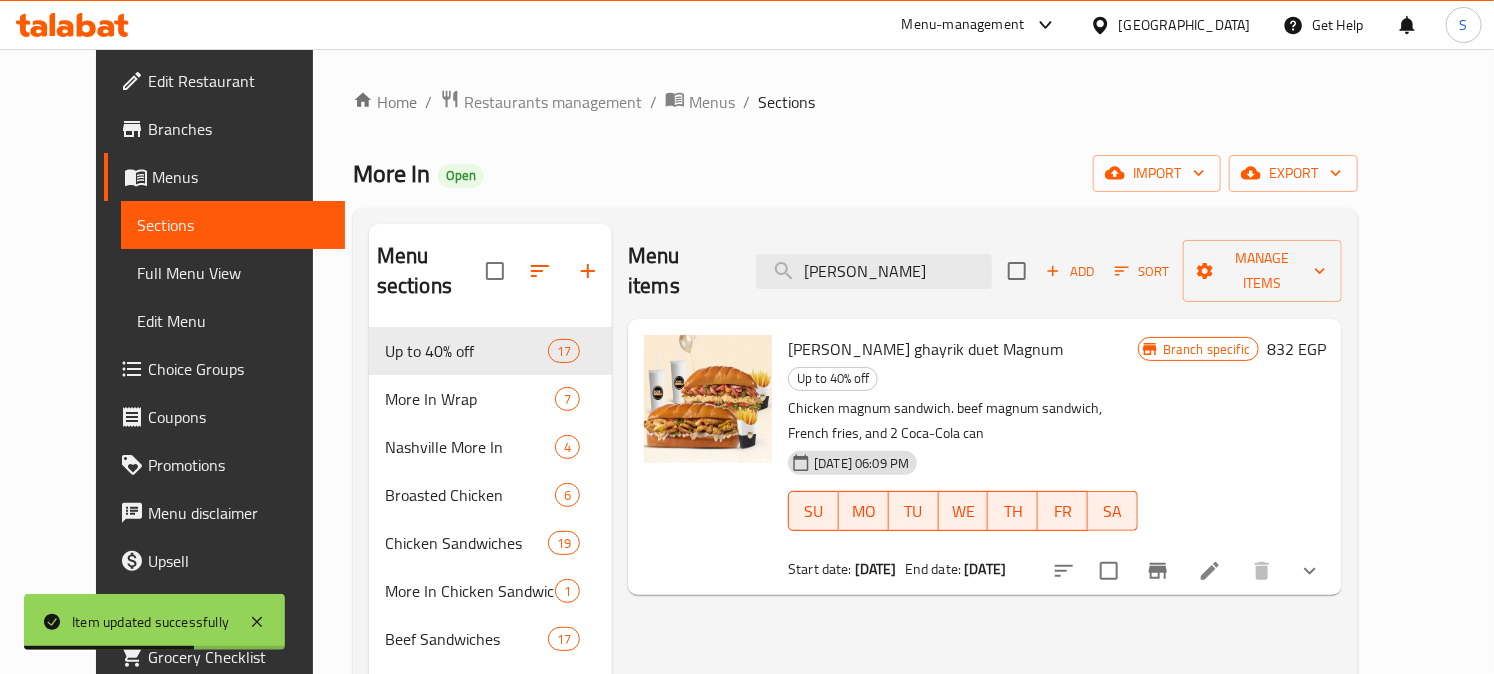 type on "zamanuk wazaman ghayrik" 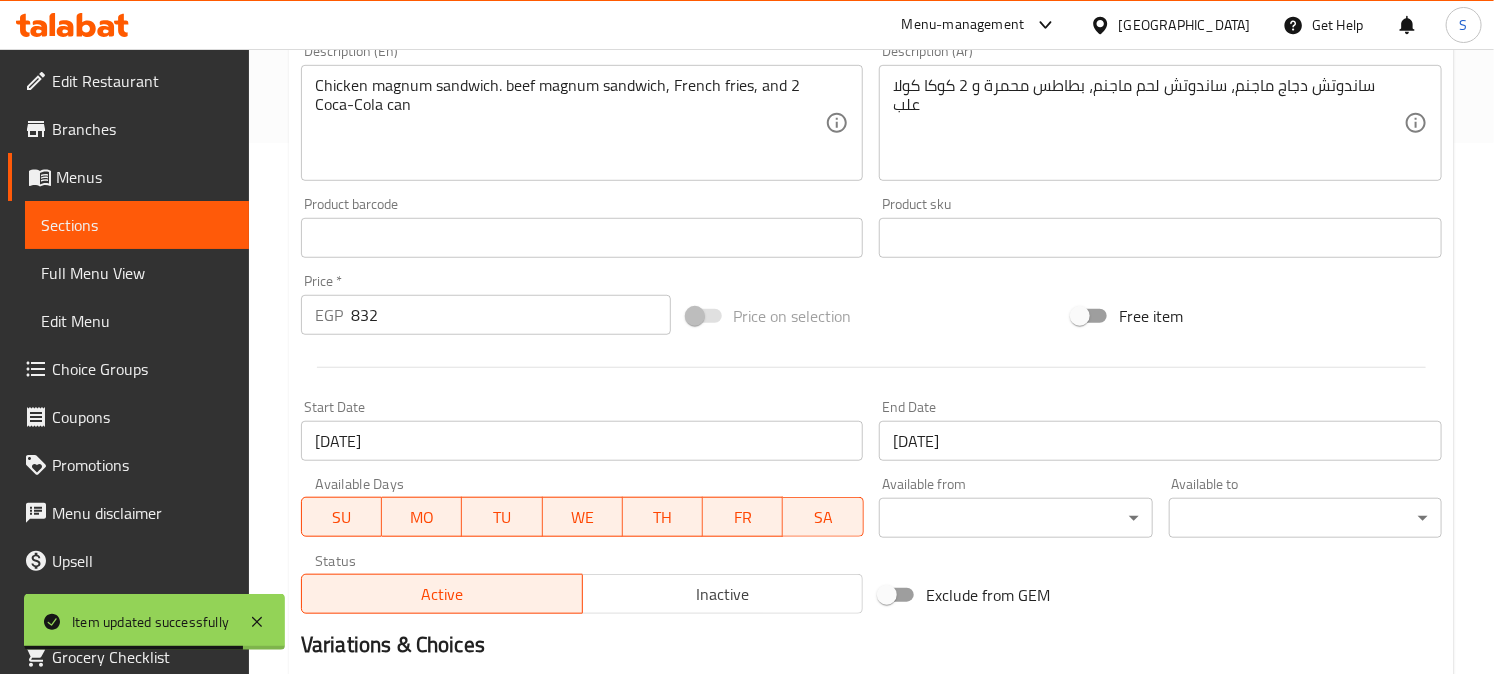 scroll, scrollTop: 555, scrollLeft: 0, axis: vertical 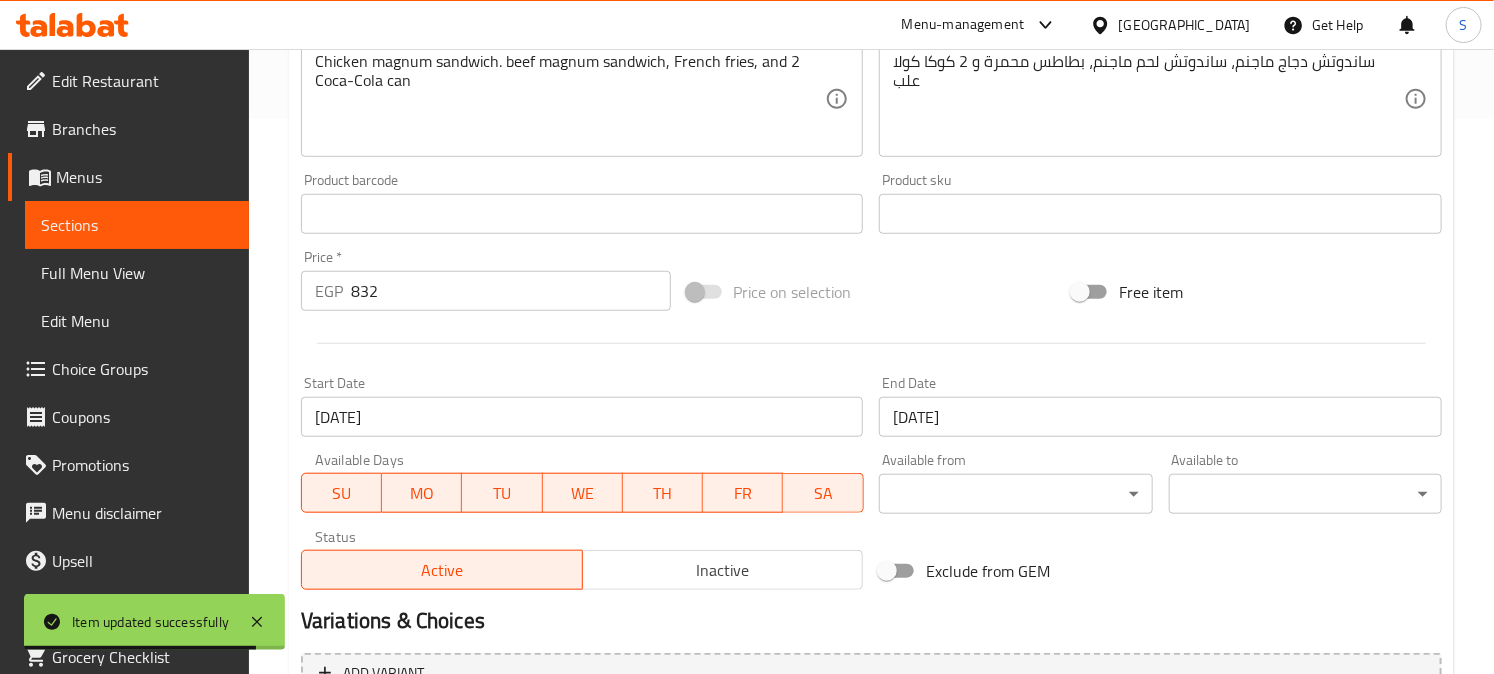 click on "31-12-2026" at bounding box center (1160, 417) 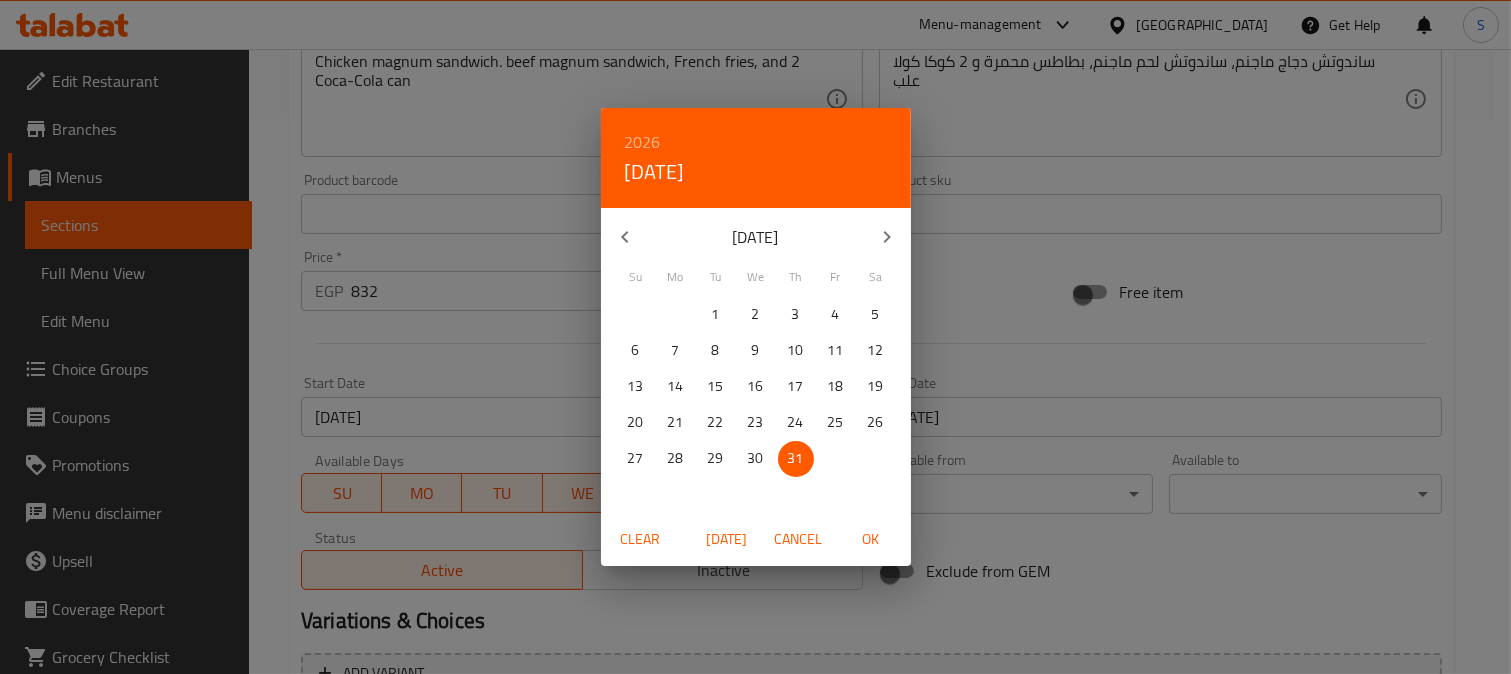 click on "2026" at bounding box center [643, 142] 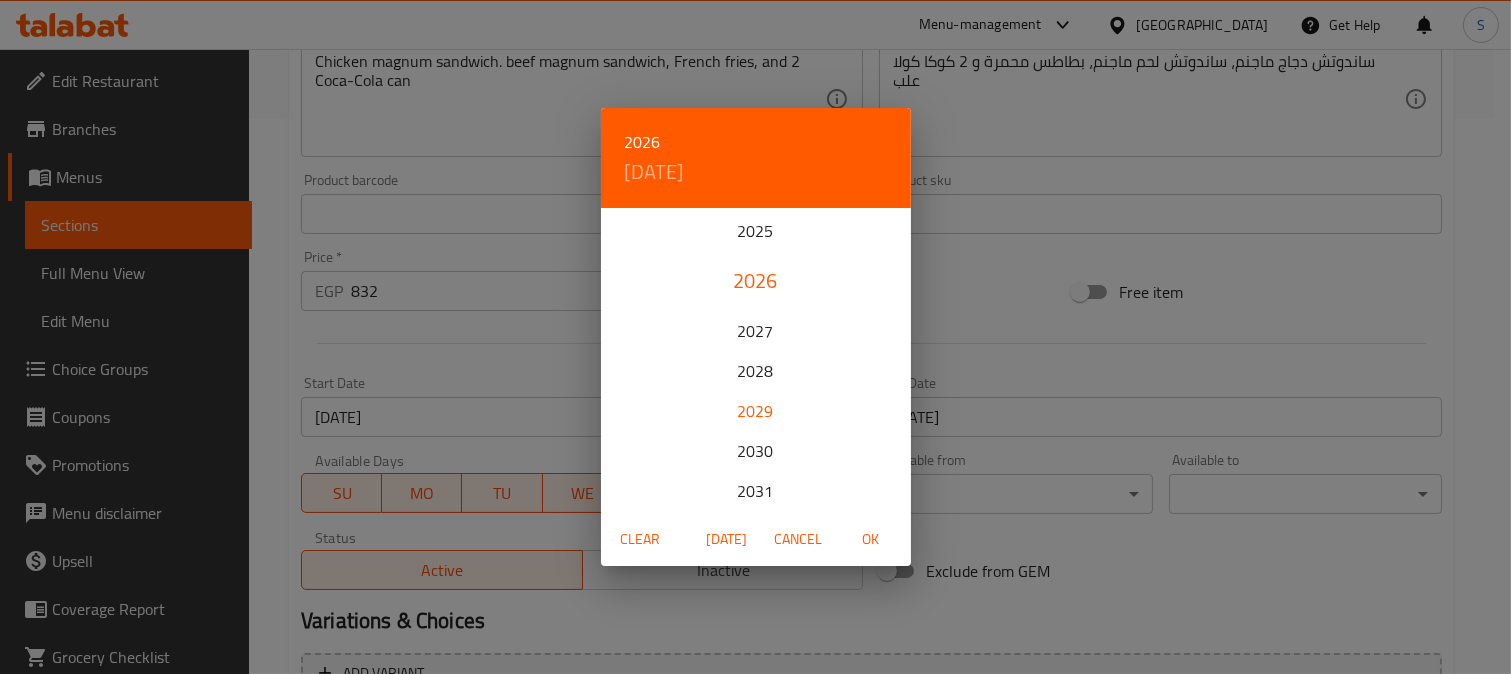 click on "2029" at bounding box center (756, 411) 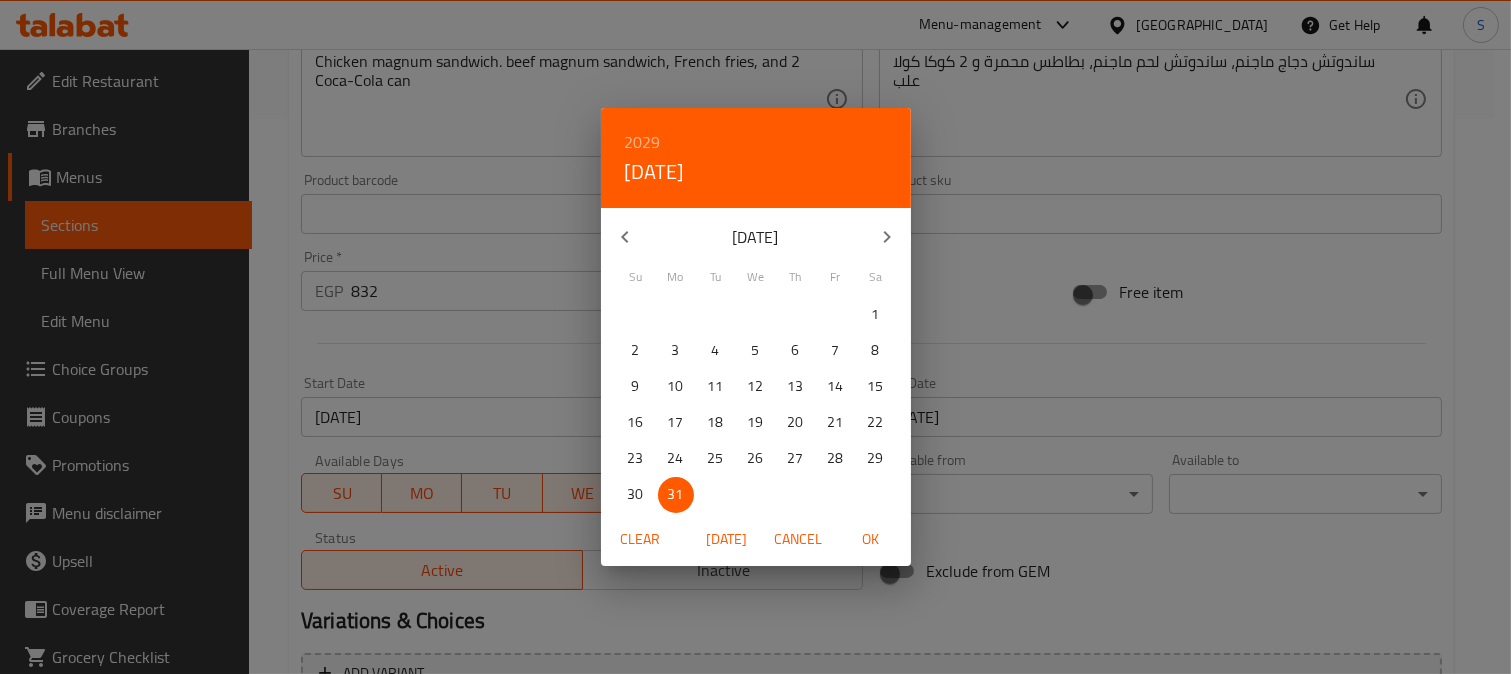 click on "Mon, Dec 31" at bounding box center (655, 172) 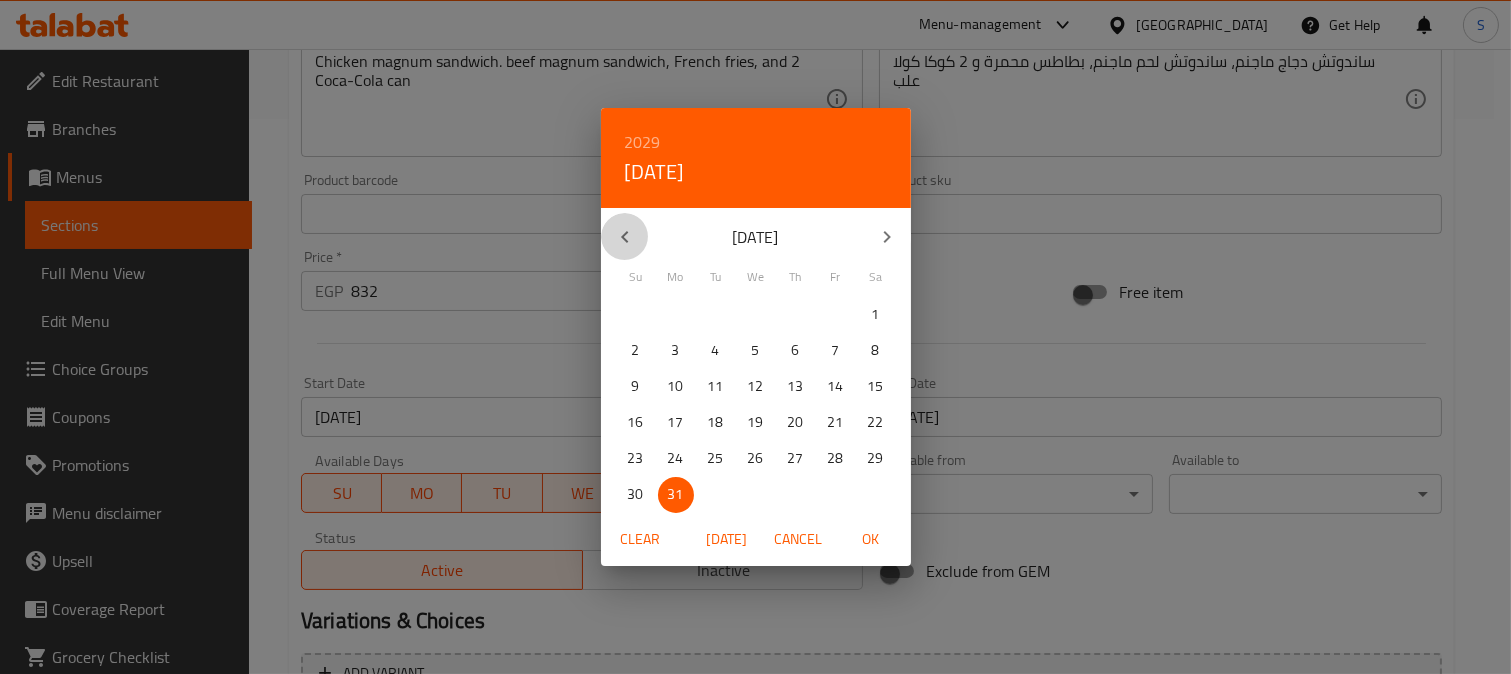 click 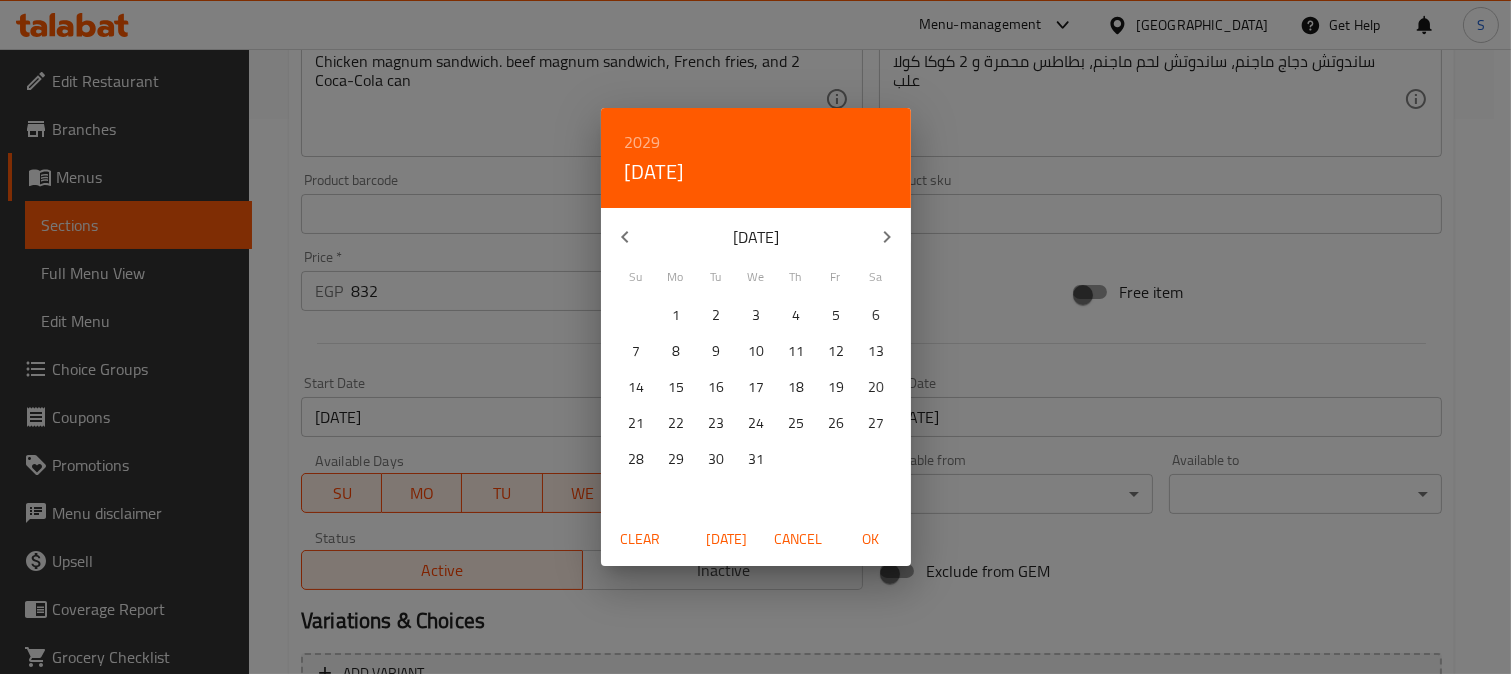 click 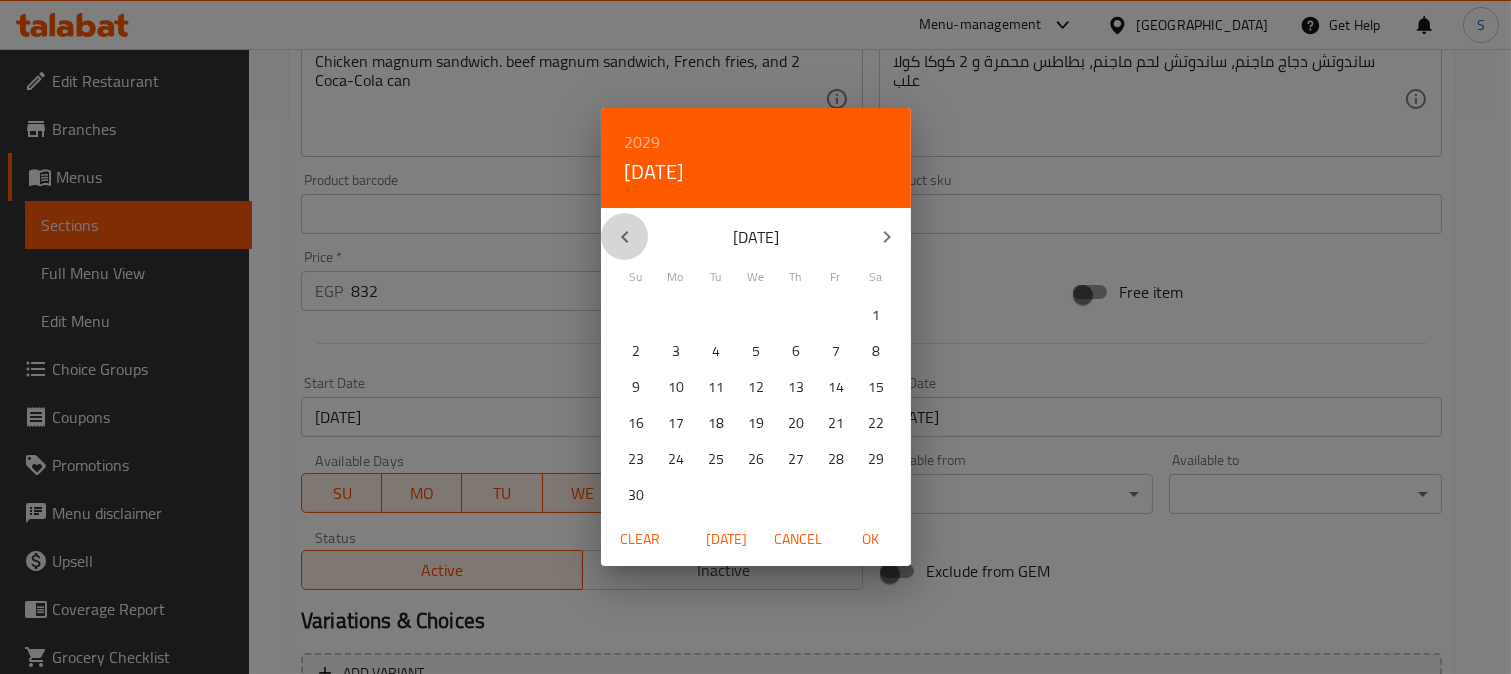click 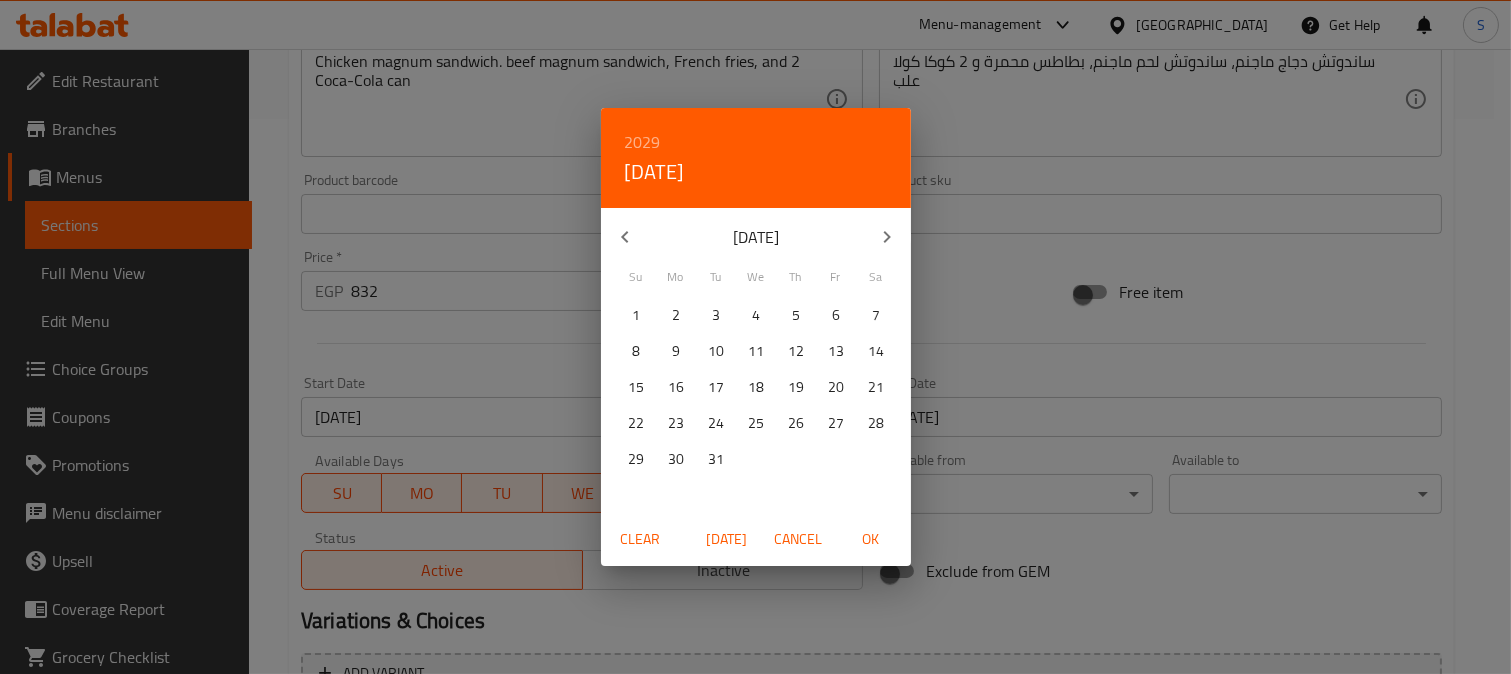 click 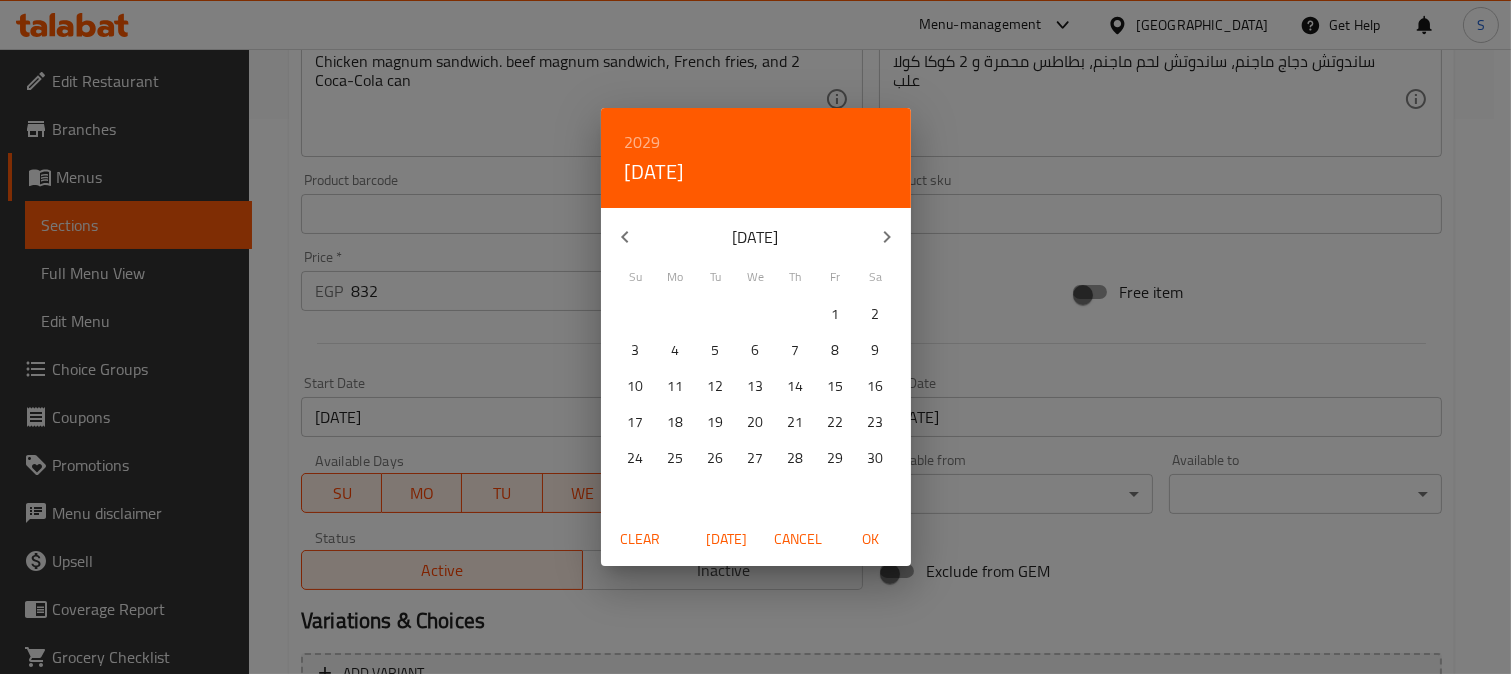 click 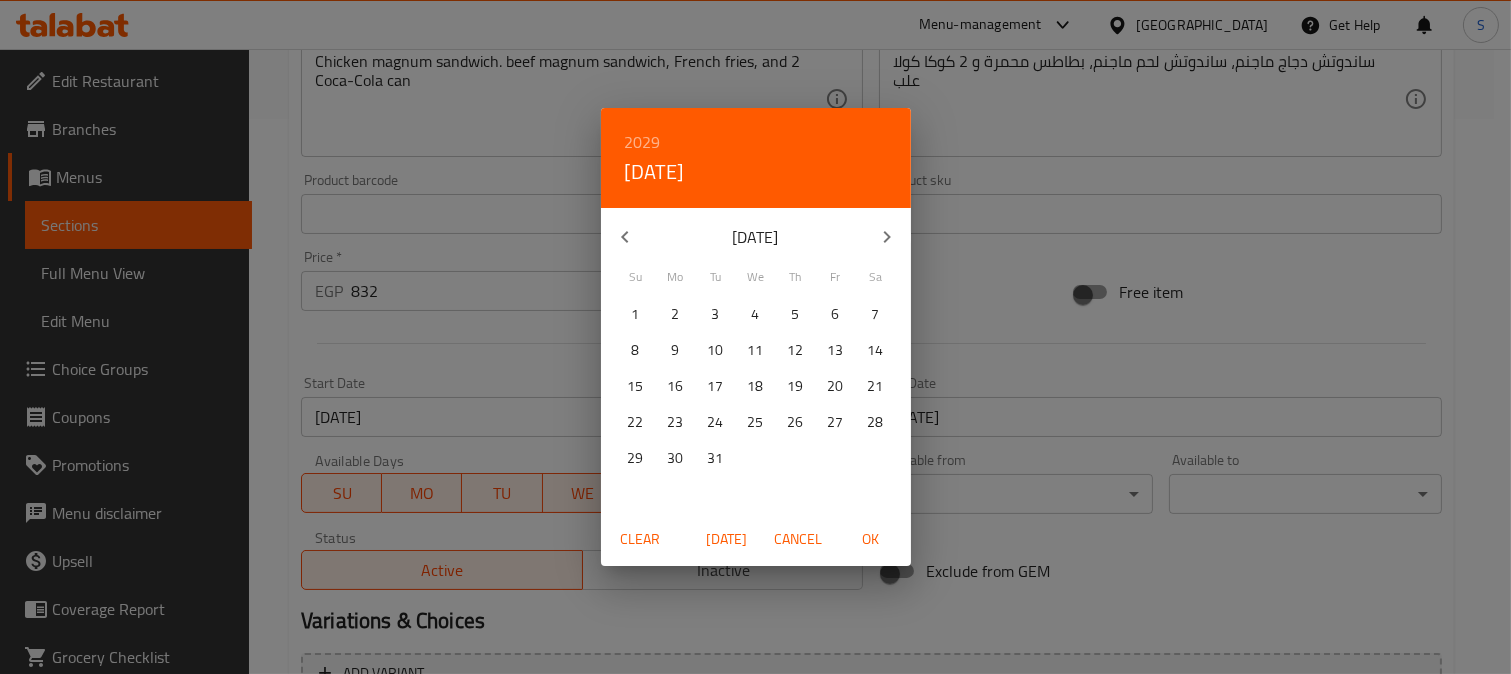 click on "12" at bounding box center (796, 350) 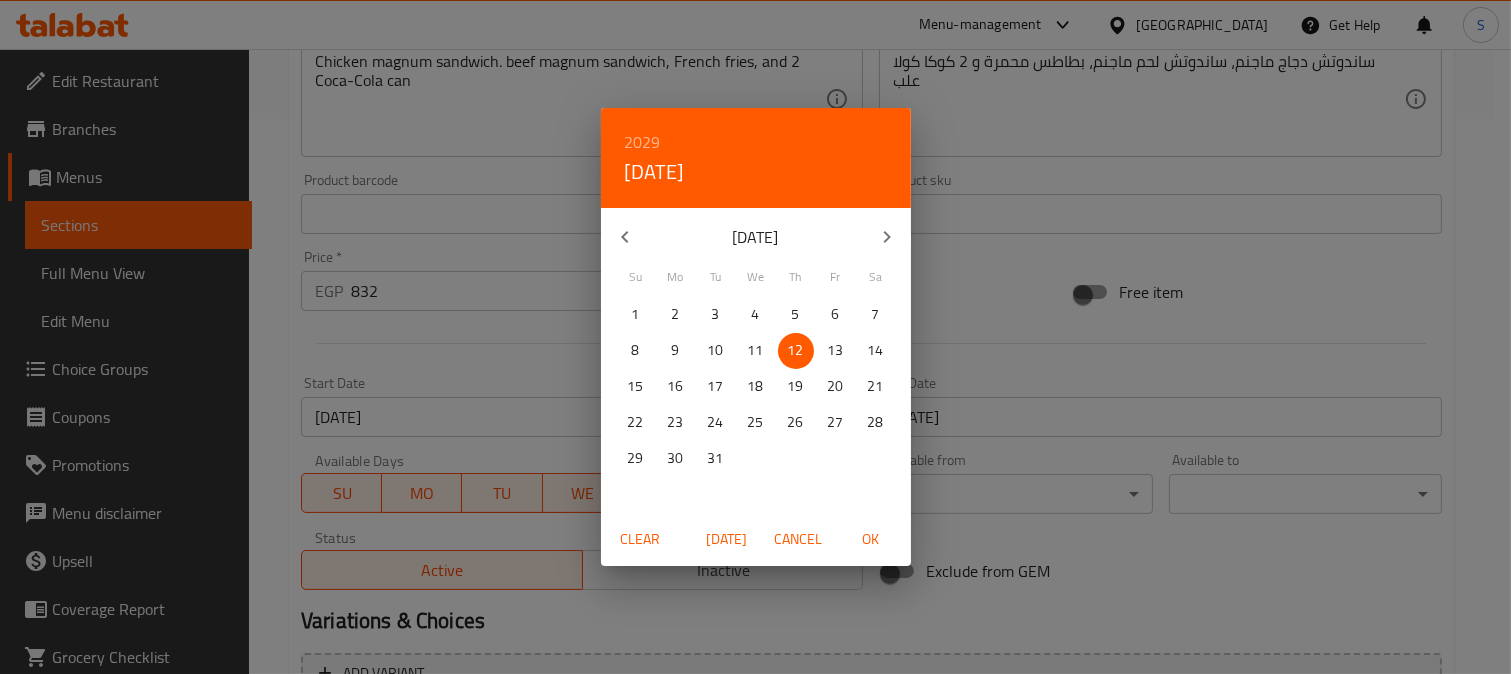 click on "OK" at bounding box center [871, 539] 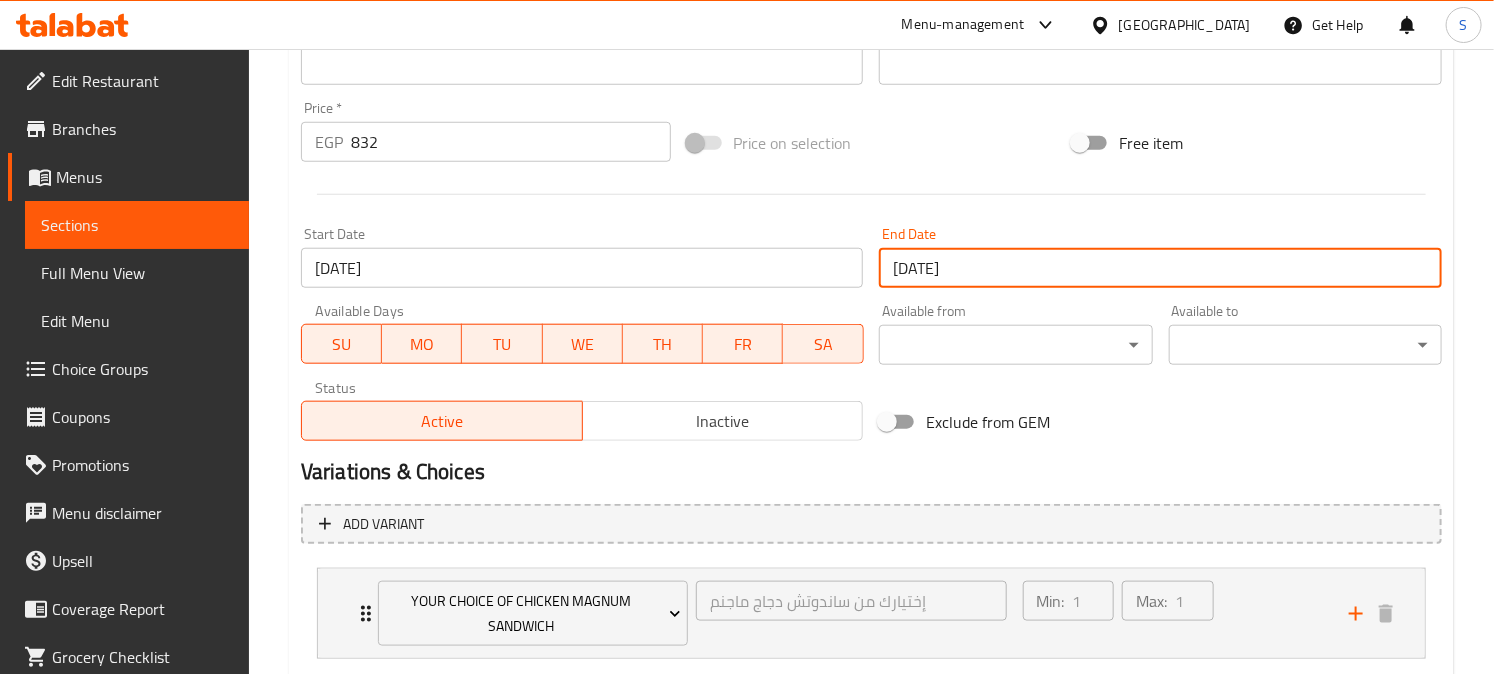 scroll, scrollTop: 906, scrollLeft: 0, axis: vertical 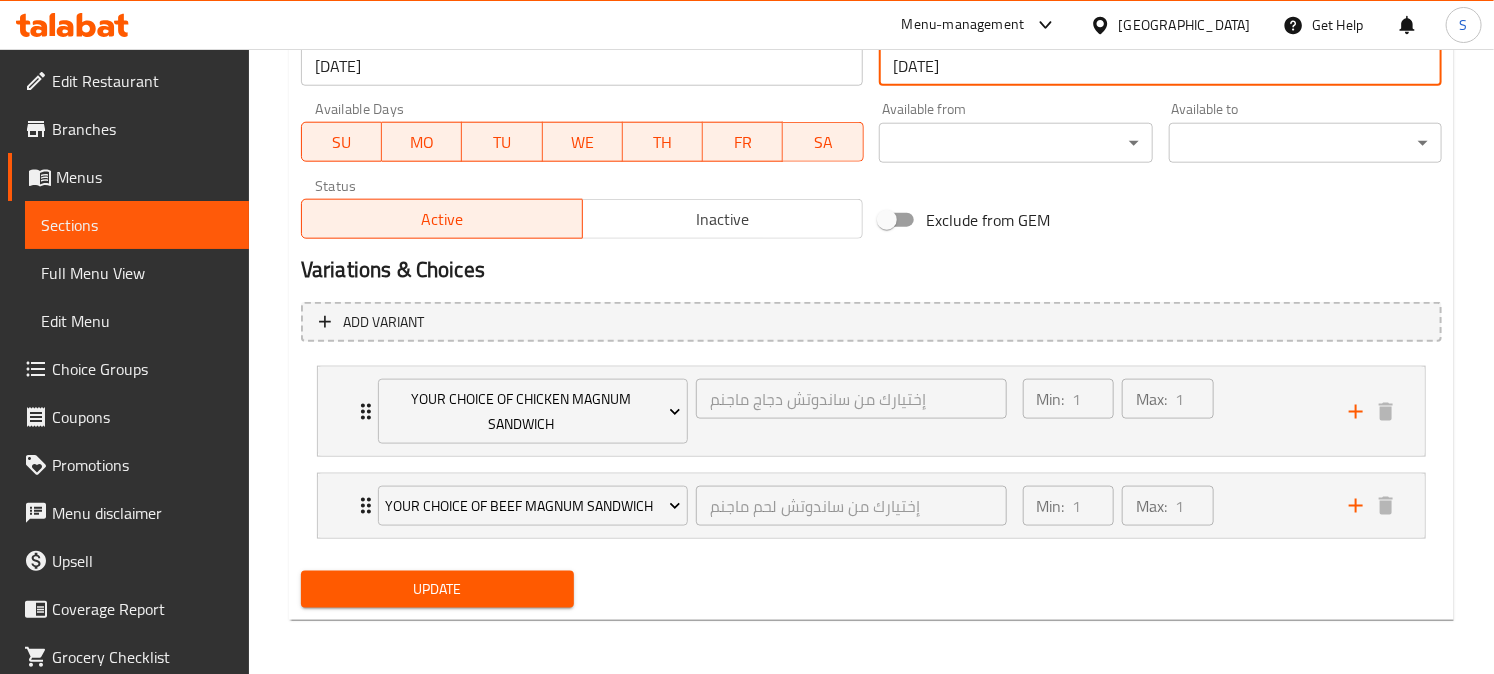 click on "Update" at bounding box center (437, 589) 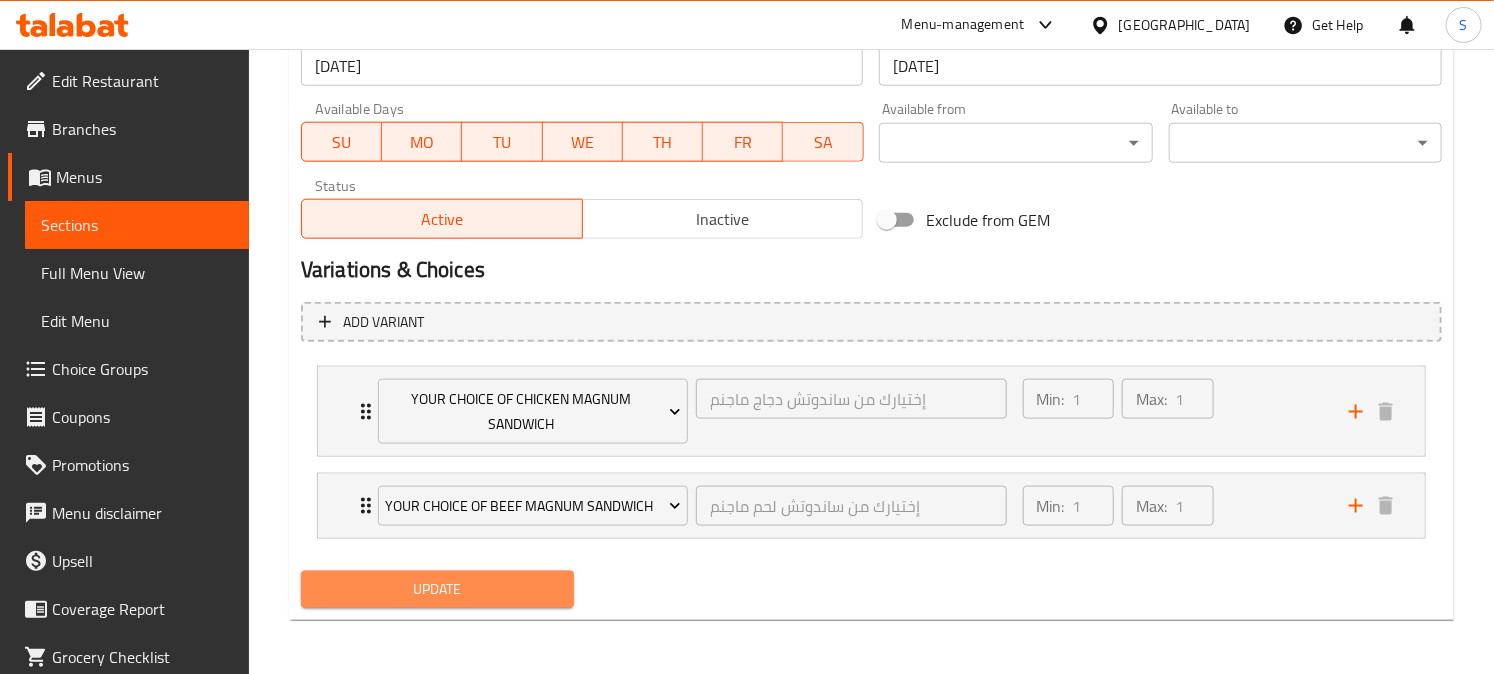 click on "Update" at bounding box center (437, 589) 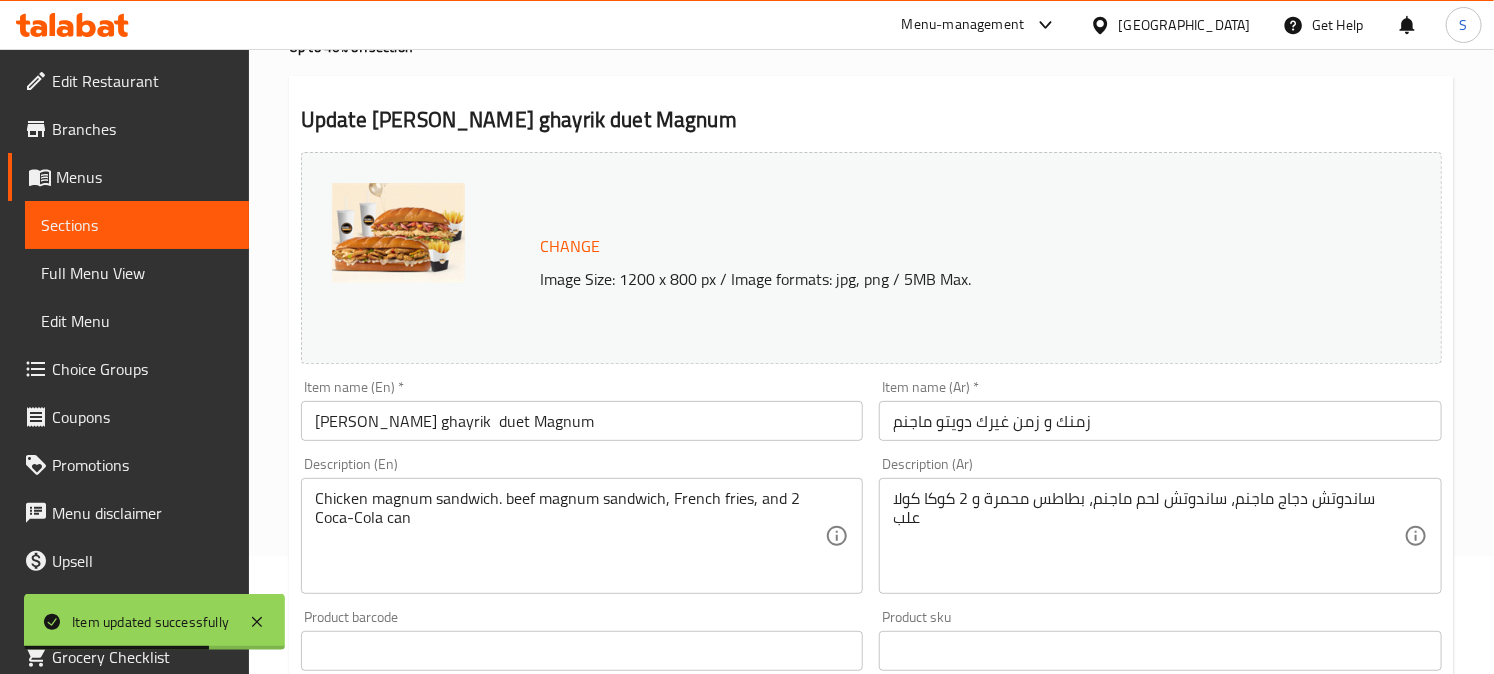 scroll, scrollTop: 0, scrollLeft: 0, axis: both 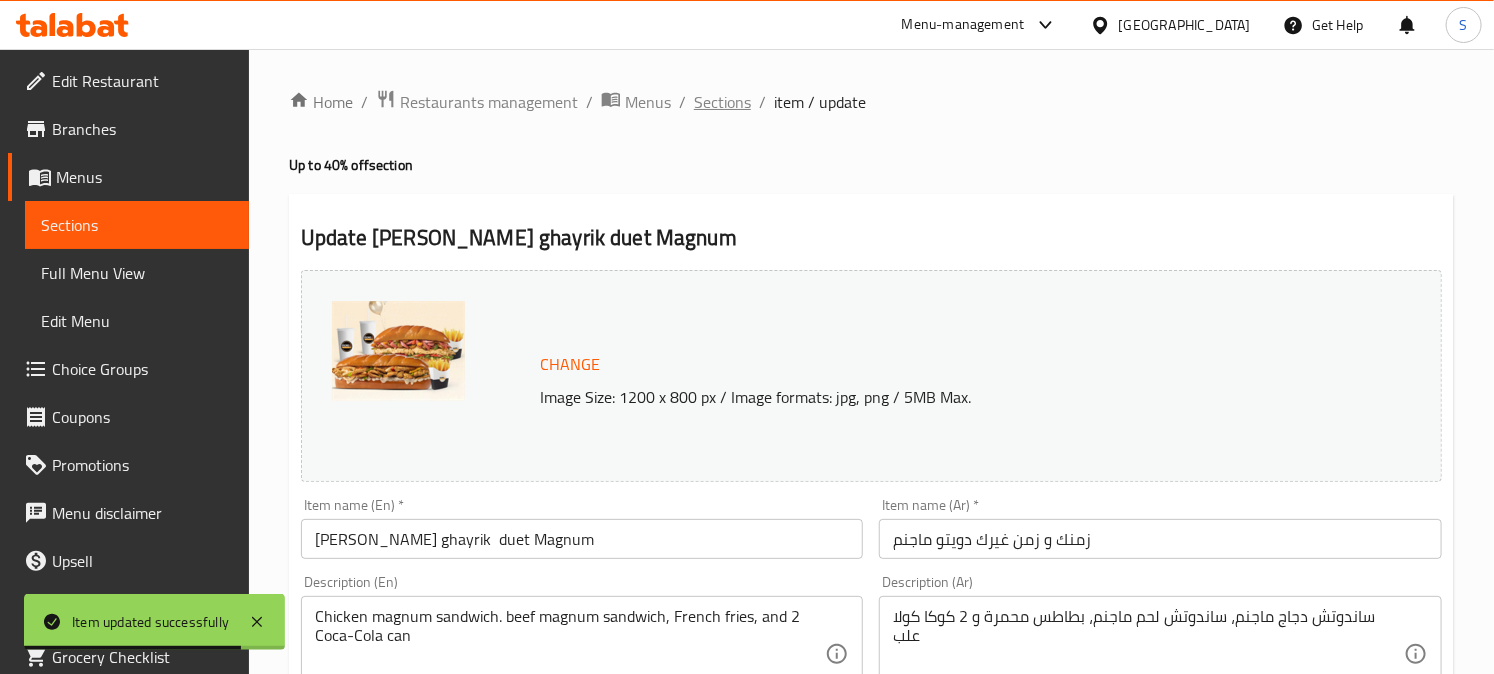 click on "Sections" at bounding box center [722, 102] 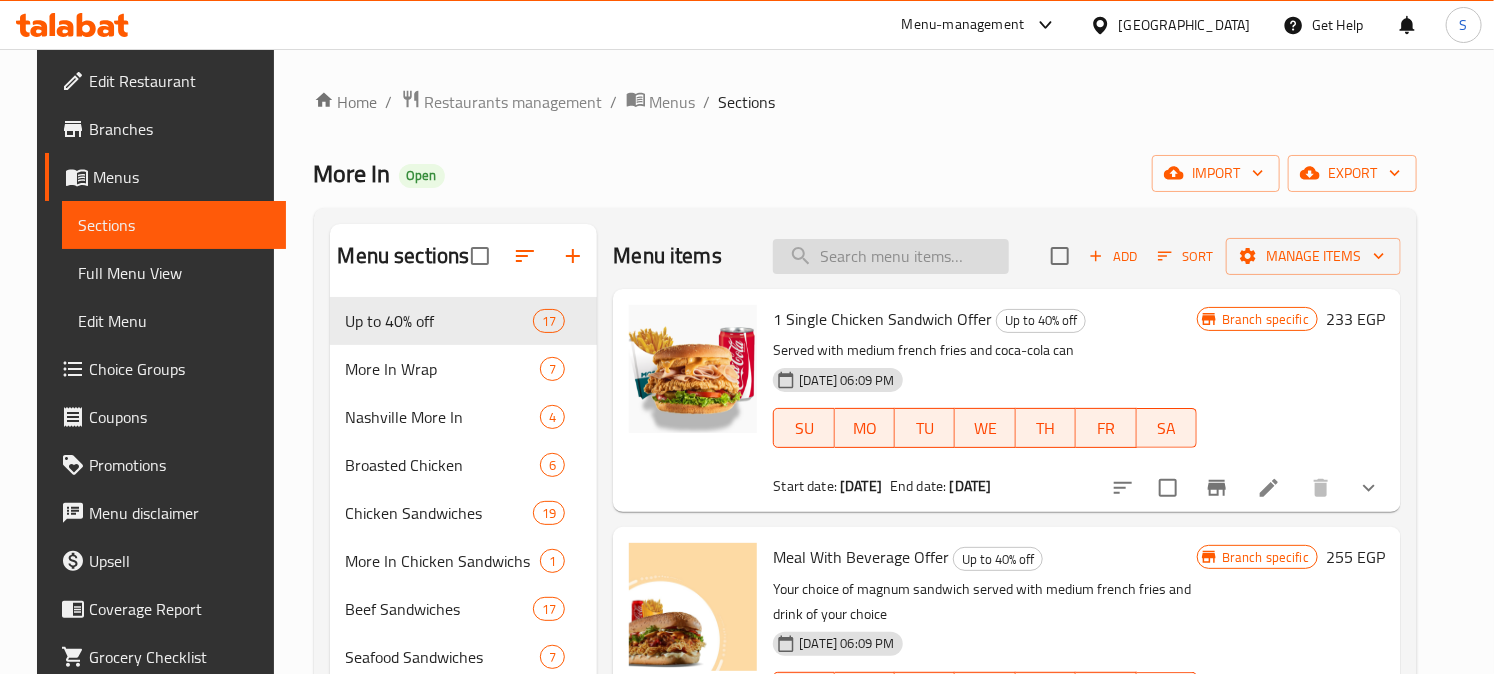 click at bounding box center [891, 256] 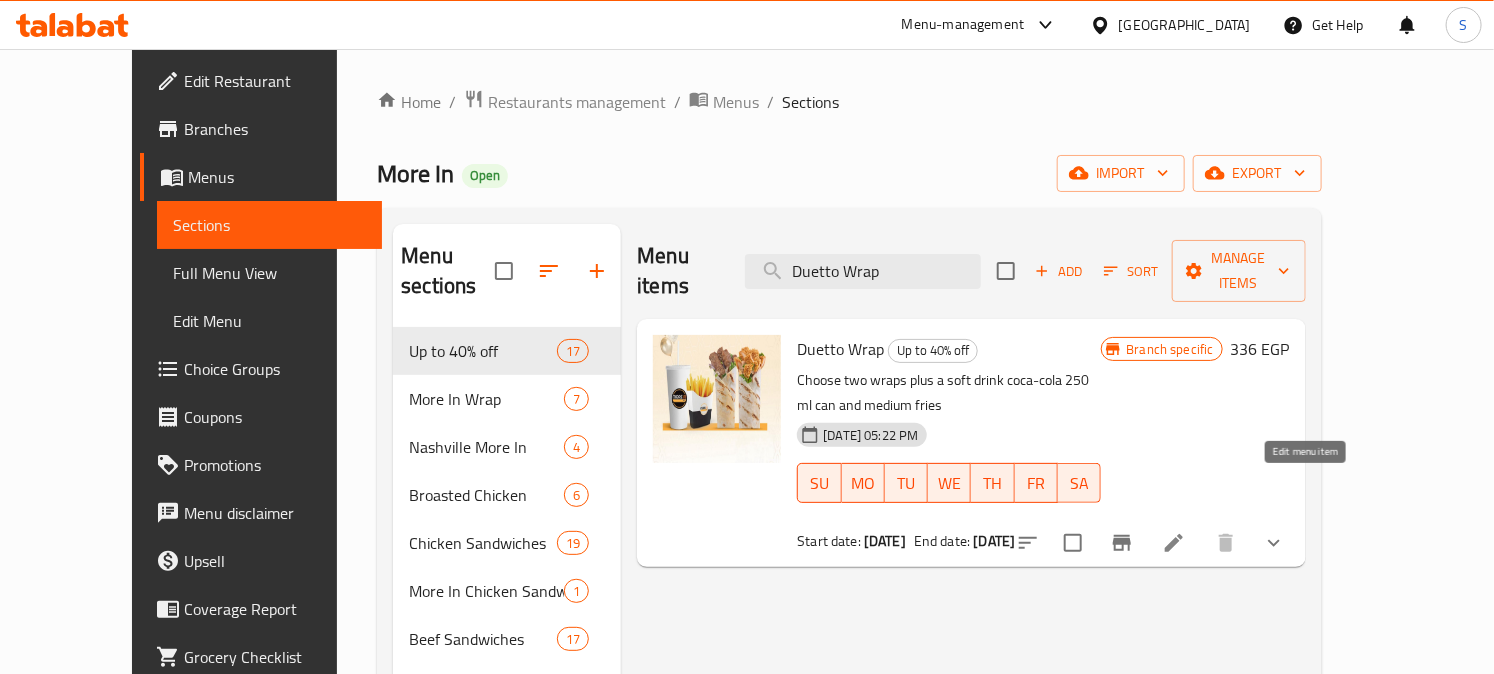 type on "Duetto Wrap" 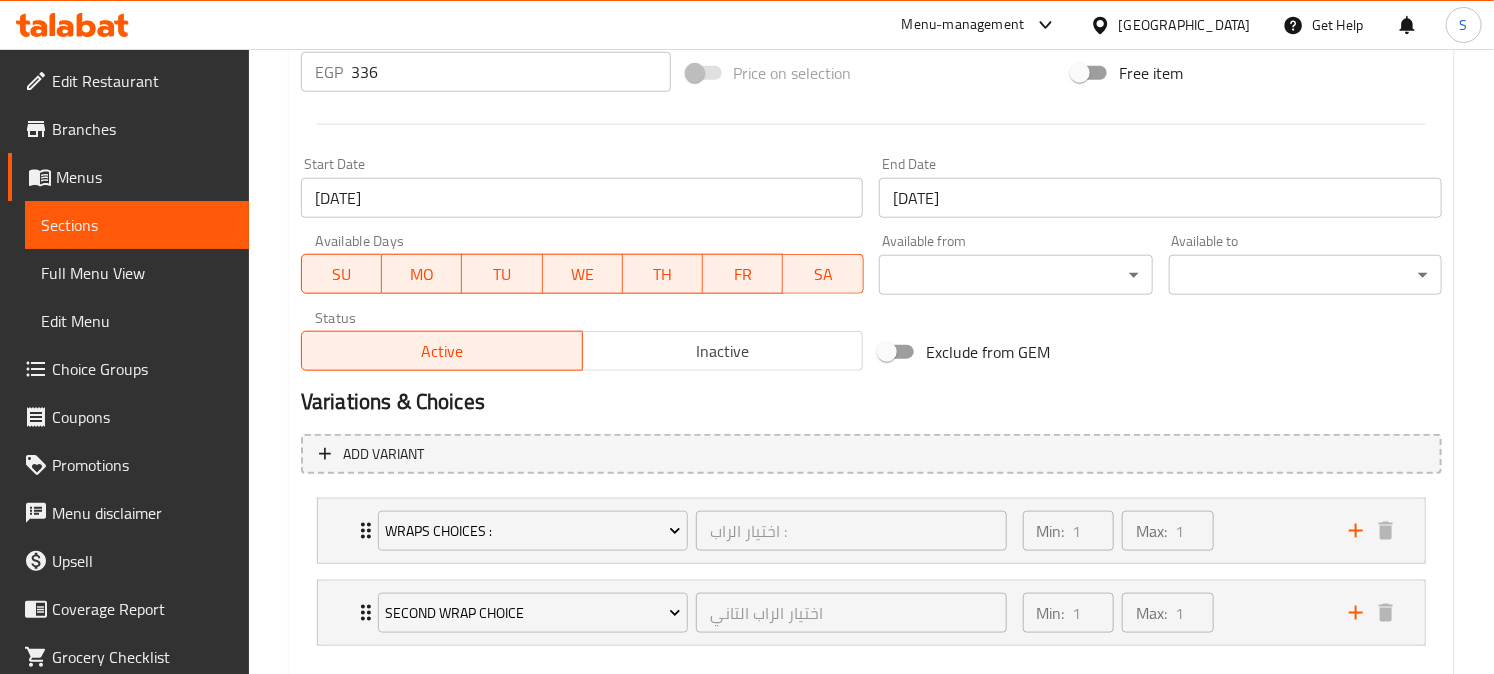 scroll, scrollTop: 777, scrollLeft: 0, axis: vertical 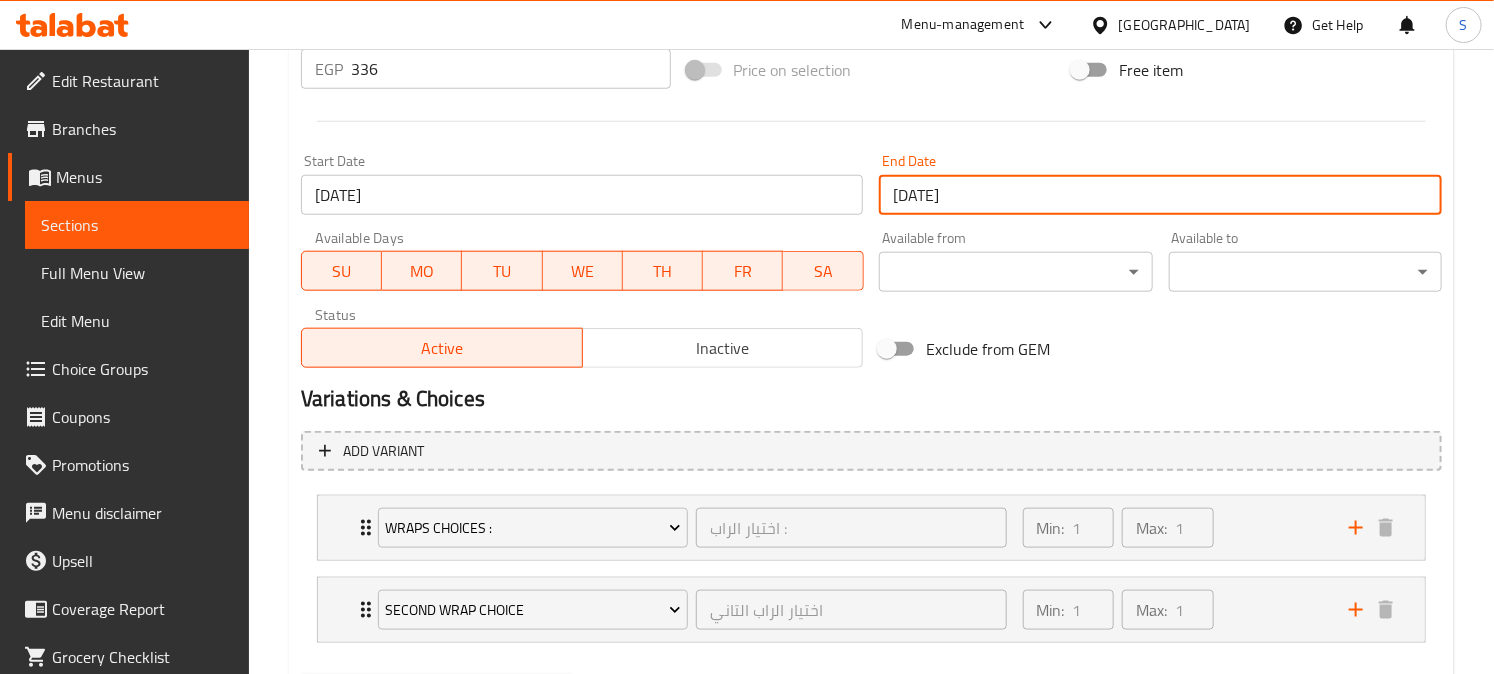 click on "28-02-2027" at bounding box center [1160, 195] 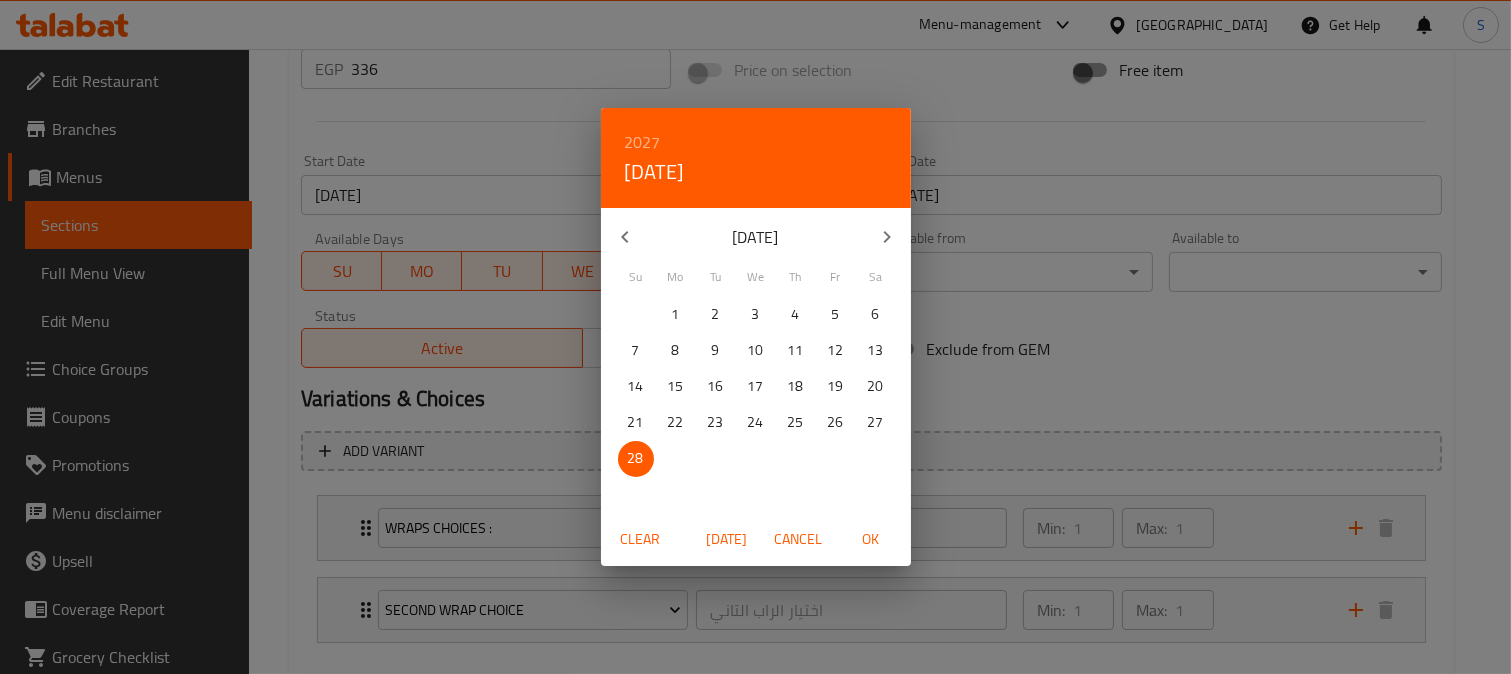 click on "2027 Sun, Feb 28" at bounding box center [756, 158] 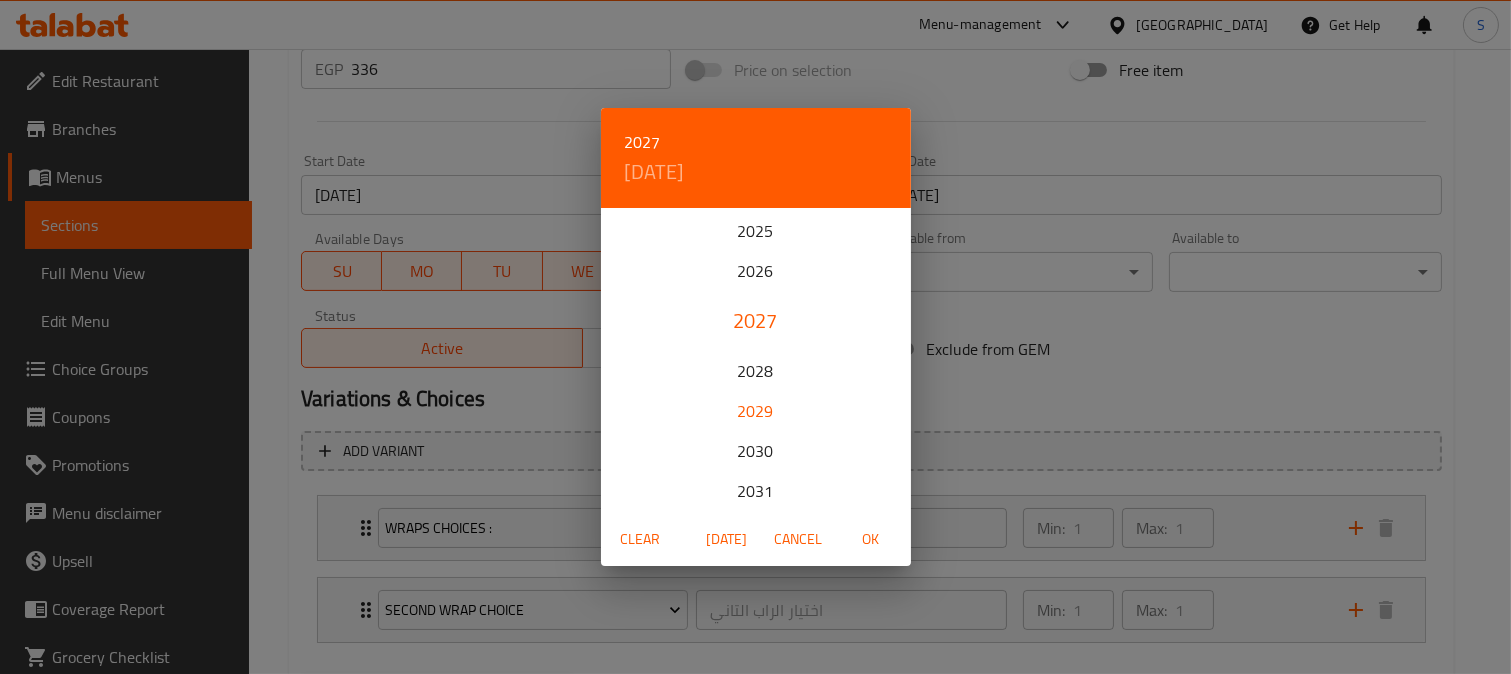 click on "2029" at bounding box center [756, 411] 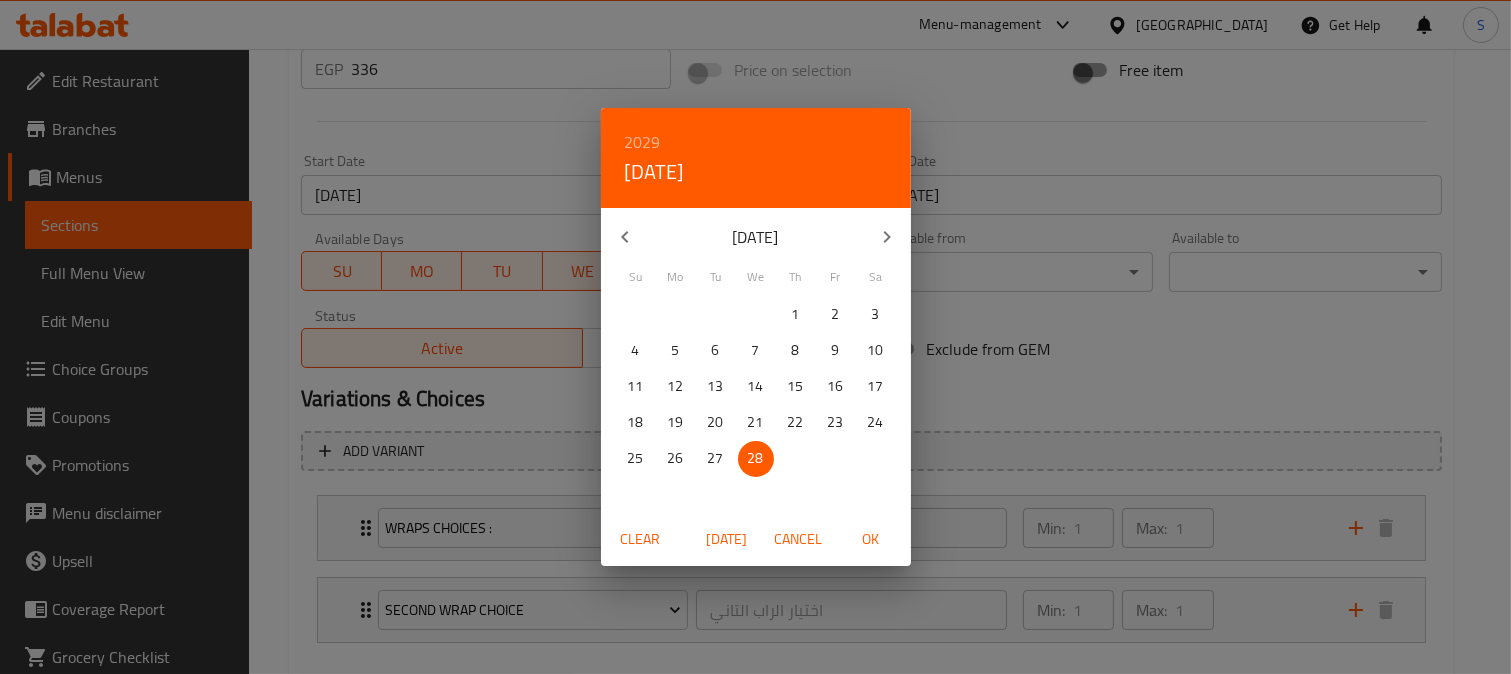 click 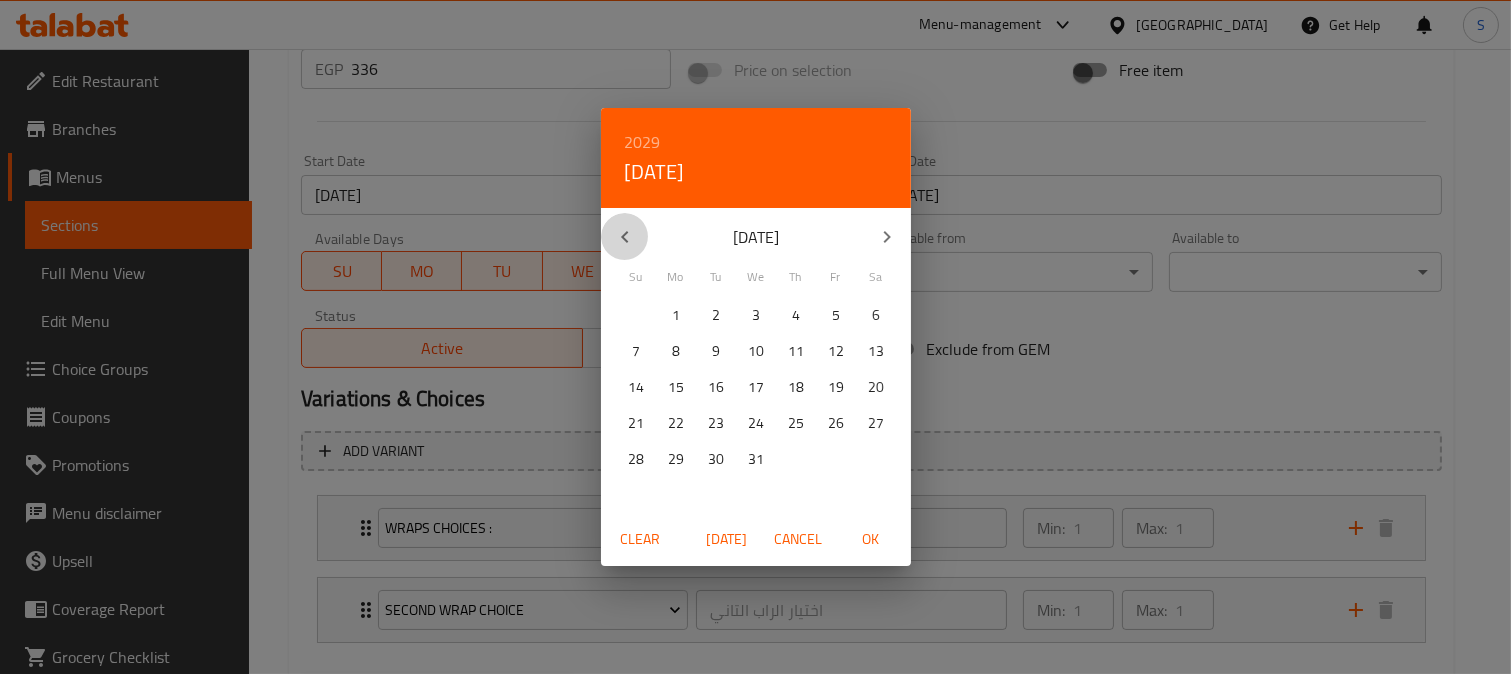 click 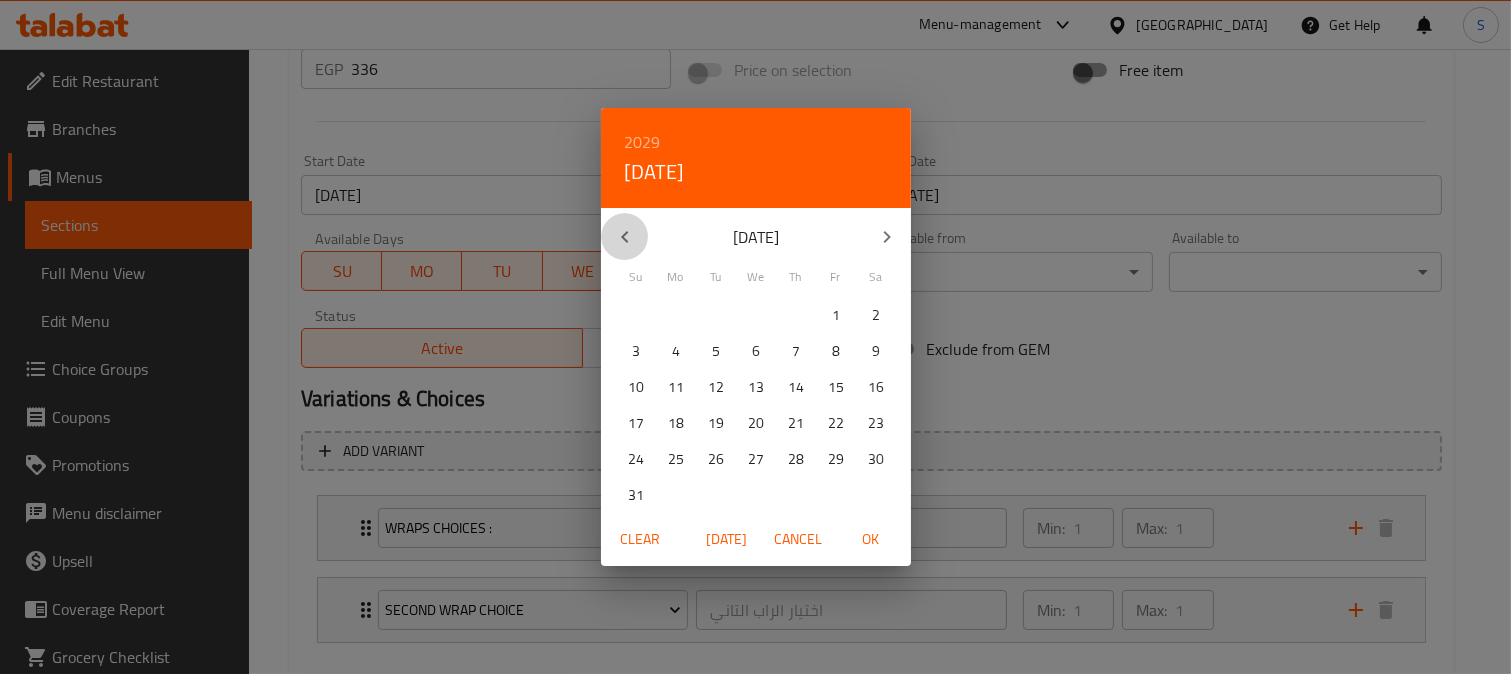 click 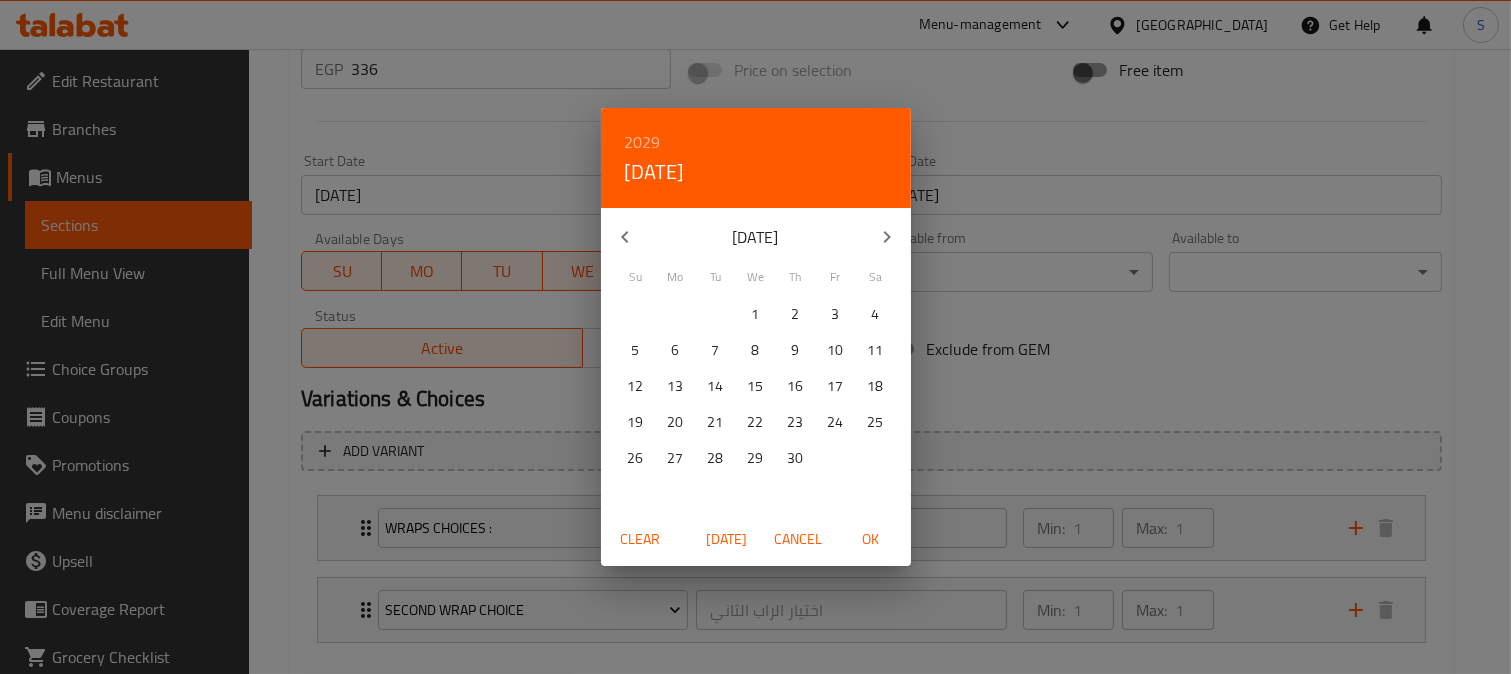 click on "2029 Wed, Feb 28 November 2028 Su Mo Tu We Th Fr Sa 29 30 31 1 2 3 4 5 6 7 8 9 10 11 12 13 14 15 16 17 18 19 20 21 22 23 24 25 26 27 28 29 30 1 2 Clear Today Cancel OK" at bounding box center [755, 337] 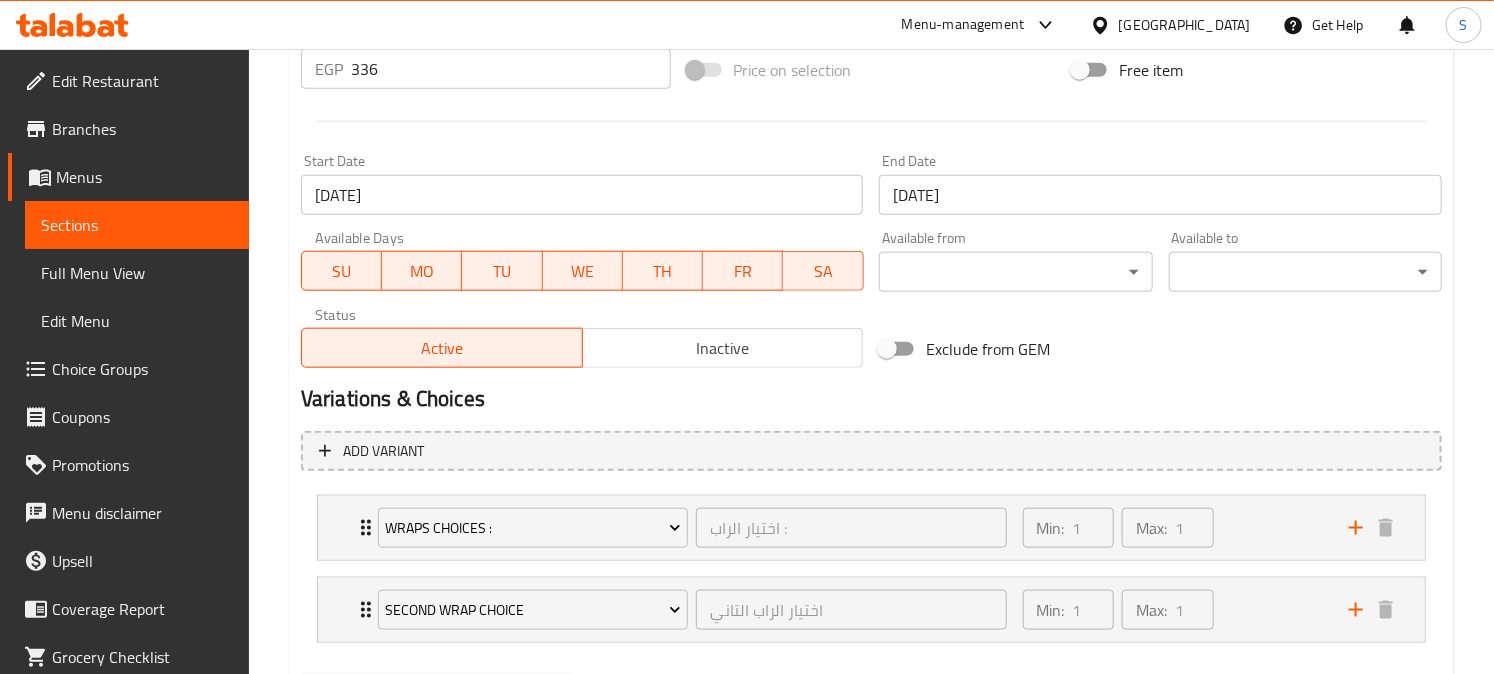 click on "28-02-2027" at bounding box center [1160, 195] 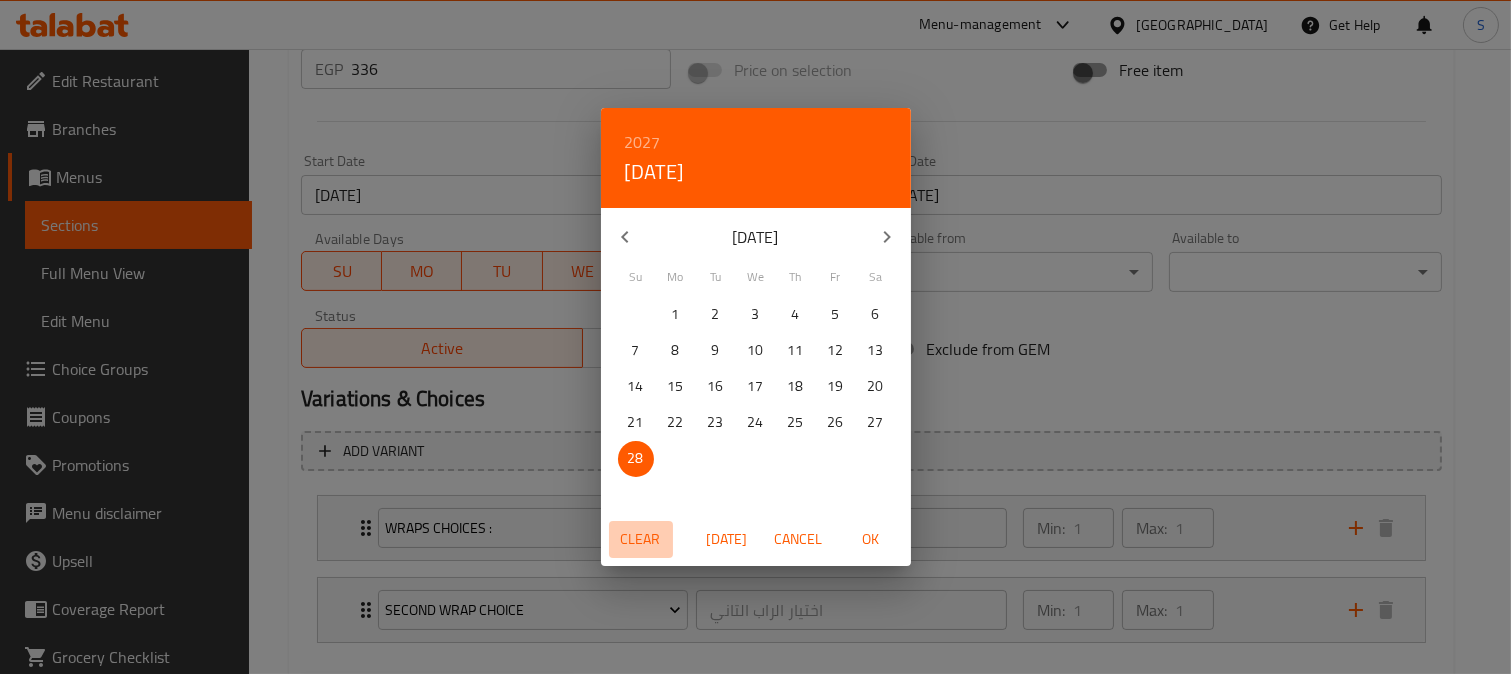 click on "Clear" at bounding box center (641, 539) 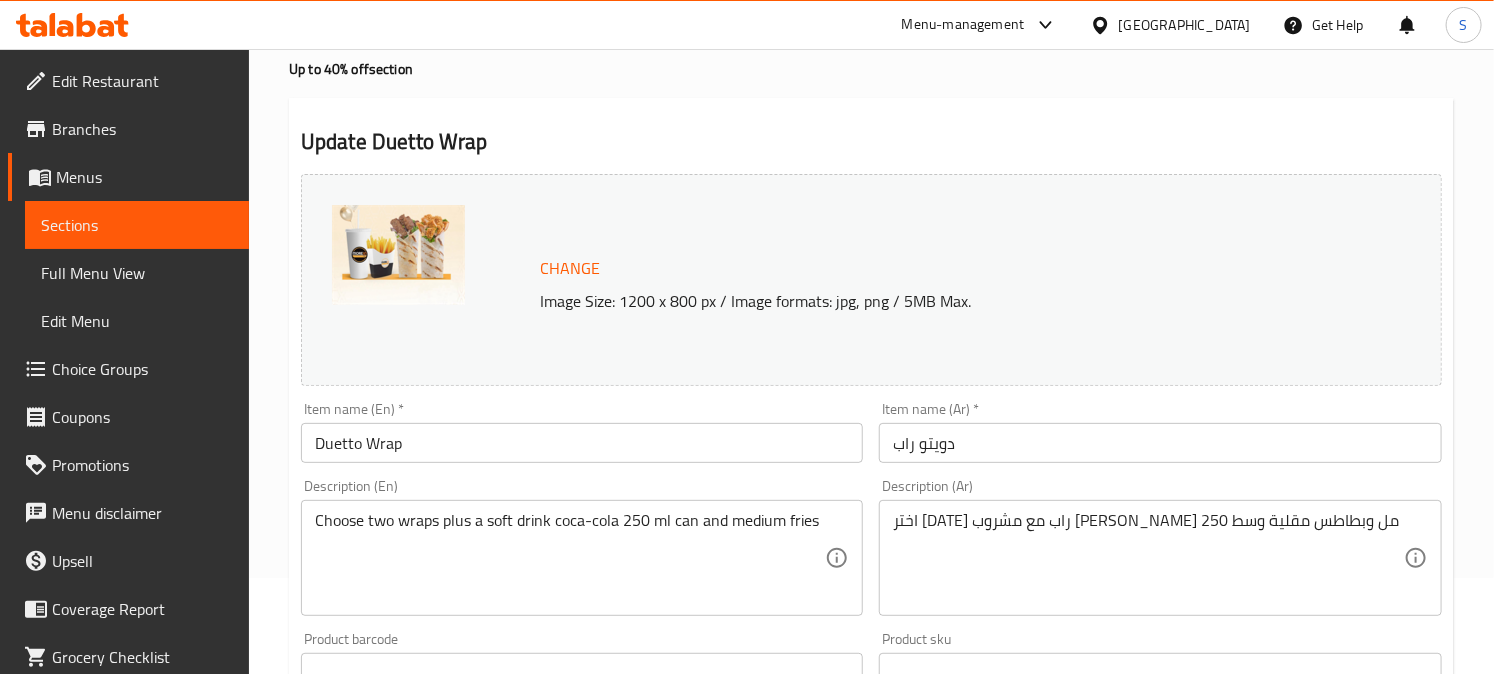 scroll, scrollTop: 0, scrollLeft: 0, axis: both 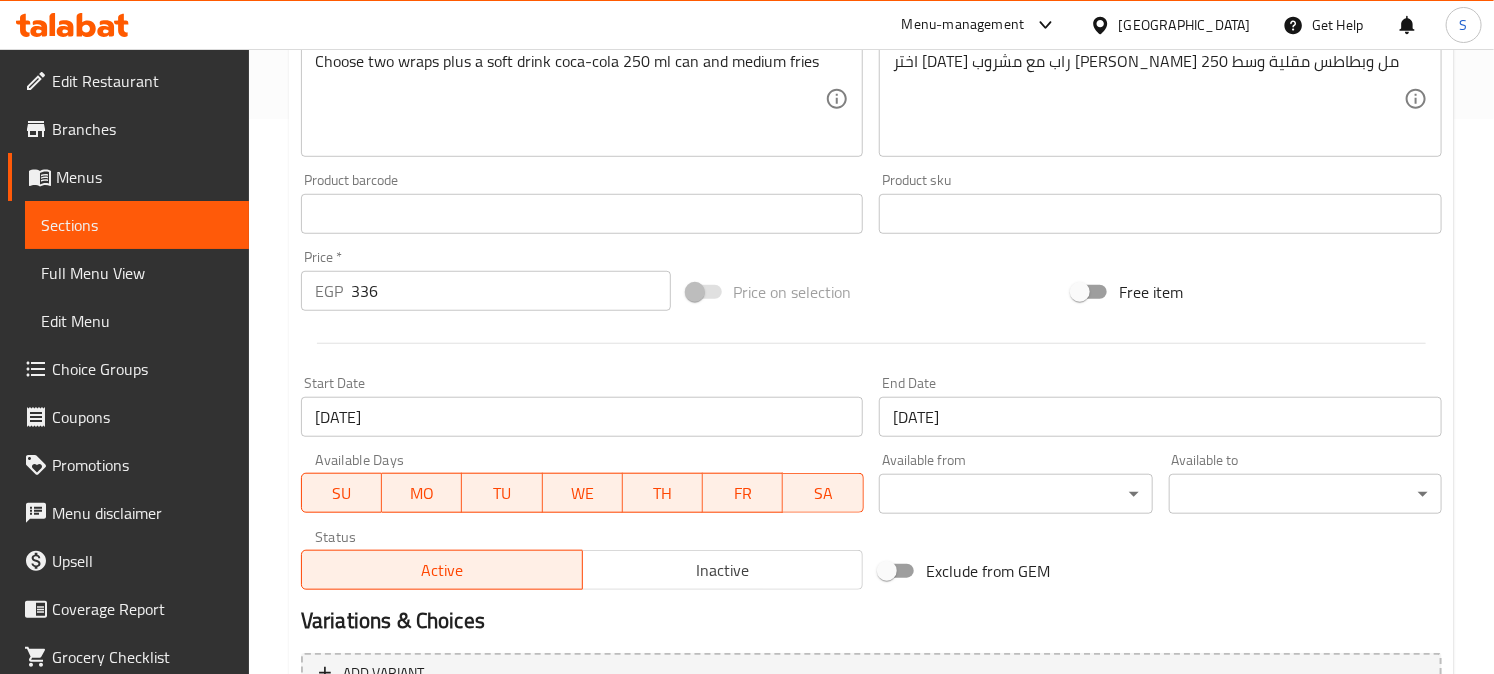 click on "28-02-2027" at bounding box center (1160, 417) 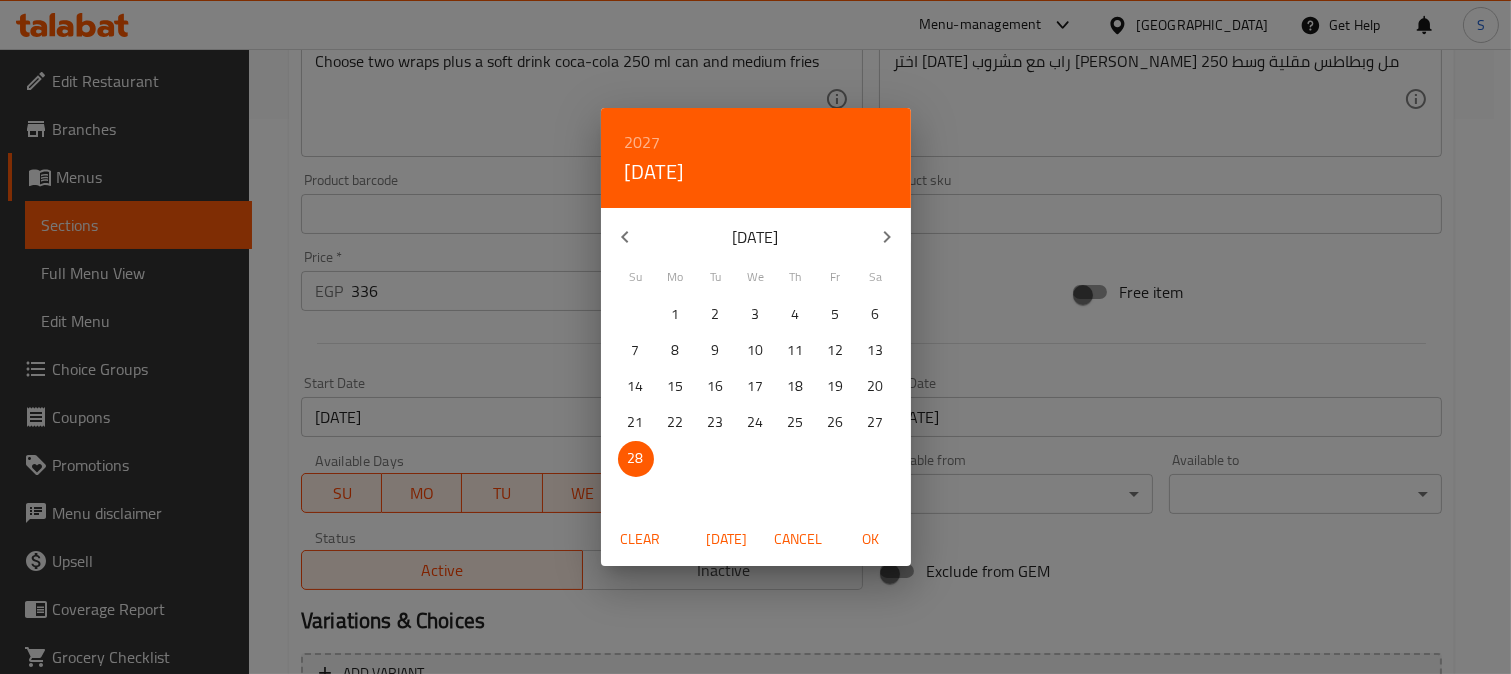 click on "2027" at bounding box center (643, 142) 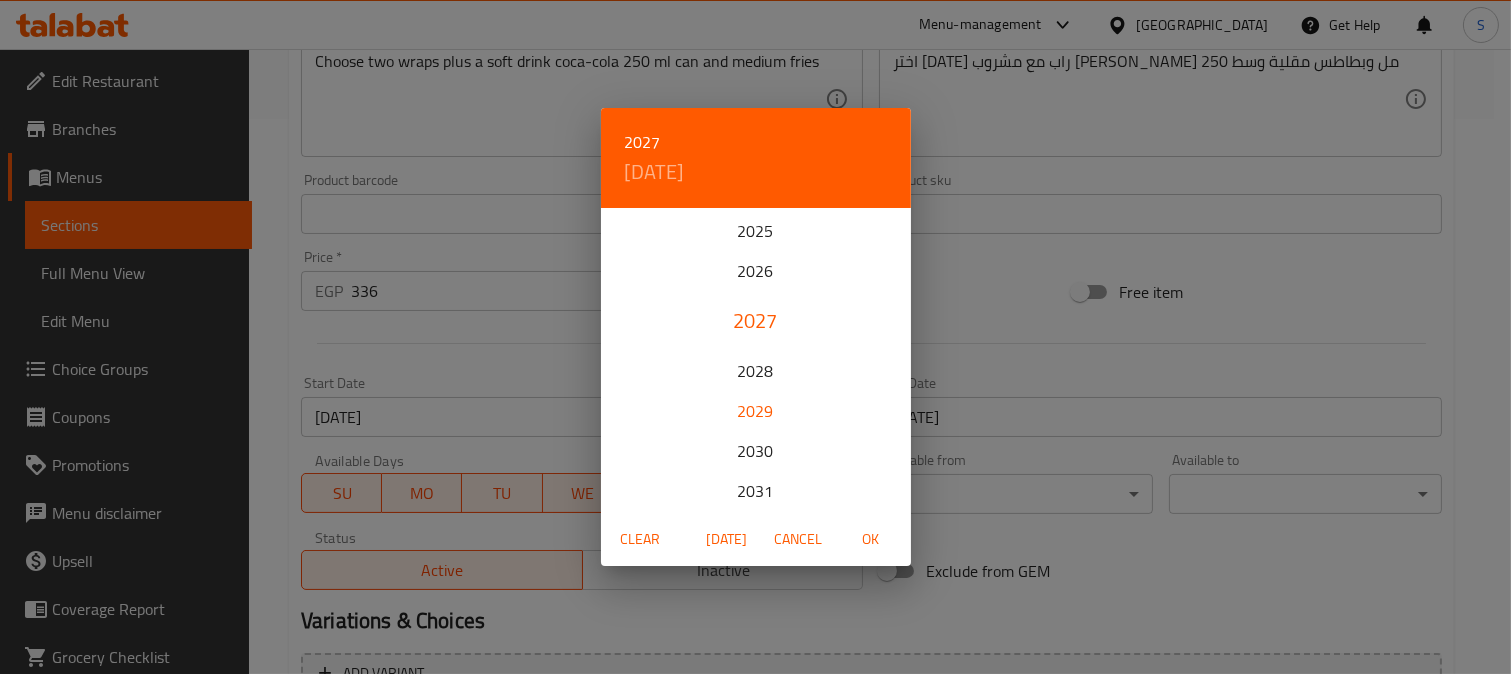 click on "2029" at bounding box center (756, 411) 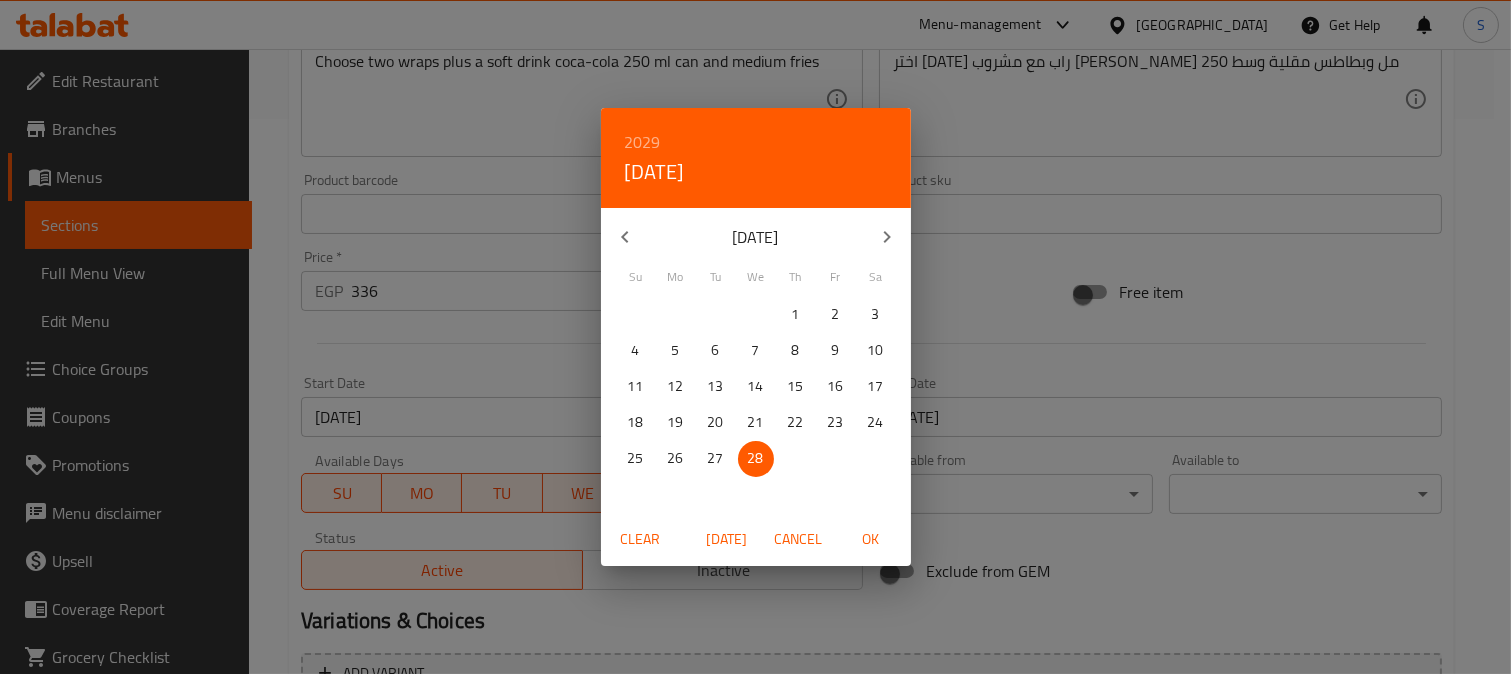 click 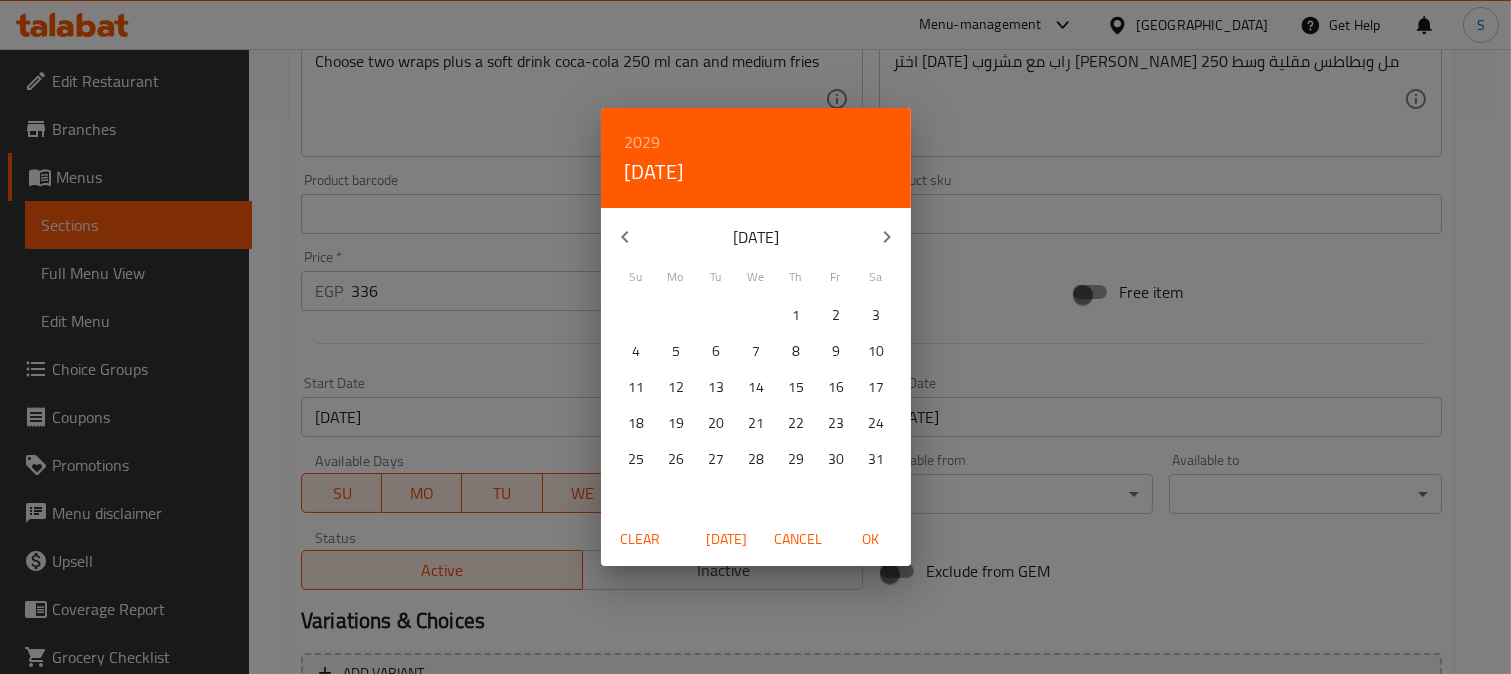 click 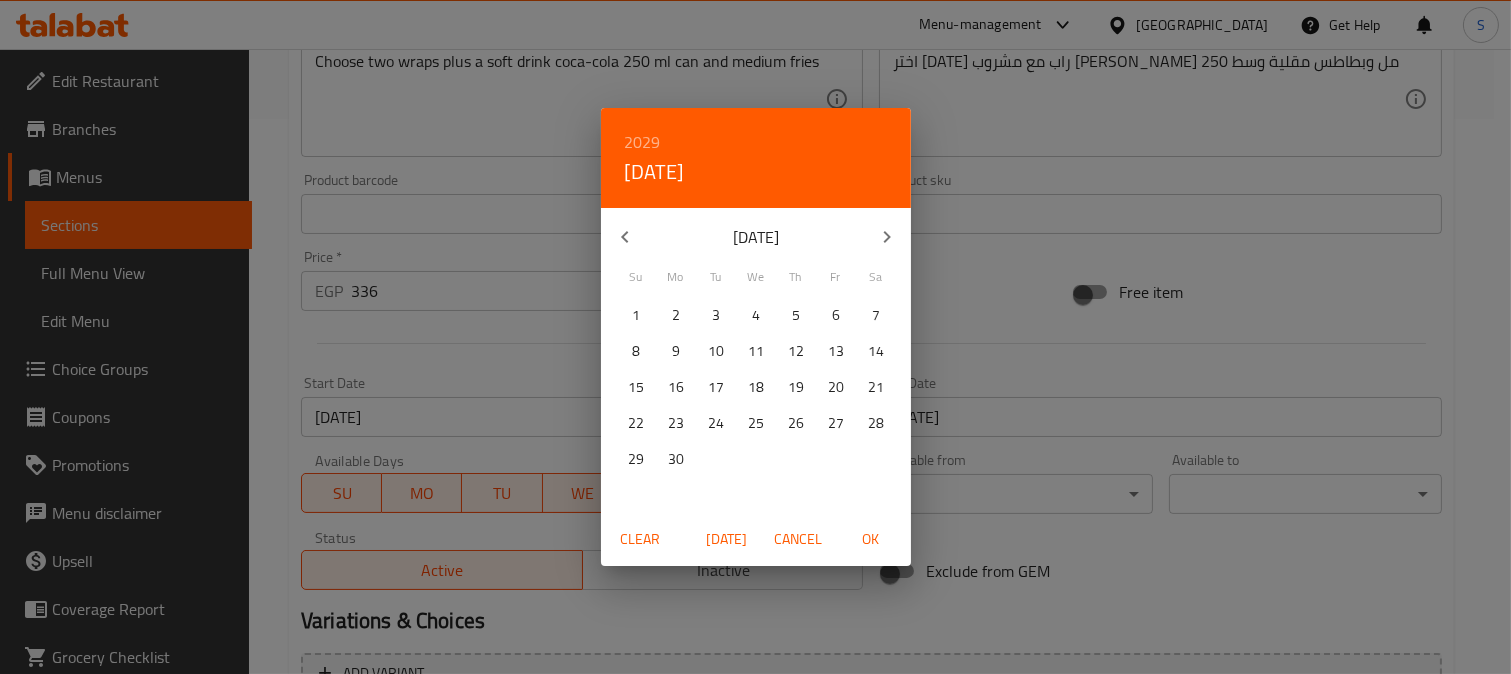 click 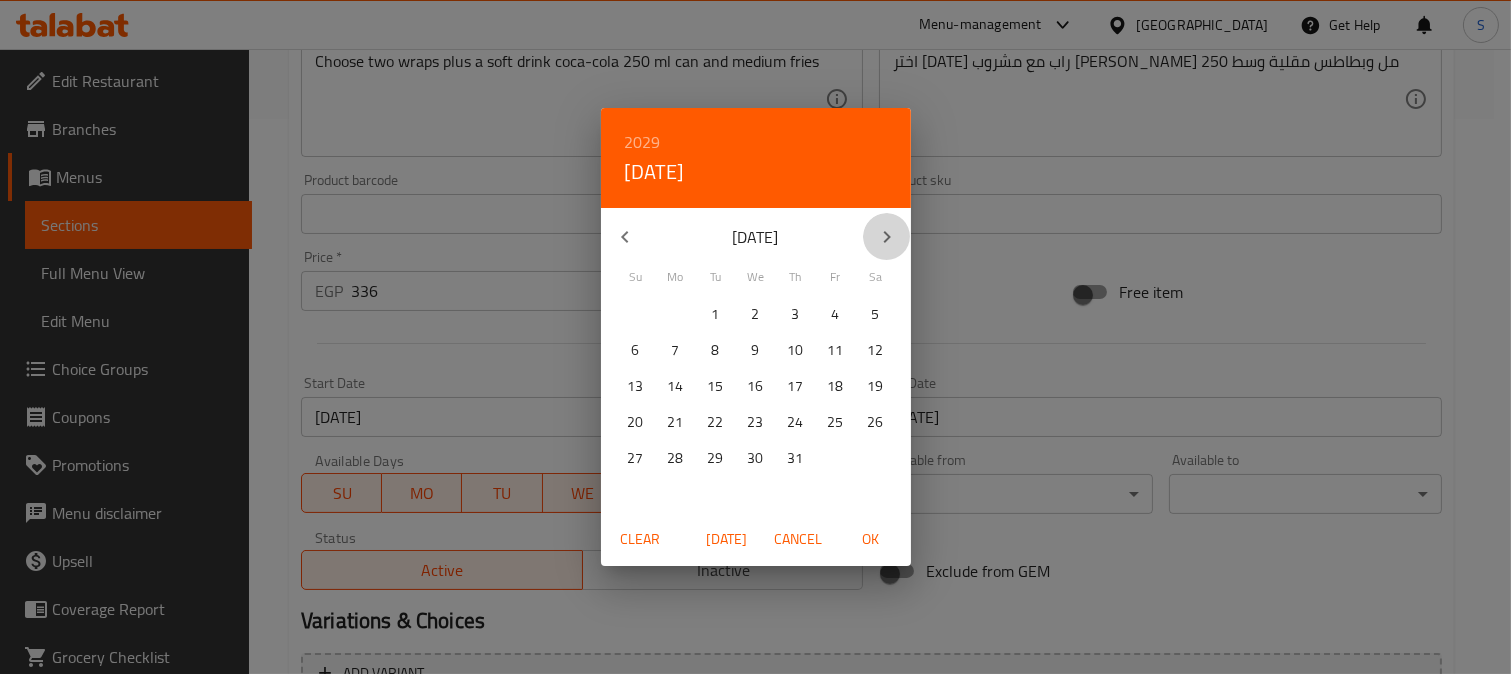 click 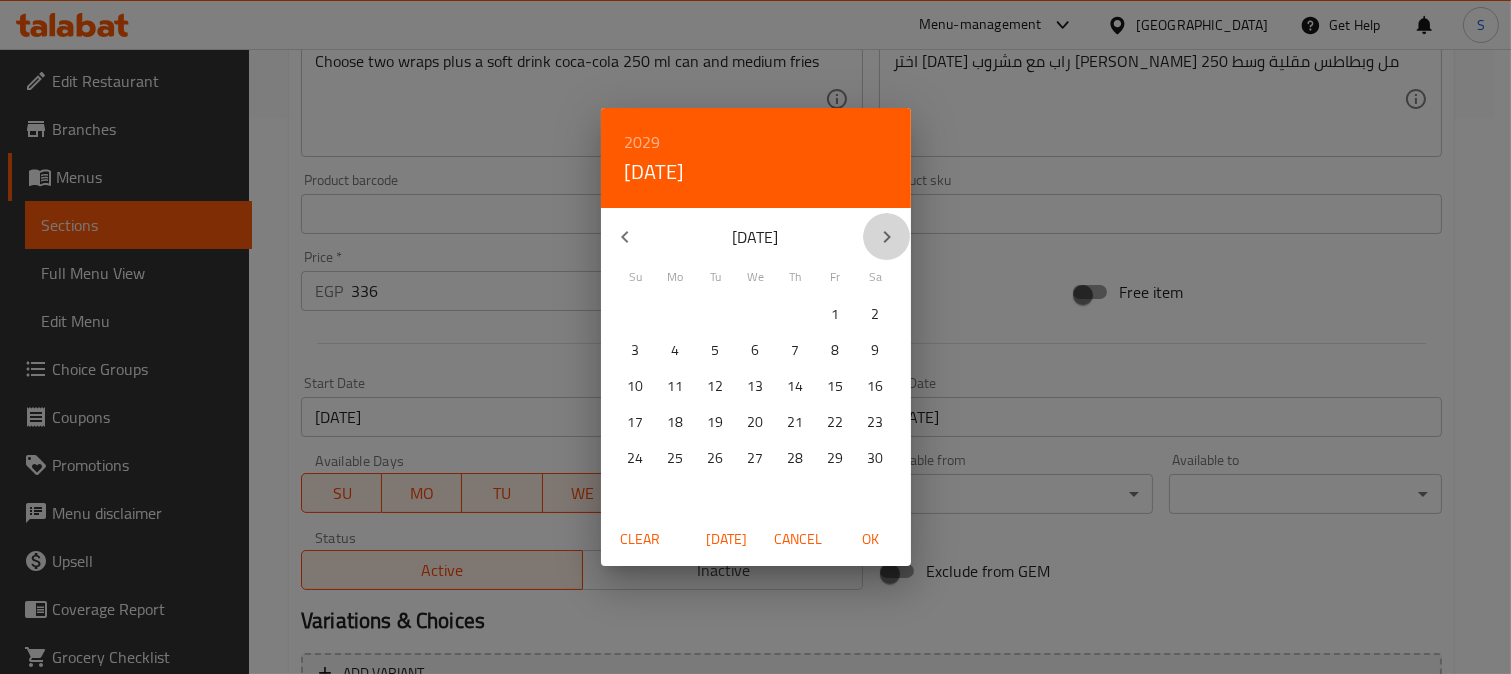 click 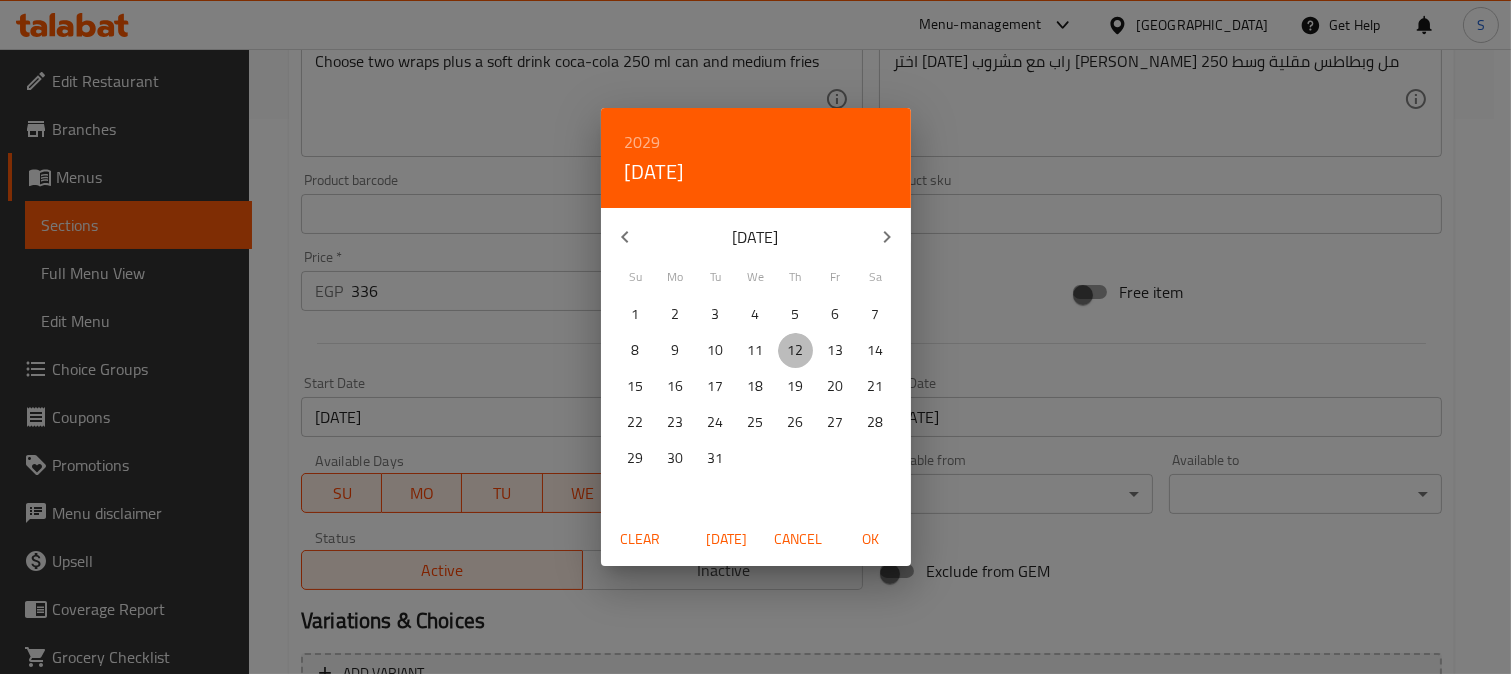 click on "12" at bounding box center [796, 350] 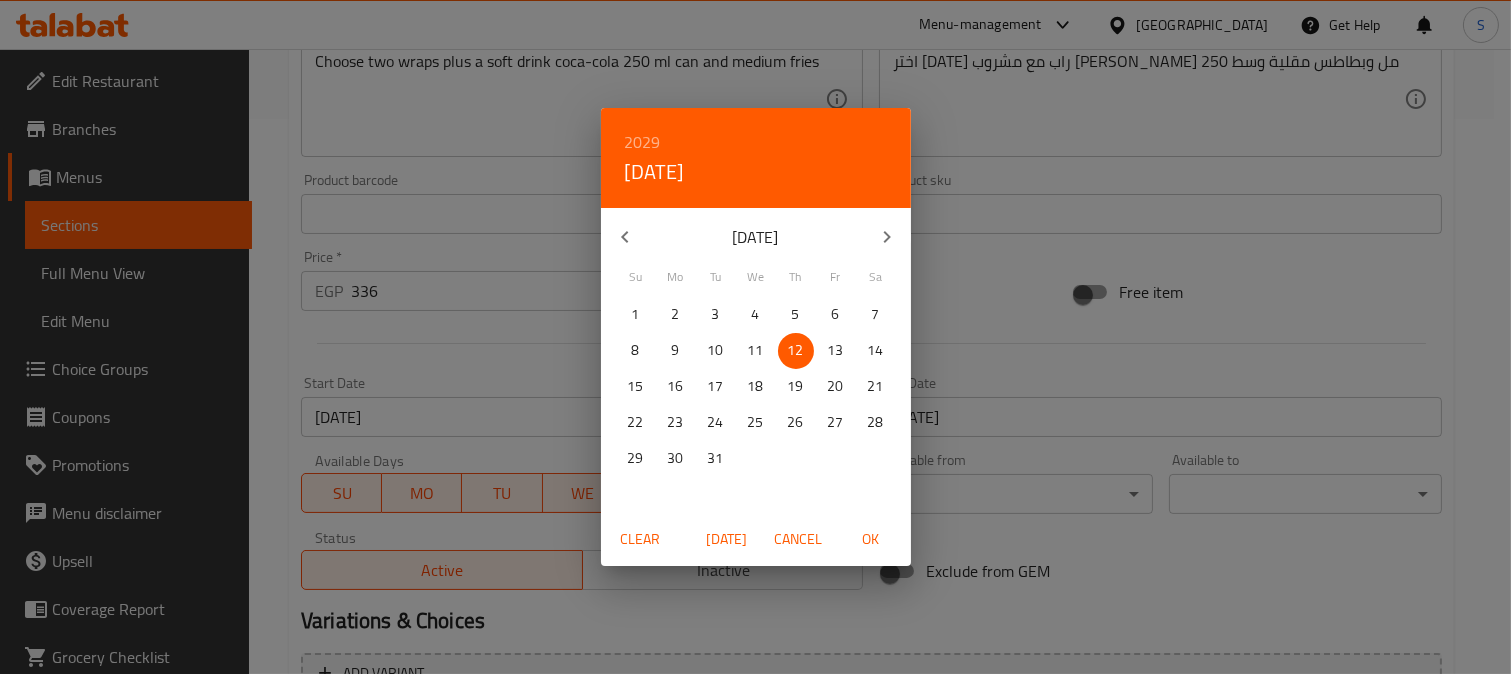 click on "OK" at bounding box center [871, 539] 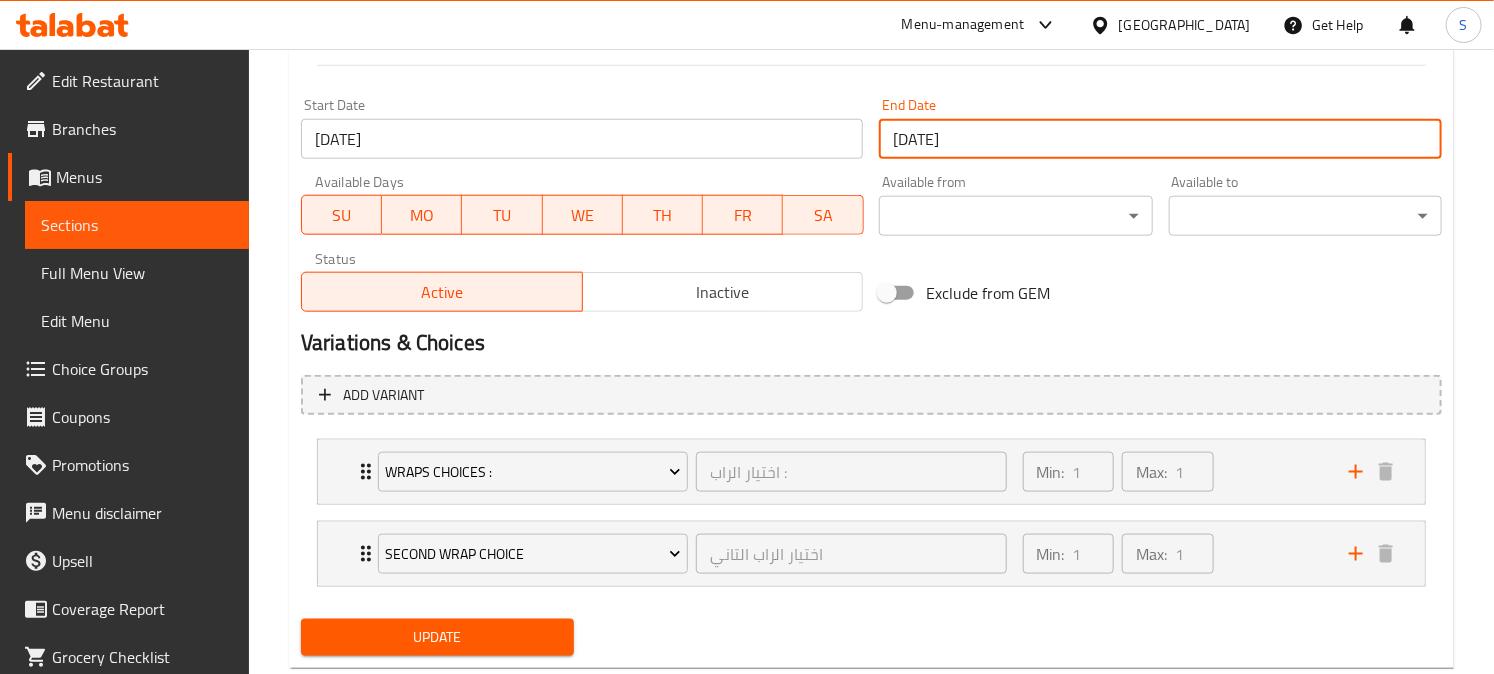 scroll, scrollTop: 881, scrollLeft: 0, axis: vertical 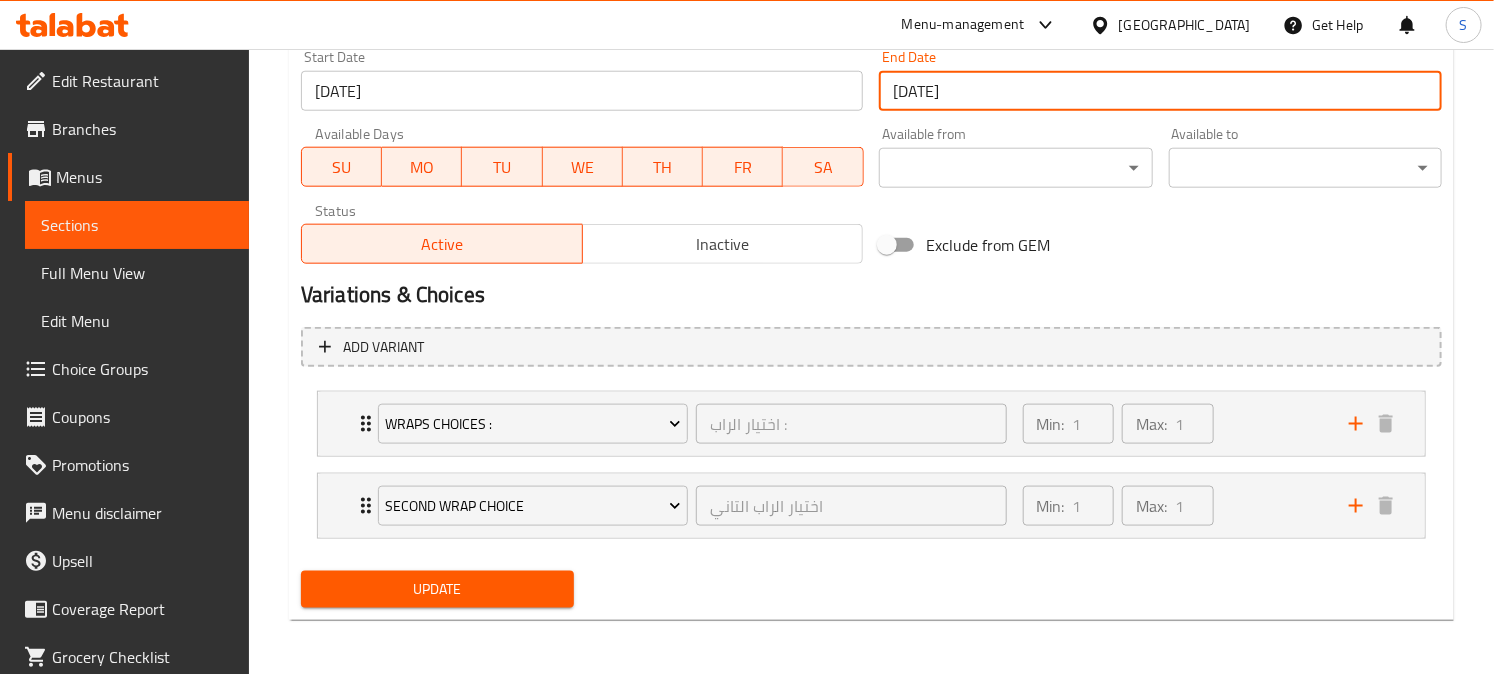 click on "Update" at bounding box center (437, 589) 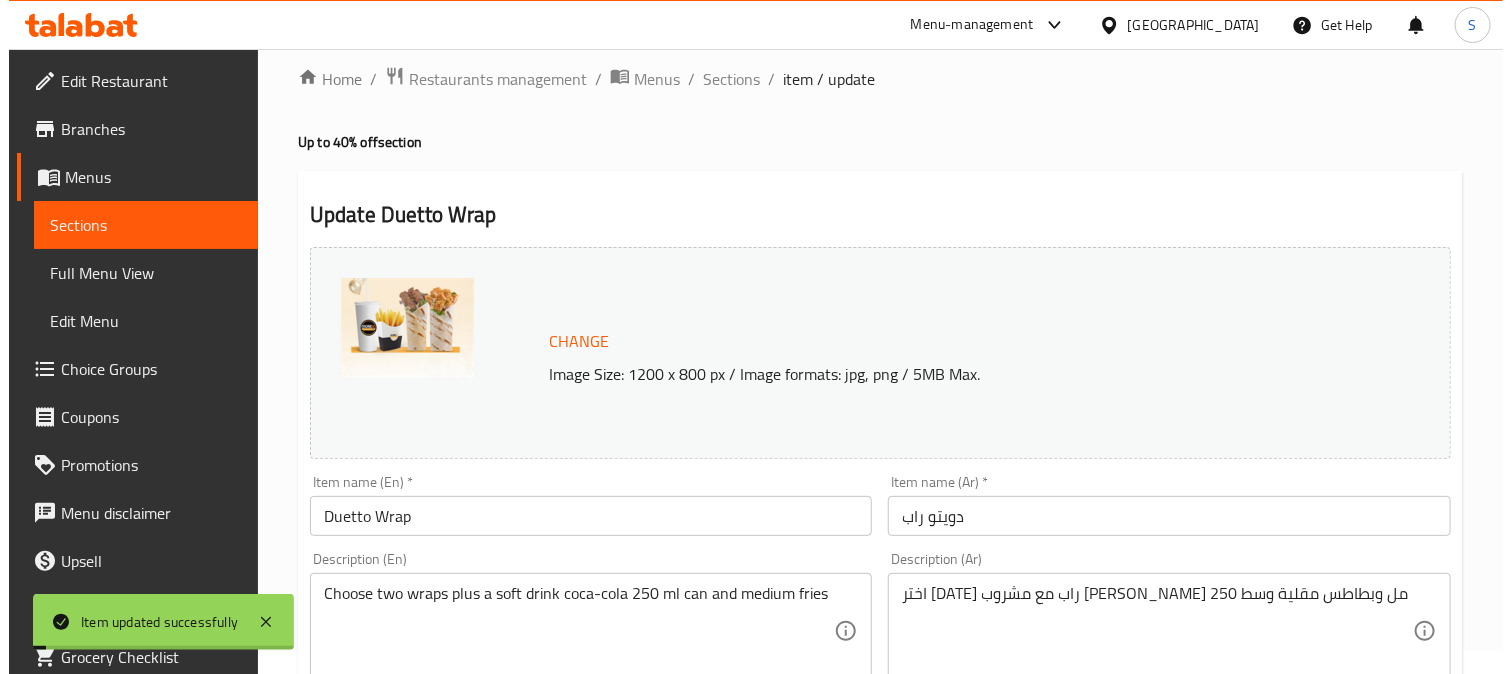 scroll, scrollTop: 0, scrollLeft: 0, axis: both 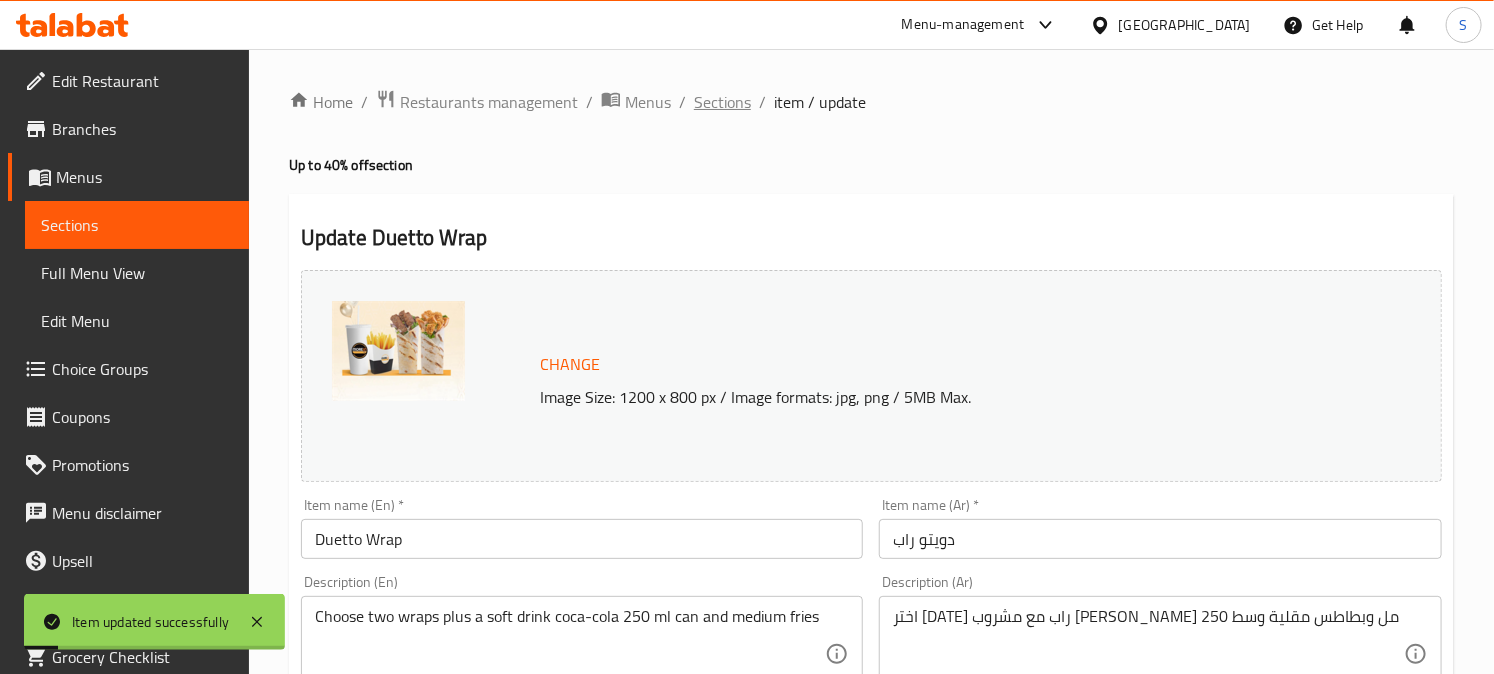 click on "Sections" at bounding box center (722, 102) 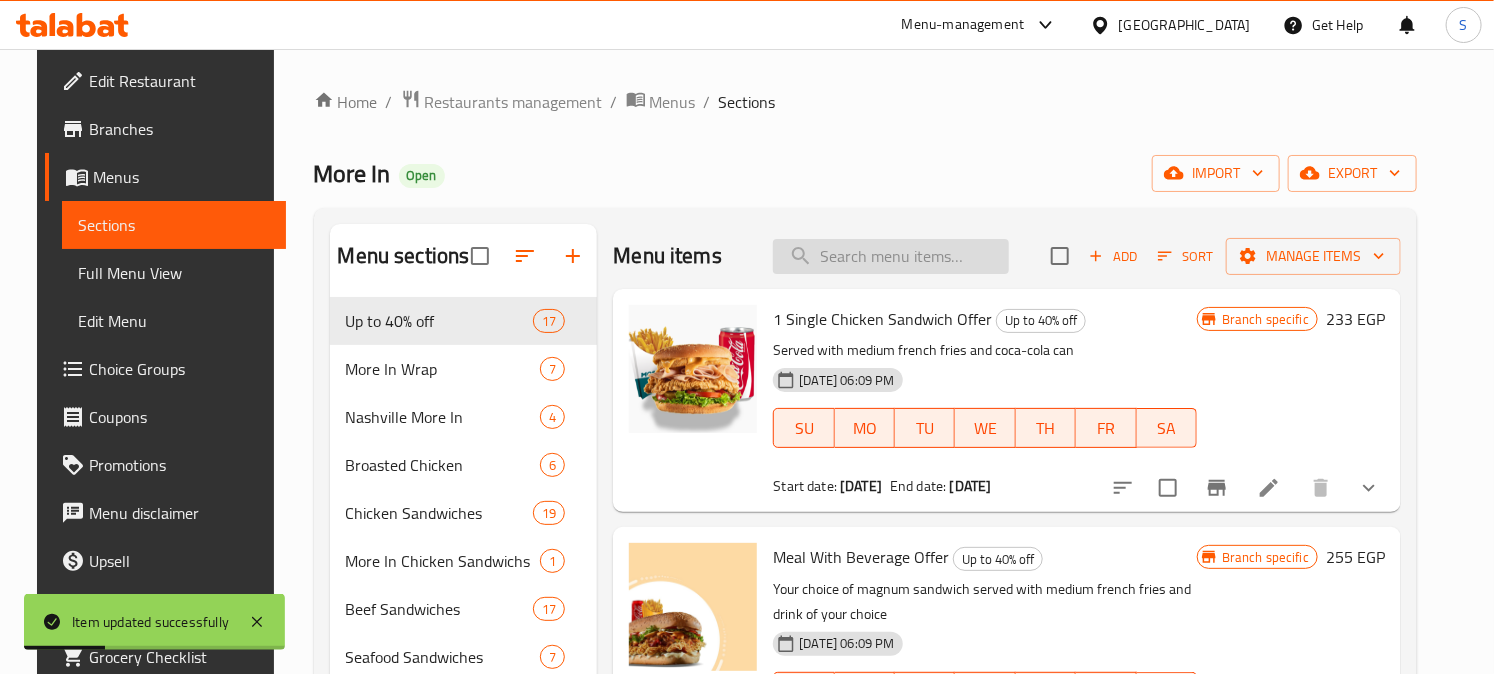click at bounding box center (891, 256) 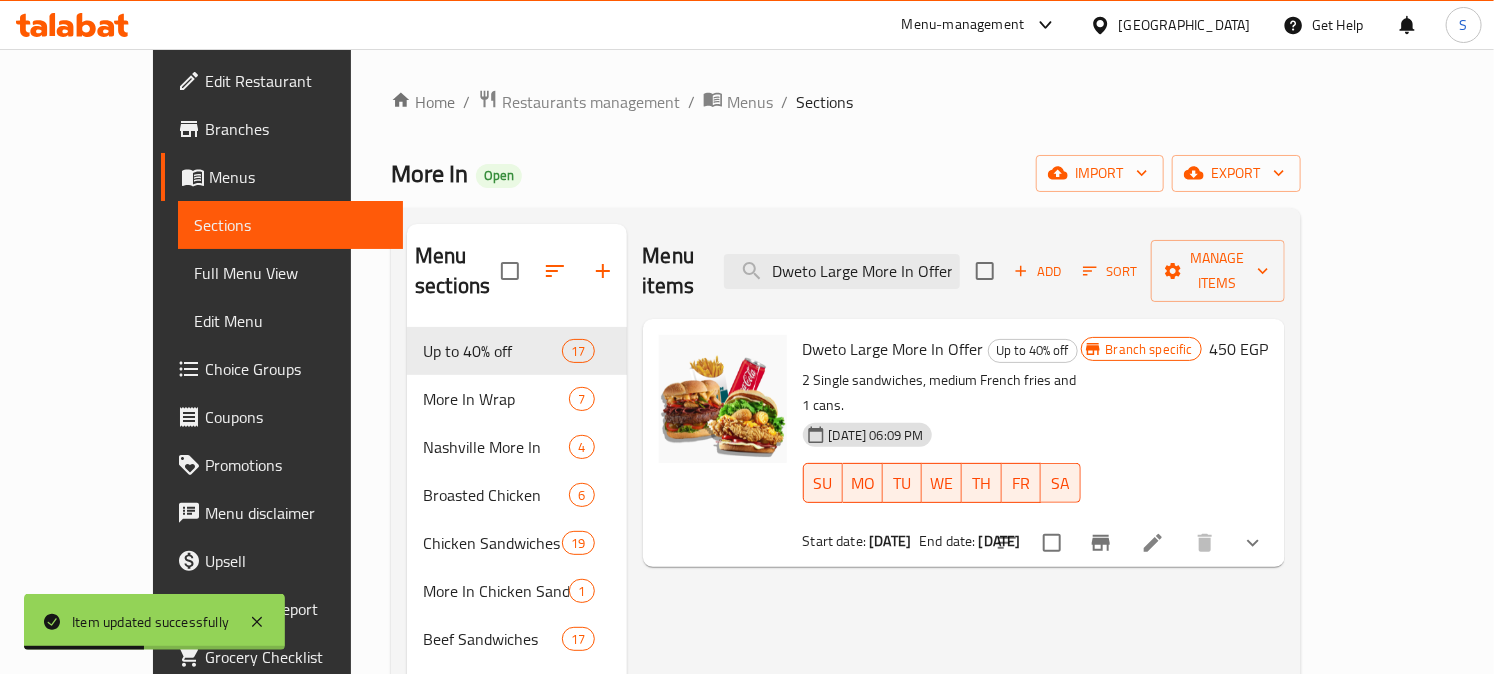 type on "Dweto Large More In Offer" 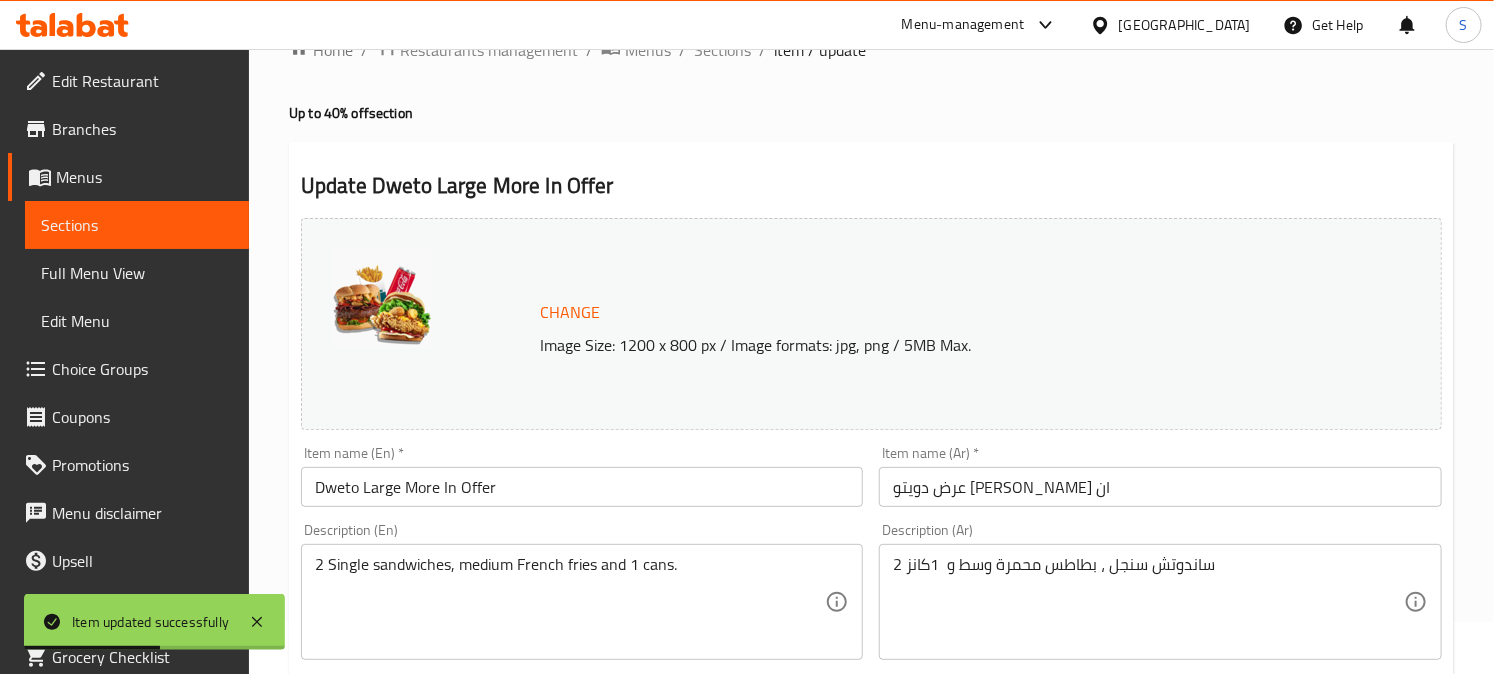 scroll, scrollTop: 444, scrollLeft: 0, axis: vertical 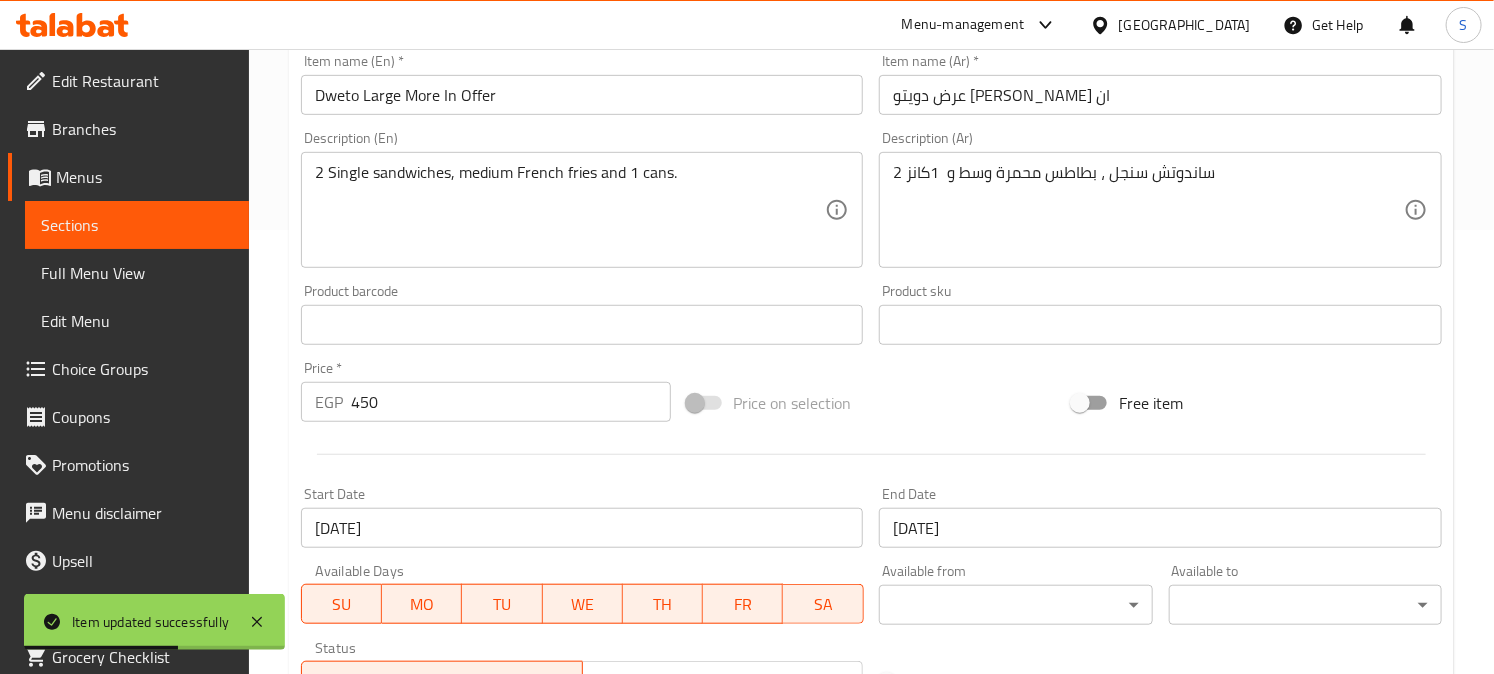 click on "31-05-2027" at bounding box center (1160, 528) 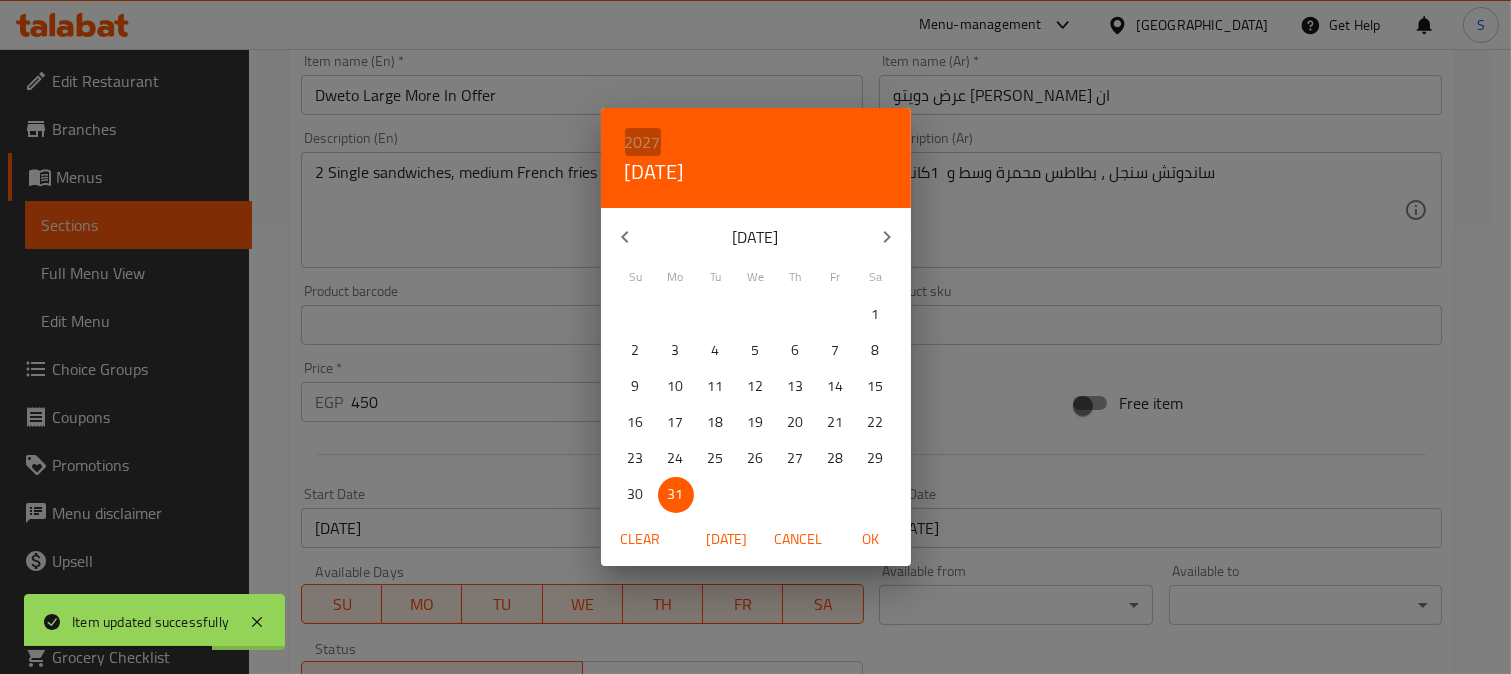 click on "2027" at bounding box center (643, 142) 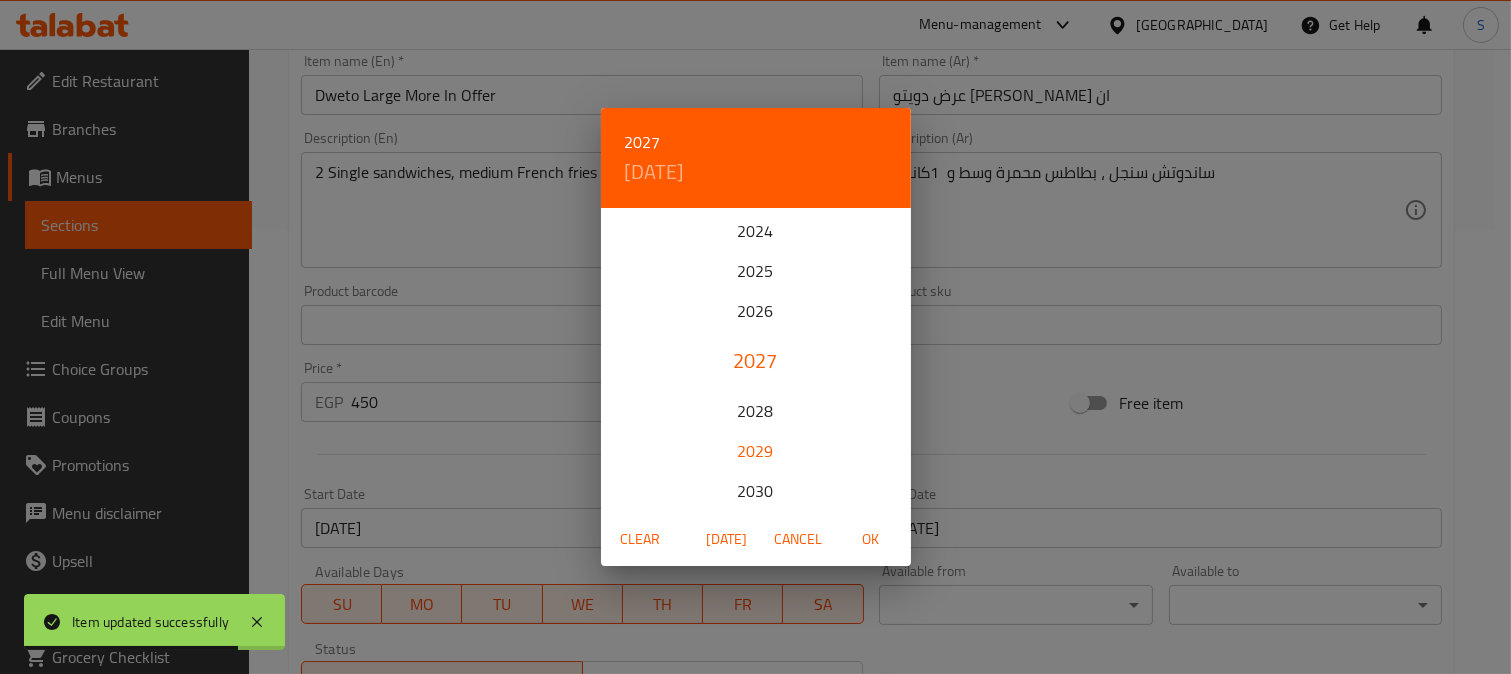 click on "2029" at bounding box center [756, 451] 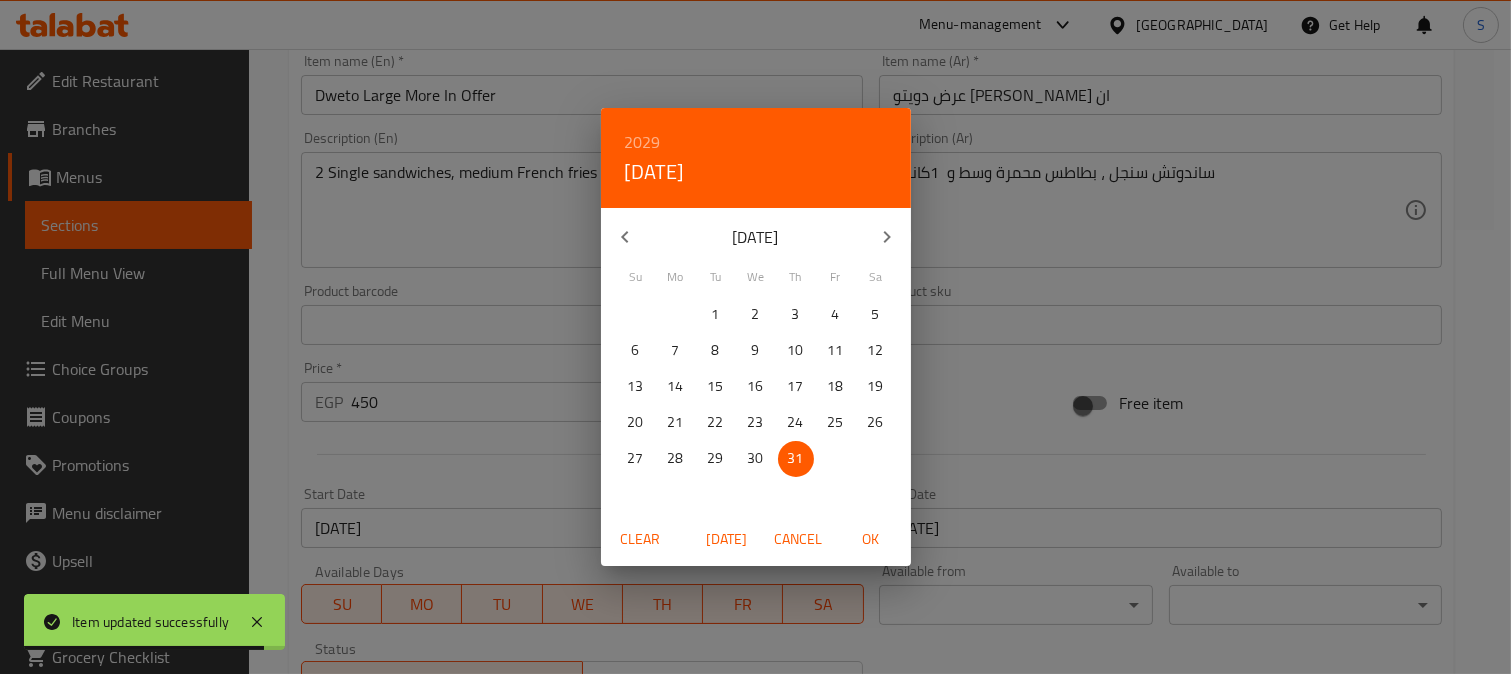 click on "May 2029" at bounding box center (756, 237) 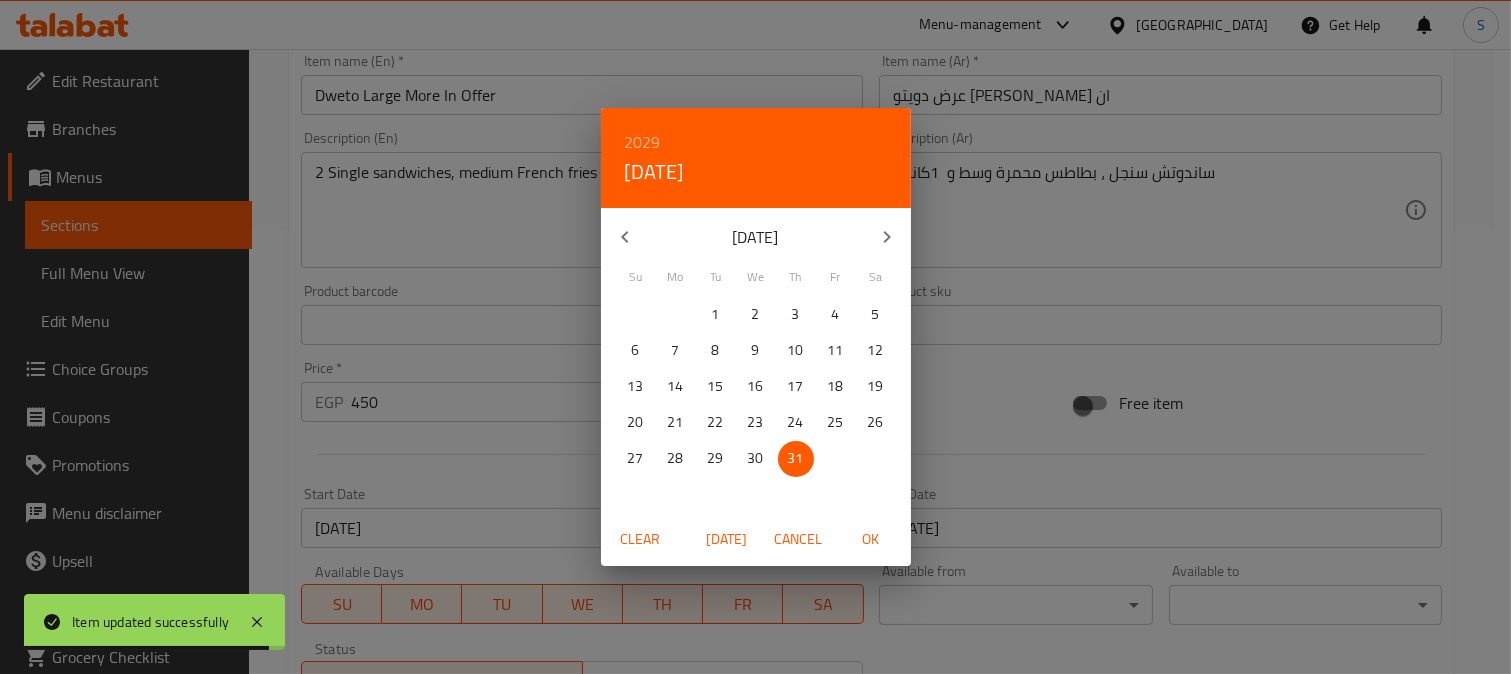 click at bounding box center [887, 237] 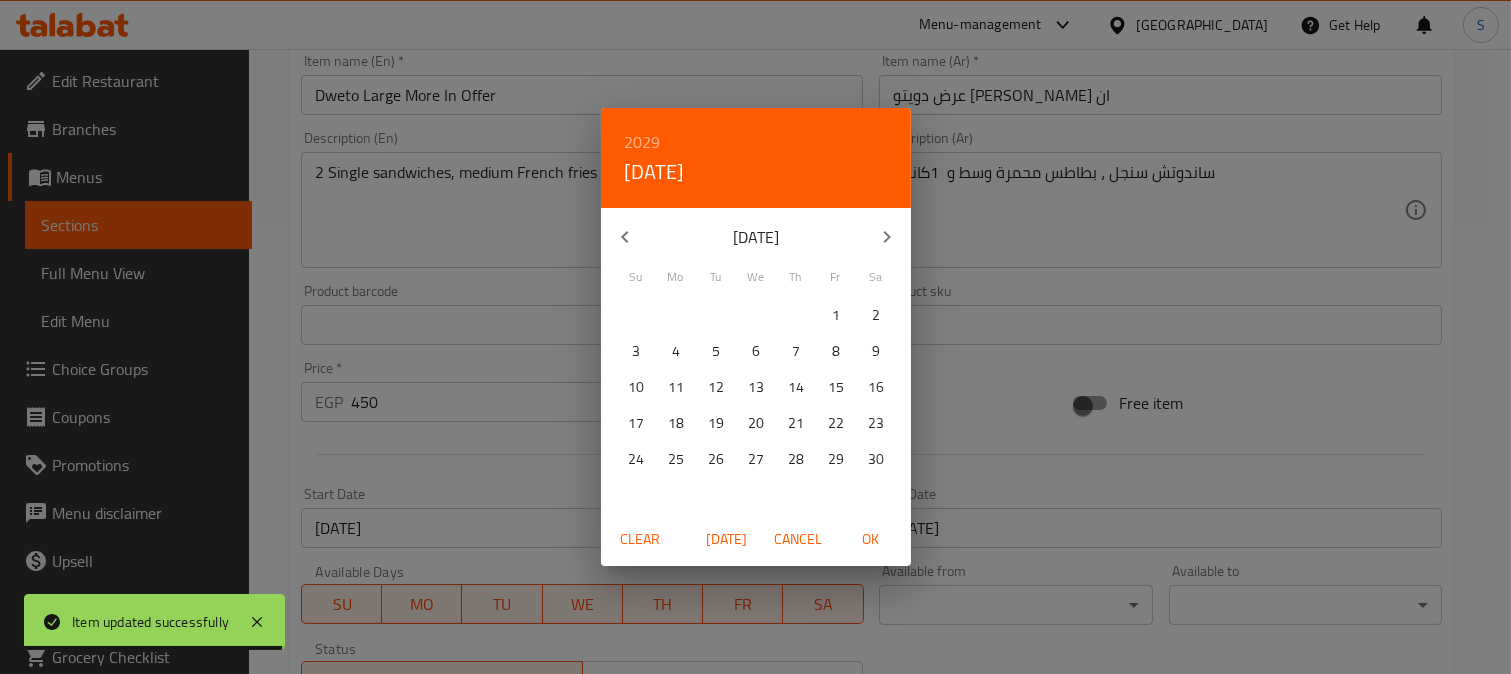 click at bounding box center [887, 237] 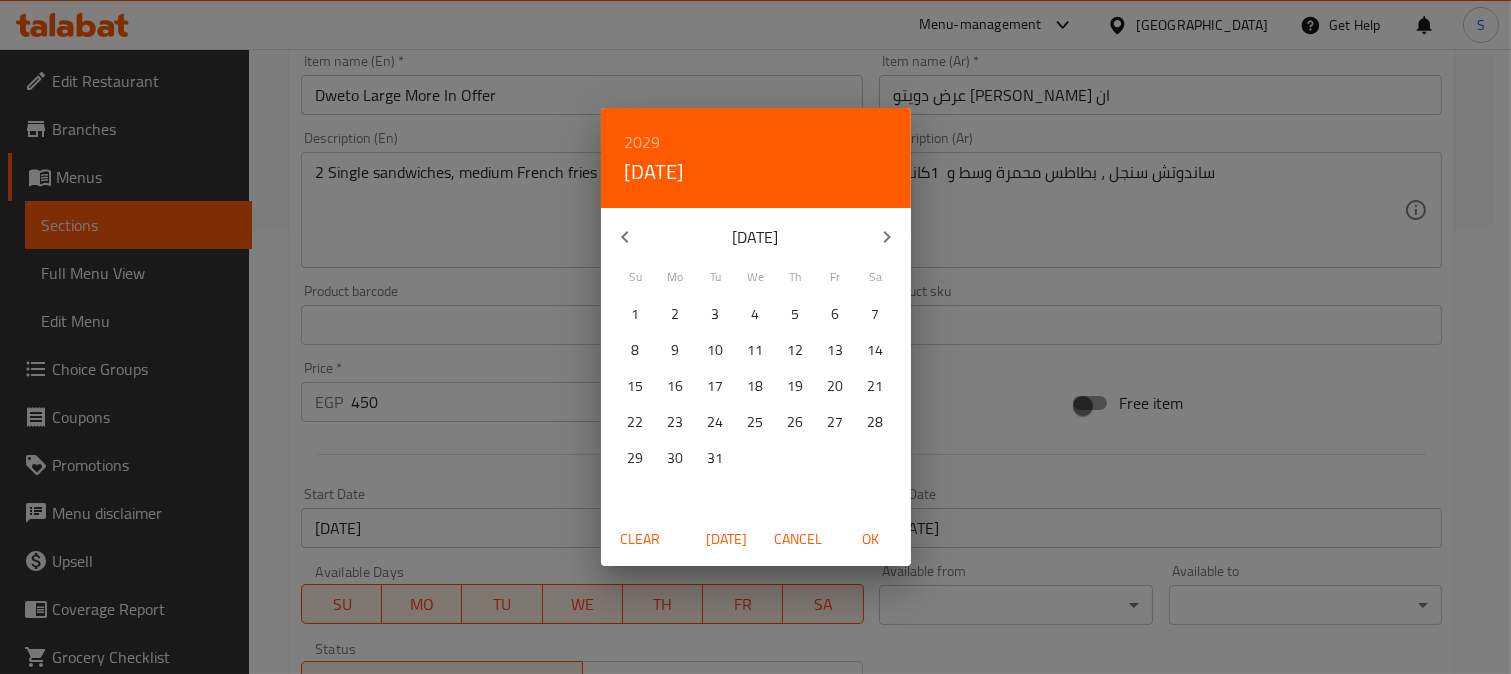 click on "12" at bounding box center (796, 350) 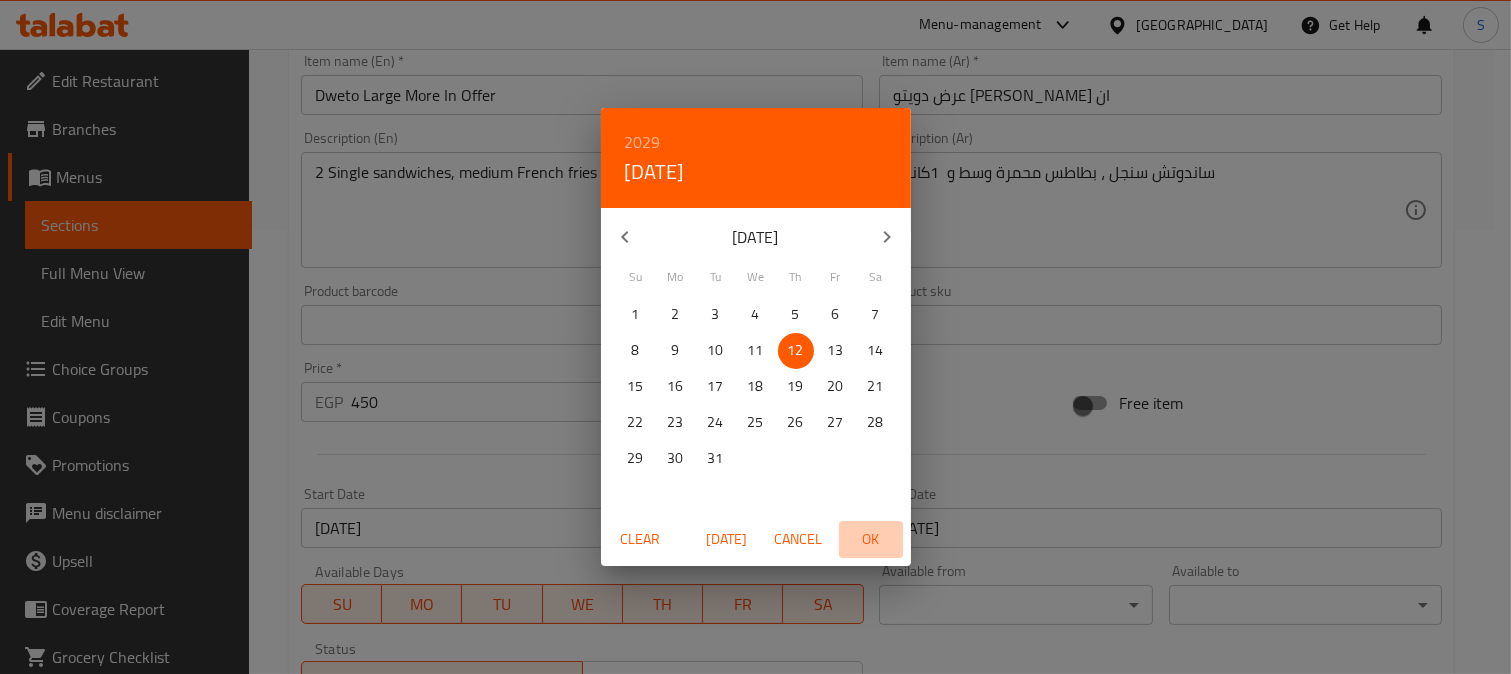 click on "OK" at bounding box center (871, 539) 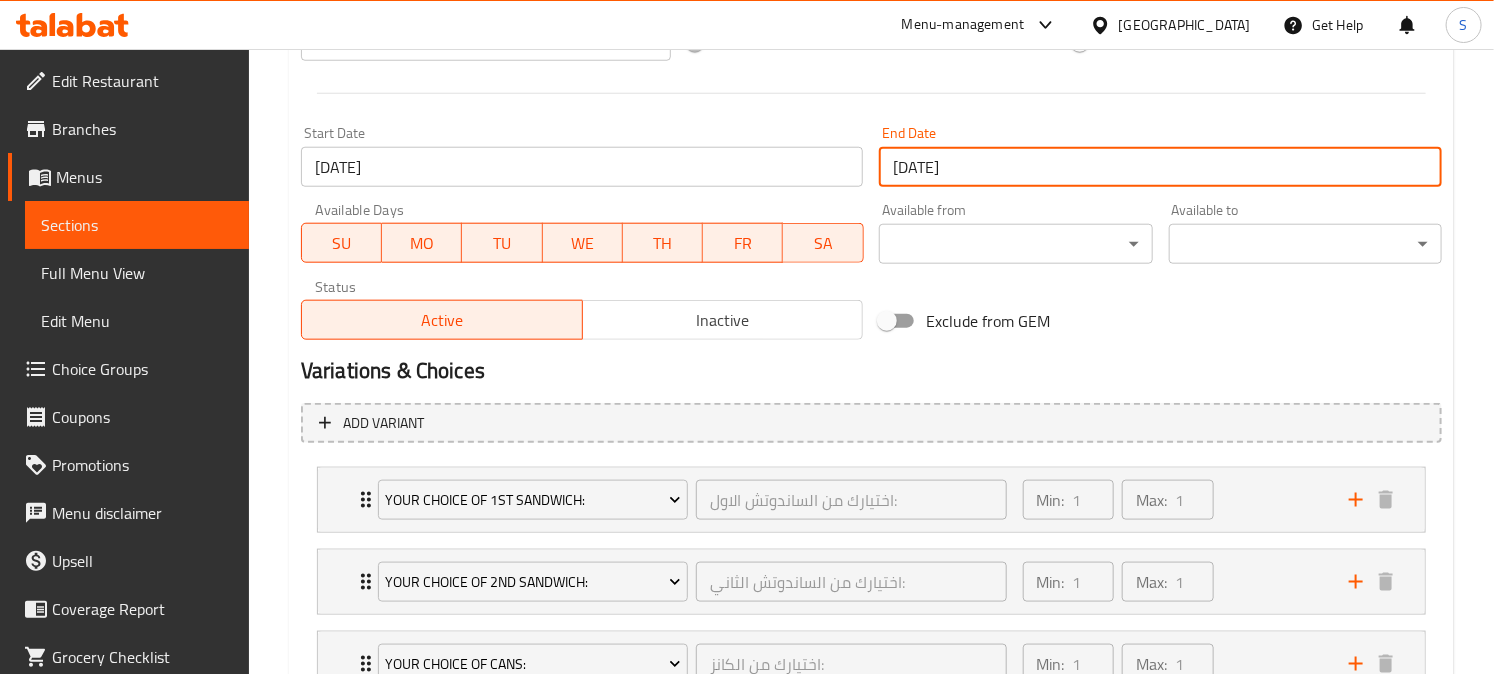 scroll, scrollTop: 888, scrollLeft: 0, axis: vertical 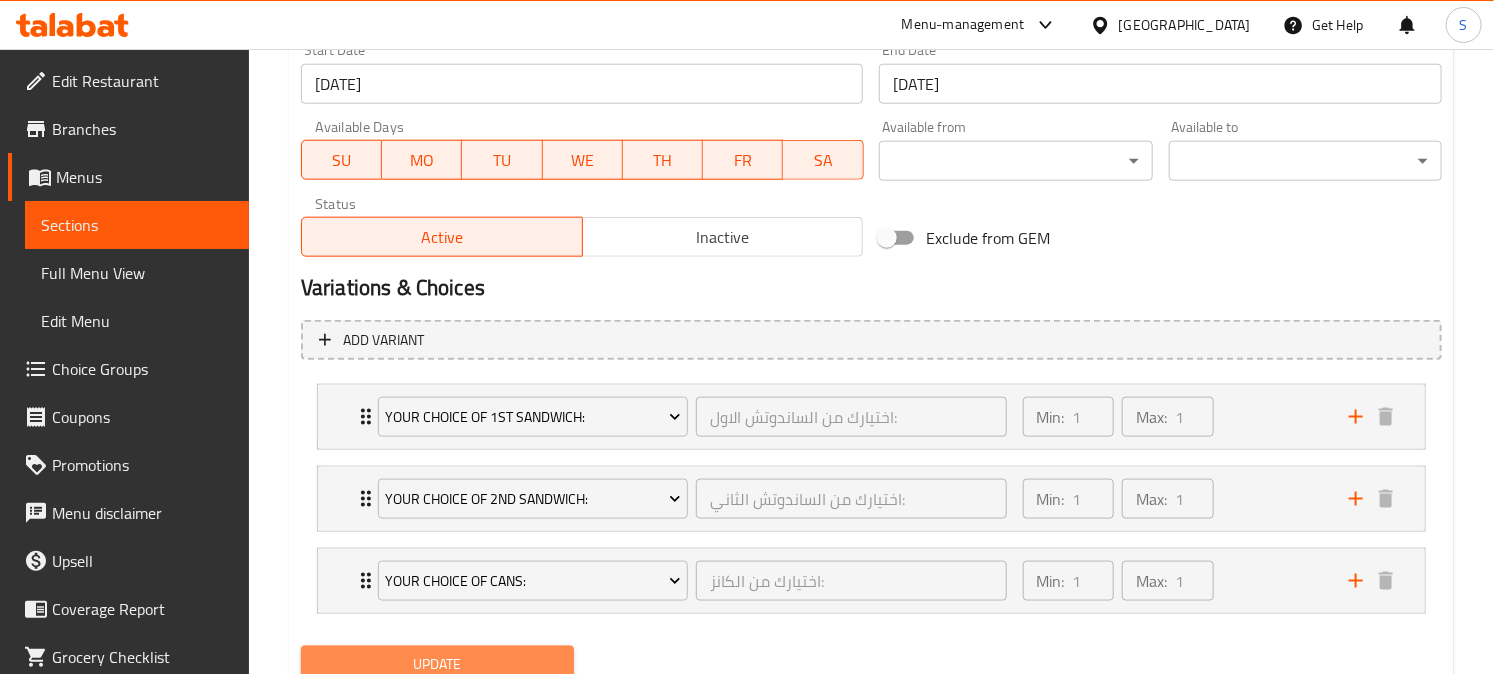 click on "Update" at bounding box center (437, 664) 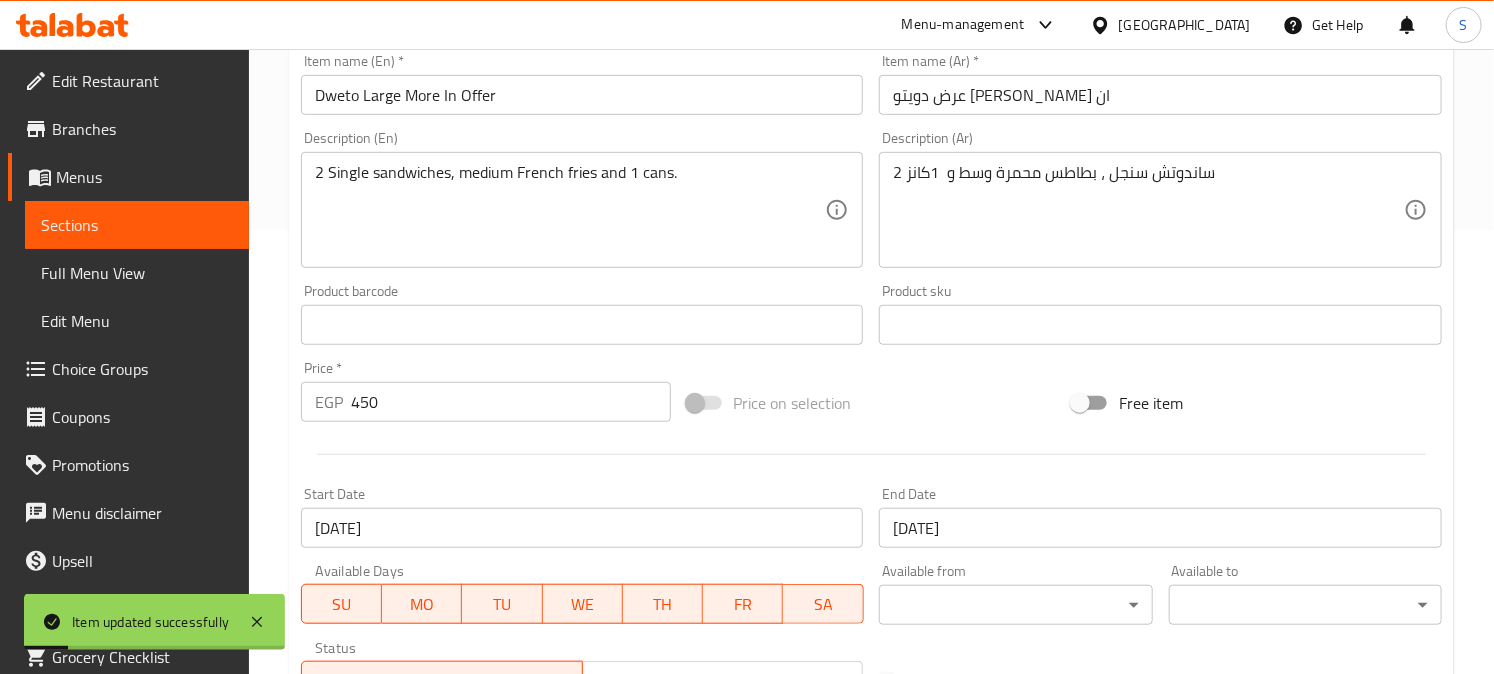 scroll, scrollTop: 0, scrollLeft: 0, axis: both 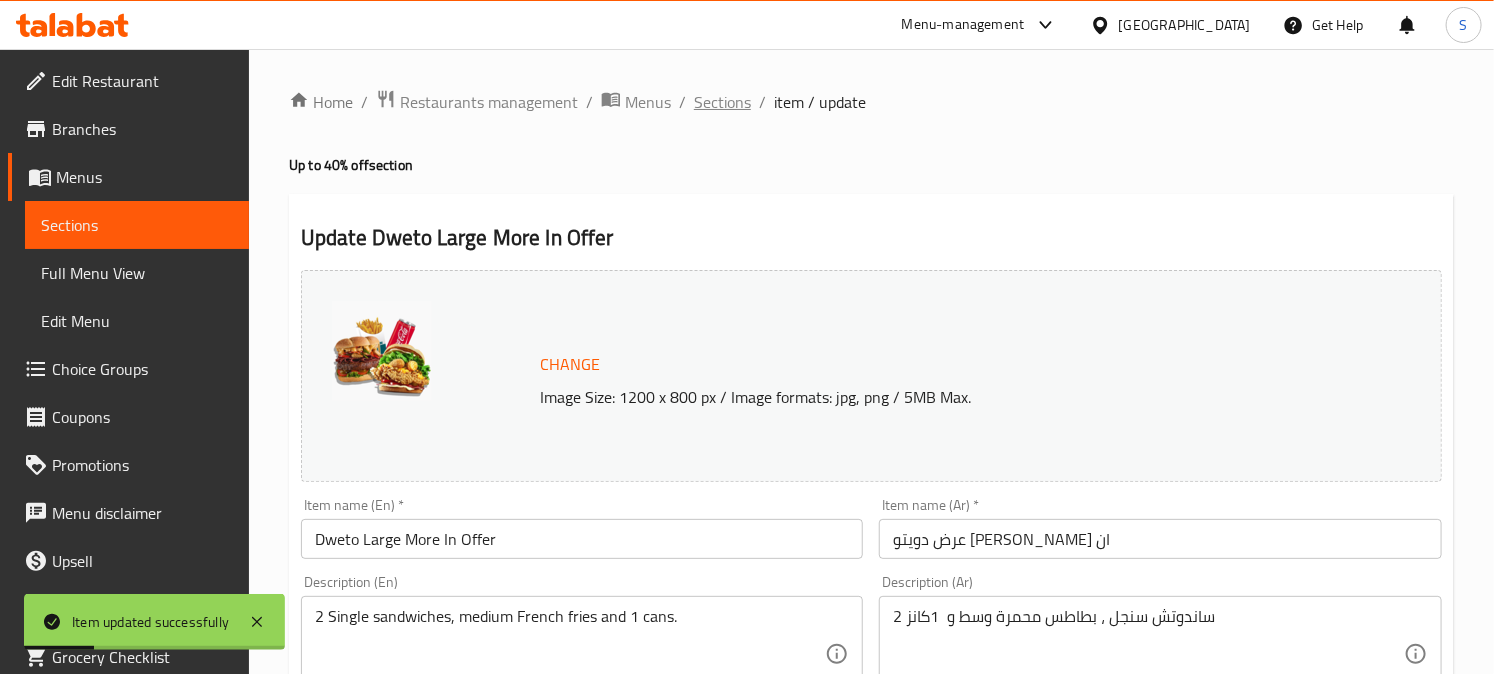 click on "Sections" at bounding box center (722, 102) 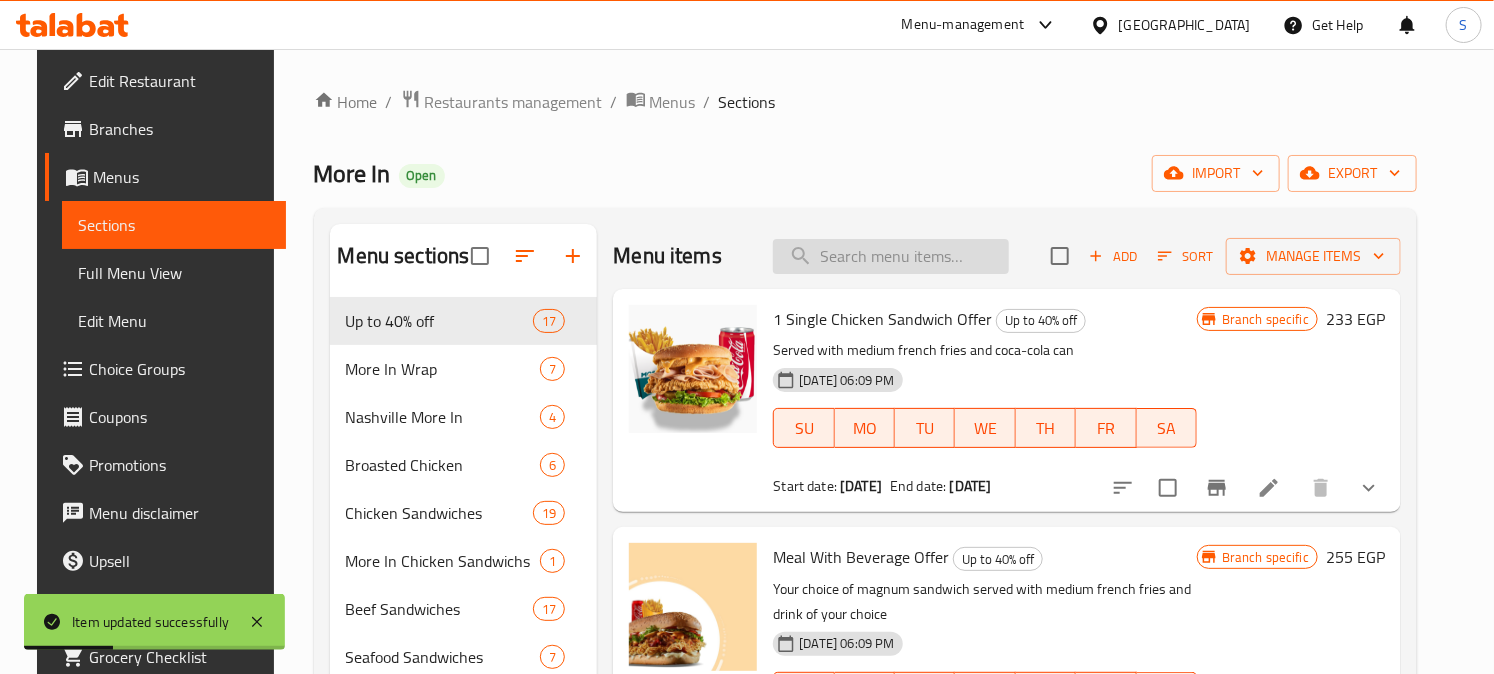 click at bounding box center (891, 256) 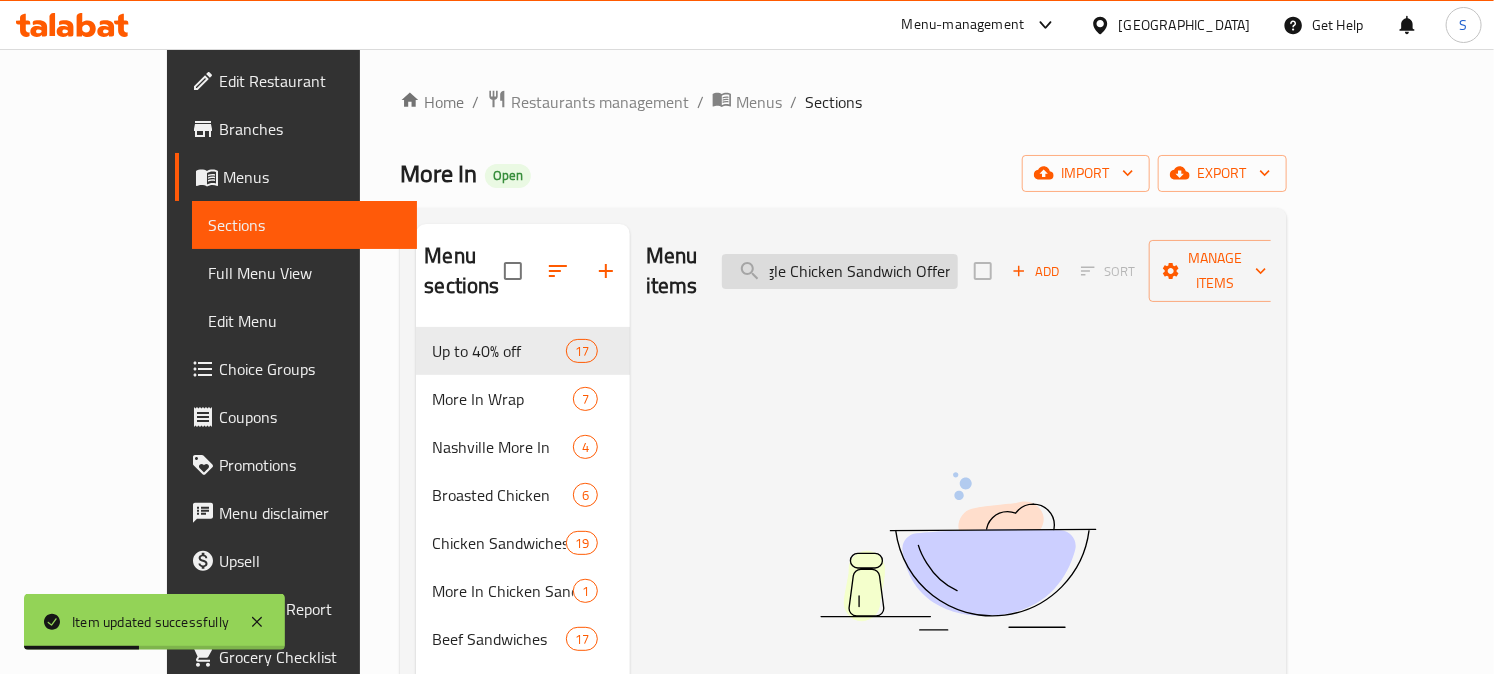 scroll, scrollTop: 0, scrollLeft: 35, axis: horizontal 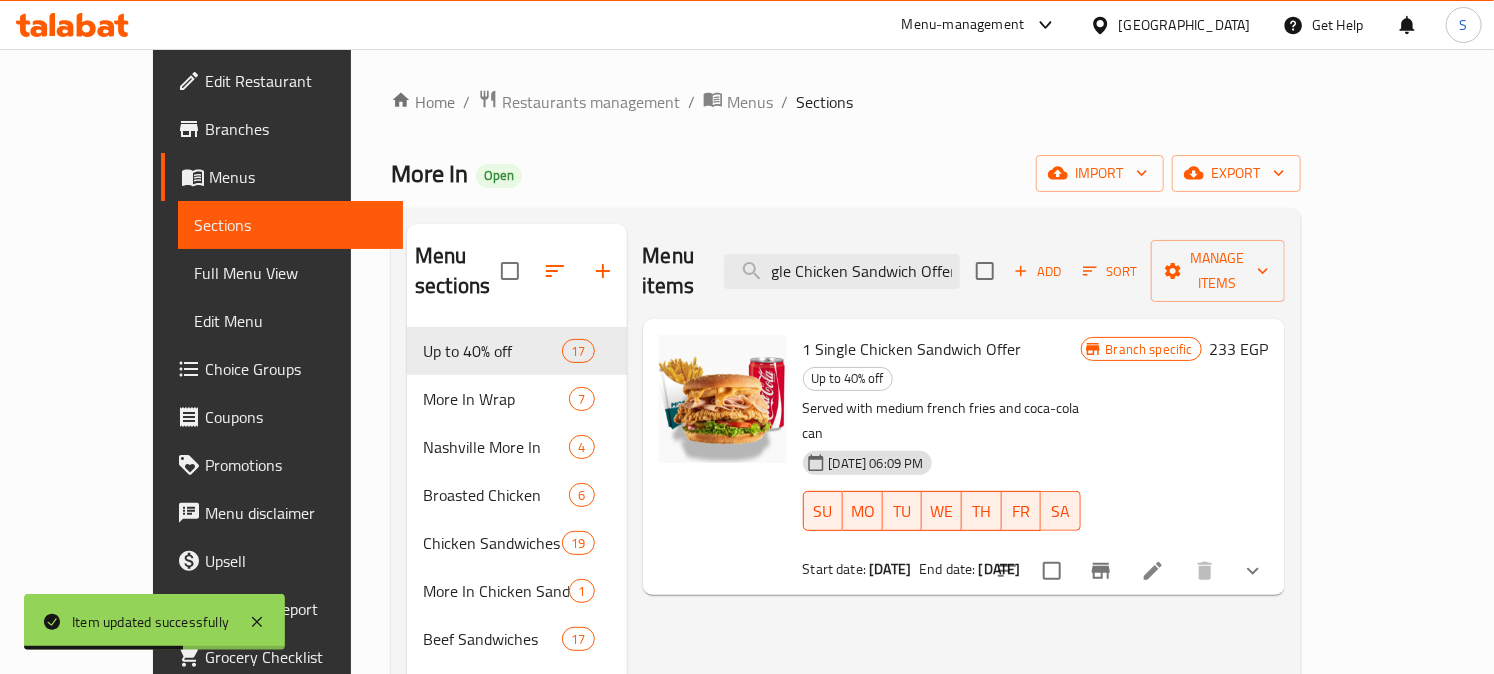 type on "1 Single Chicken Sandwich Offer" 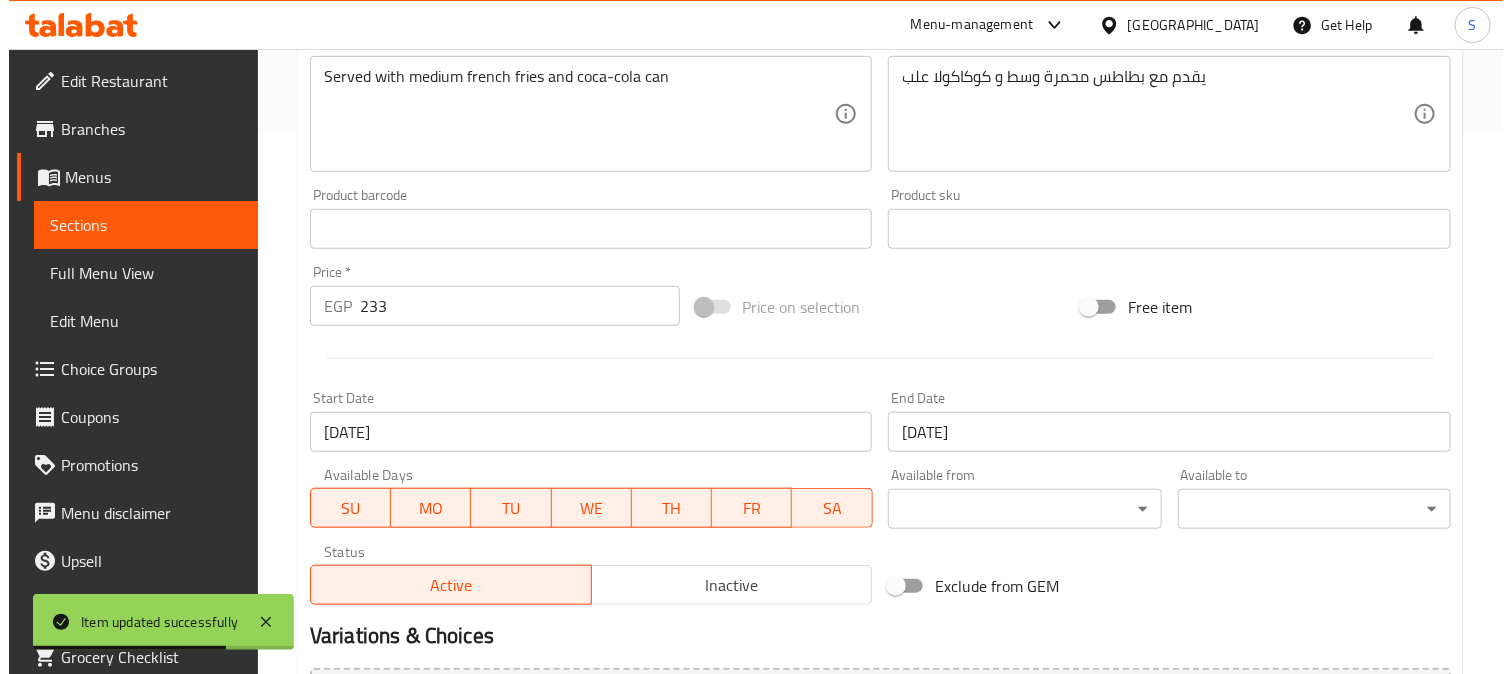 scroll, scrollTop: 555, scrollLeft: 0, axis: vertical 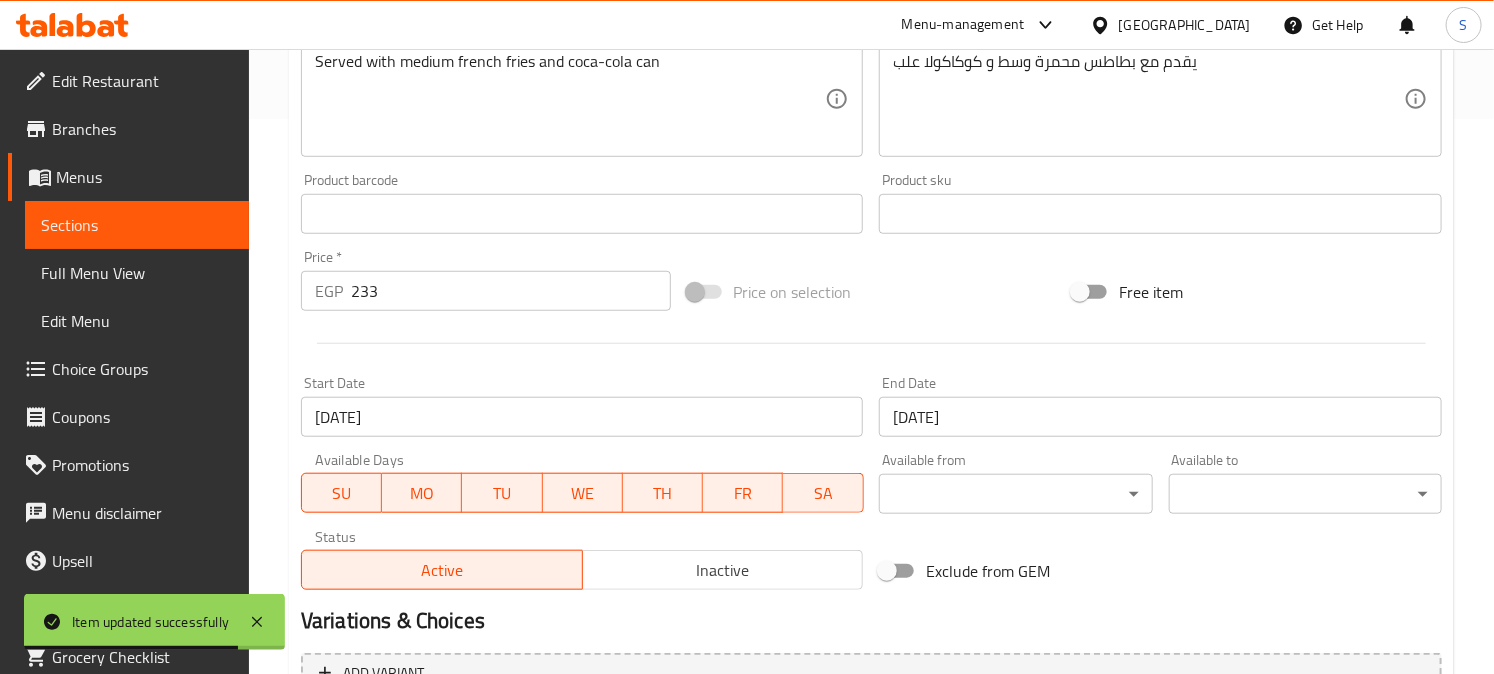 click on "31-12-2028" at bounding box center (1160, 417) 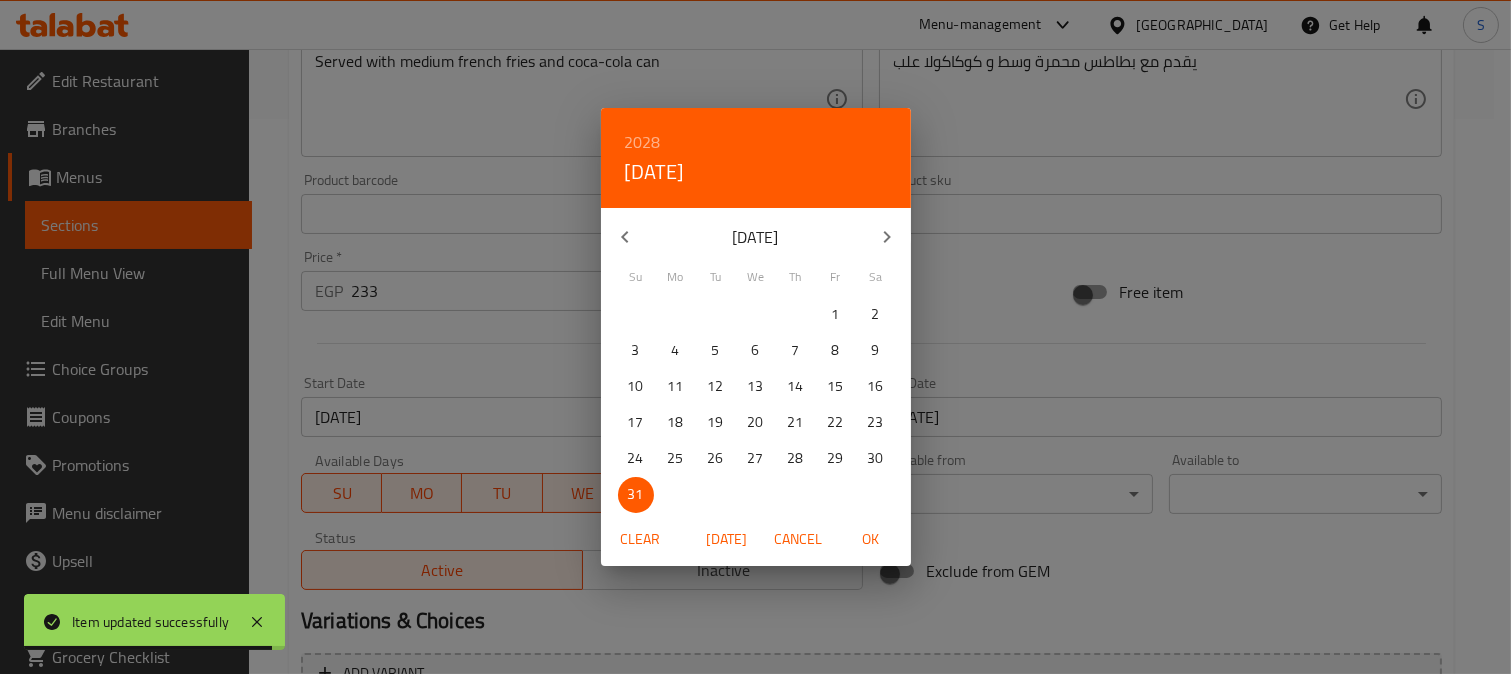 click on "2028" at bounding box center (643, 142) 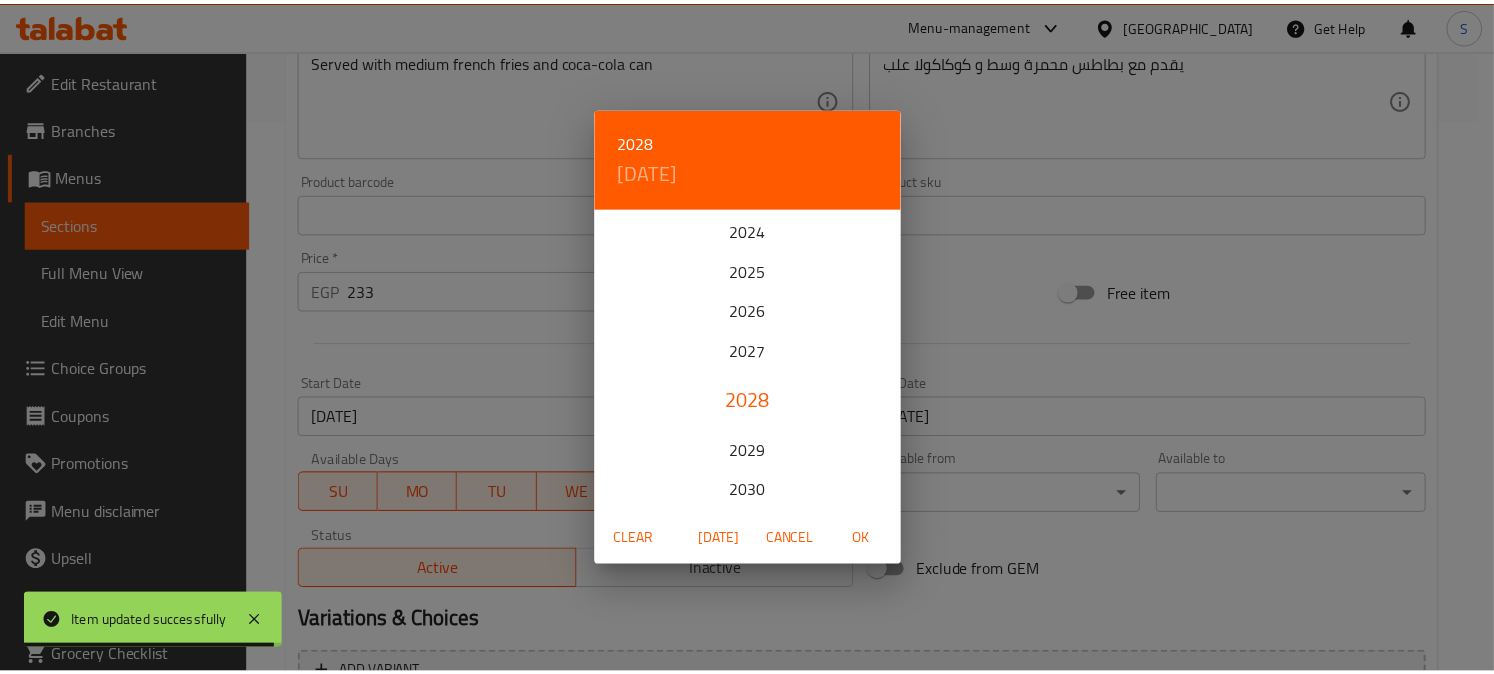 scroll, scrollTop: 40, scrollLeft: 0, axis: vertical 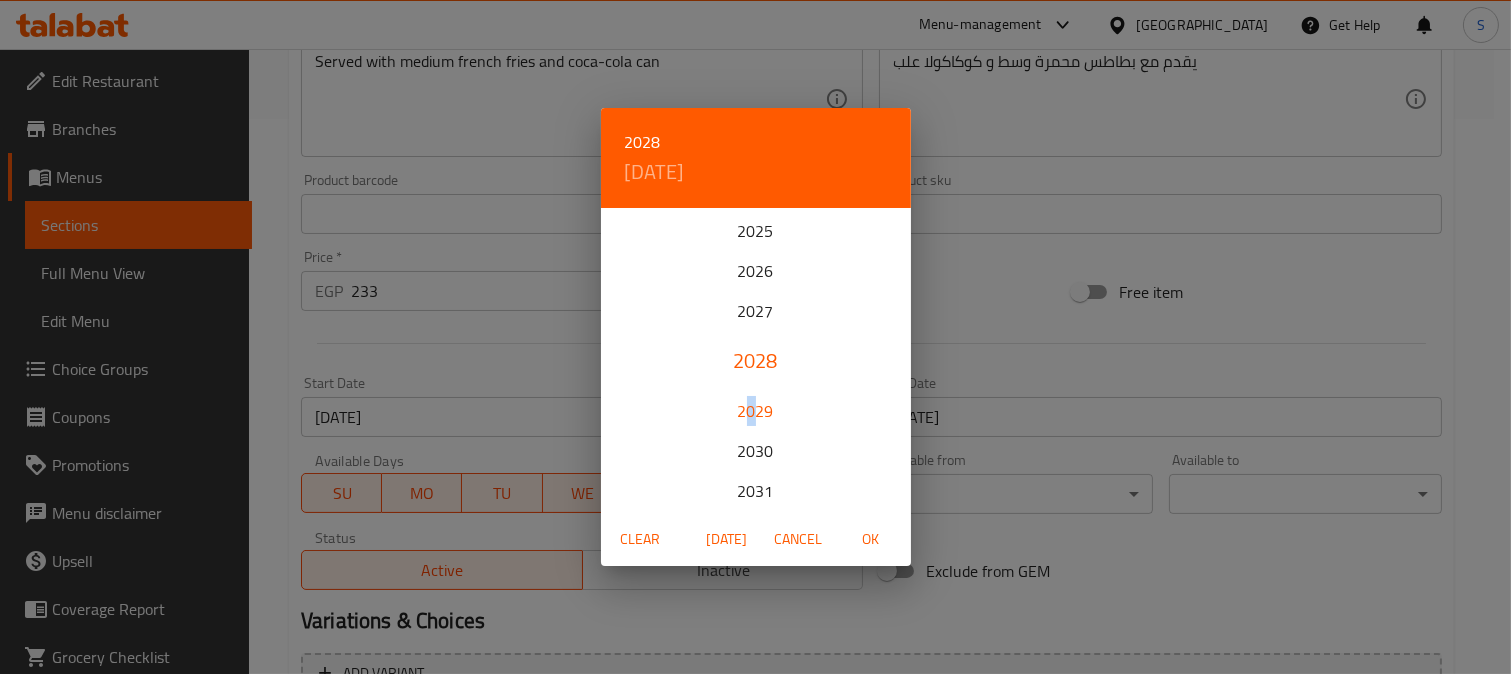 click on "2029" at bounding box center (756, 411) 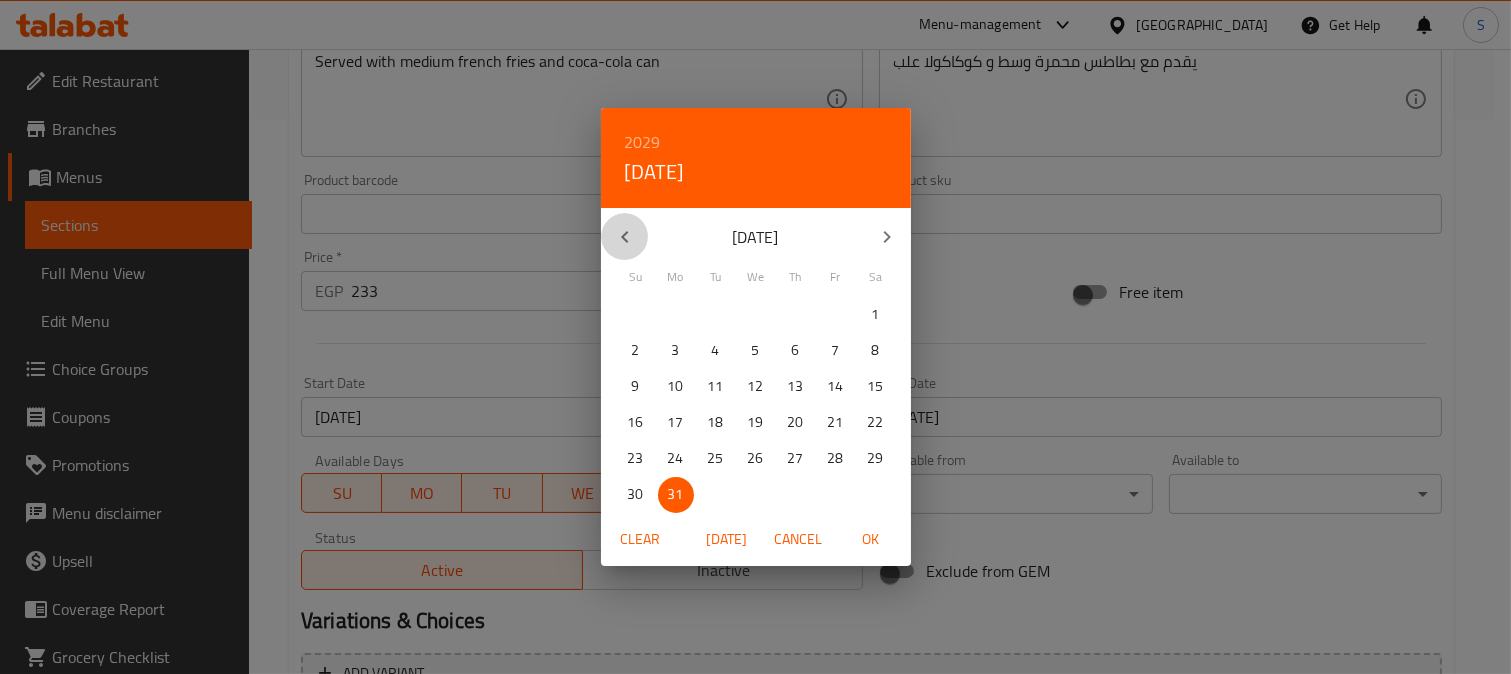 click 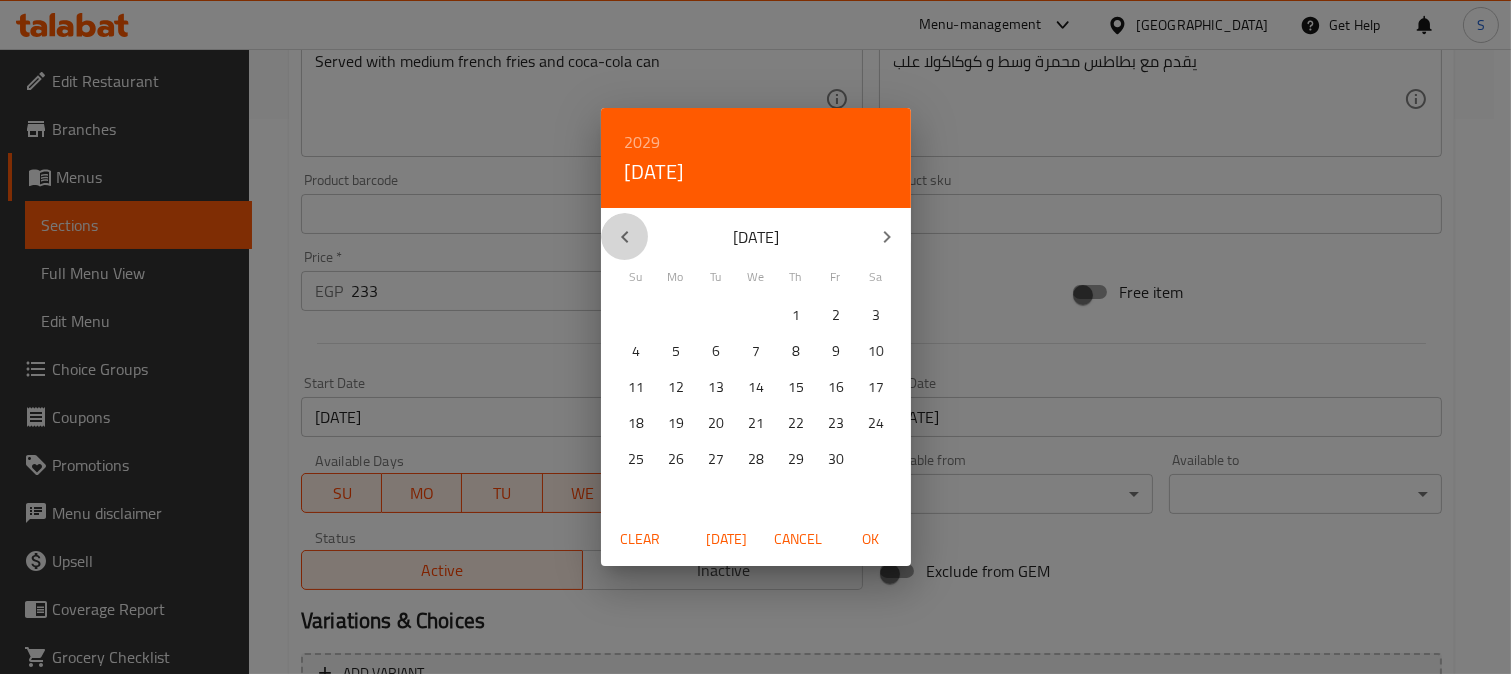 click 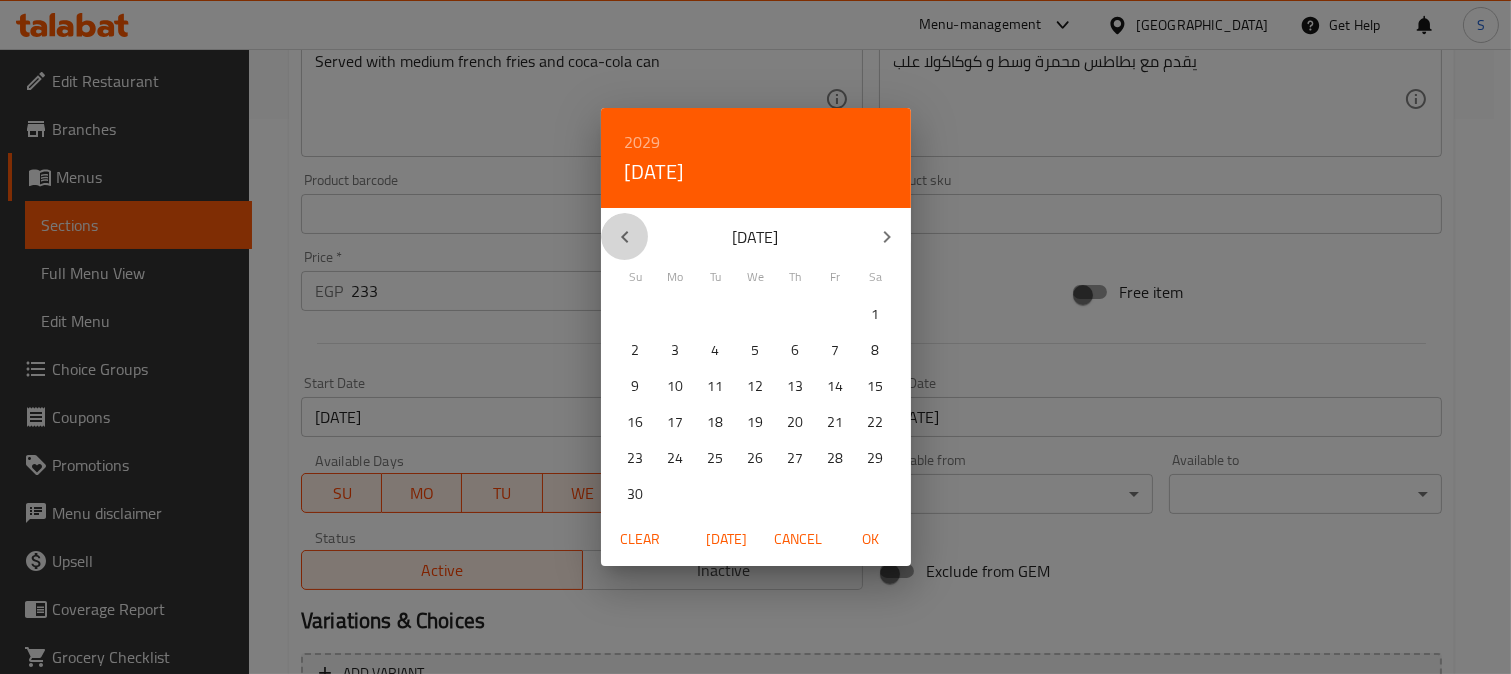 click 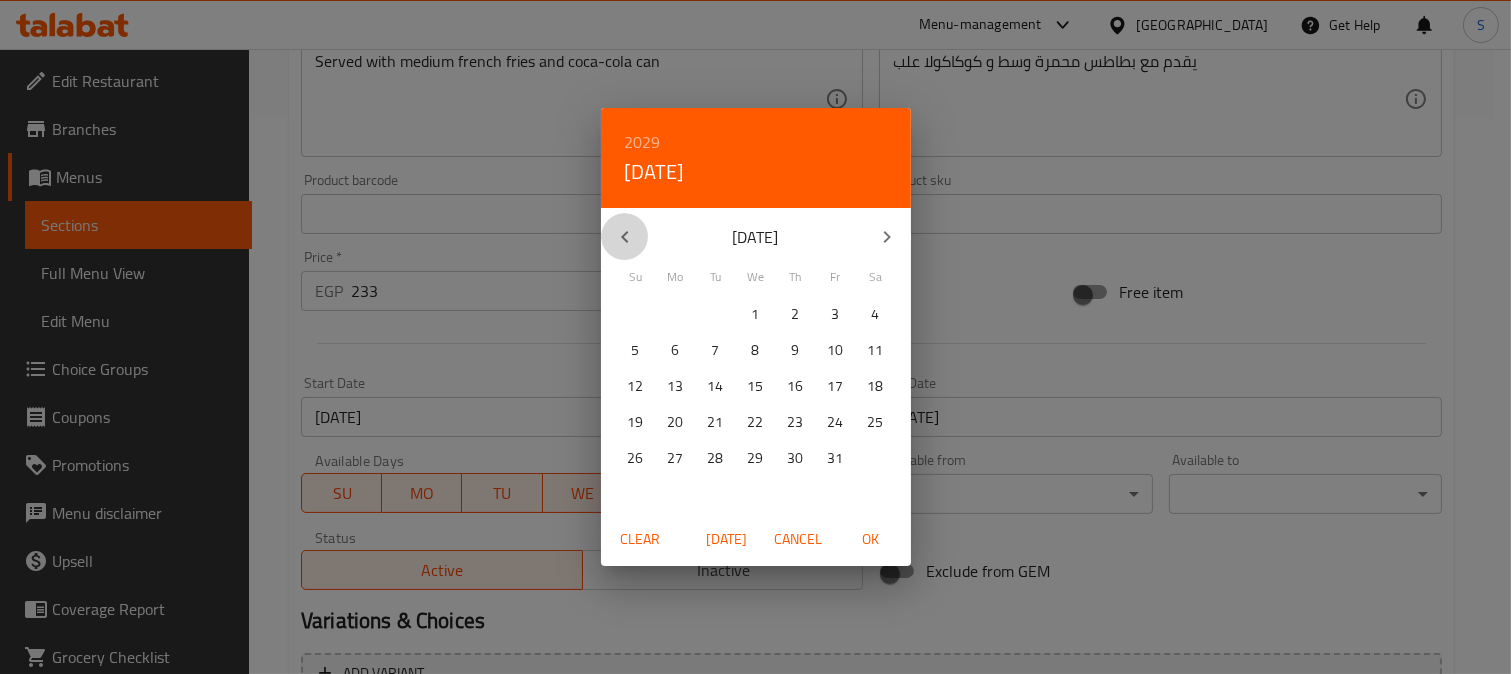 click 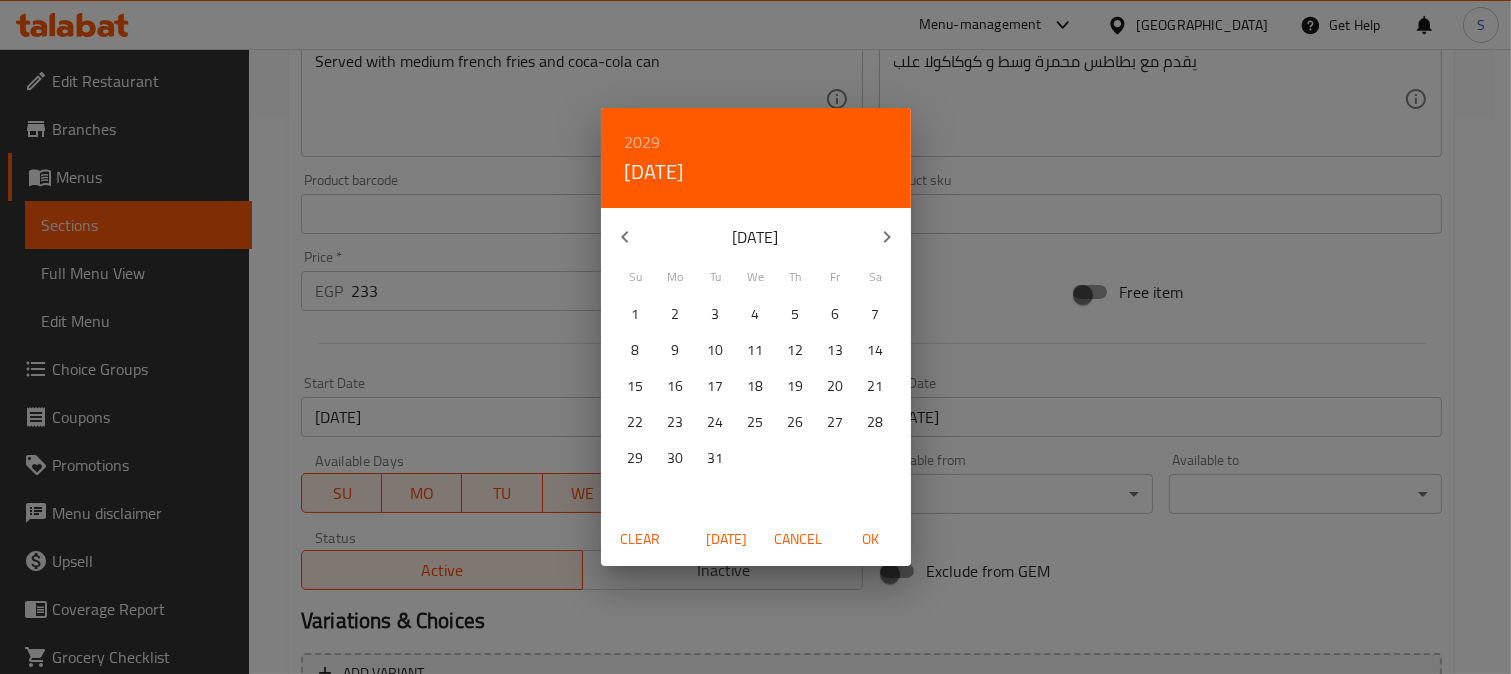 click on "12" at bounding box center (796, 350) 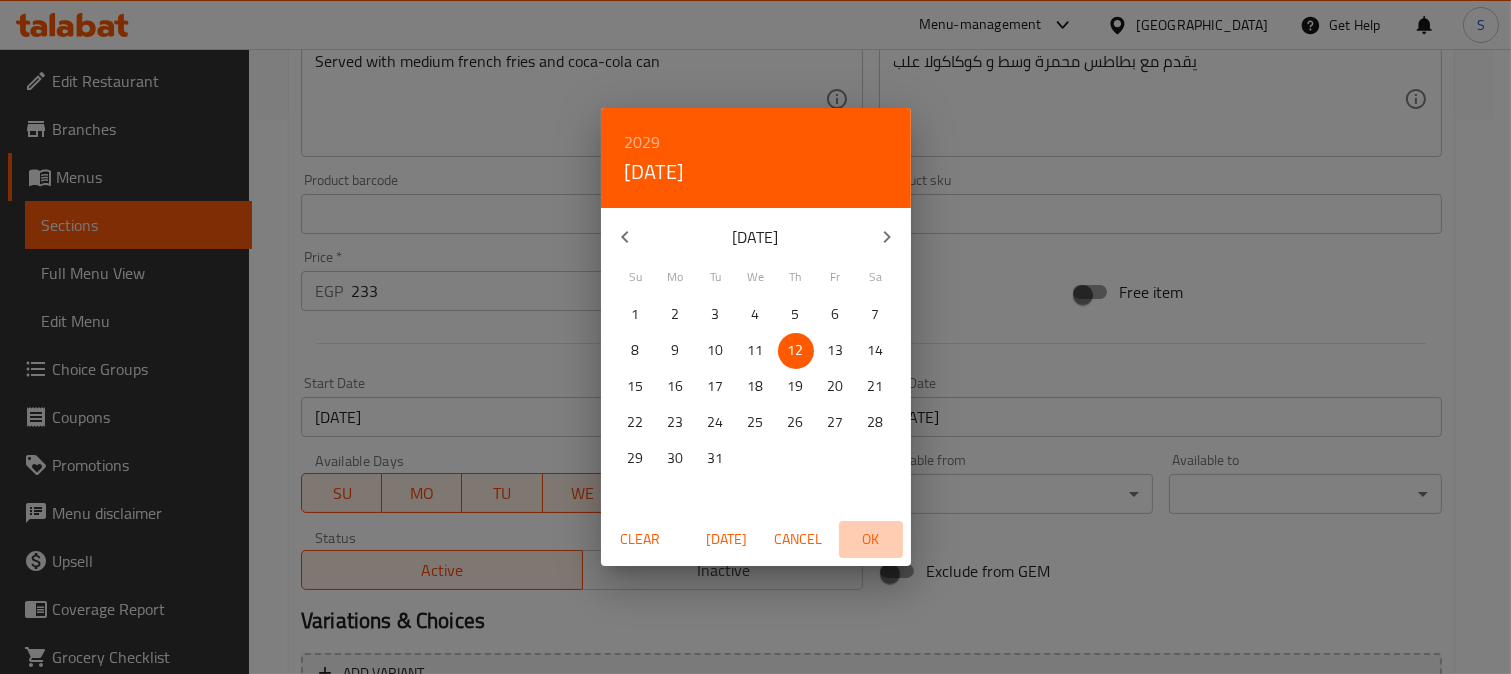 click on "OK" at bounding box center [871, 539] 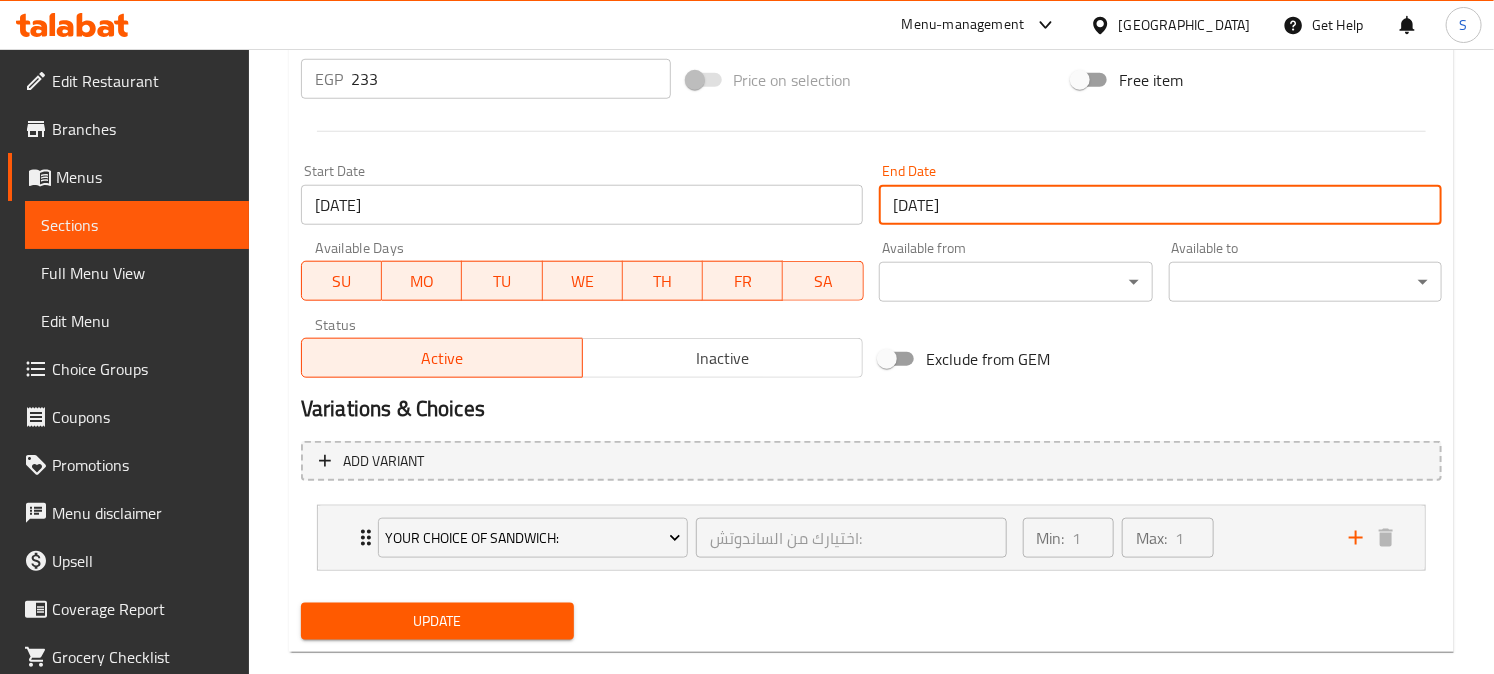 scroll, scrollTop: 798, scrollLeft: 0, axis: vertical 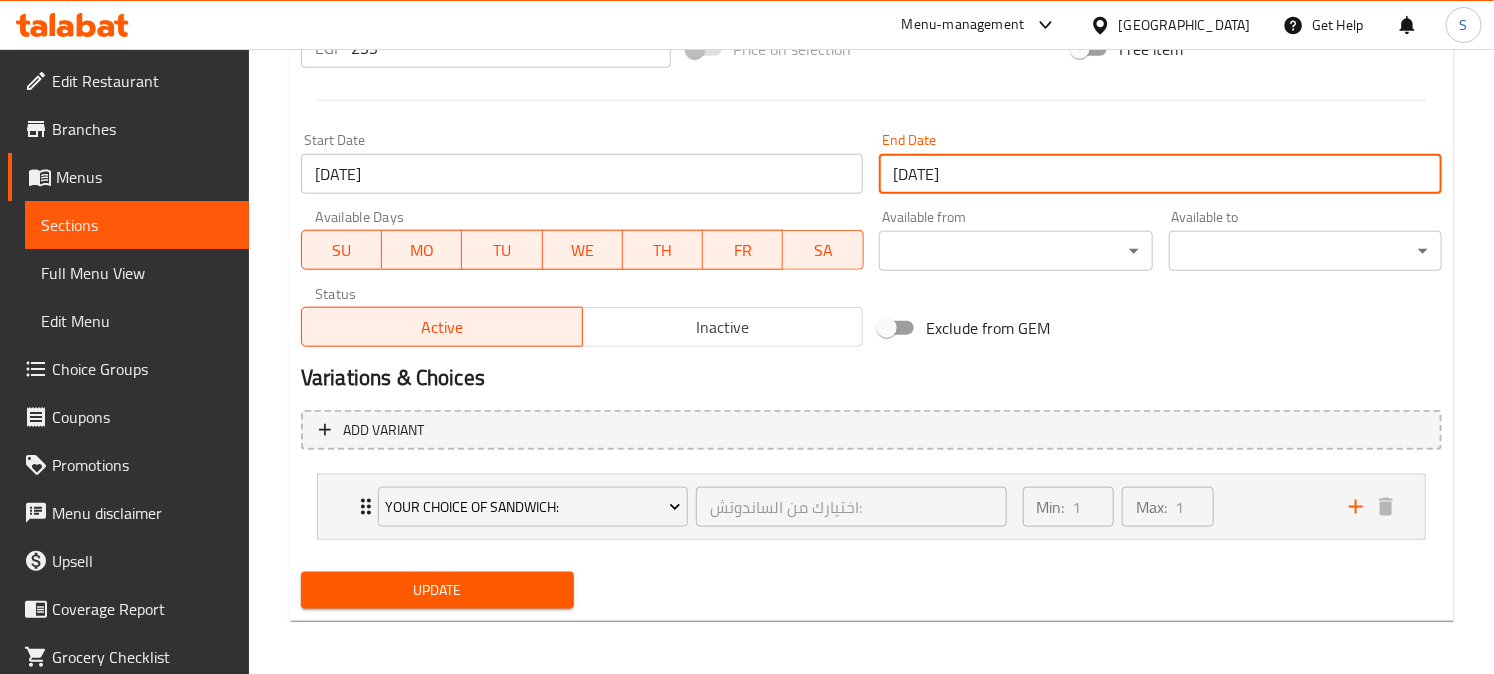 click on "Update" at bounding box center [437, 590] 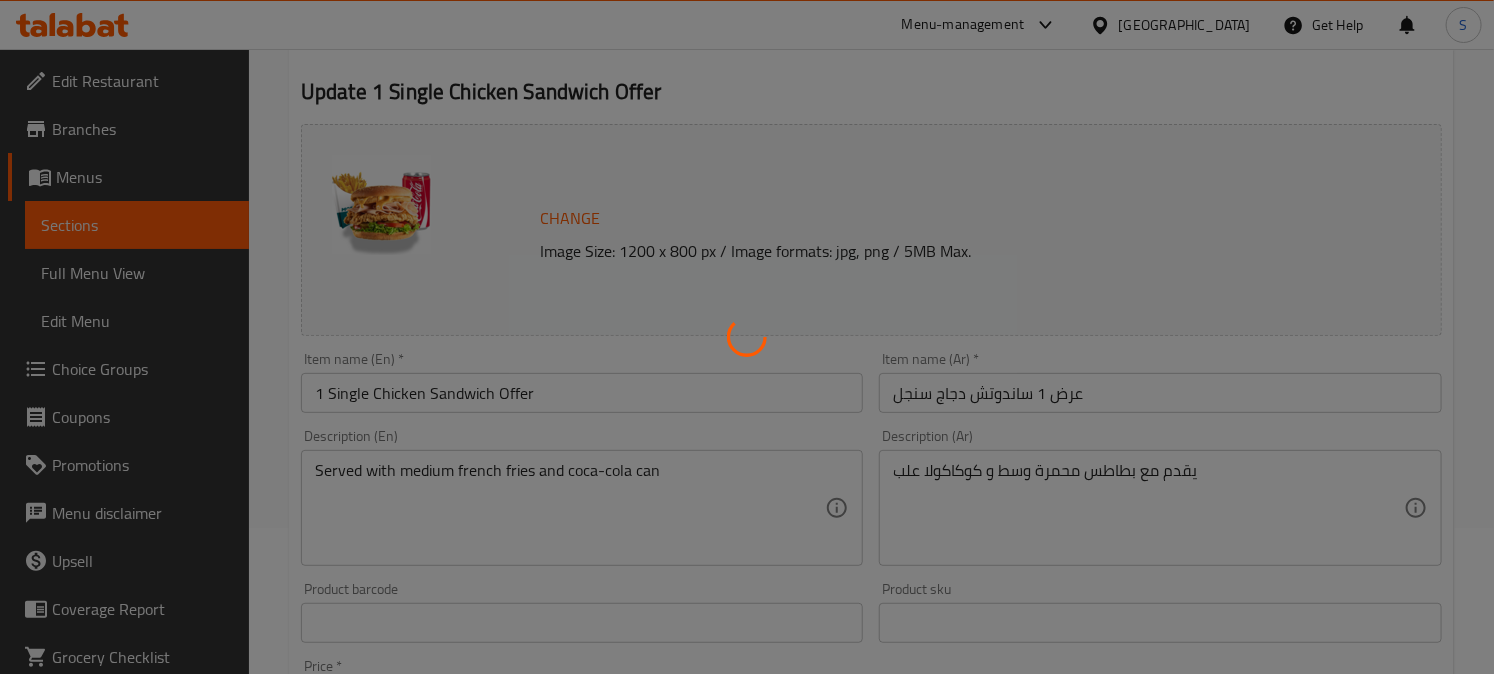 scroll, scrollTop: 0, scrollLeft: 0, axis: both 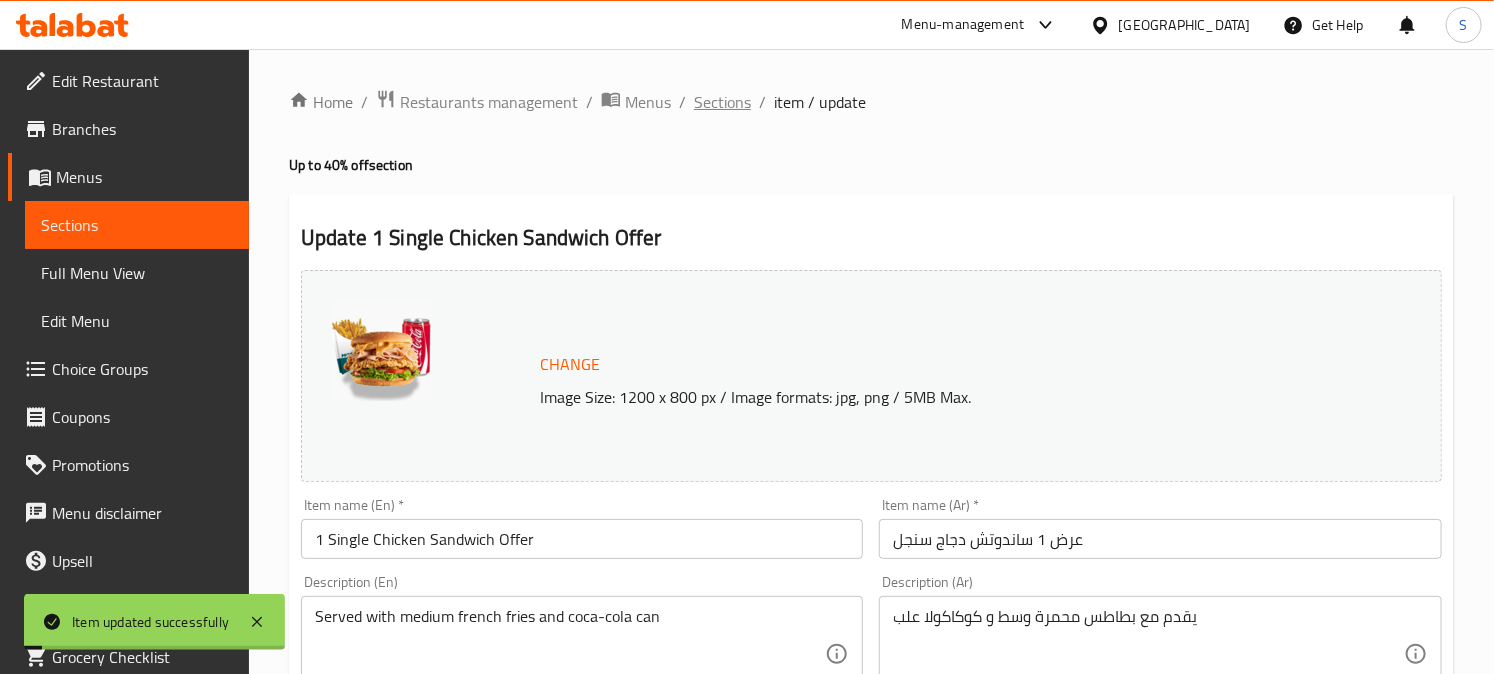 click on "Sections" at bounding box center (722, 102) 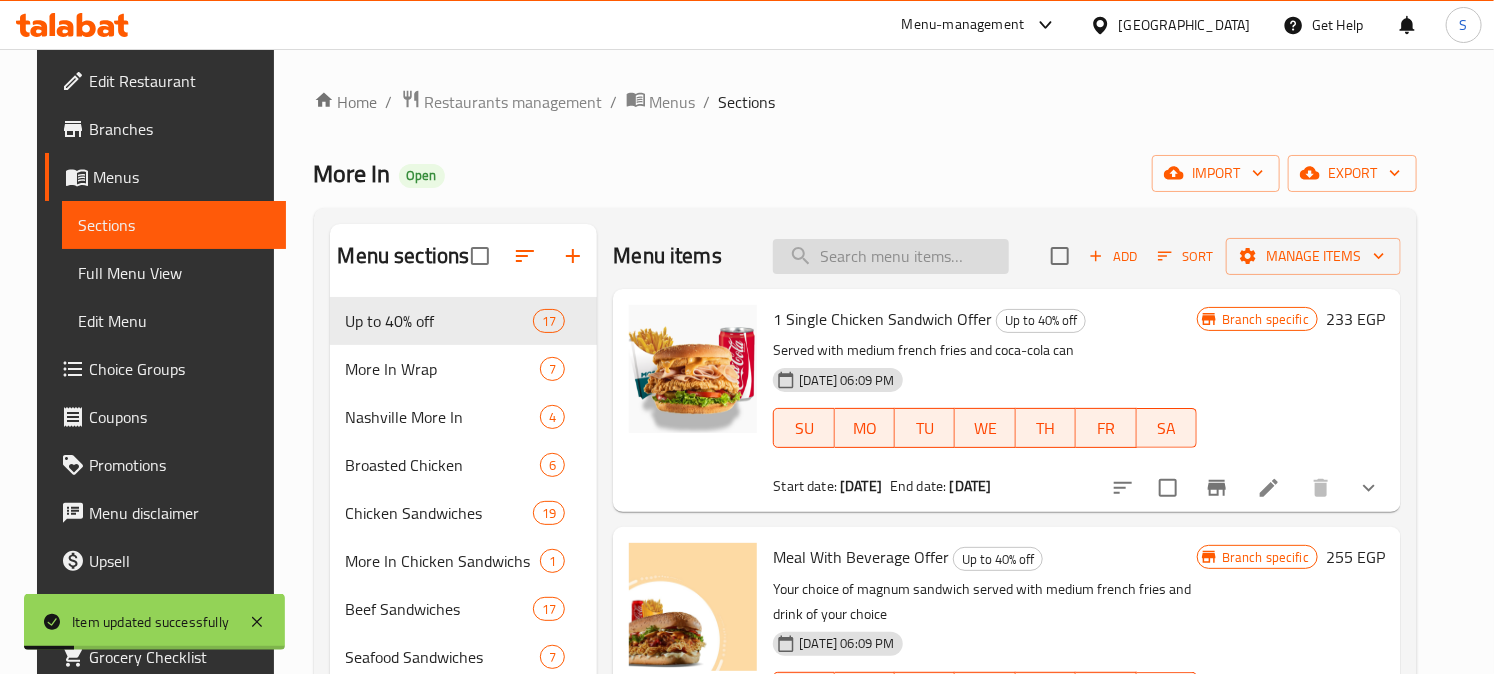 click at bounding box center [891, 256] 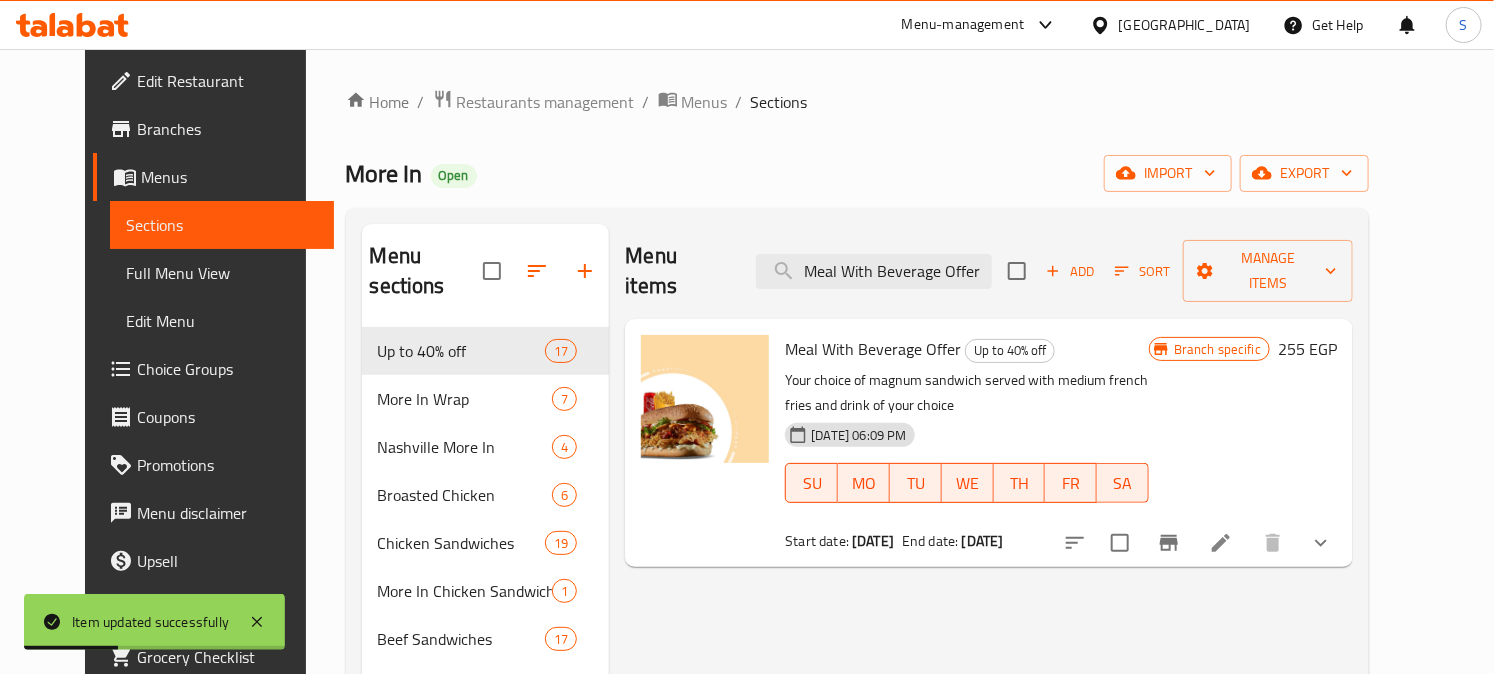 type on "Meal With Beverage Offer" 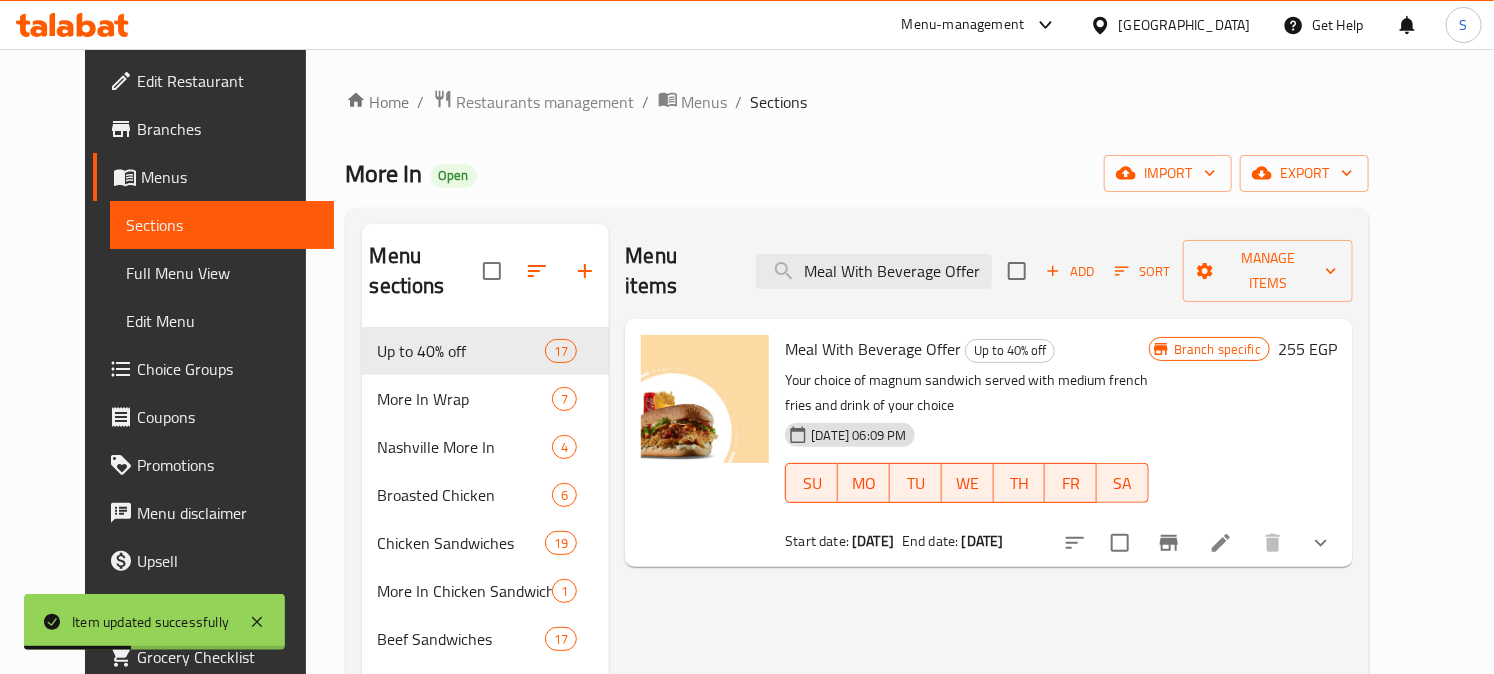 click 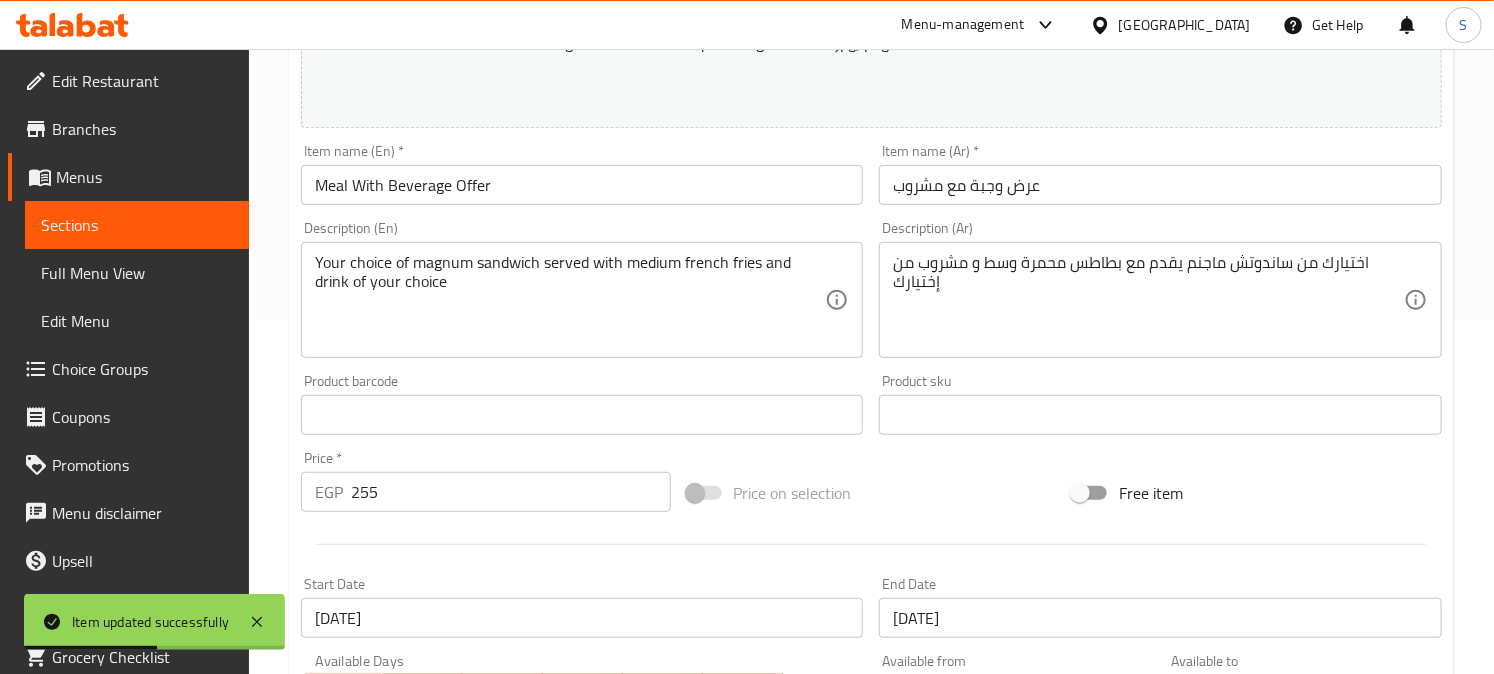 scroll, scrollTop: 444, scrollLeft: 0, axis: vertical 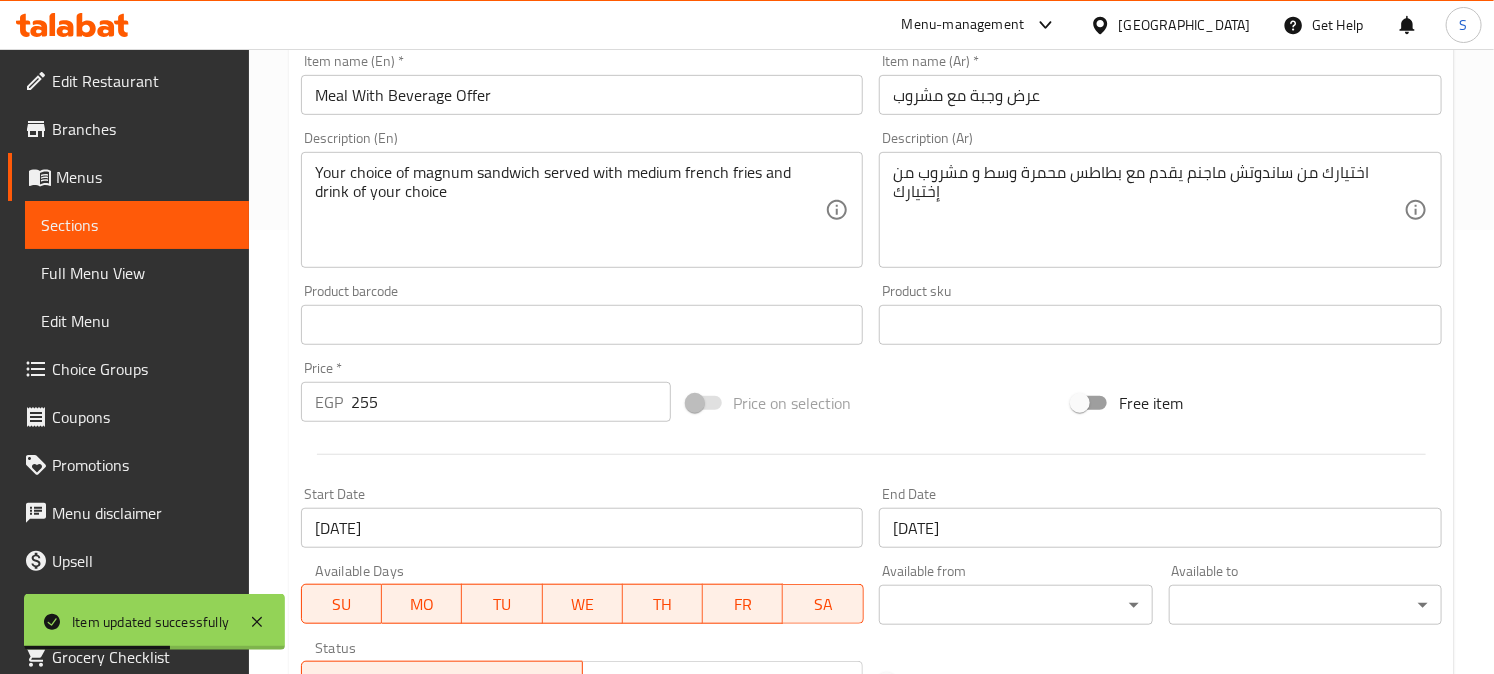 click on "31-05-2027" at bounding box center [1160, 528] 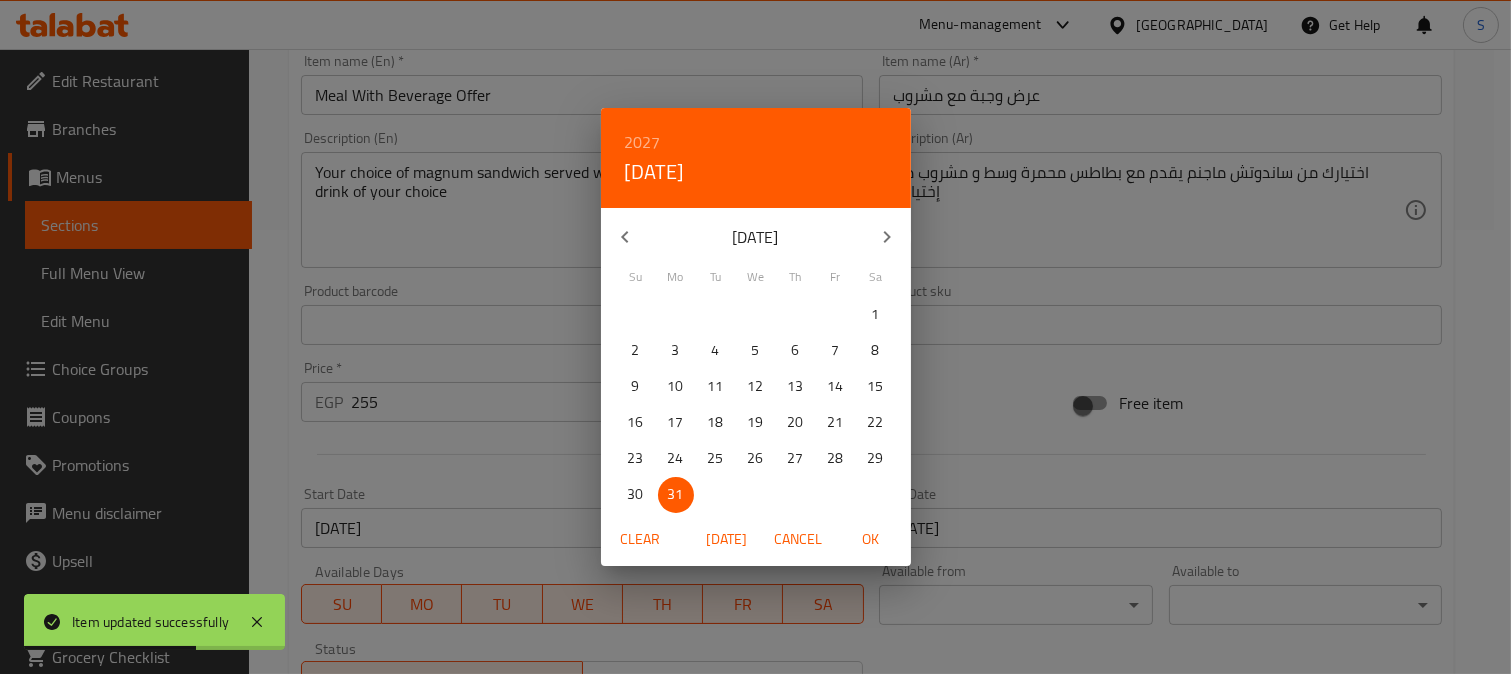 click on "2027" at bounding box center [643, 142] 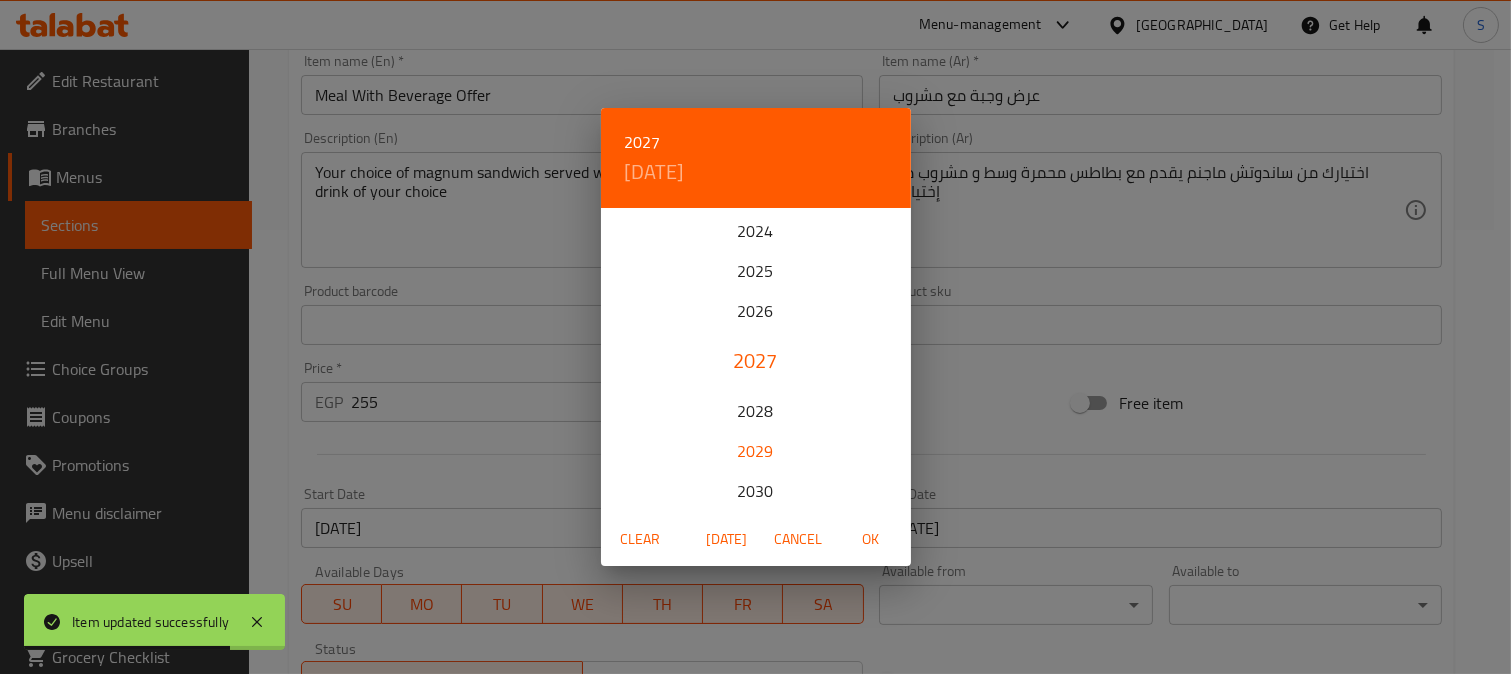 click on "2029" at bounding box center [756, 451] 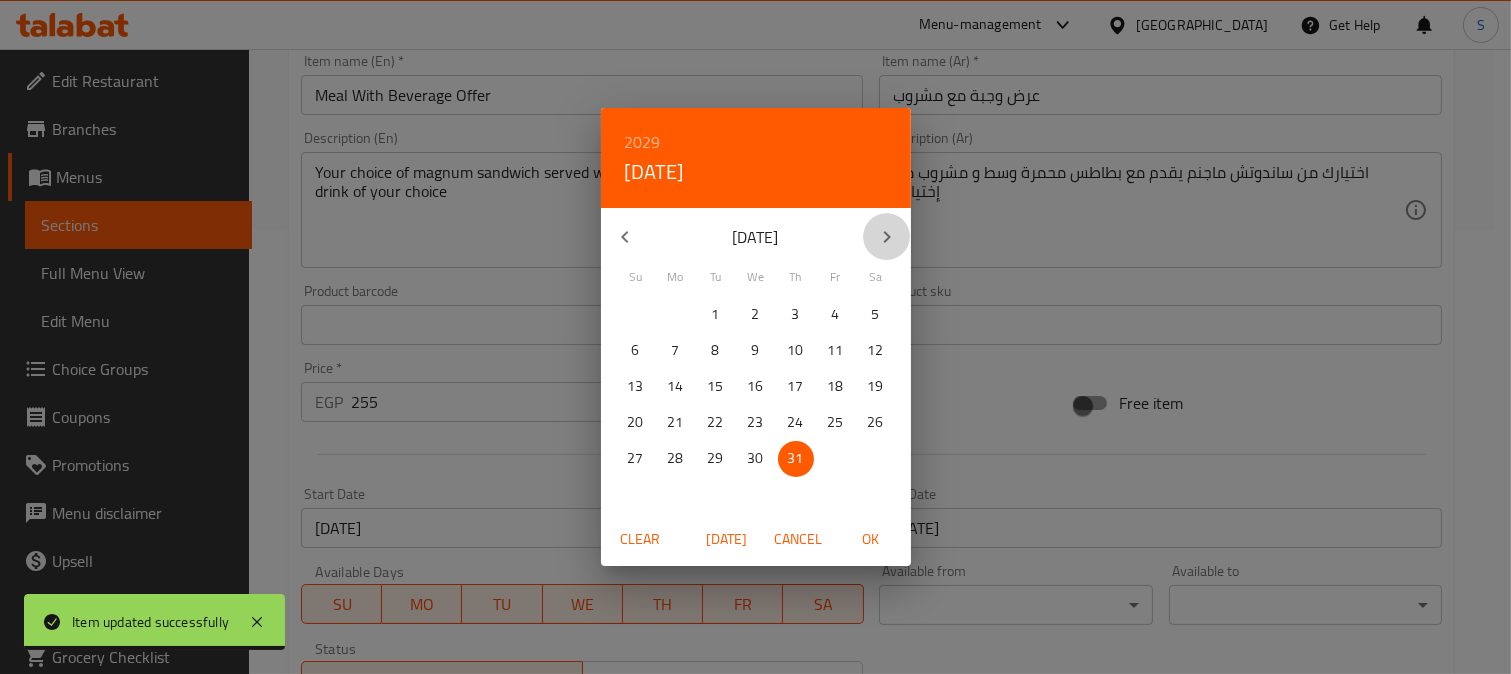 click 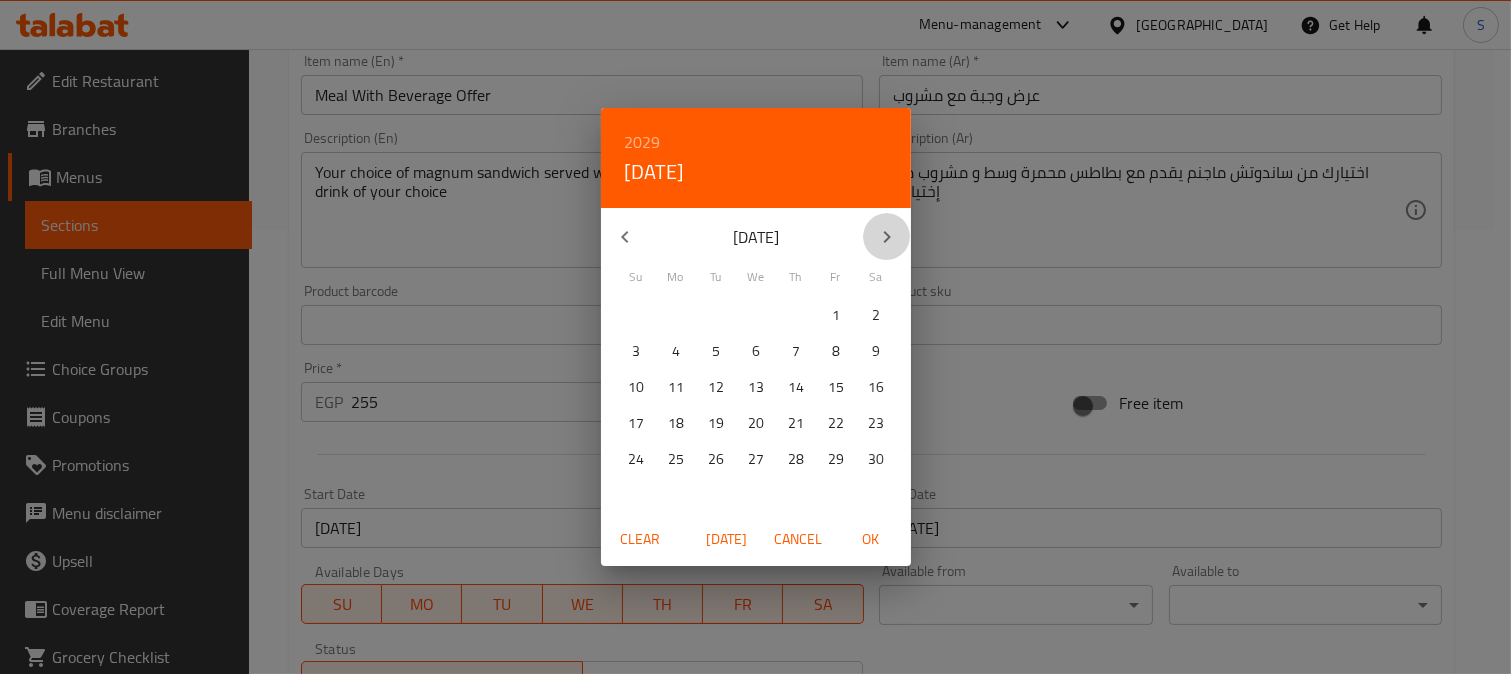 click 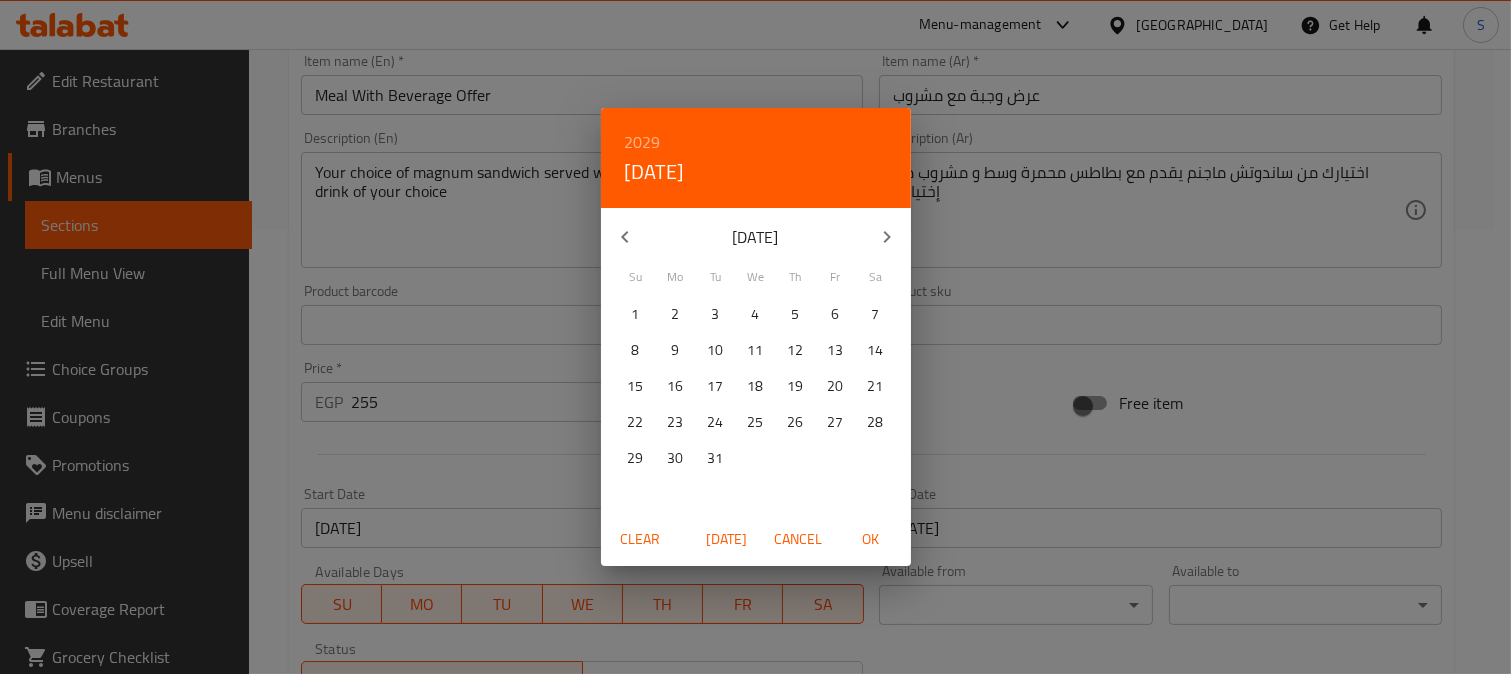 click on "12" at bounding box center (796, 350) 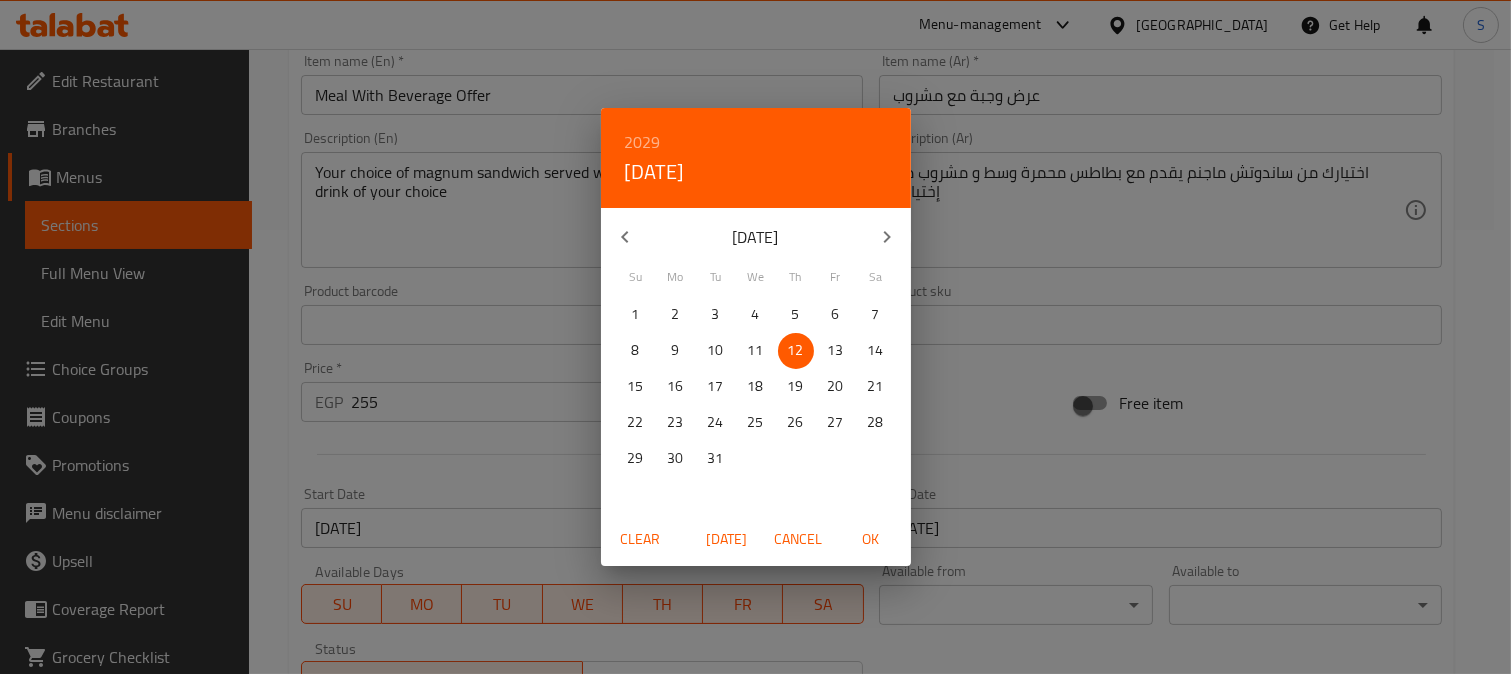 click on "OK" at bounding box center (871, 539) 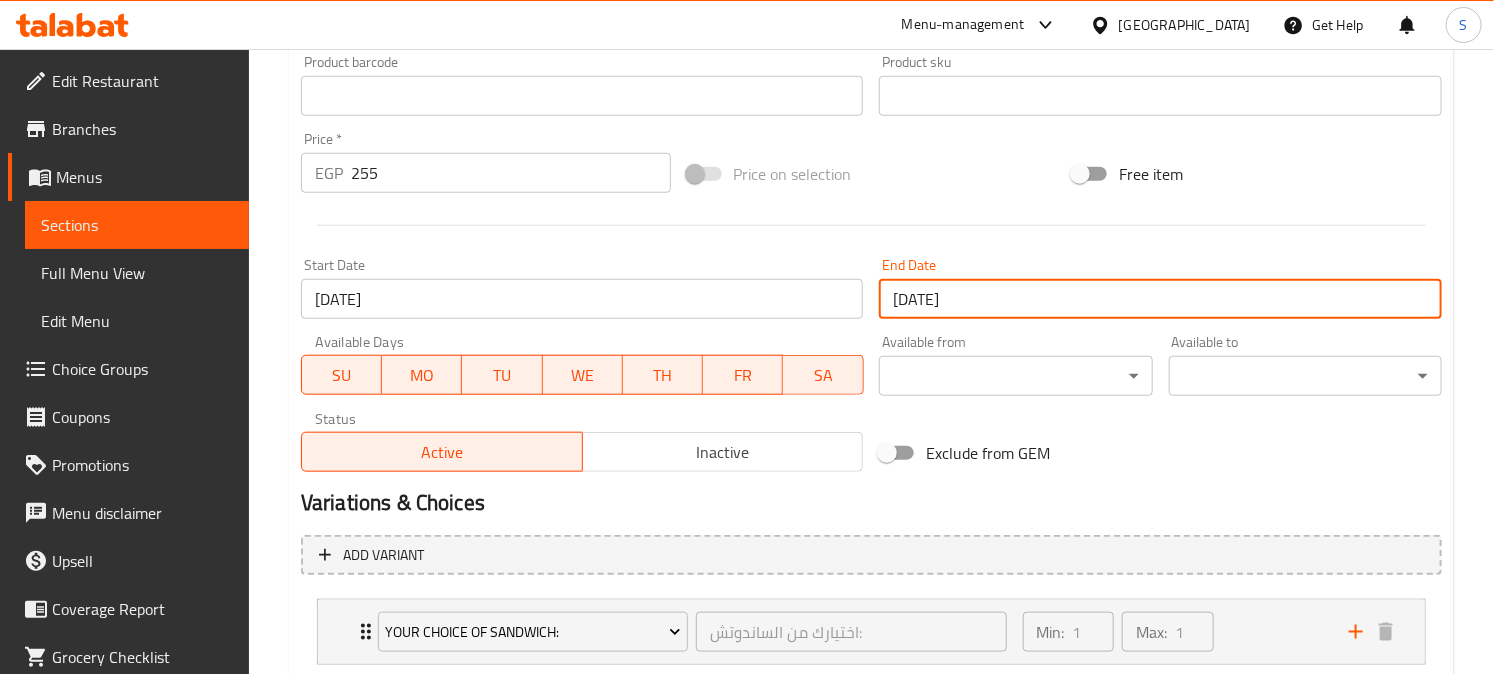scroll, scrollTop: 881, scrollLeft: 0, axis: vertical 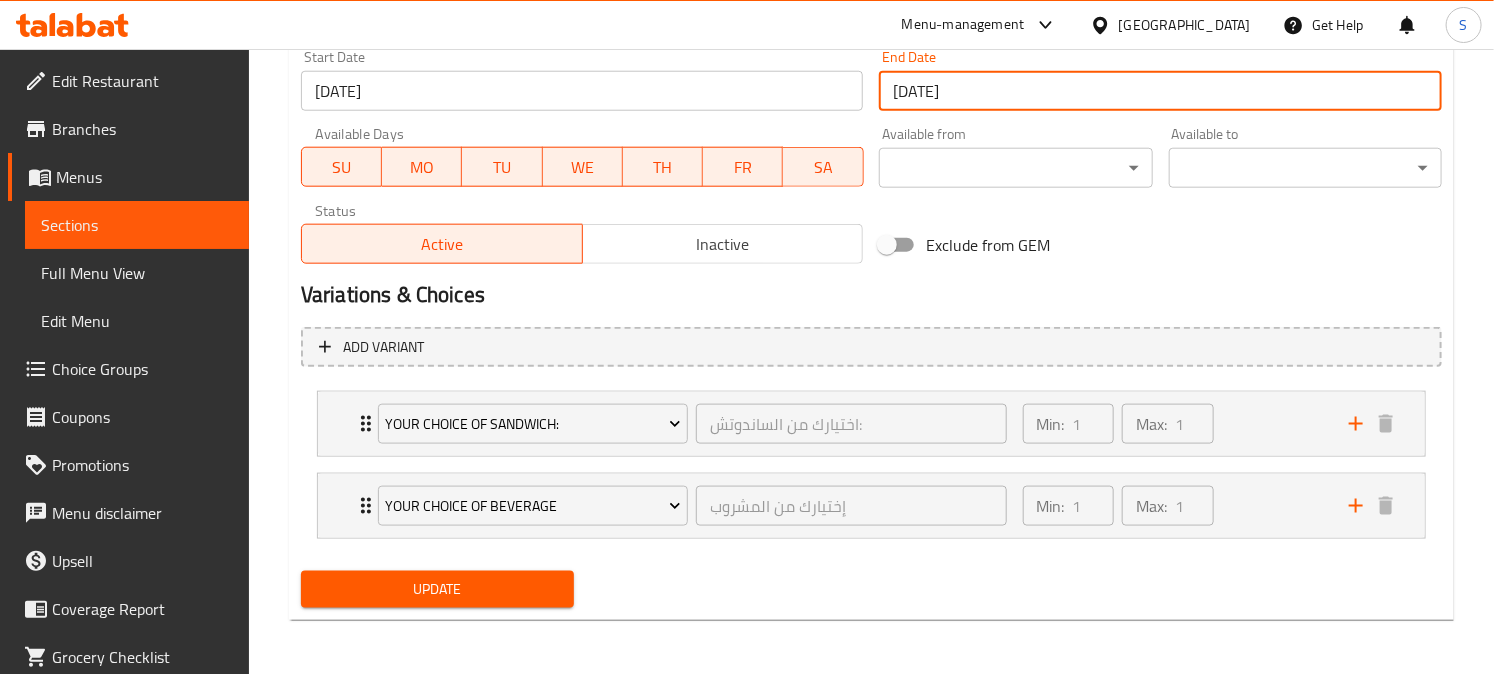 click on "Update" at bounding box center [437, 589] 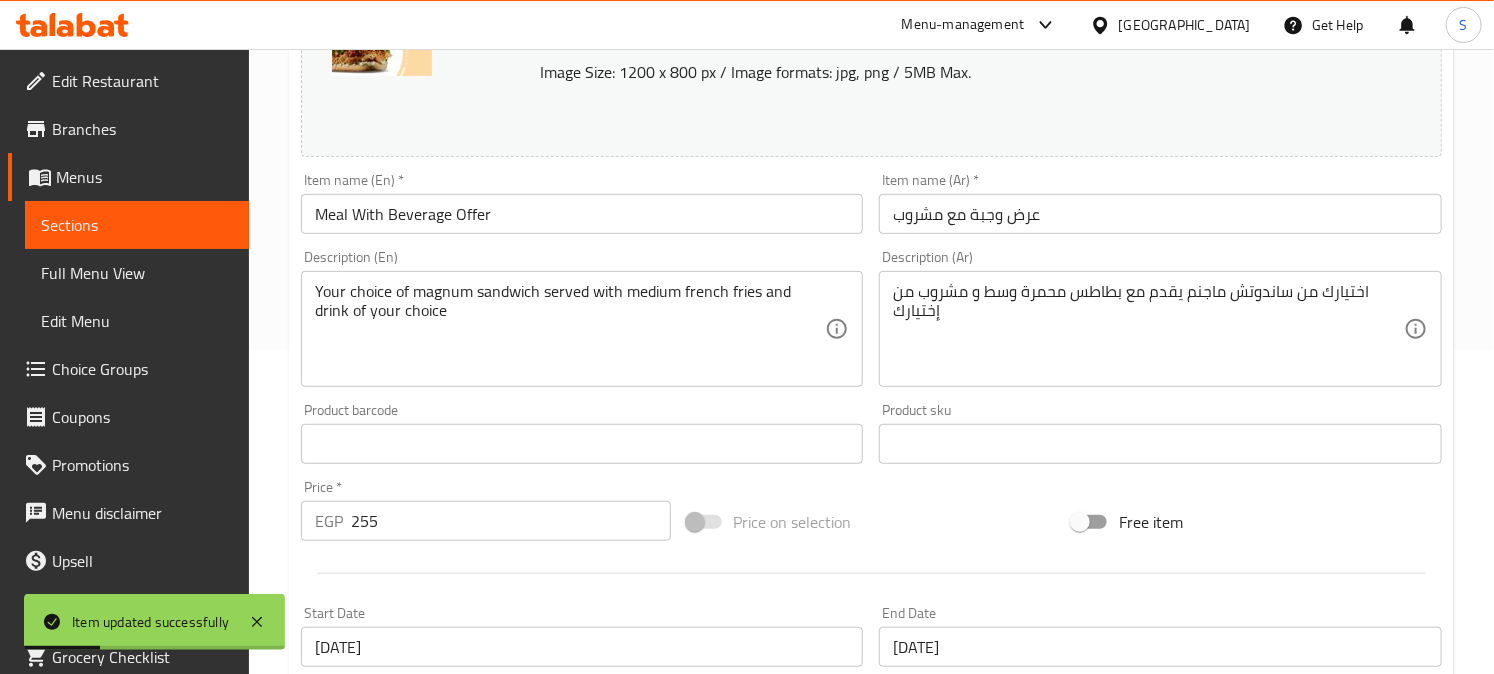scroll, scrollTop: 0, scrollLeft: 0, axis: both 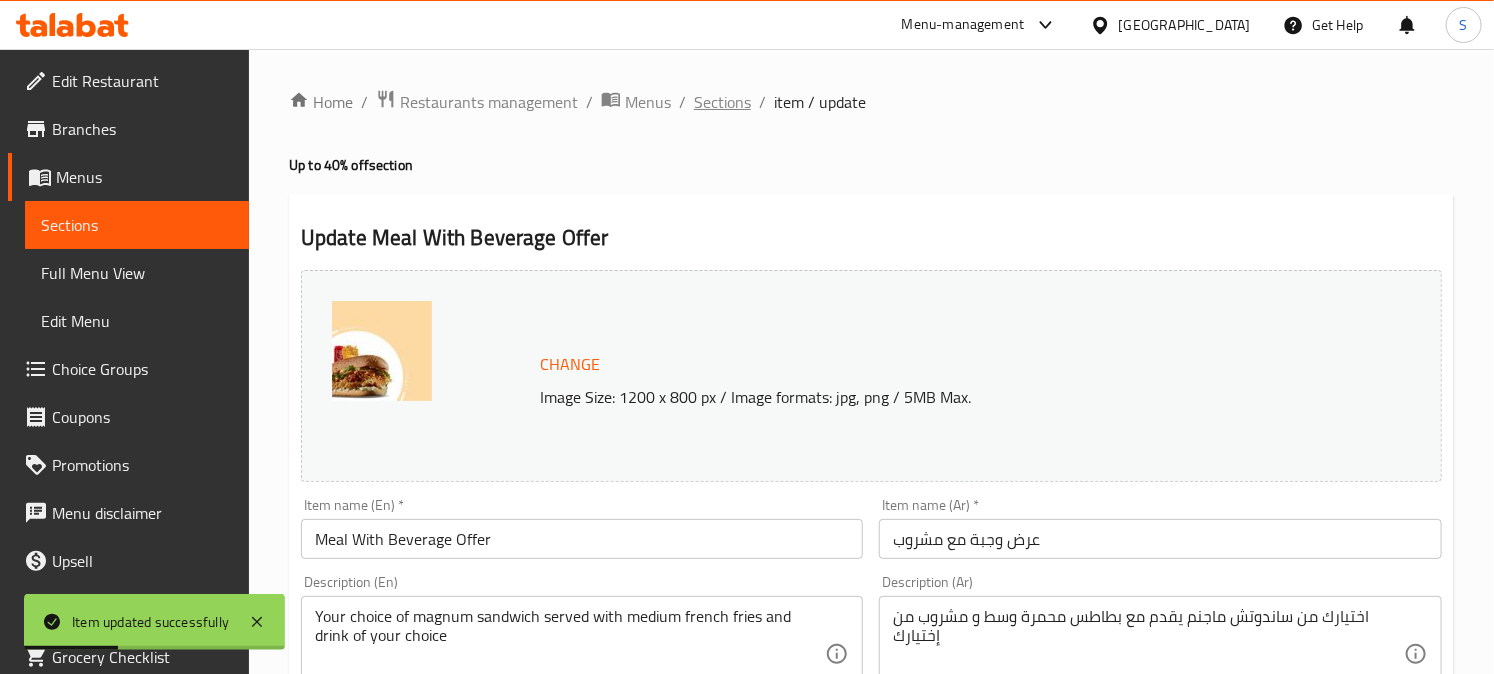 click on "Sections" at bounding box center [722, 102] 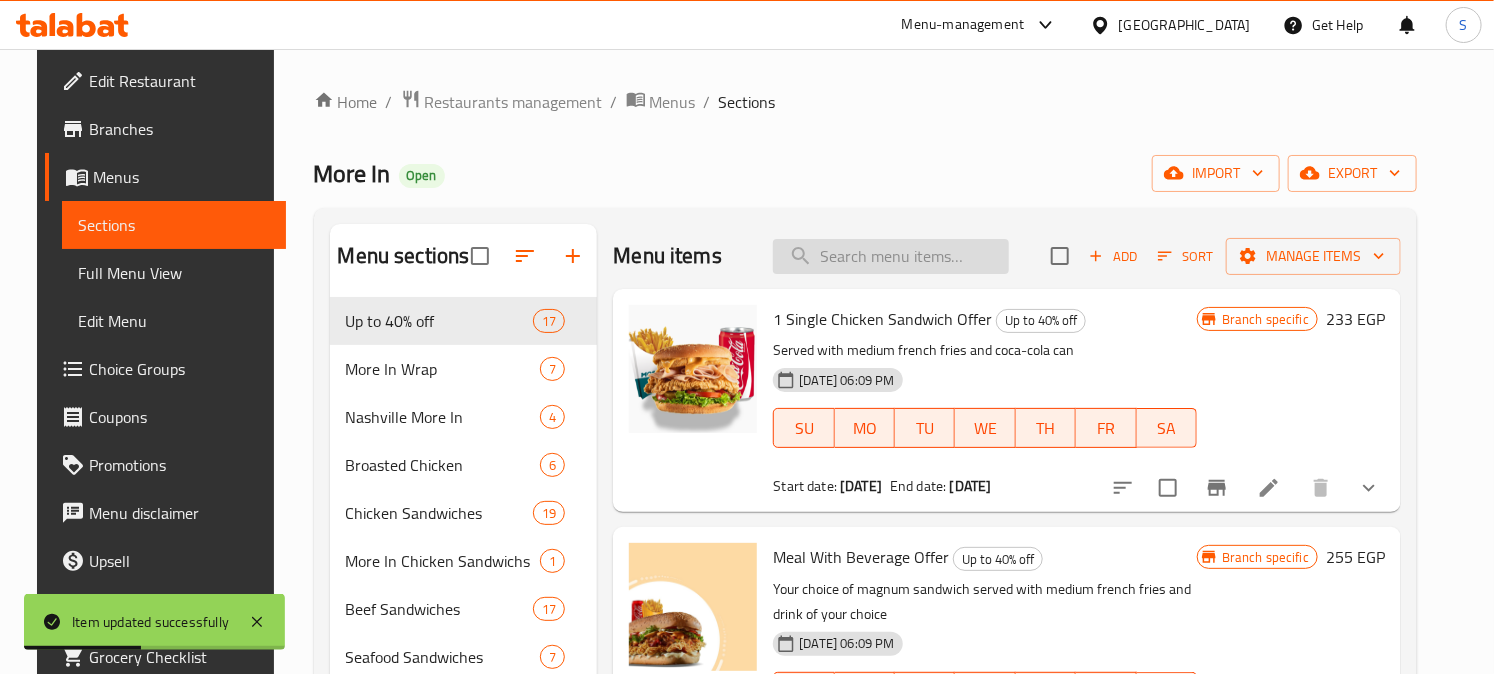 click at bounding box center [891, 256] 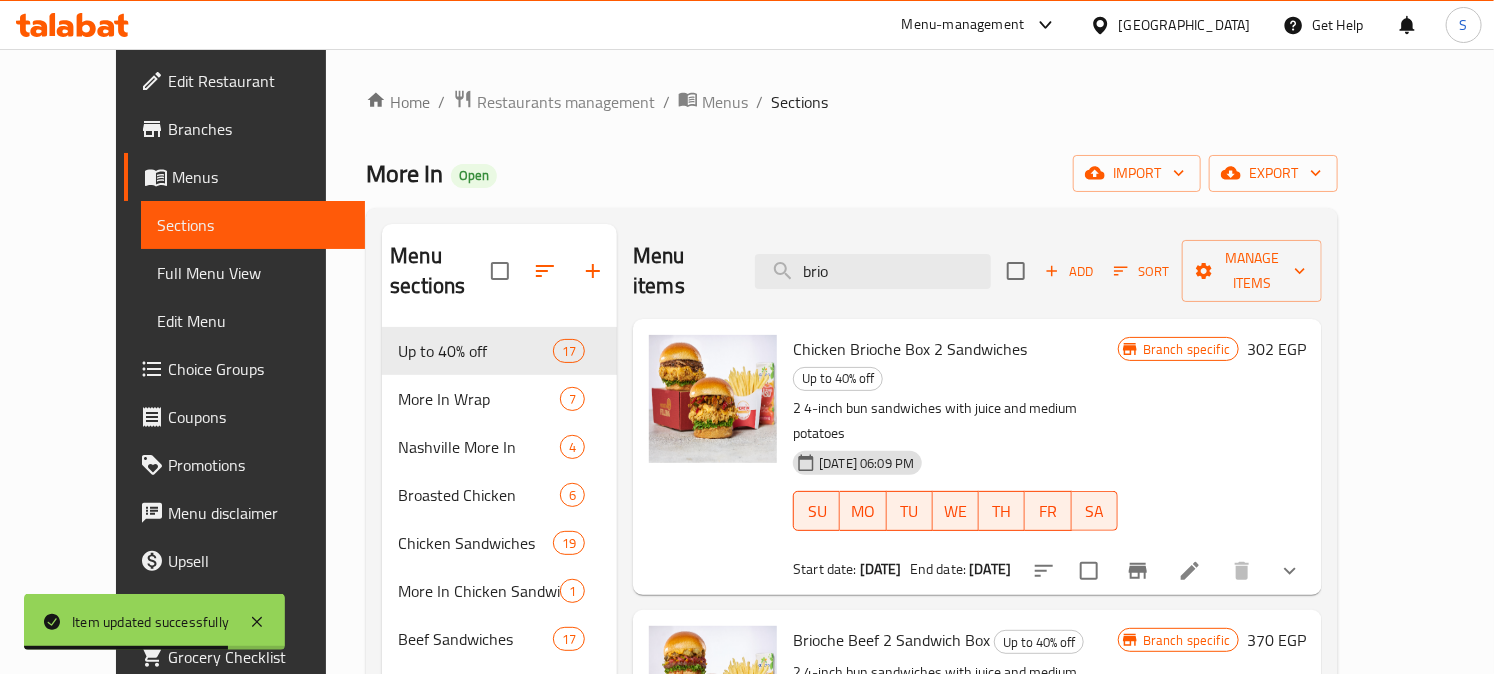 type on "brio" 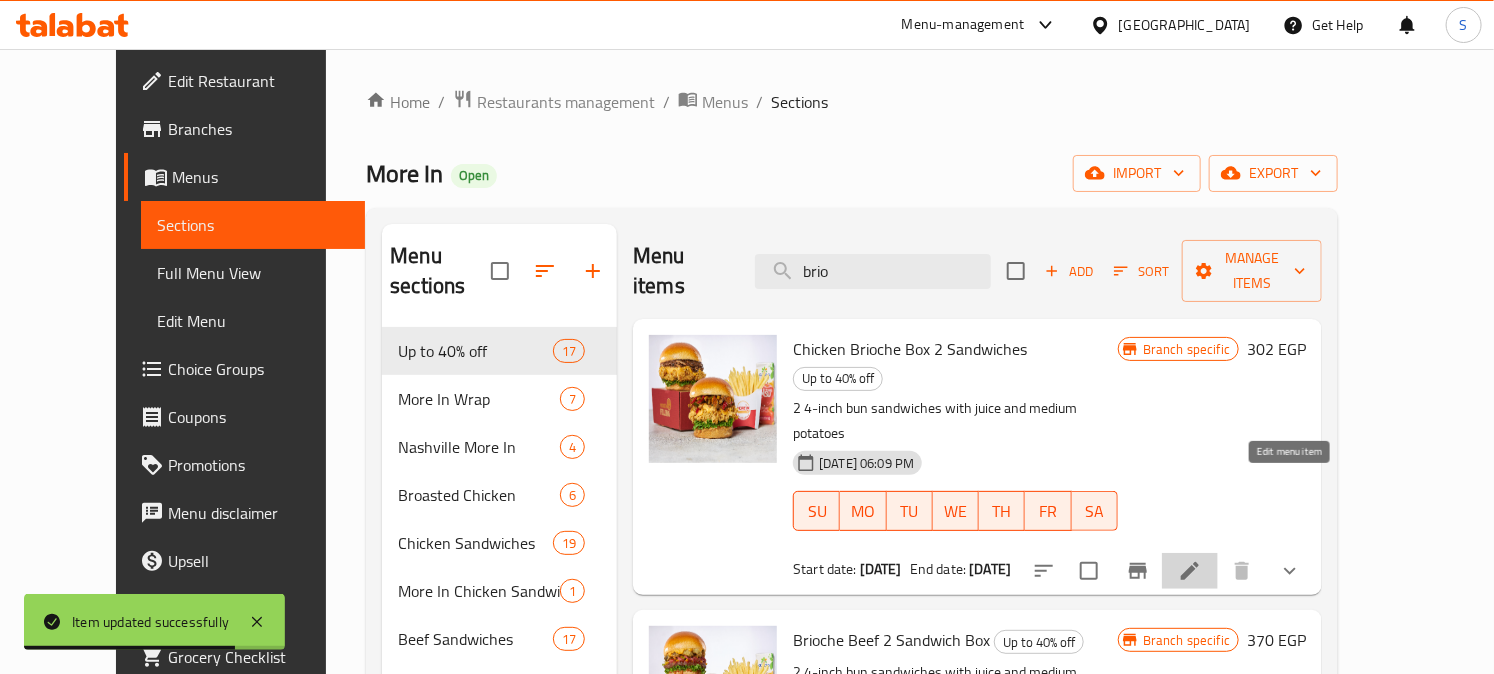click 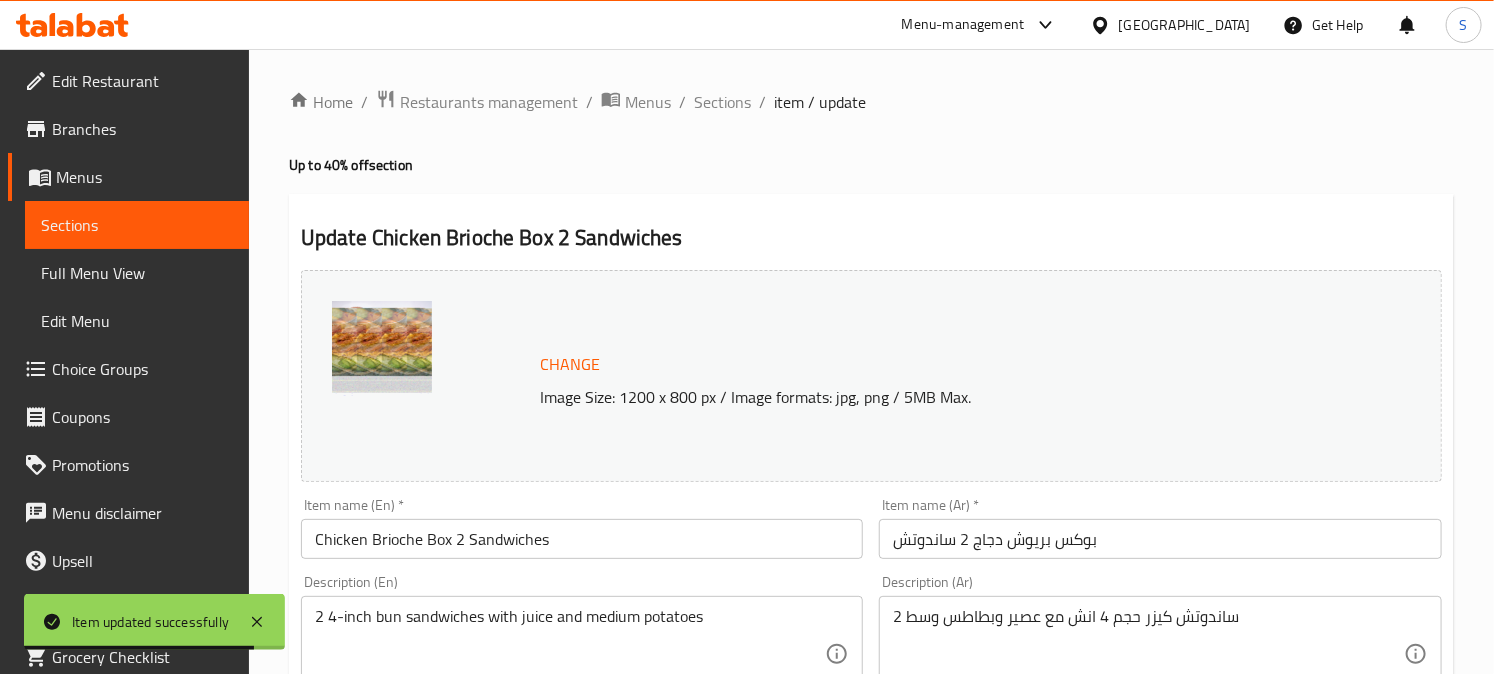 scroll, scrollTop: 666, scrollLeft: 0, axis: vertical 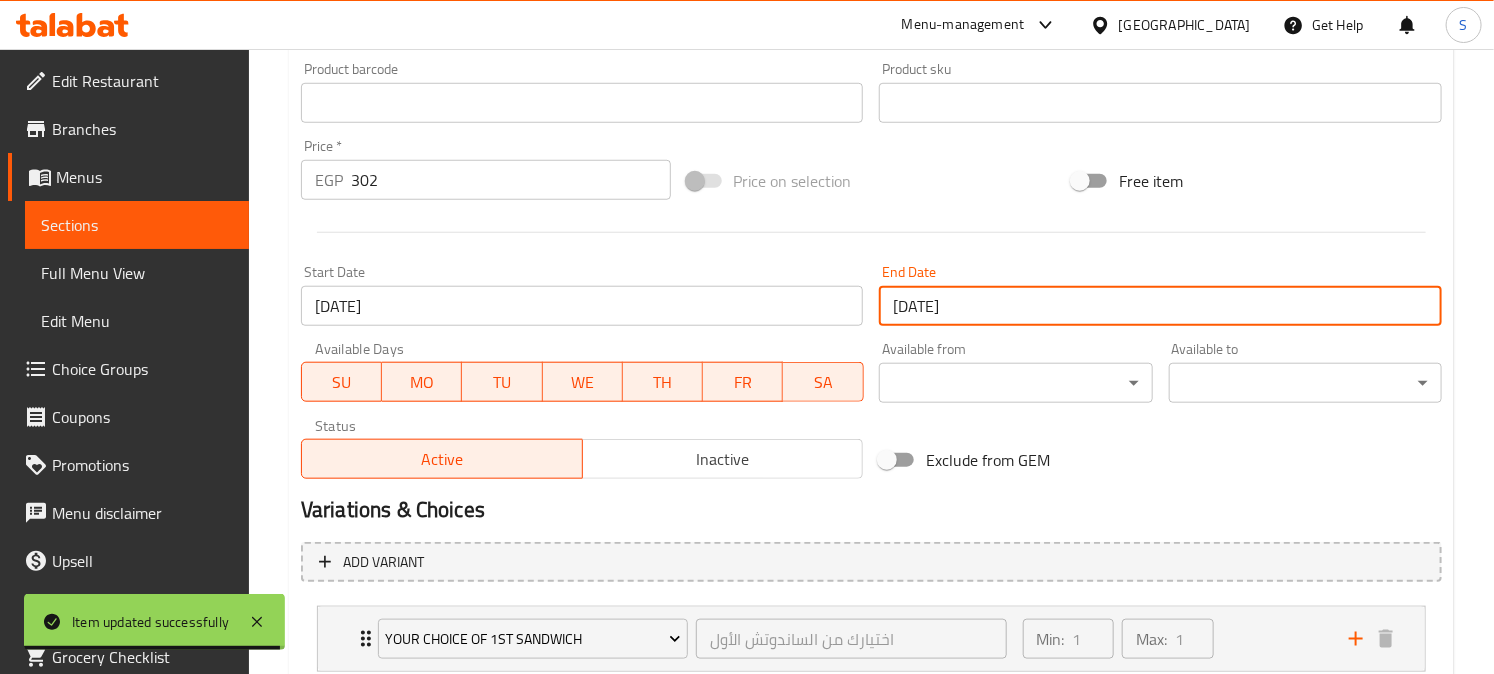 click on "31-12-2026" at bounding box center [1160, 306] 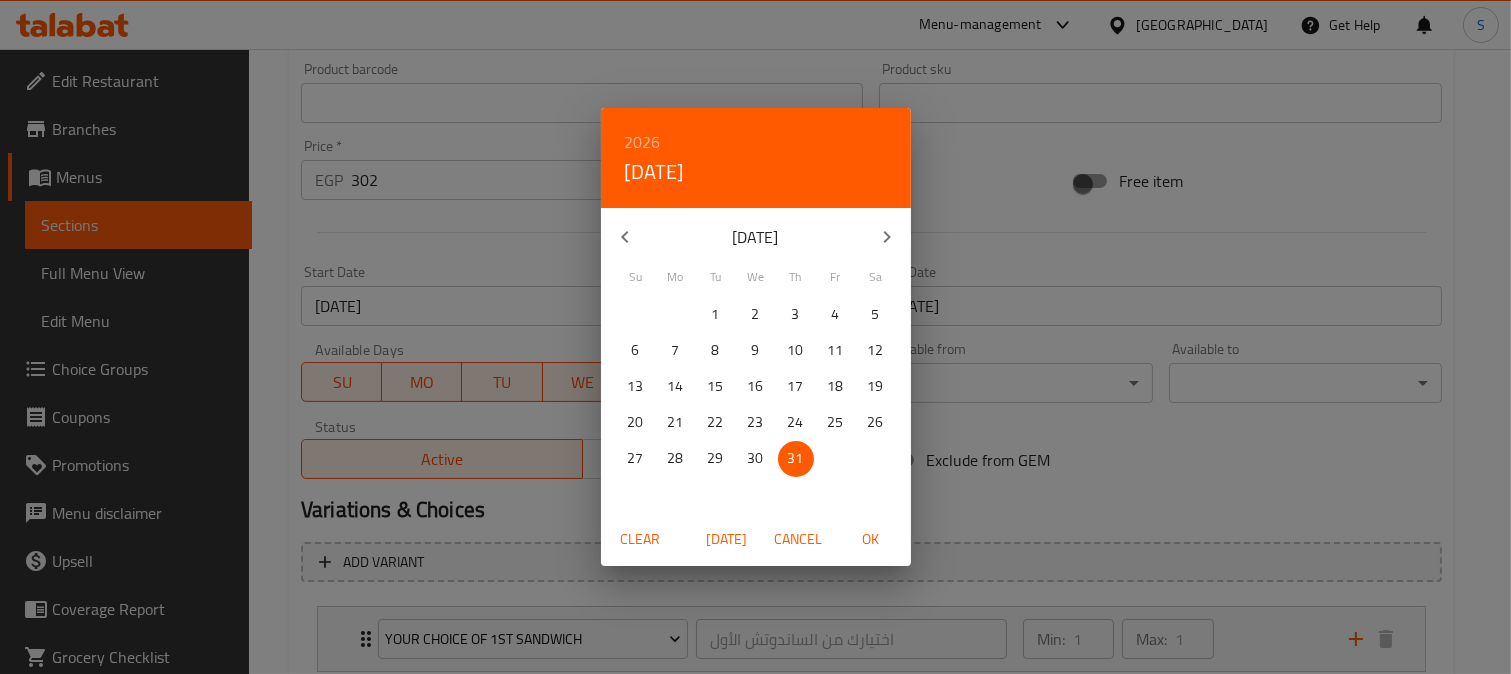 click on "2026" at bounding box center (643, 142) 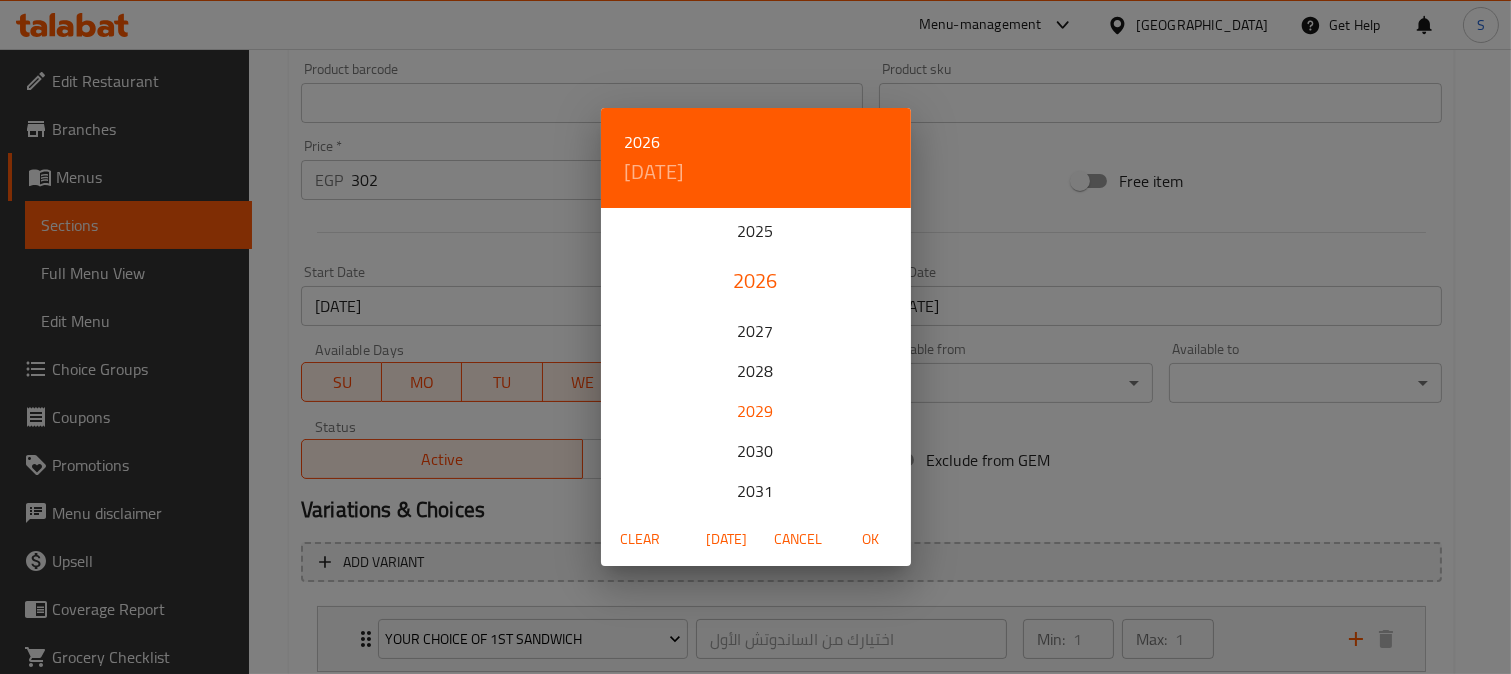 click on "2029" at bounding box center (756, 411) 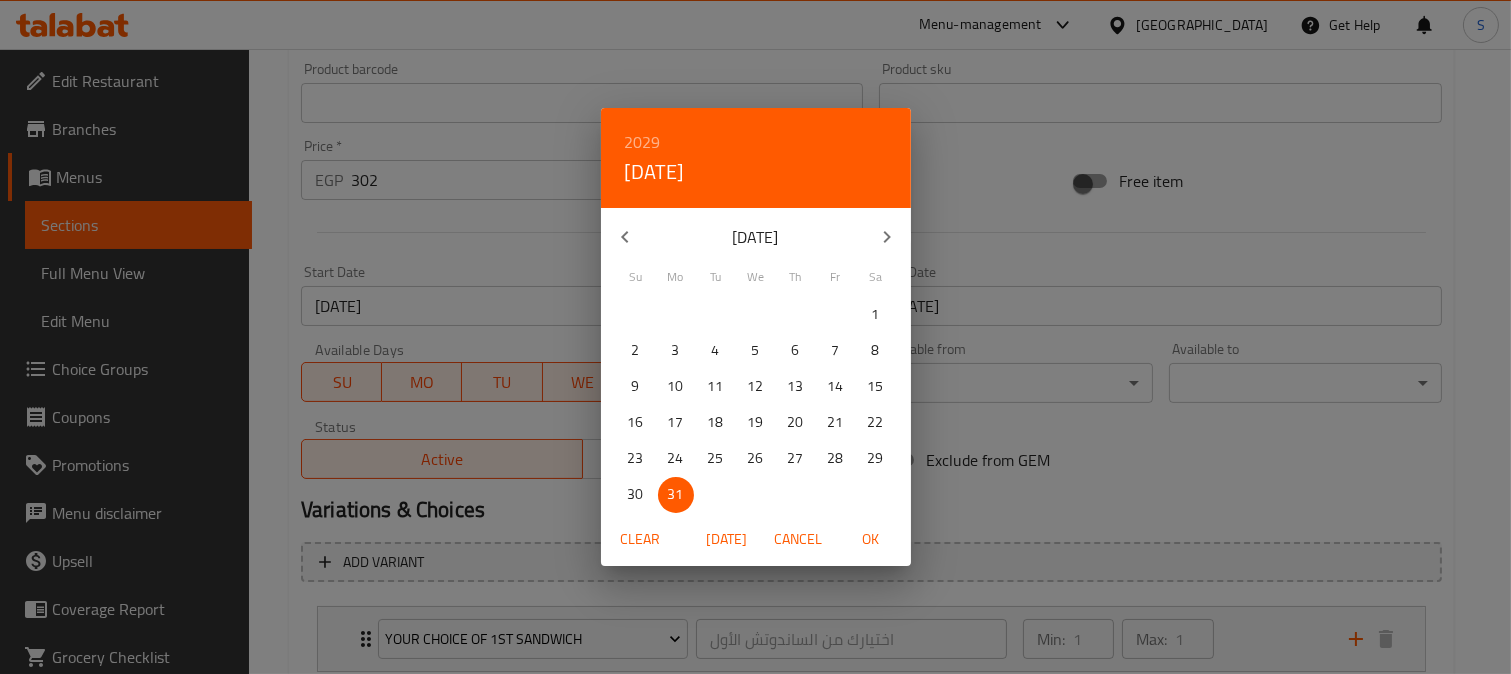 click at bounding box center (625, 237) 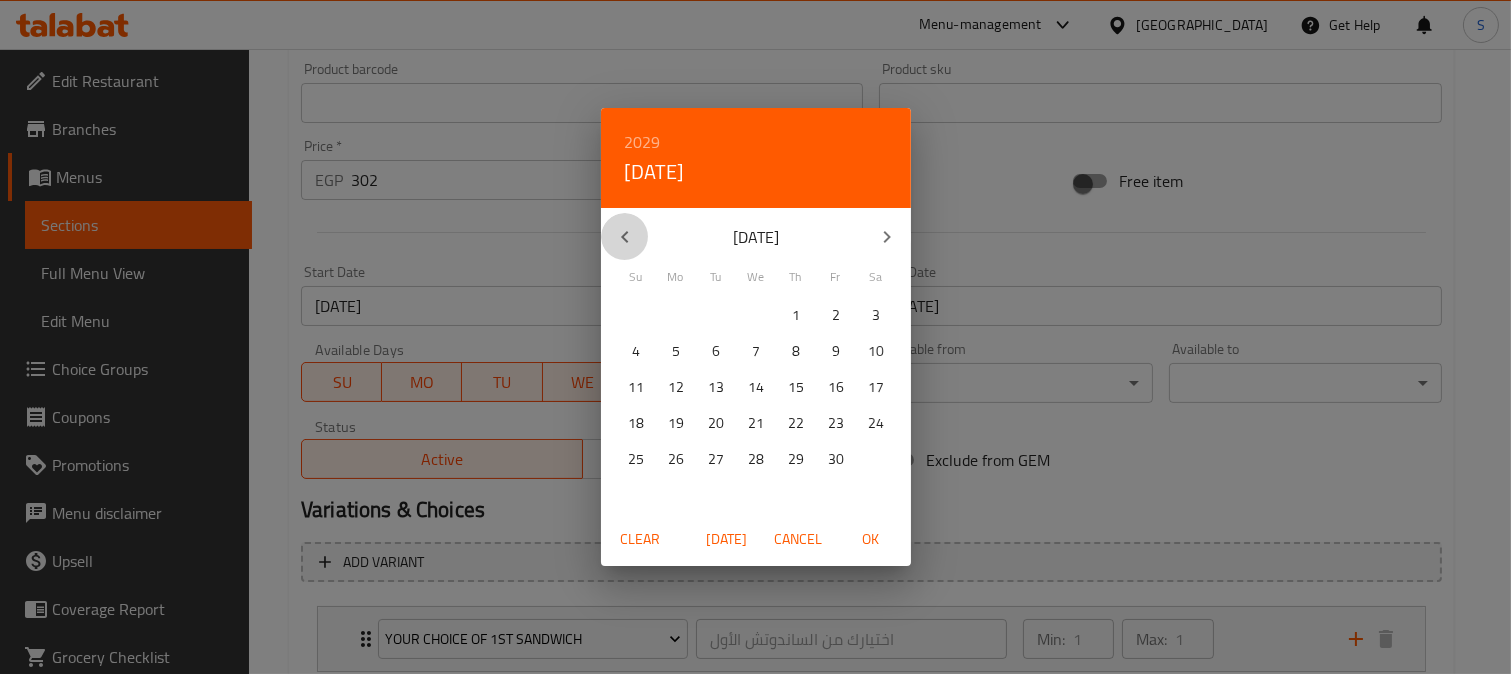click at bounding box center (625, 237) 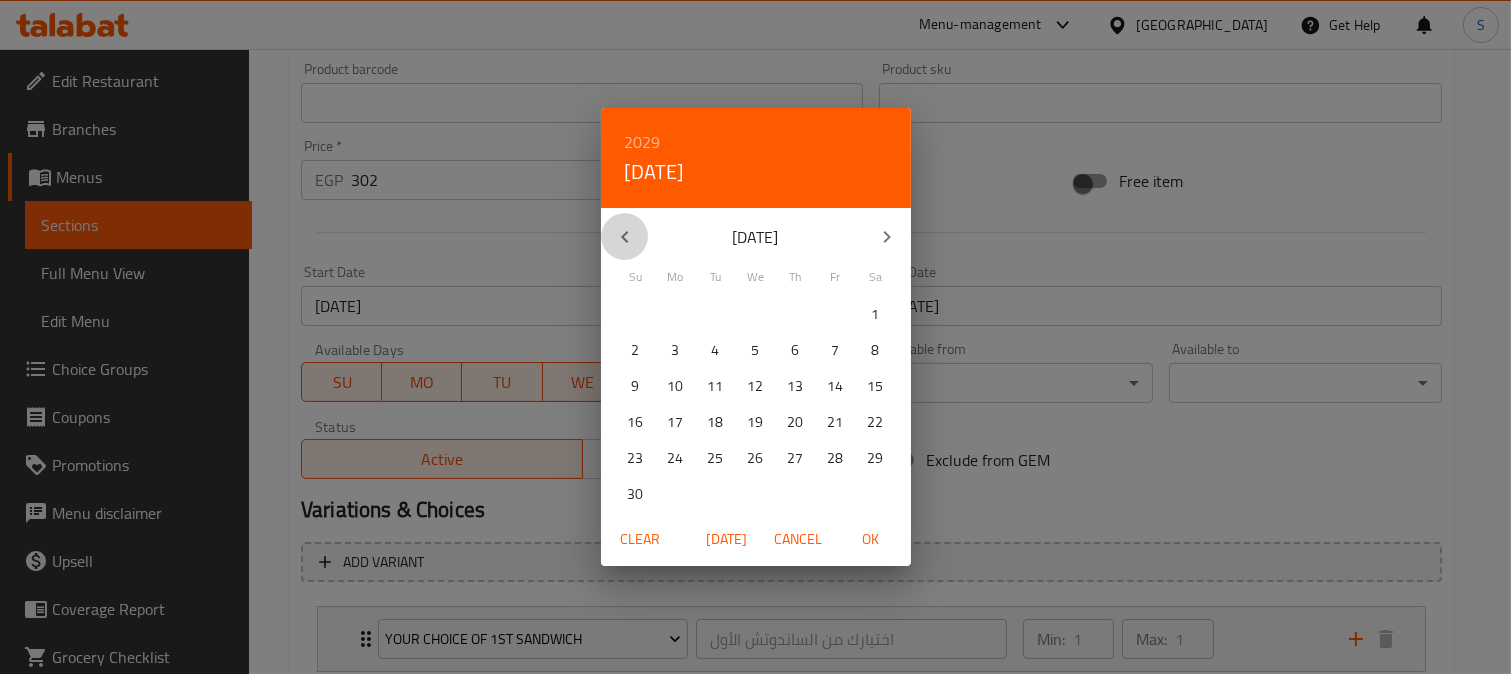 click at bounding box center [625, 237] 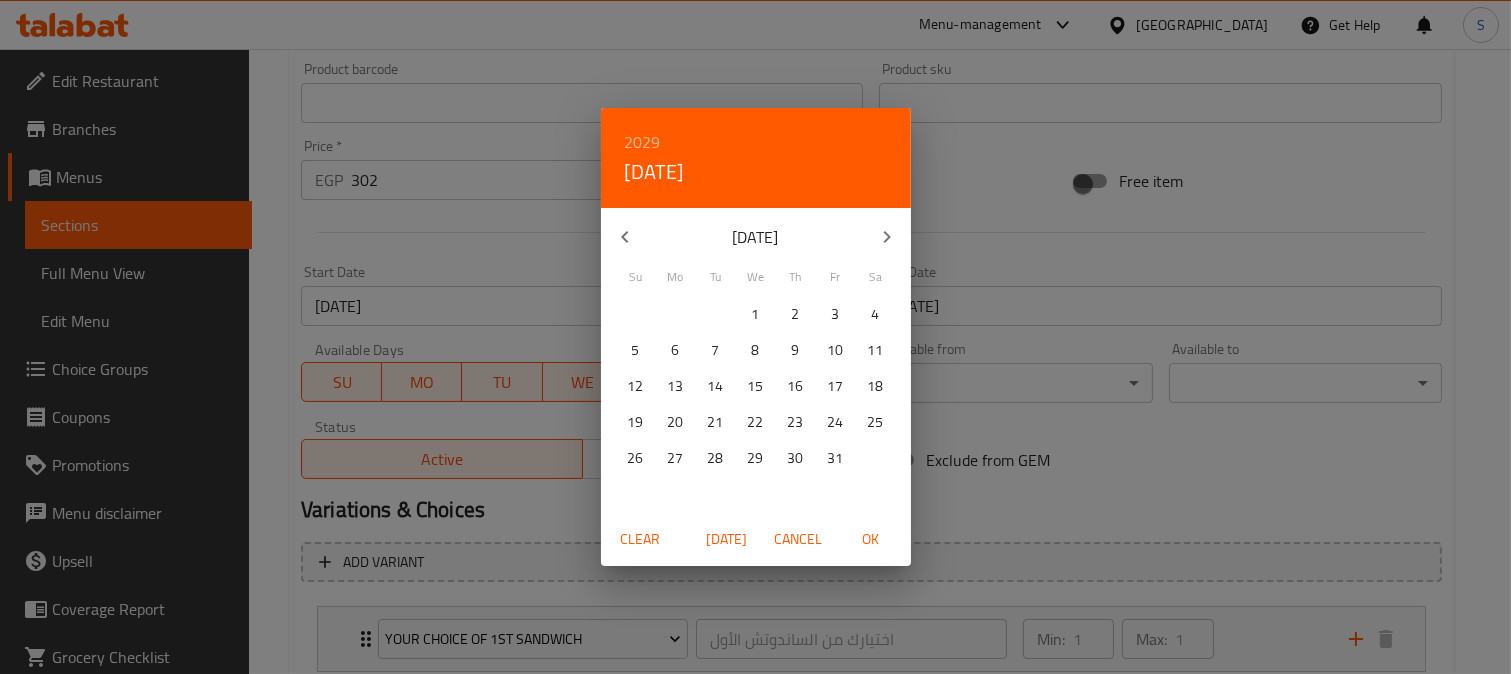 click at bounding box center (625, 237) 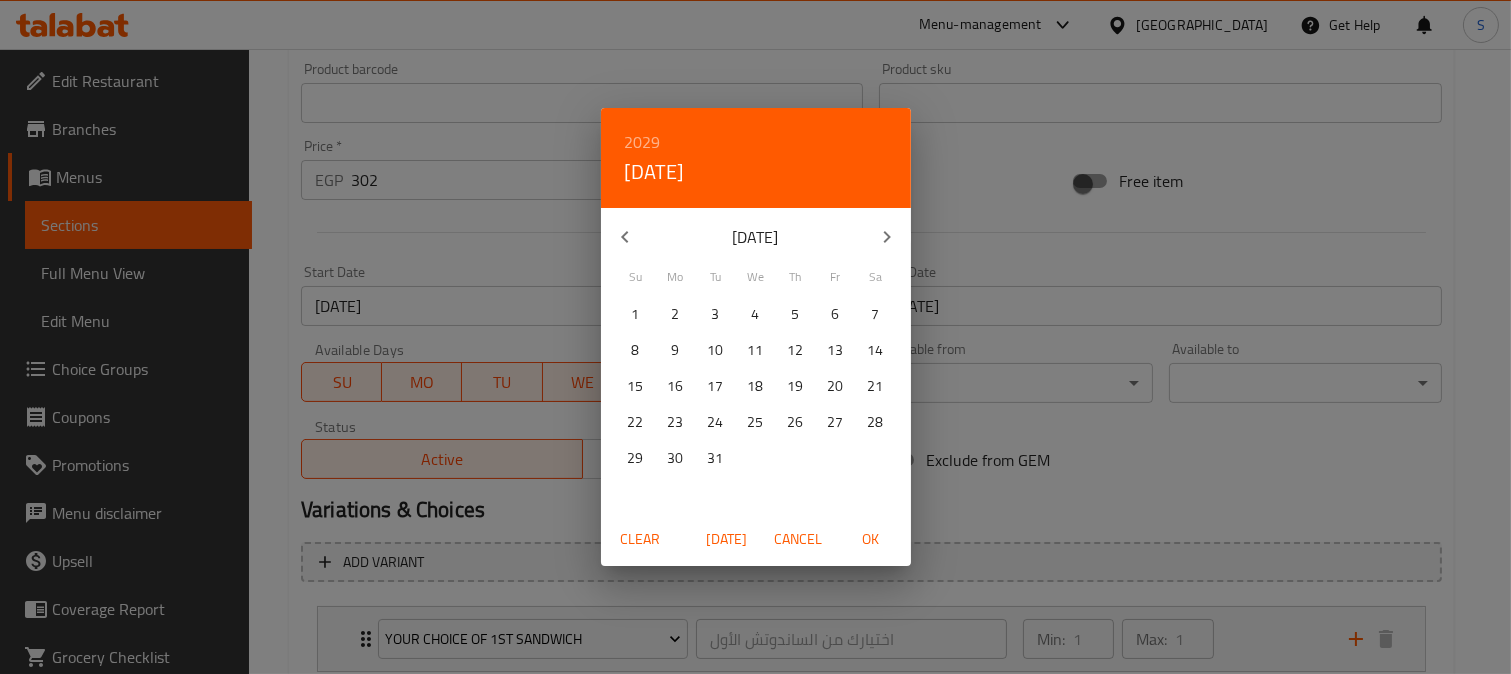 click on "19" at bounding box center (796, 386) 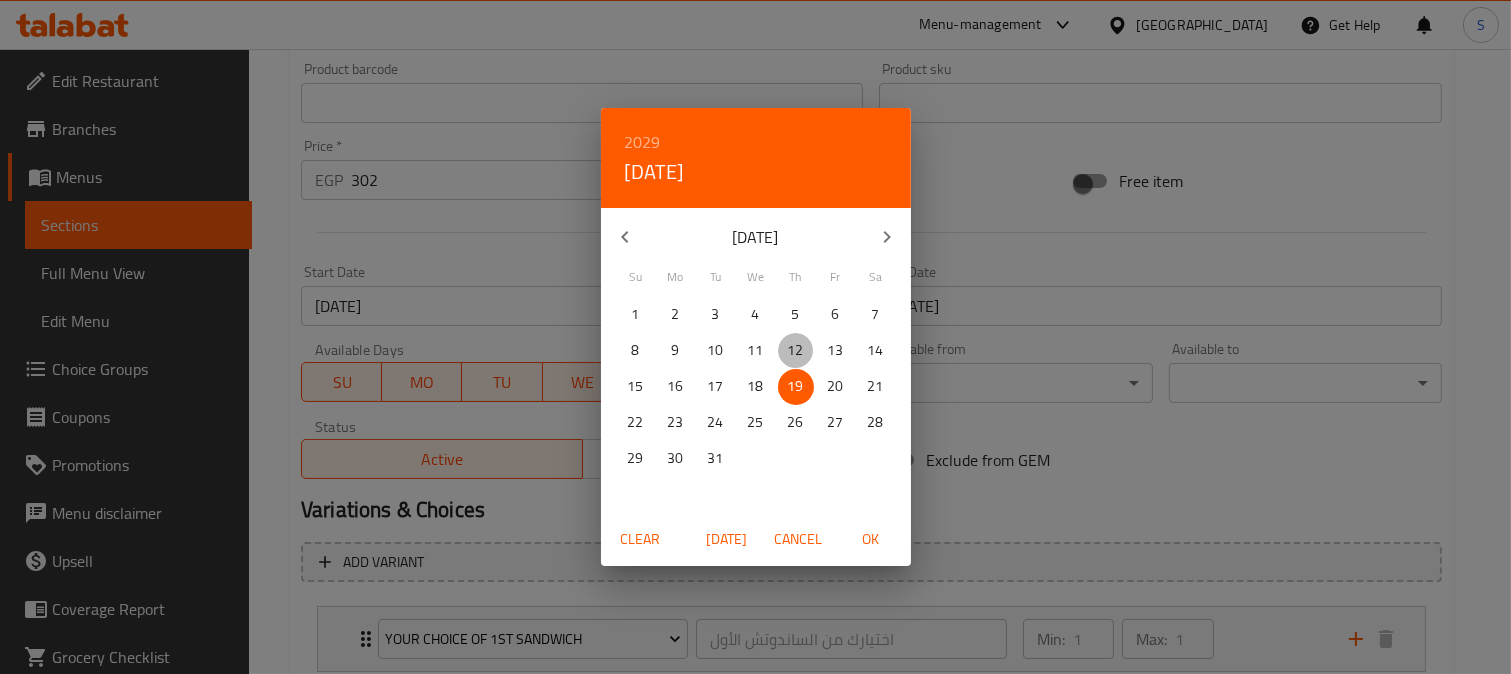 click on "12" at bounding box center [796, 350] 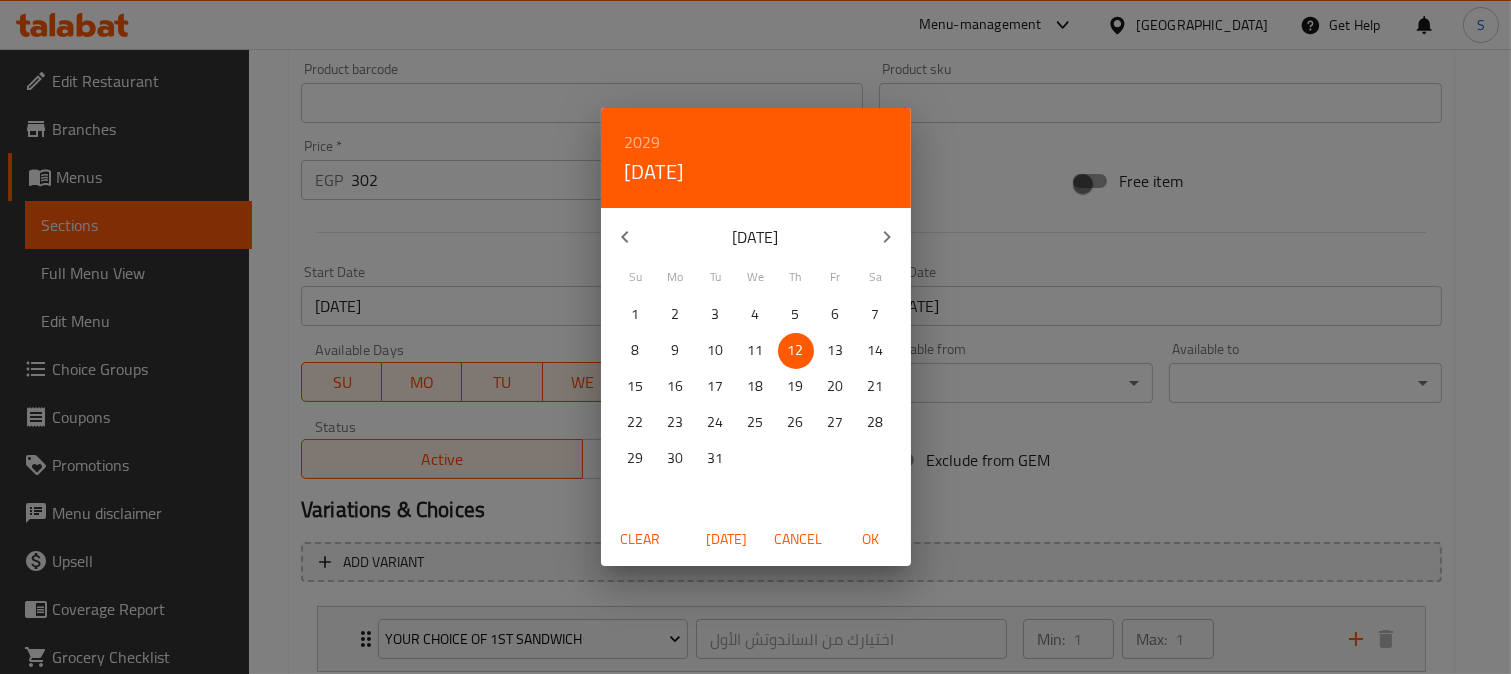 click on "OK" at bounding box center (871, 539) 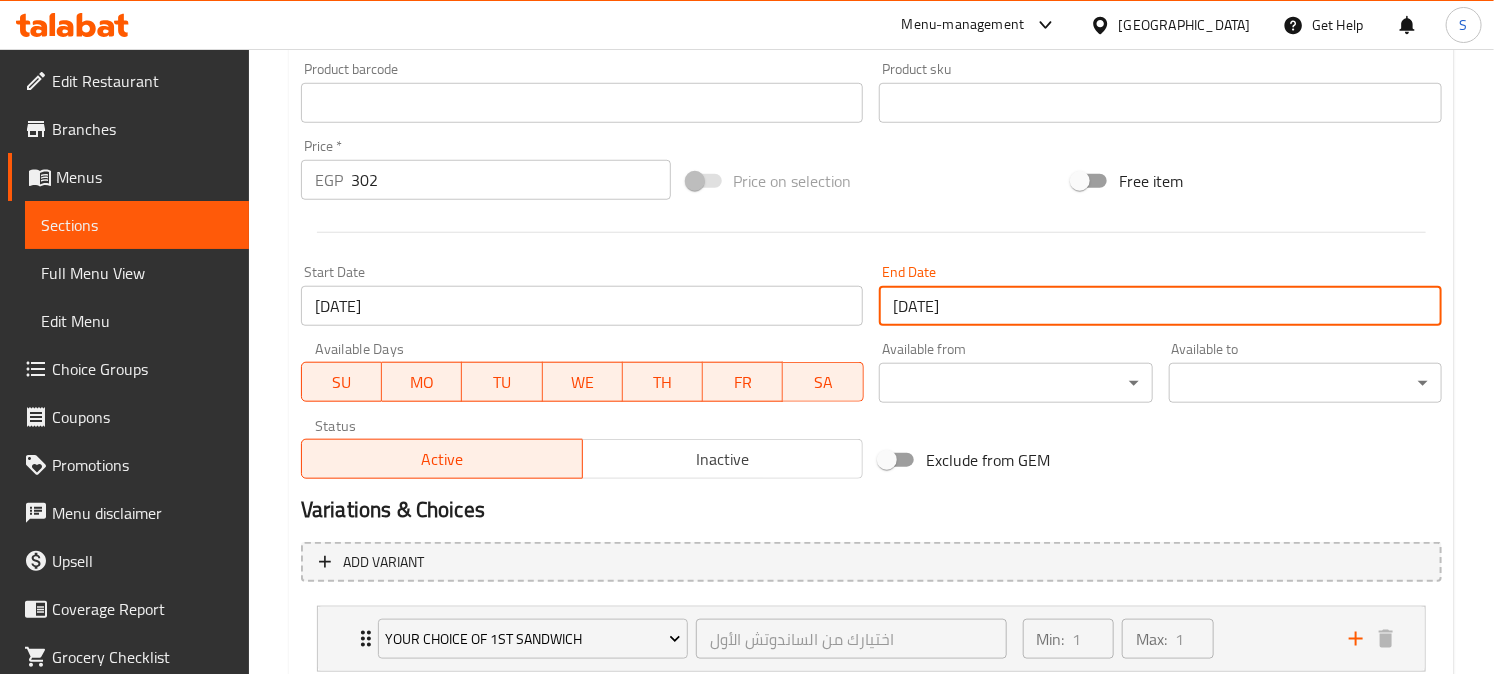 scroll, scrollTop: 881, scrollLeft: 0, axis: vertical 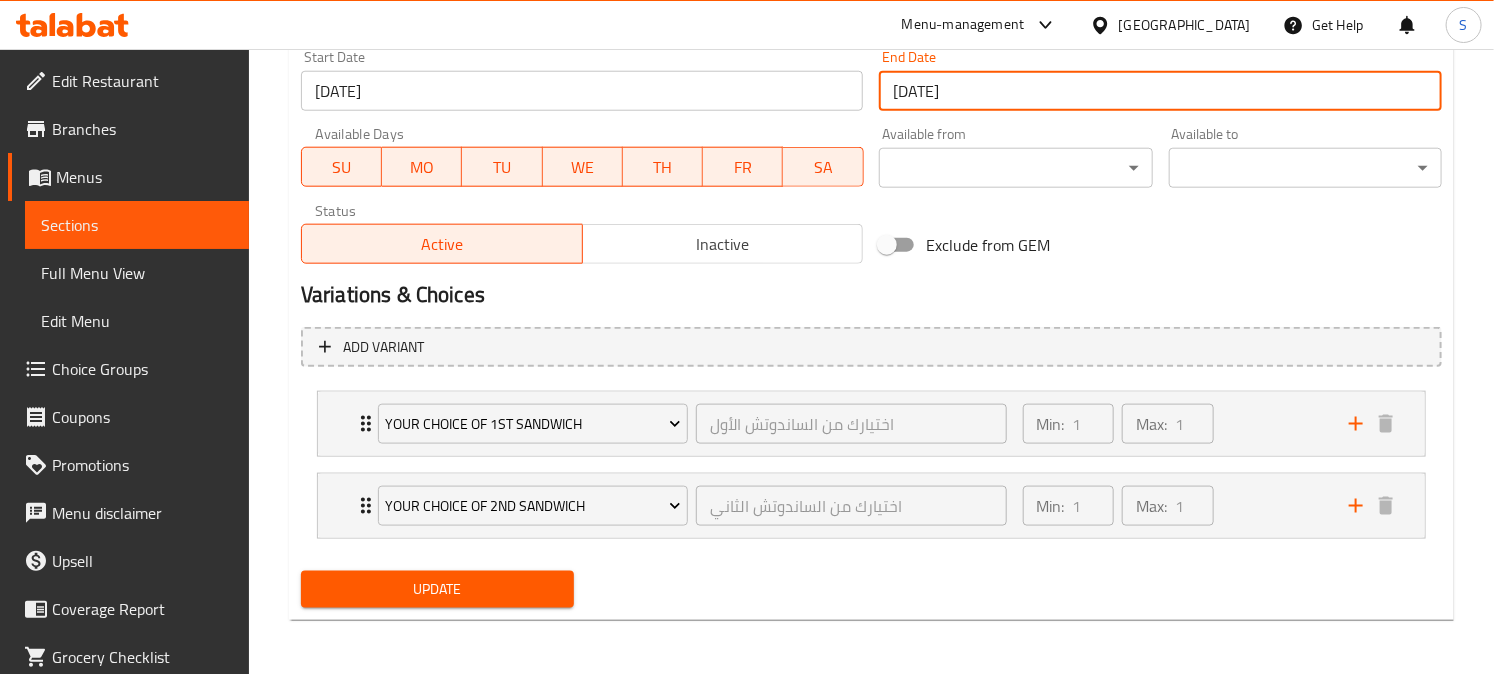 click on "Update" at bounding box center (437, 589) 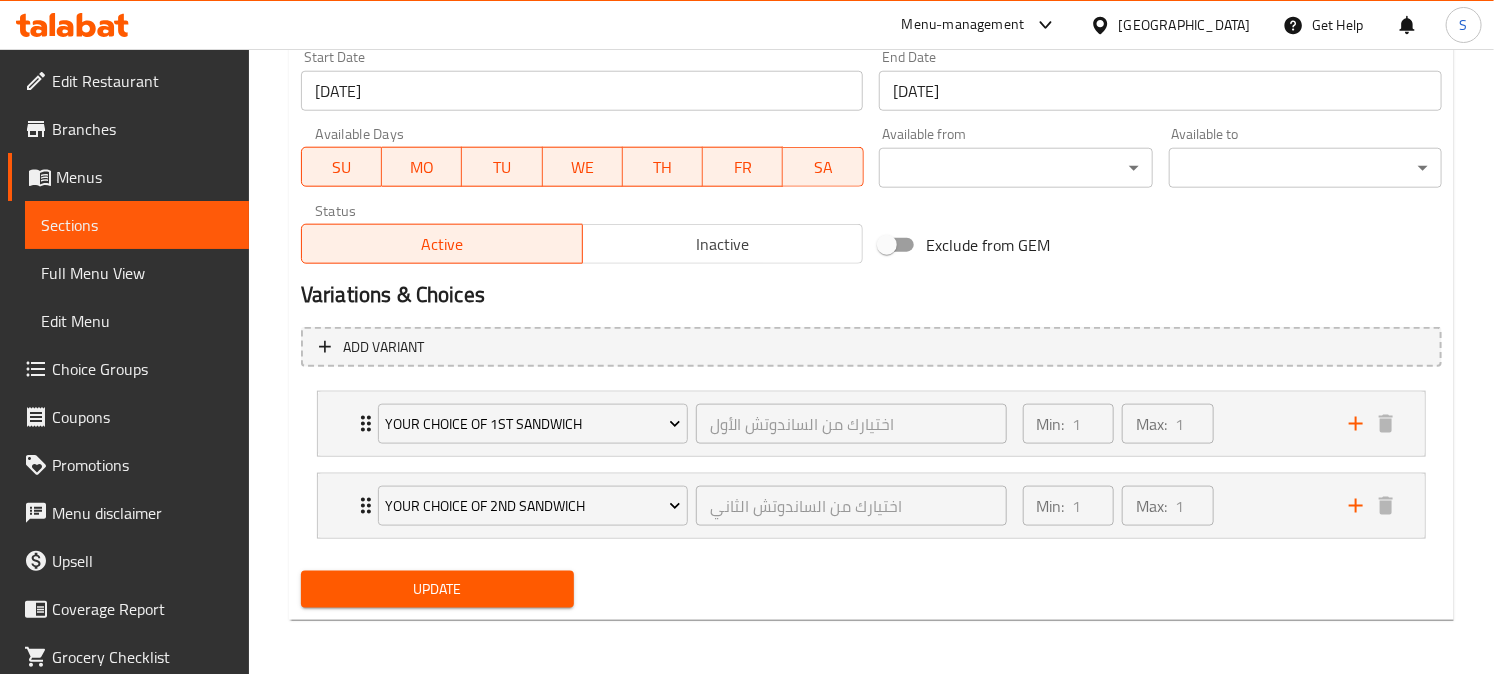 click on "Update" at bounding box center [437, 589] 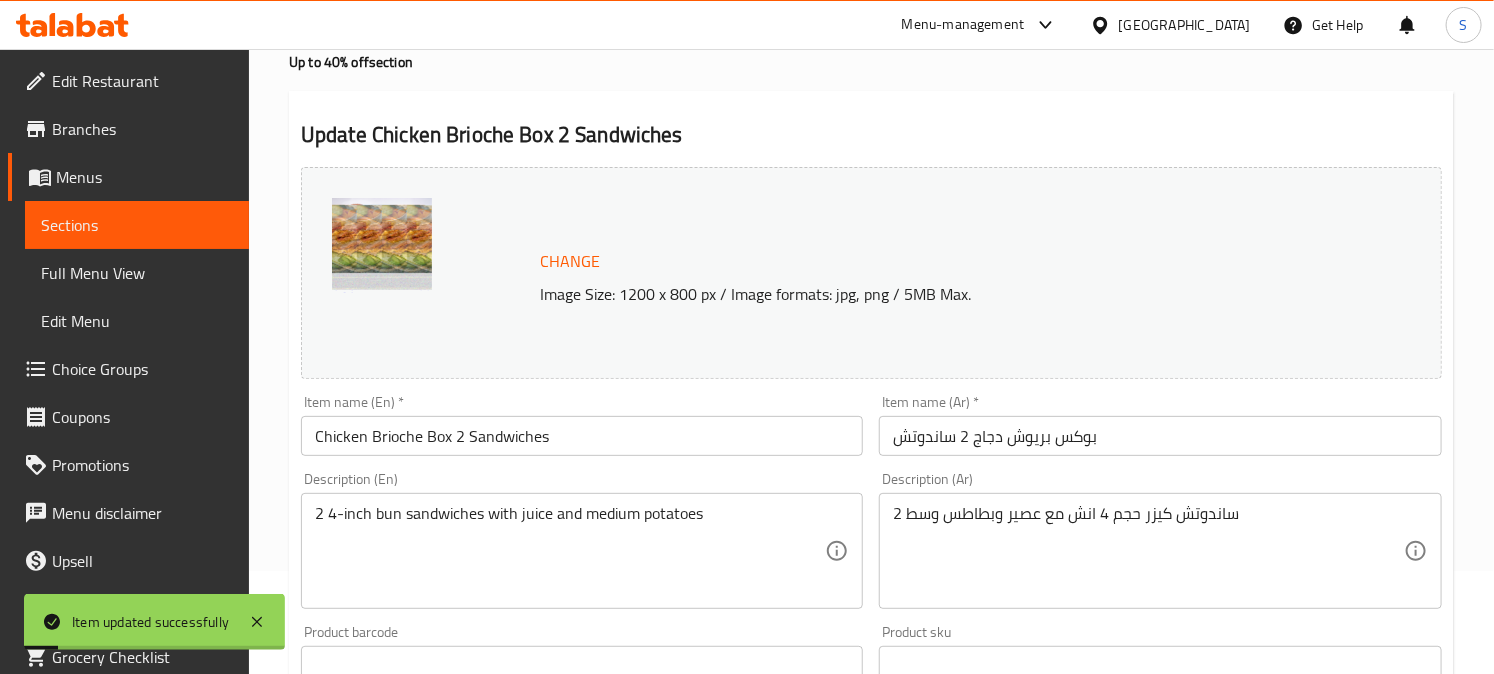 scroll, scrollTop: 0, scrollLeft: 0, axis: both 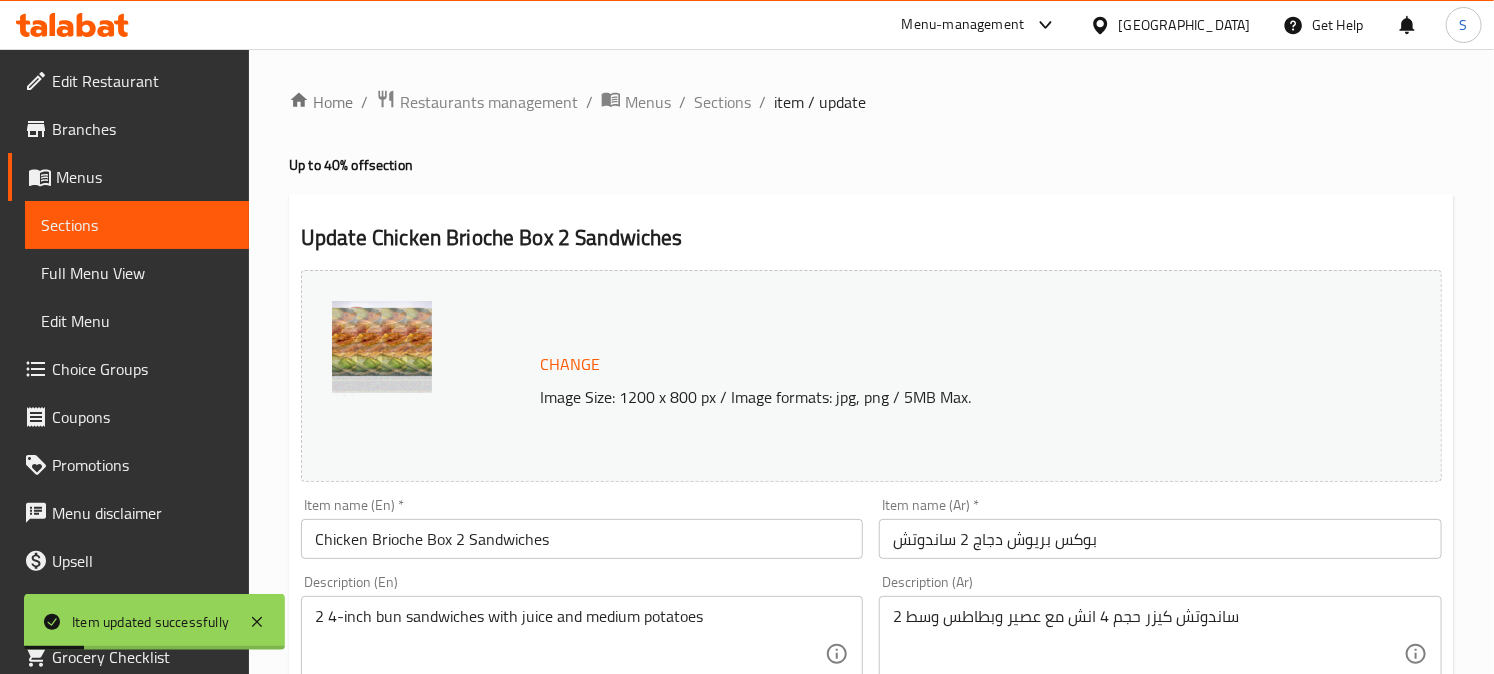 click on "Home / Restaurants management / Menus / Sections / item / update" at bounding box center [871, 102] 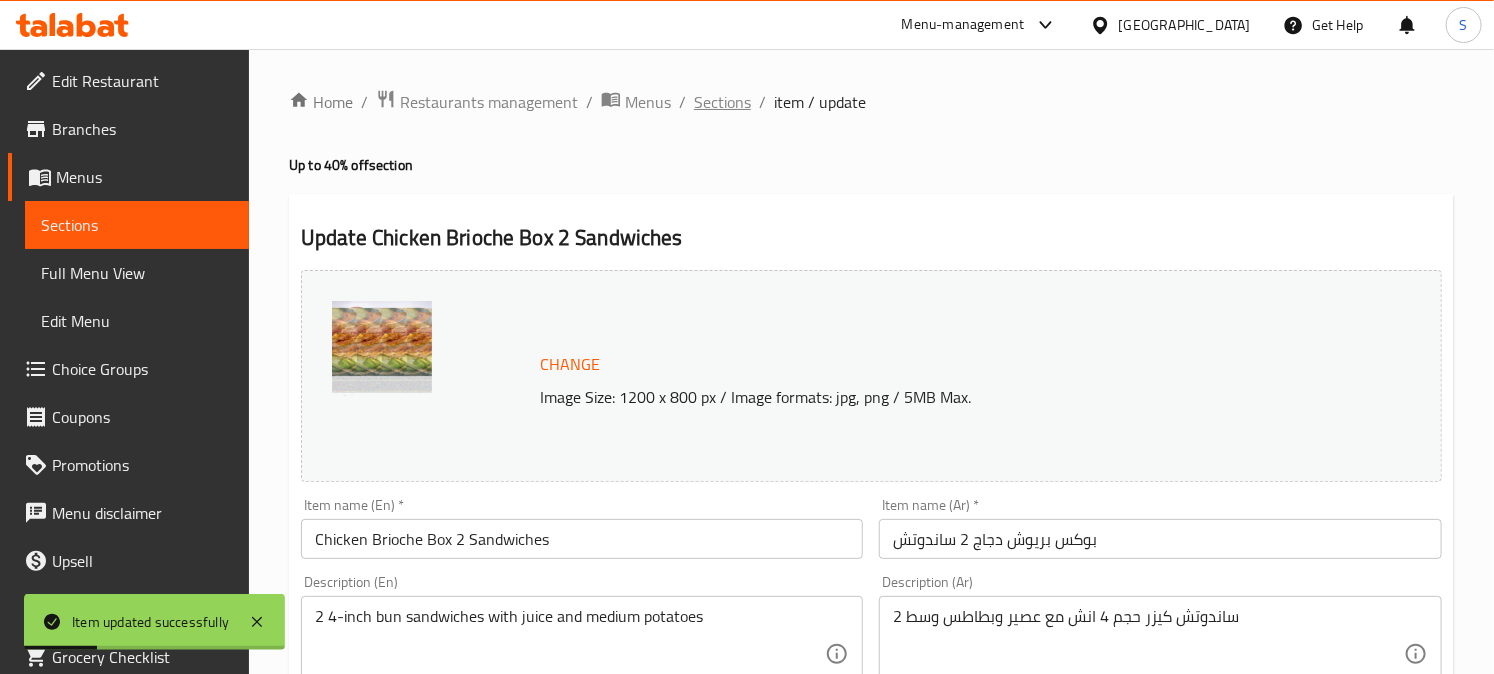 click on "Sections" at bounding box center [722, 102] 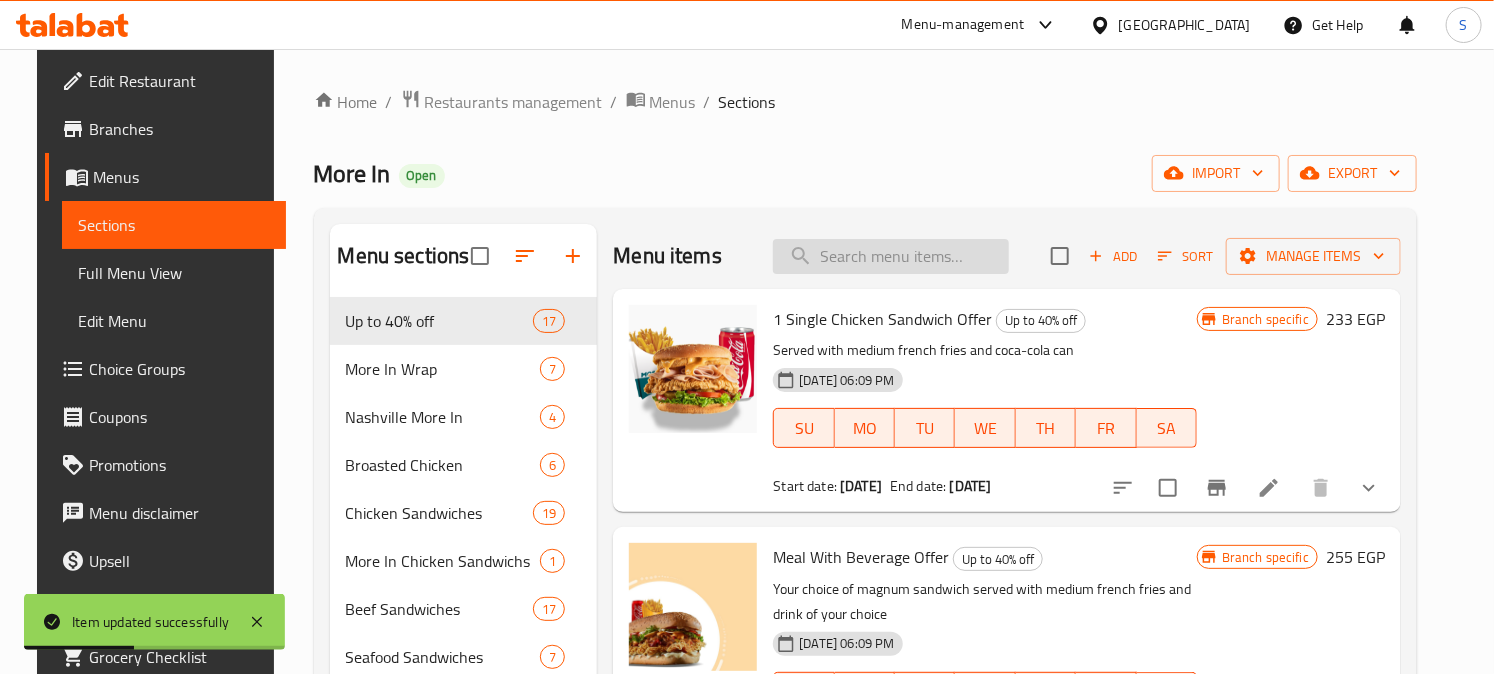 click at bounding box center (891, 256) 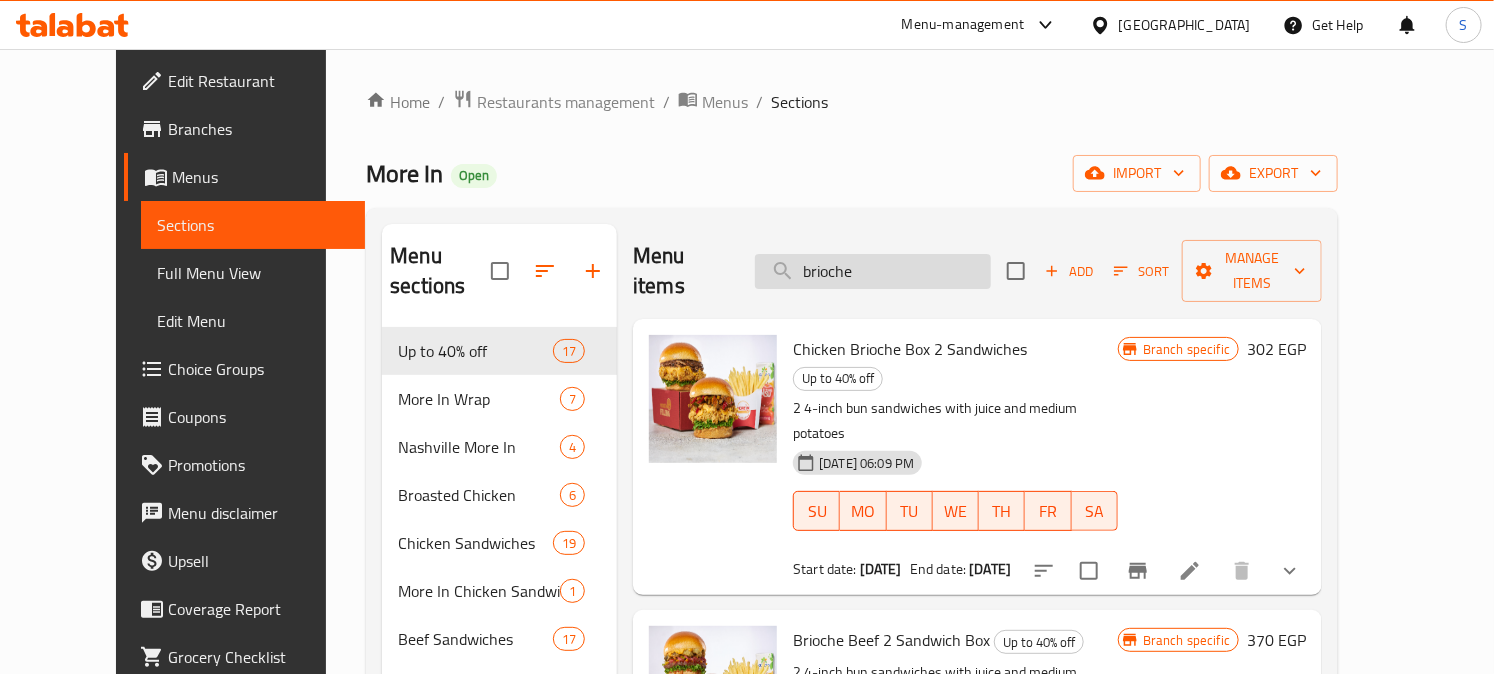 click on "brioche" at bounding box center (873, 271) 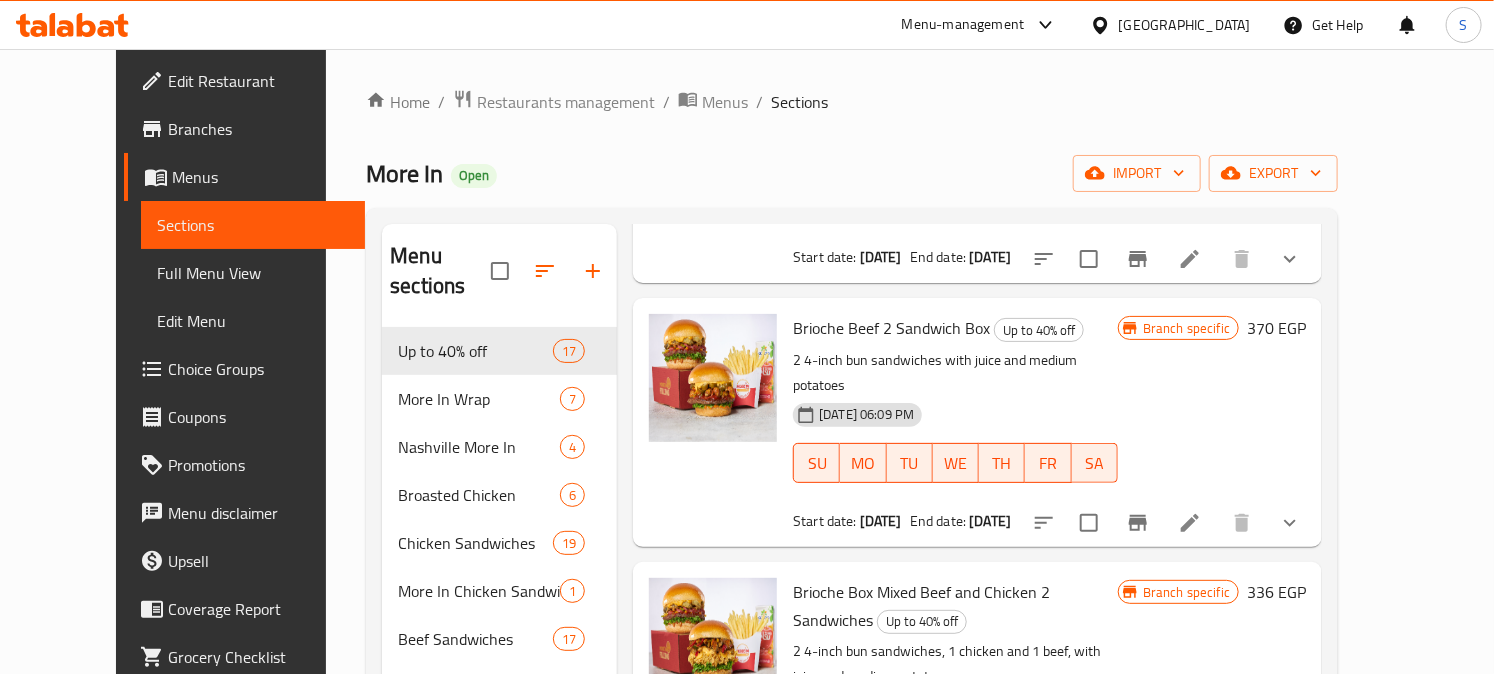 scroll, scrollTop: 333, scrollLeft: 0, axis: vertical 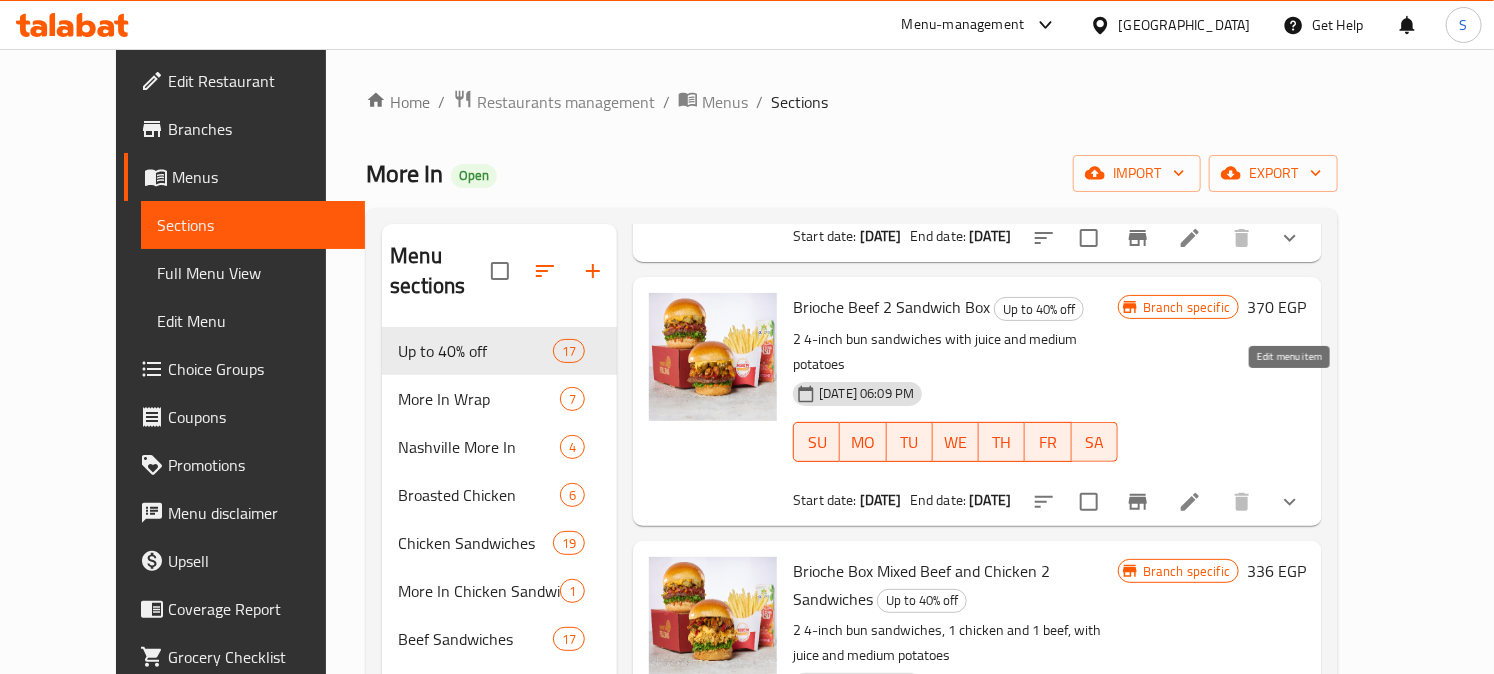 type on "brioche" 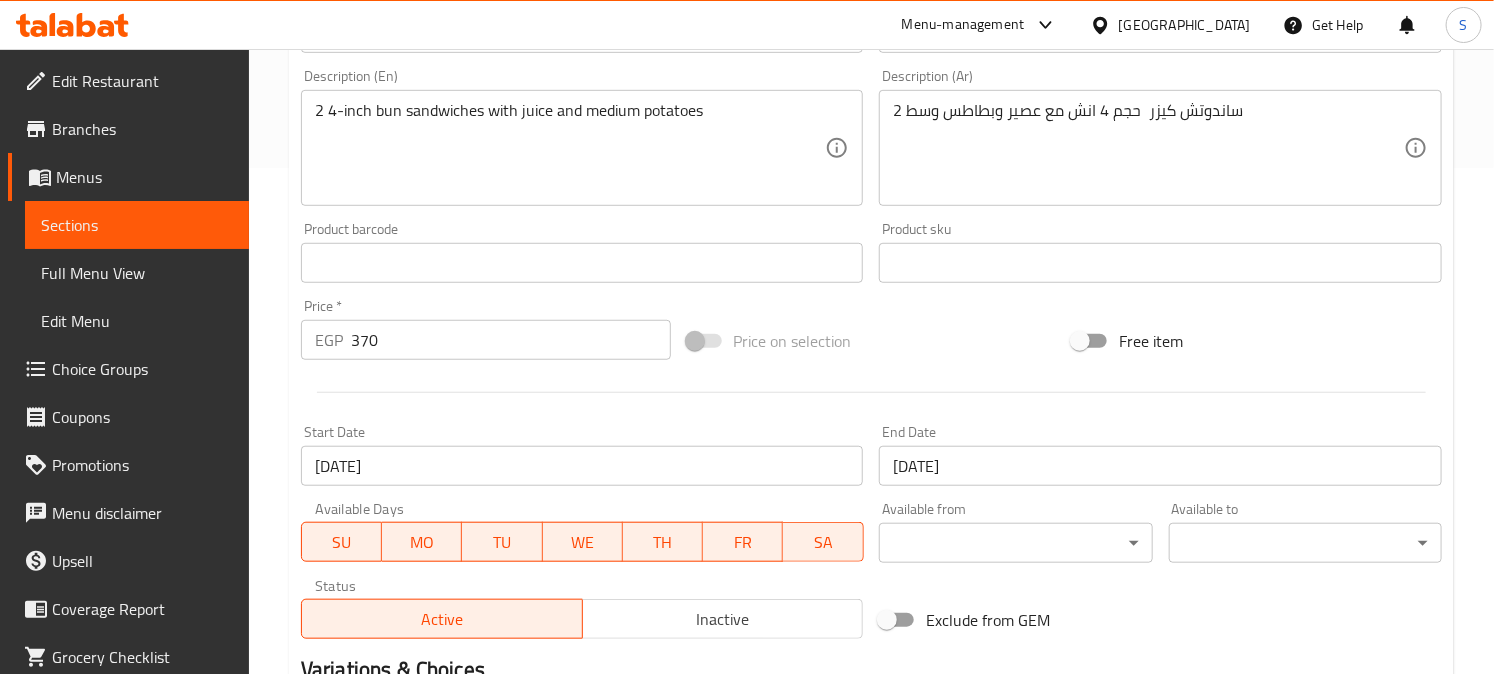 scroll, scrollTop: 555, scrollLeft: 0, axis: vertical 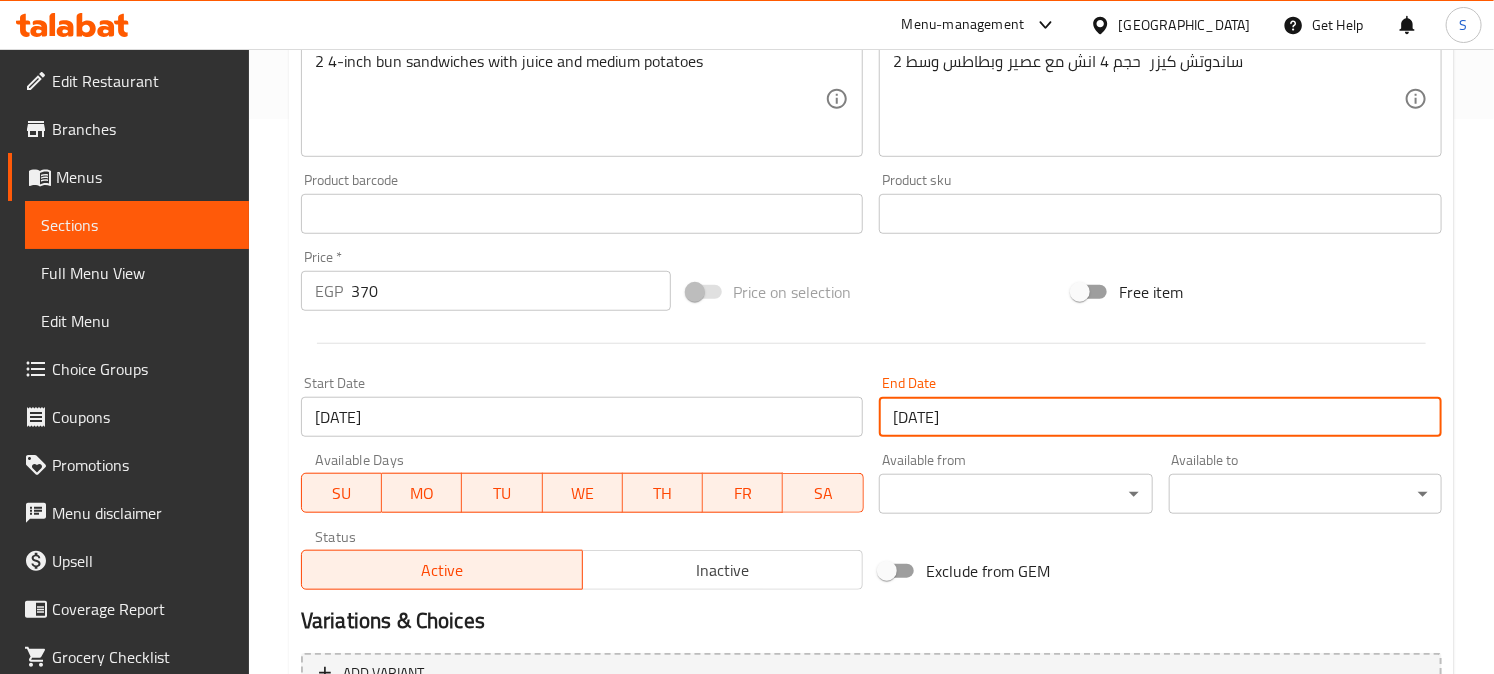 click on "31-12-2026" at bounding box center (1160, 417) 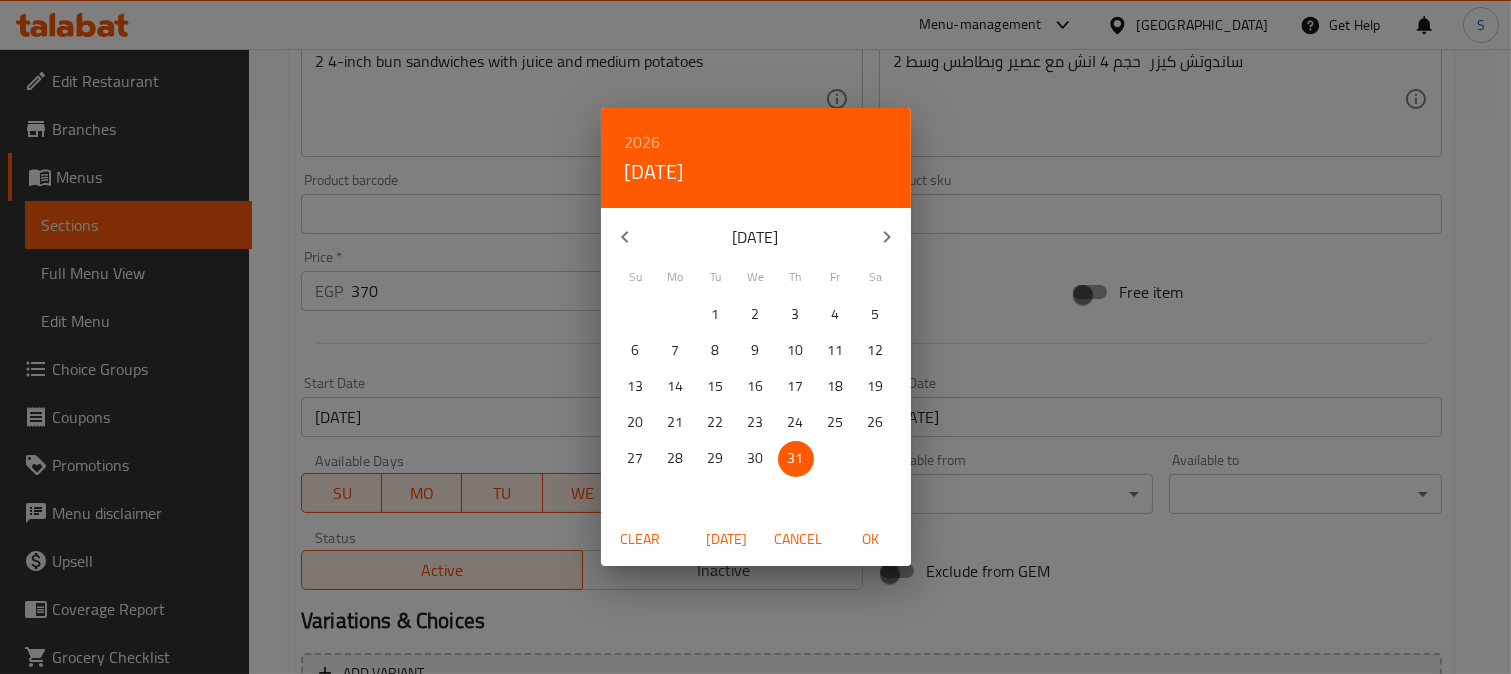 click on "2026" at bounding box center [643, 142] 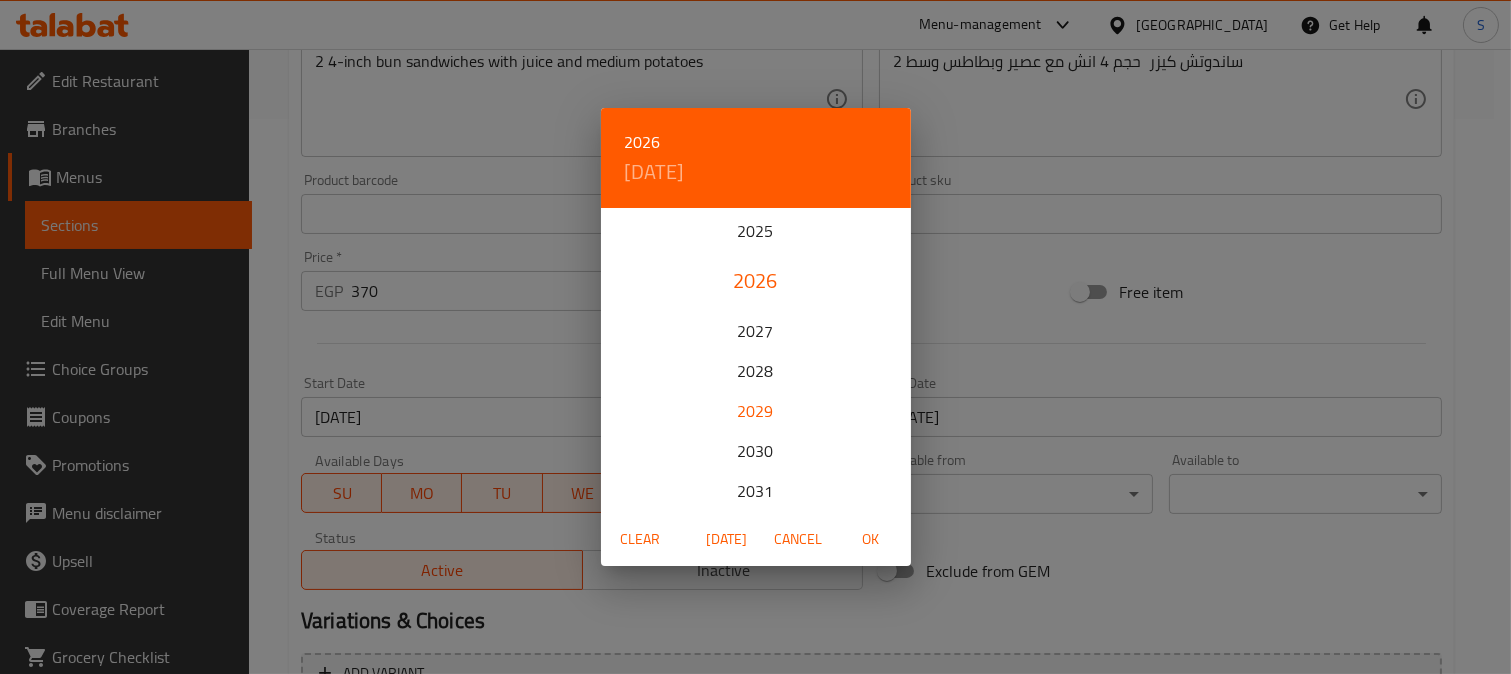 click on "2029" at bounding box center (756, 411) 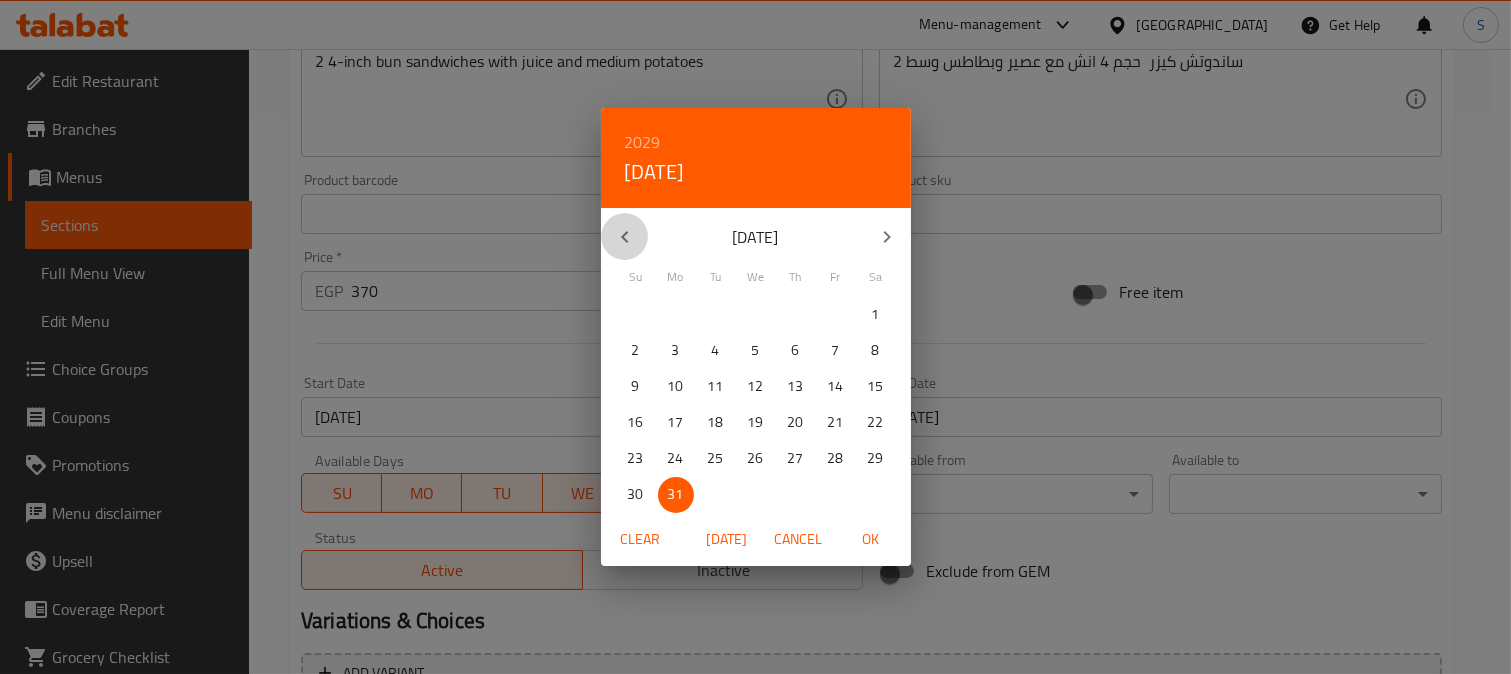 click 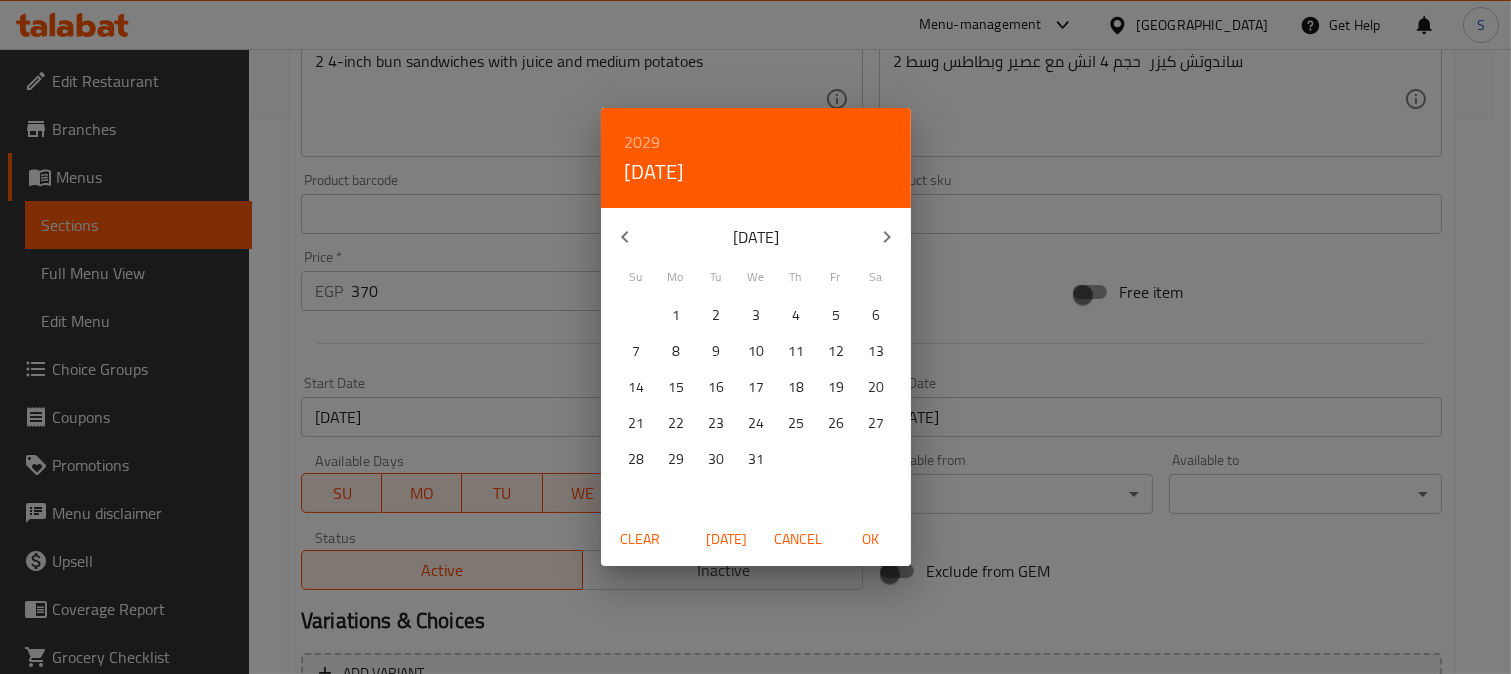 click 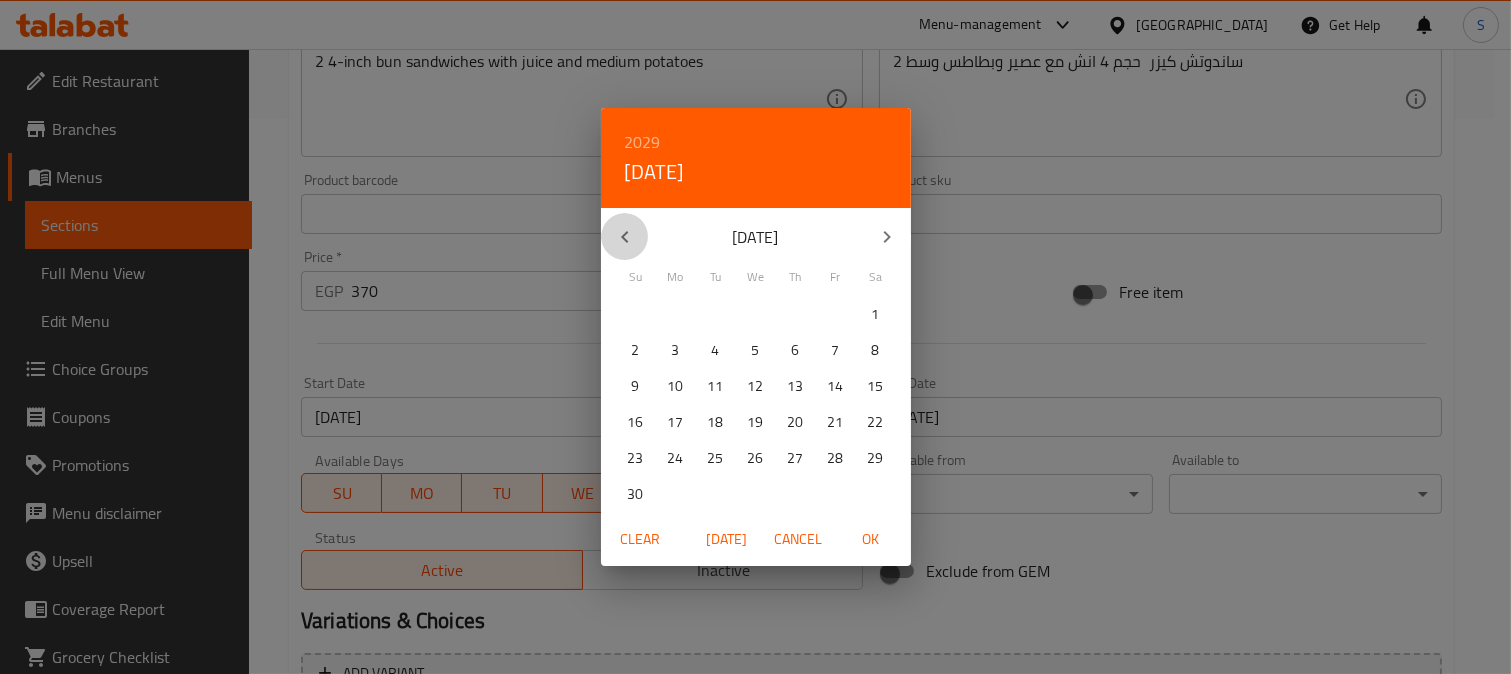 click 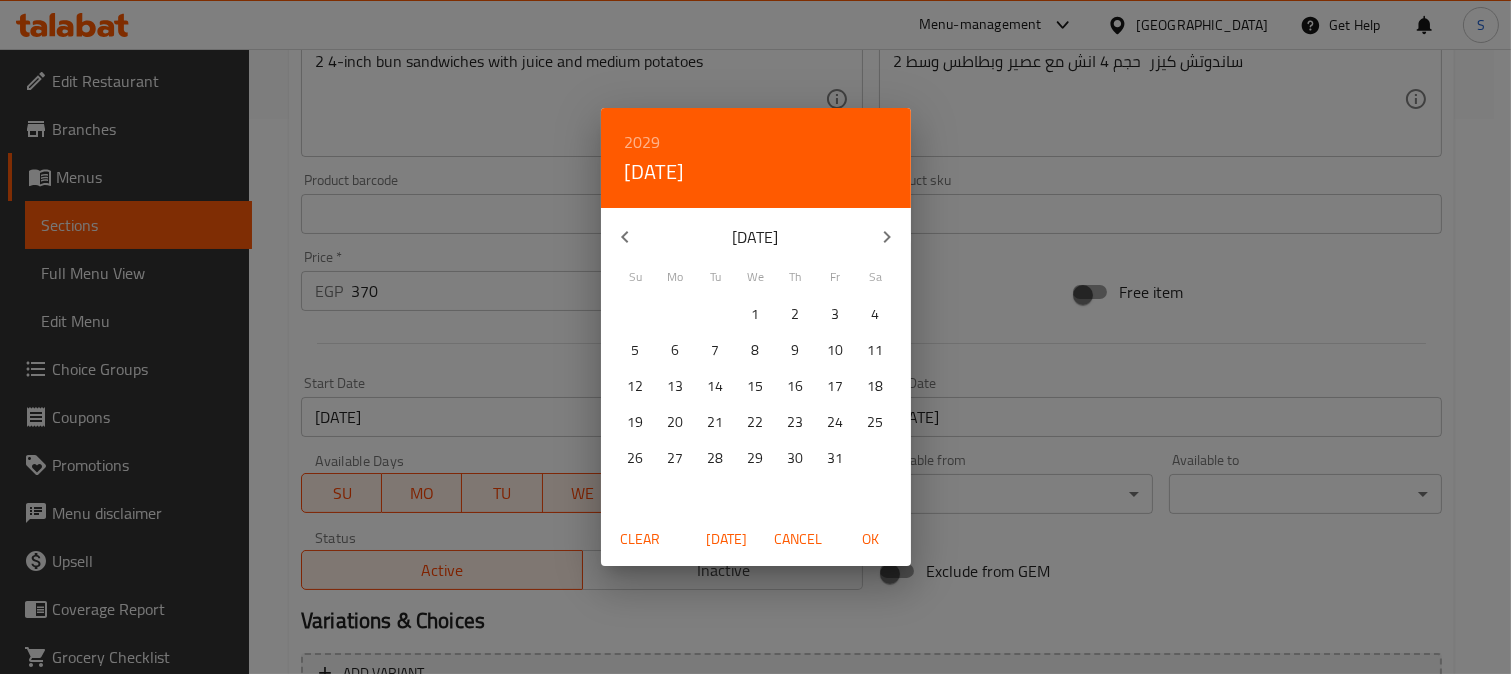 click 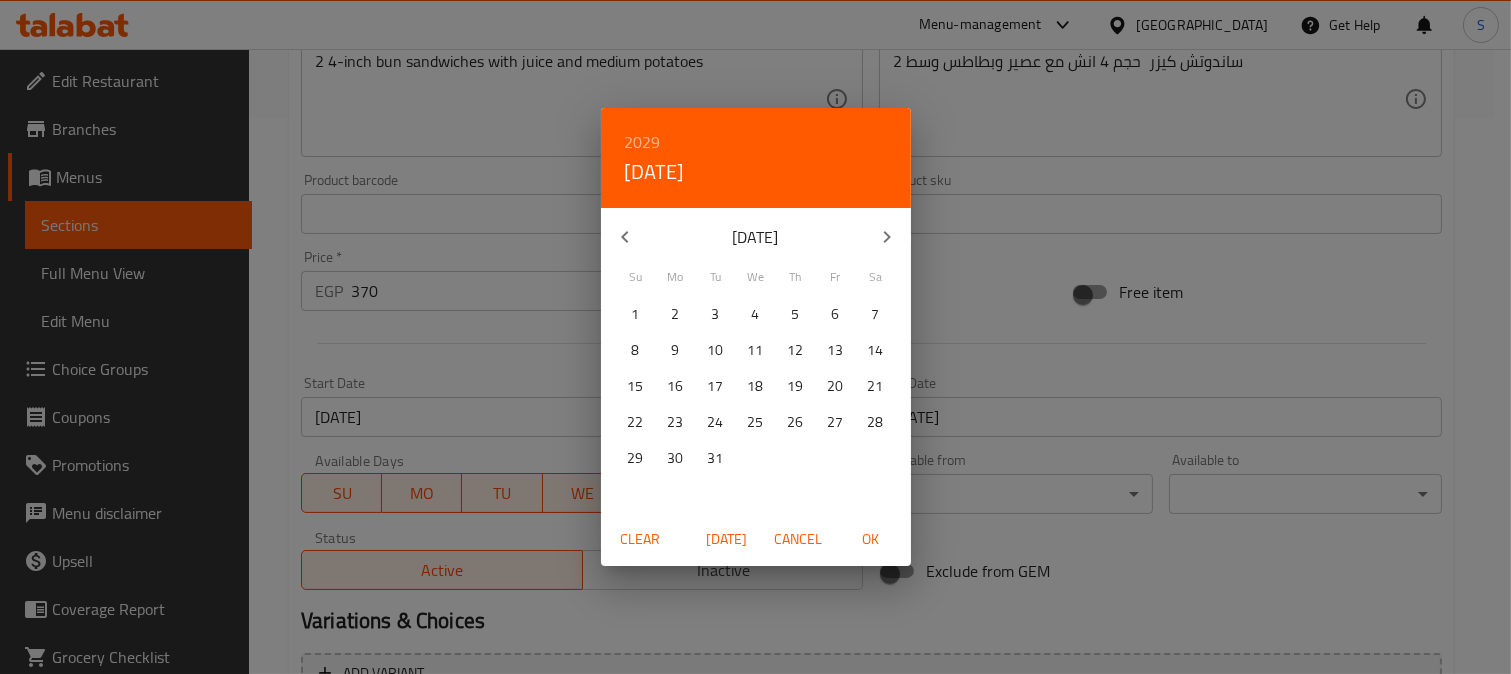 click on "12" at bounding box center [796, 350] 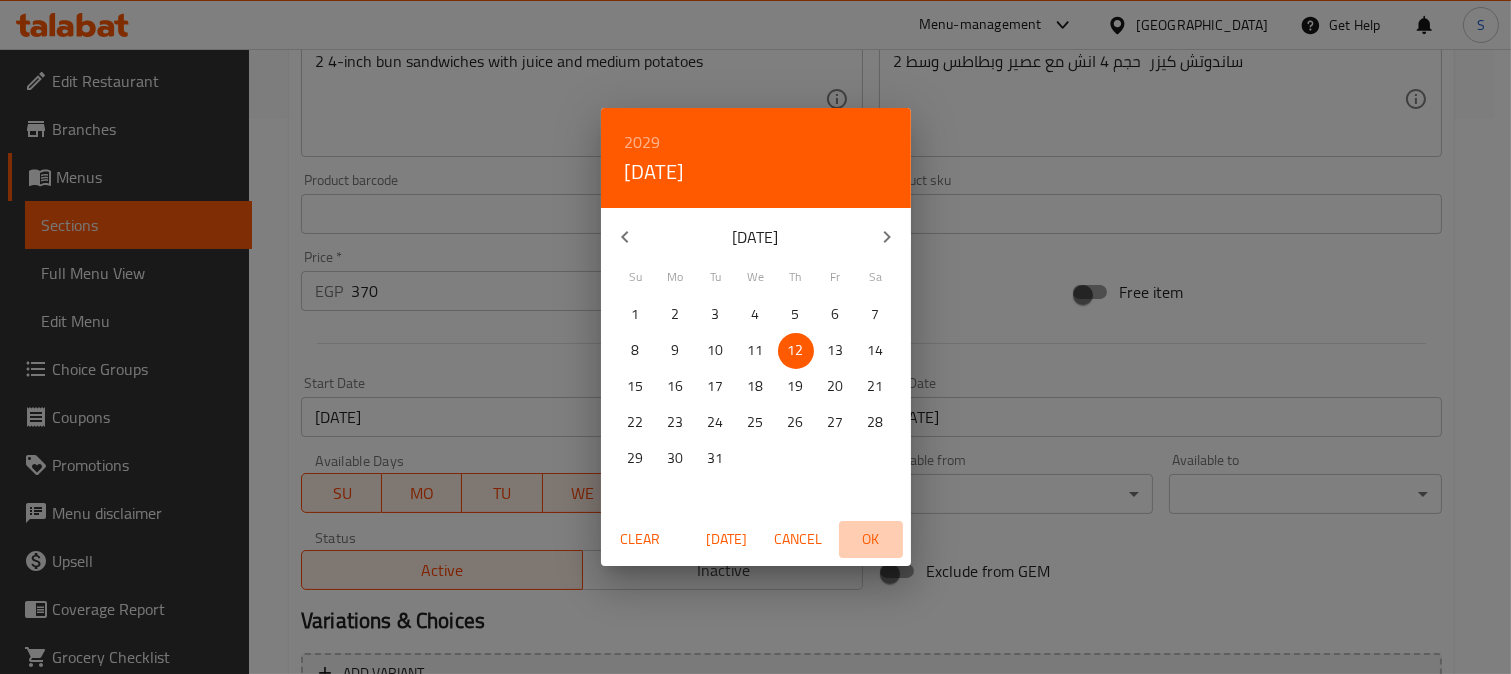 click on "OK" at bounding box center (871, 539) 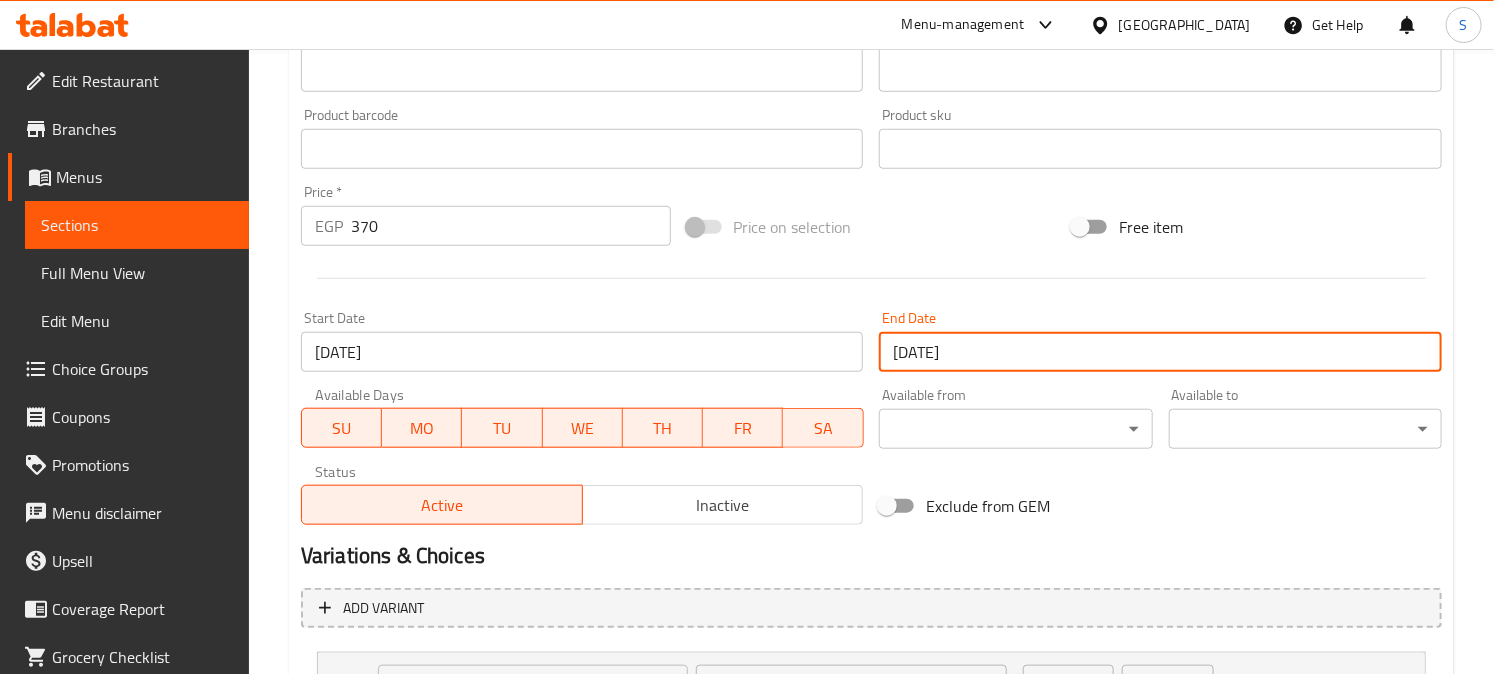 scroll, scrollTop: 881, scrollLeft: 0, axis: vertical 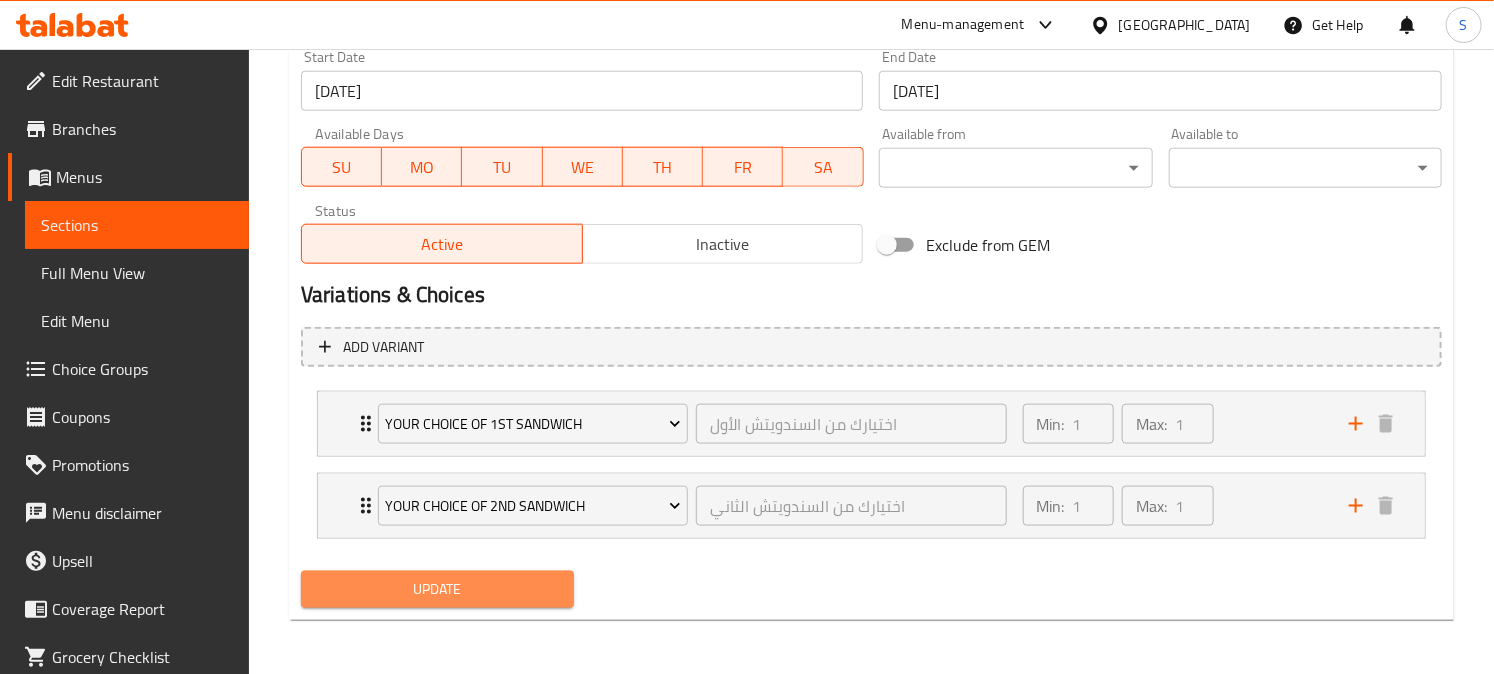 click on "Update" at bounding box center (437, 589) 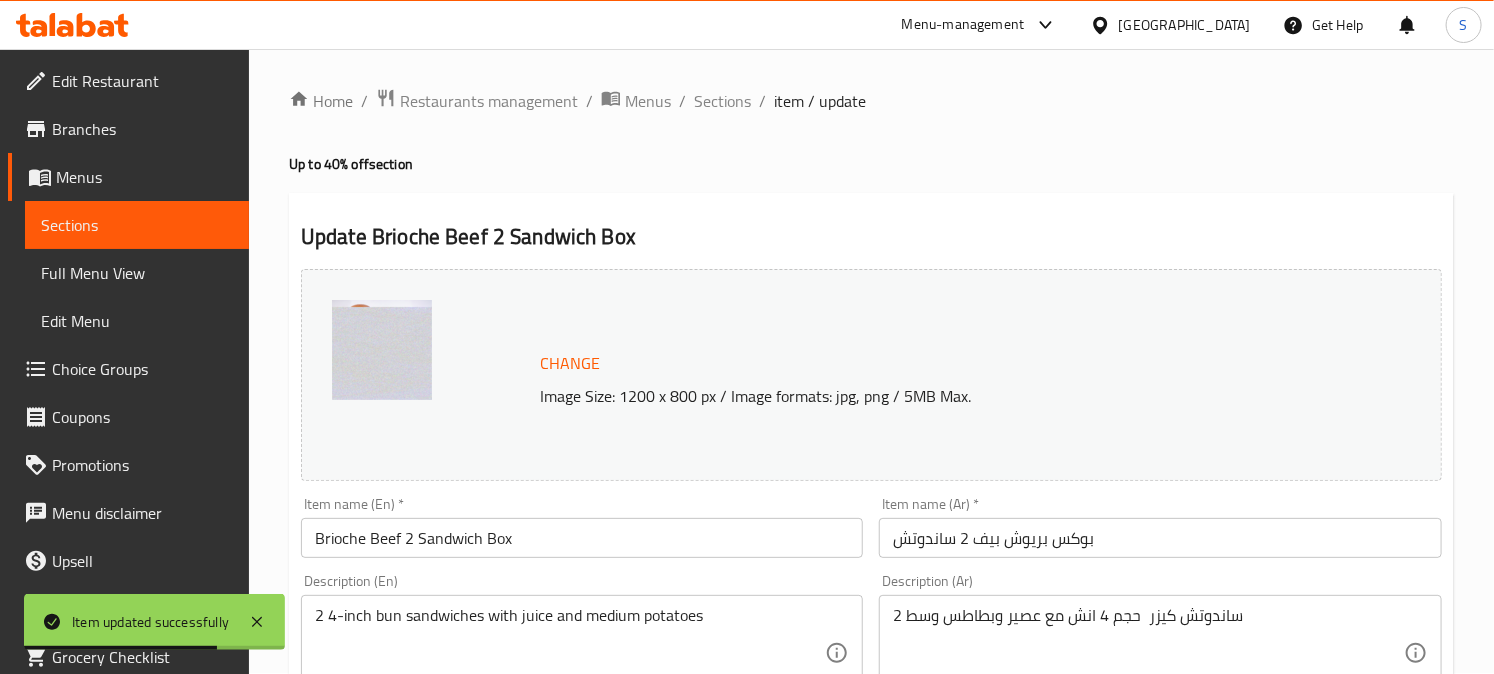 scroll, scrollTop: 0, scrollLeft: 0, axis: both 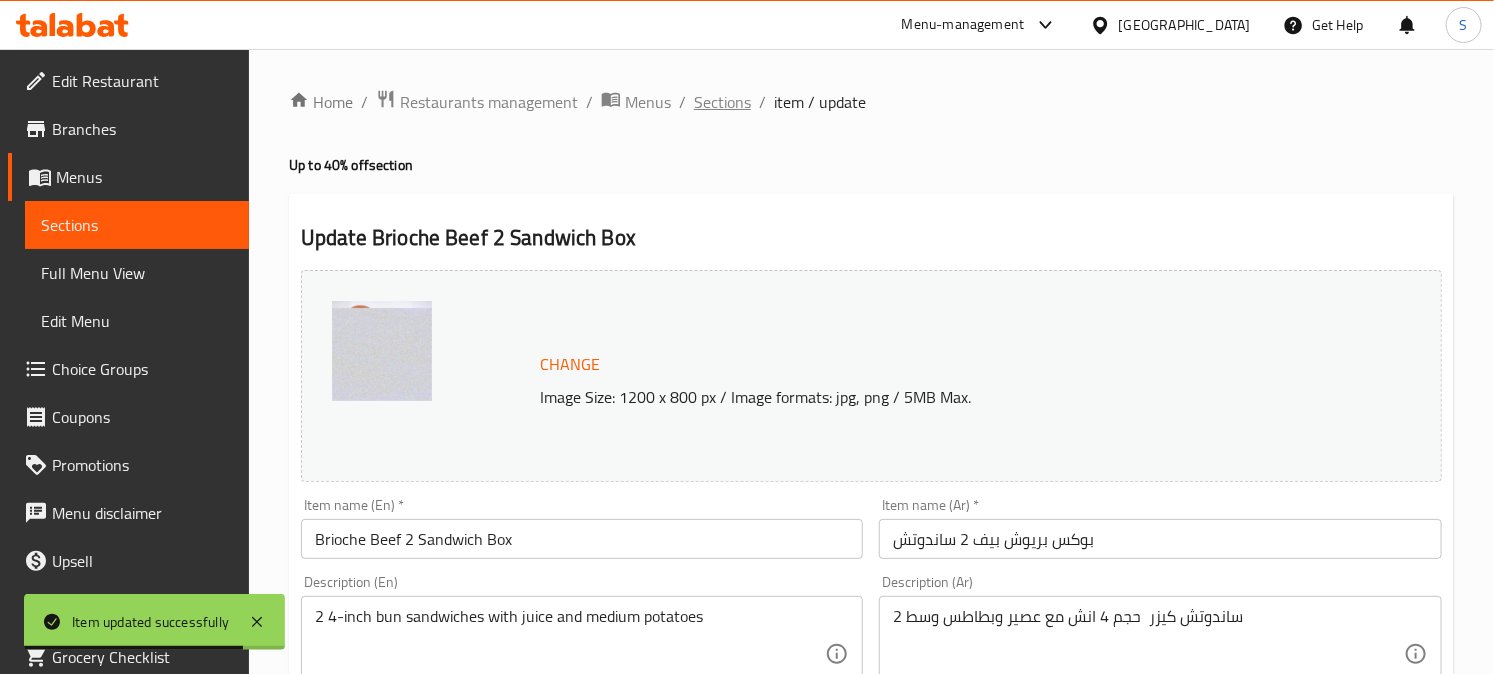click on "Sections" at bounding box center (722, 102) 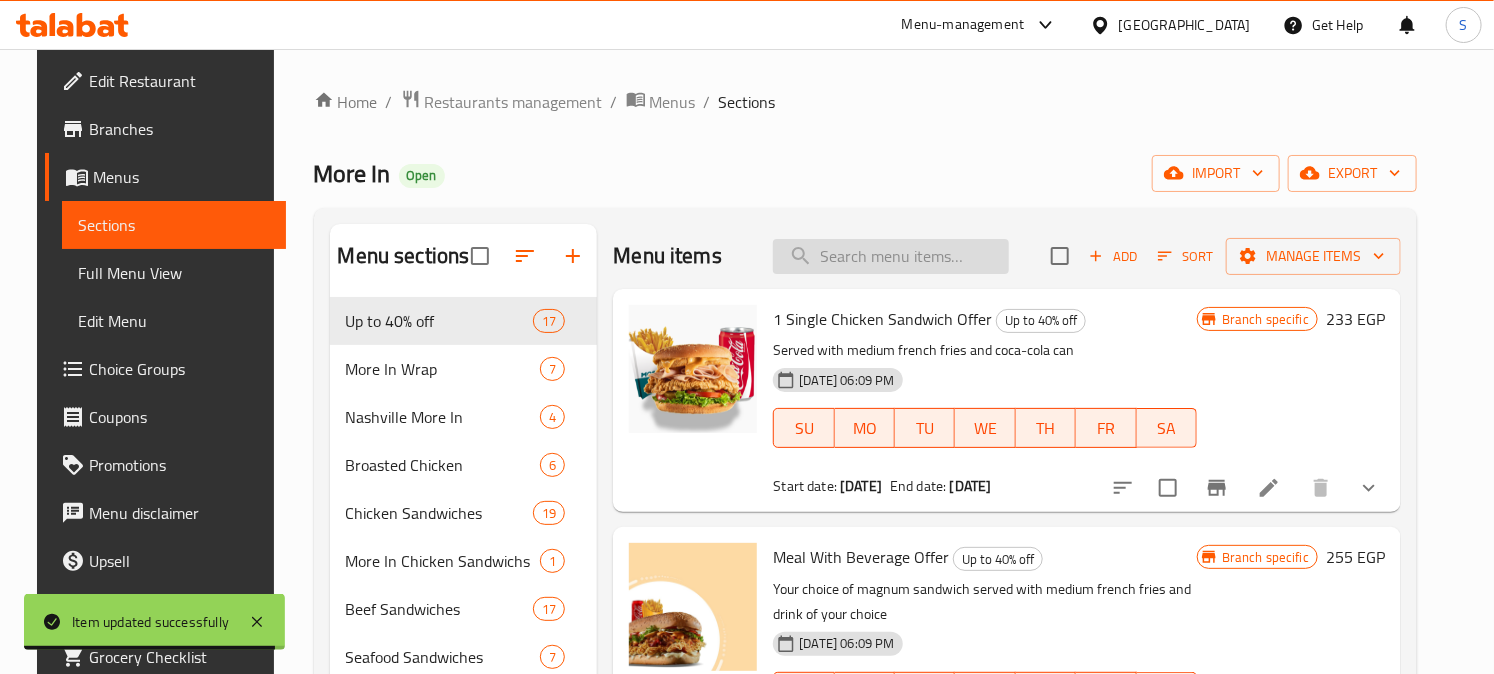 click at bounding box center (891, 256) 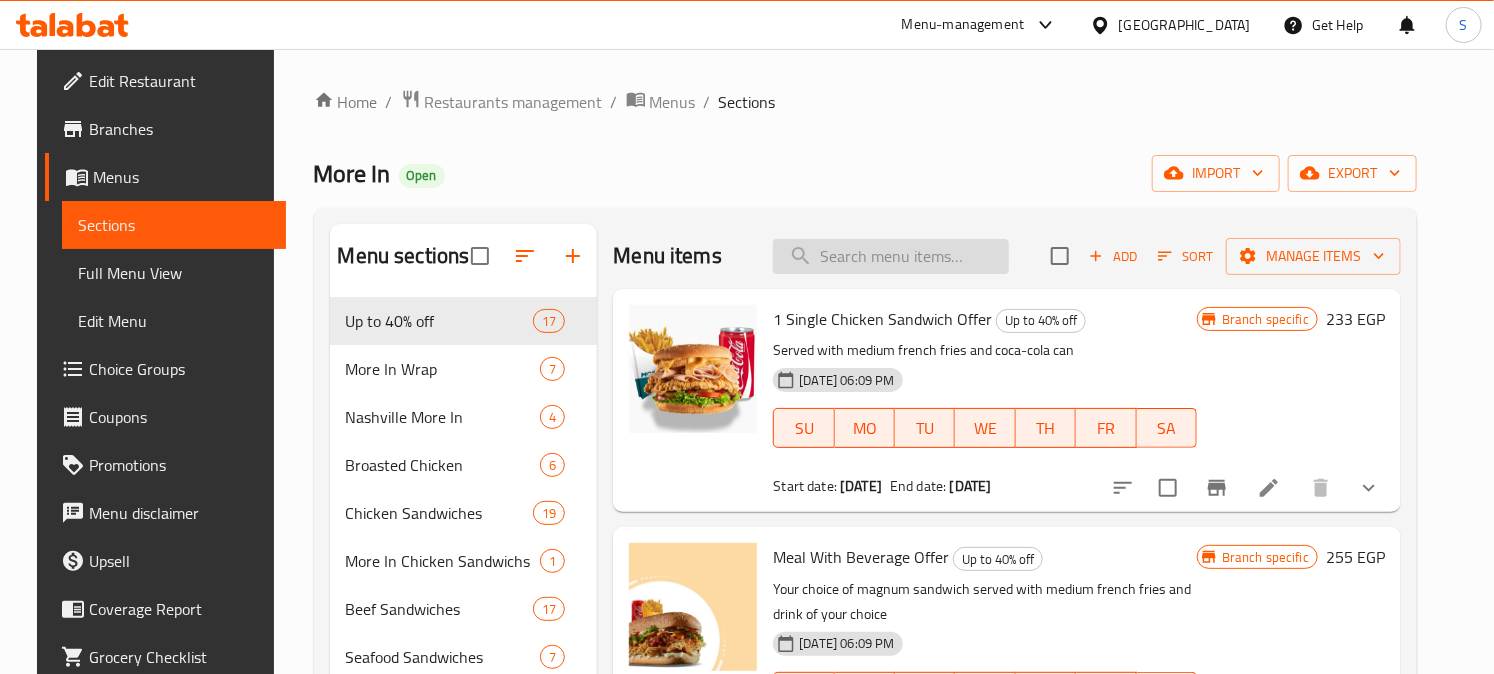 click at bounding box center [891, 256] 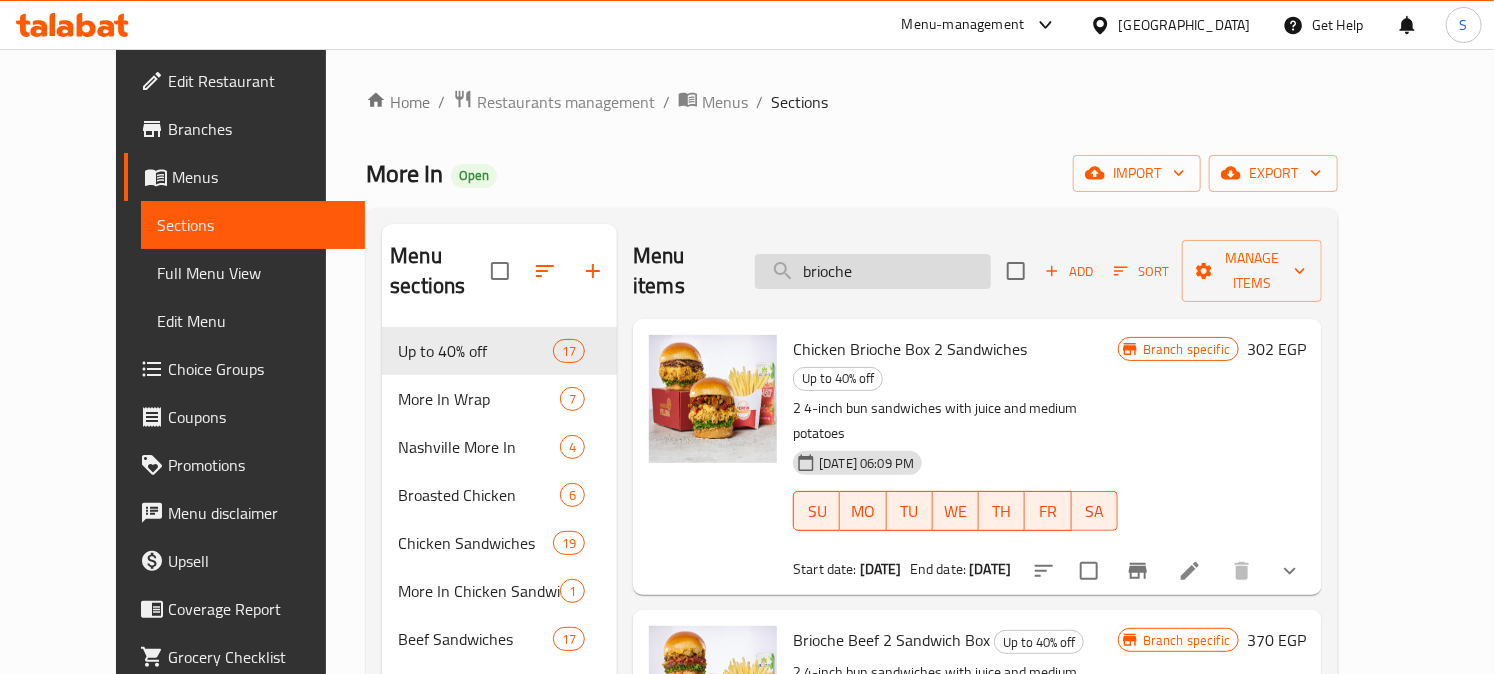 click on "brioche" at bounding box center [873, 271] 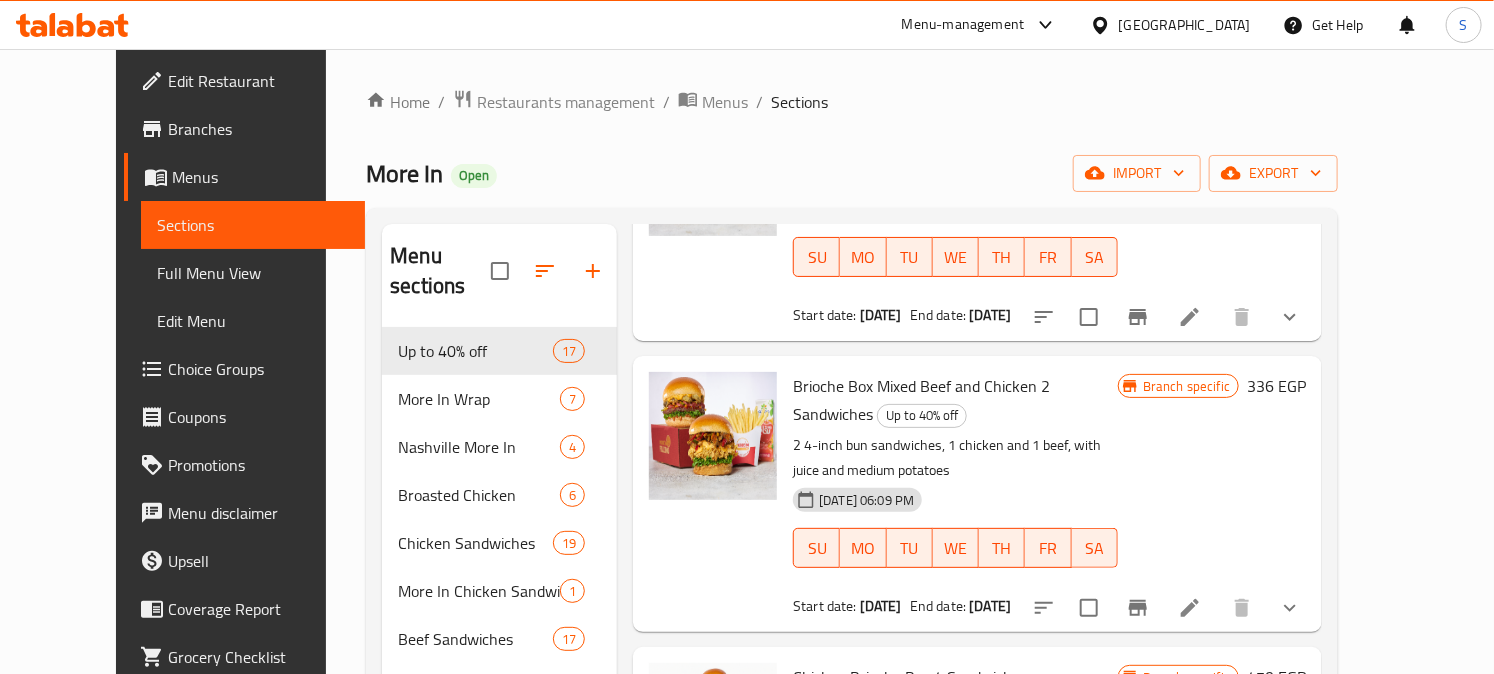 scroll, scrollTop: 555, scrollLeft: 0, axis: vertical 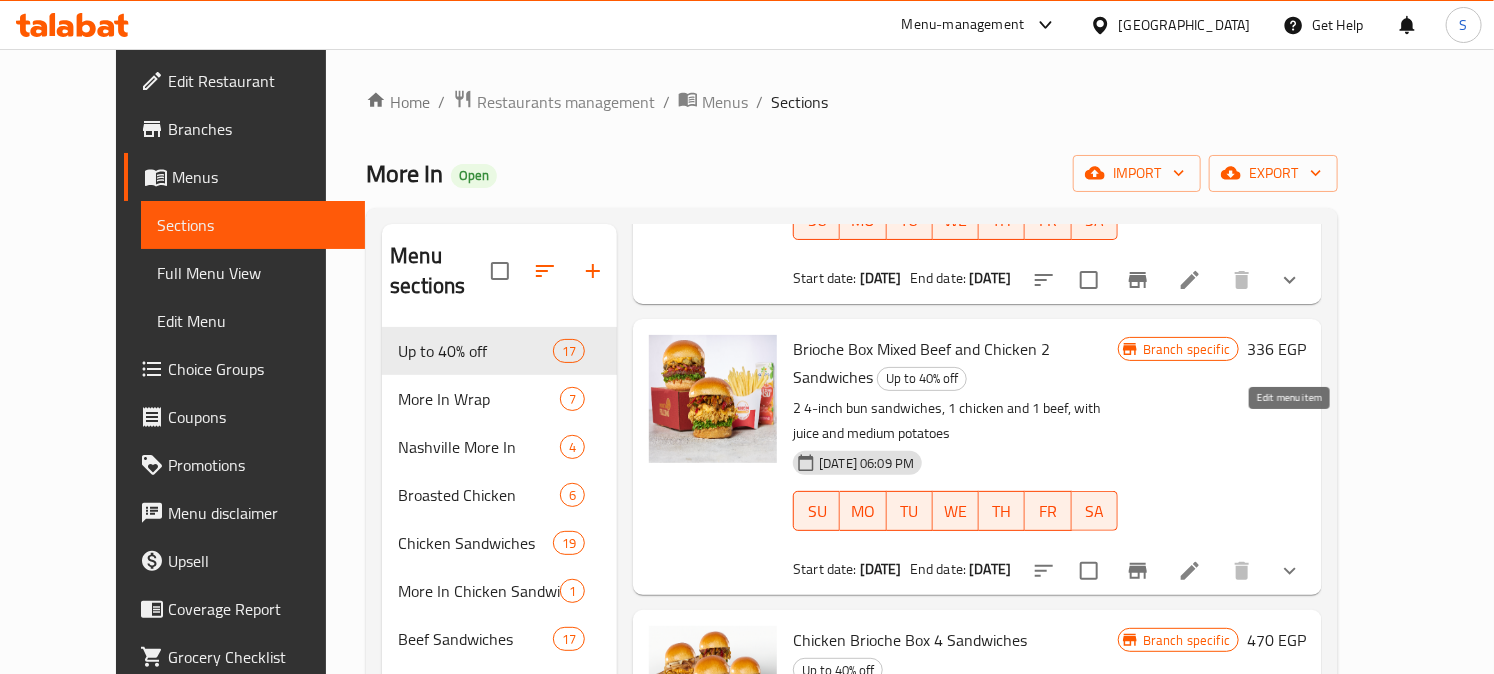 type on "brioche" 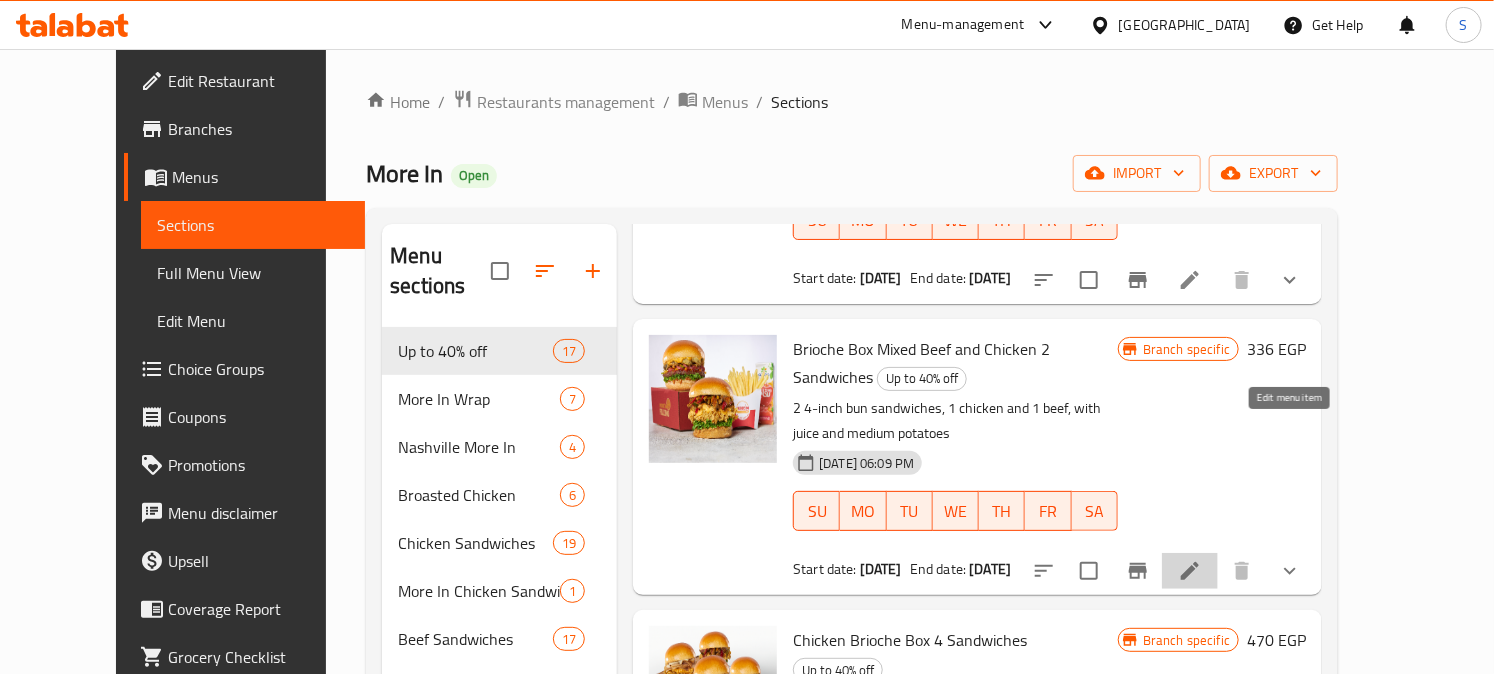 click 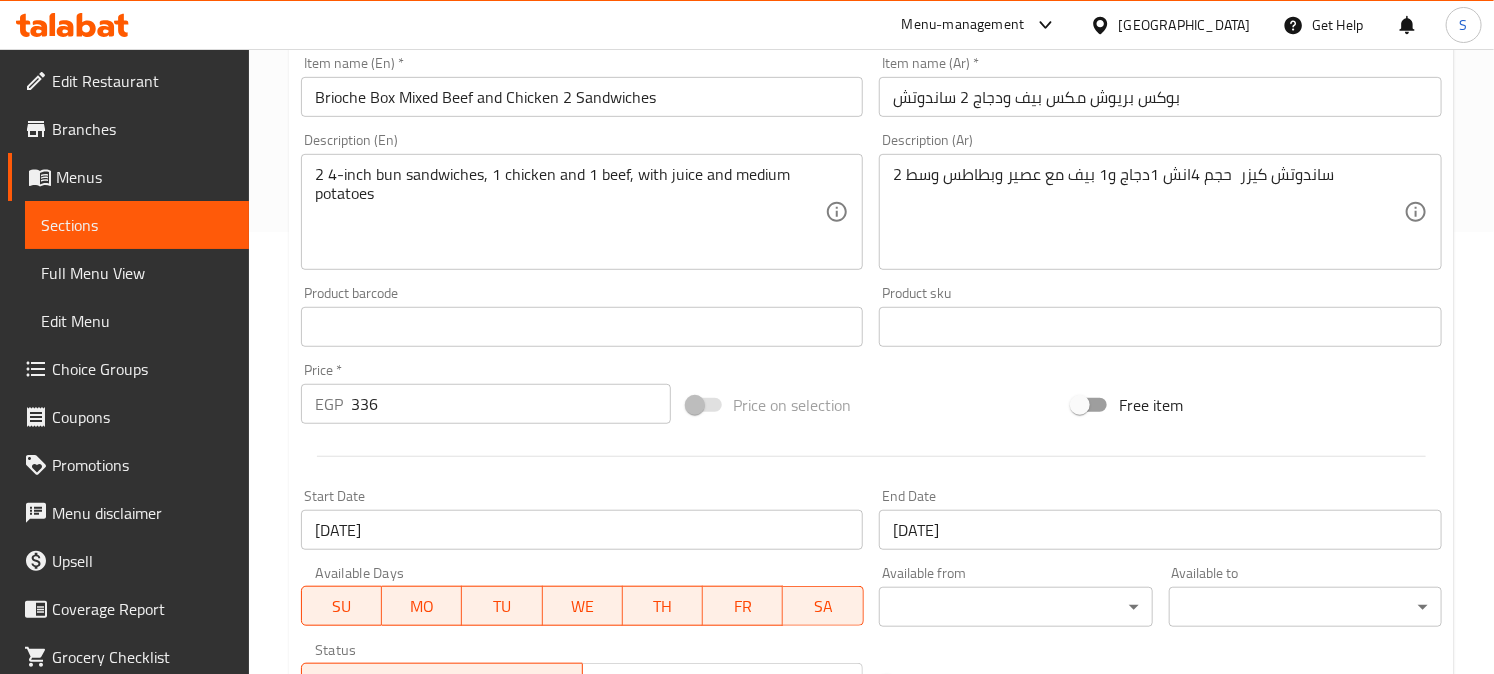 scroll, scrollTop: 444, scrollLeft: 0, axis: vertical 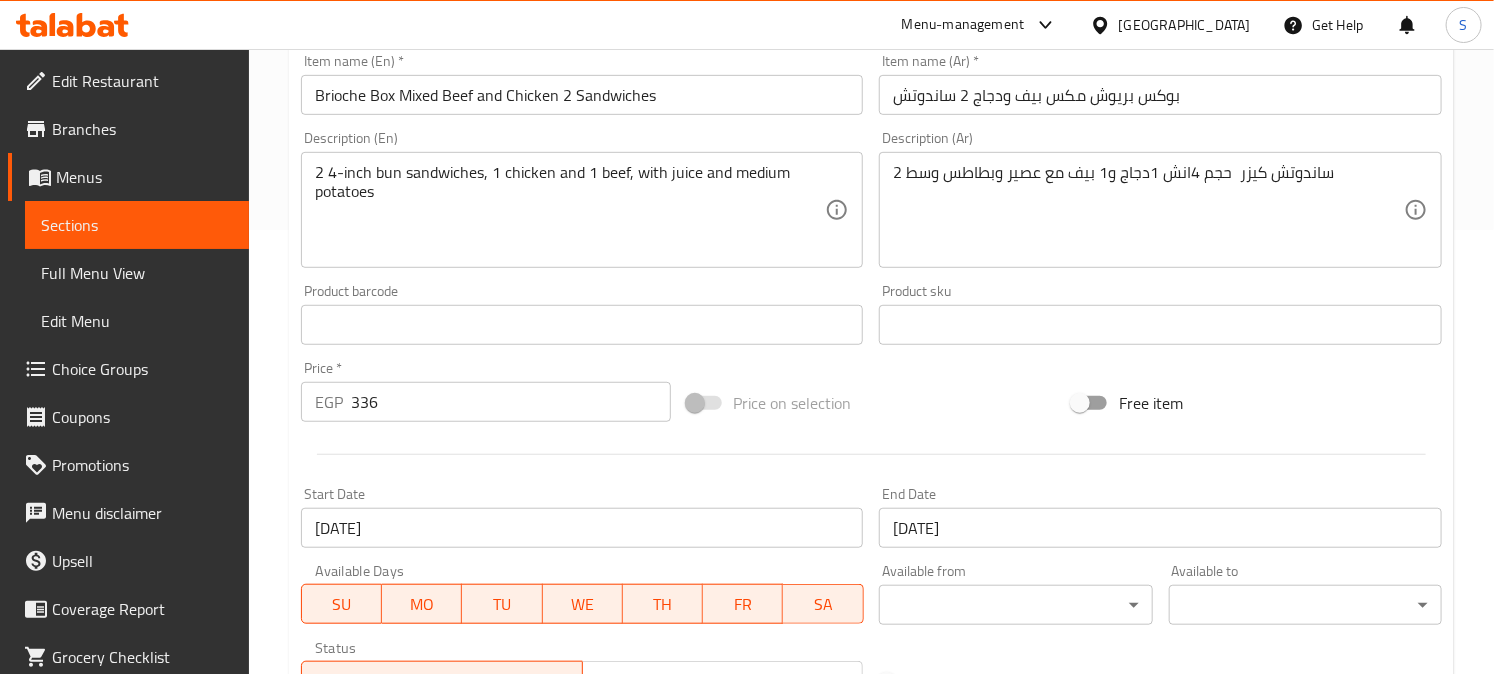 click on "31-12-2026" at bounding box center [1160, 528] 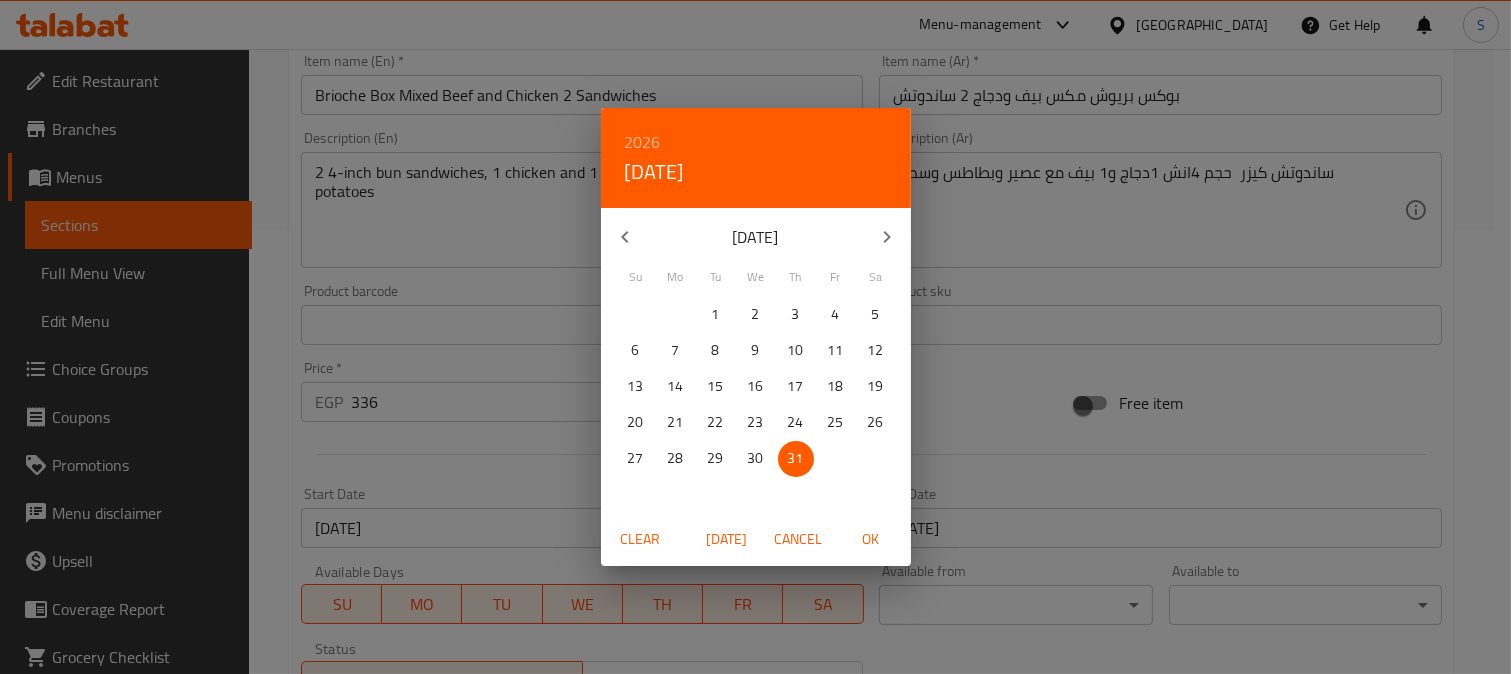 click on "2026" at bounding box center [643, 142] 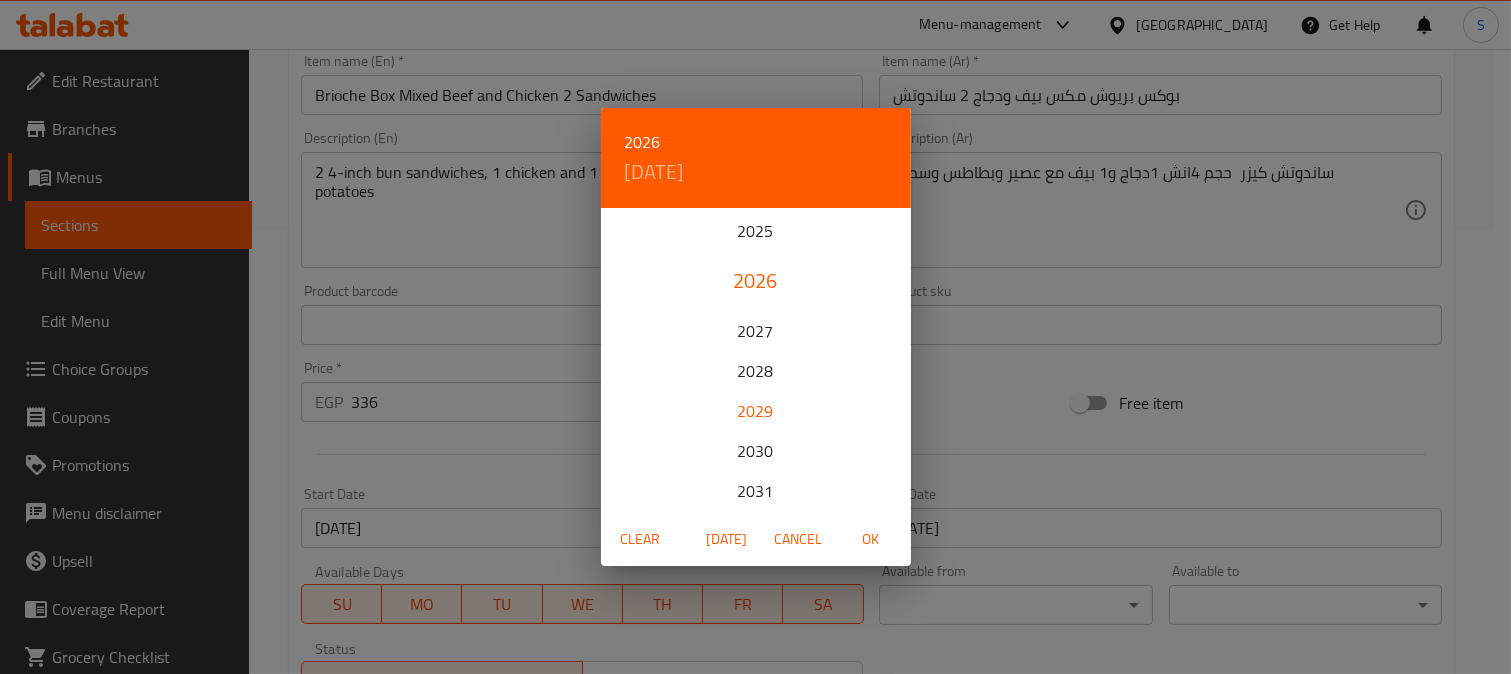 click on "2029" at bounding box center (756, 411) 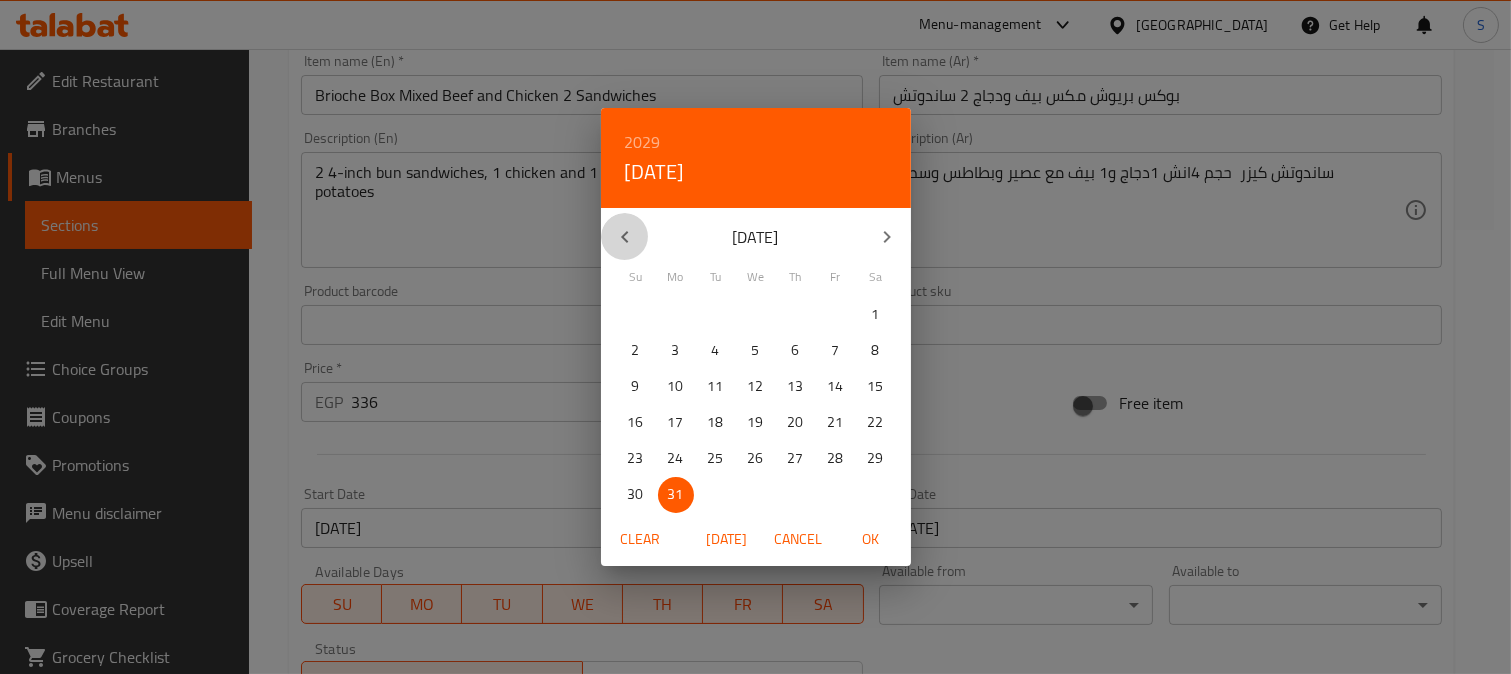 click at bounding box center (625, 237) 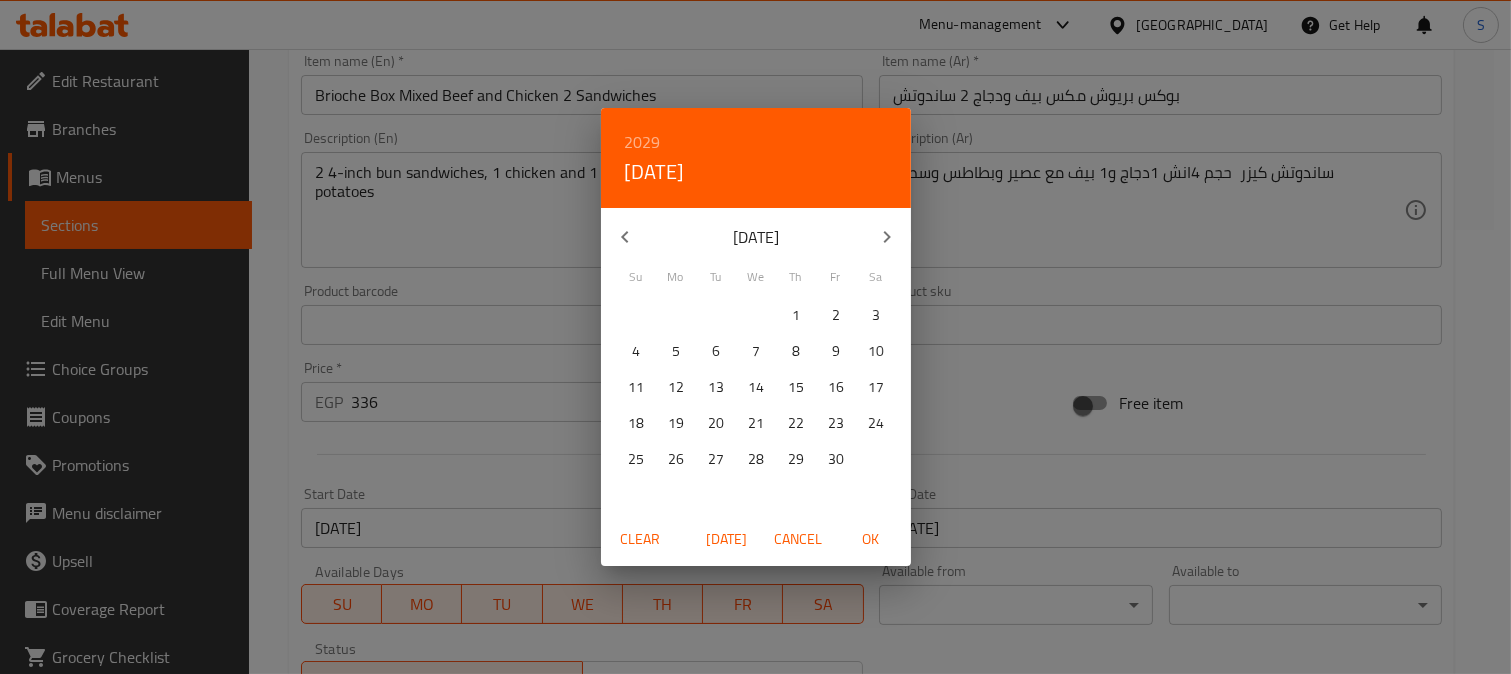 click at bounding box center (625, 237) 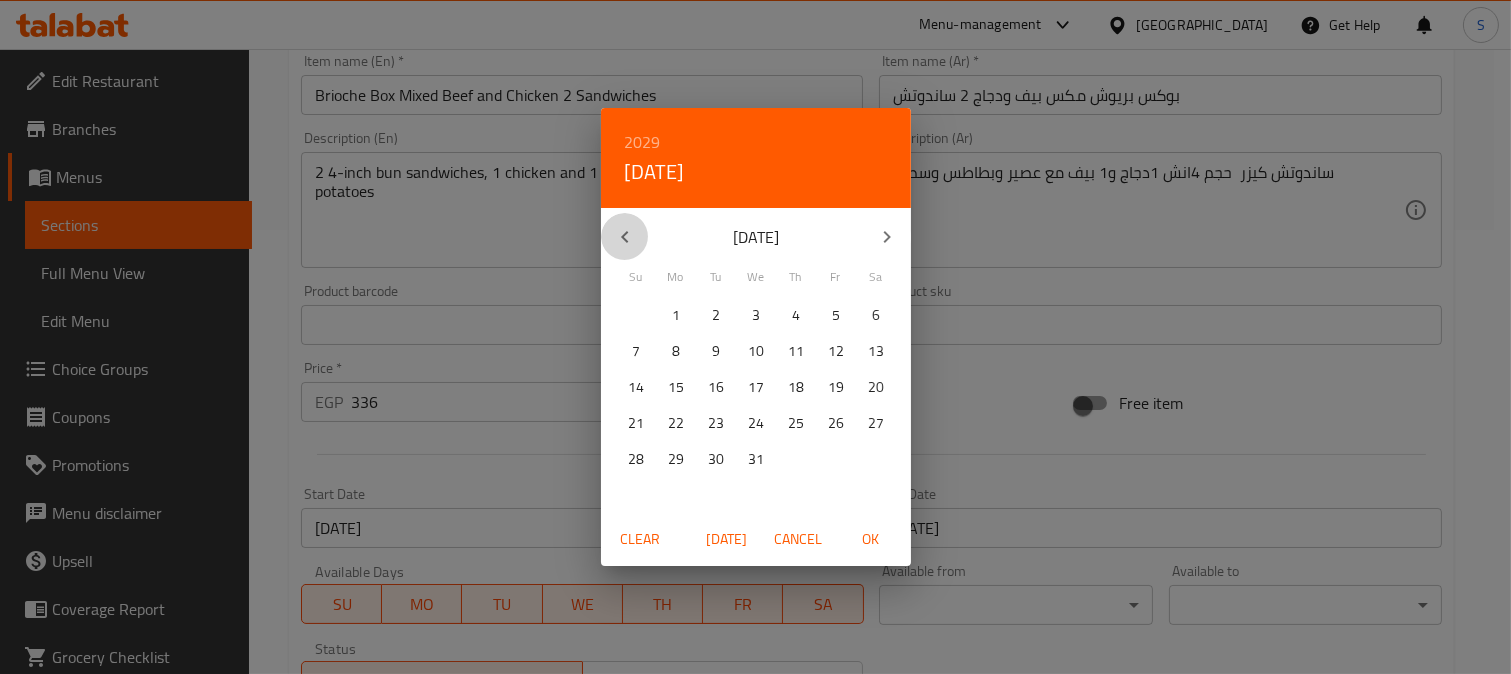 click at bounding box center [625, 237] 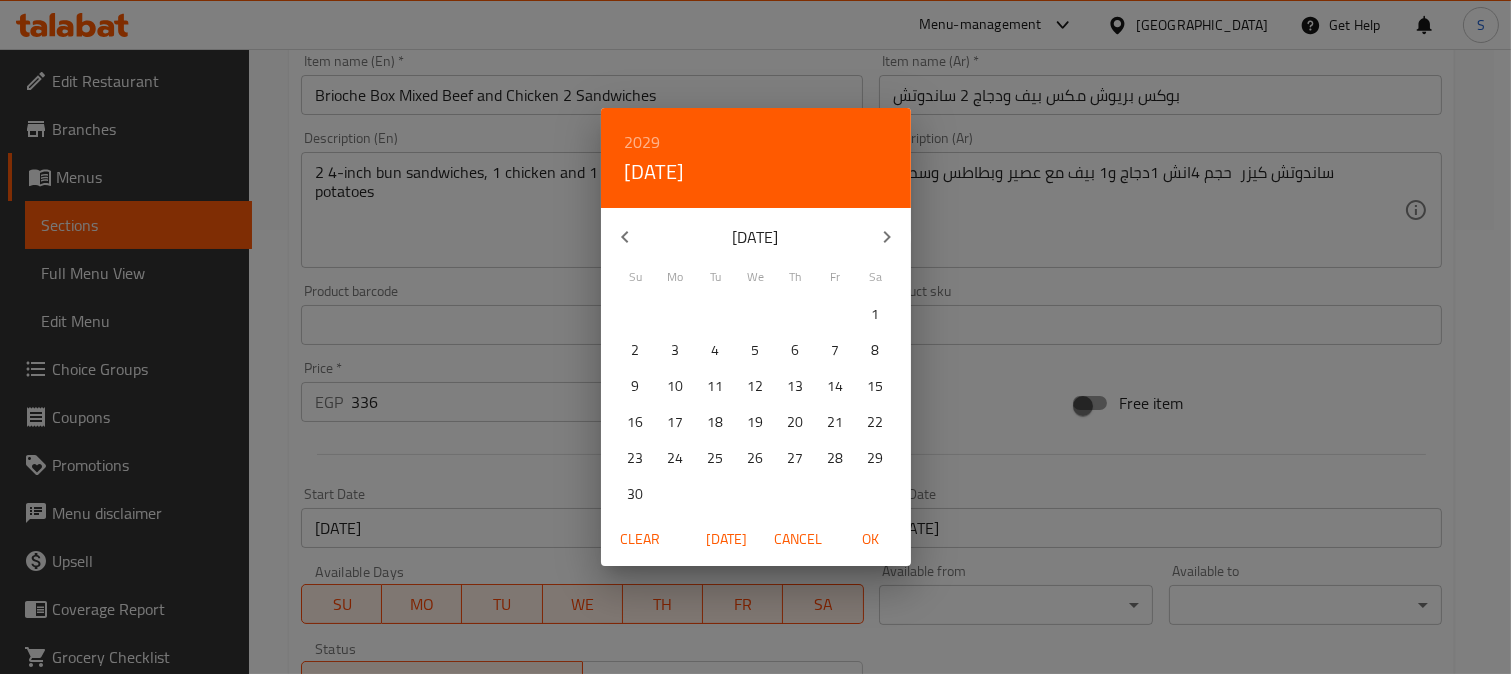 click at bounding box center (625, 237) 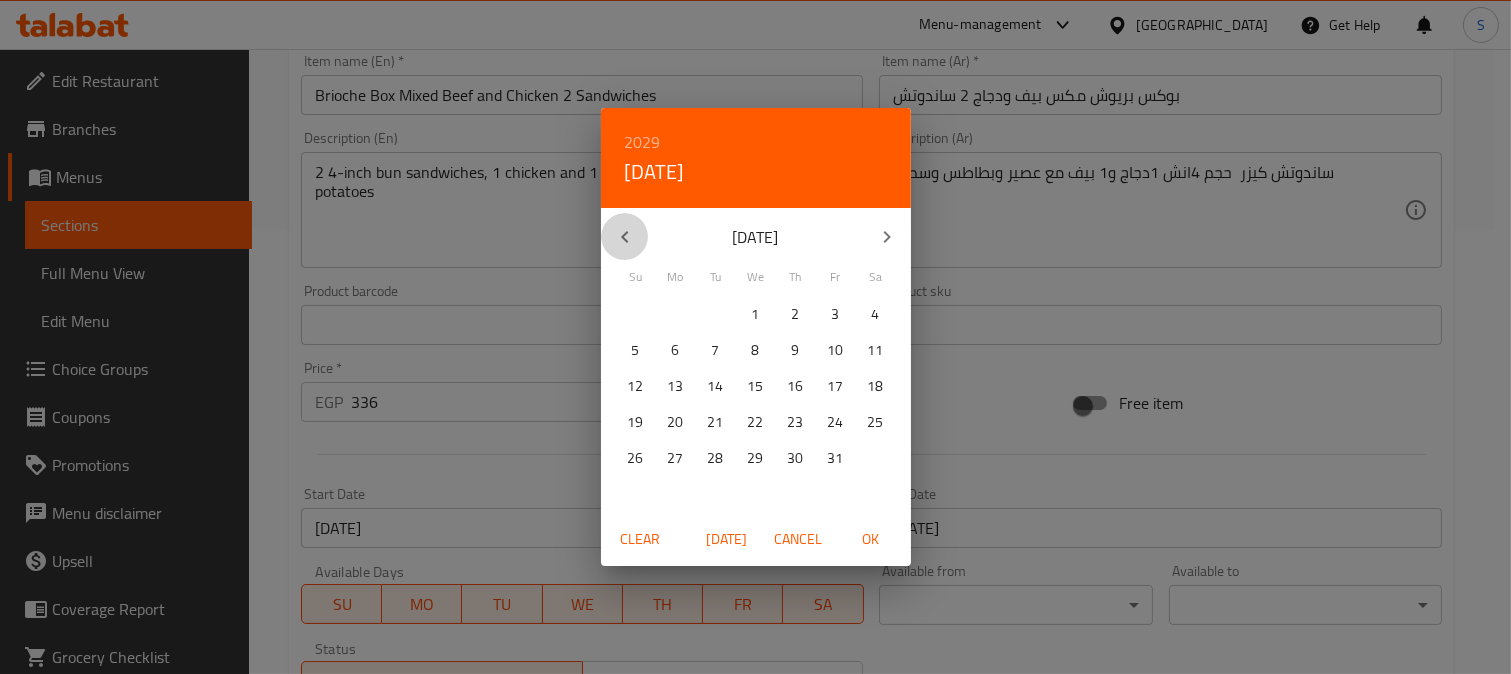click at bounding box center (625, 237) 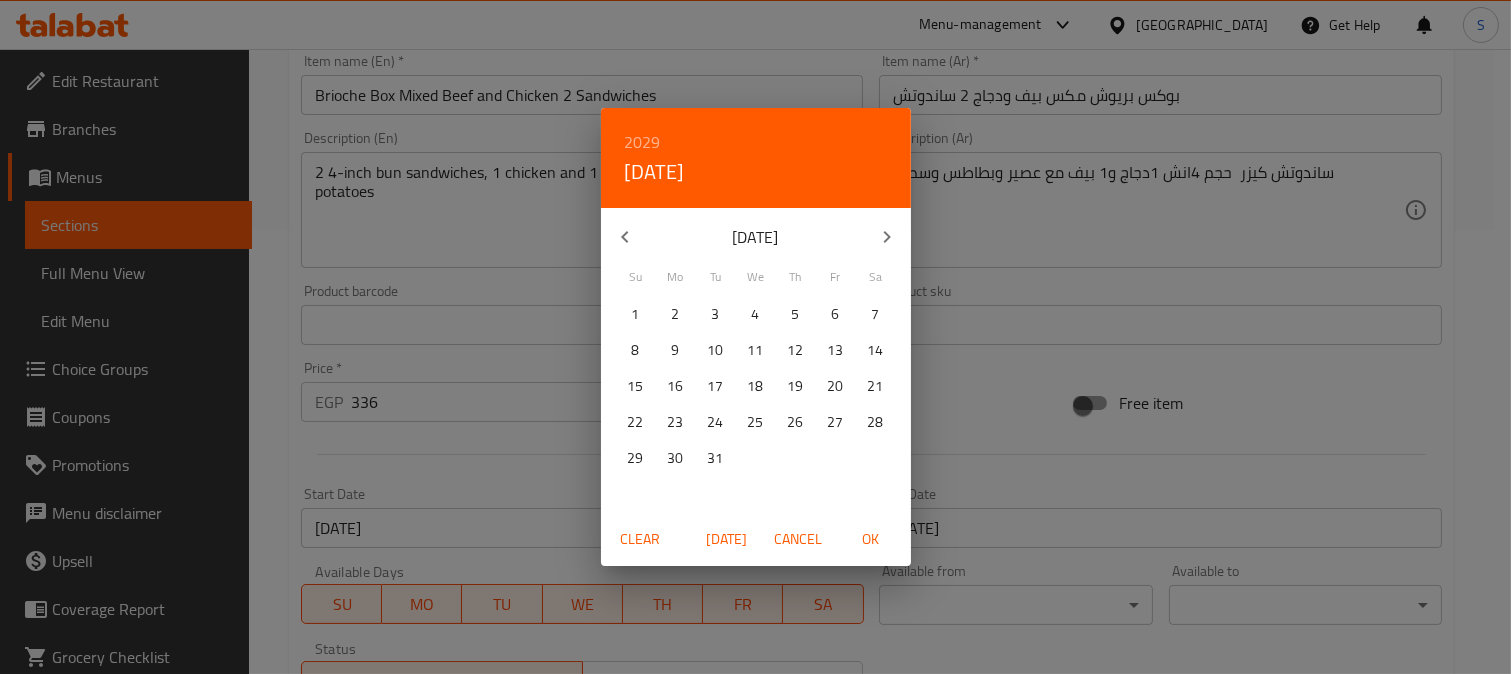 click on "12" at bounding box center [796, 350] 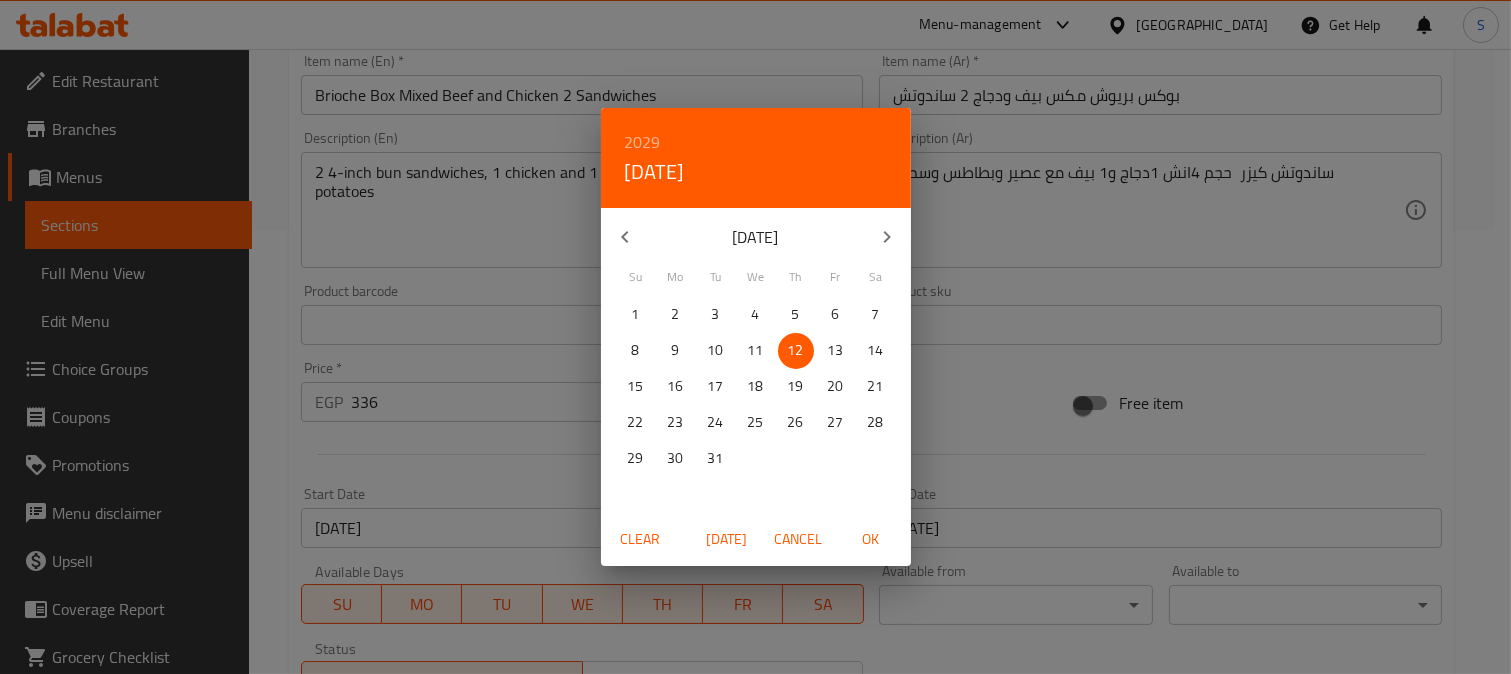 click on "OK" at bounding box center [871, 539] 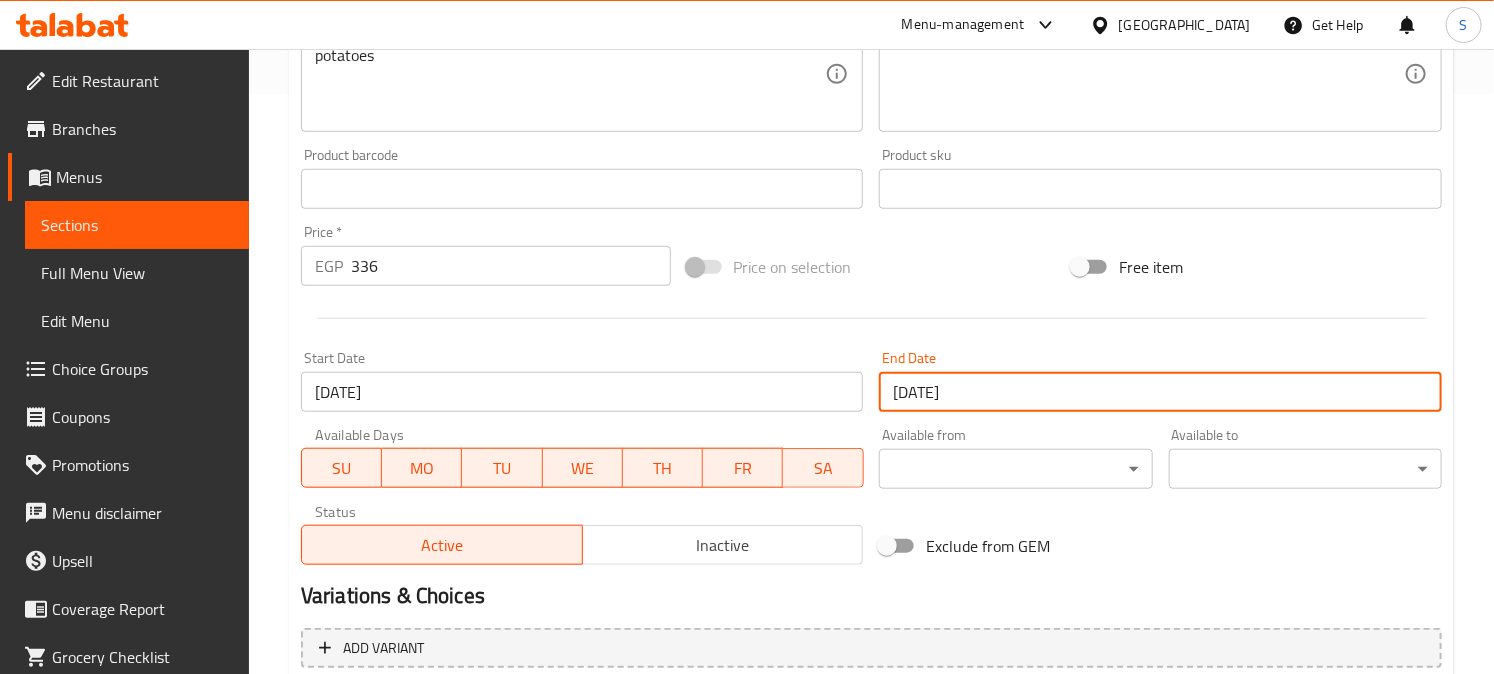 scroll, scrollTop: 881, scrollLeft: 0, axis: vertical 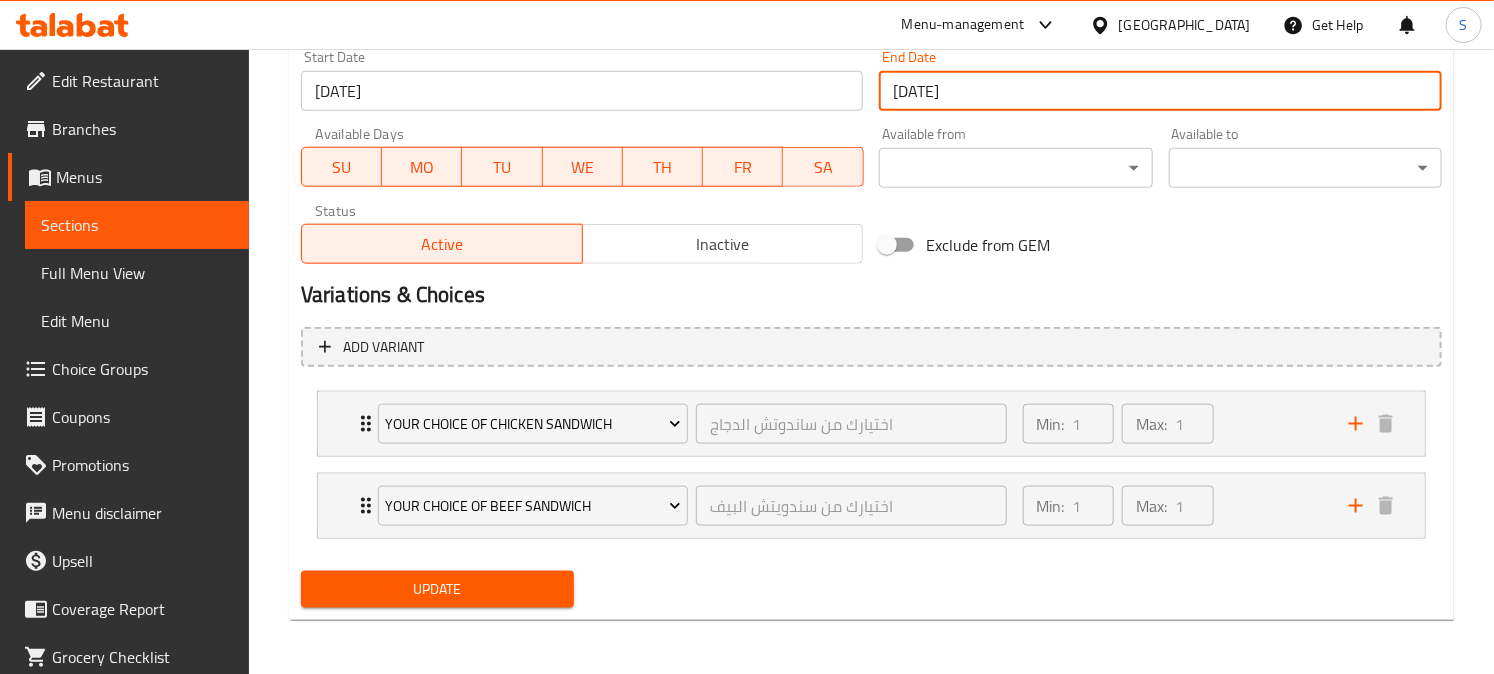 click on "Update" at bounding box center (437, 589) 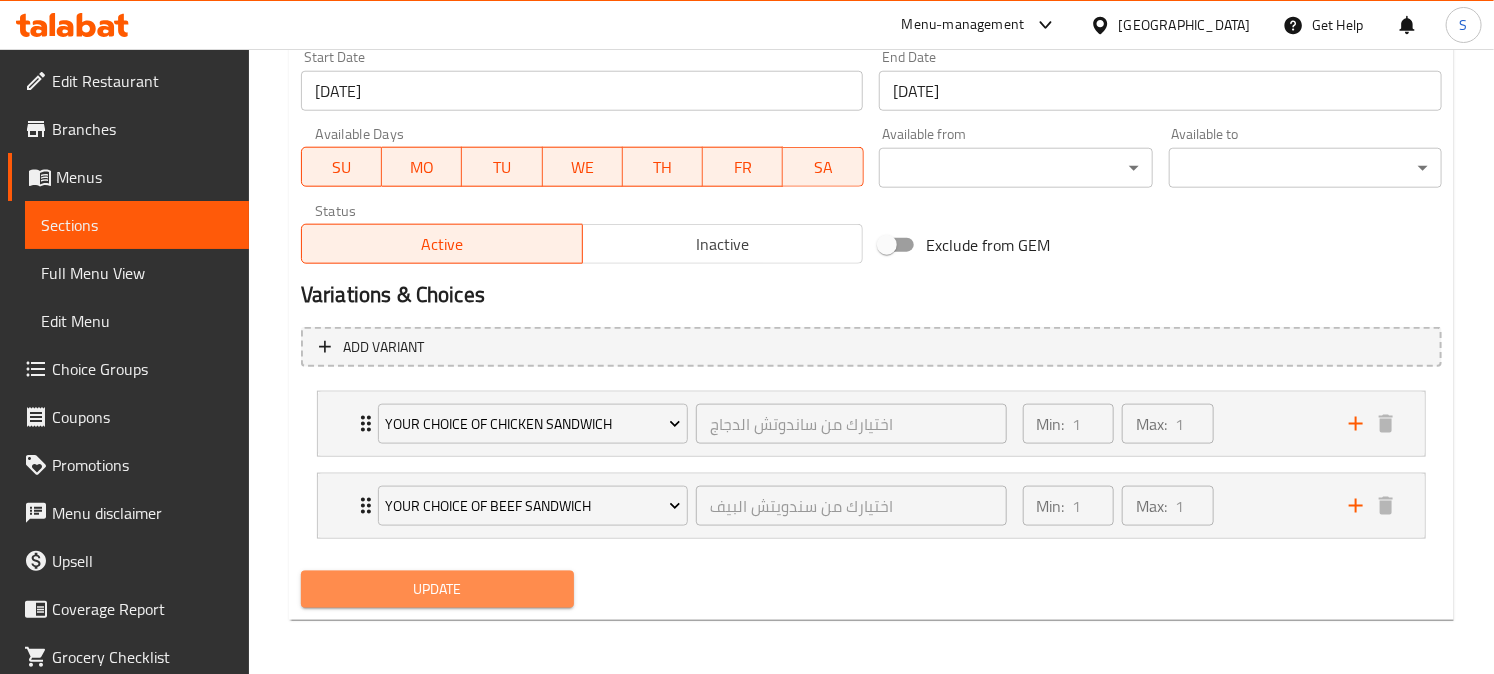 click on "Update" at bounding box center (437, 589) 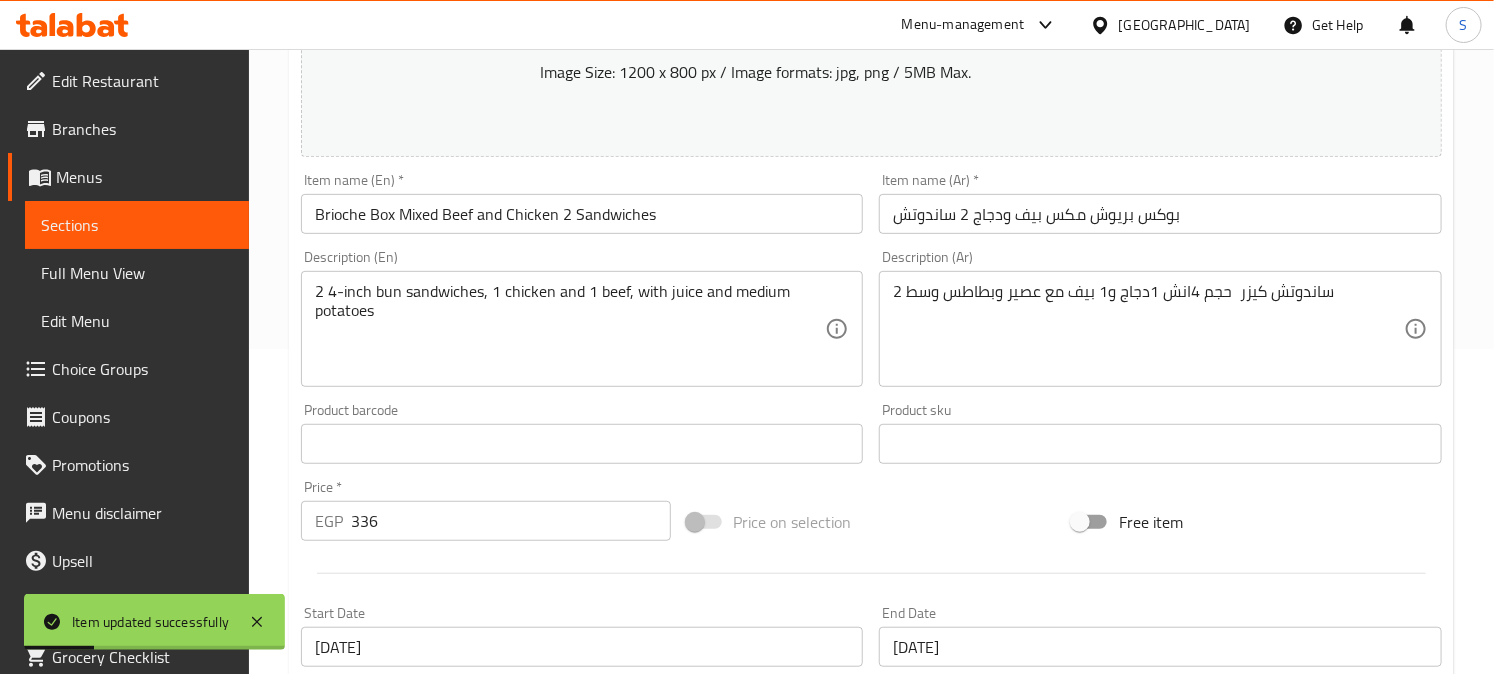 scroll, scrollTop: 0, scrollLeft: 0, axis: both 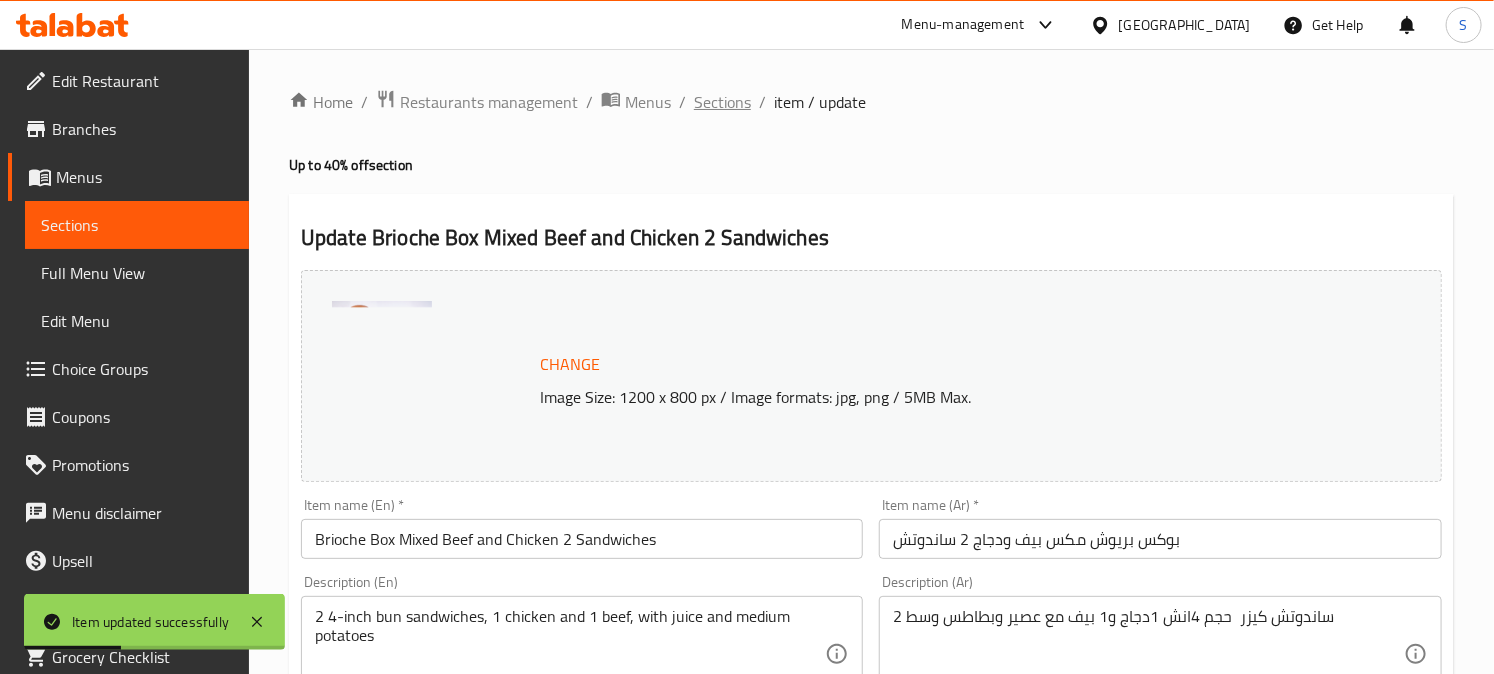 click on "Sections" at bounding box center [722, 102] 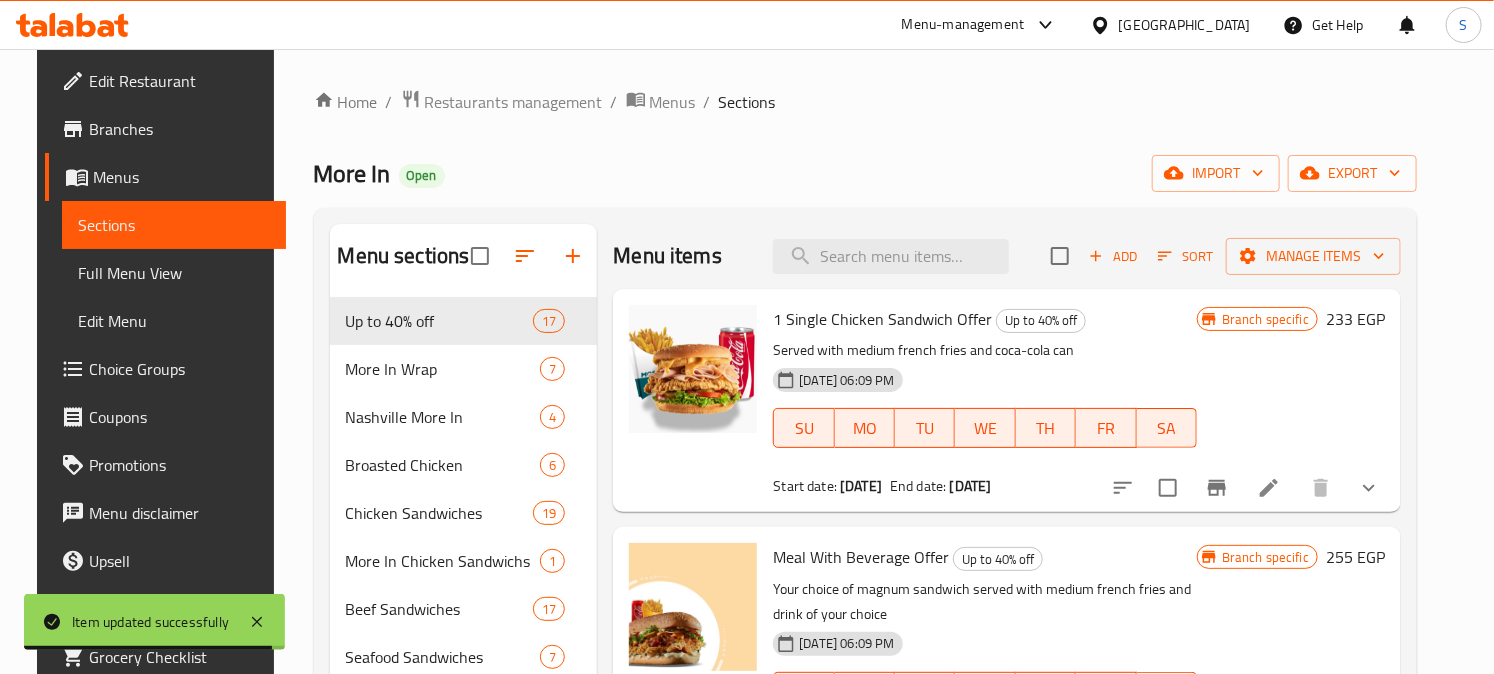 click on "Menu items Add Sort Manage items" at bounding box center [1007, 256] 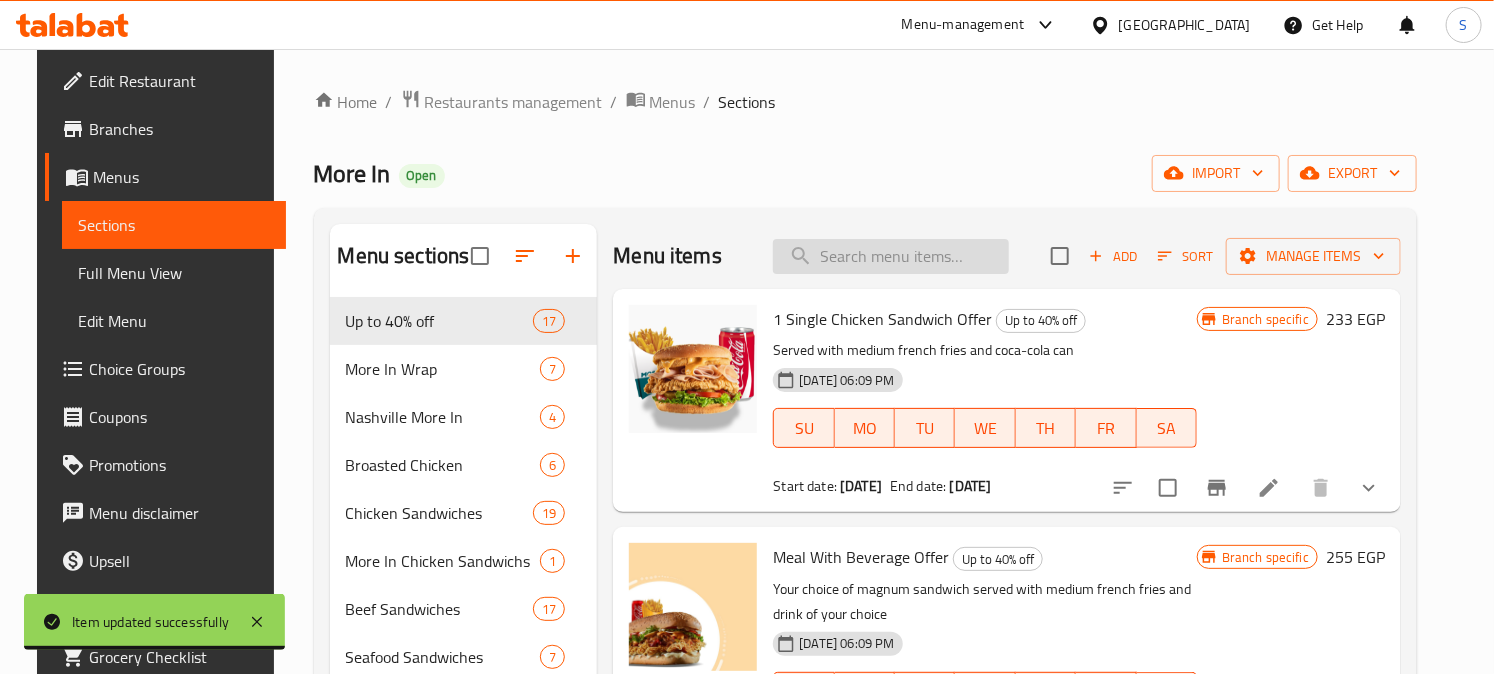 click at bounding box center (891, 256) 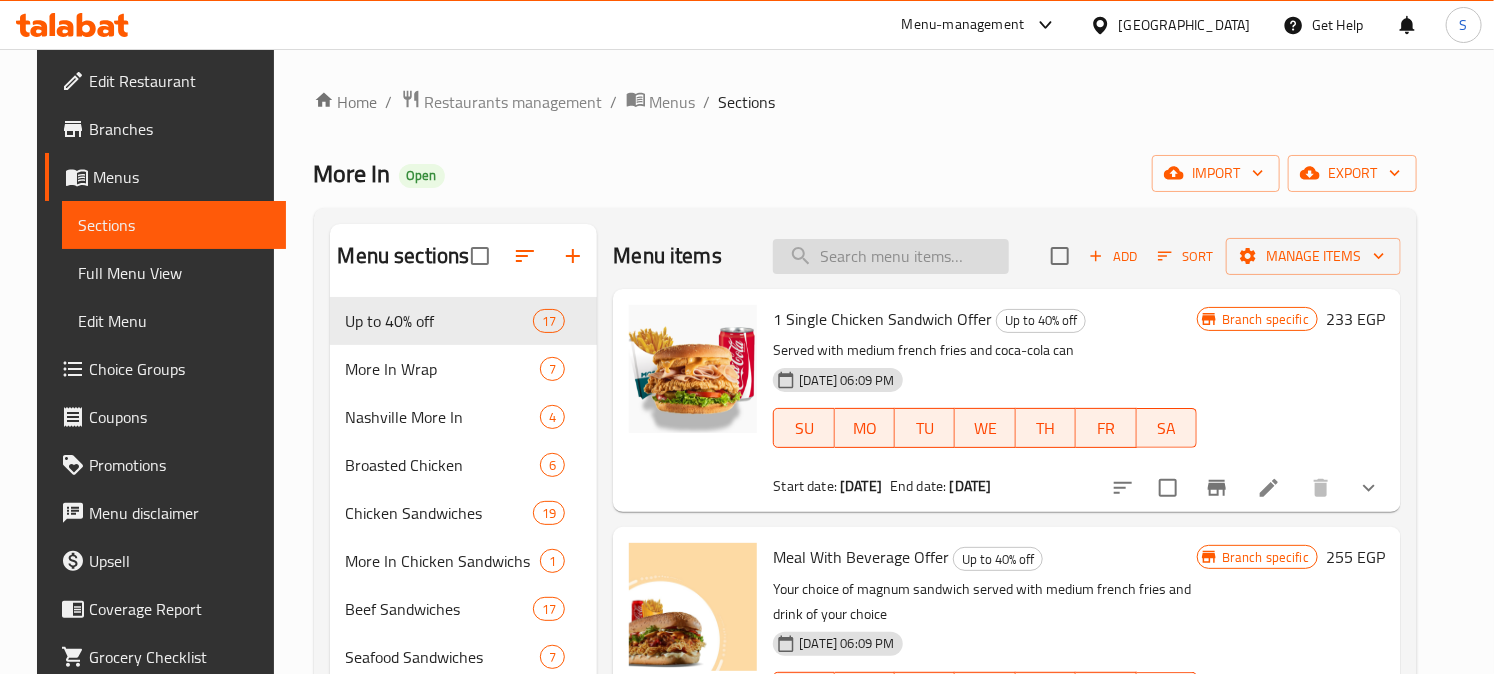 paste on "brioche" 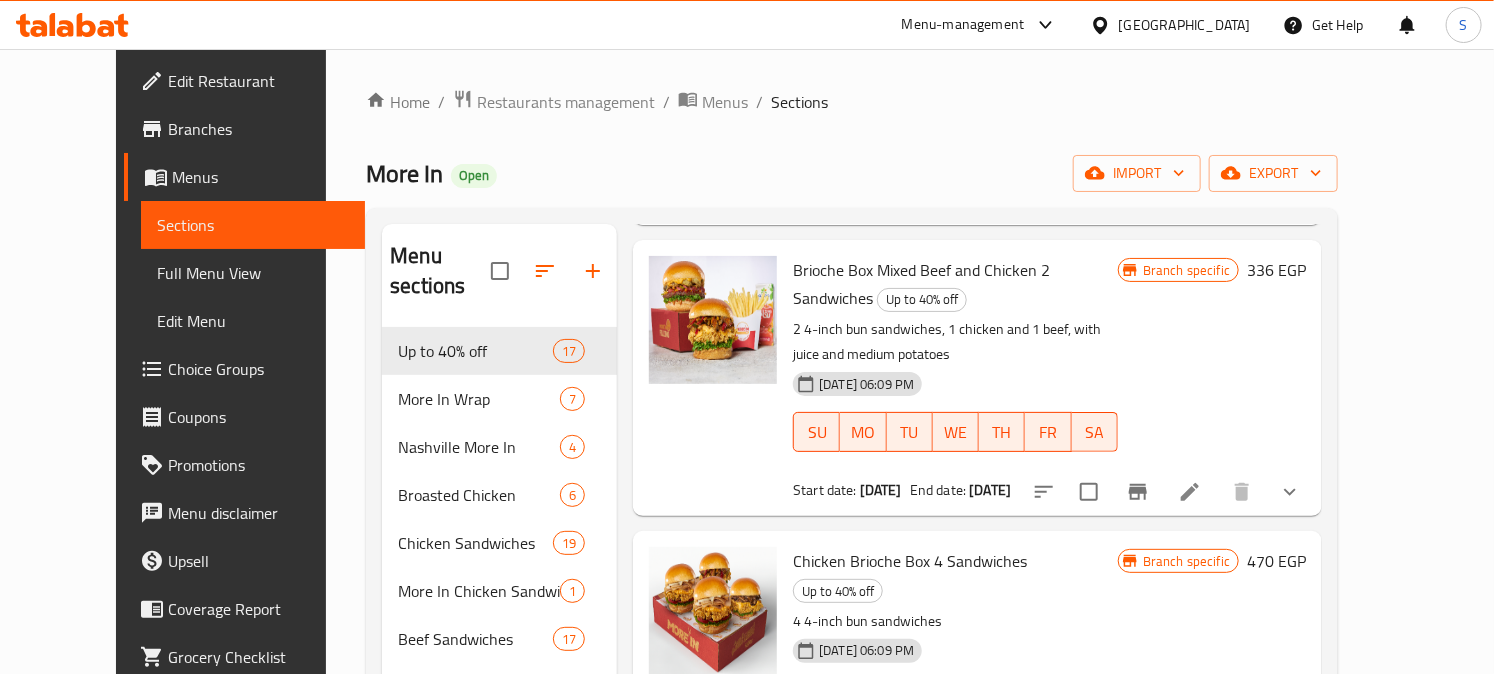 scroll, scrollTop: 666, scrollLeft: 0, axis: vertical 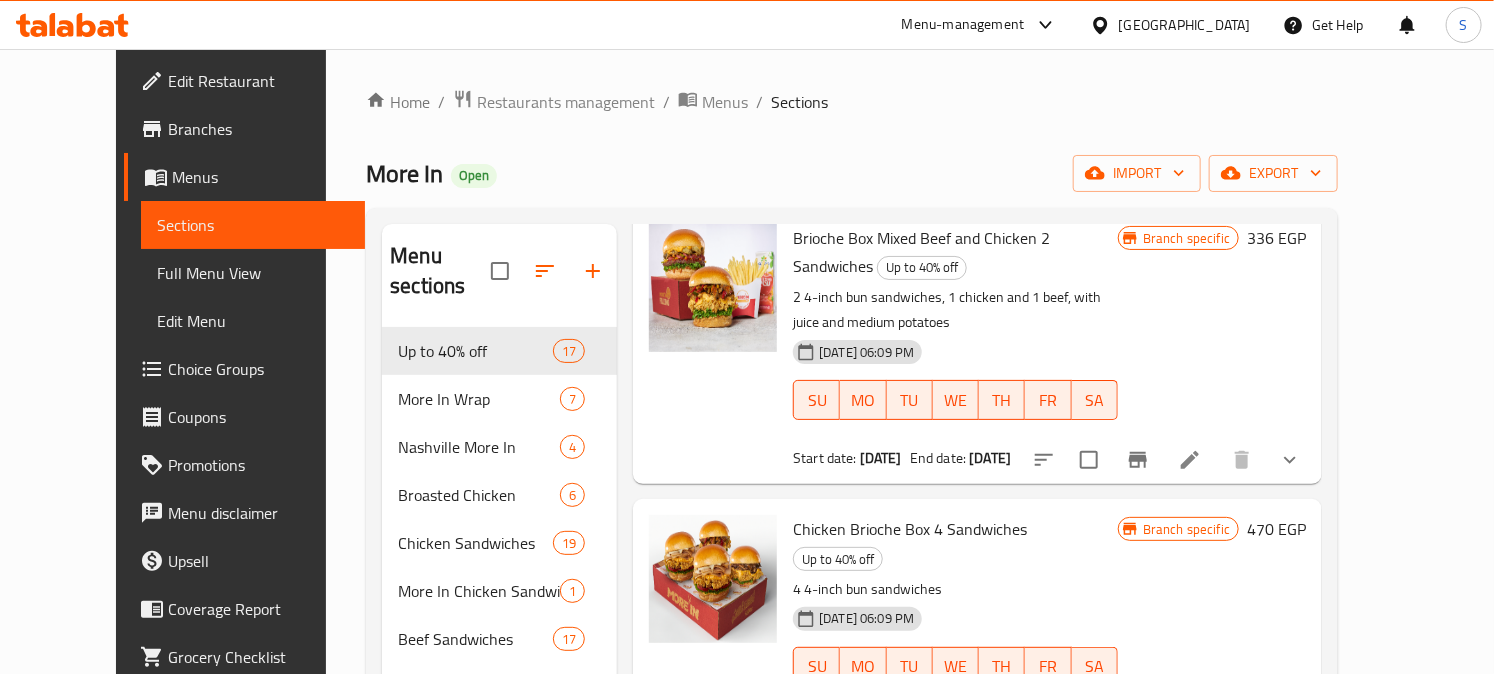 type on "brioche" 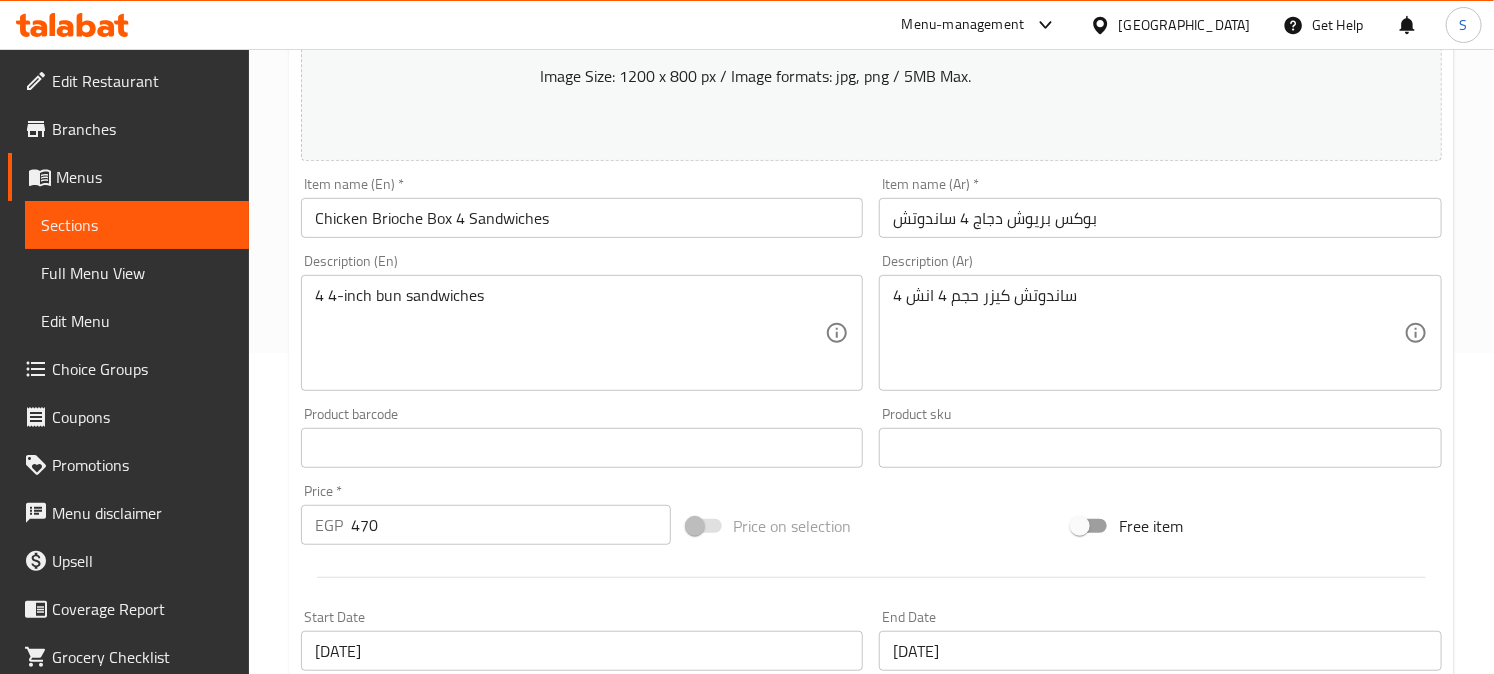 scroll, scrollTop: 333, scrollLeft: 0, axis: vertical 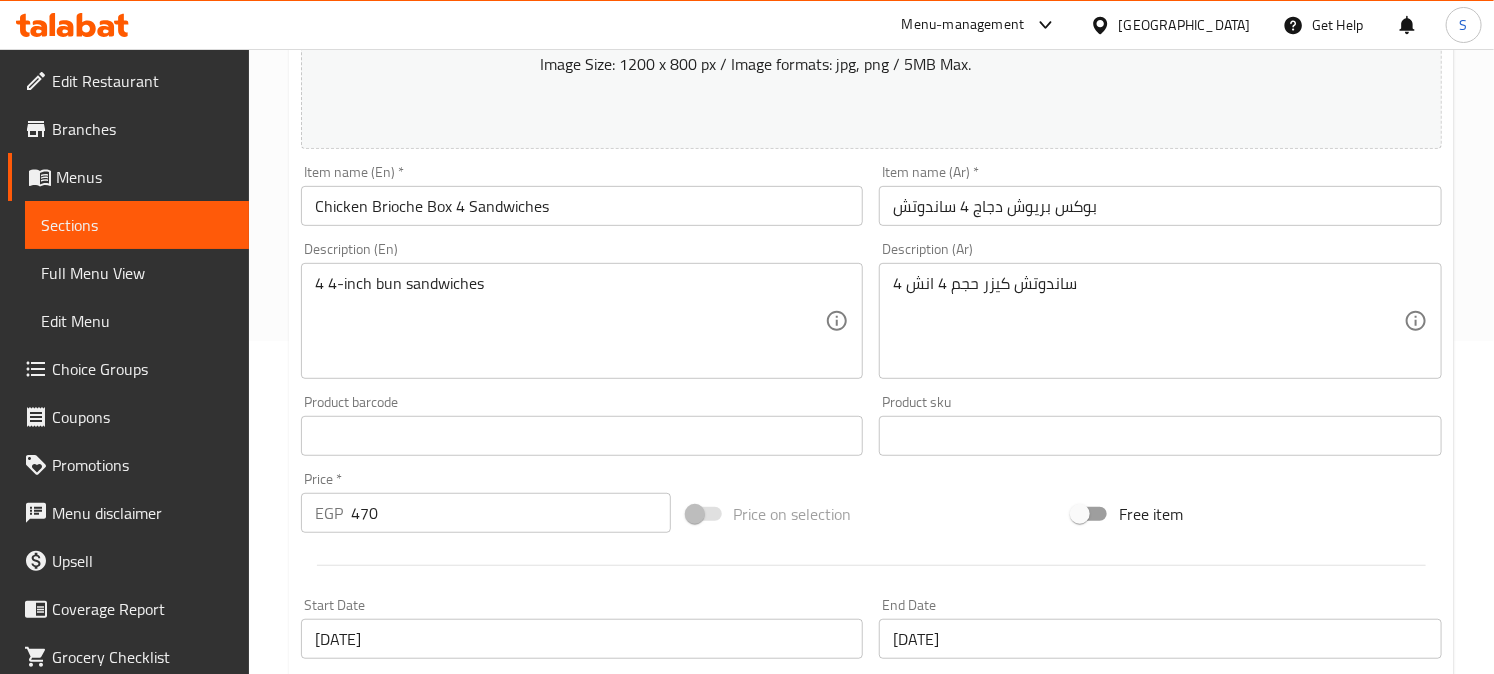 click on "End Date 31-12-2026 End Date" at bounding box center (1160, 628) 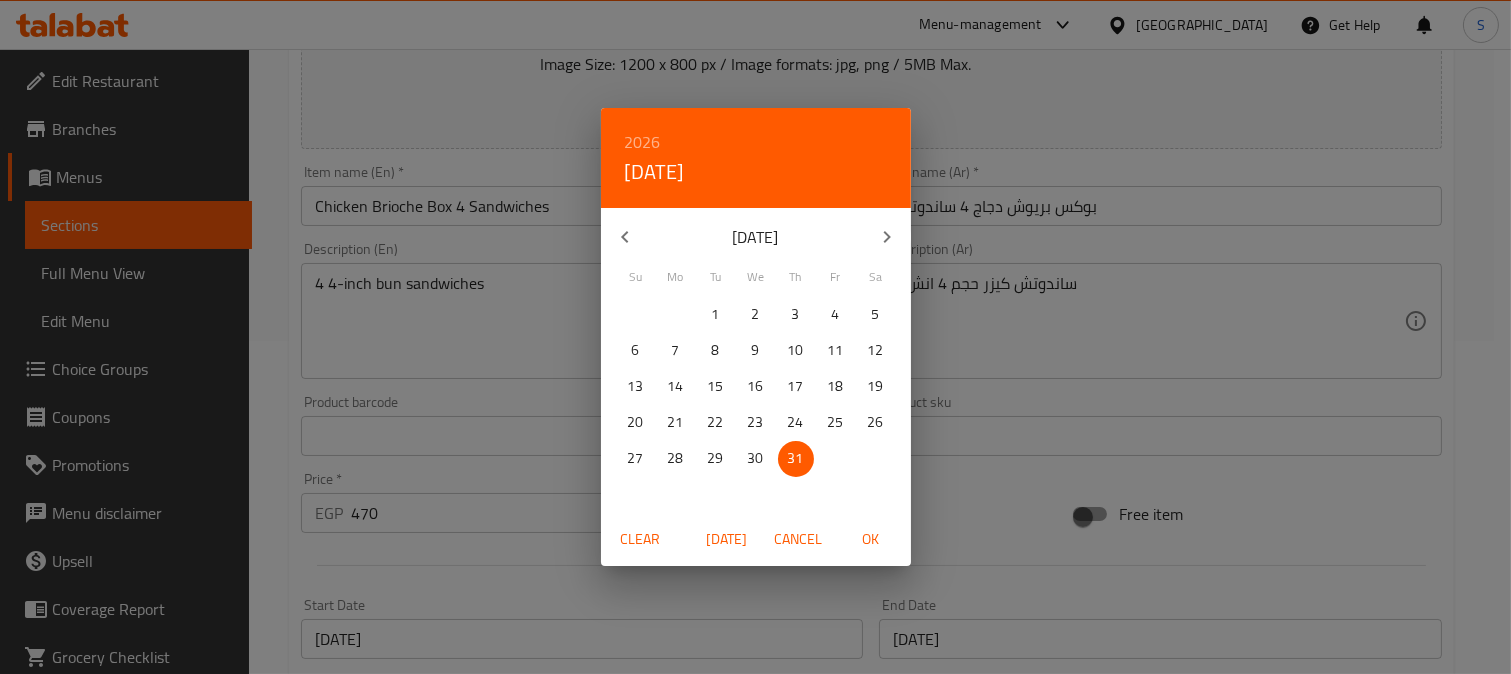click on "2026 Thu, Dec 31 December 2026 Su Mo Tu We Th Fr Sa 29 30 1 2 3 4 5 6 7 8 9 10 11 12 13 14 15 16 17 18 19 20 21 22 23 24 25 26 27 28 29 30 31 1 2 Clear Today Cancel OK" at bounding box center [755, 337] 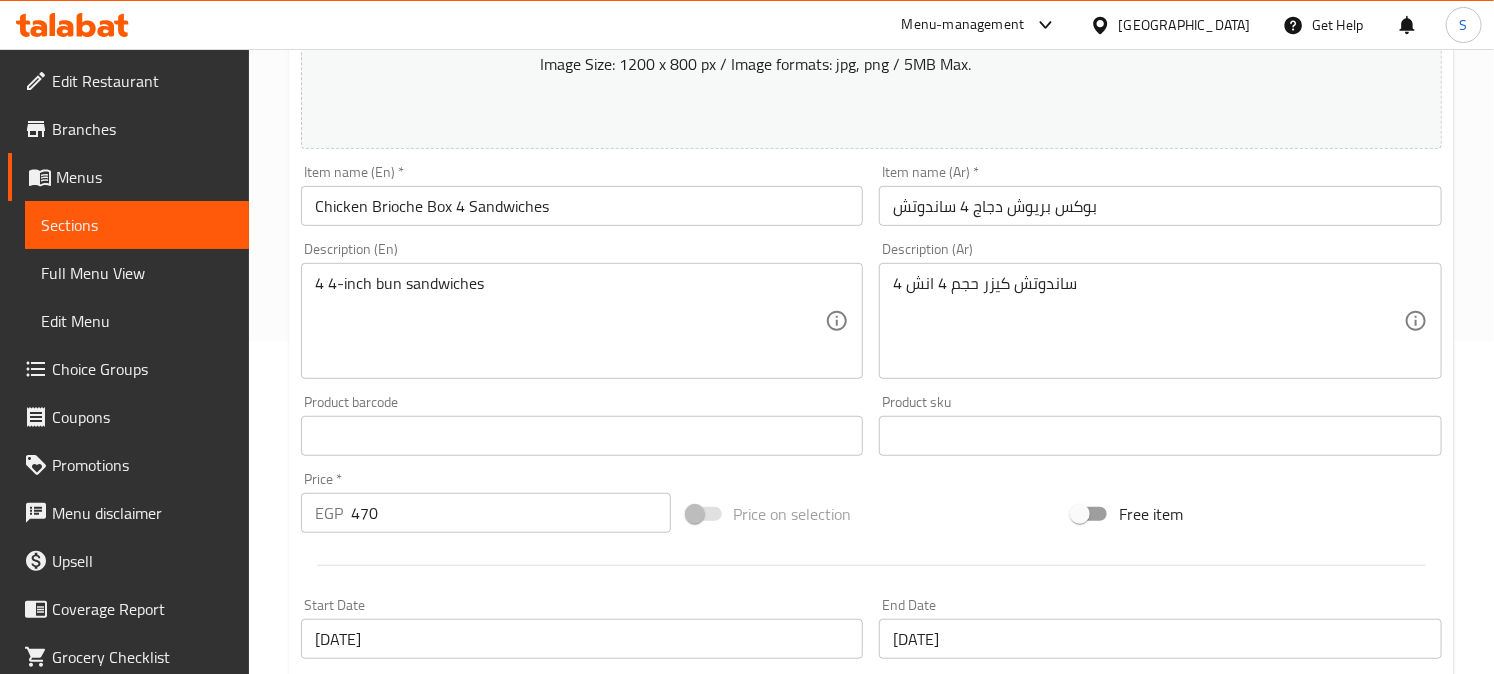 click on "31-12-2026" at bounding box center (1160, 639) 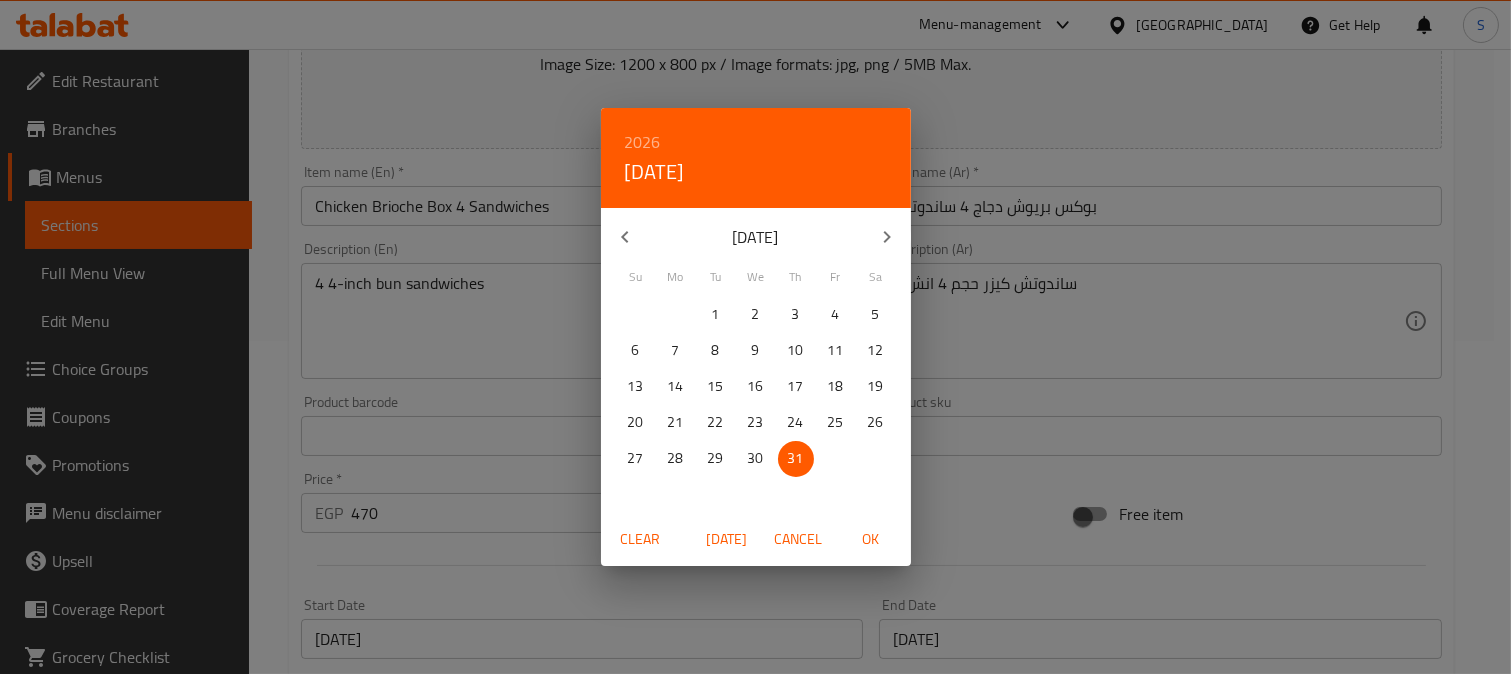 click on "2026" at bounding box center [643, 142] 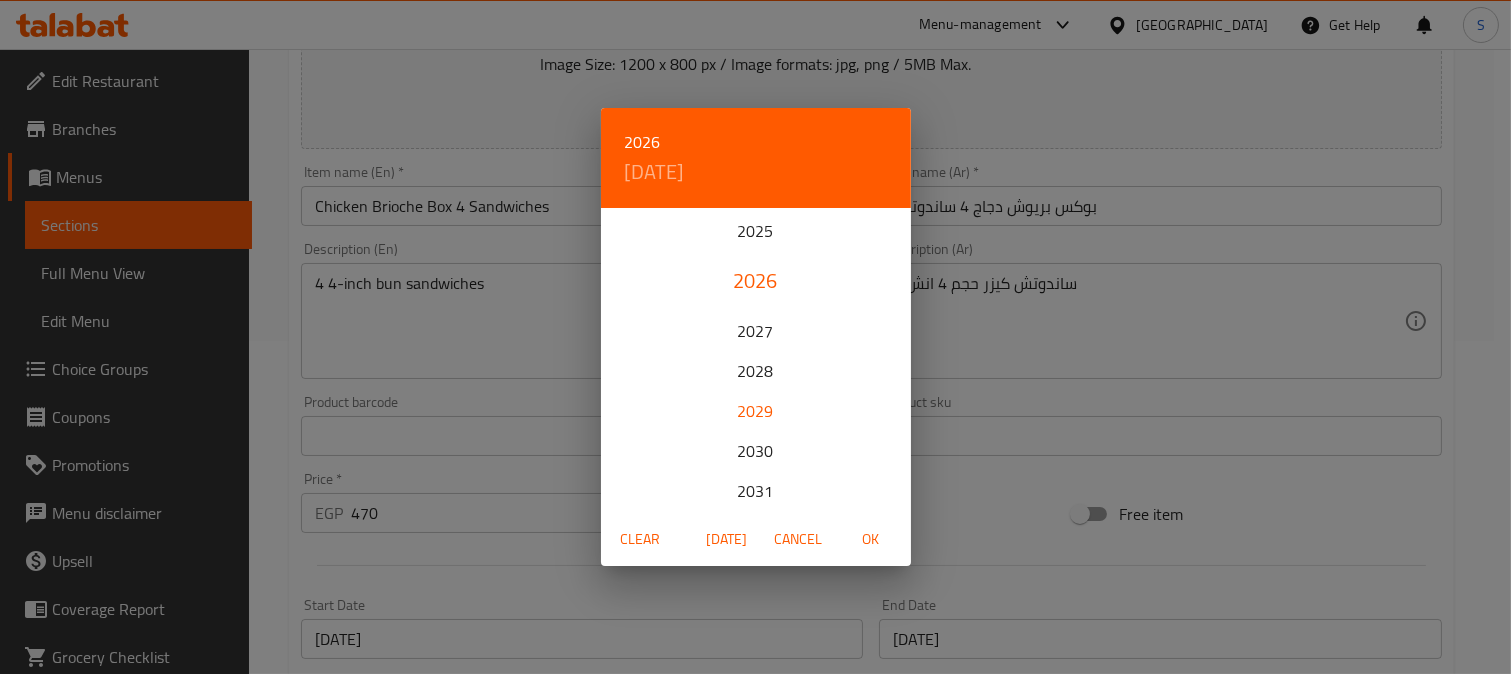 click on "2029" at bounding box center (756, 411) 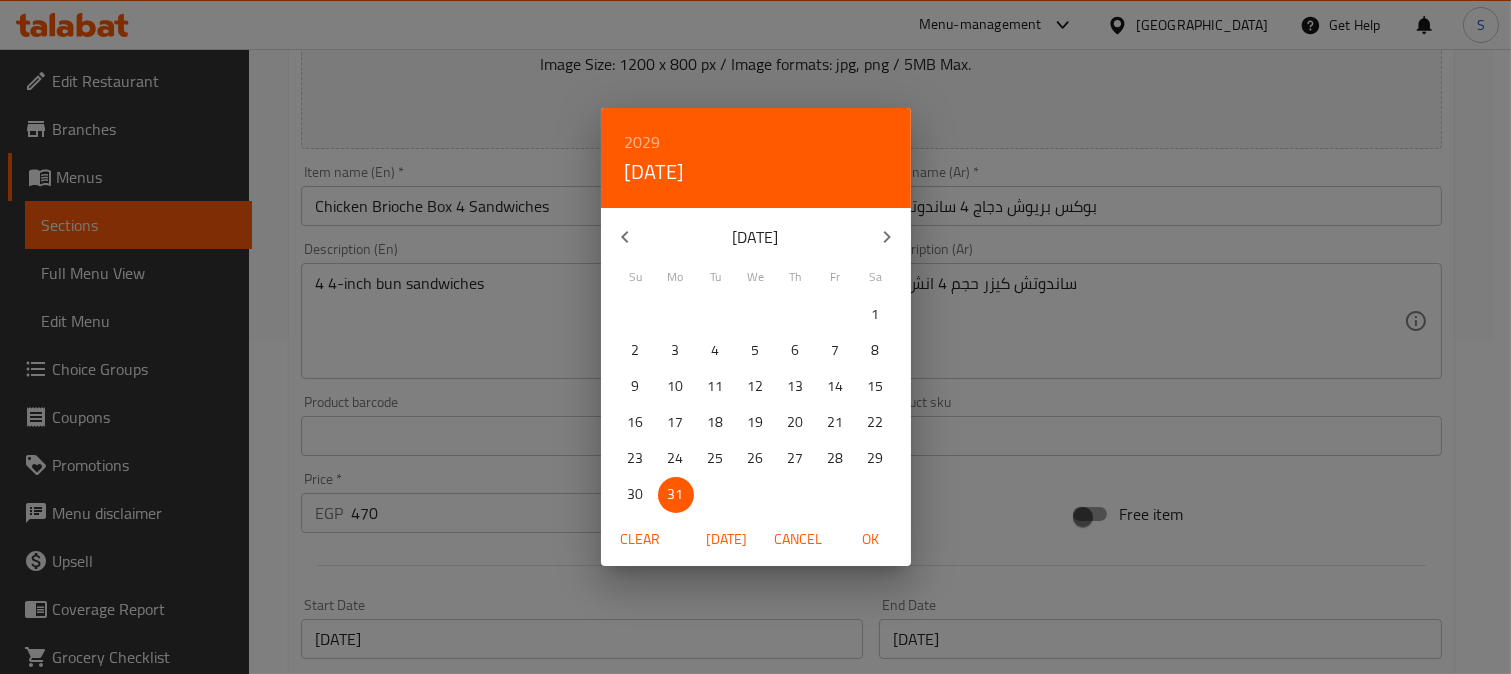 click 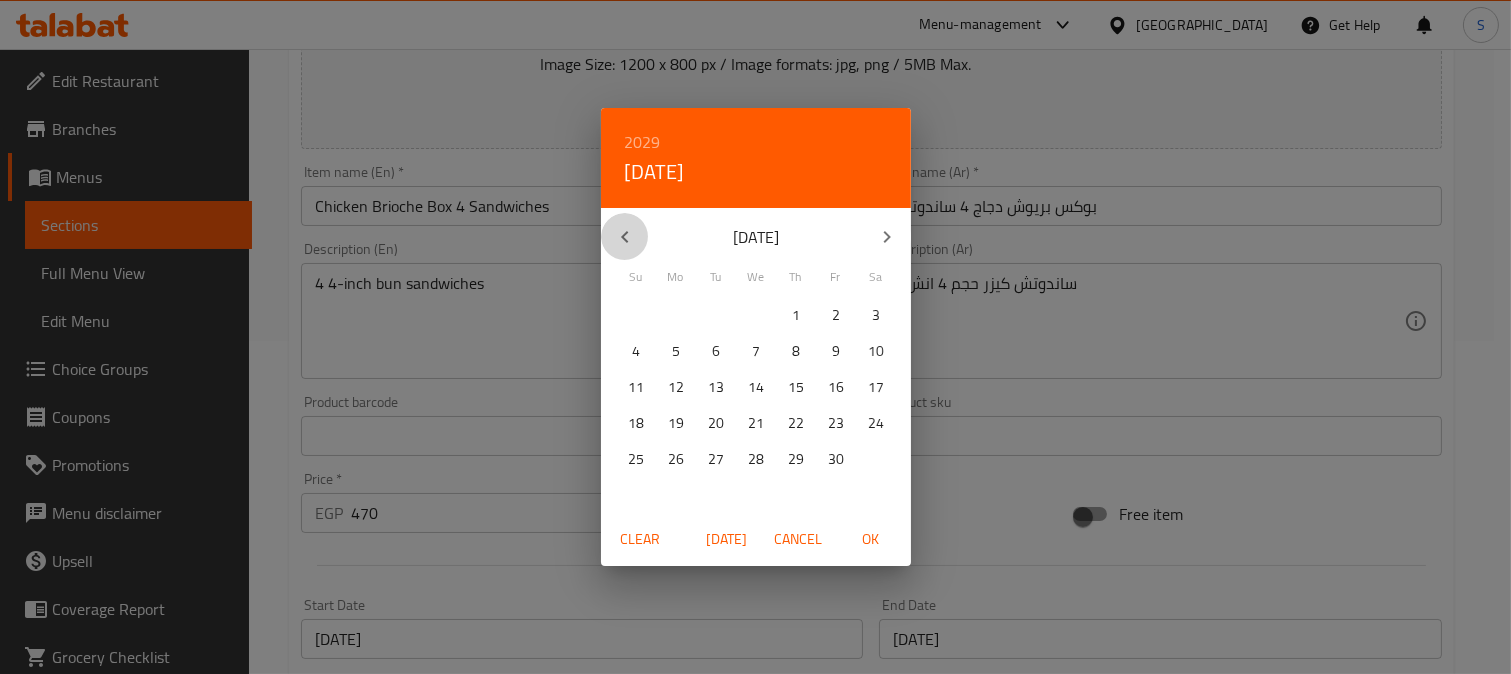 click 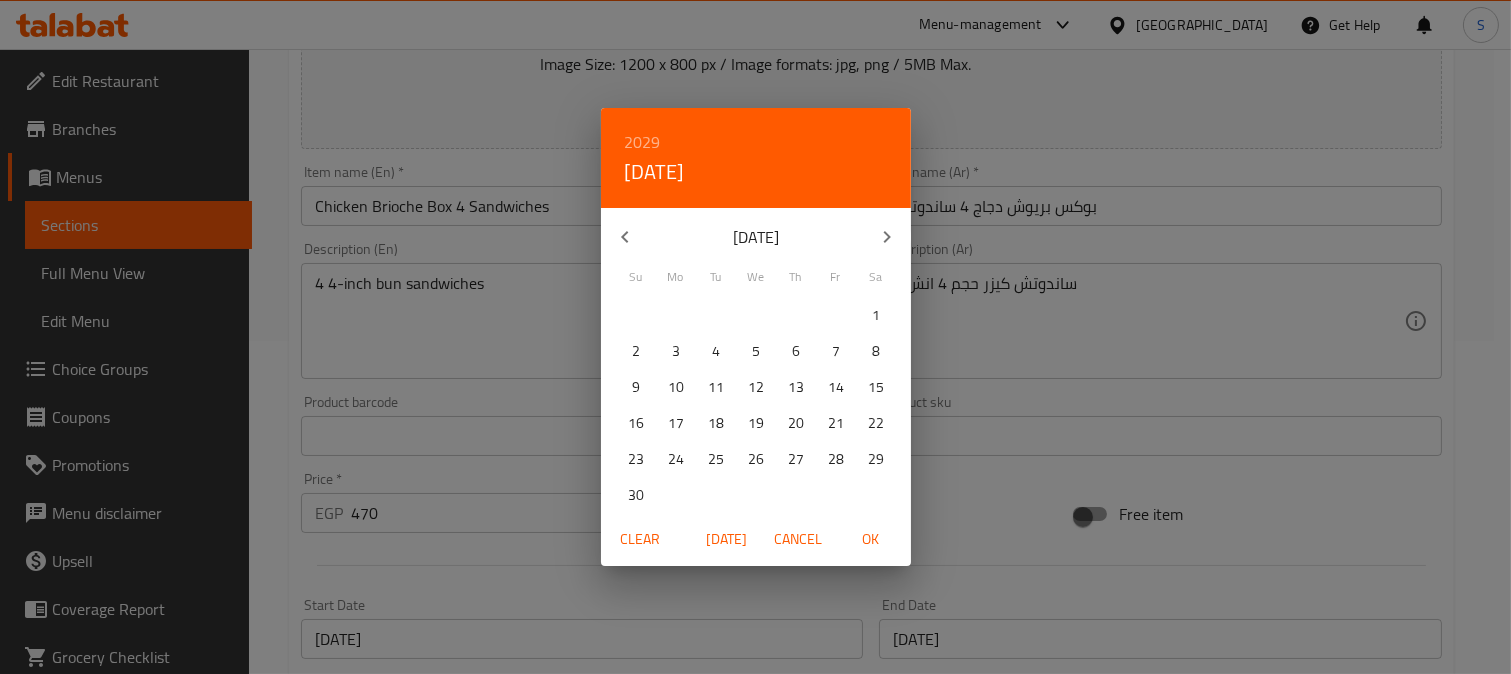 click 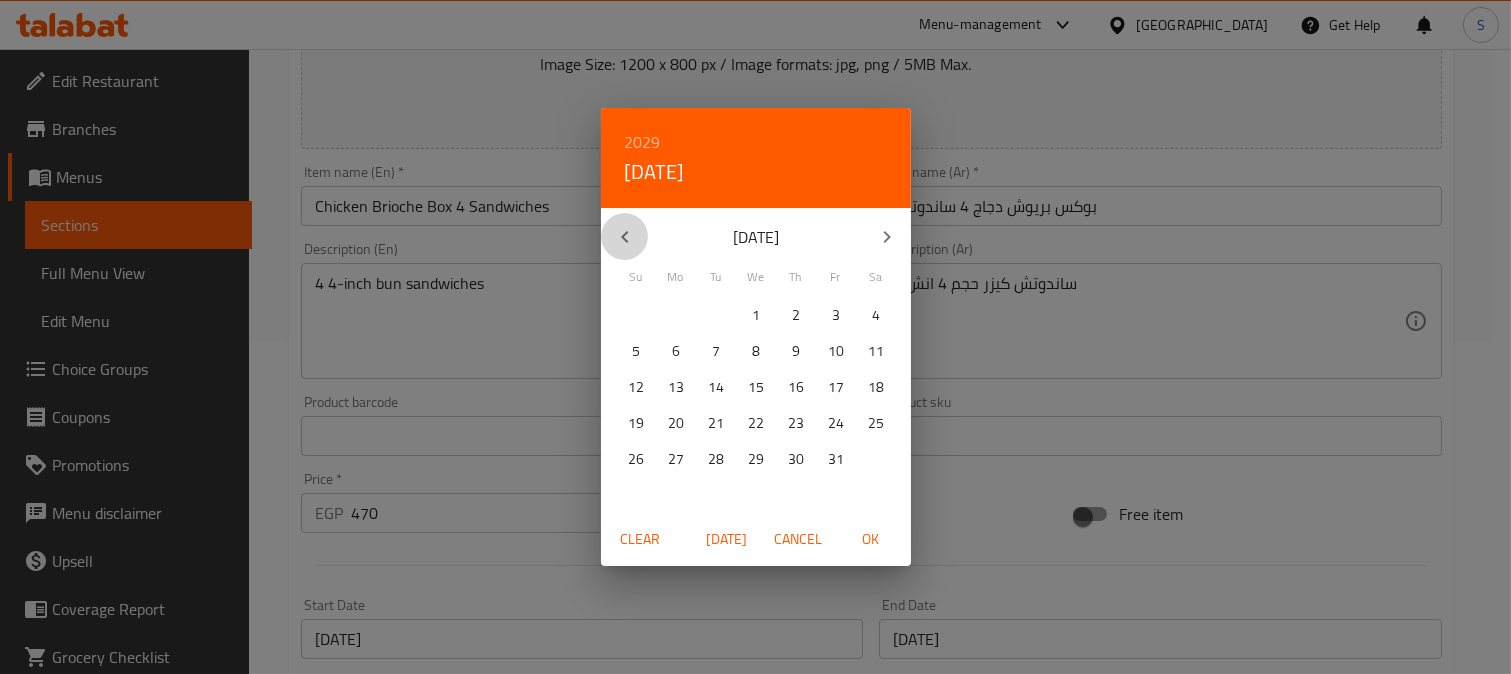 click 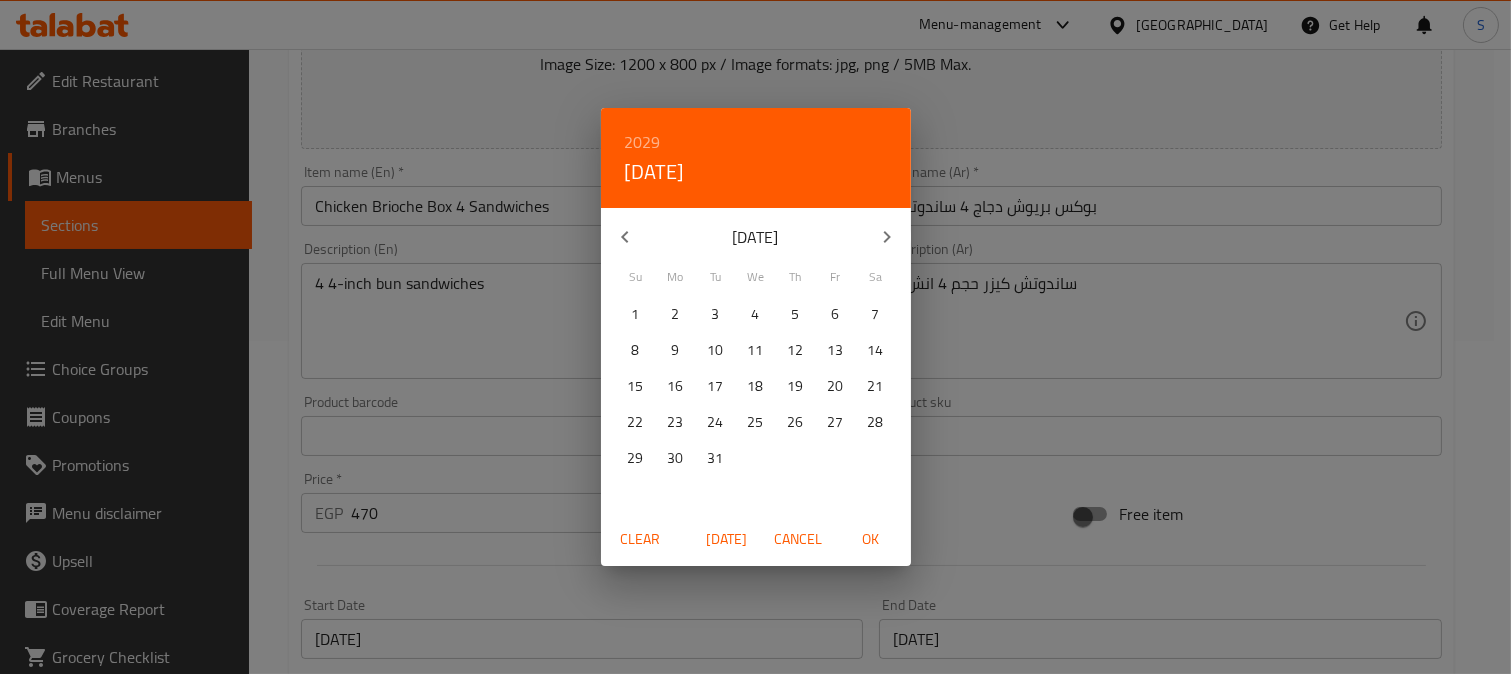 click on "12" at bounding box center [796, 350] 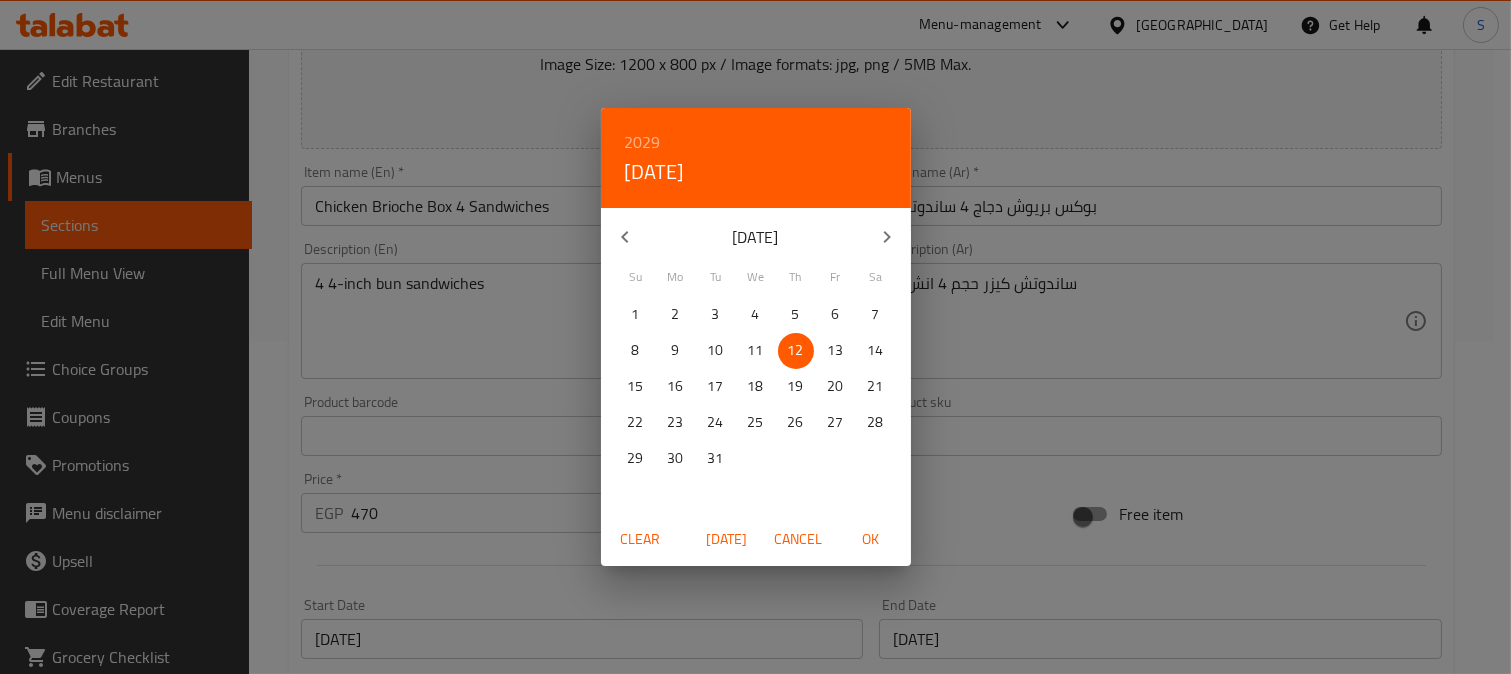 click on "OK" at bounding box center (871, 539) 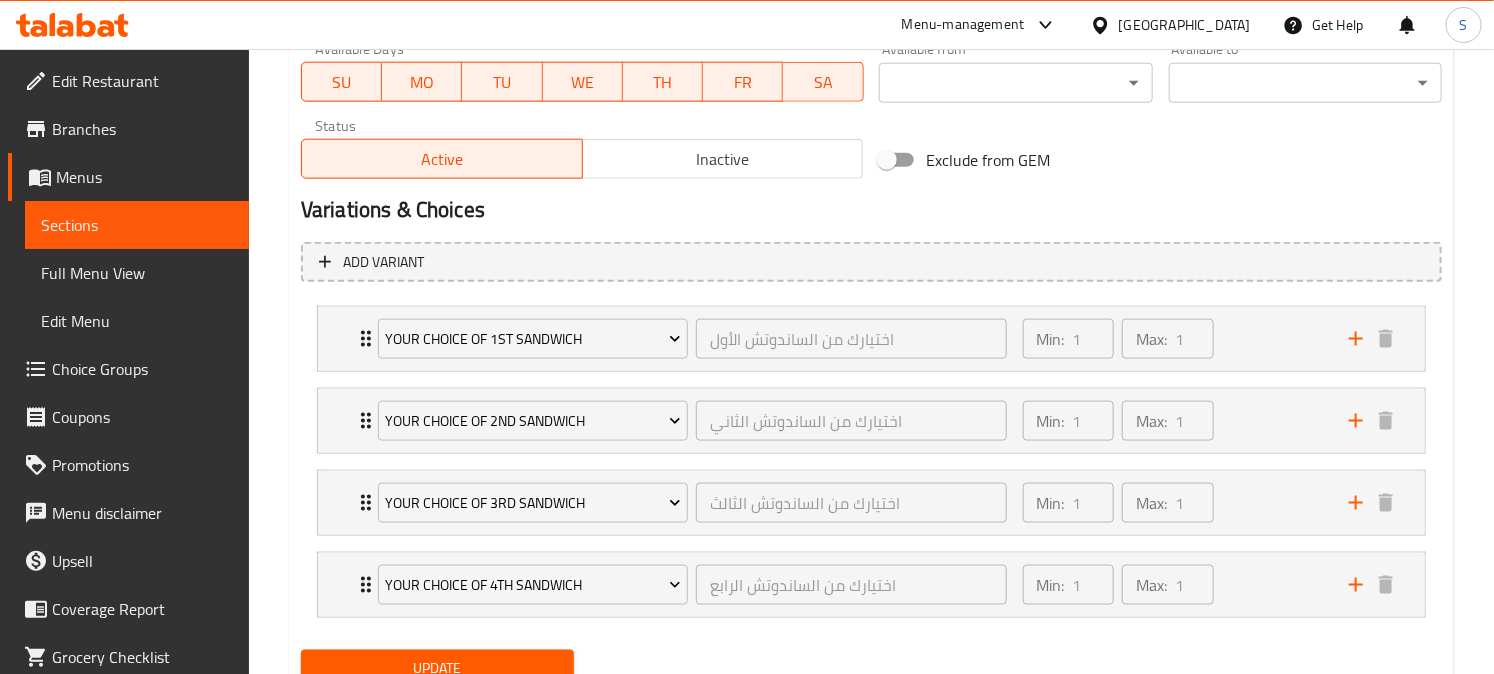 scroll, scrollTop: 1045, scrollLeft: 0, axis: vertical 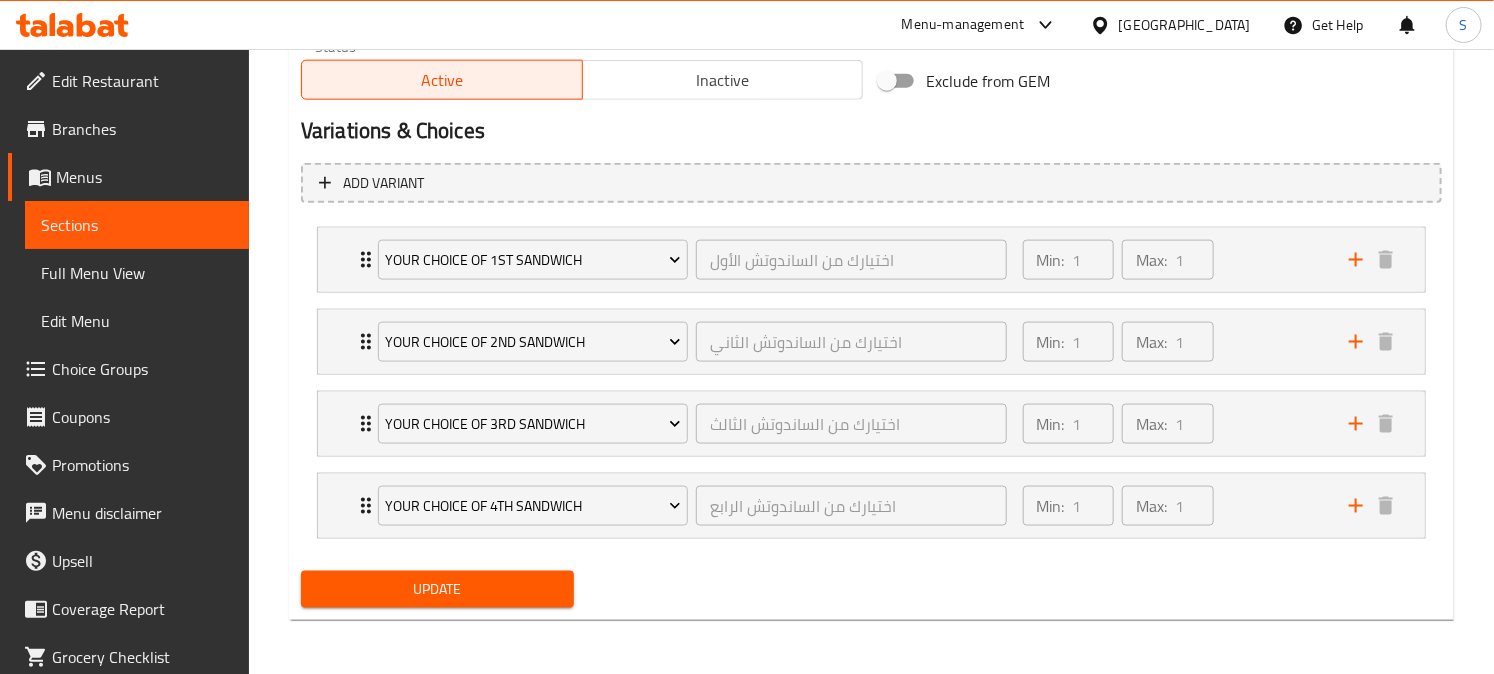 click on "Update" at bounding box center [437, 589] 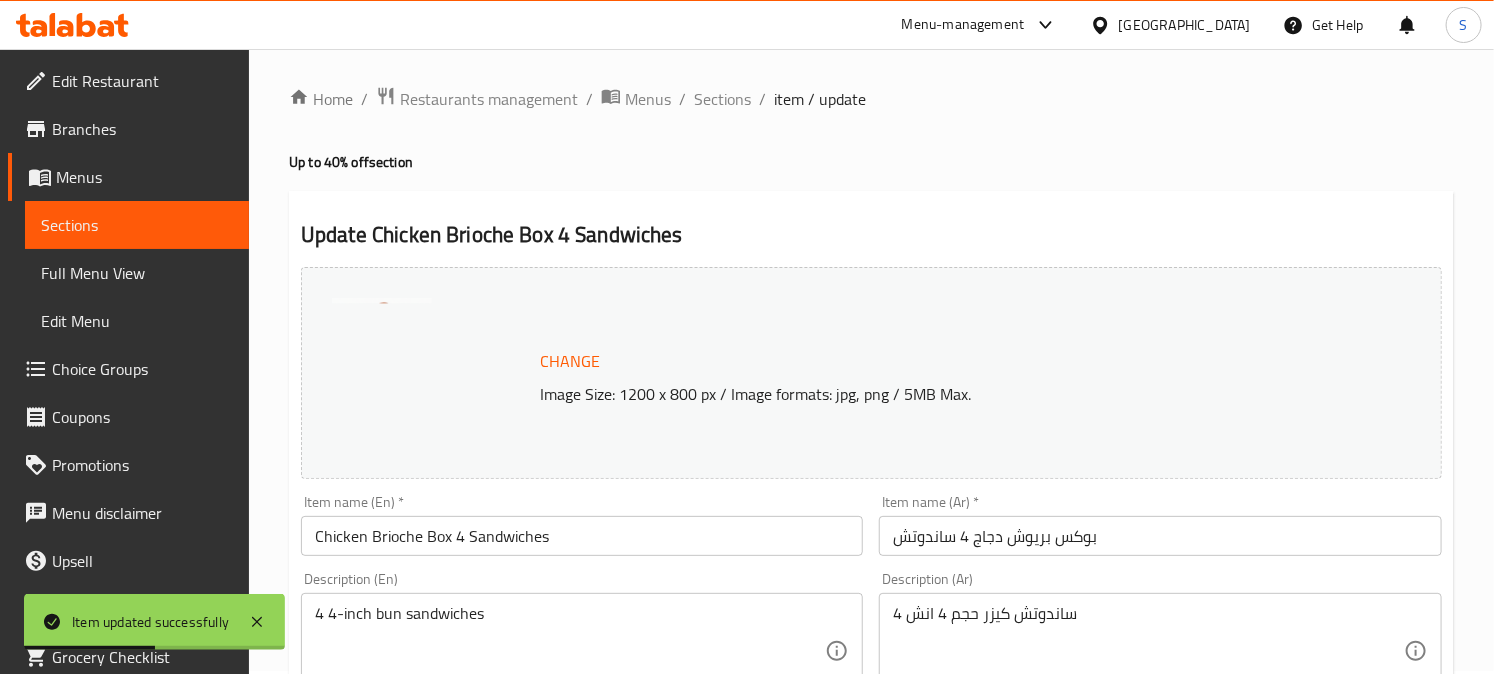 scroll, scrollTop: 0, scrollLeft: 0, axis: both 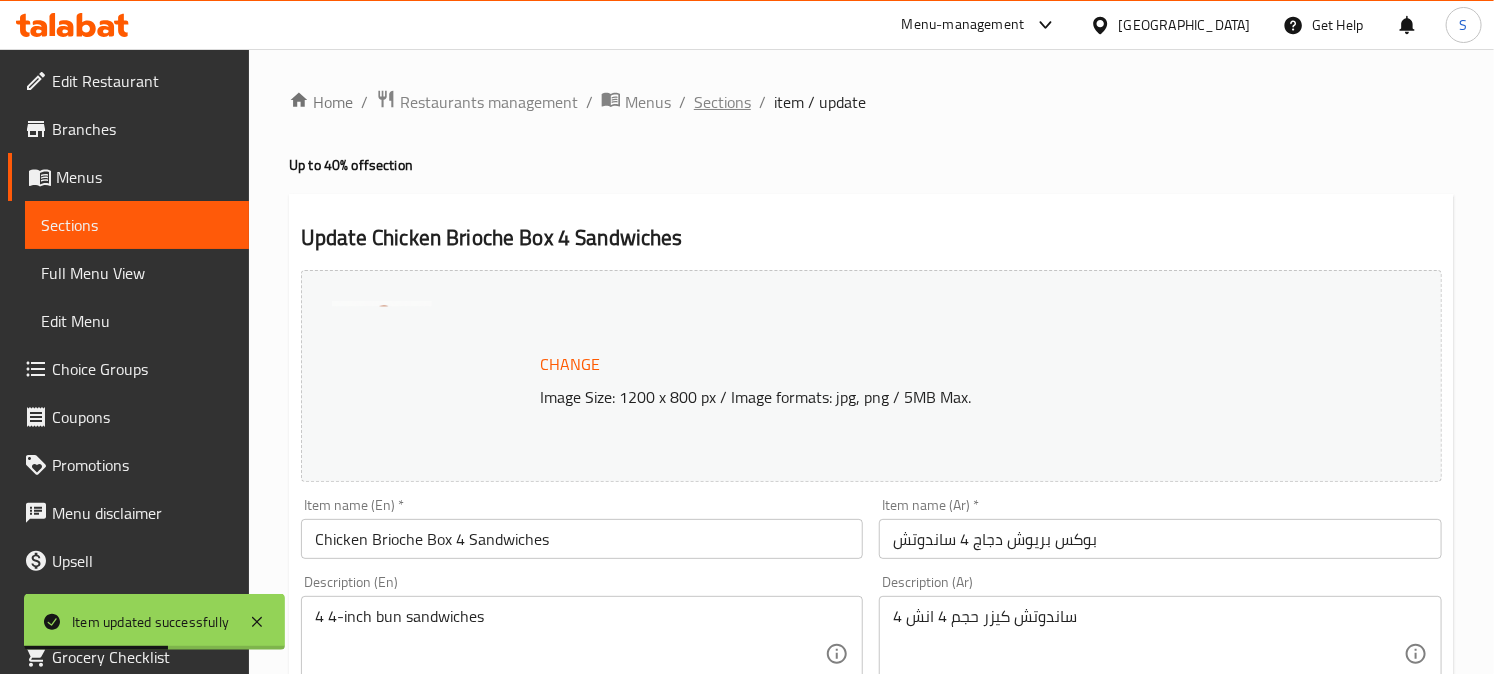 click on "Sections" at bounding box center [722, 102] 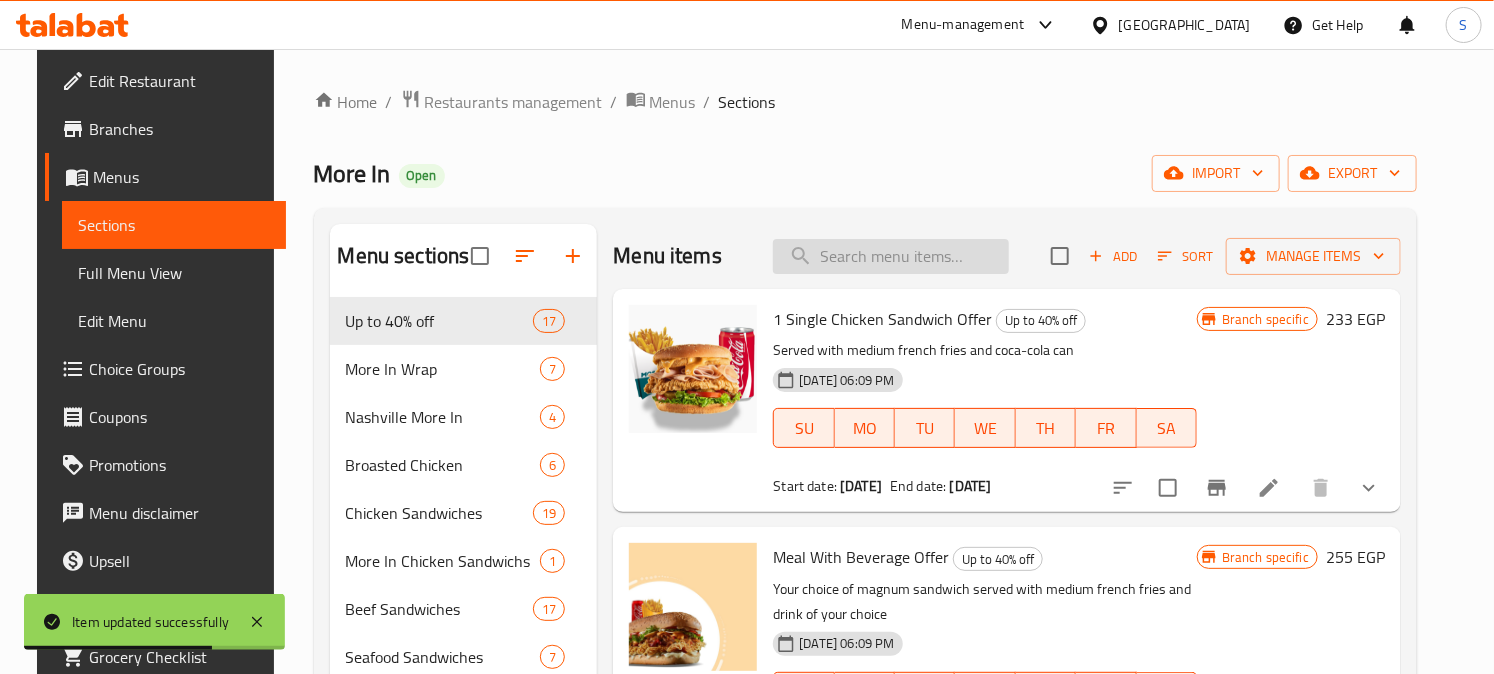 click on "Menu items Add Sort Manage items" at bounding box center (1007, 256) 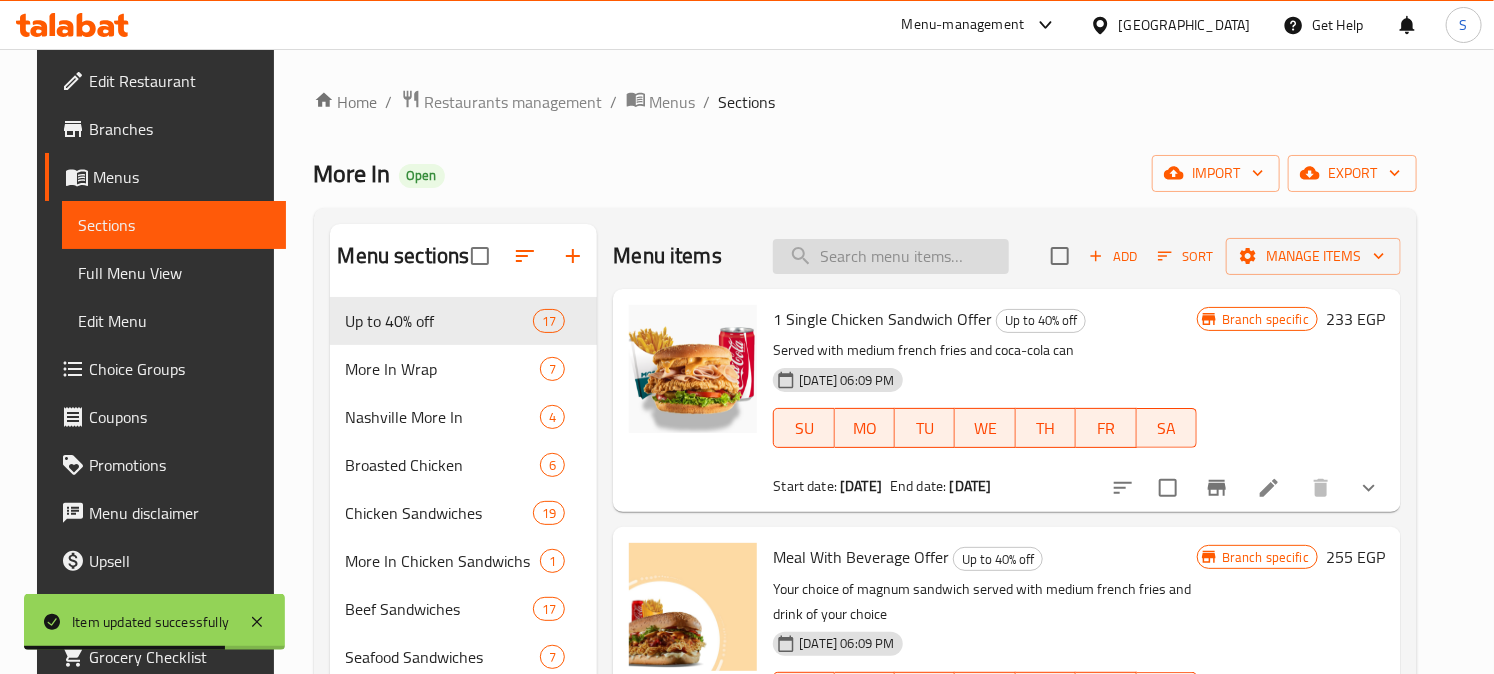 click at bounding box center [891, 256] 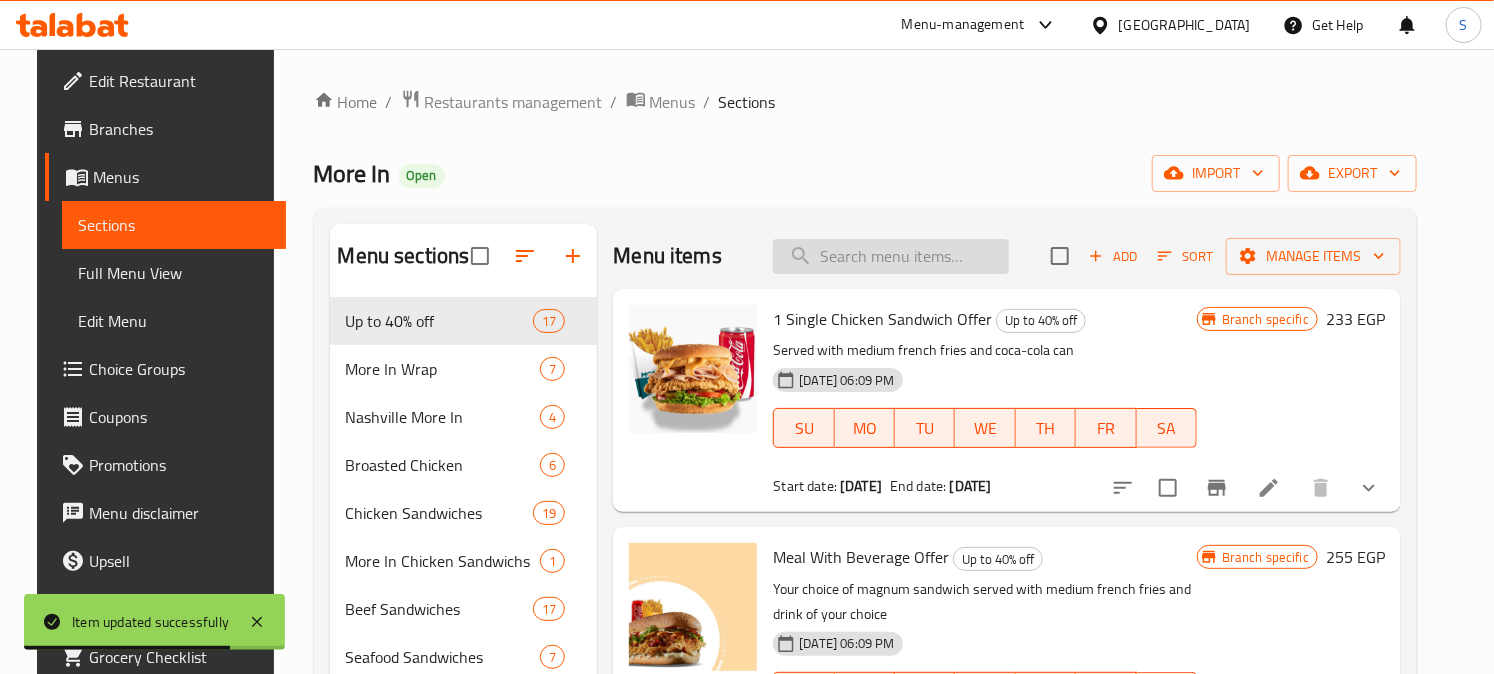 paste on "brioche" 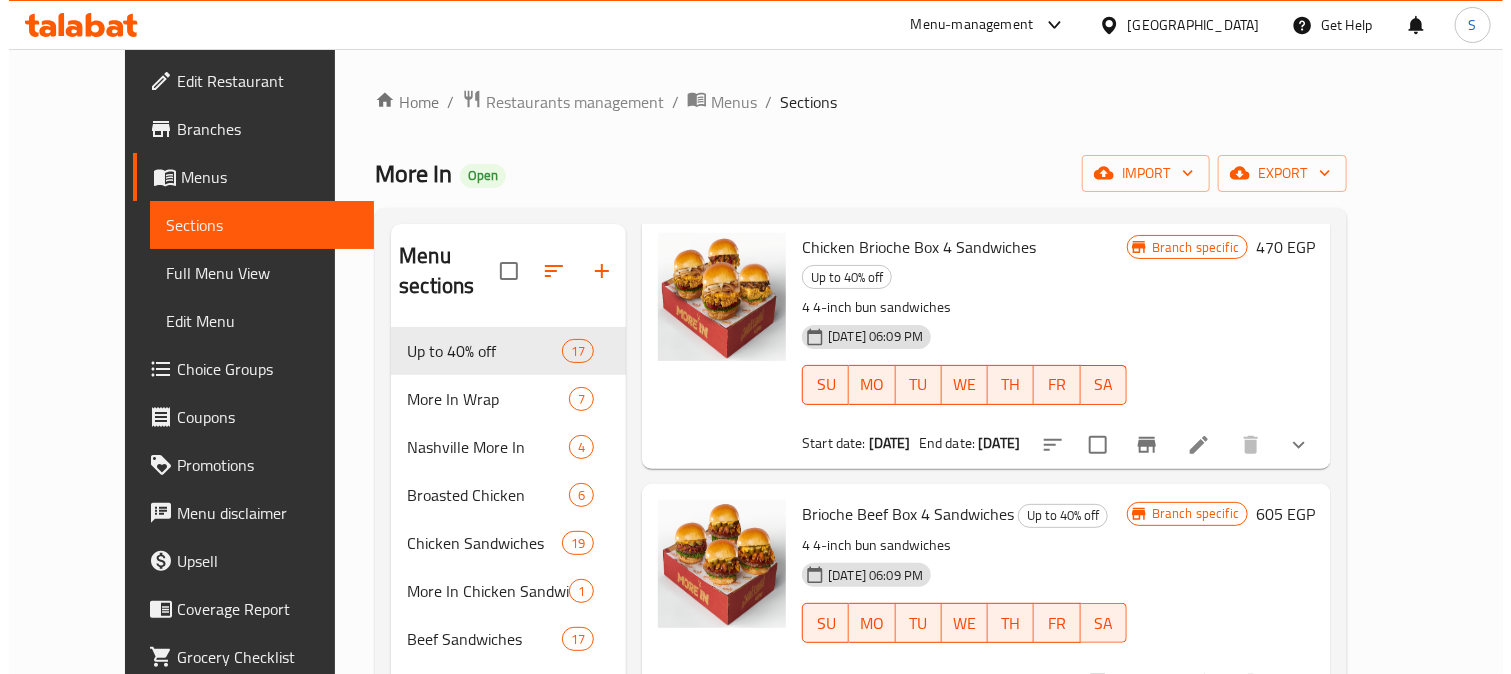 scroll, scrollTop: 1000, scrollLeft: 0, axis: vertical 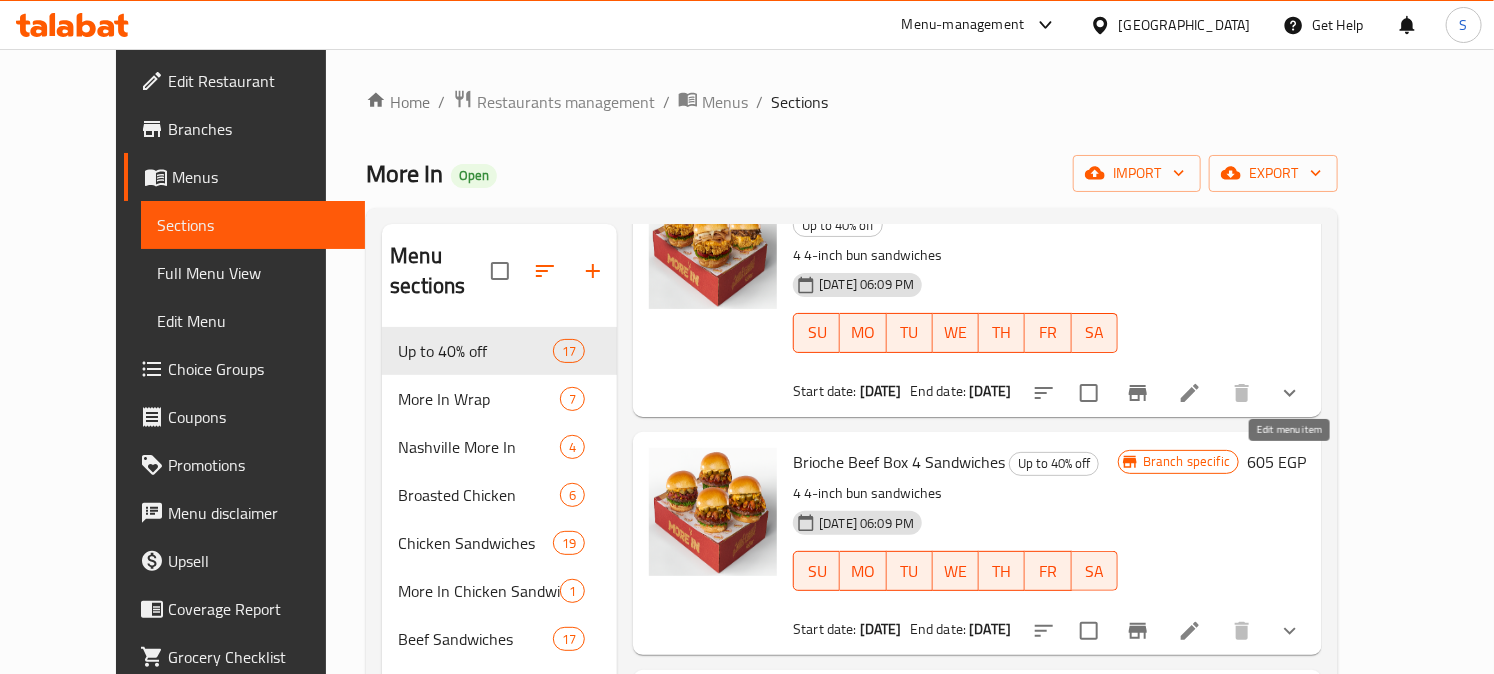 type on "brioche" 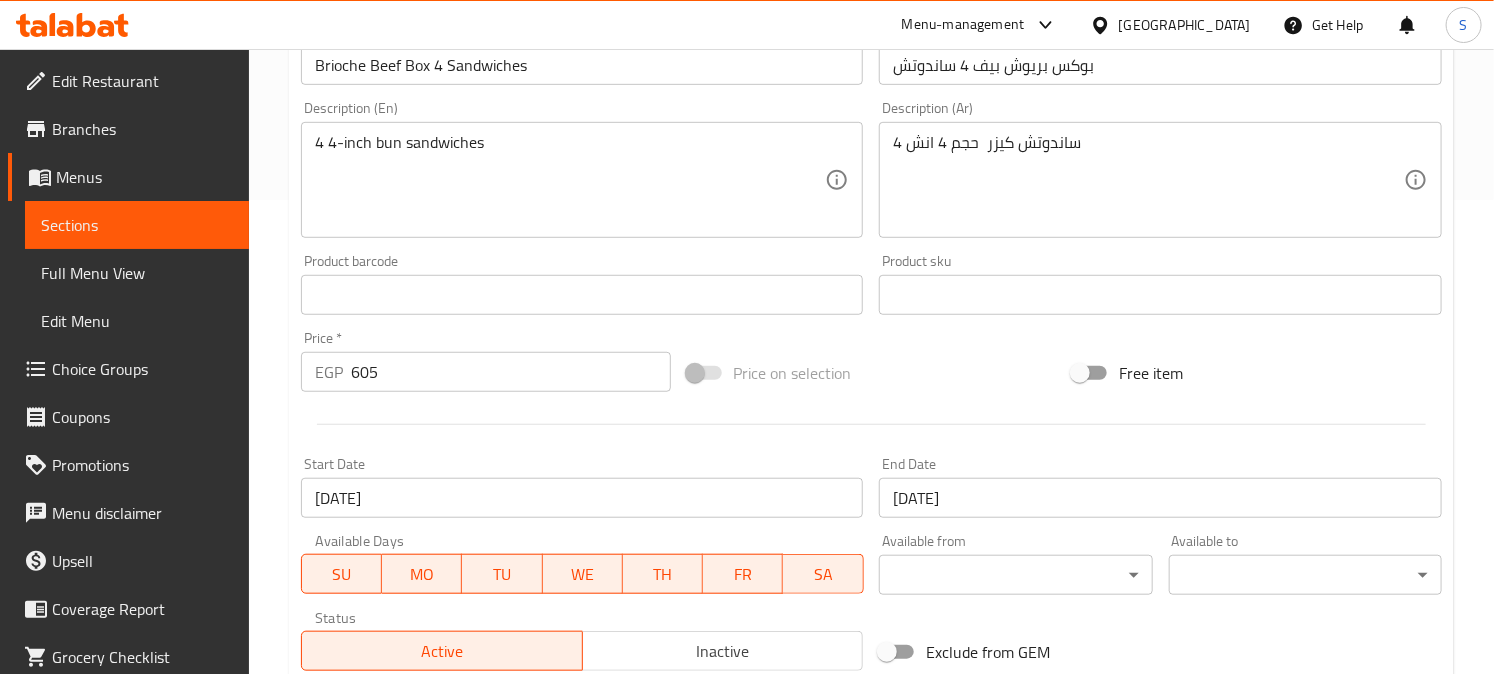 scroll, scrollTop: 555, scrollLeft: 0, axis: vertical 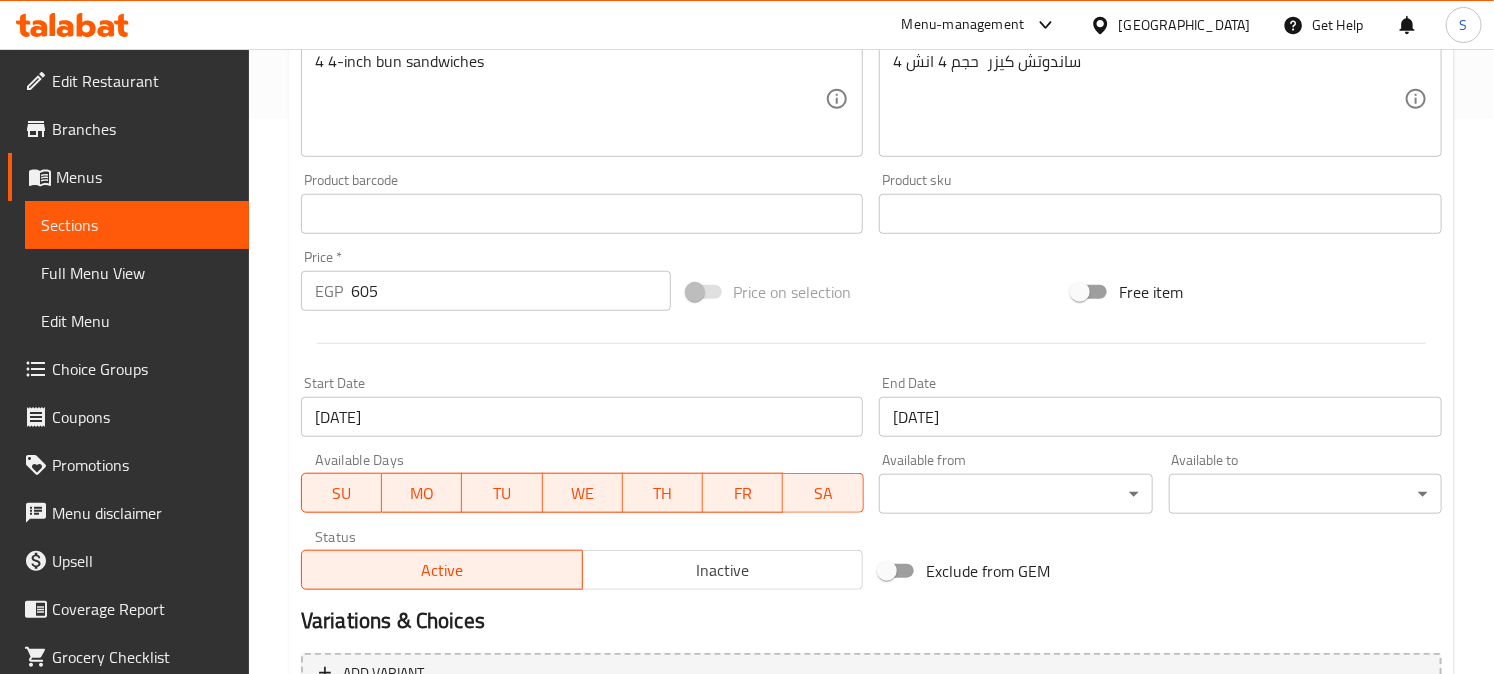 click on "31-12-2026" at bounding box center [1160, 417] 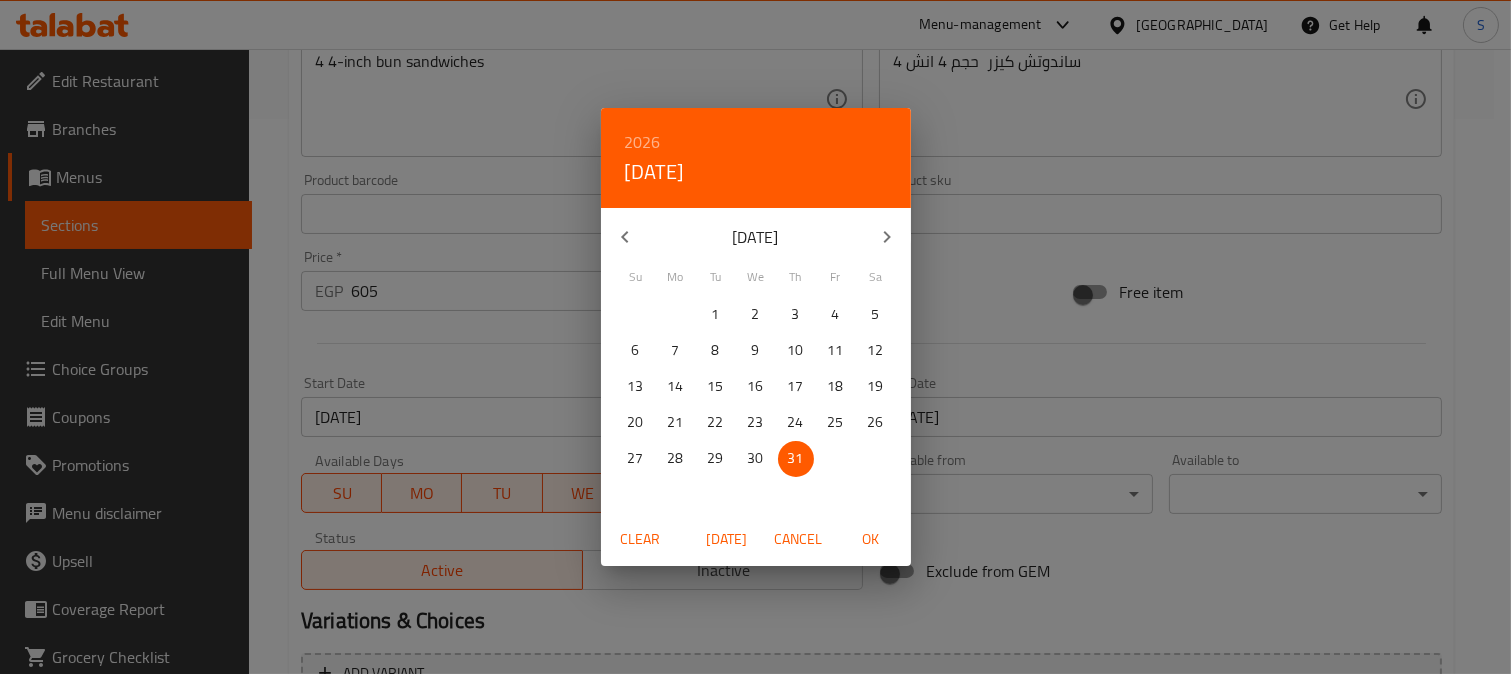 click on "2026" at bounding box center (643, 142) 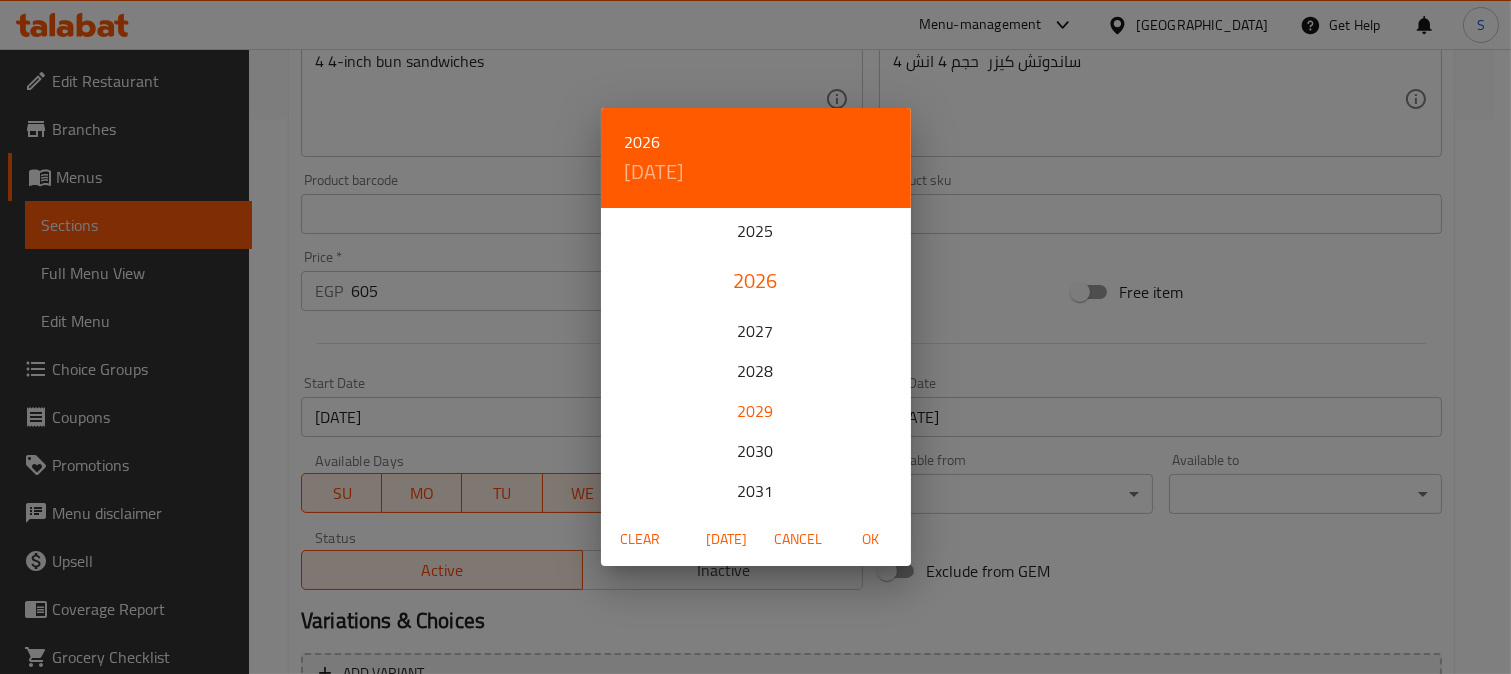 click on "2029" at bounding box center [756, 411] 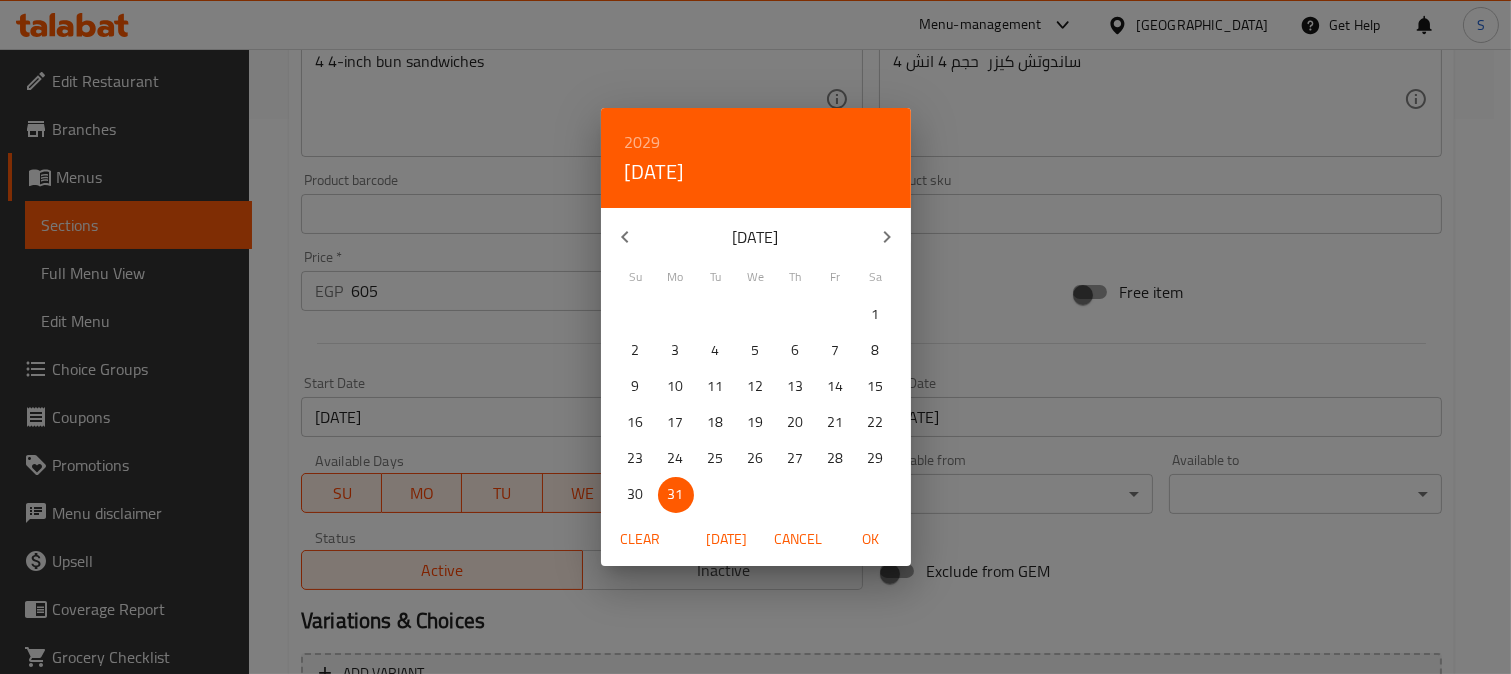 click 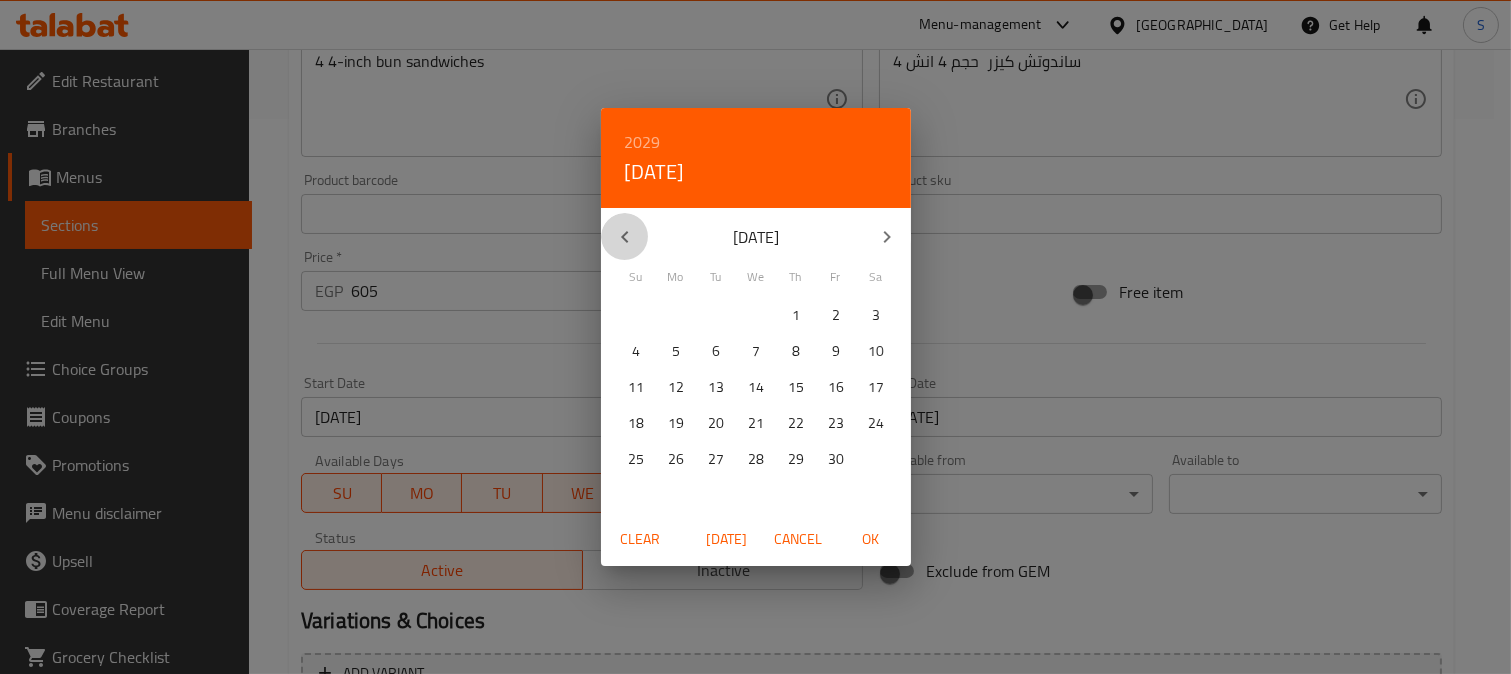 click 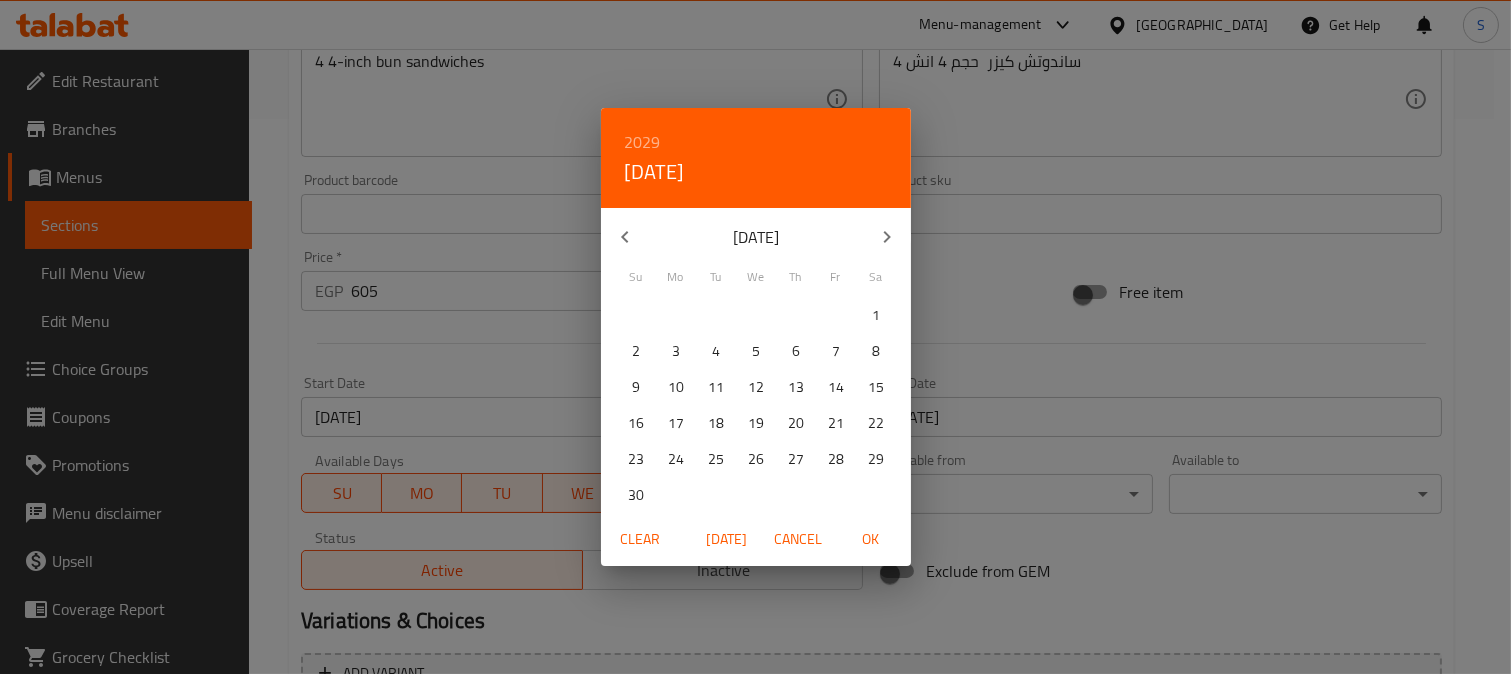 click 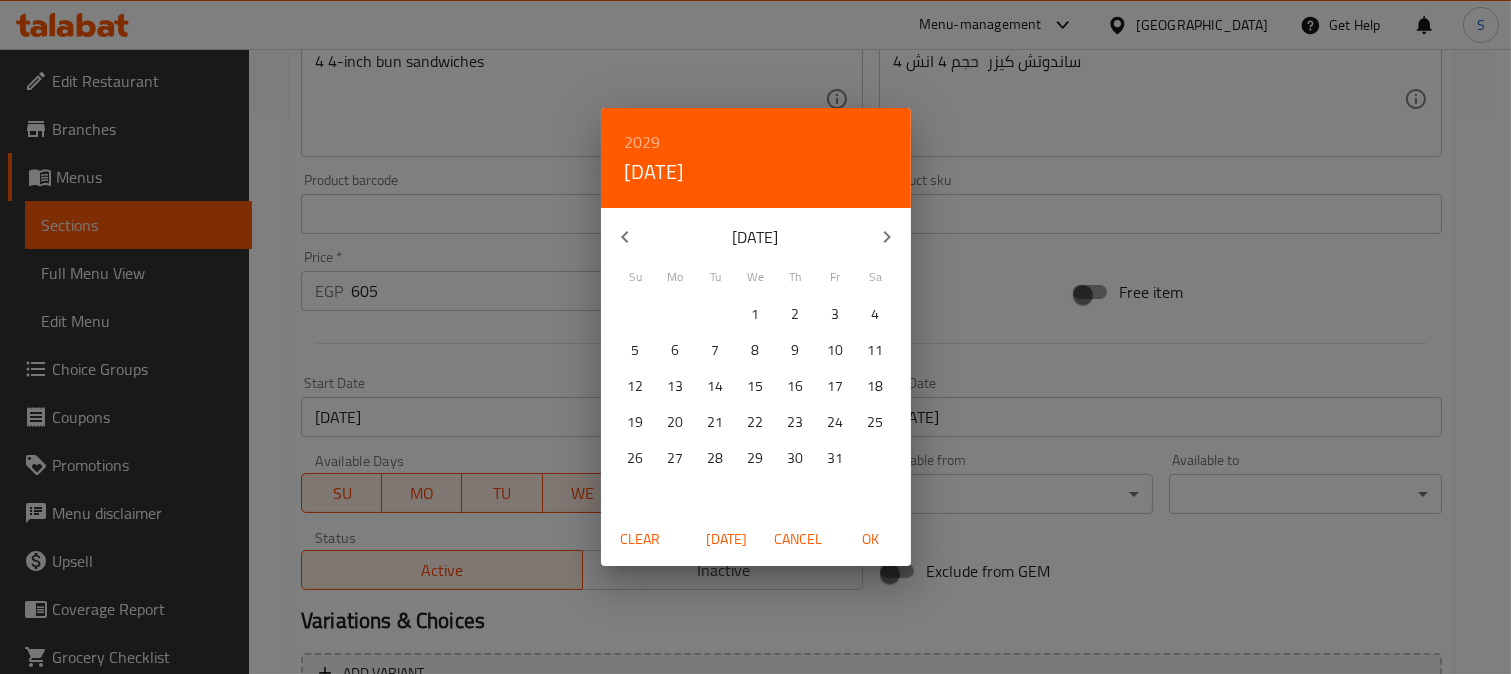 click 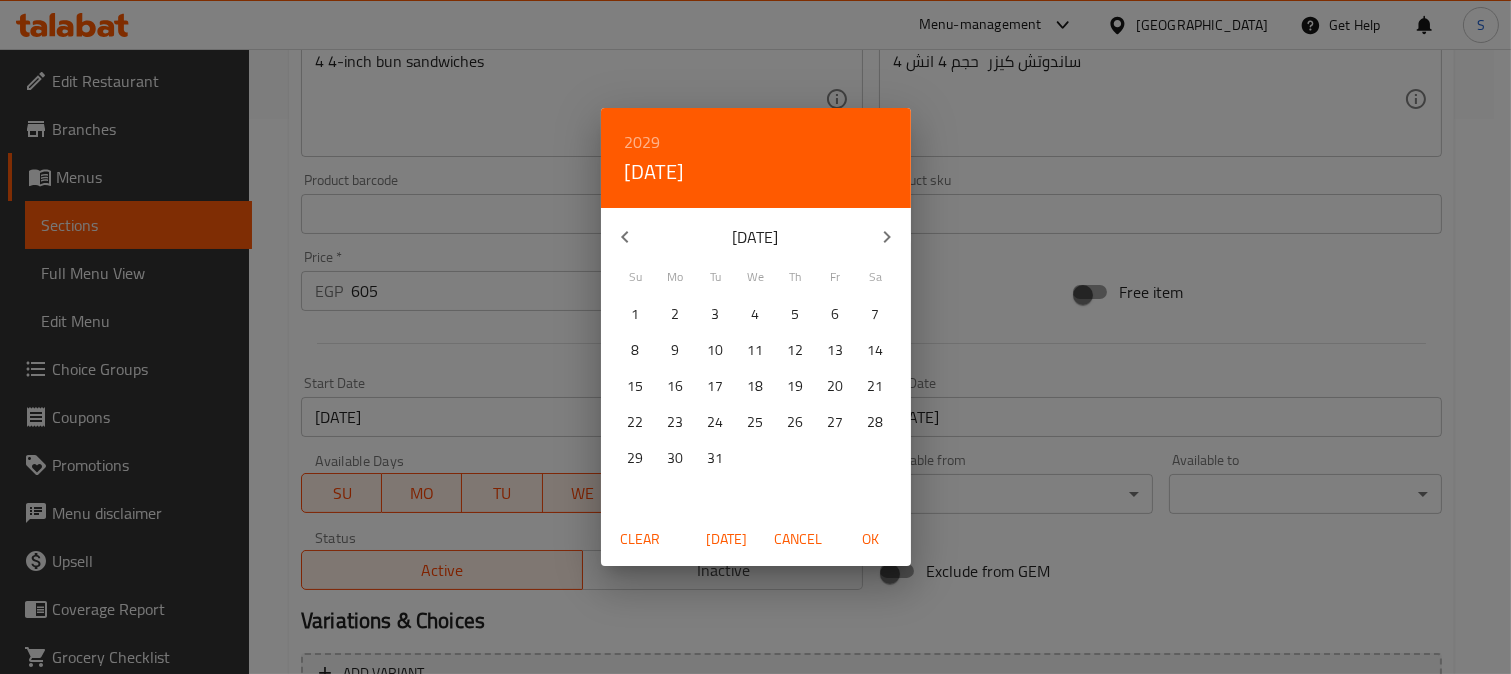 click on "12" at bounding box center [796, 350] 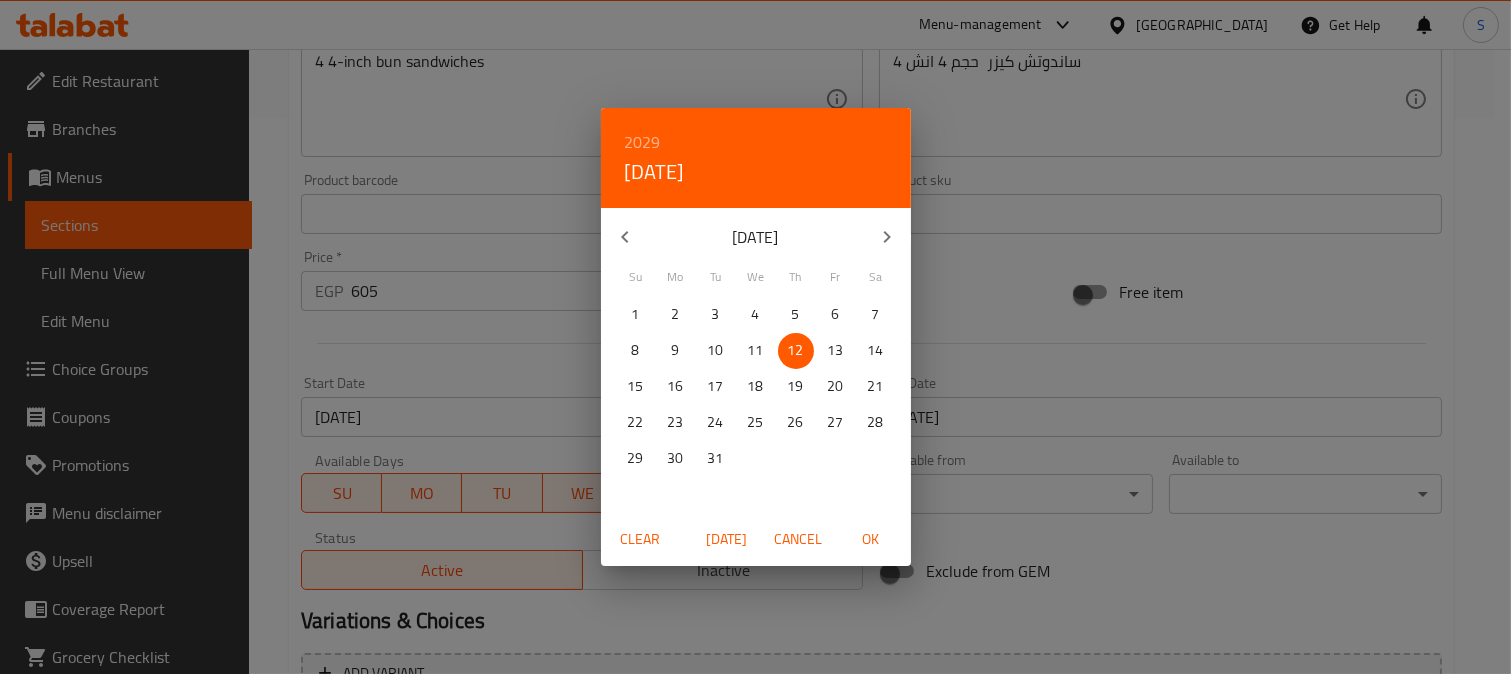 click on "OK" at bounding box center [871, 539] 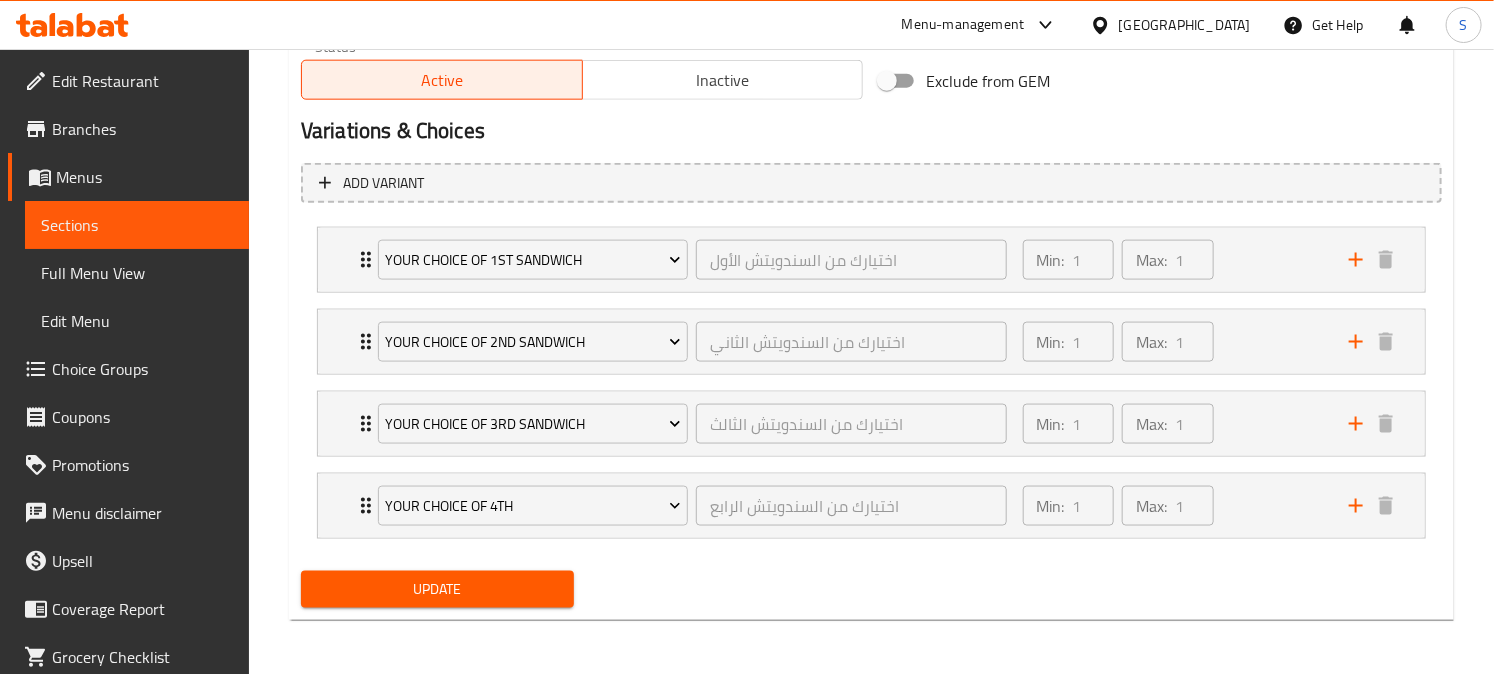 click on "Update" at bounding box center [437, 589] 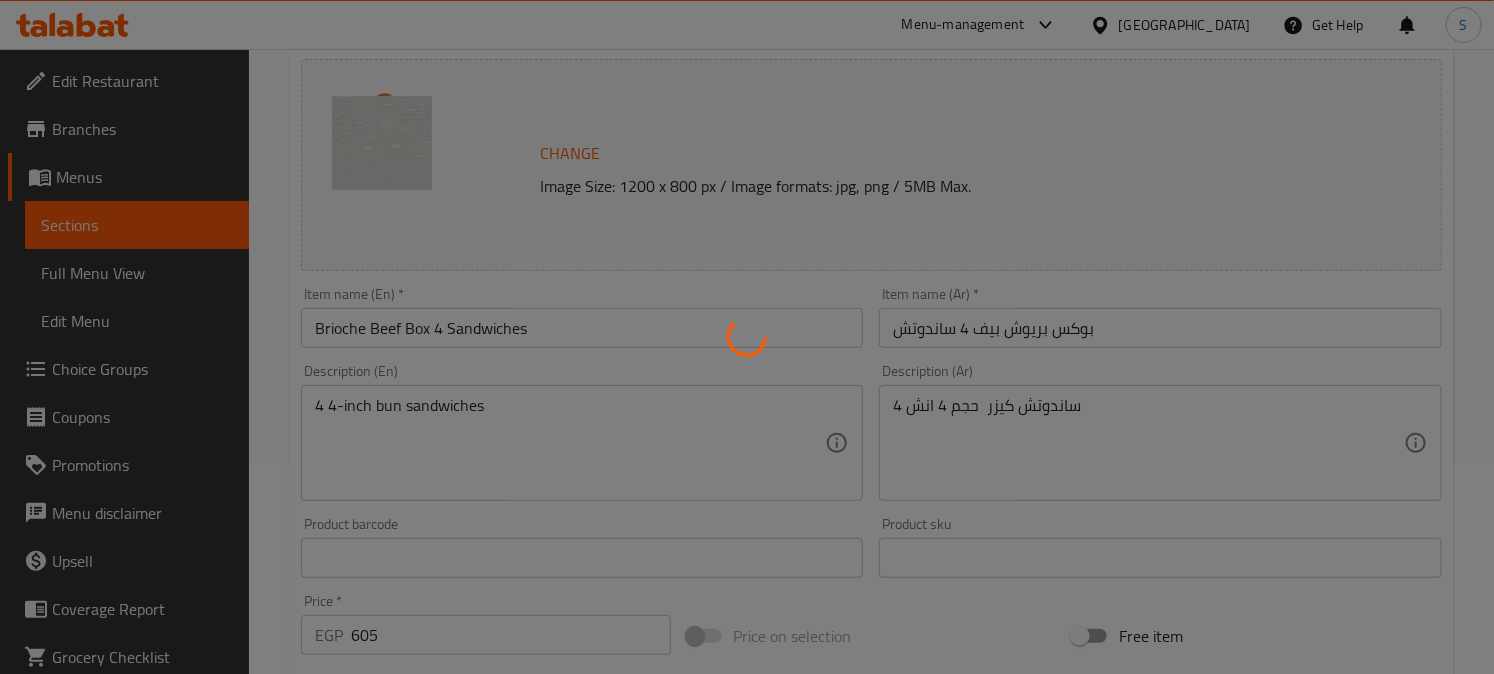 scroll, scrollTop: 0, scrollLeft: 0, axis: both 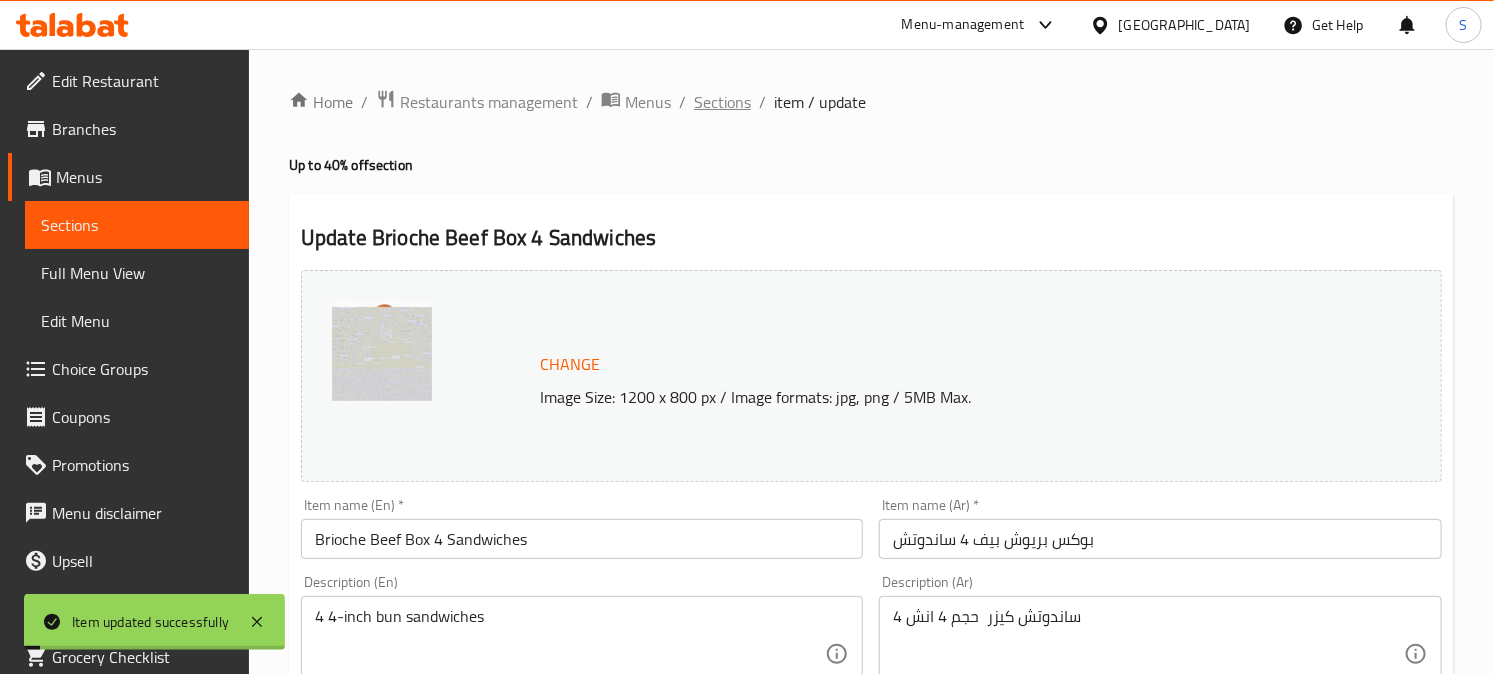 click on "Sections" at bounding box center (722, 102) 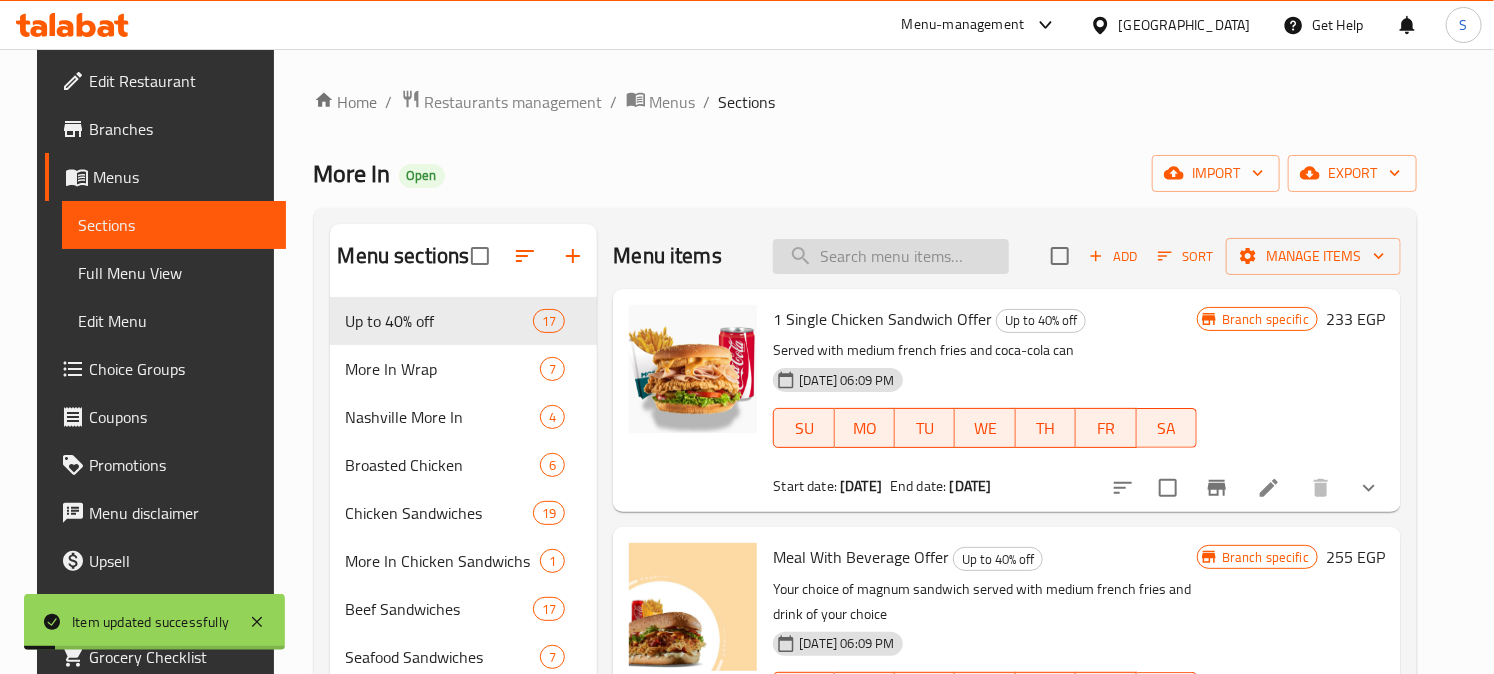 click at bounding box center [891, 256] 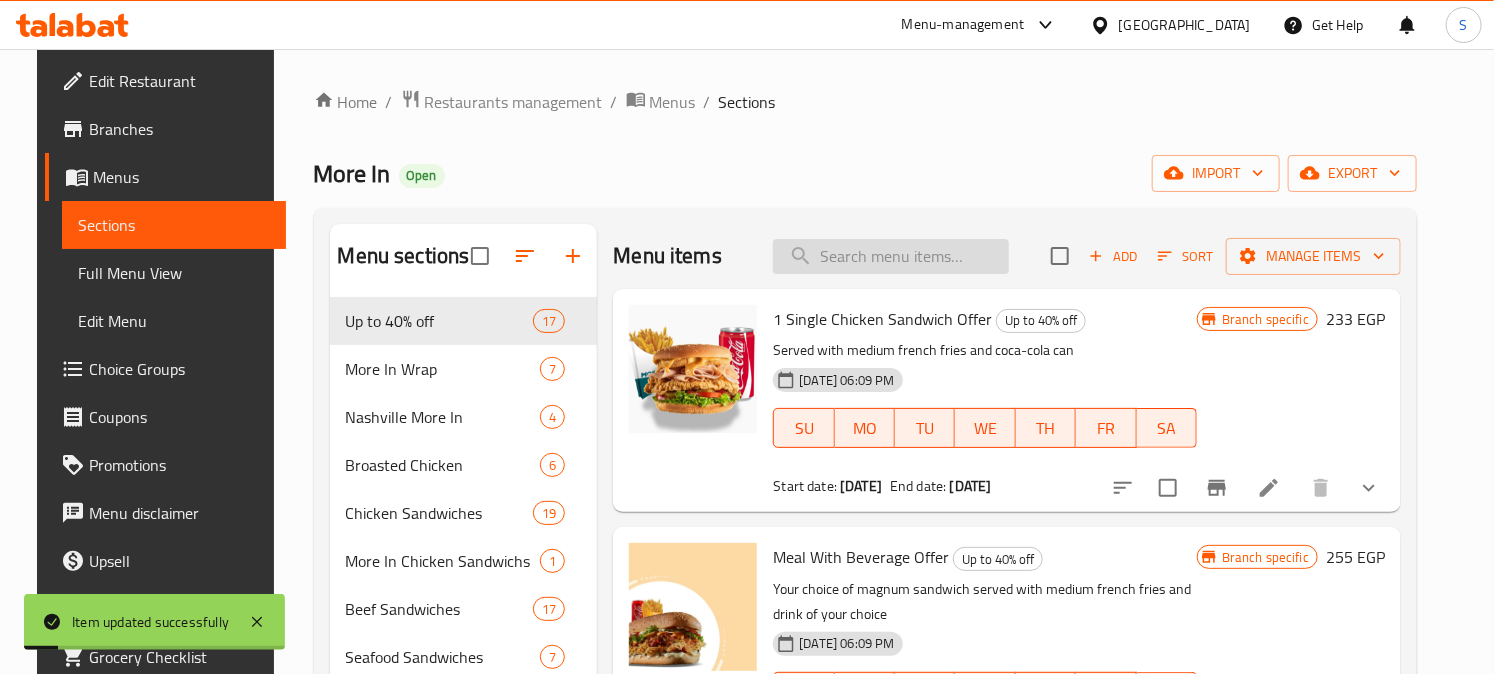 paste on "brioche" 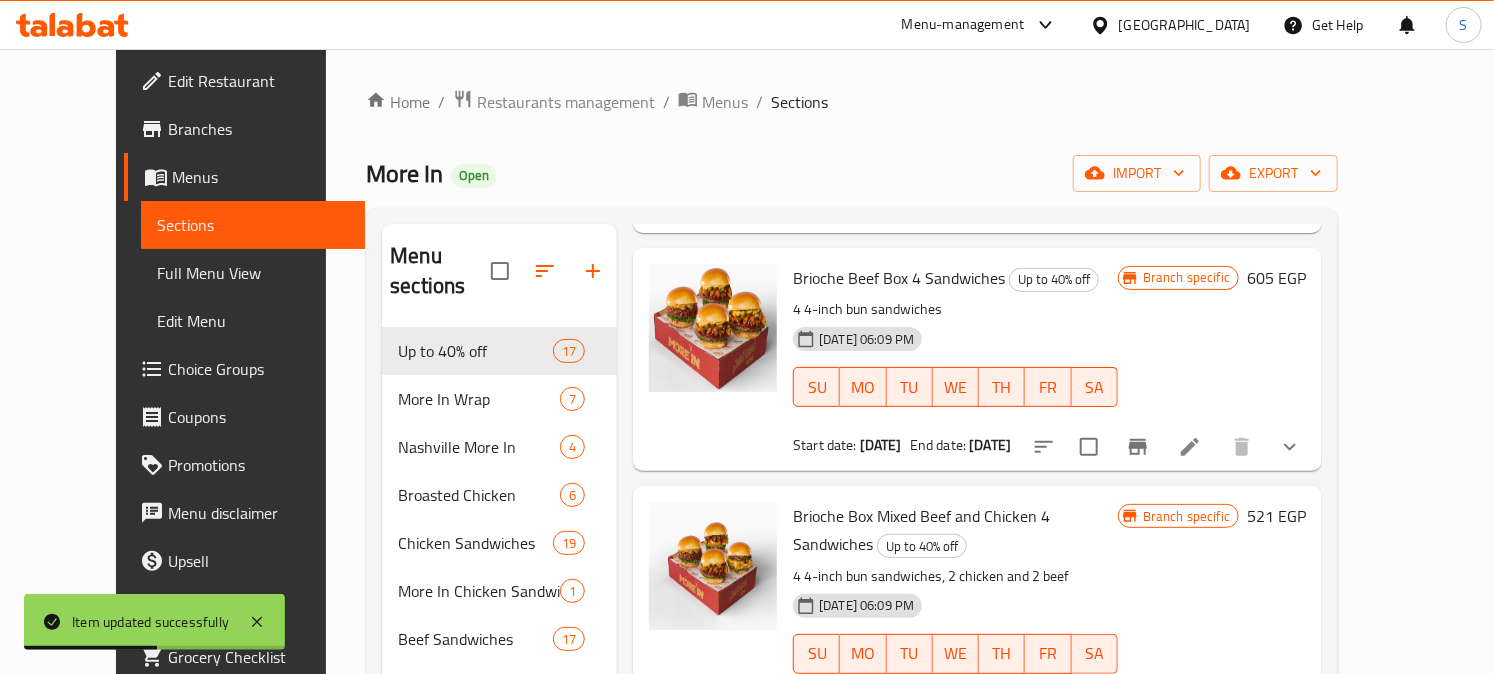 scroll, scrollTop: 1222, scrollLeft: 0, axis: vertical 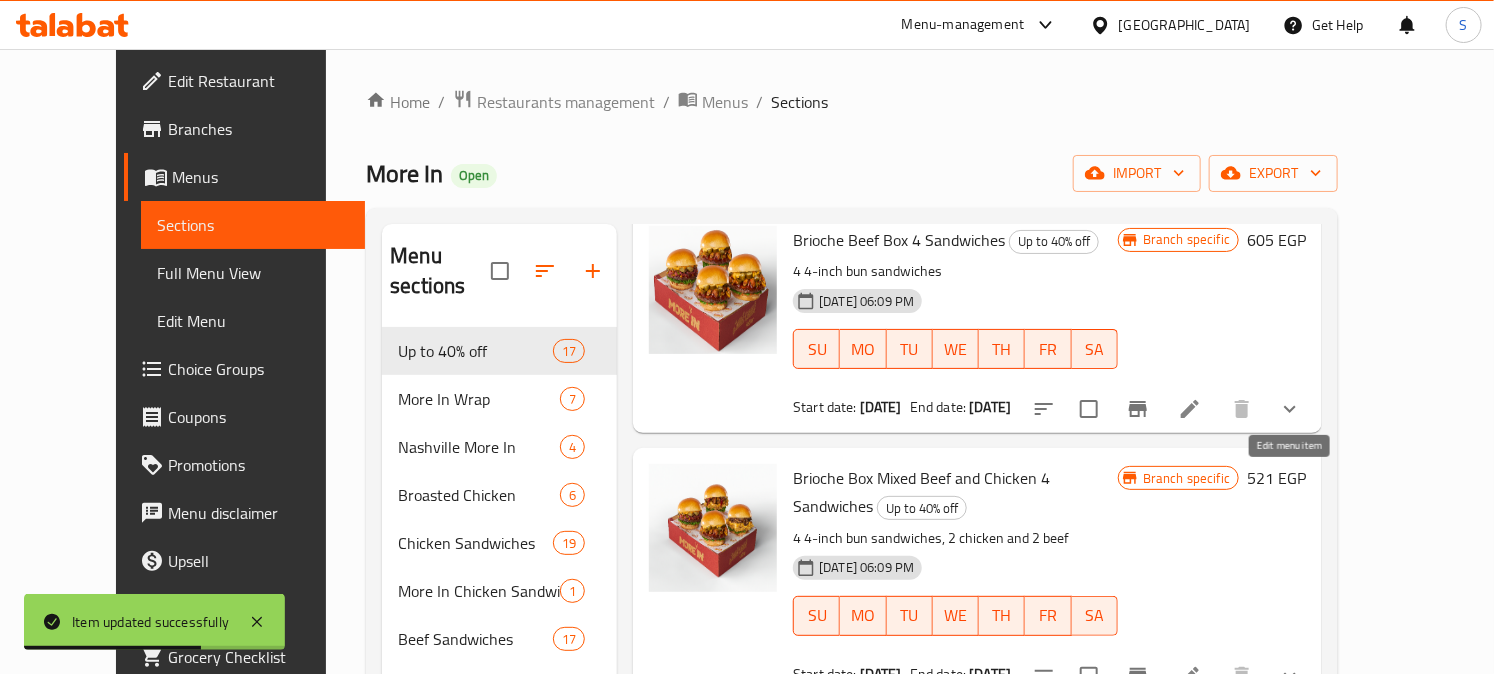 type on "brioche" 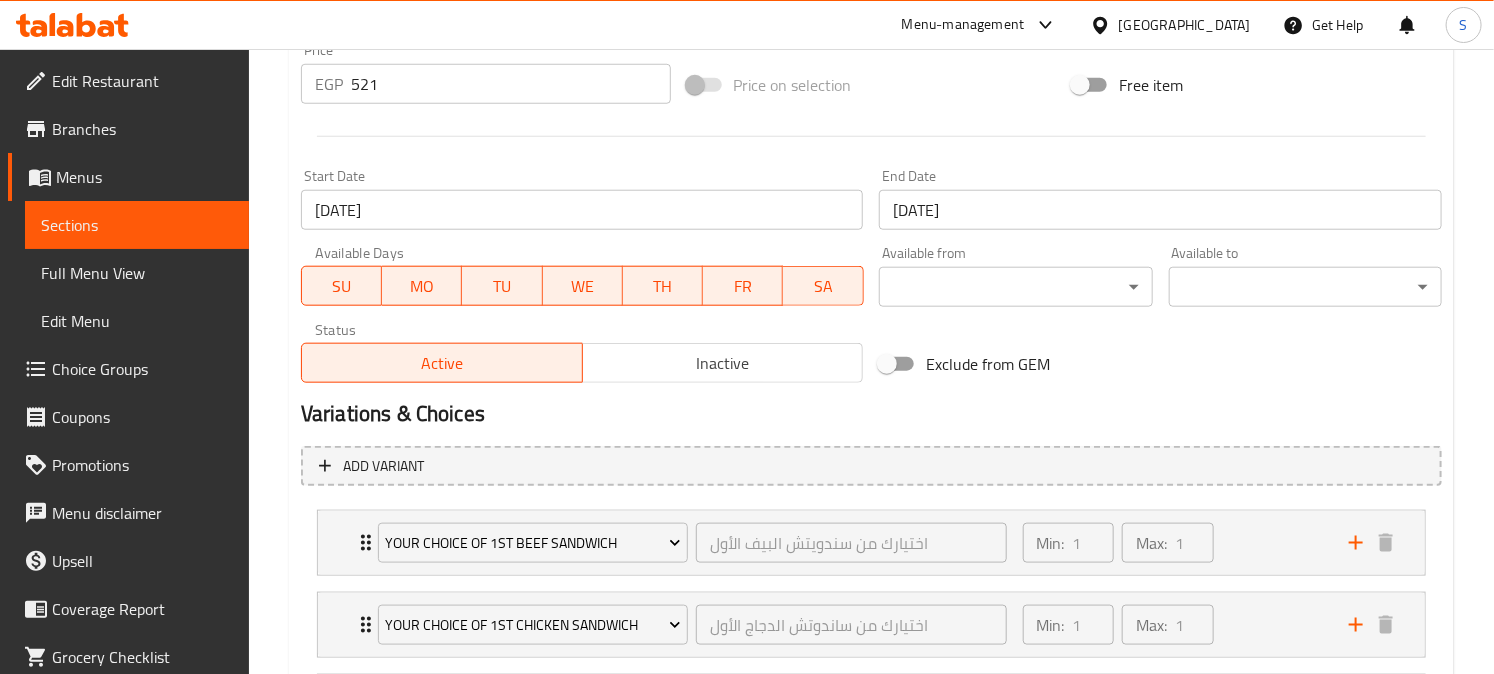 scroll, scrollTop: 777, scrollLeft: 0, axis: vertical 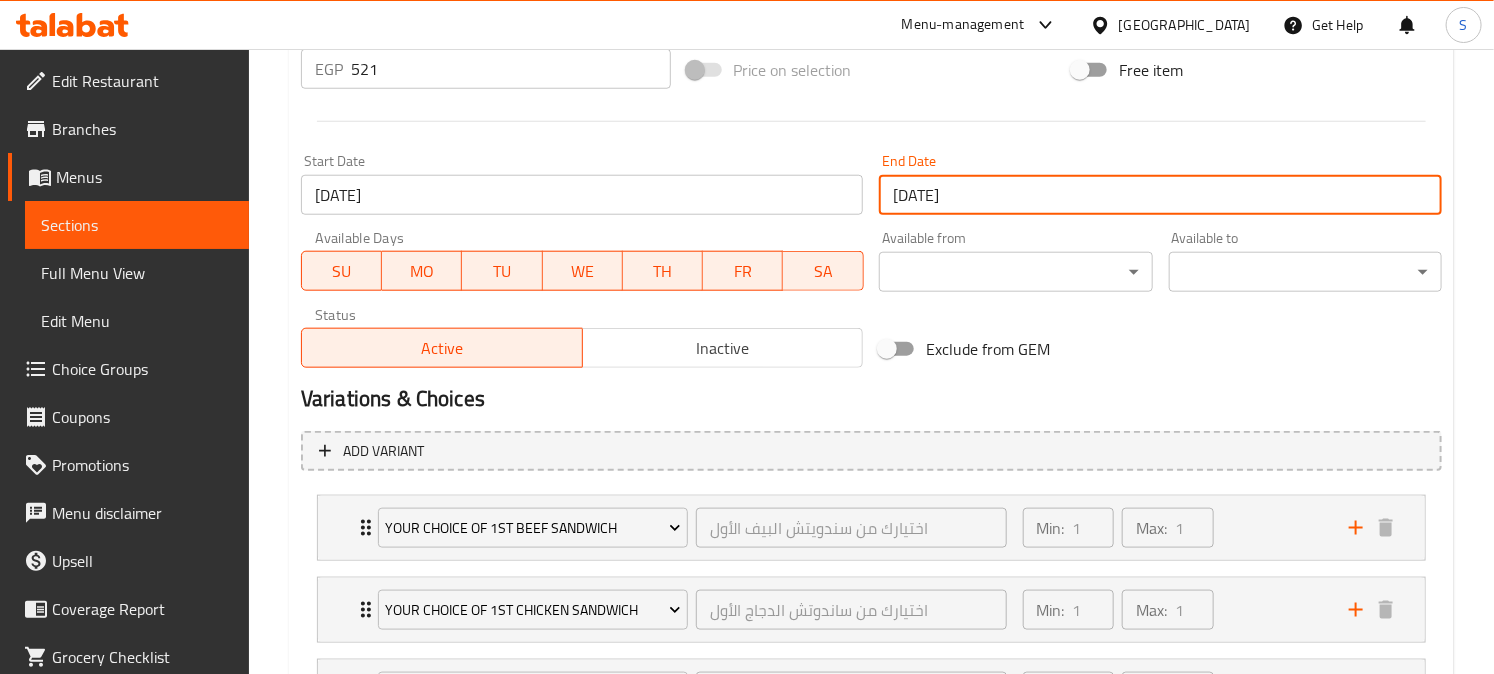 click on "31-12-2026" at bounding box center (1160, 195) 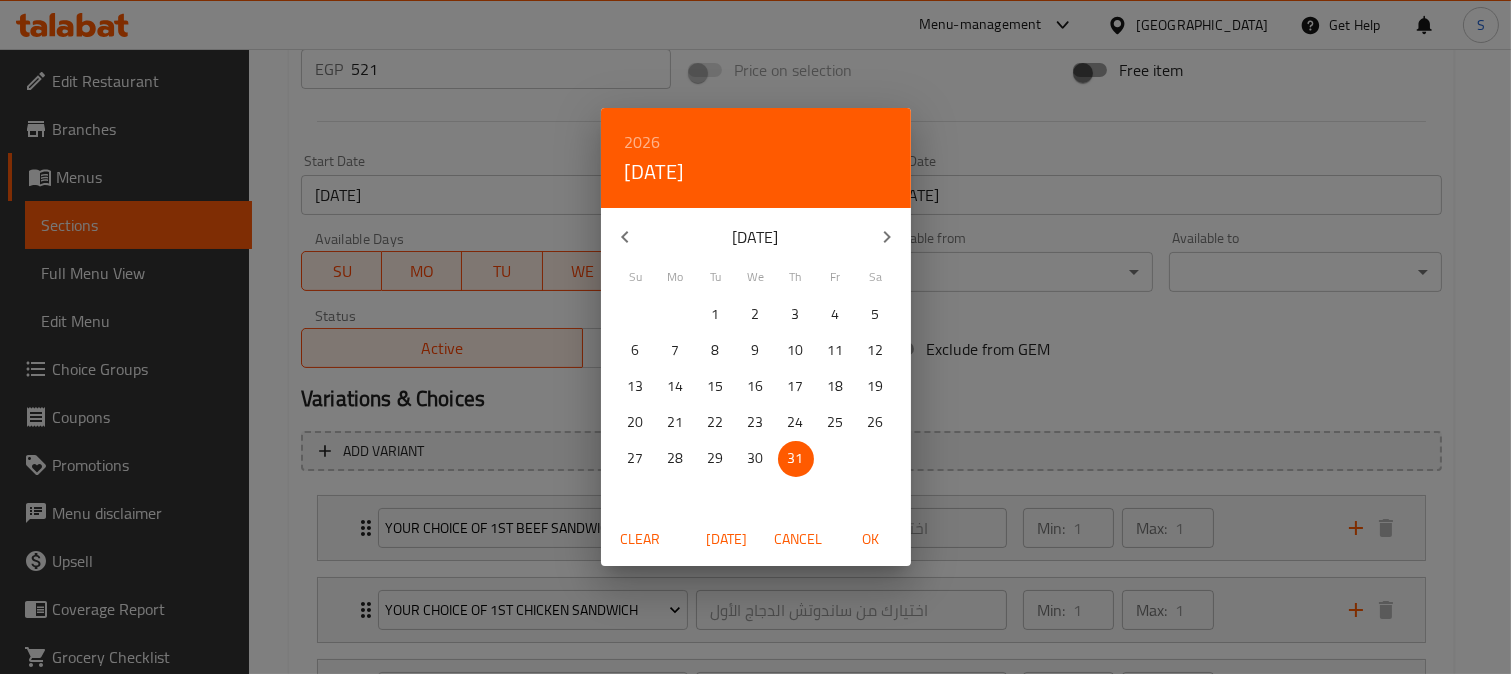 click on "2026" at bounding box center (643, 142) 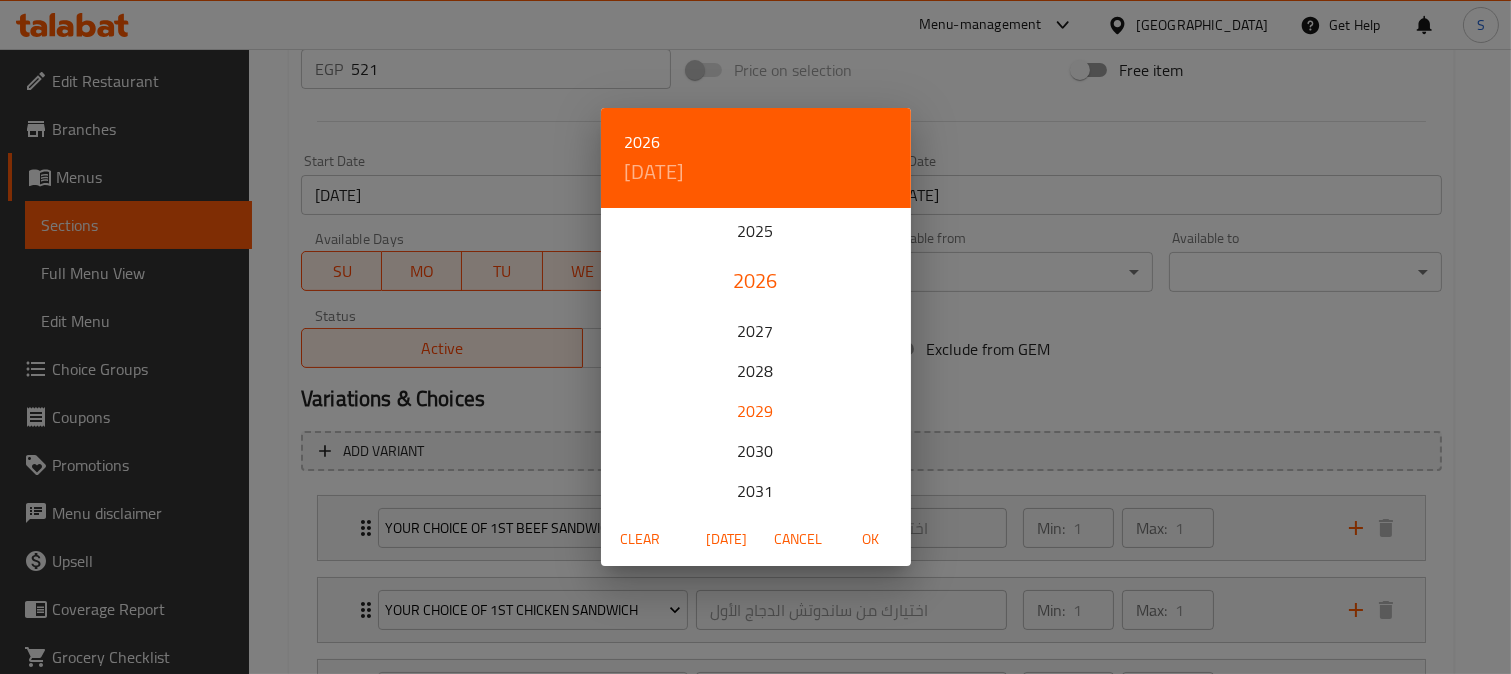 click on "2029" at bounding box center (756, 411) 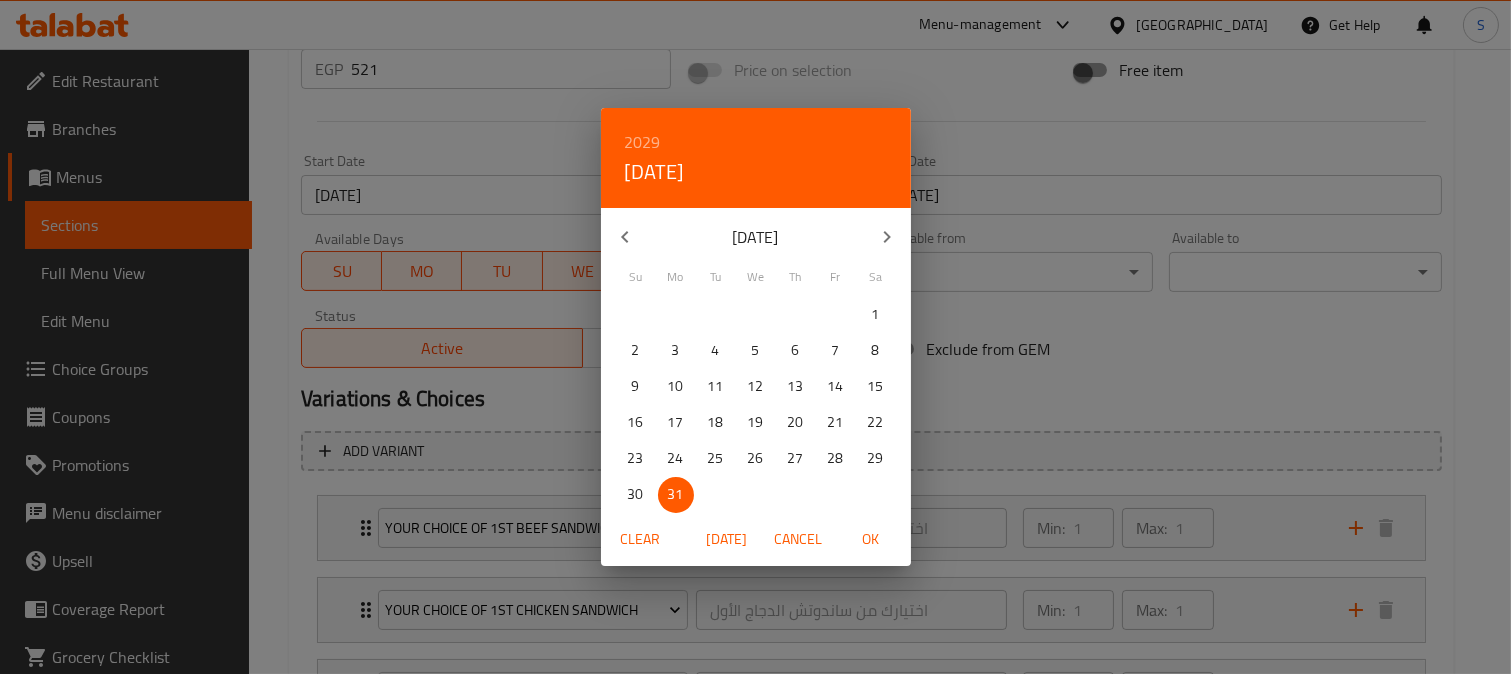 click at bounding box center [625, 237] 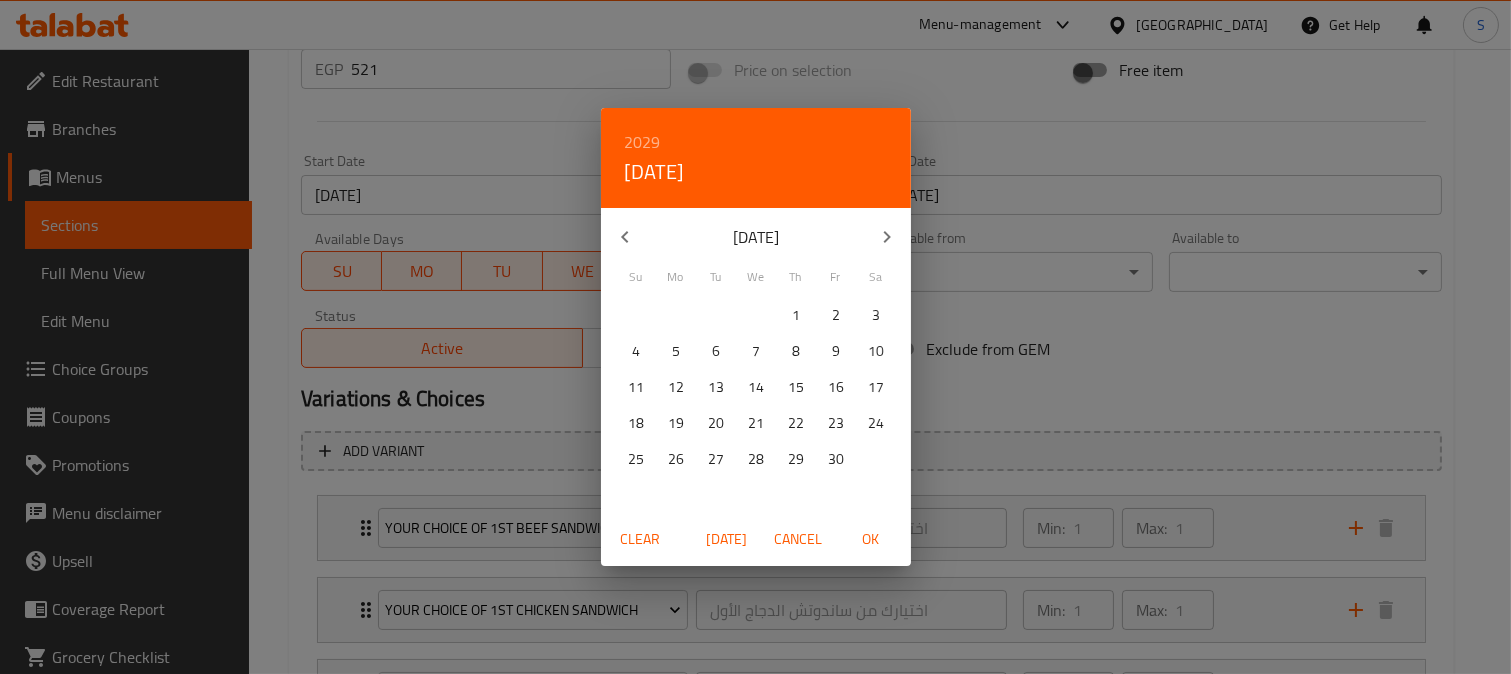 click at bounding box center [625, 237] 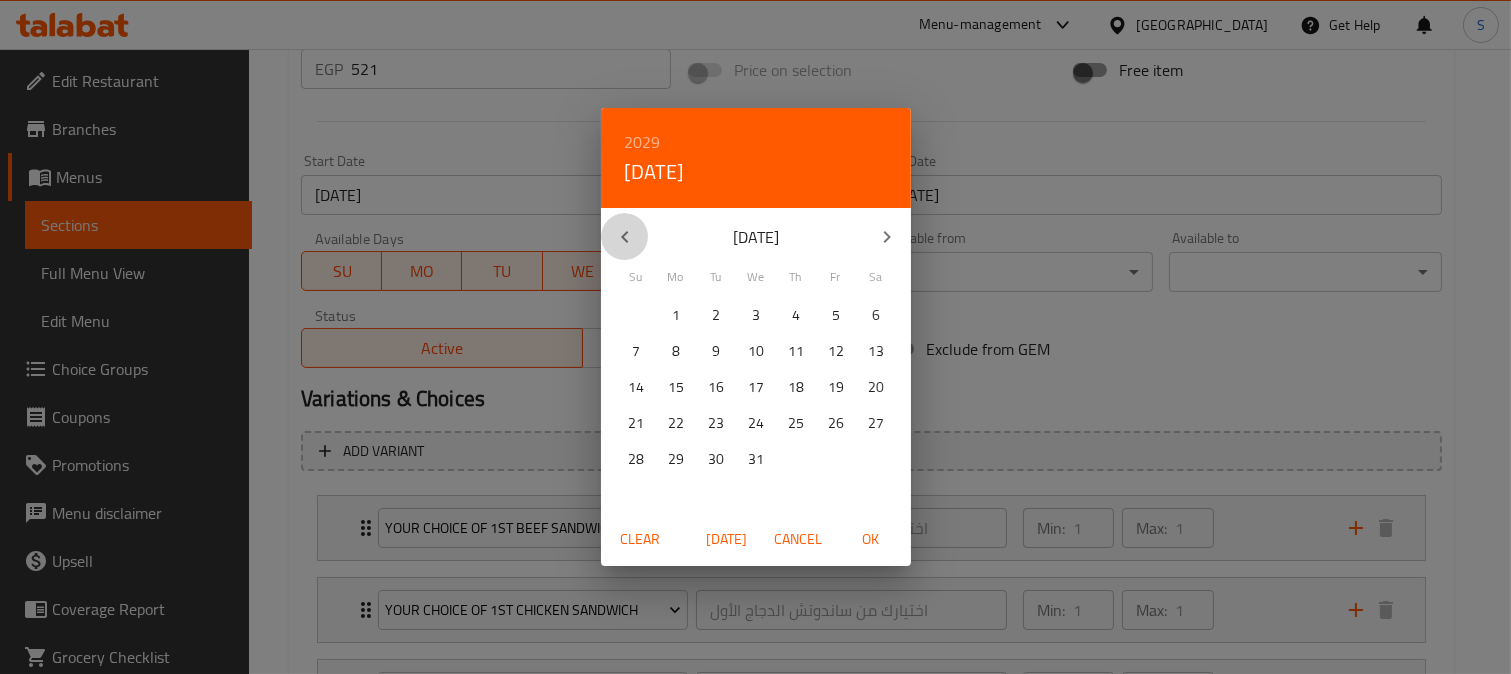 click at bounding box center [625, 237] 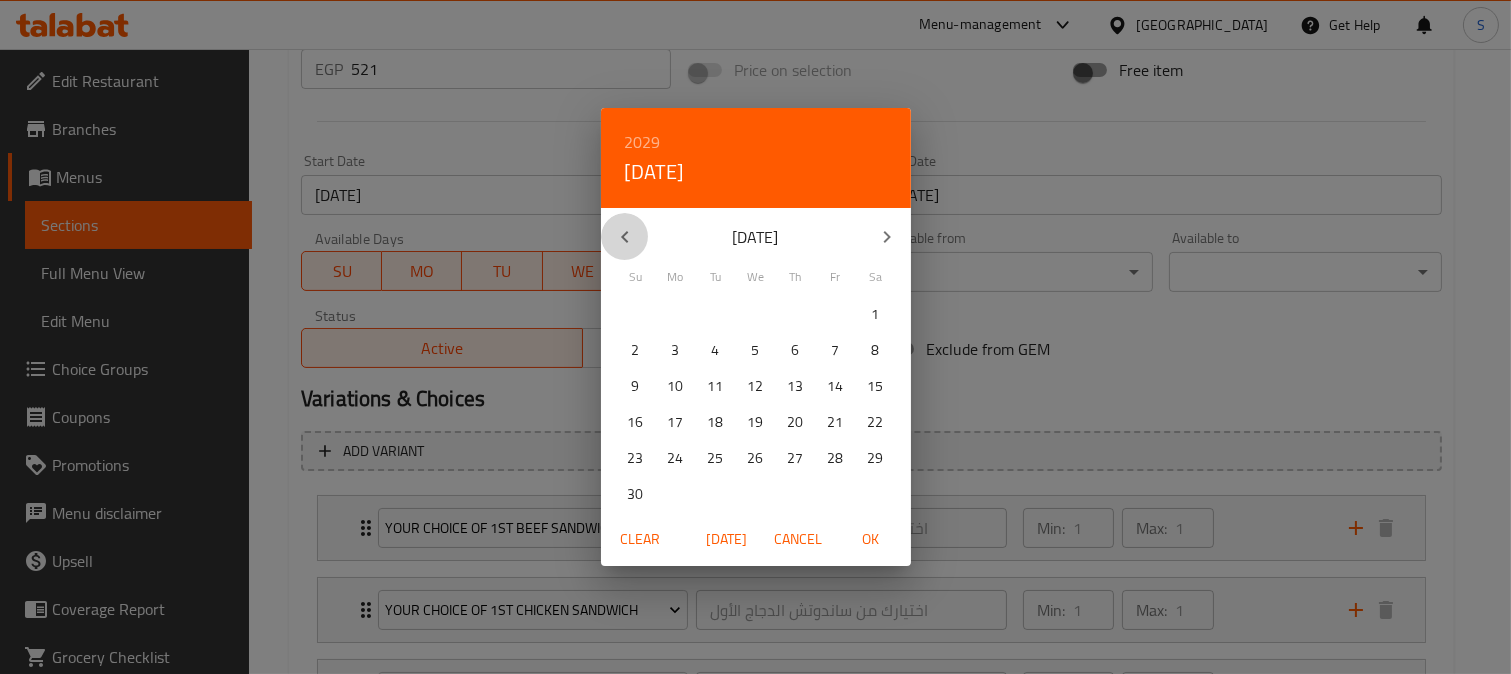 click at bounding box center (625, 237) 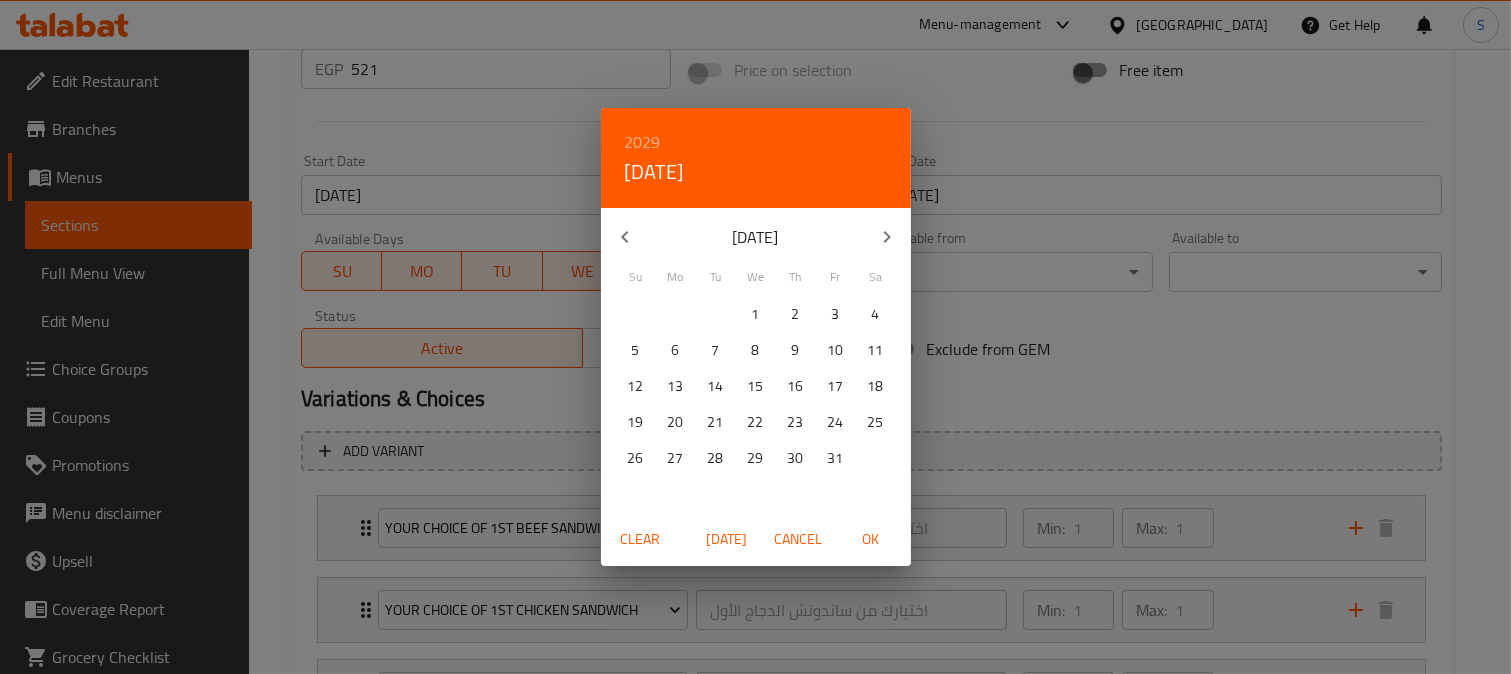 click at bounding box center [625, 237] 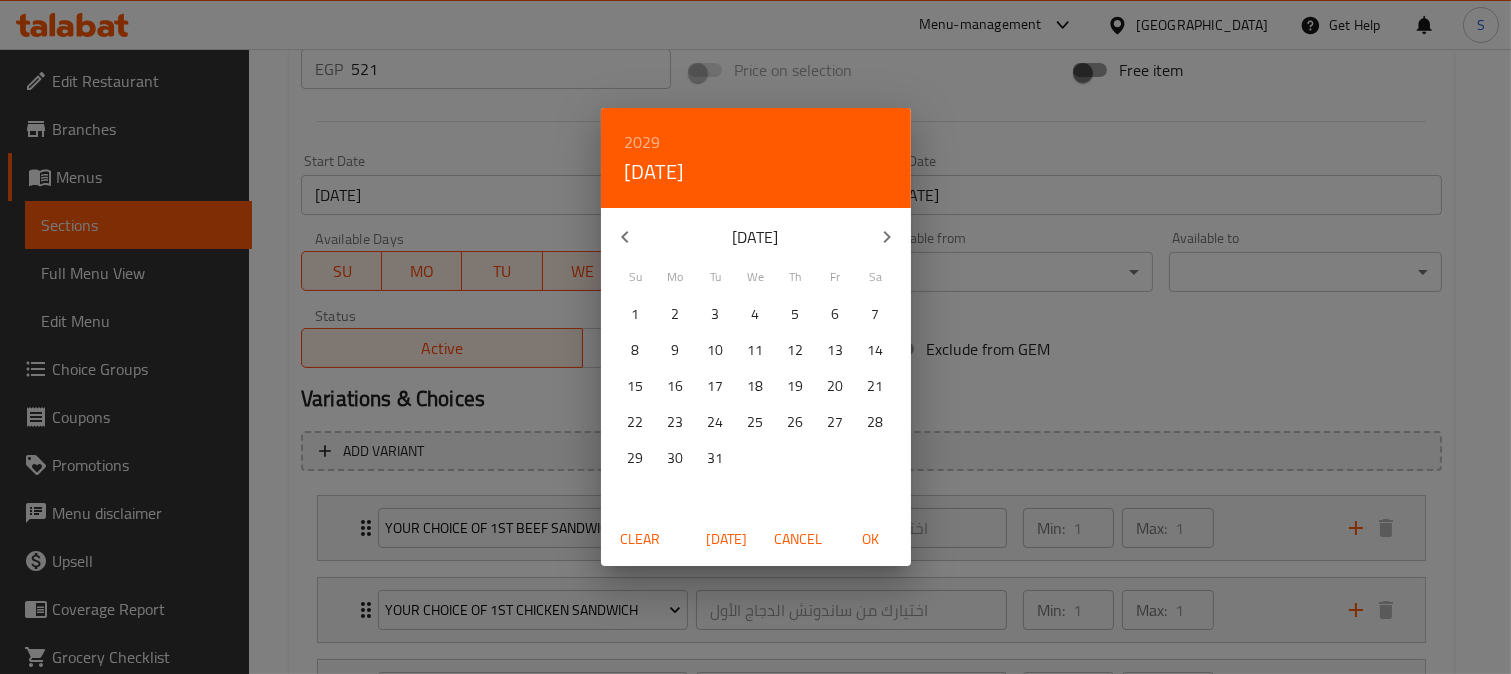 click on "12" at bounding box center (796, 350) 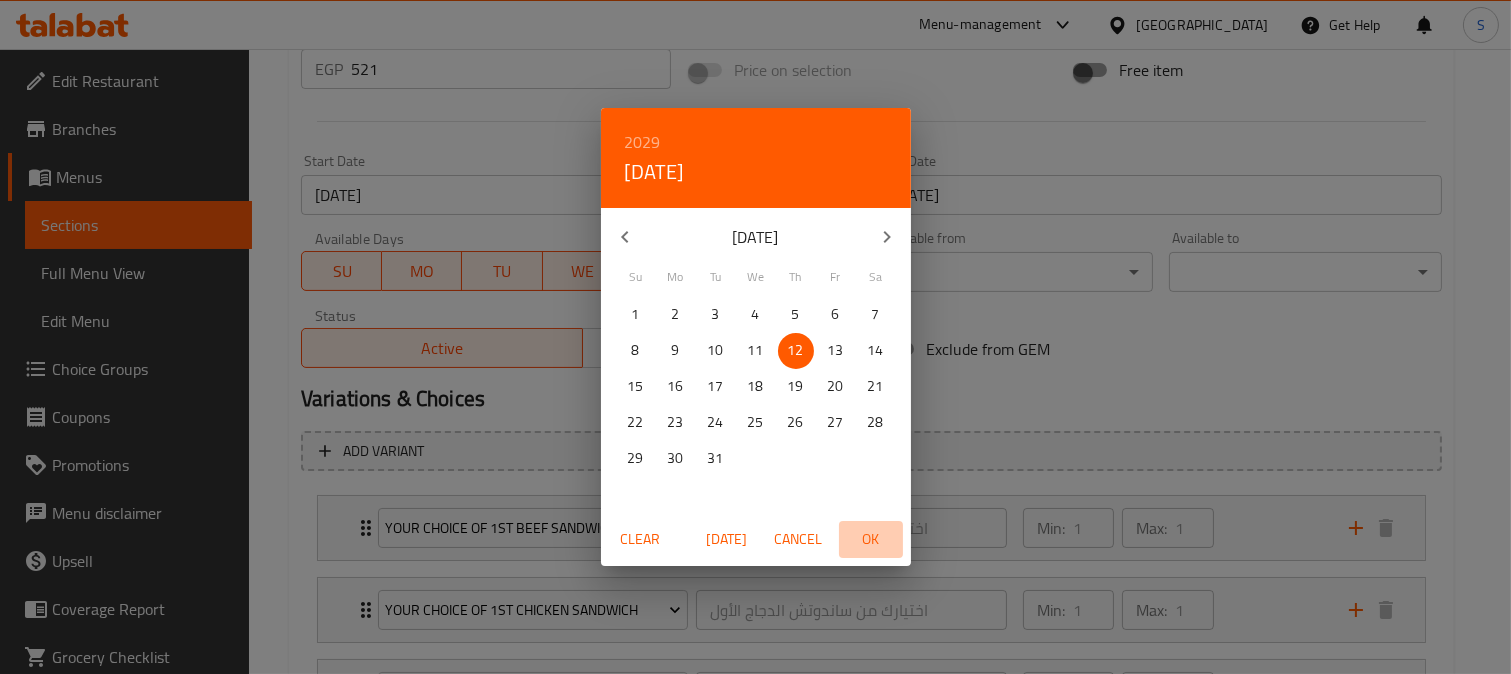 click on "OK" at bounding box center (871, 539) 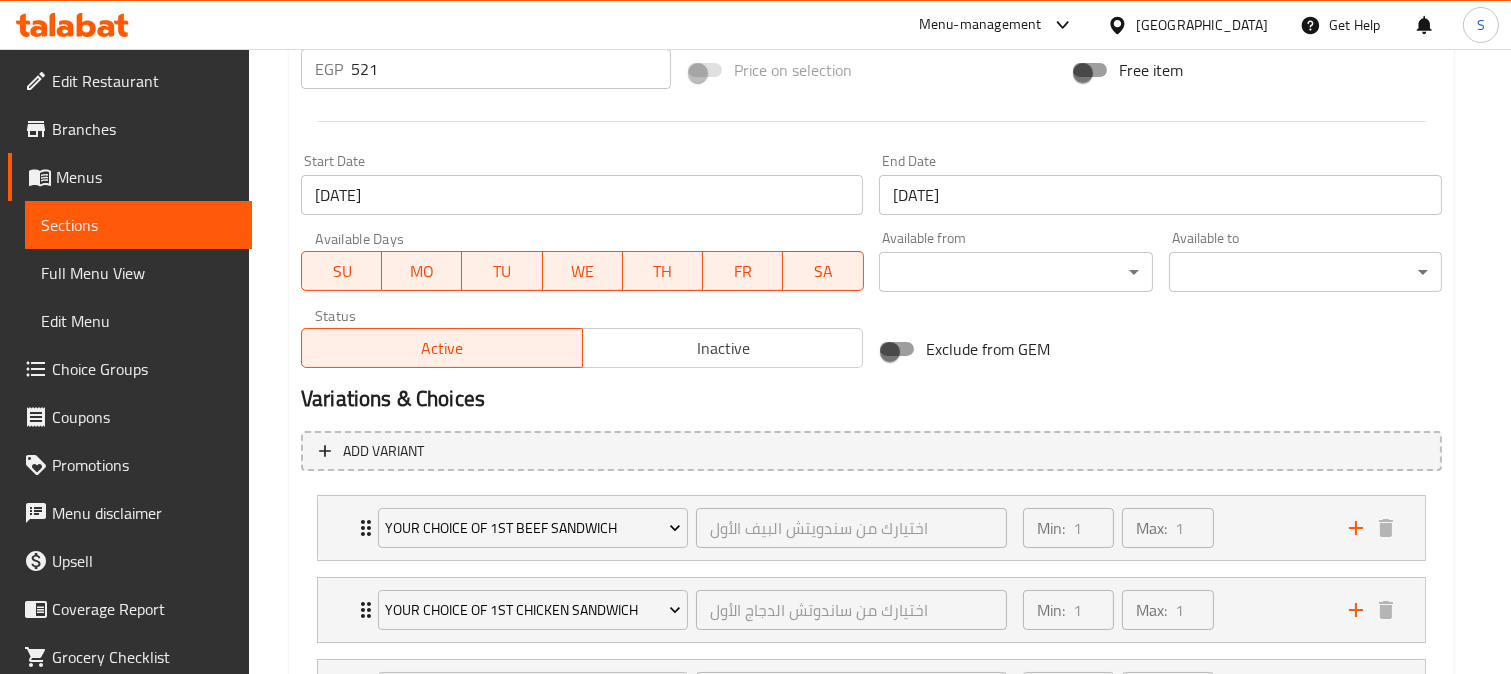 type on "12-07-2029" 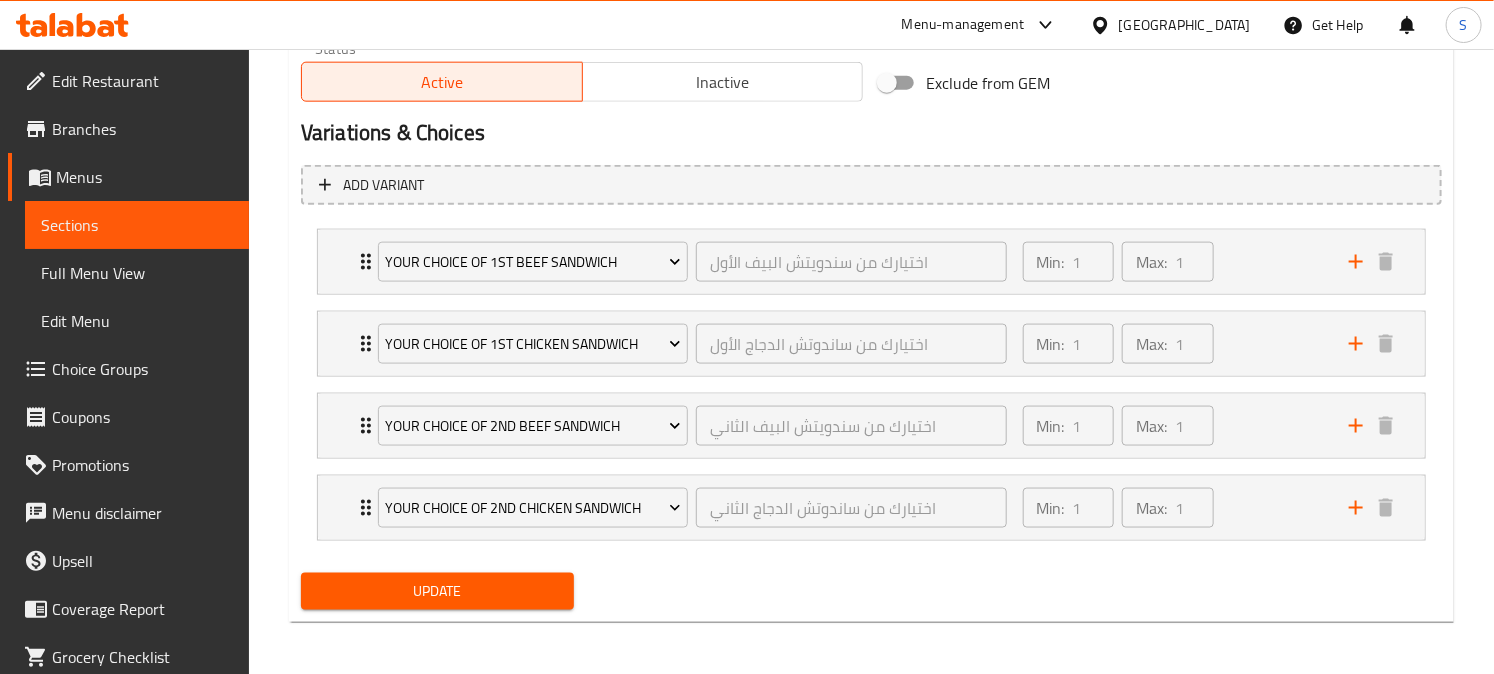 scroll, scrollTop: 1045, scrollLeft: 0, axis: vertical 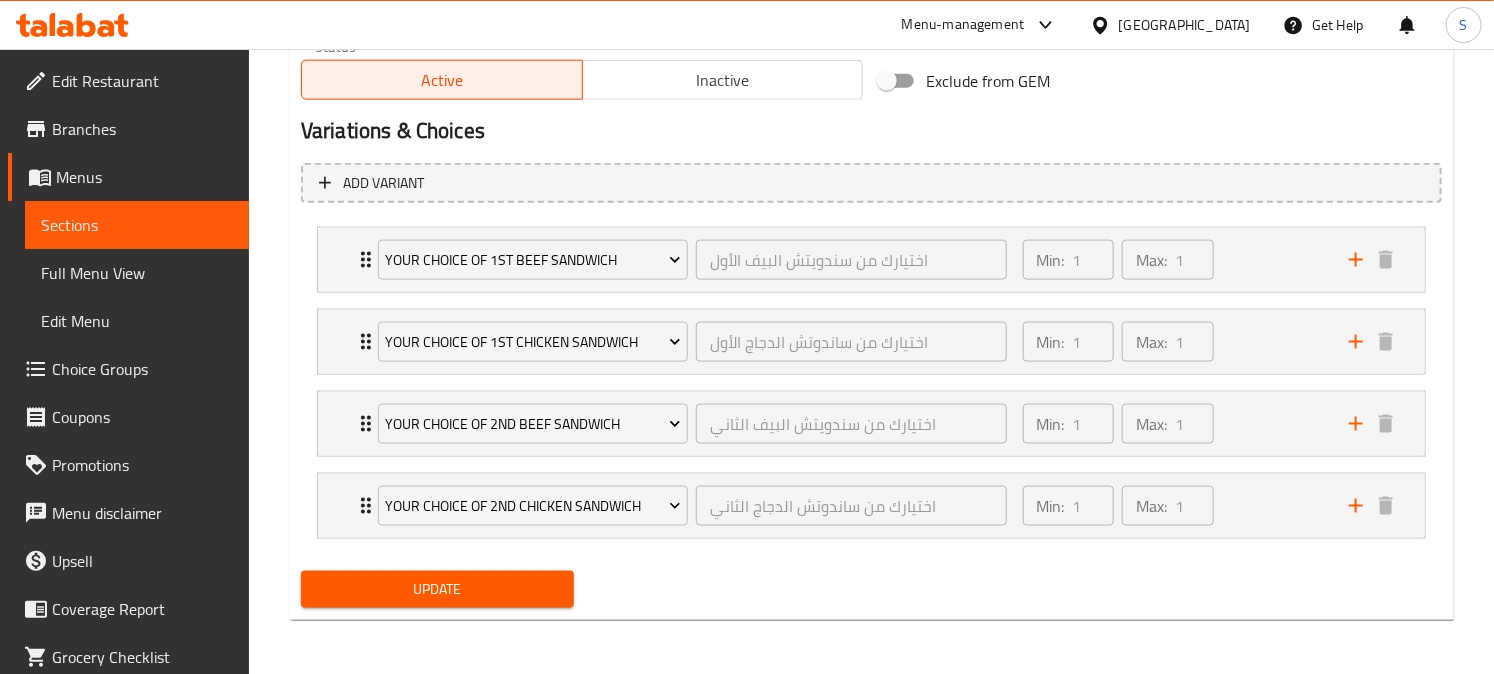 click on "Update" at bounding box center [437, 589] 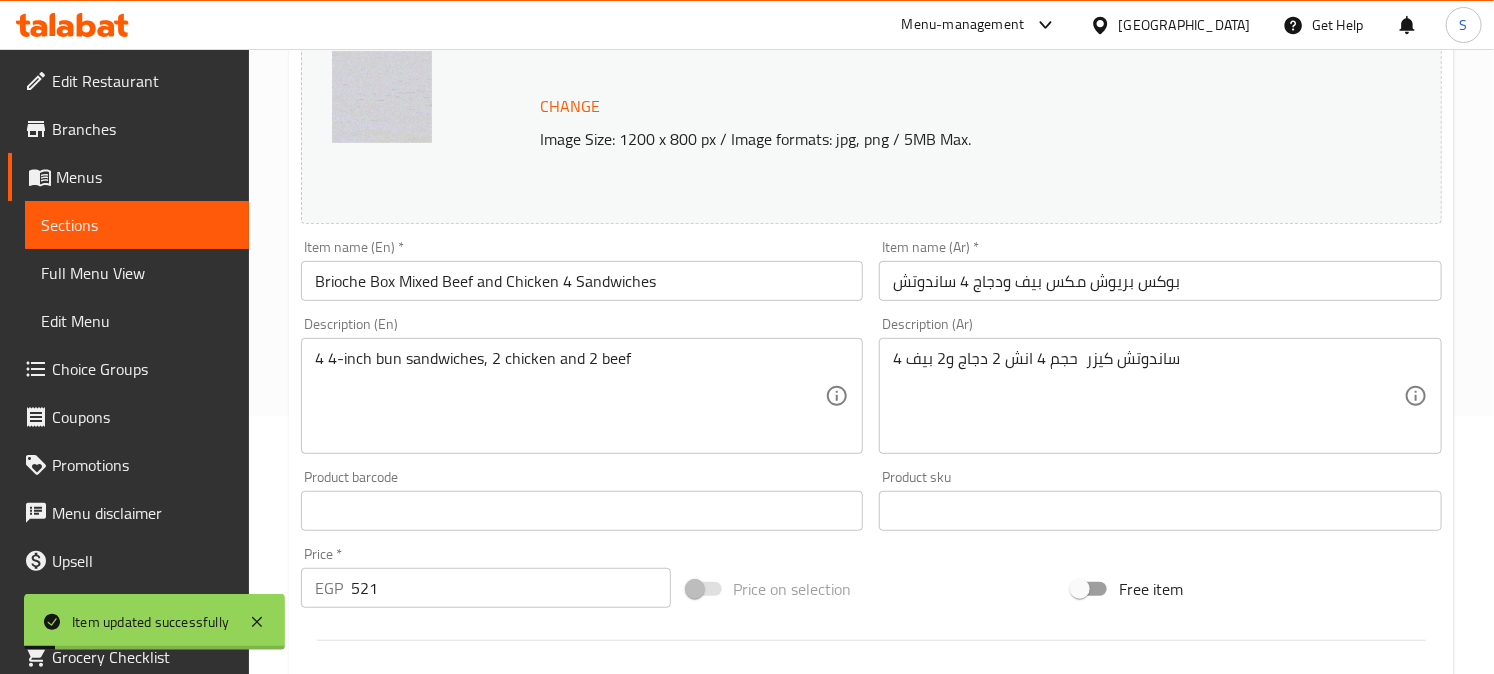 scroll, scrollTop: 0, scrollLeft: 0, axis: both 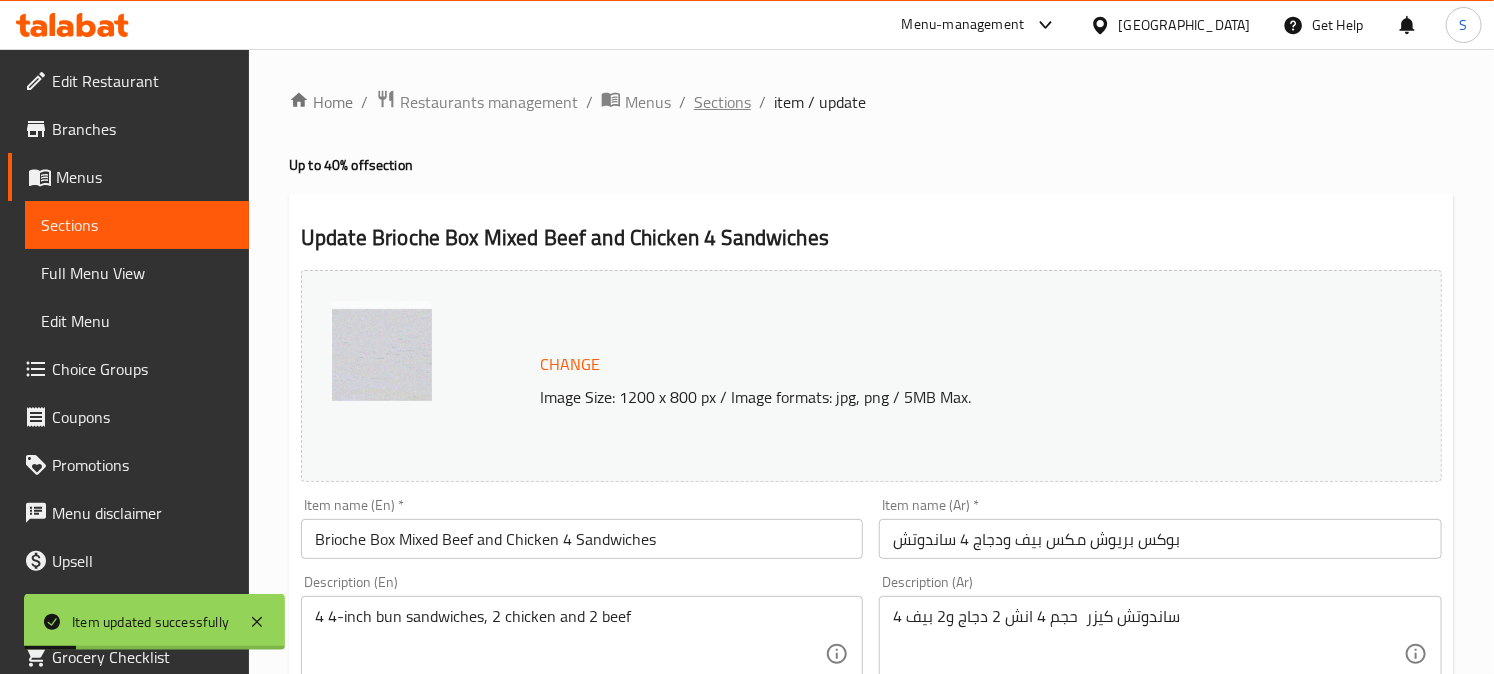 click on "Sections" at bounding box center [722, 102] 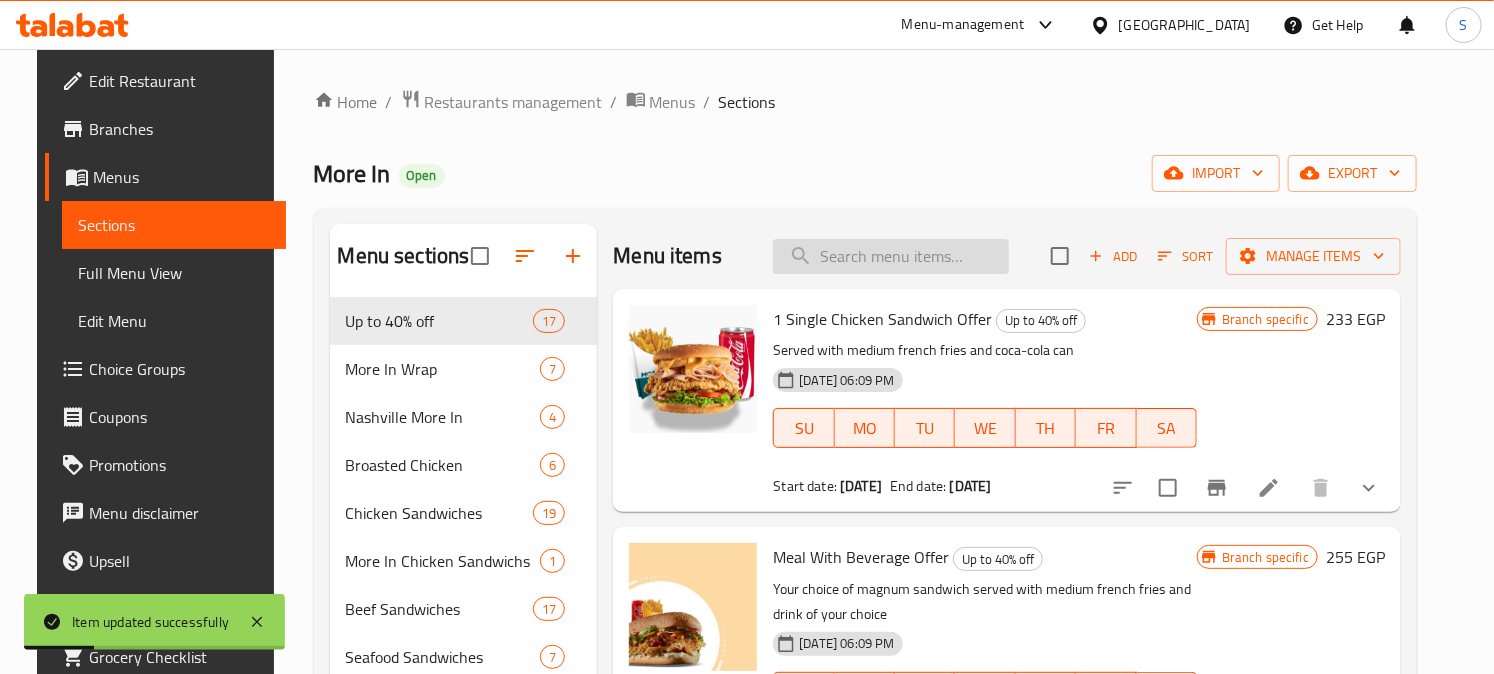 click at bounding box center [891, 256] 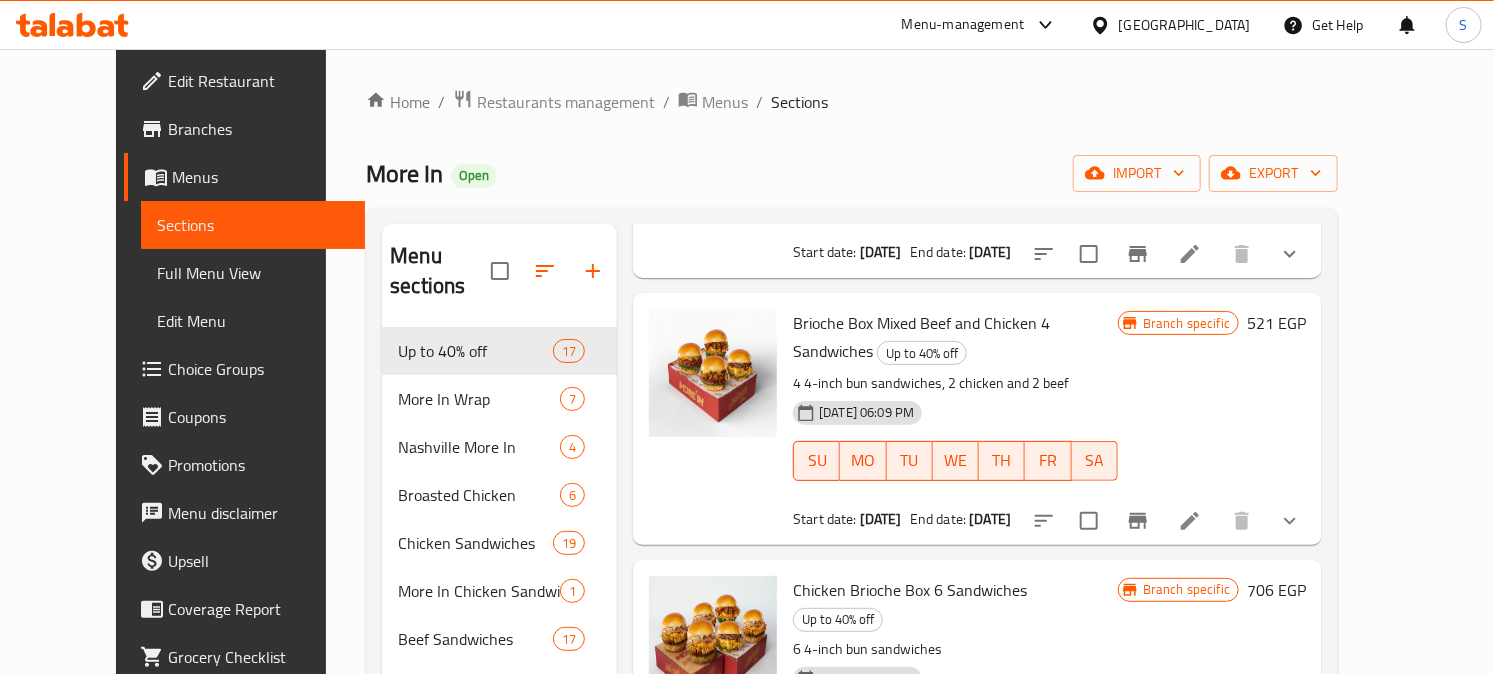 scroll, scrollTop: 1398, scrollLeft: 0, axis: vertical 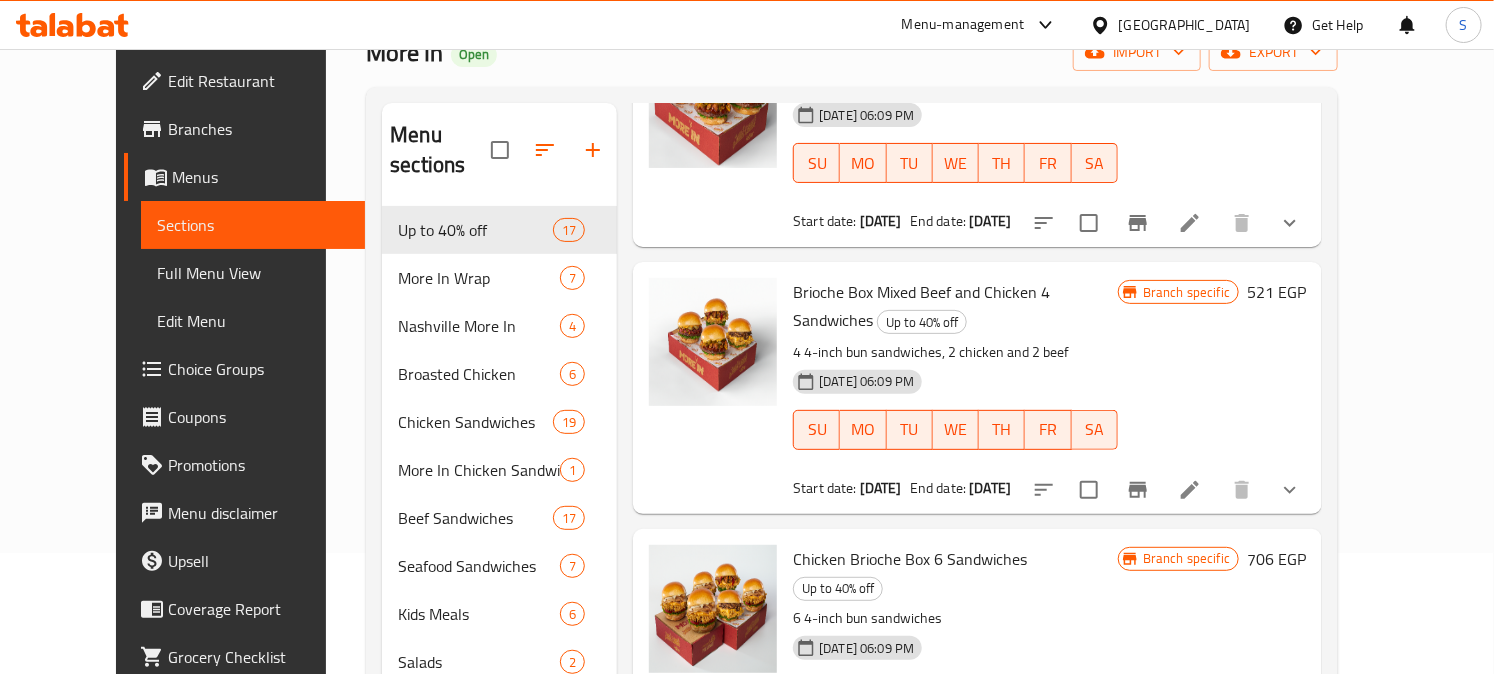 type on "brioche" 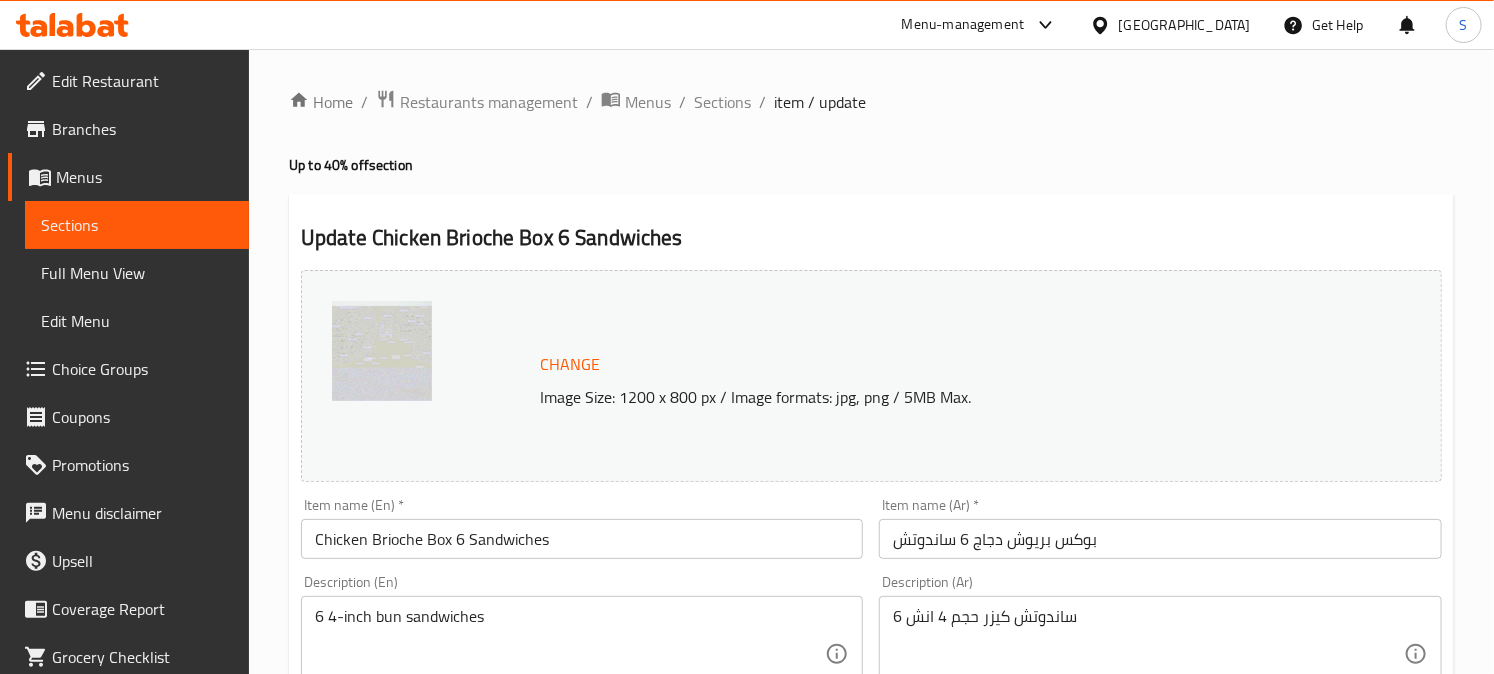 scroll, scrollTop: 333, scrollLeft: 0, axis: vertical 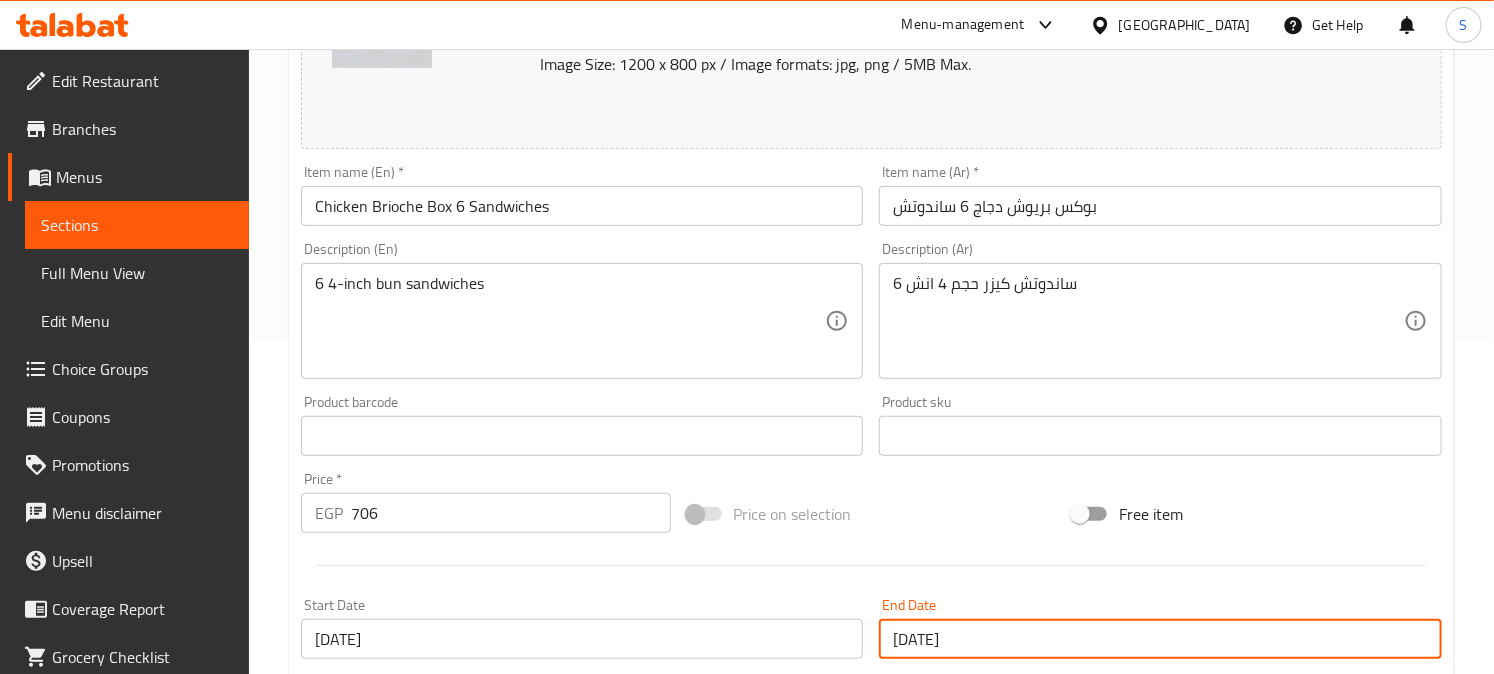 click on "31-12-2026" at bounding box center (1160, 639) 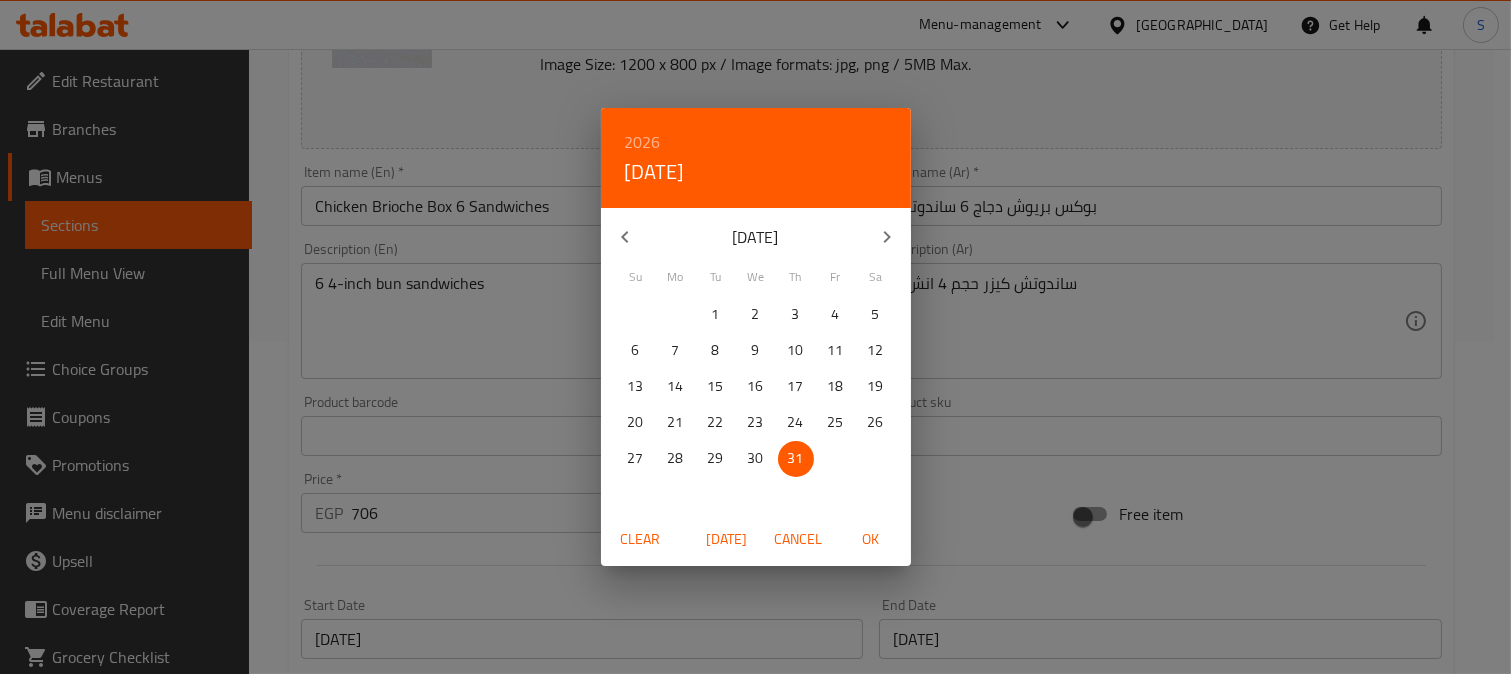 click on "2026 Thu, Dec 31" at bounding box center [756, 158] 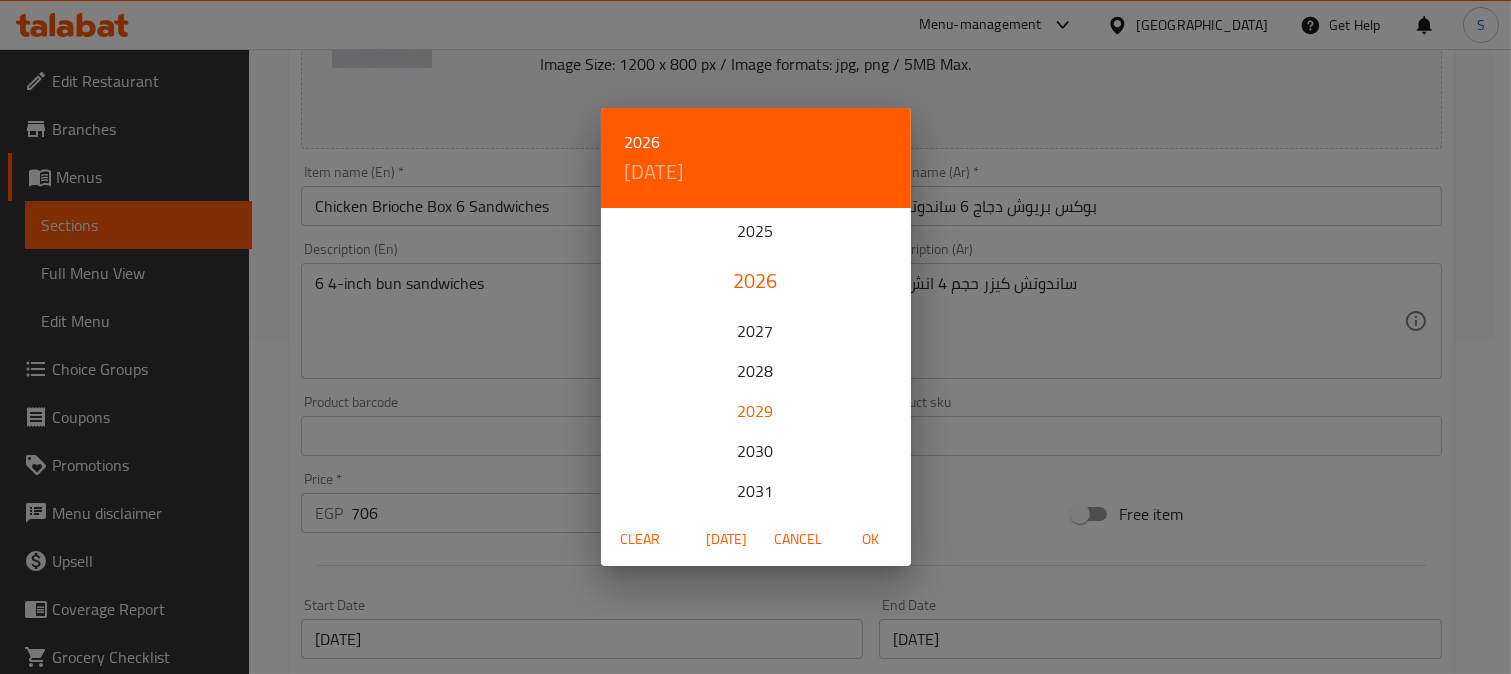 click on "2029" at bounding box center [756, 411] 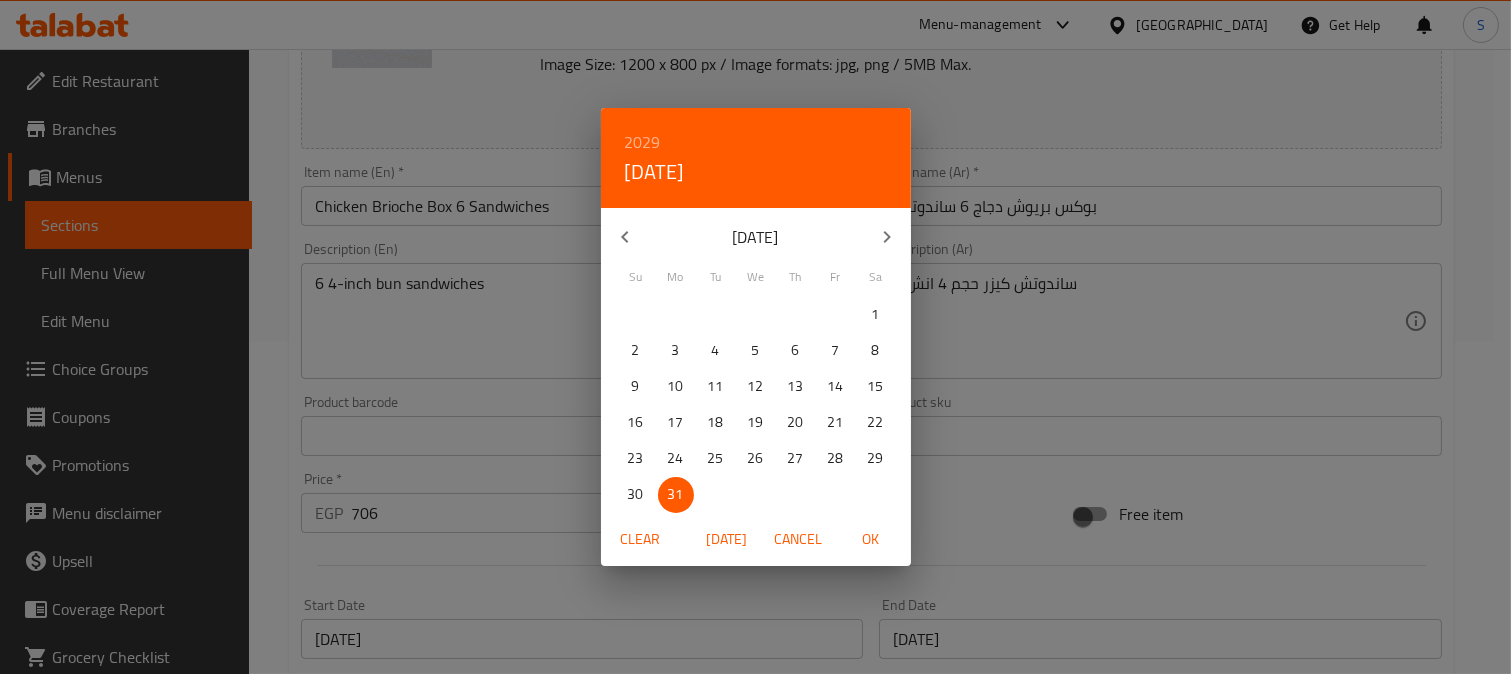 click 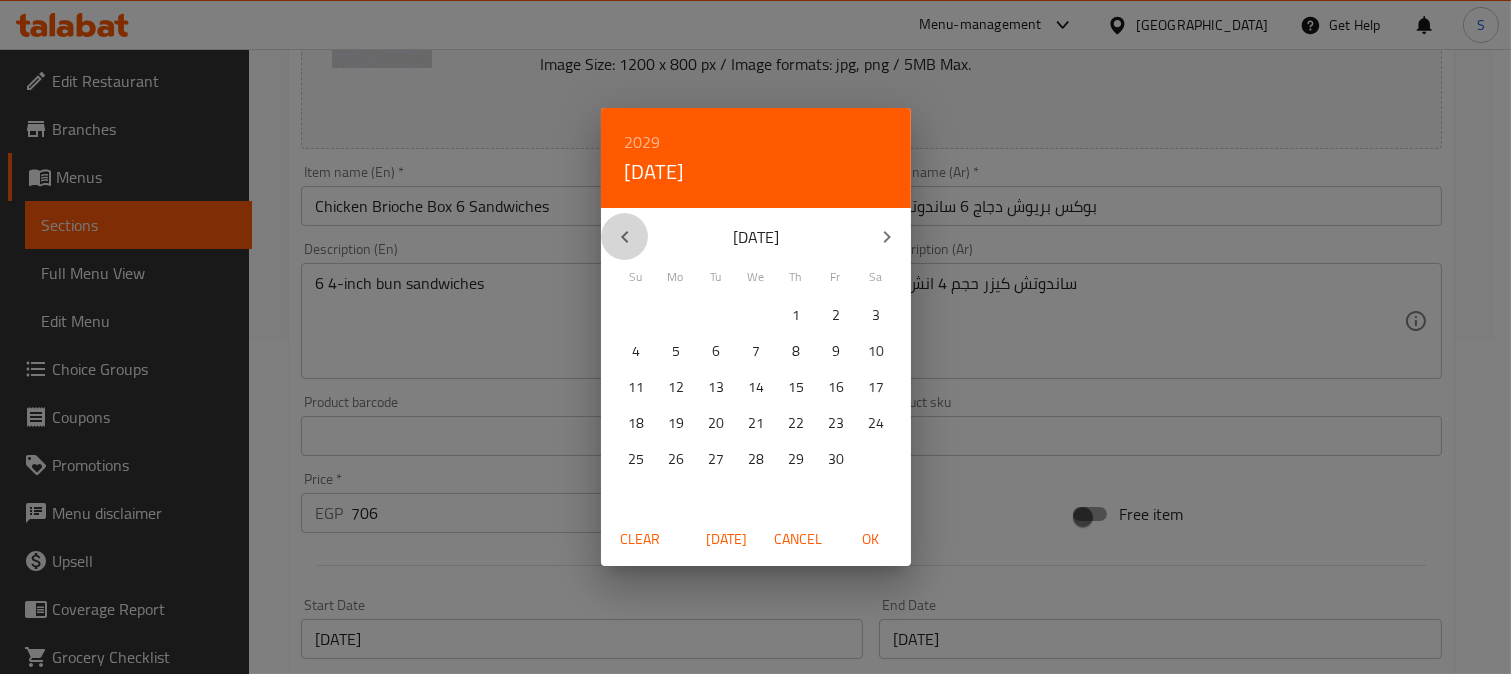 click 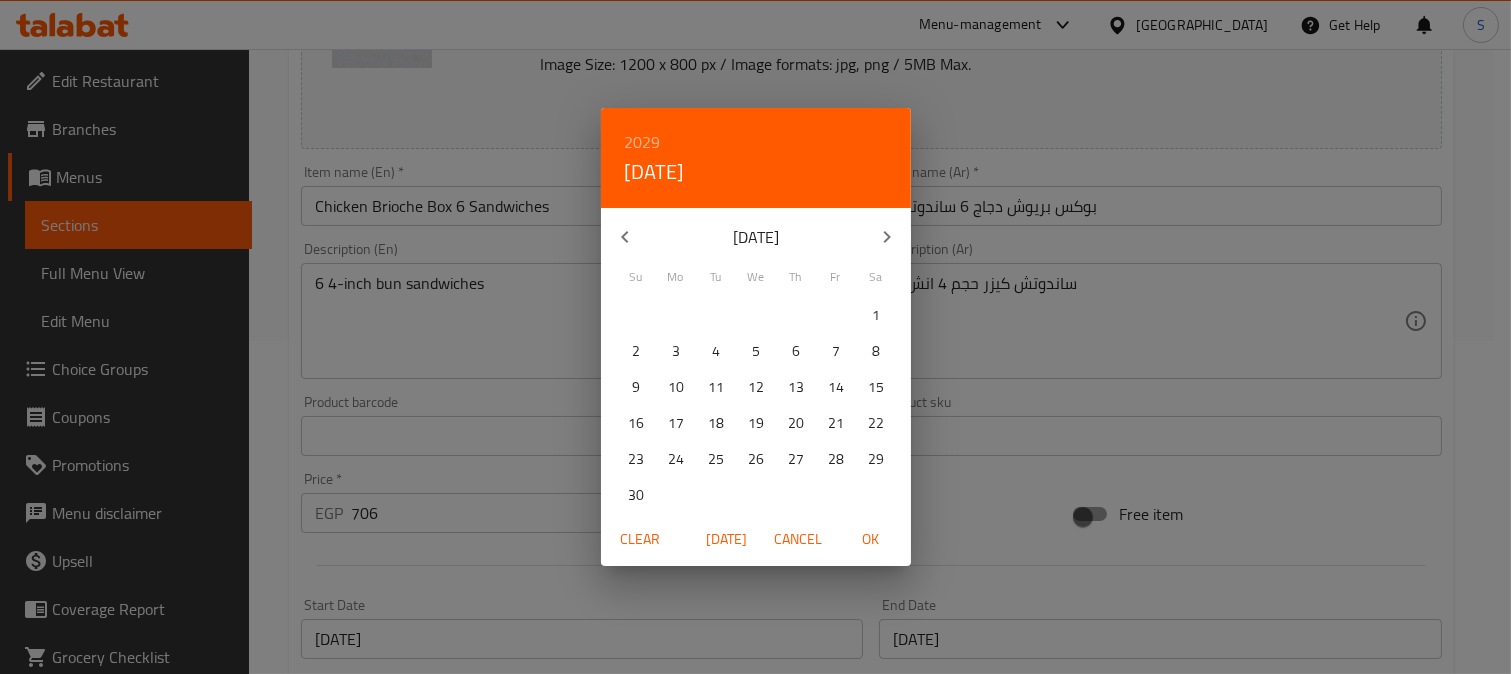 click 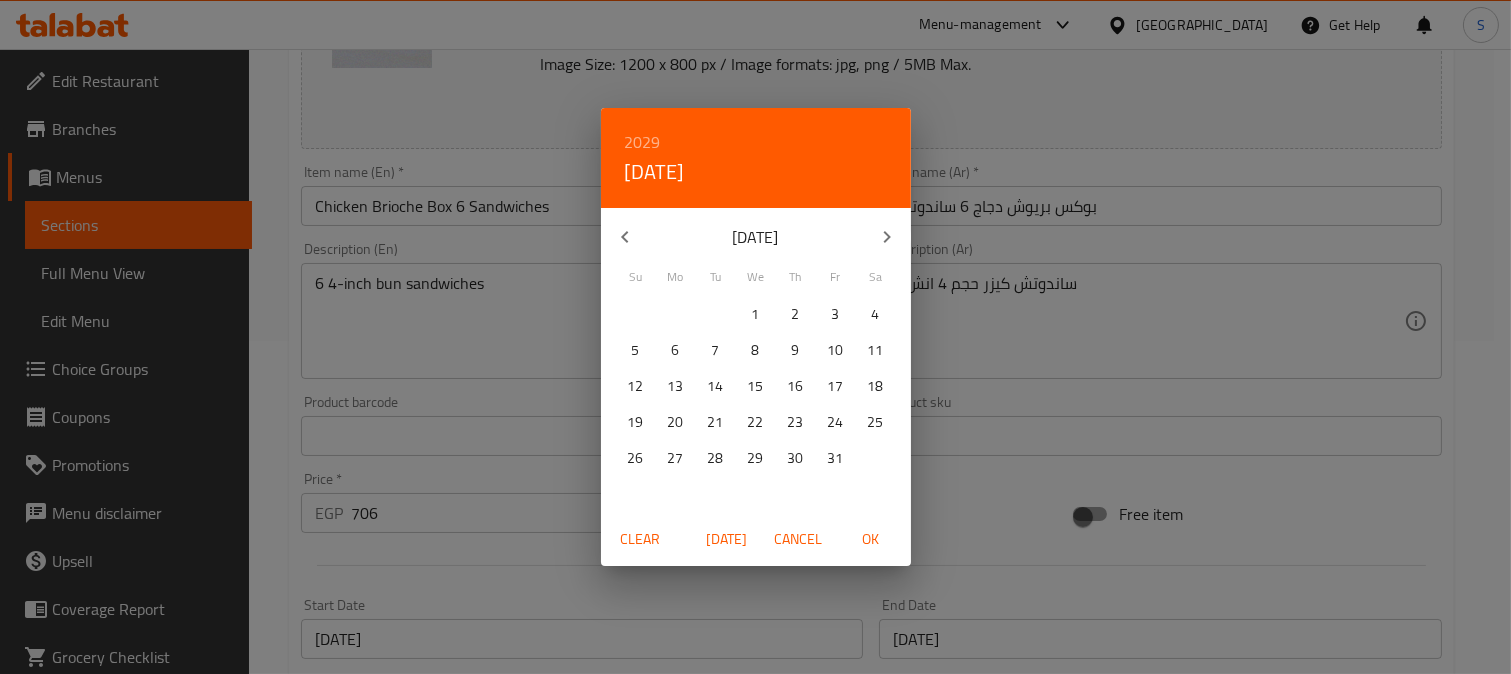 click 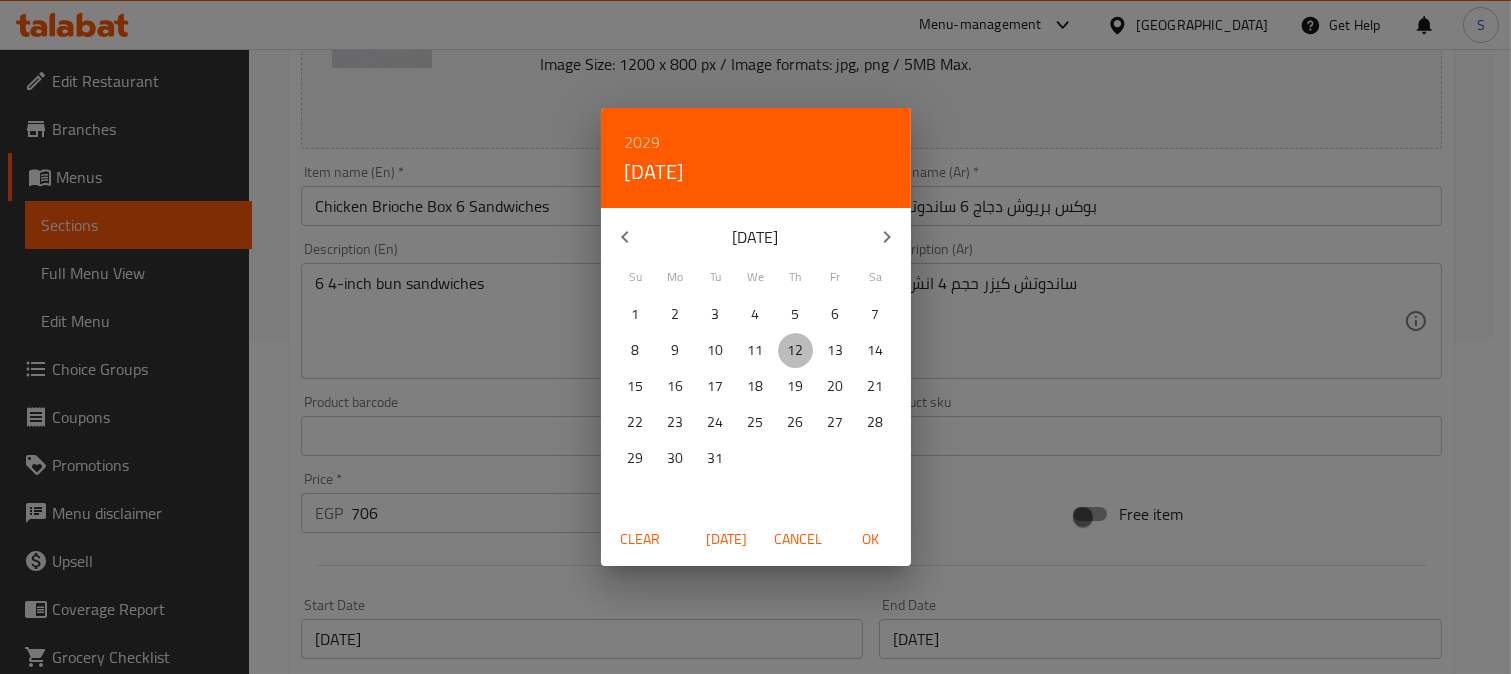 click on "12" at bounding box center (796, 350) 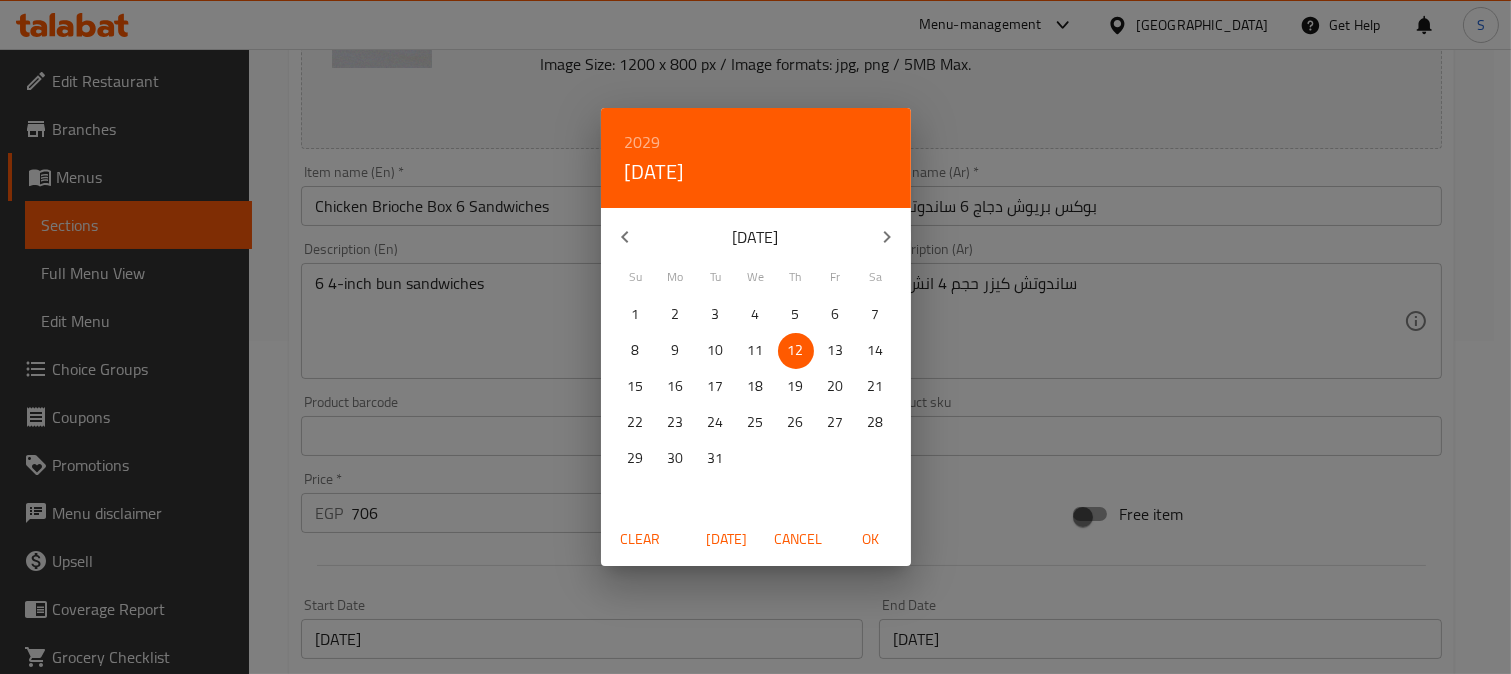 click on "OK" at bounding box center (871, 539) 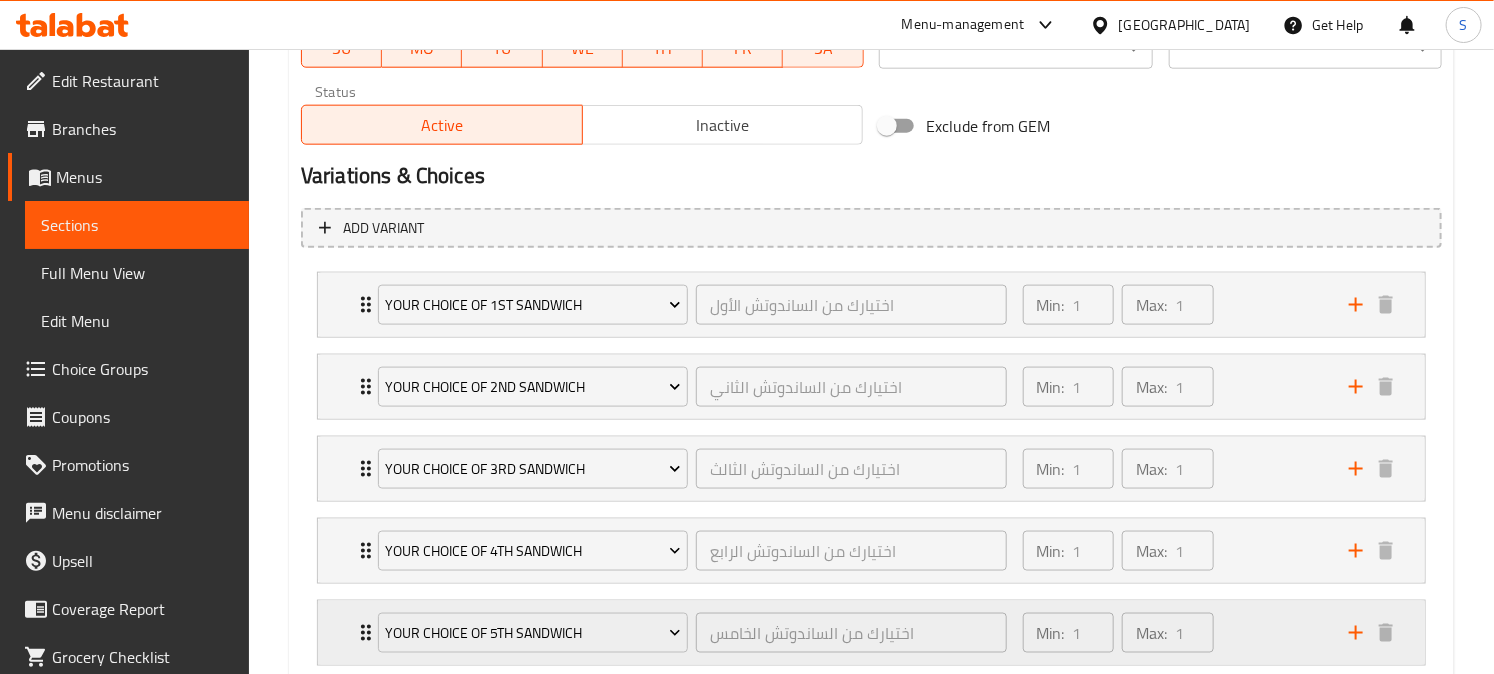 scroll, scrollTop: 1210, scrollLeft: 0, axis: vertical 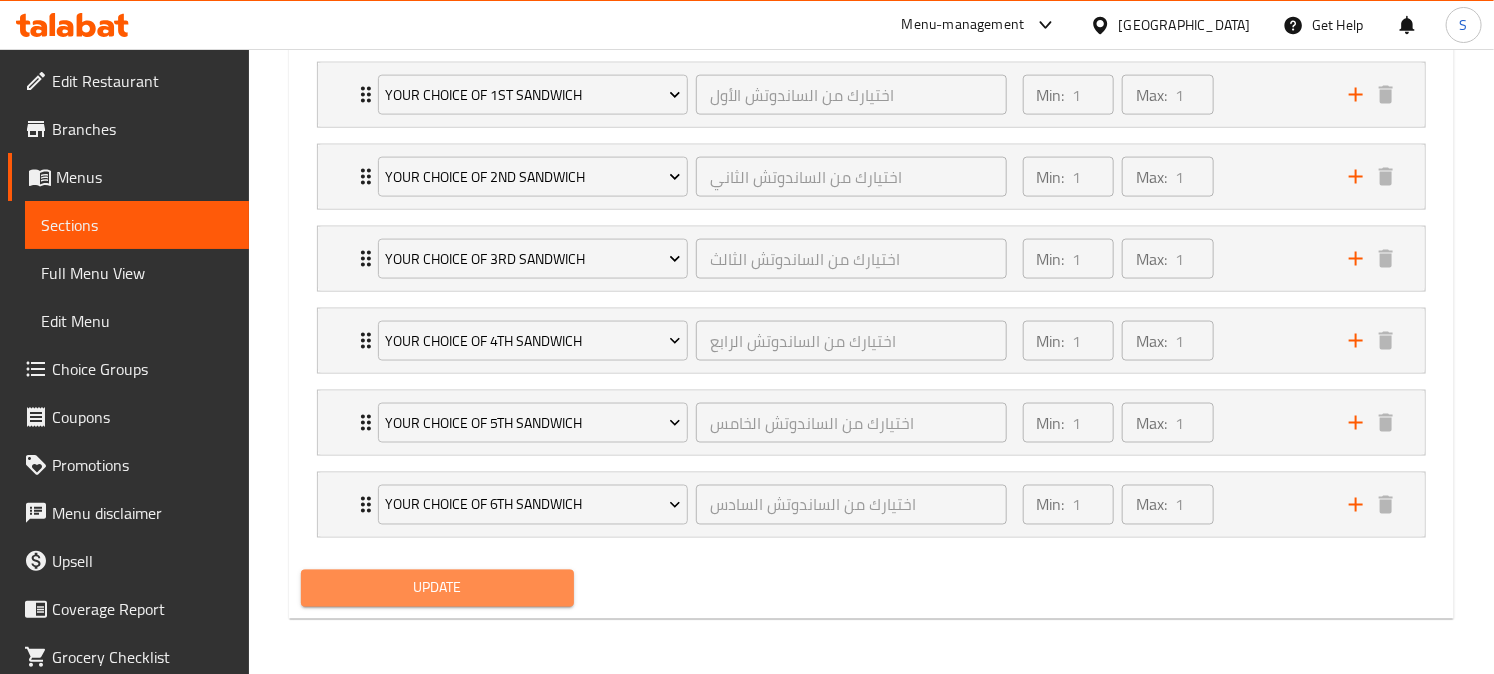 click on "Update" at bounding box center (437, 588) 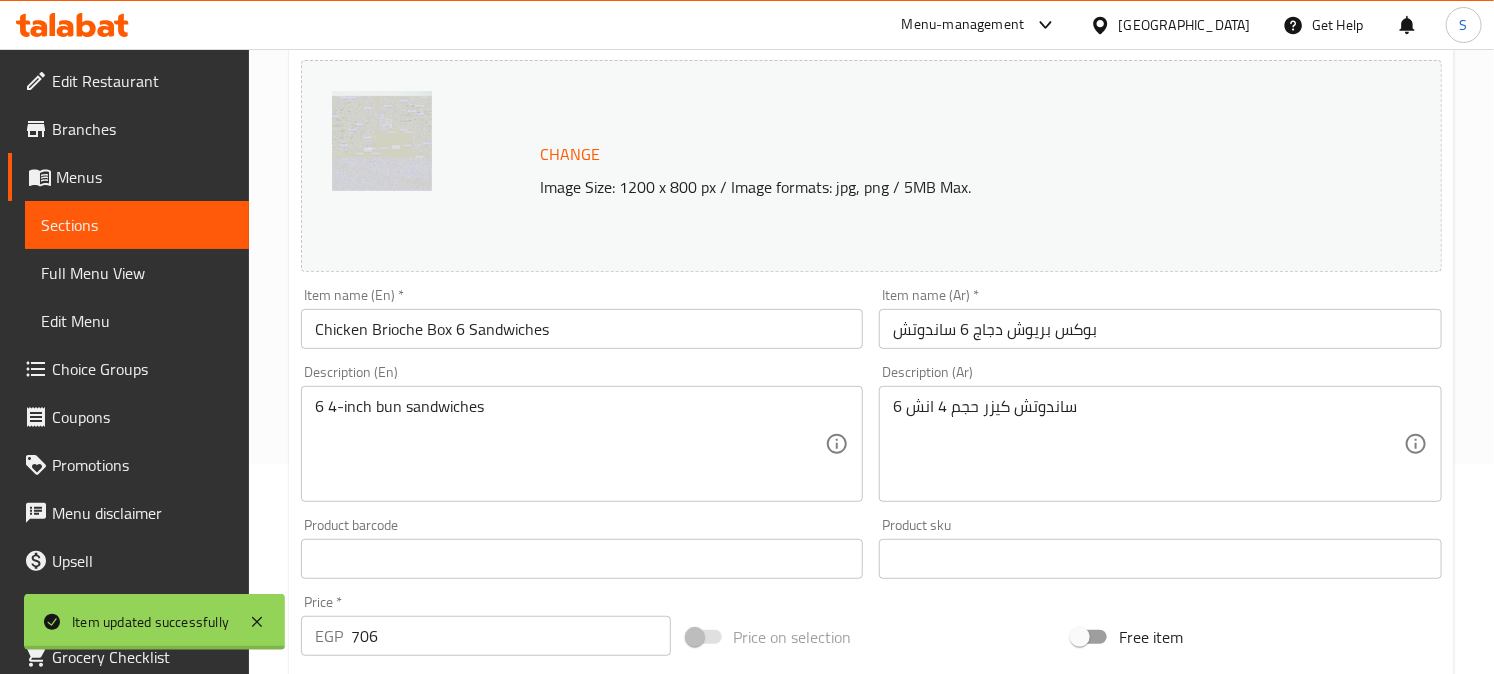 scroll, scrollTop: 0, scrollLeft: 0, axis: both 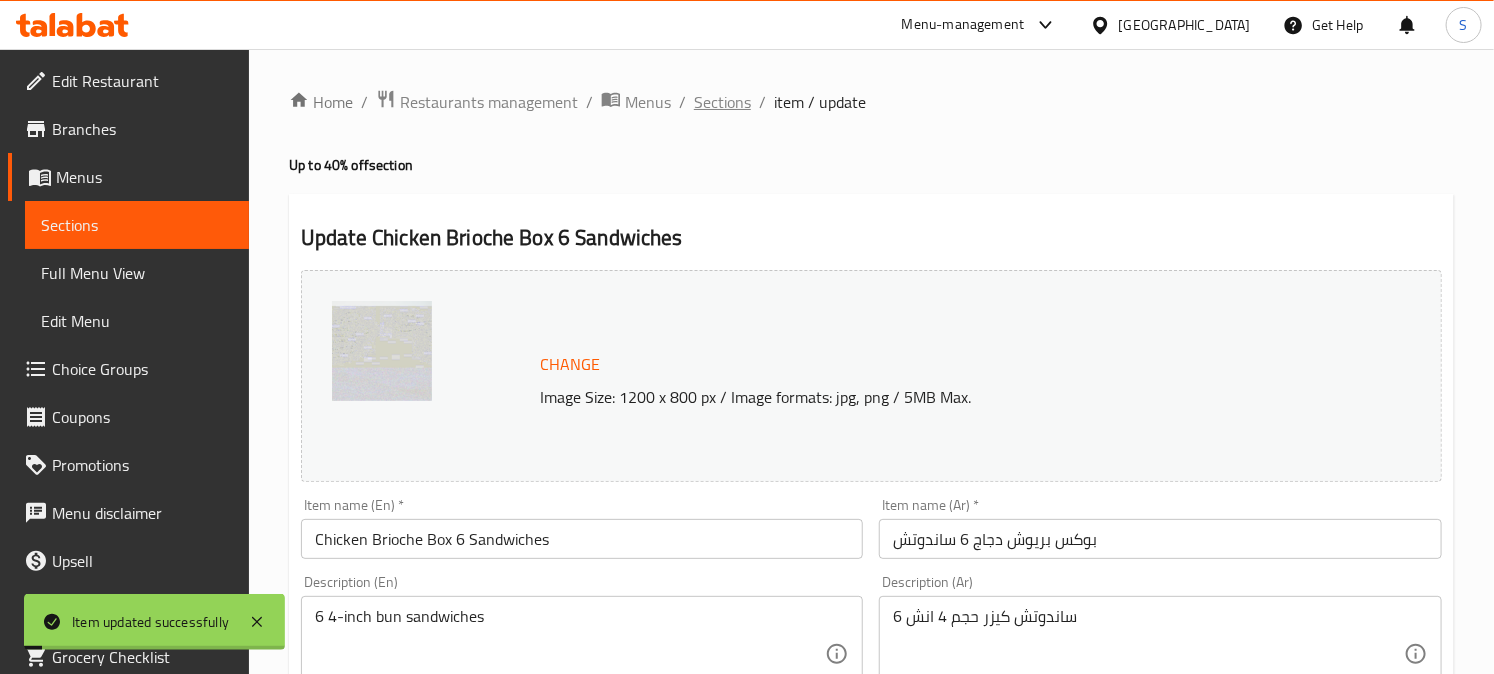 click on "Sections" at bounding box center [722, 102] 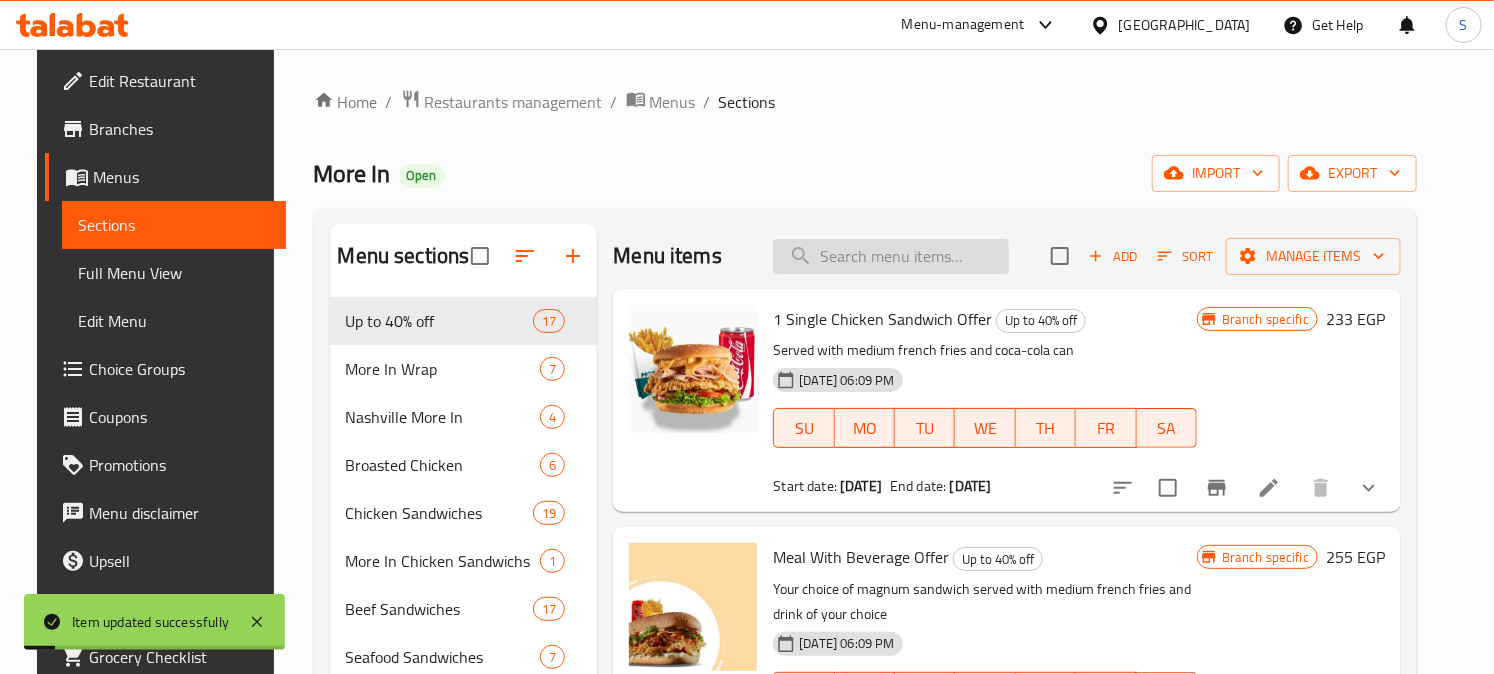 click at bounding box center [891, 256] 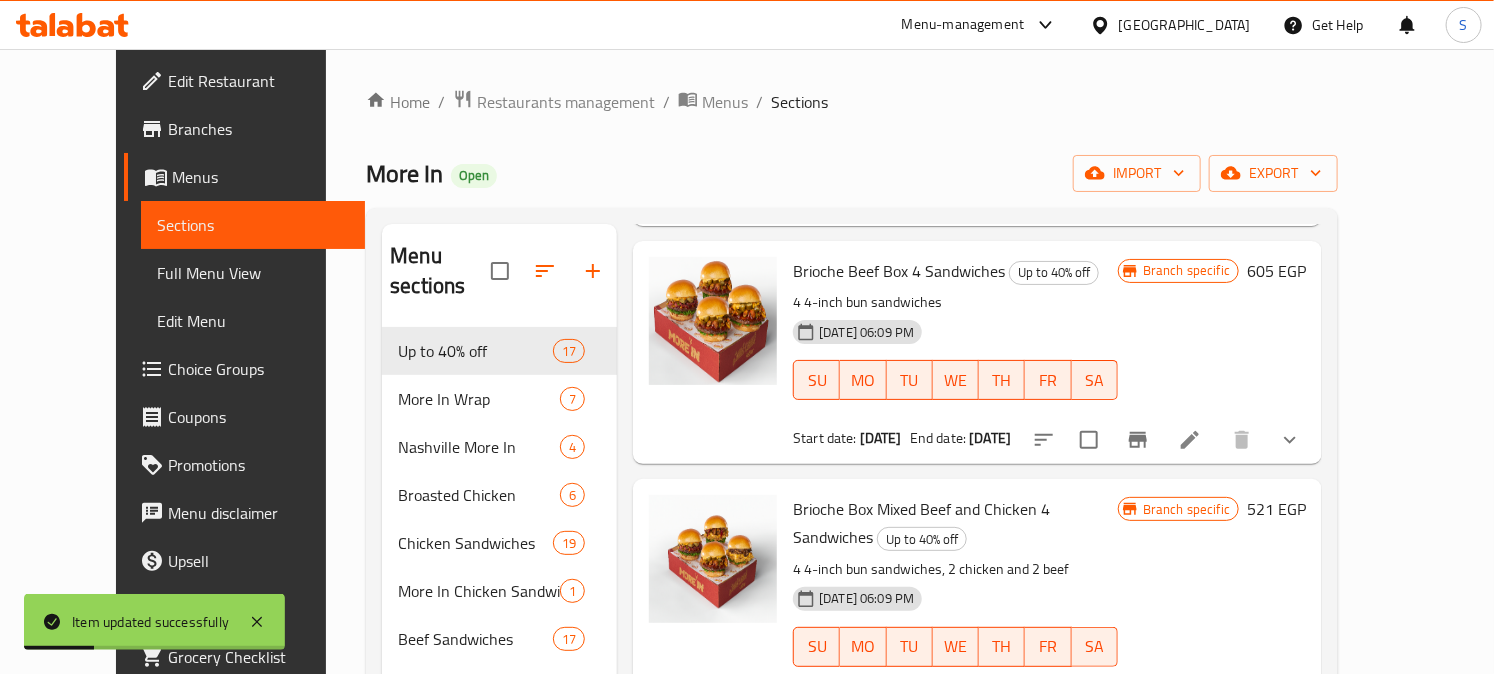 scroll, scrollTop: 1398, scrollLeft: 0, axis: vertical 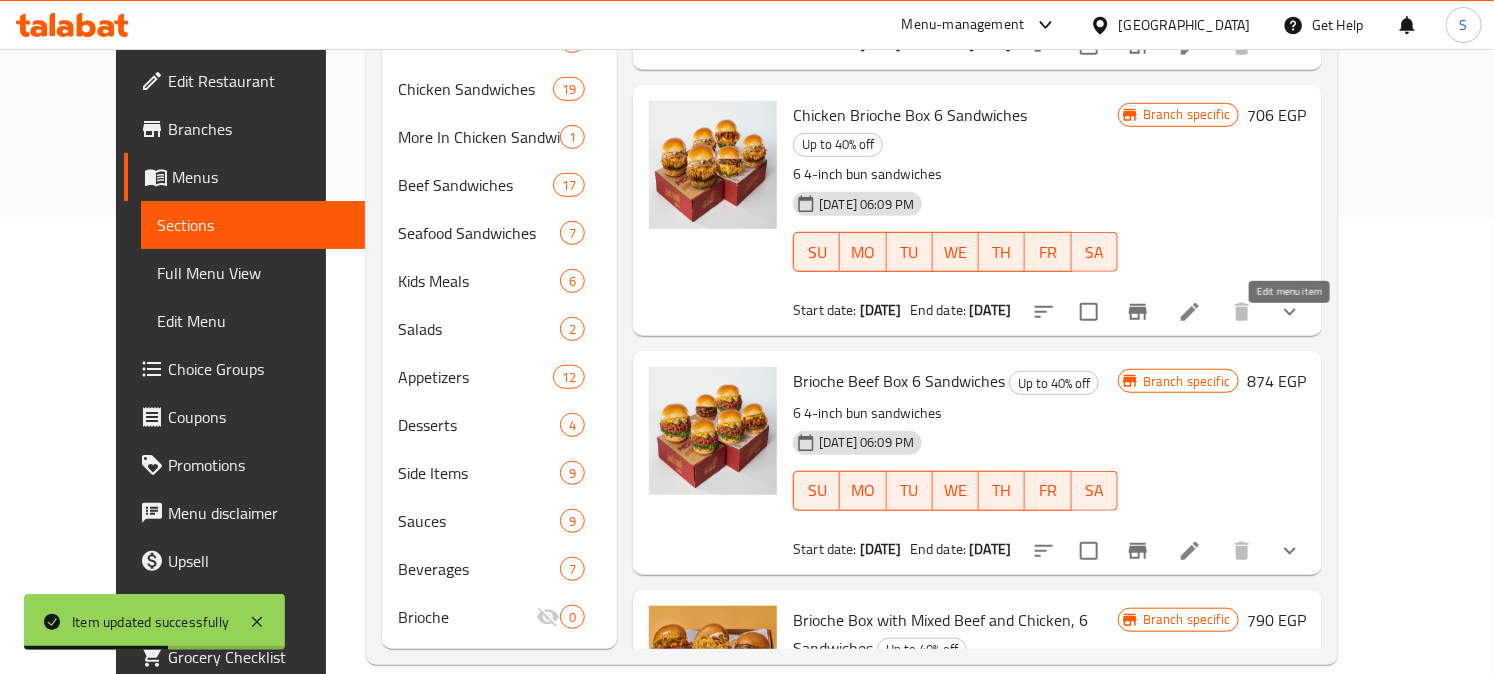 type on "brioche" 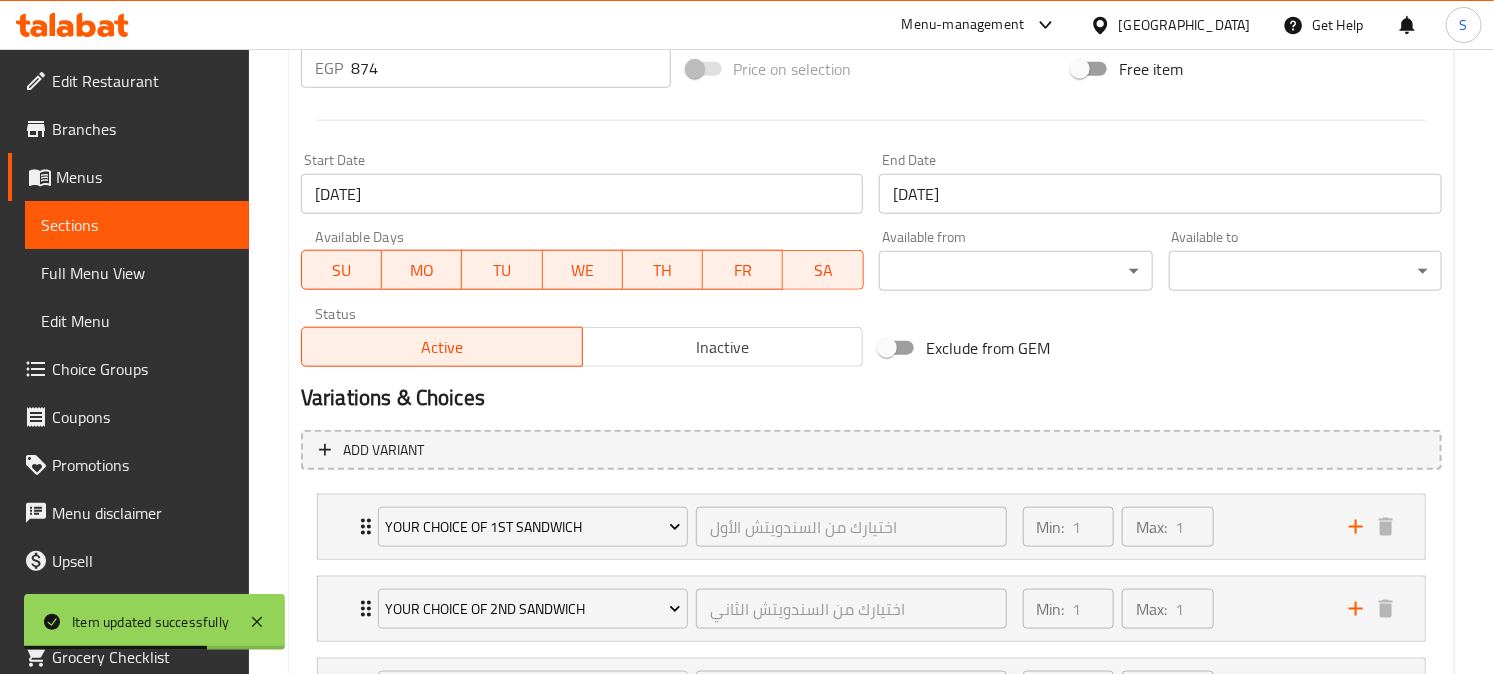 scroll, scrollTop: 777, scrollLeft: 0, axis: vertical 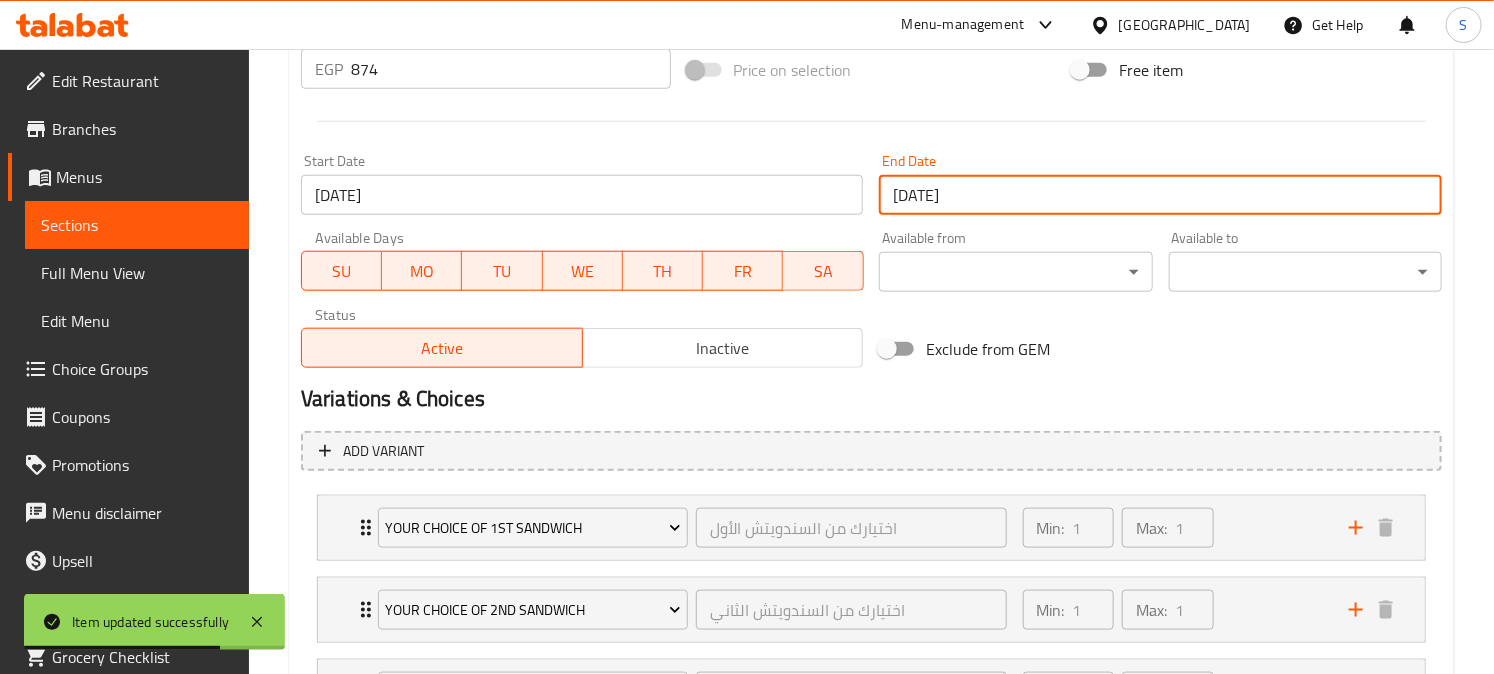 click on "31-12-2026" at bounding box center (1160, 195) 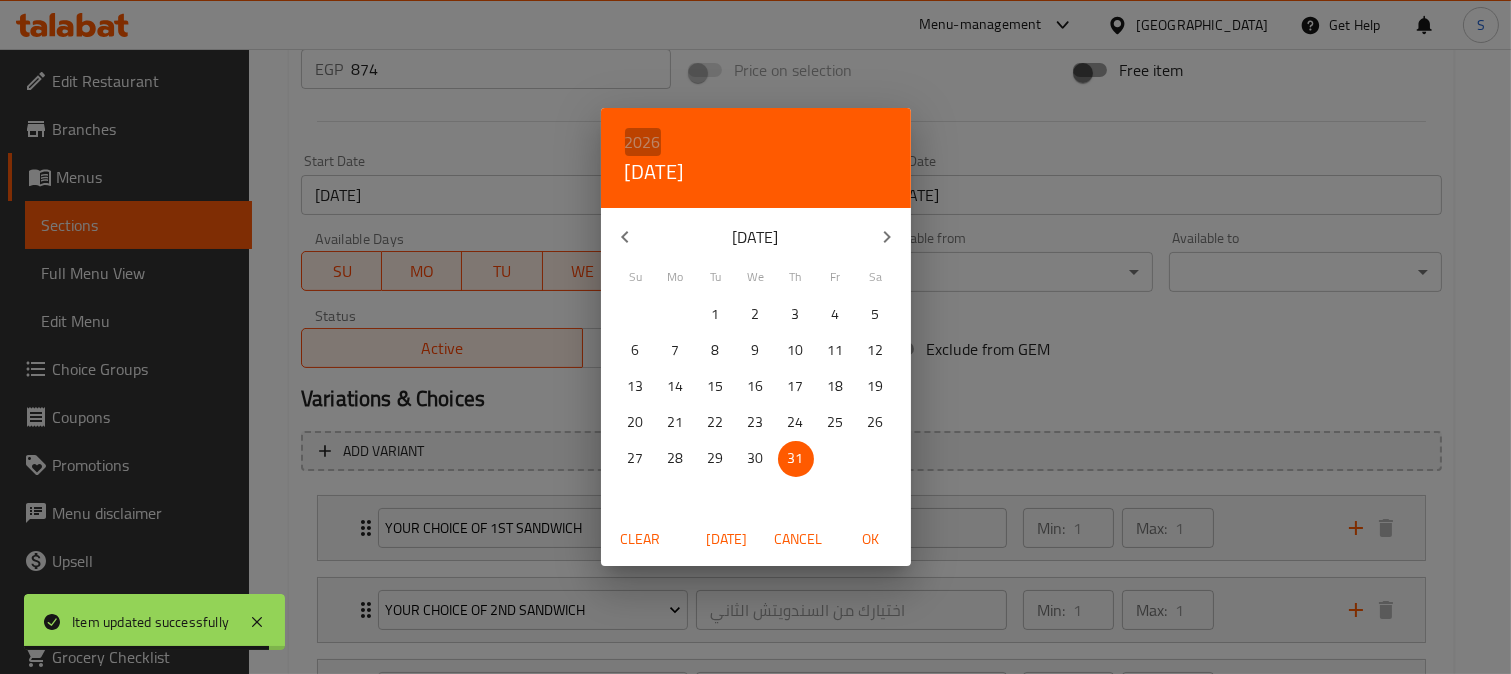 click on "2026" at bounding box center [643, 142] 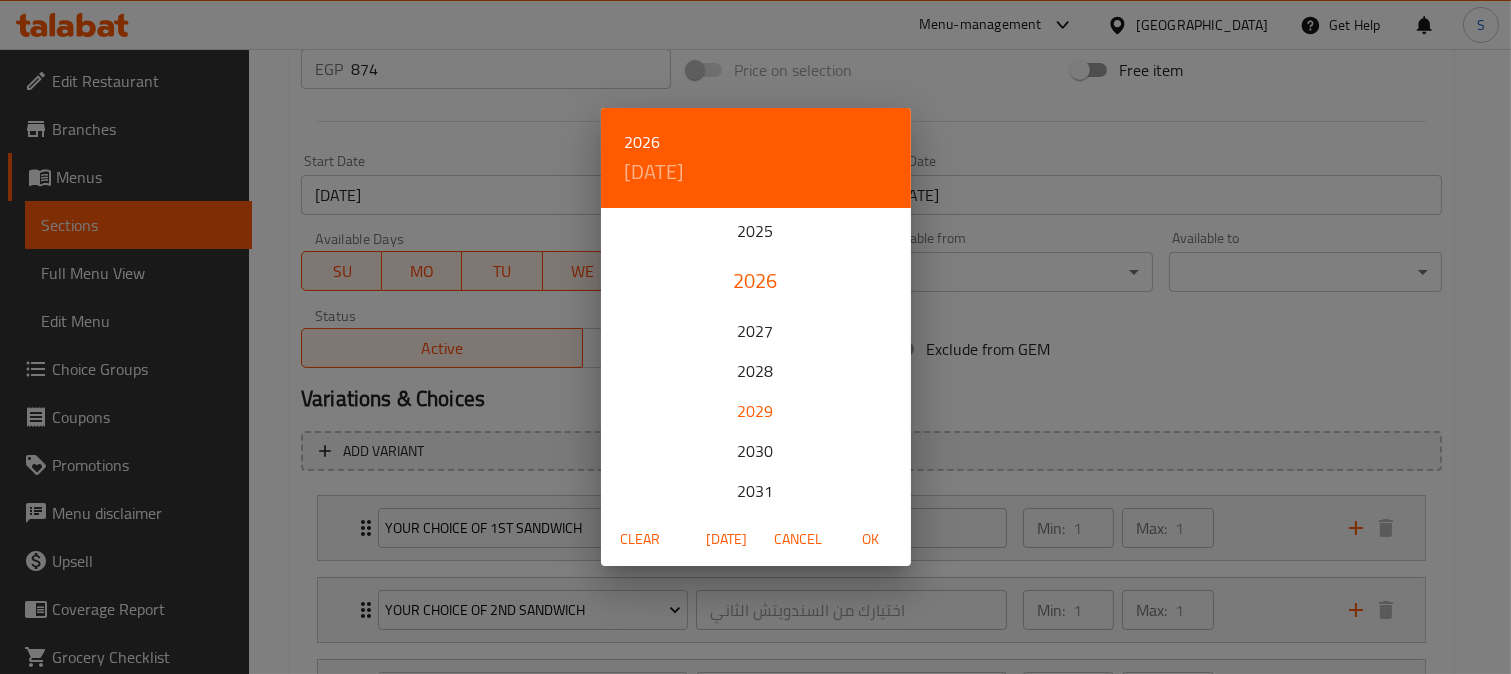 click on "2029" at bounding box center (756, 411) 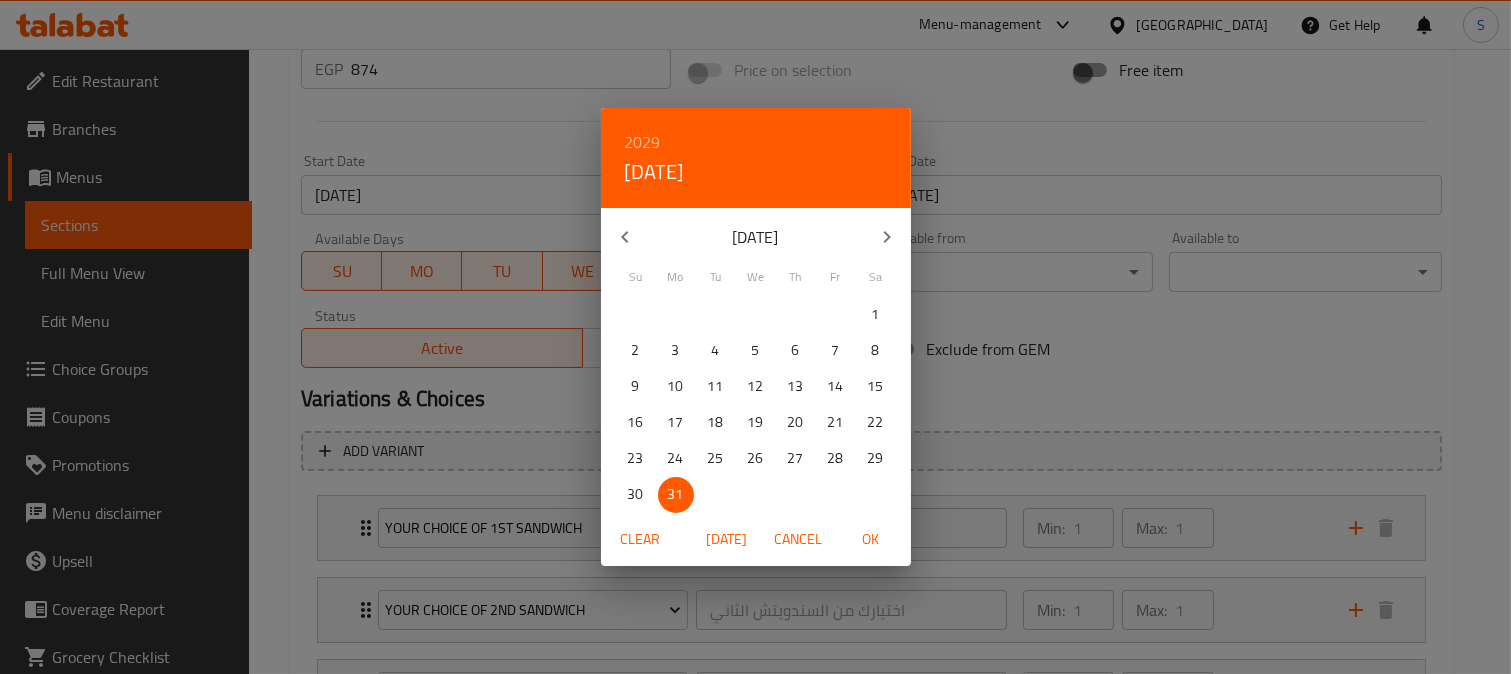 click 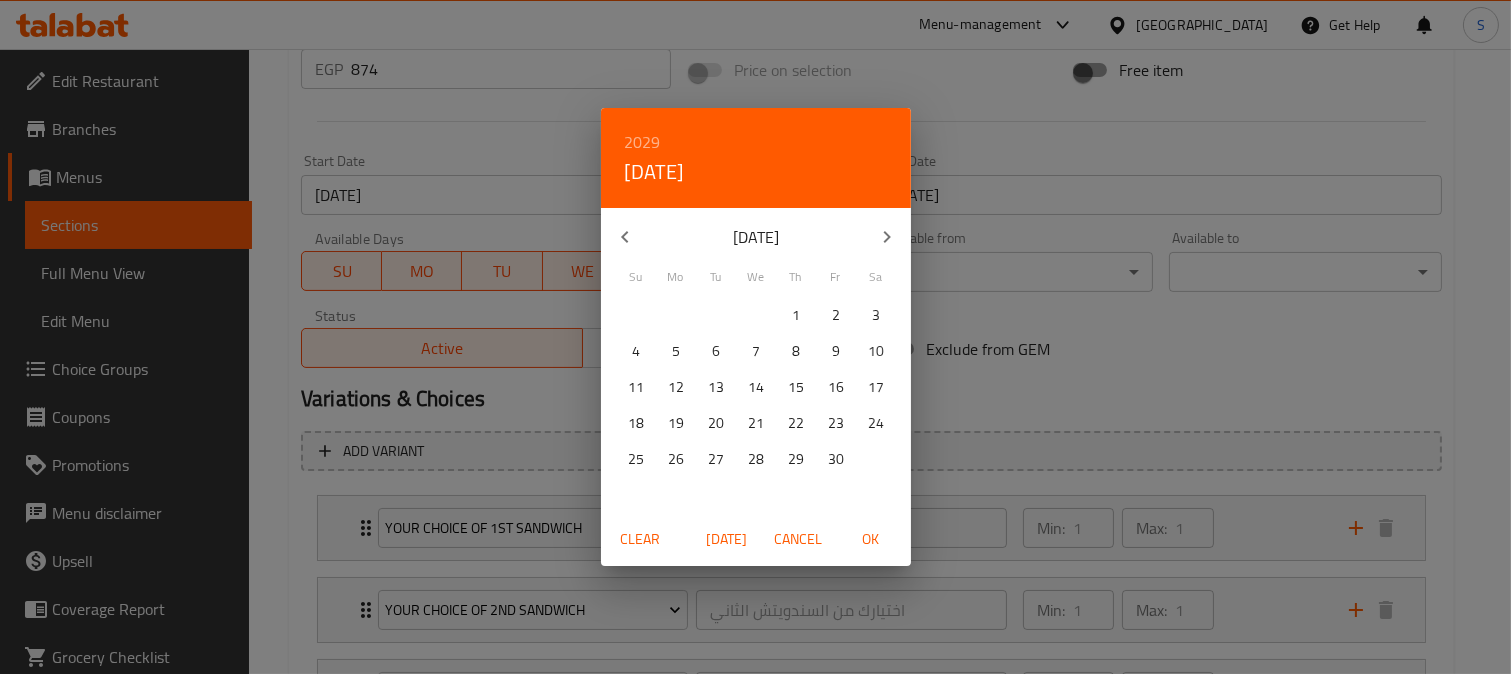 click 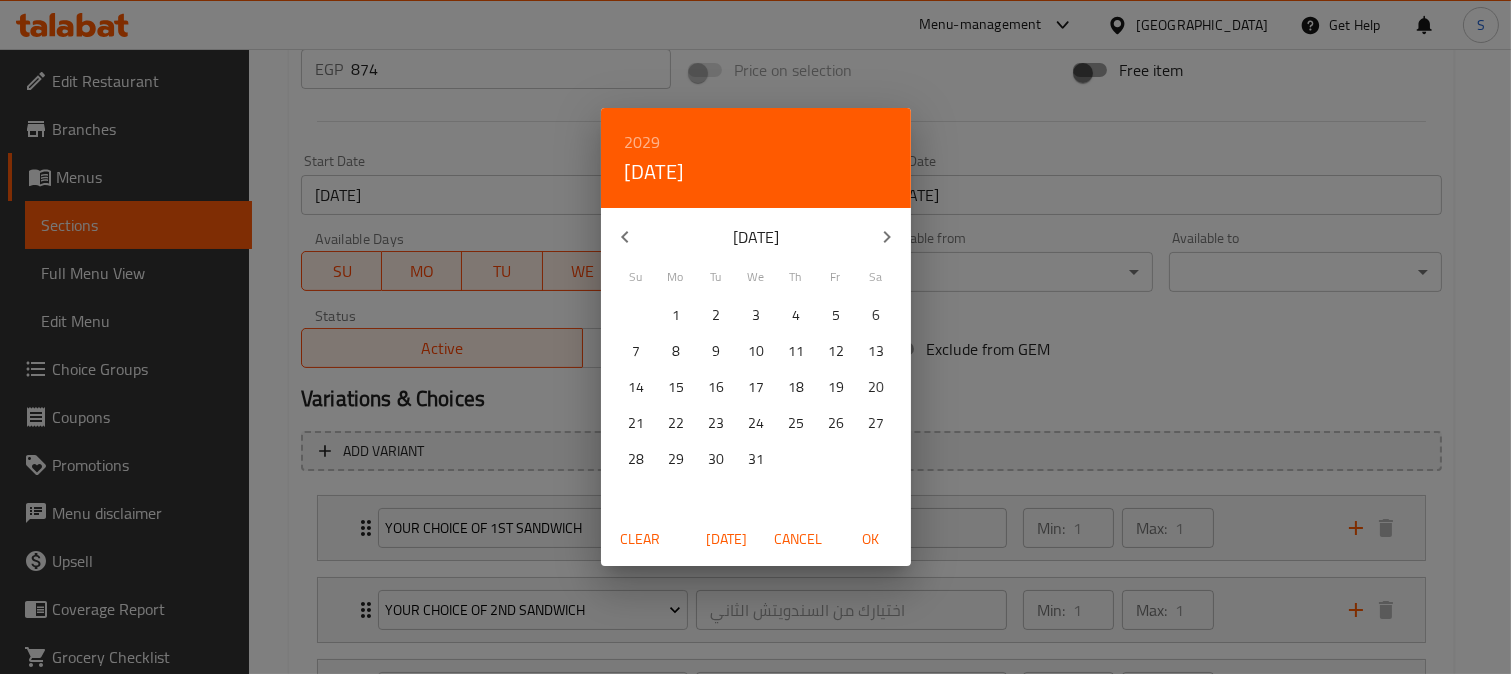 click 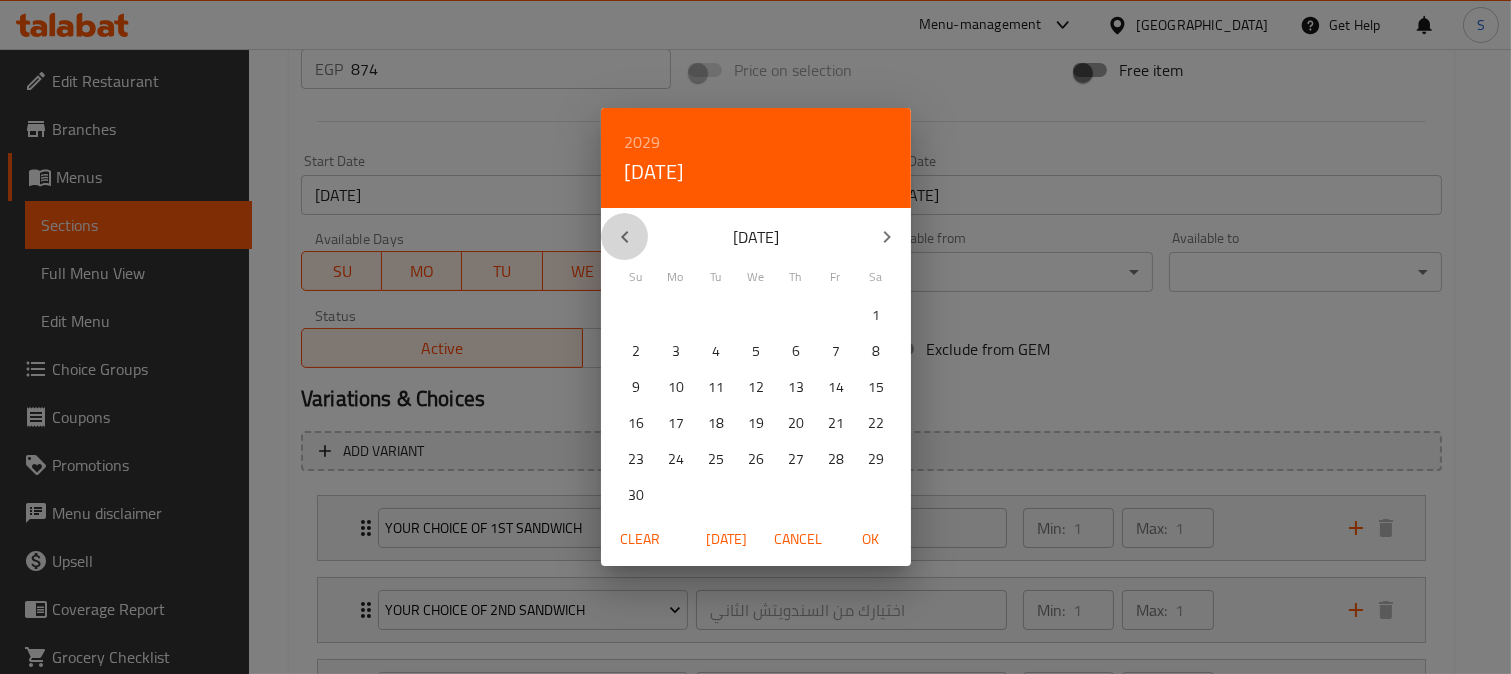 click 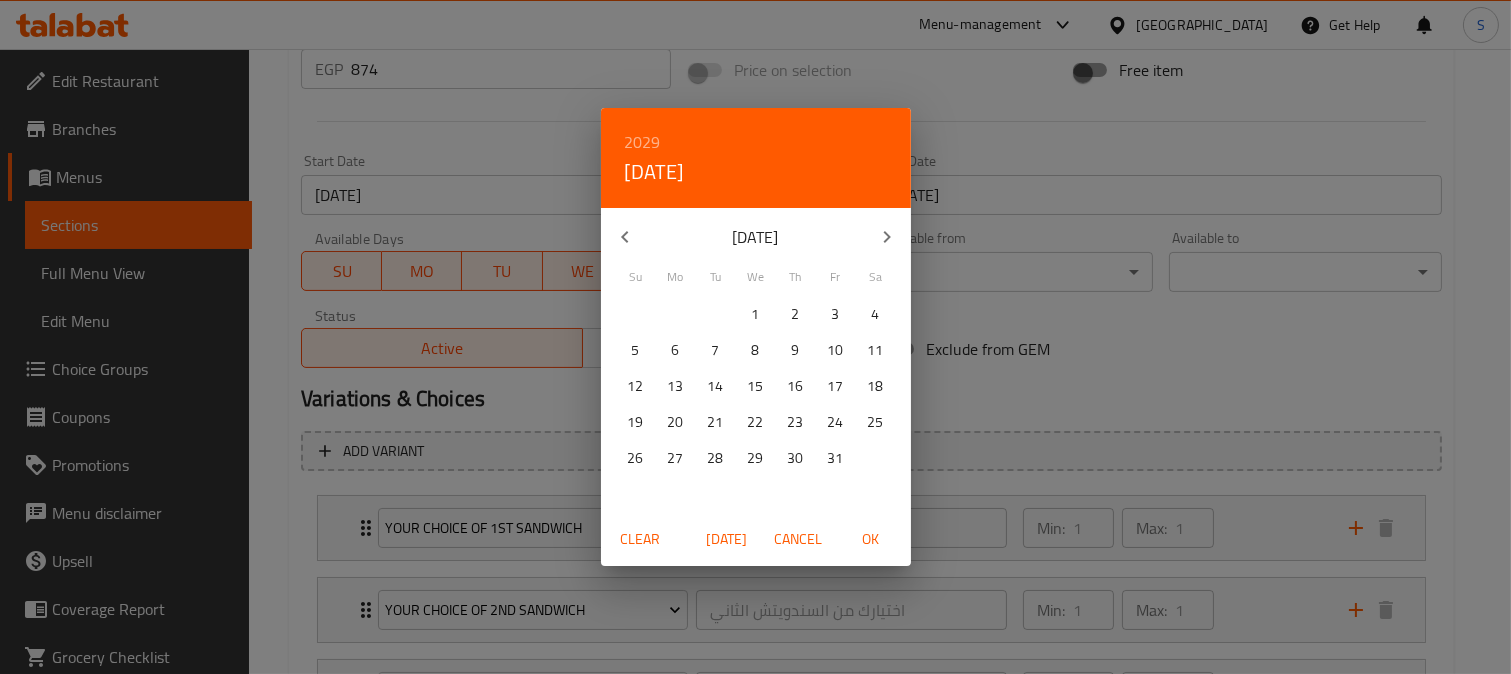click 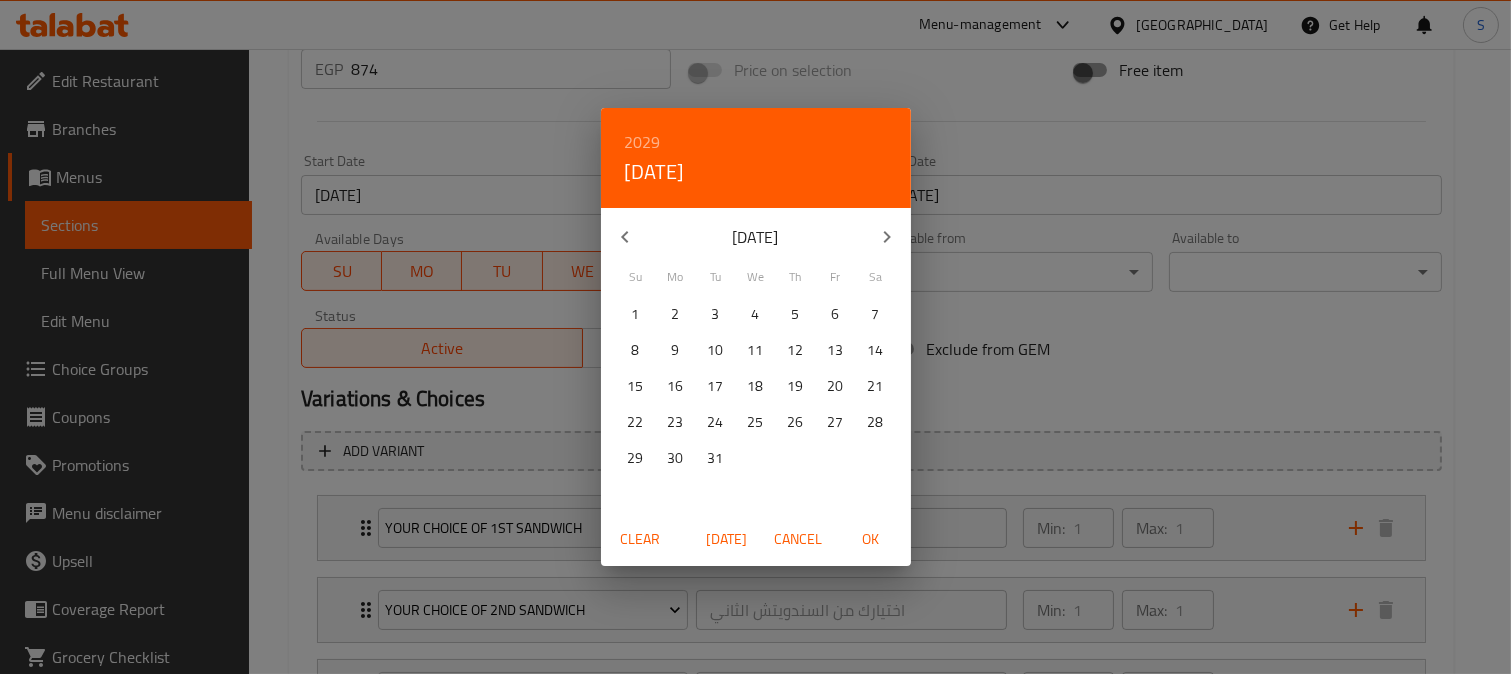 click on "12" at bounding box center (796, 350) 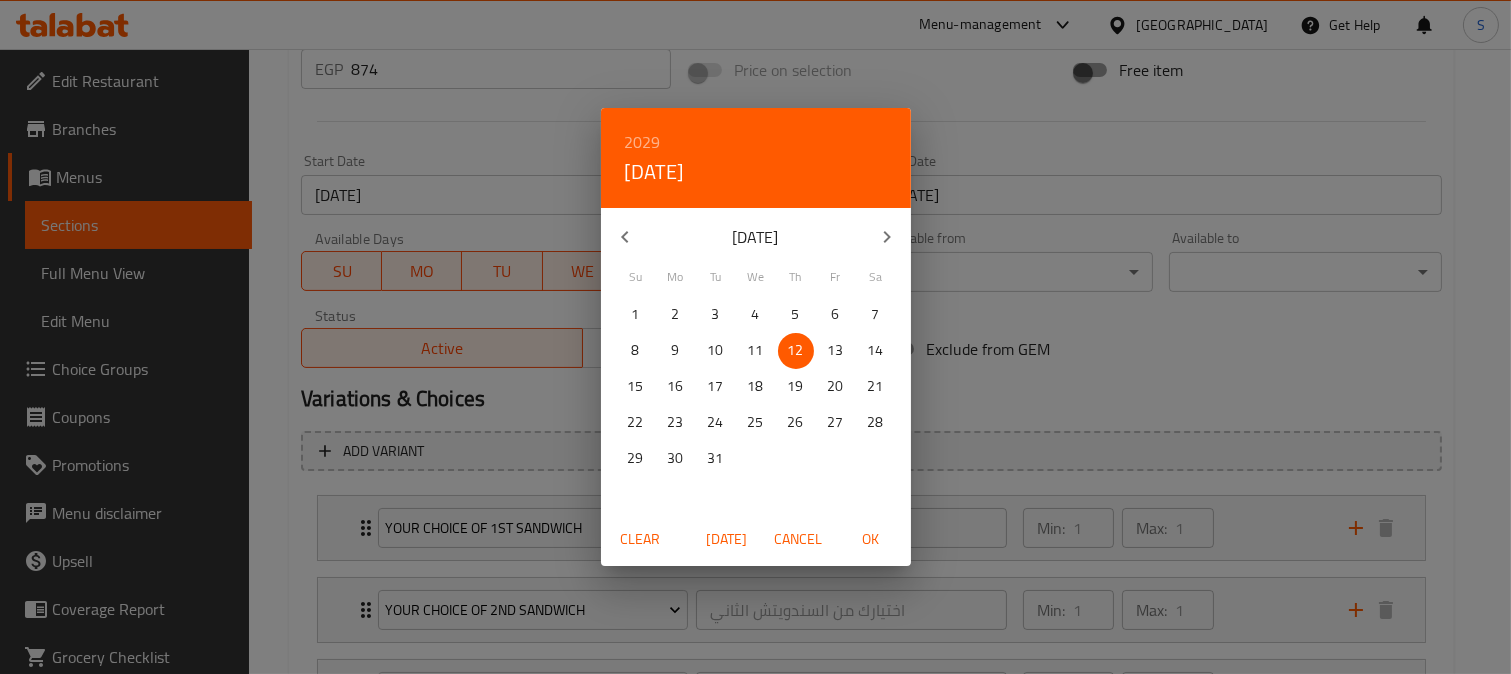 click on "OK" at bounding box center (871, 539) 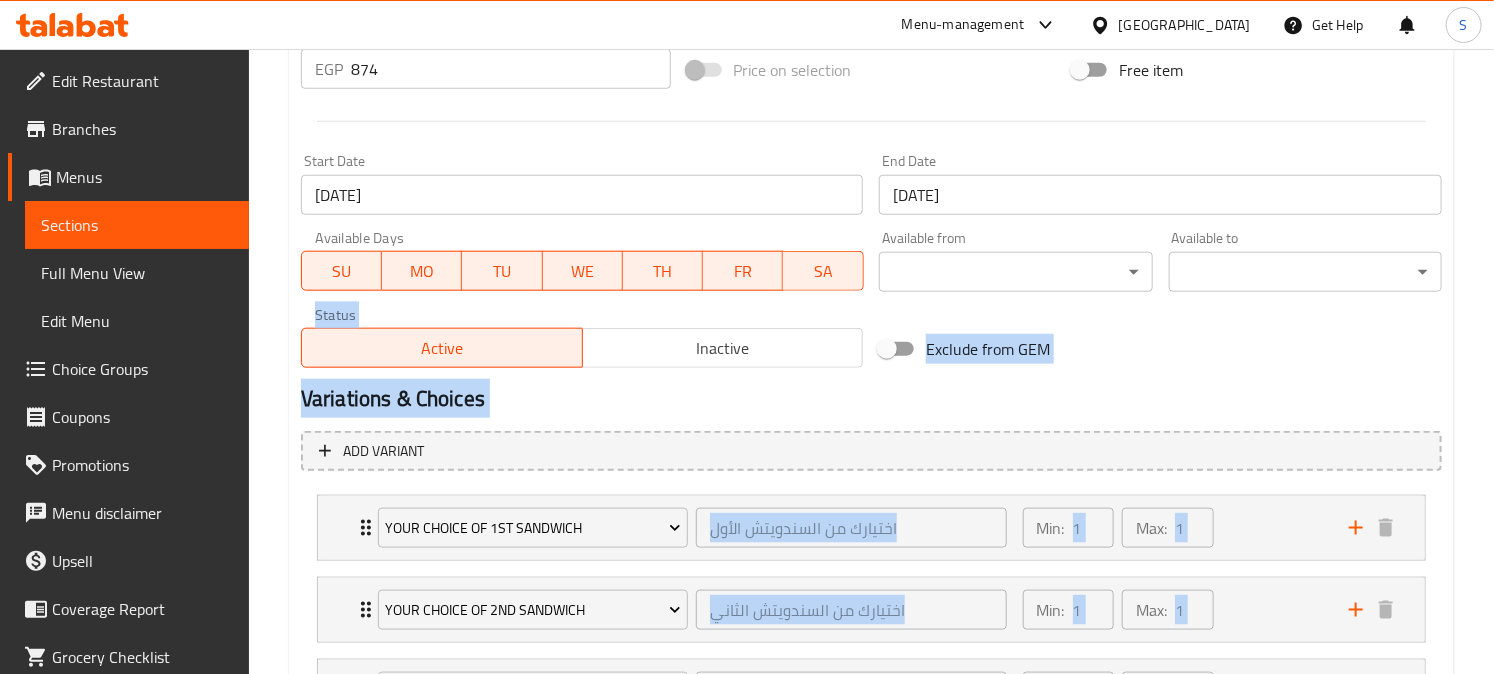 drag, startPoint x: 1483, startPoint y: 367, endPoint x: 1510, endPoint y: 526, distance: 161.27615 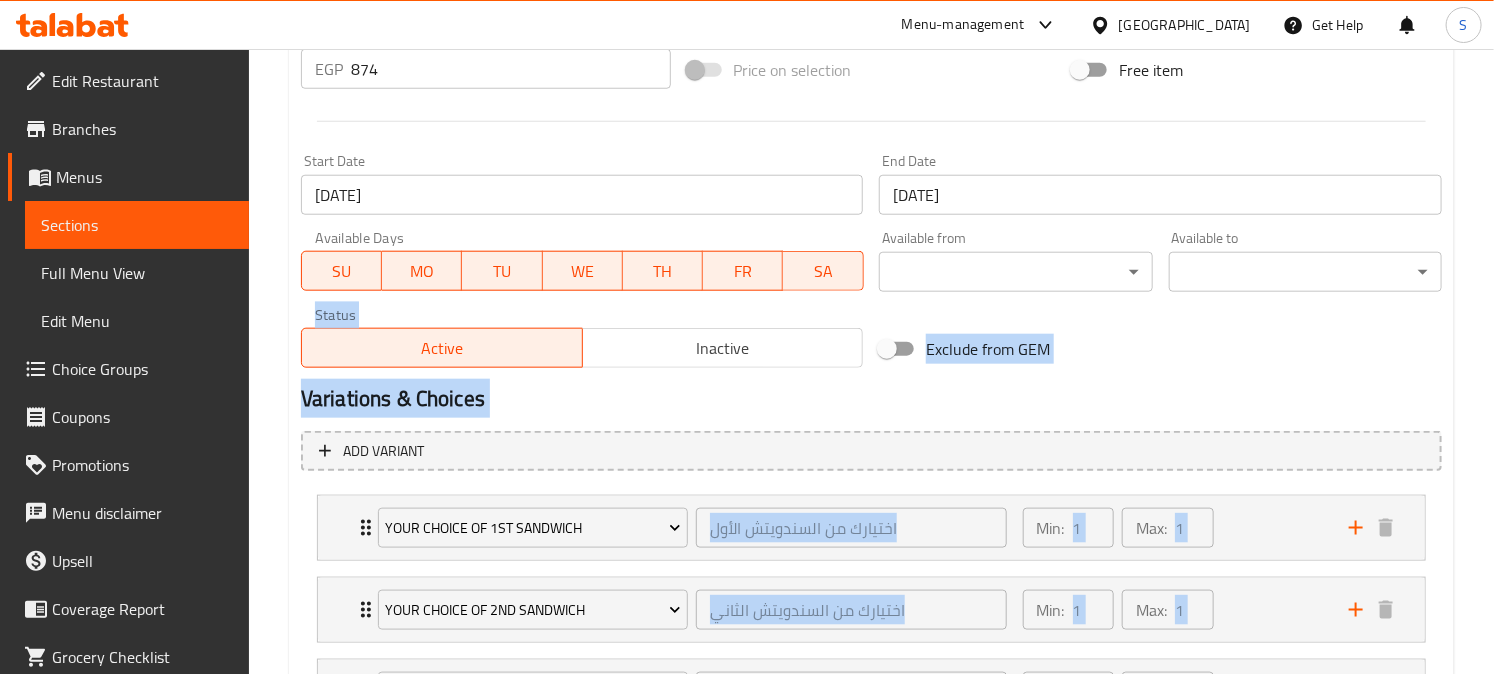 click on "​ Menu-management Egypt Get Help S   Edit Restaurant   Branches   Menus   Sections   Full Menu View   Edit Menu   Choice Groups   Coupons   Promotions   Menu disclaimer   Upsell   Coverage Report   Grocery Checklist  Version:    1.0.0  Get support on:    Support.OpsPlatform Home / Restaurants management / Menus / Sections / item / update Up to 40% off  section Update Brioche Beef Box 6 Sandwiches Change Image Size: 1200 x 800 px / Image formats: jpg, png / 5MB Max. Item name (En)   * Brioche Beef Box 6 Sandwiches Item name (En)  * Item name (Ar)   * بوكس بريوش بيف 6 ساندوتش Item name (Ar)  * Description (En) 6 4-inch bun sandwiches Description (En) Description (Ar)  6 ساندوتش كيزر حجم 4 انش   Description (Ar) Product barcode Product barcode Product sku Product sku Price   * EGP 874 Price  * Price on selection Free item Start Date 02-06-2025 Start Date End Date 12-07-2029 End Date Available Days SU MO TU WE TH FR SA Available from ​ ​ Available to ​ ​ ​" at bounding box center (747, -440) 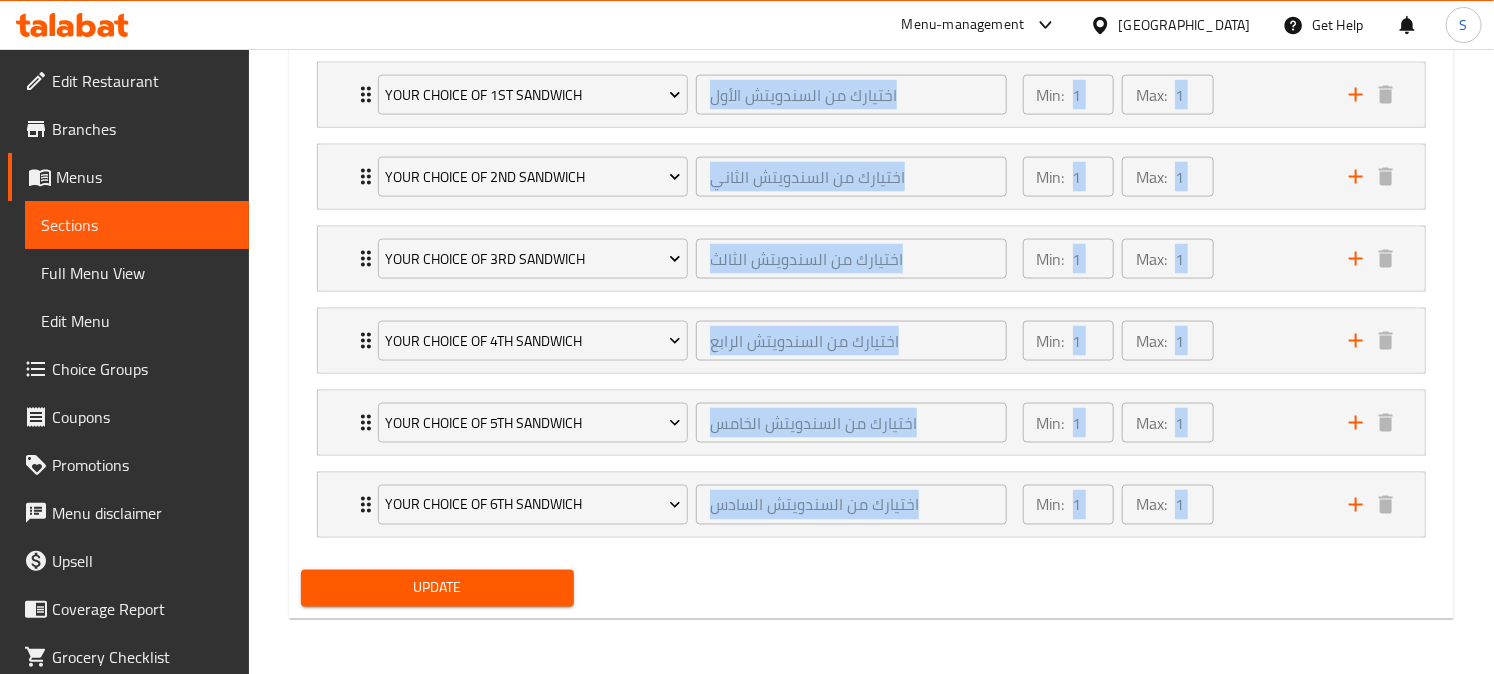 drag, startPoint x: 531, startPoint y: 582, endPoint x: 515, endPoint y: 533, distance: 51.546097 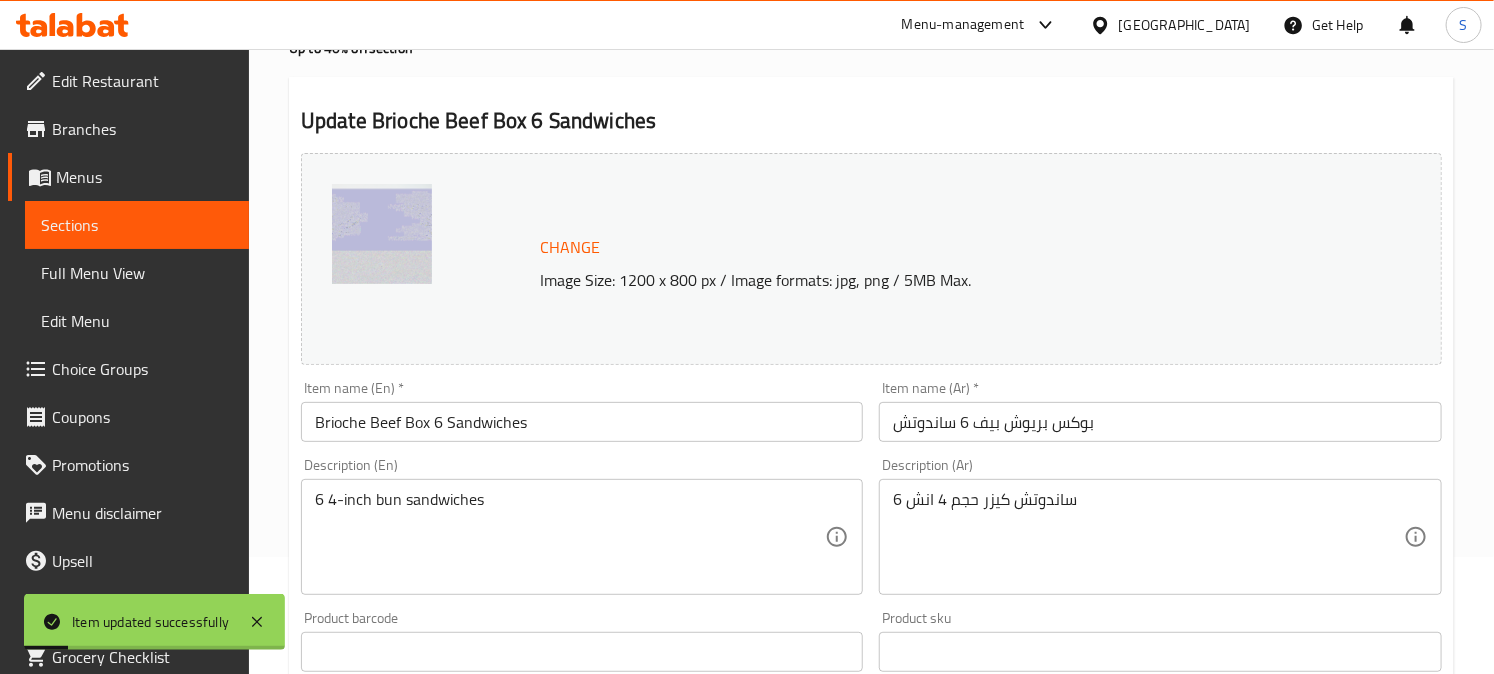 scroll, scrollTop: 0, scrollLeft: 0, axis: both 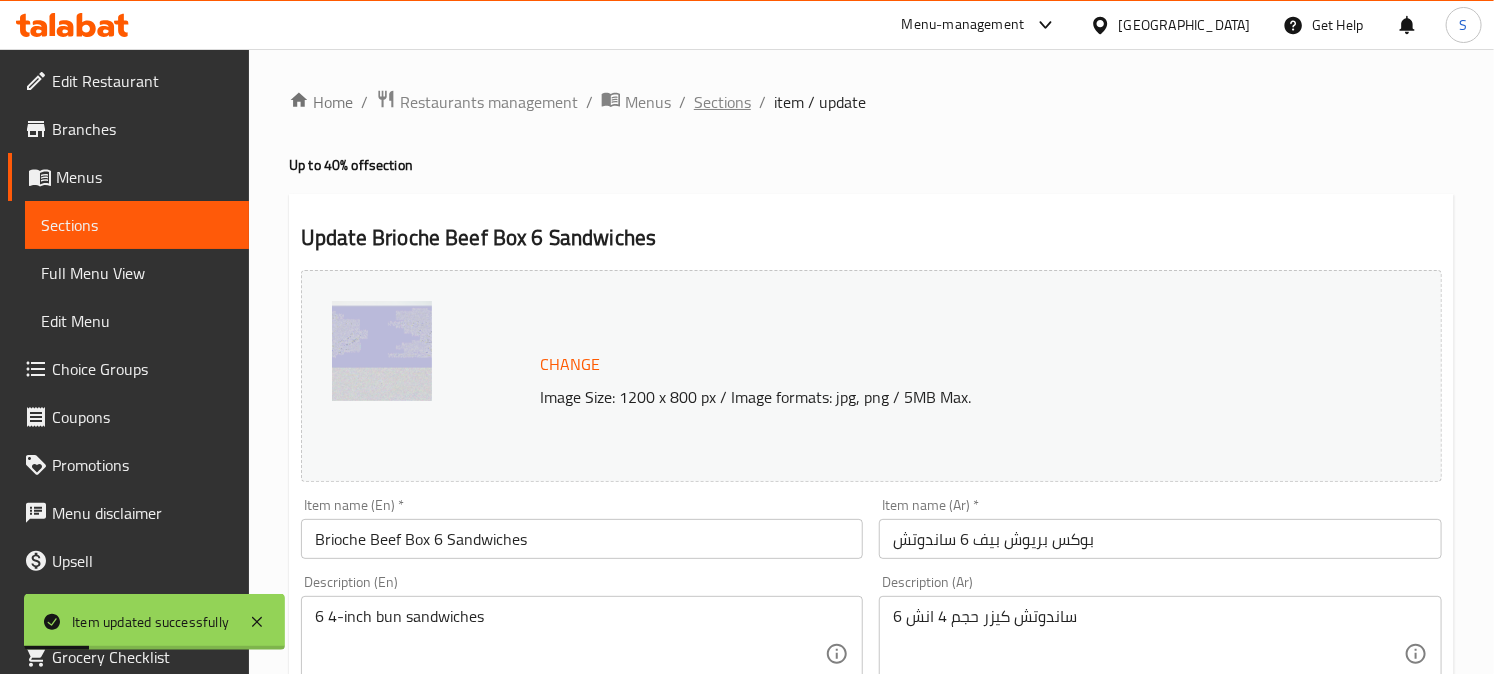click on "Sections" at bounding box center (722, 102) 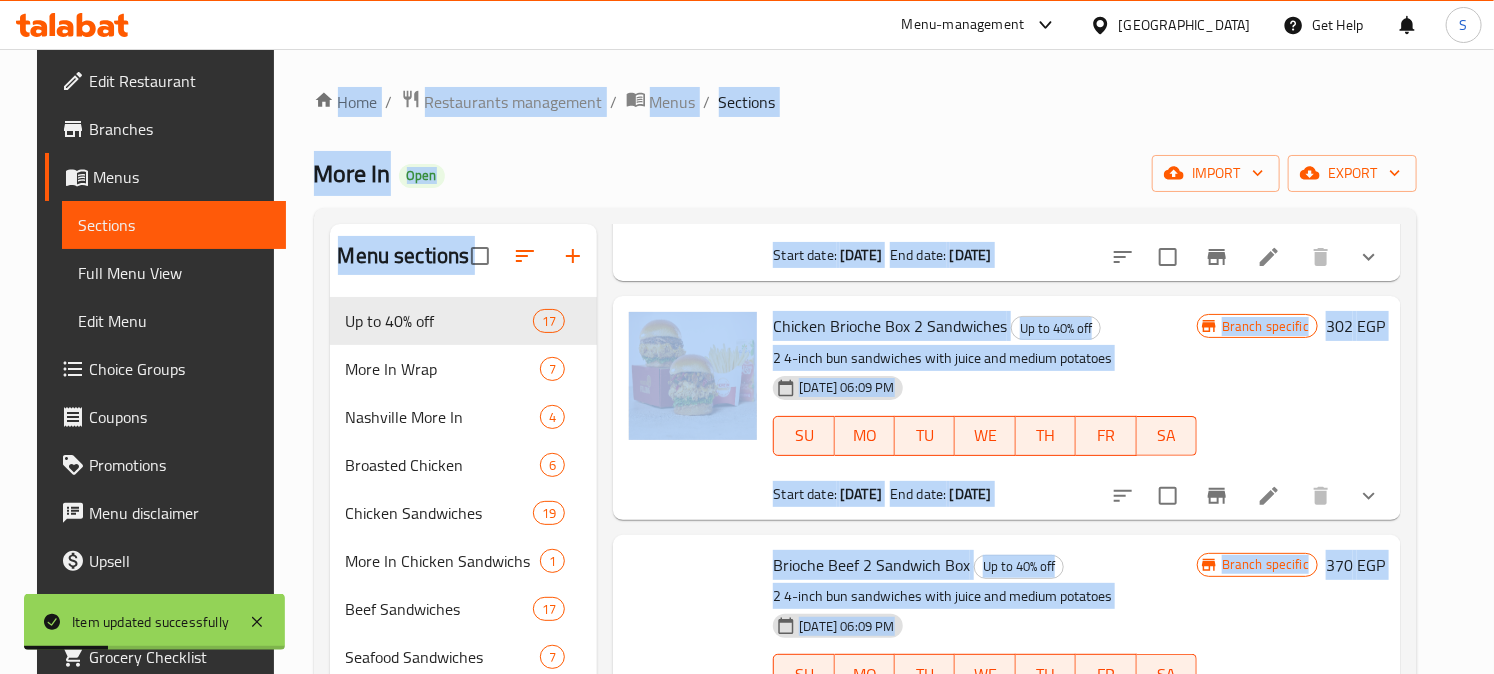 scroll, scrollTop: 777, scrollLeft: 0, axis: vertical 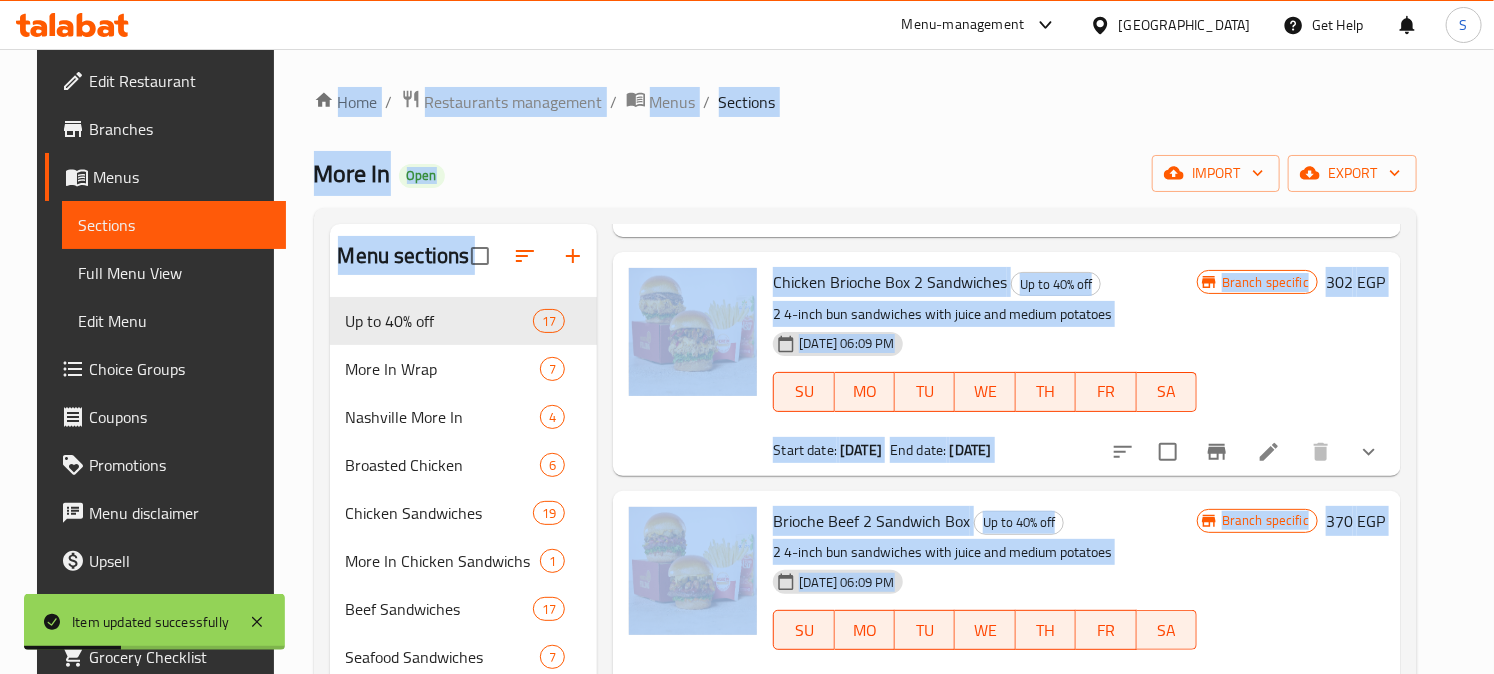 click on "Home / Restaurants management / Menus / Sections More In Open import export Menu sections Up to 40% off 17 More In Wrap 7 Nashville More In 4 Broasted Chicken 6 Chicken Sandwiches 19 More In Chicken Sandwichs 1 Beef  Sandwiches 17 Seafood Sandwiches 7 Kids Meals 6 Salads 2 Appetizers 12 Desserts 4 Side Items 9 Sauces 9 Beverages 7 Brioche 0 Menu items Add Sort Manage items 1 Single Chicken Sandwich Offer   Up to 40% off Served with medium french fries and coca-cola can 30-08-2024 06:09 PM SU MO TU WE TH FR SA Start date:    03-12-2024 End date:    12-07-2029 Branch specific 233   EGP Meal With Beverage Offer   Up to 40% off Your choice of magnum sandwich served with medium french fries and drink of your choice  30-08-2024 06:09 PM SU MO TU WE TH FR SA Start date:    03-12-2024 End date:    12-07-2029 Branch specific 255   EGP Dweto Large More In Offer   Up to 40% off 2 Single sandwiches, medium French fries and 1 cans. 30-08-2024 06:09 PM SU MO TU WE TH FR SA Start date:    03-12-2024 End date:    12-07-2029" at bounding box center (866, 589) 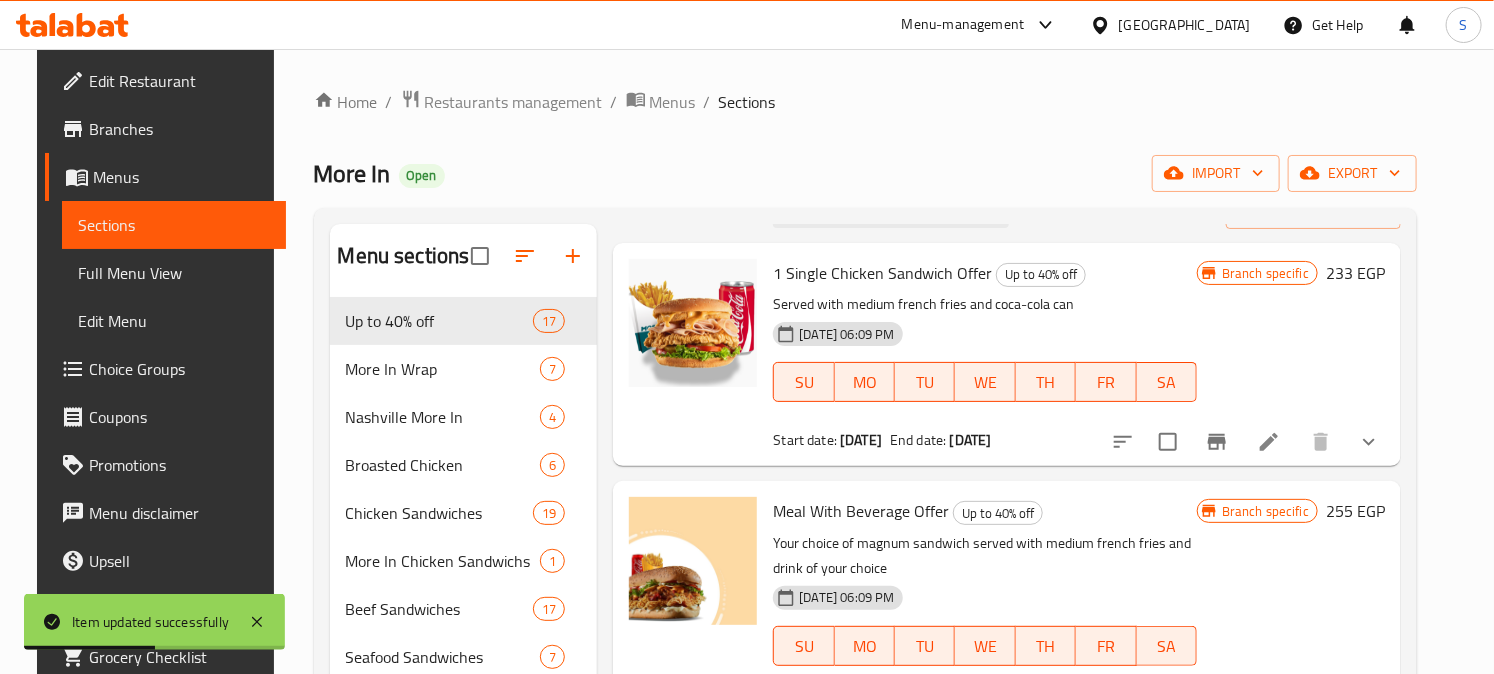 scroll, scrollTop: 0, scrollLeft: 0, axis: both 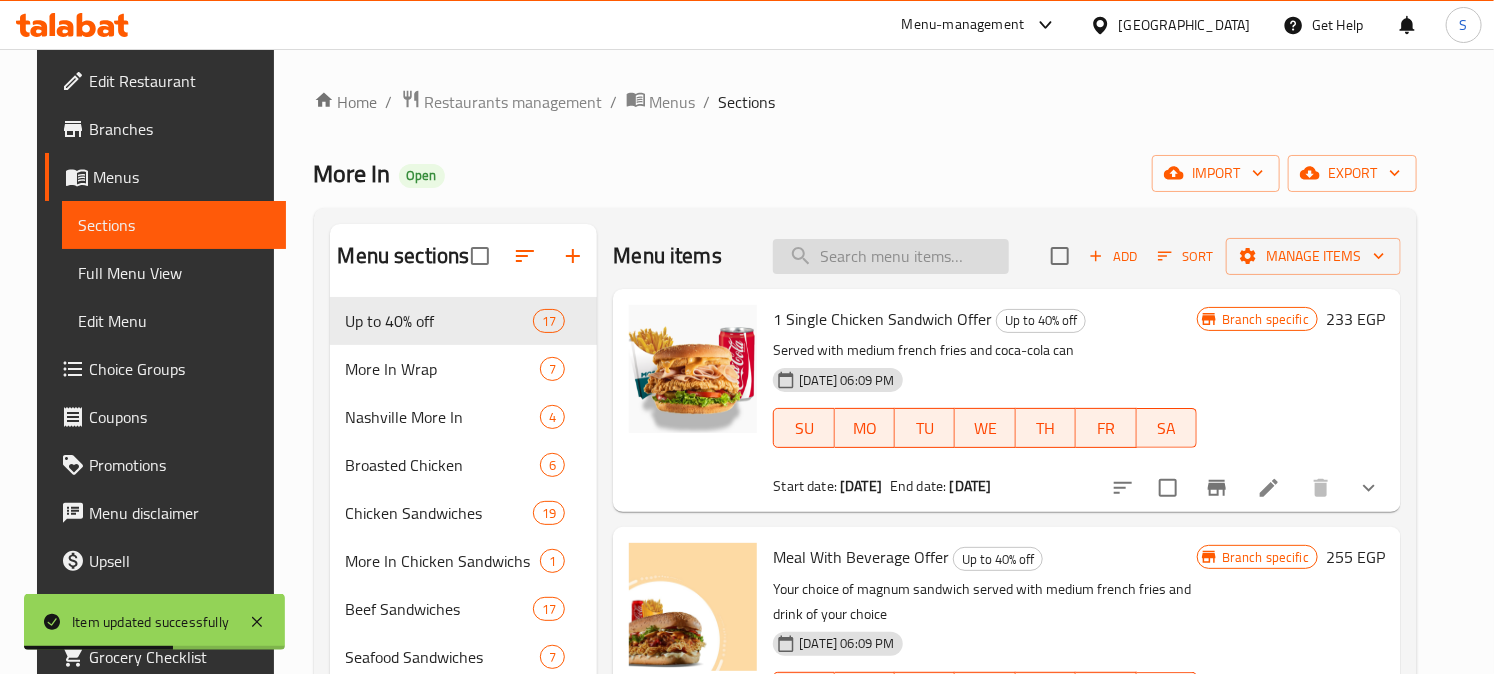 click at bounding box center (891, 256) 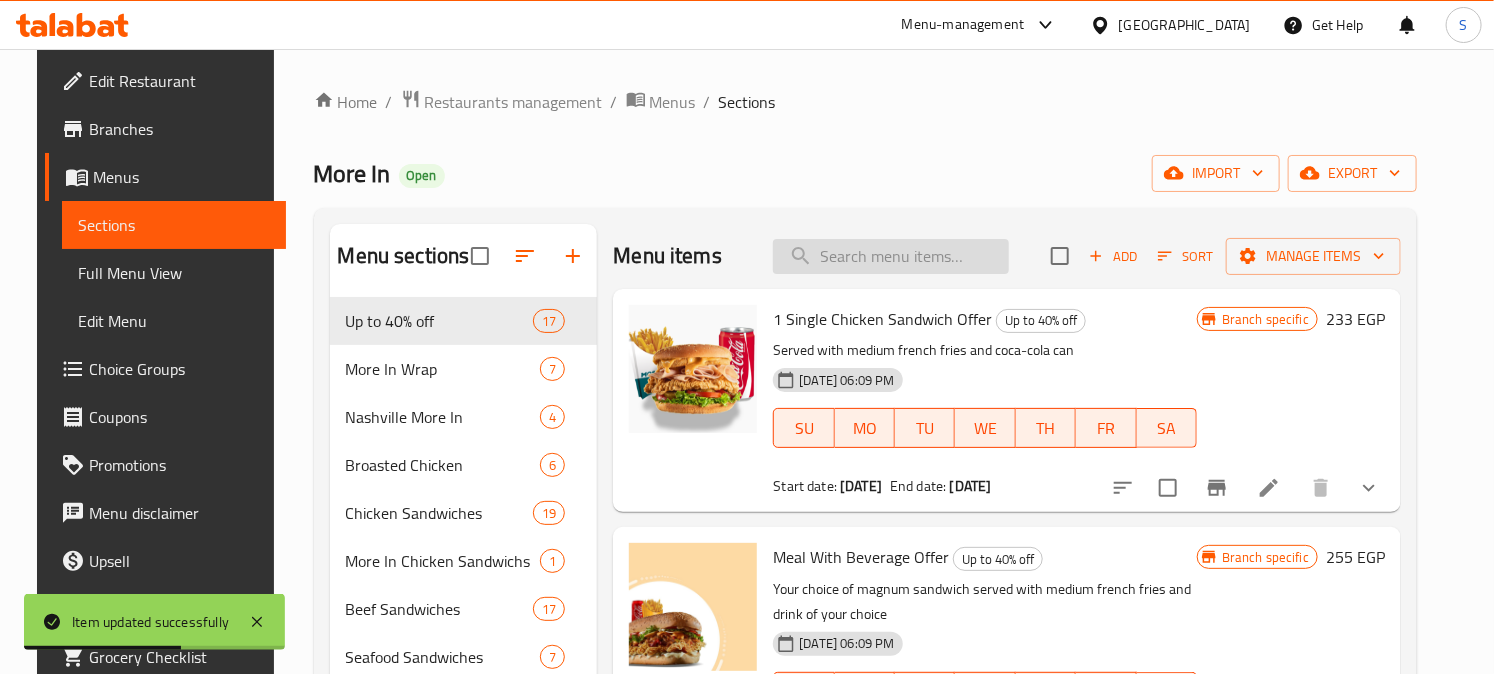 paste on "brioche" 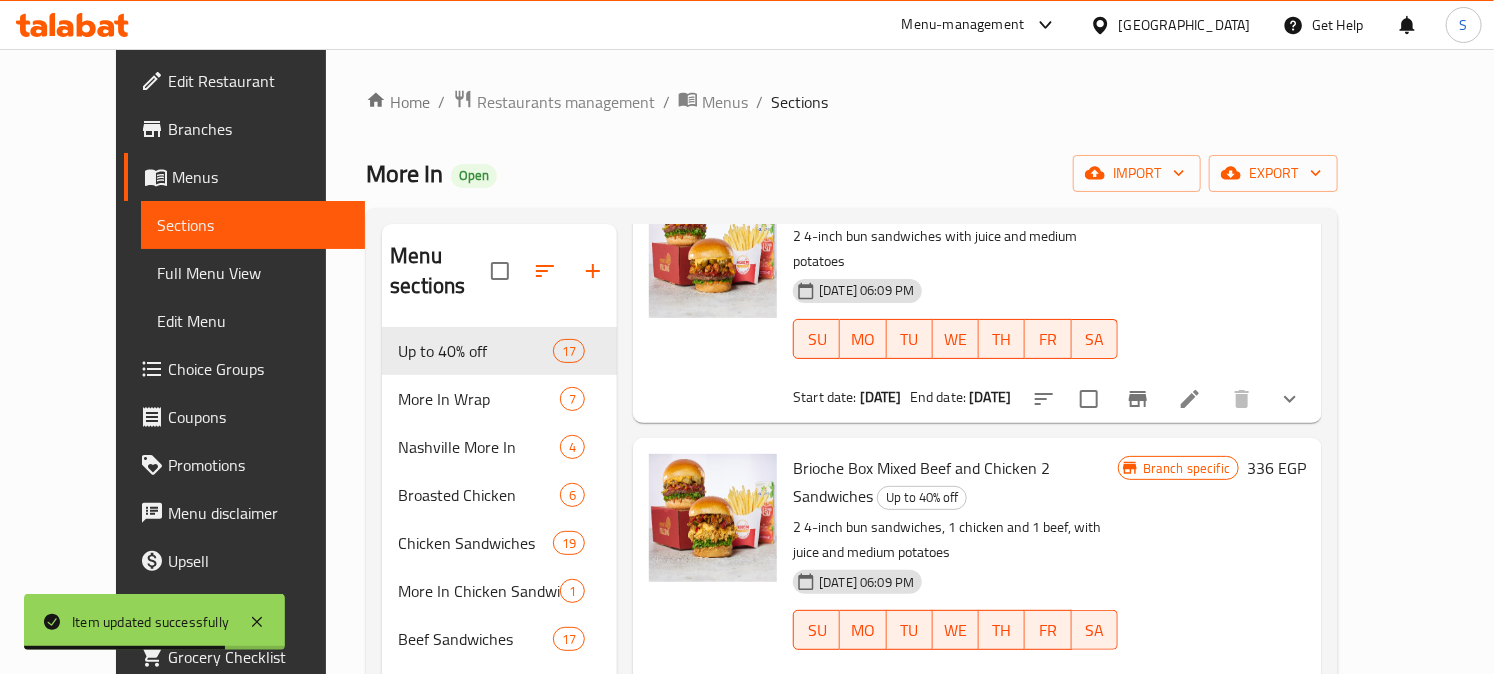 scroll, scrollTop: 978, scrollLeft: 0, axis: vertical 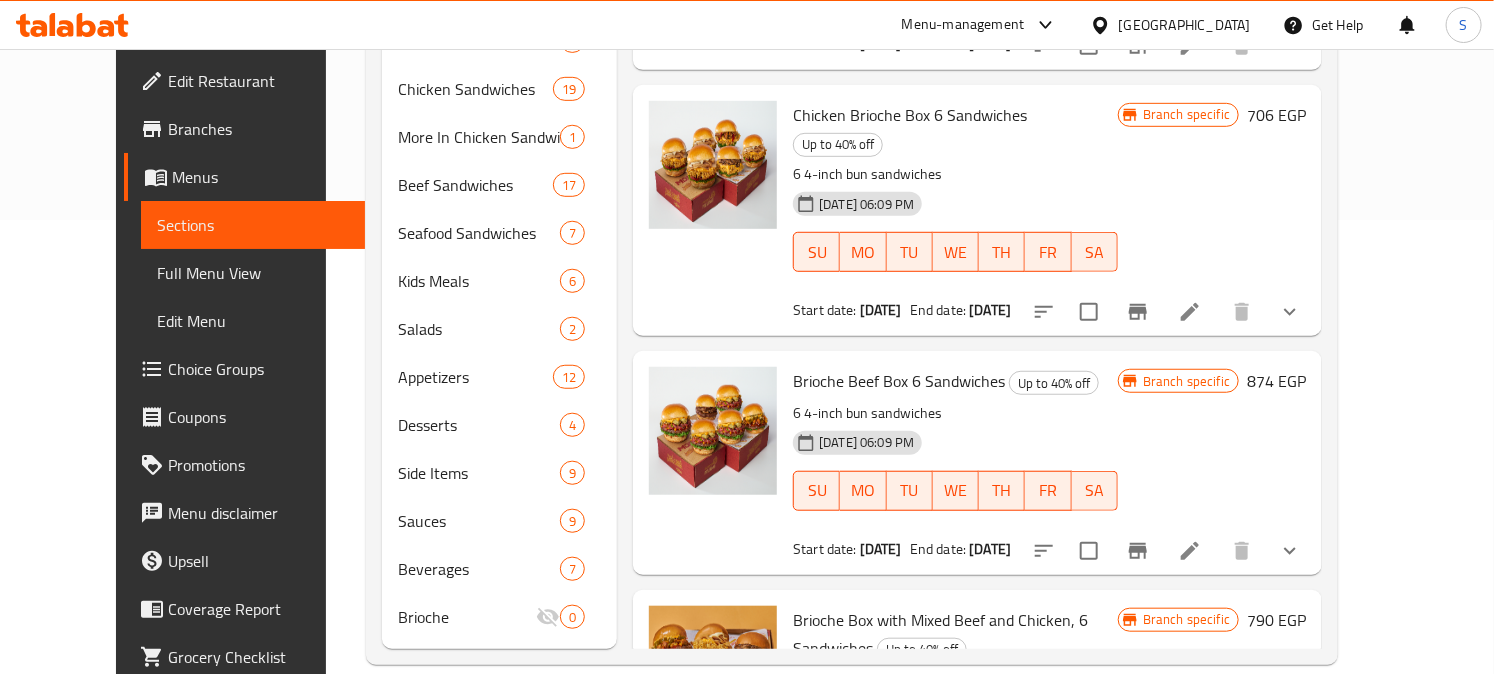type on "brioche" 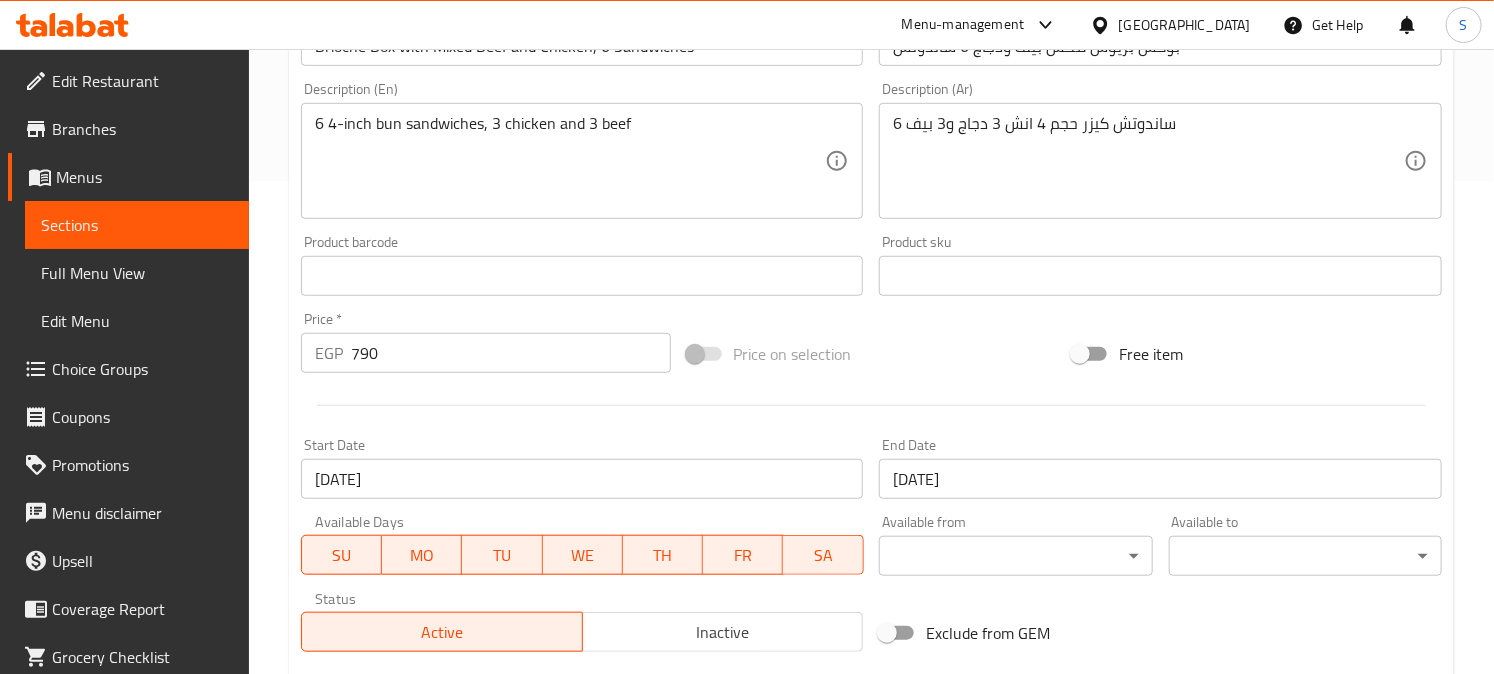 scroll, scrollTop: 666, scrollLeft: 0, axis: vertical 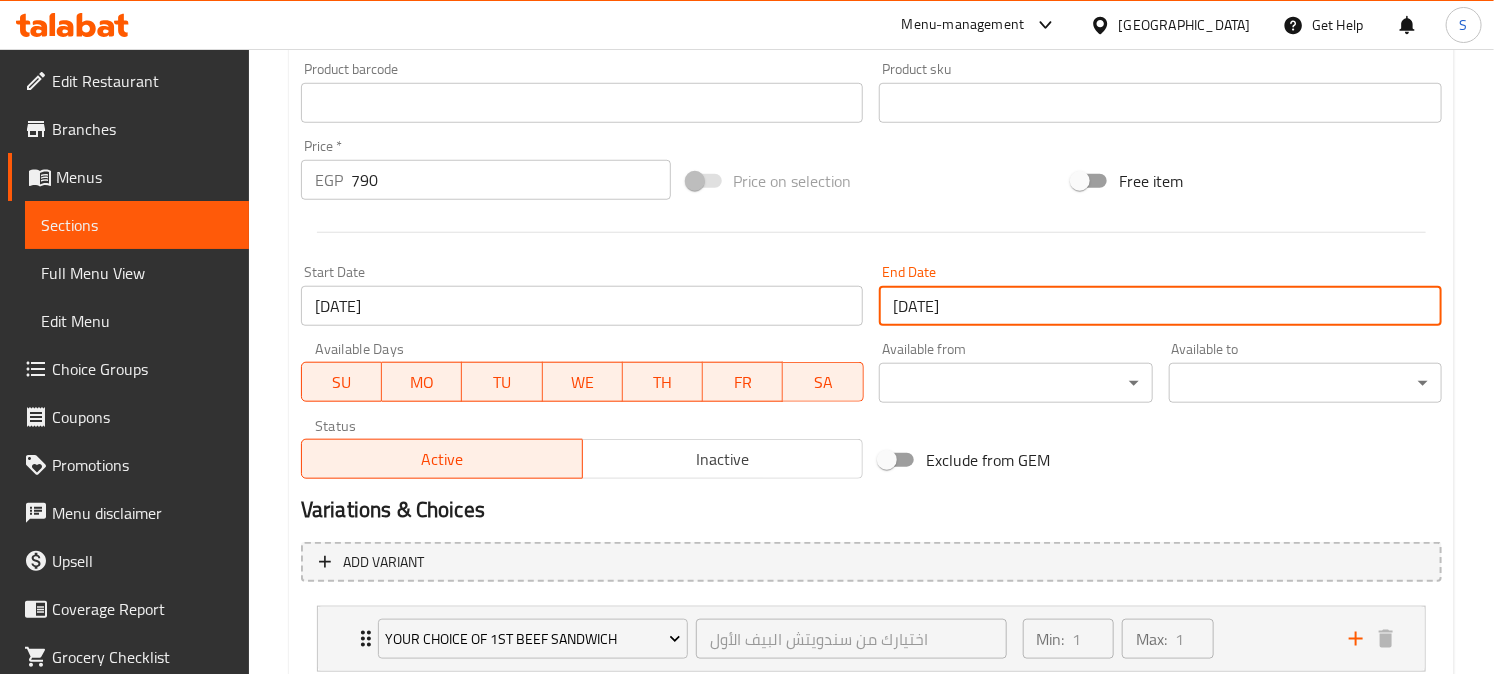 click on "31-12-2026" at bounding box center (1160, 306) 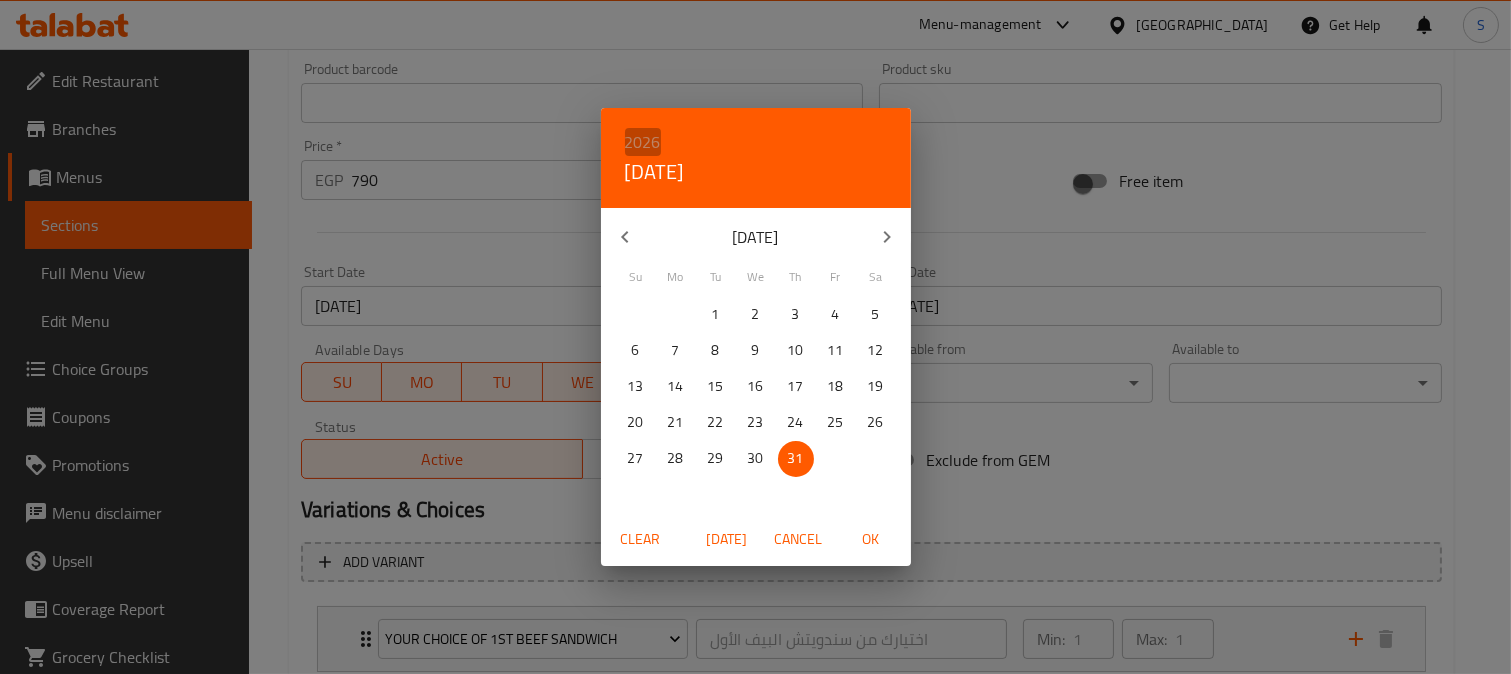 click on "2026" at bounding box center [643, 142] 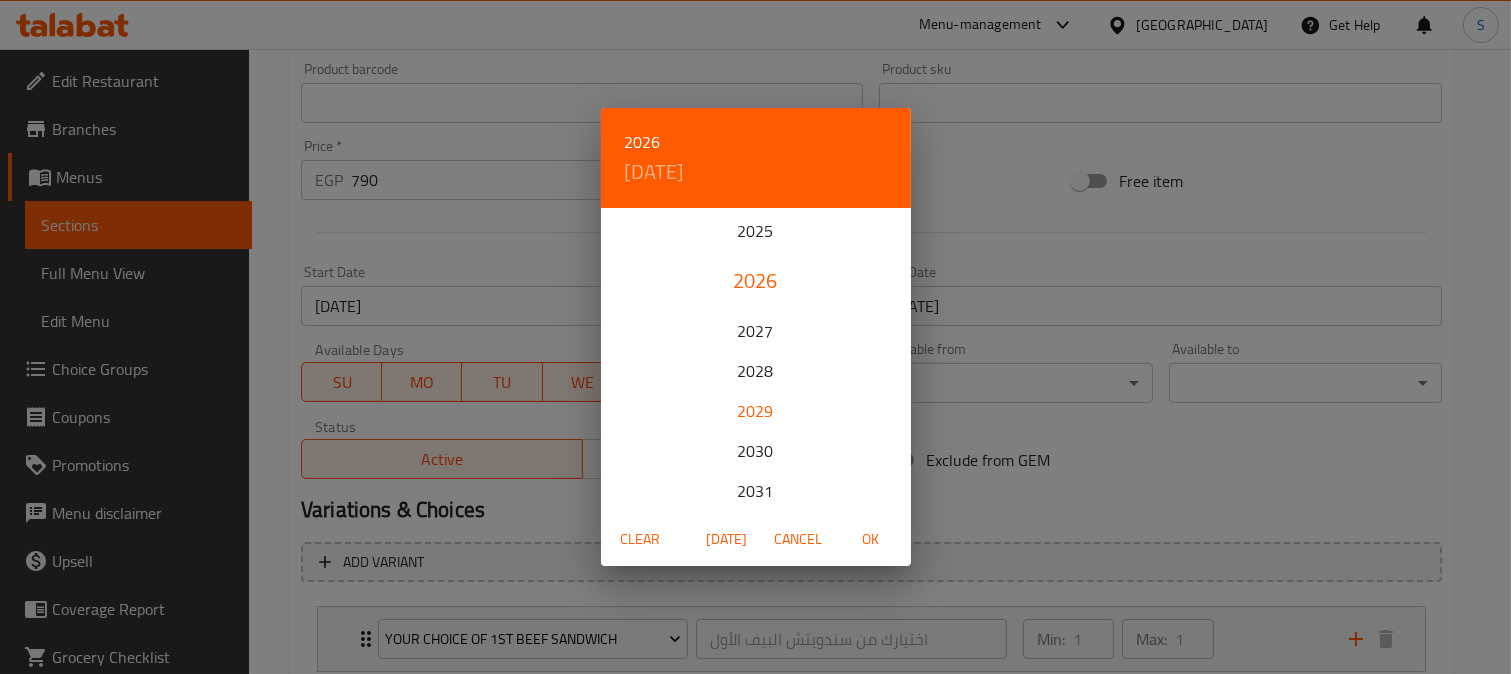 click on "2029" at bounding box center (756, 411) 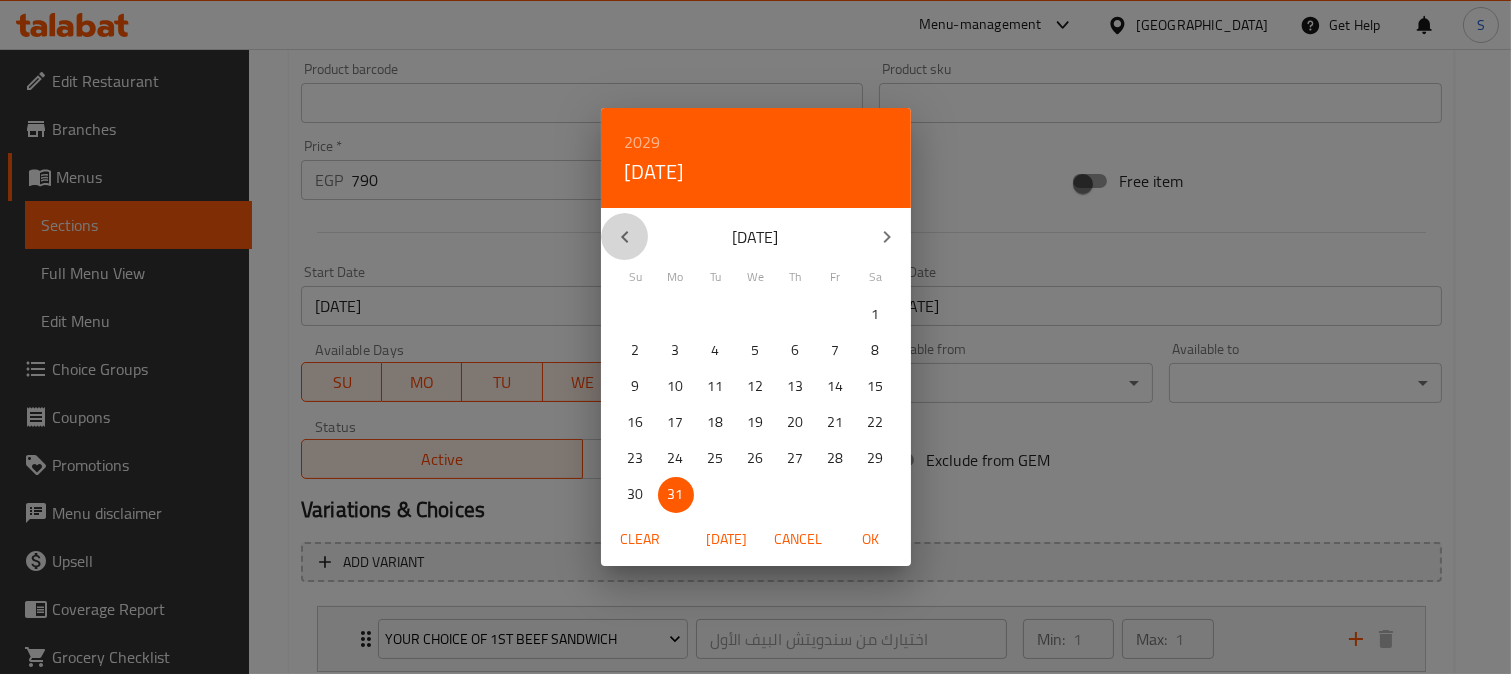 click at bounding box center (625, 237) 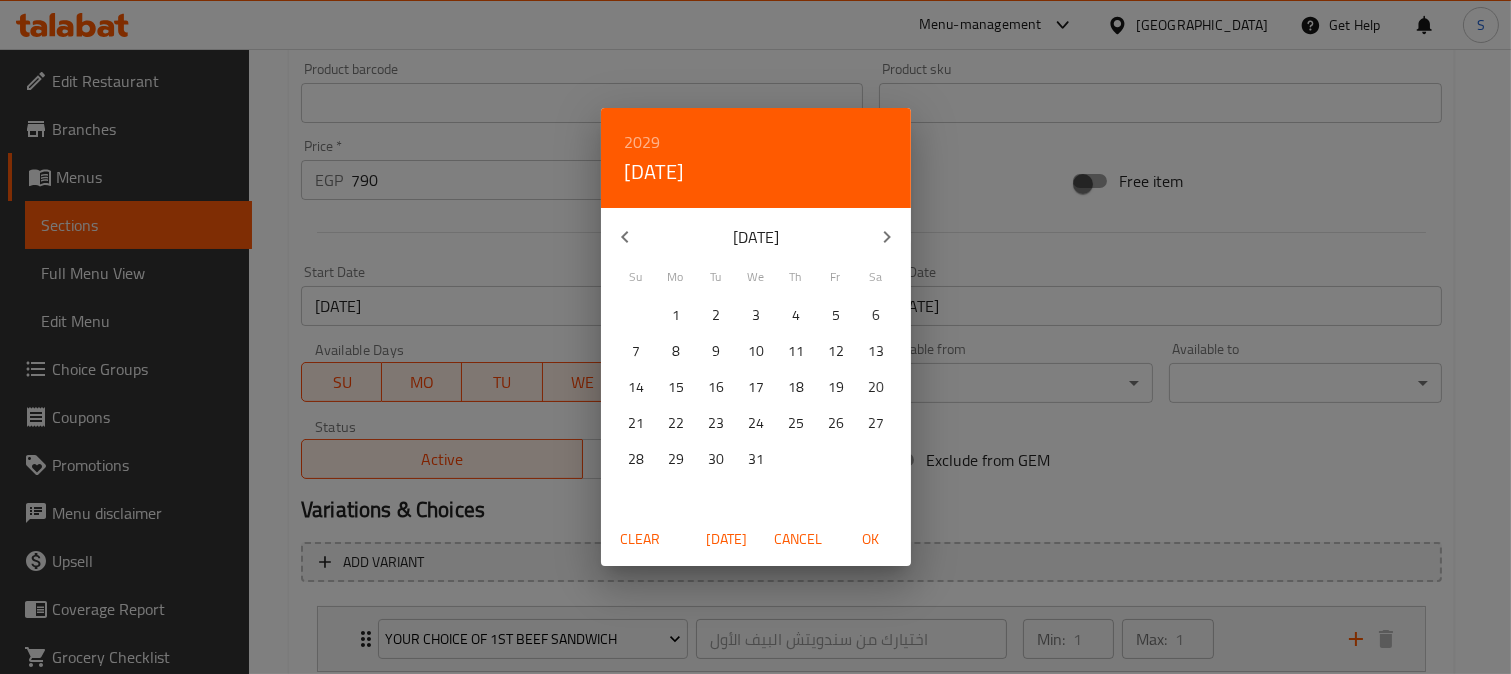 click at bounding box center [625, 237] 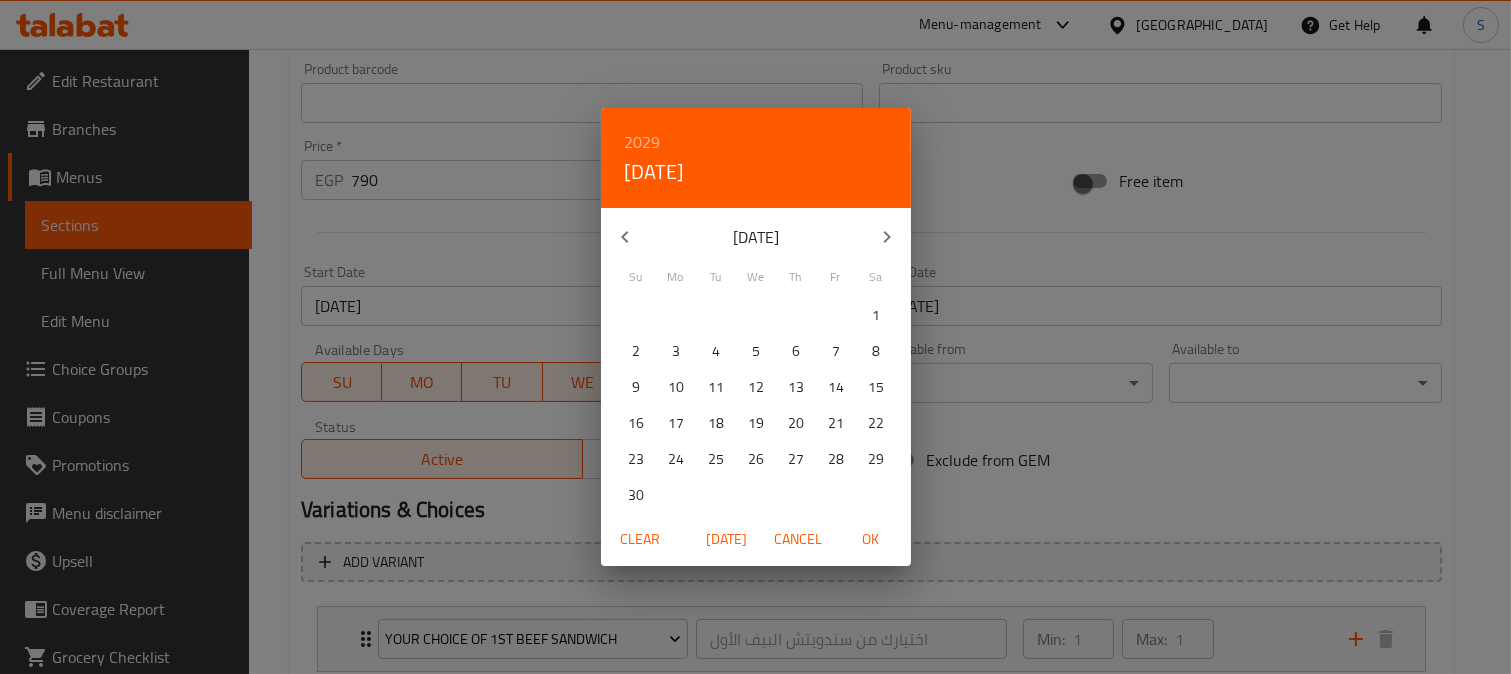 click at bounding box center [625, 237] 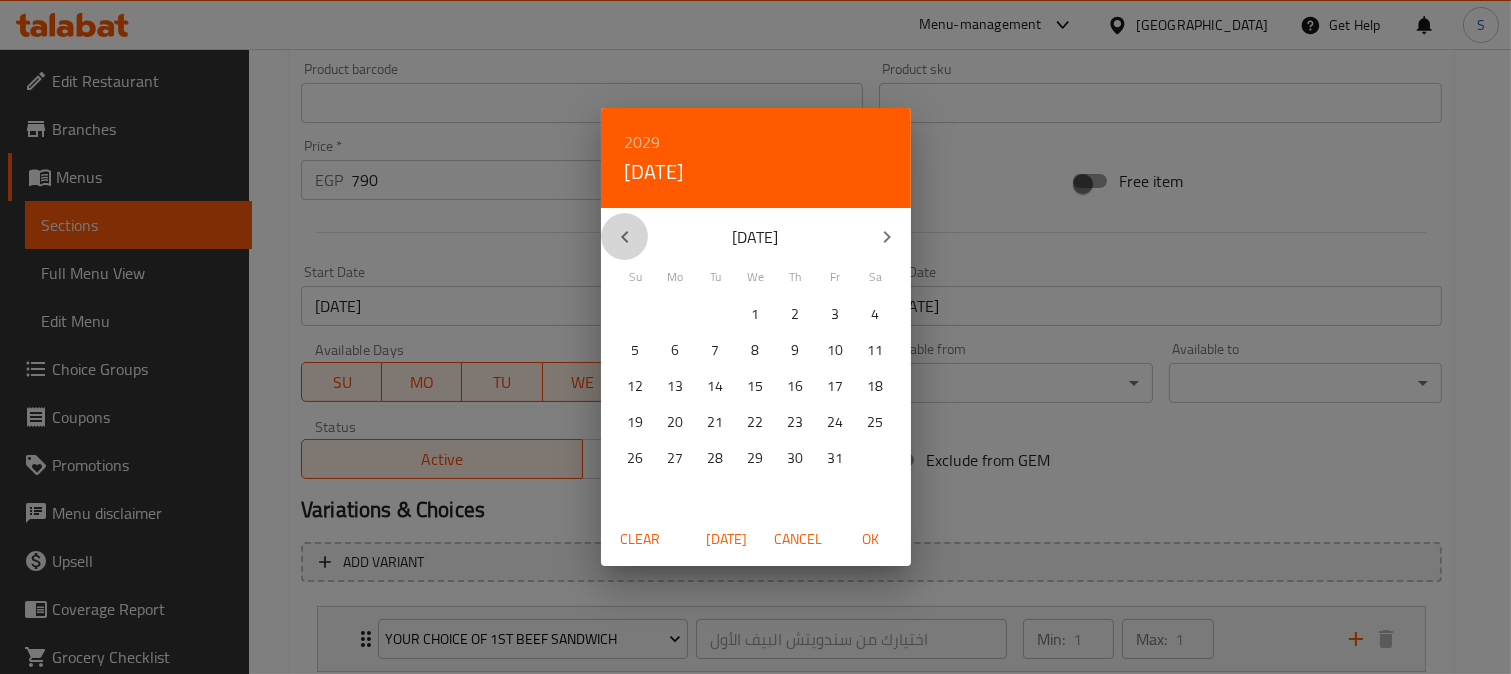 click at bounding box center [625, 237] 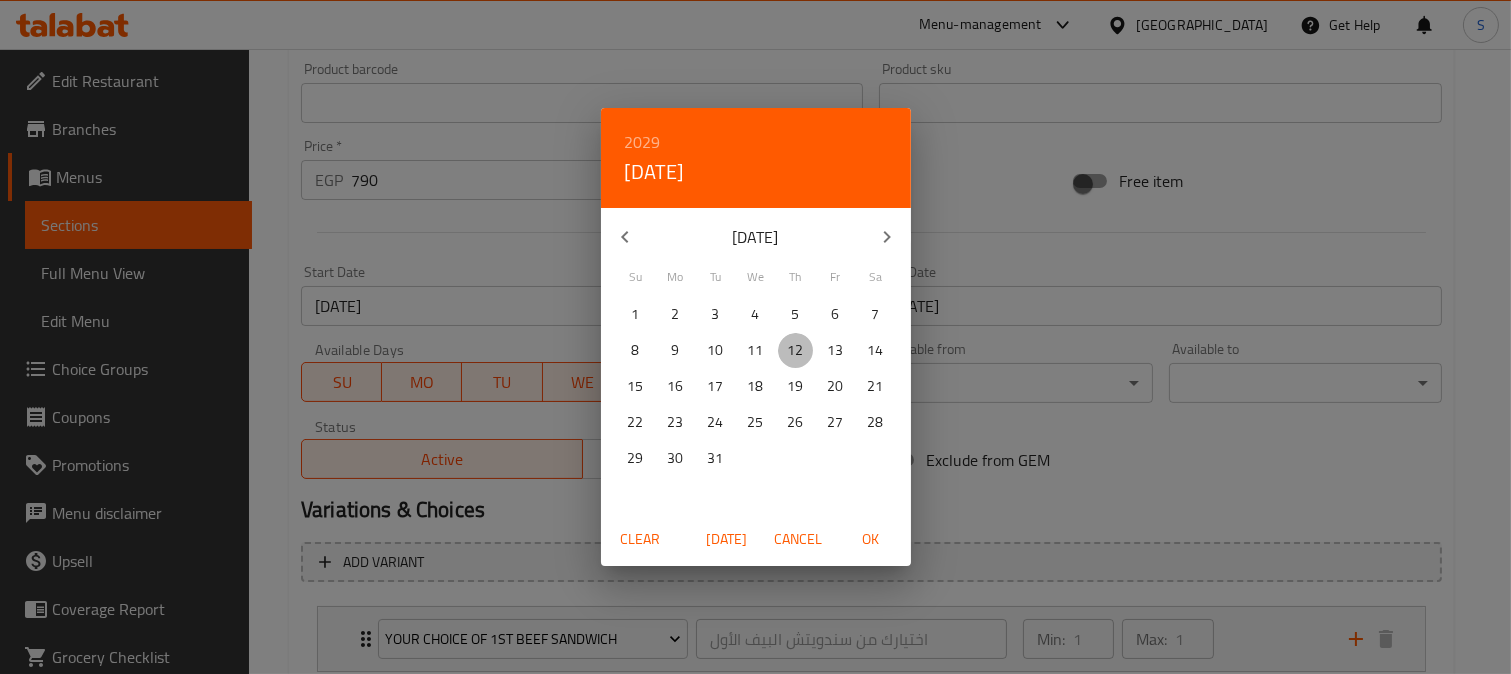 click on "12" at bounding box center (796, 350) 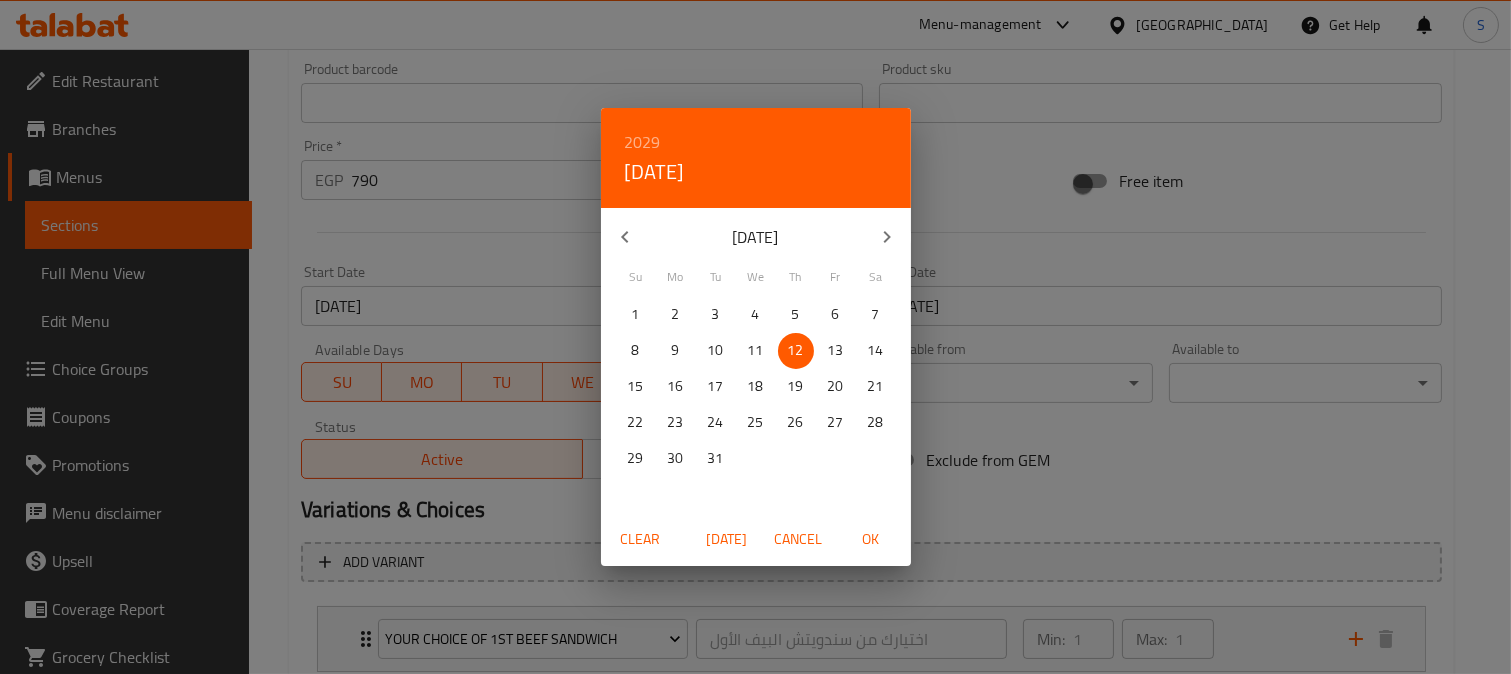 drag, startPoint x: 873, startPoint y: 533, endPoint x: 860, endPoint y: 516, distance: 21.400934 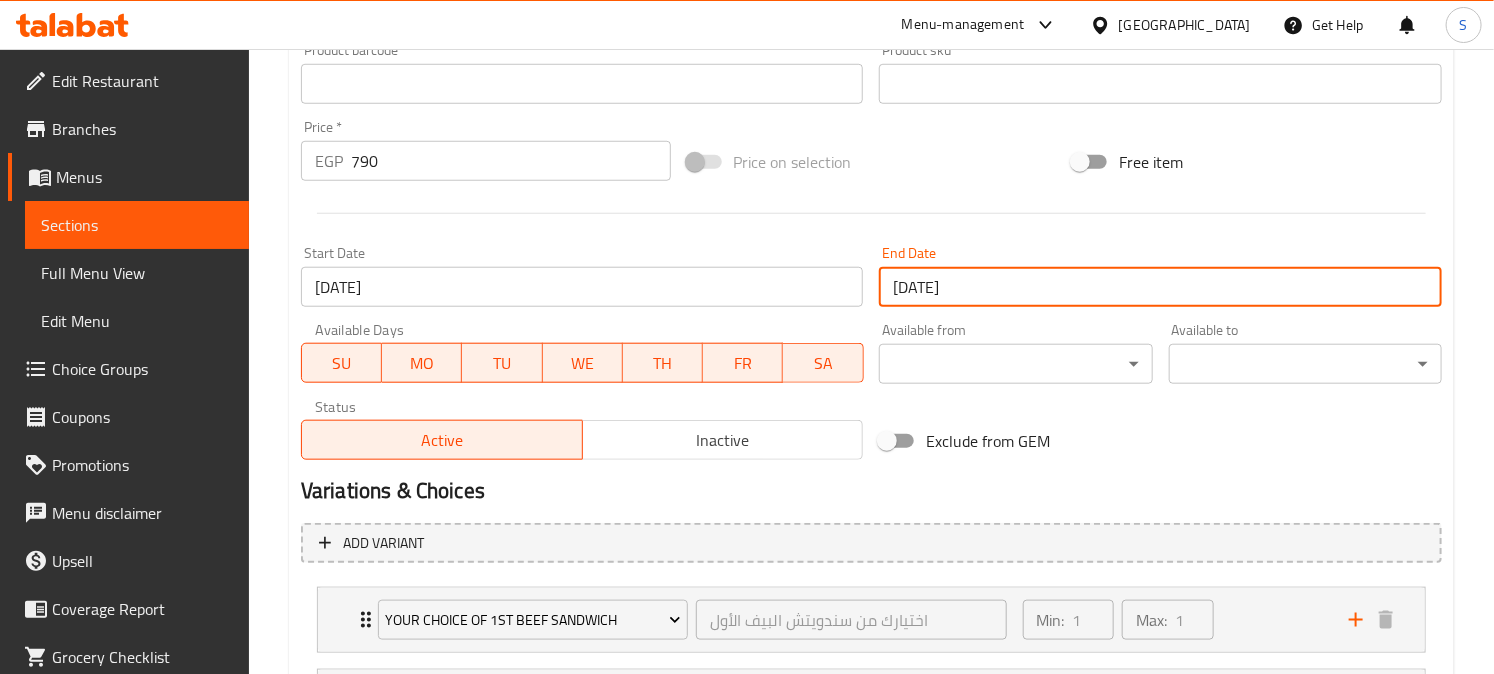 scroll, scrollTop: 1210, scrollLeft: 0, axis: vertical 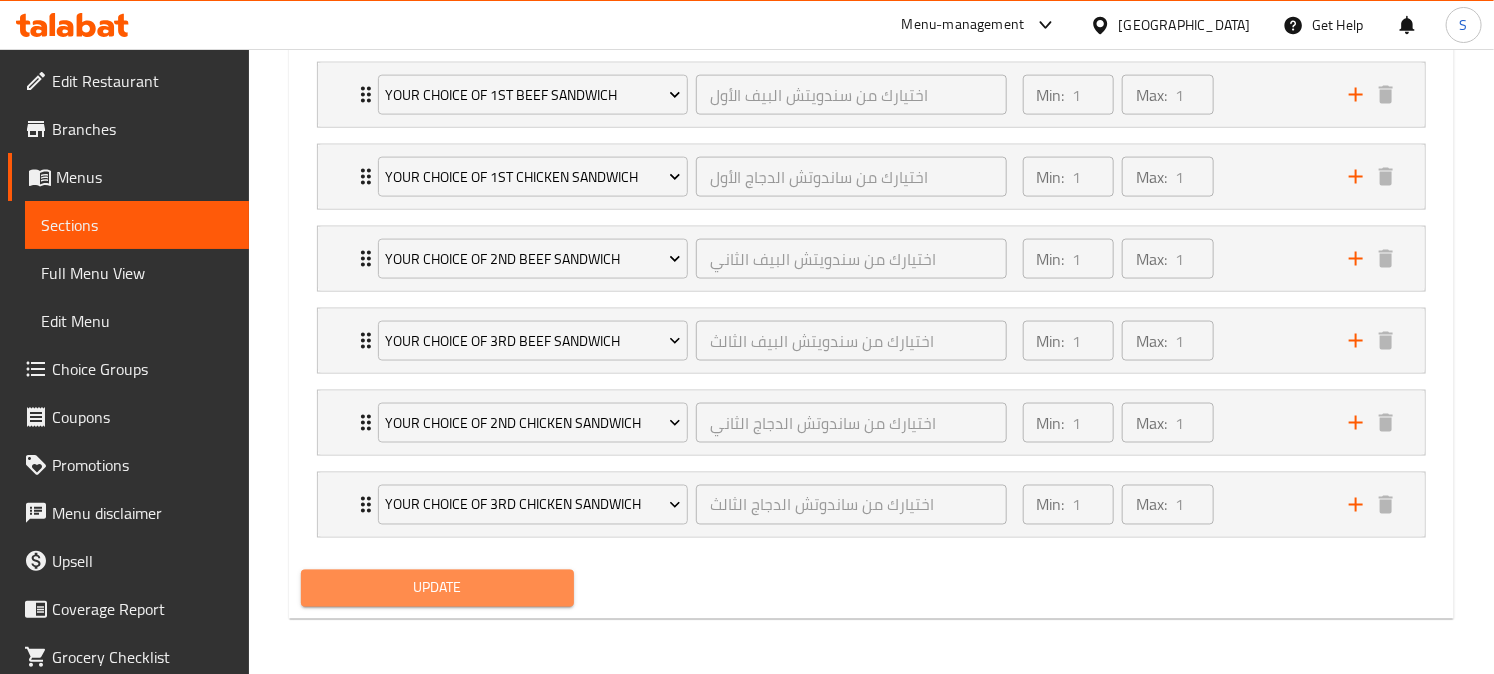 click on "Update" at bounding box center (437, 588) 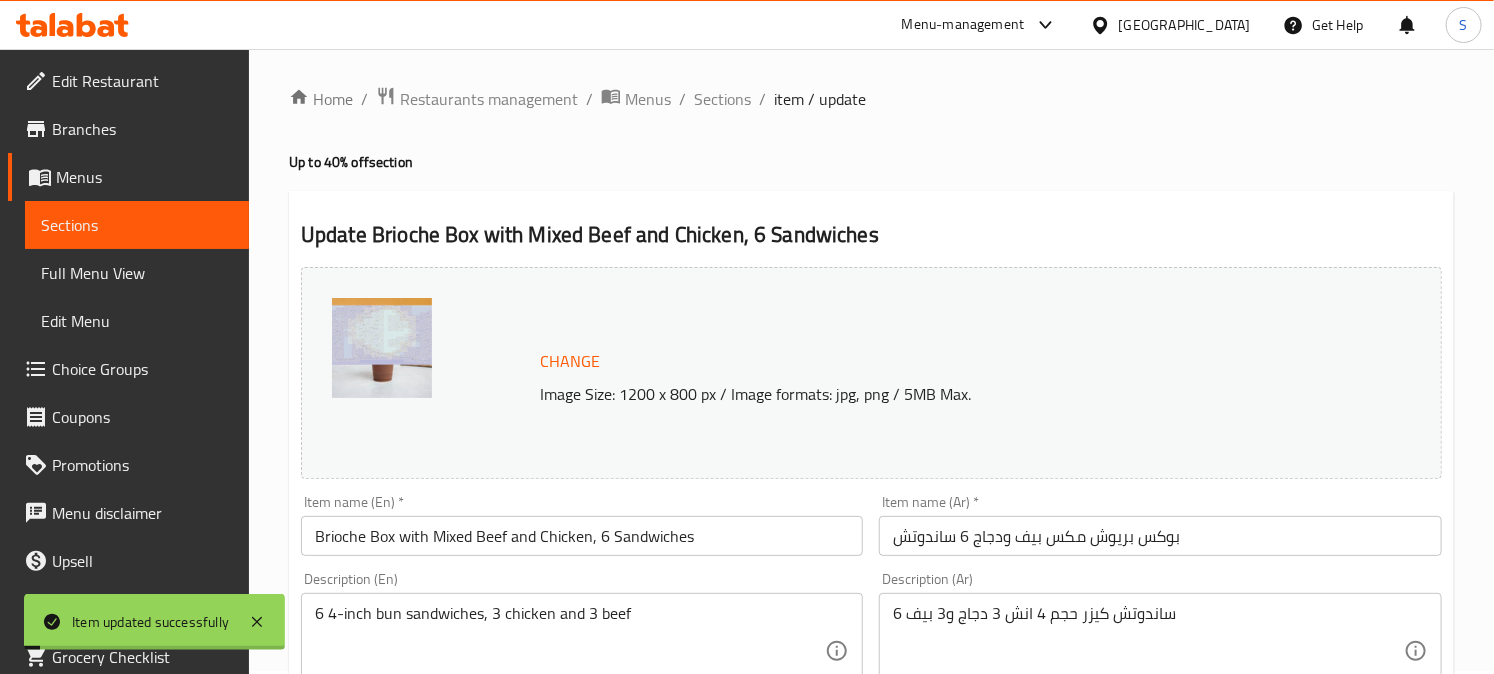 scroll, scrollTop: 0, scrollLeft: 0, axis: both 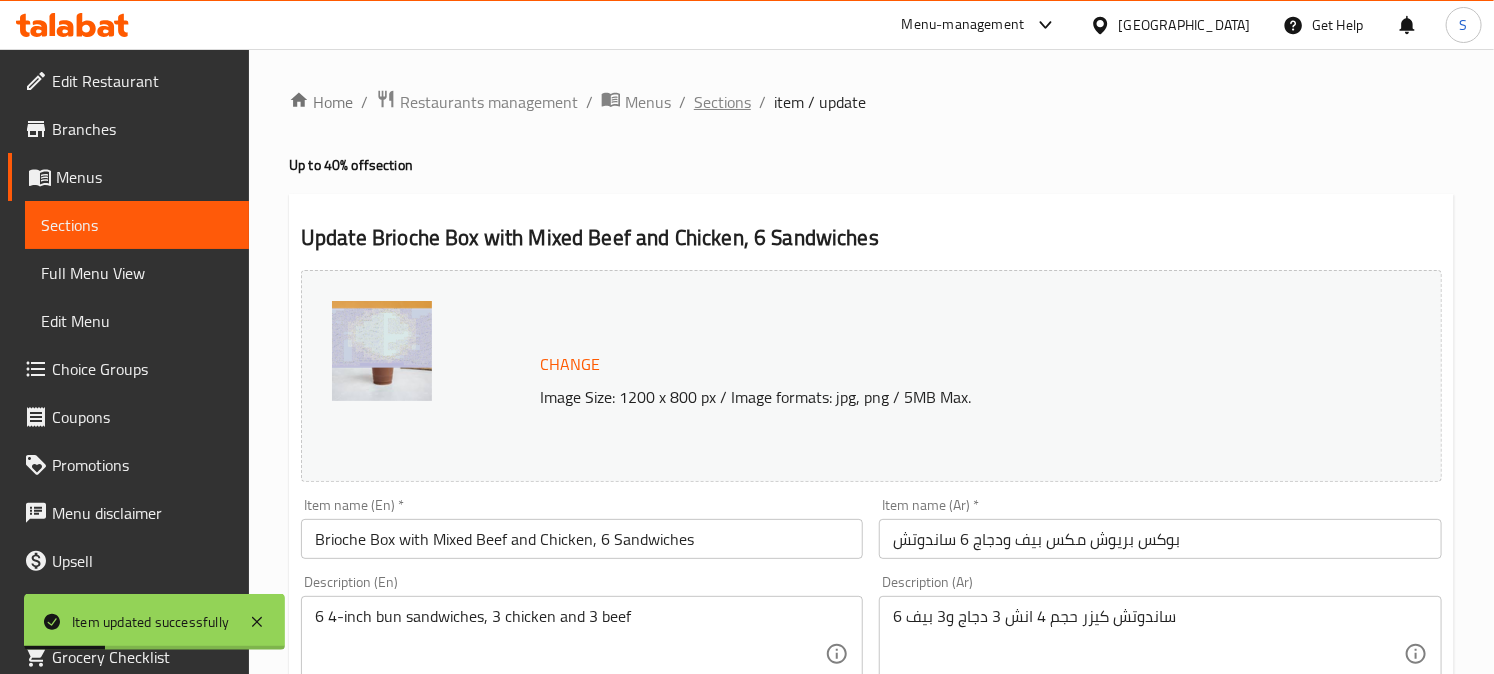 click on "Sections" at bounding box center [722, 102] 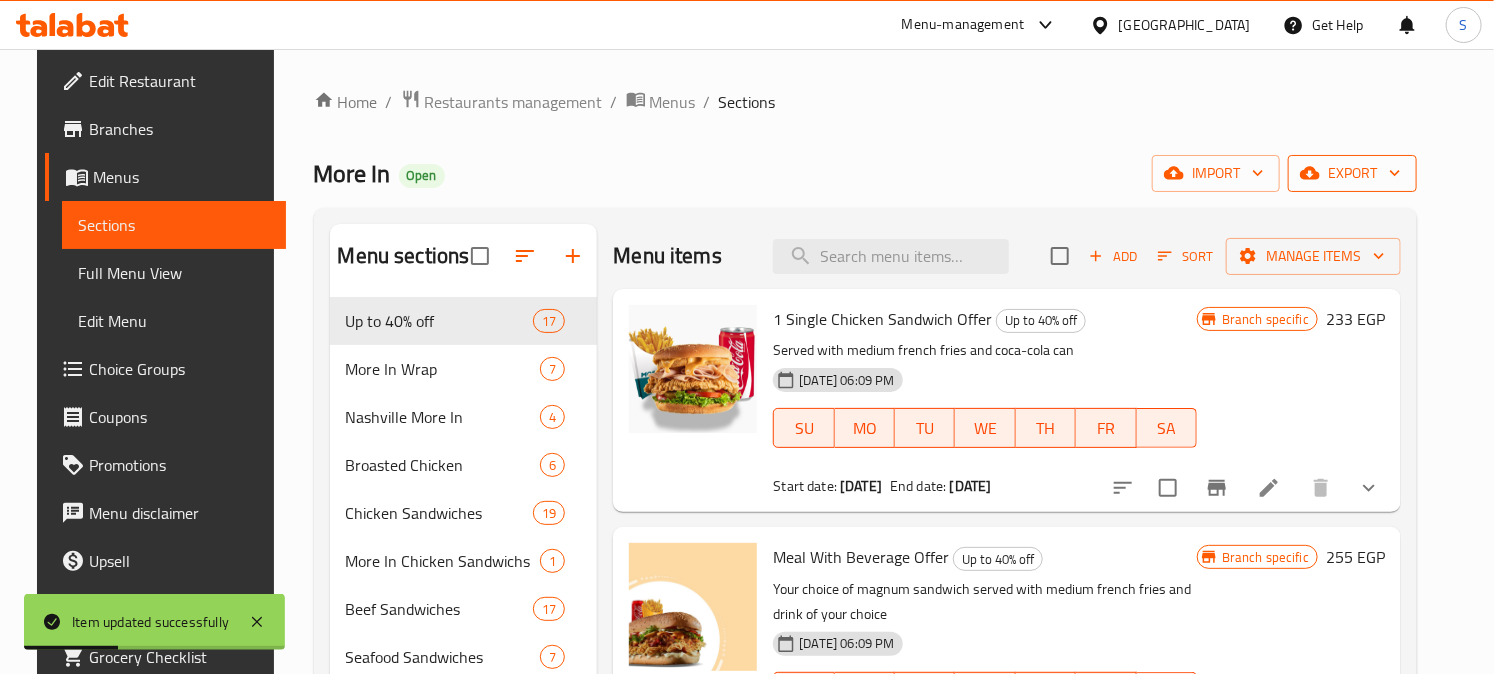 click on "export" at bounding box center [1352, 173] 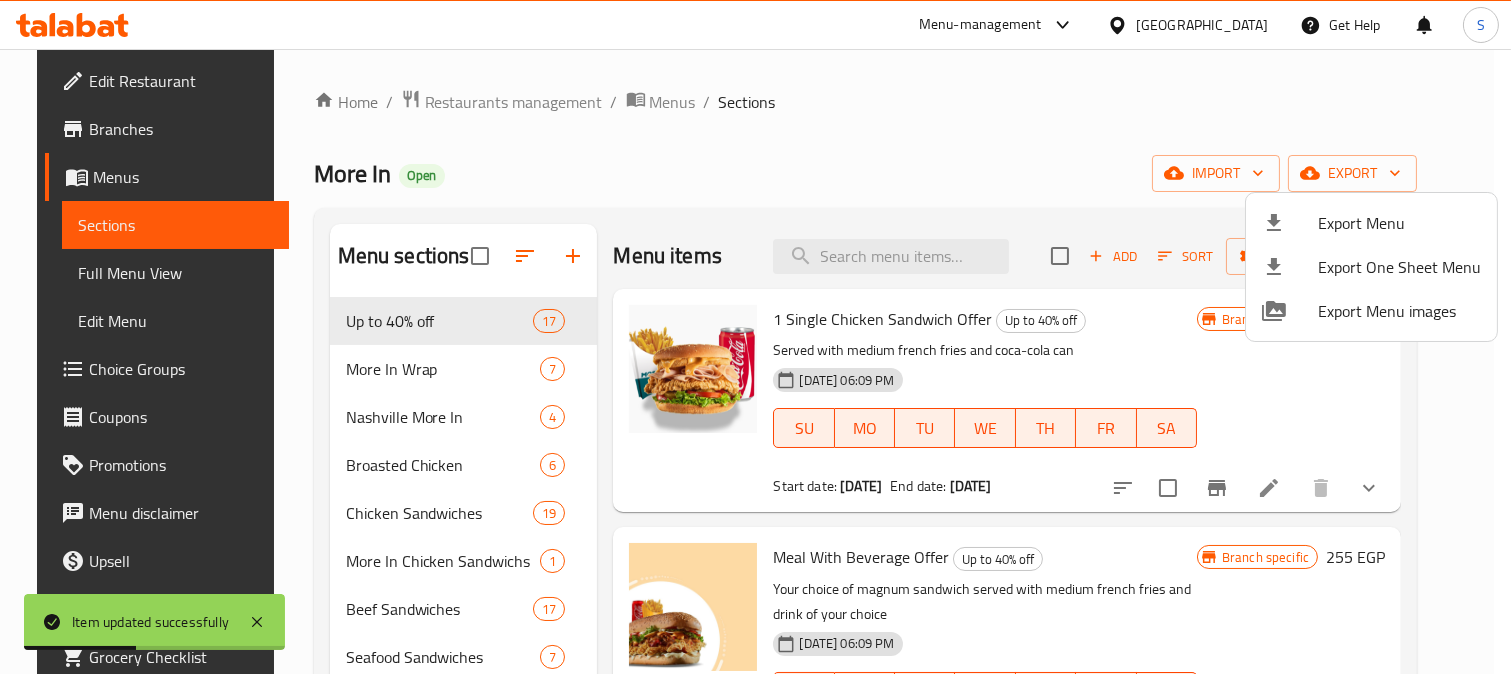 click on "Export Menu" at bounding box center (1399, 223) 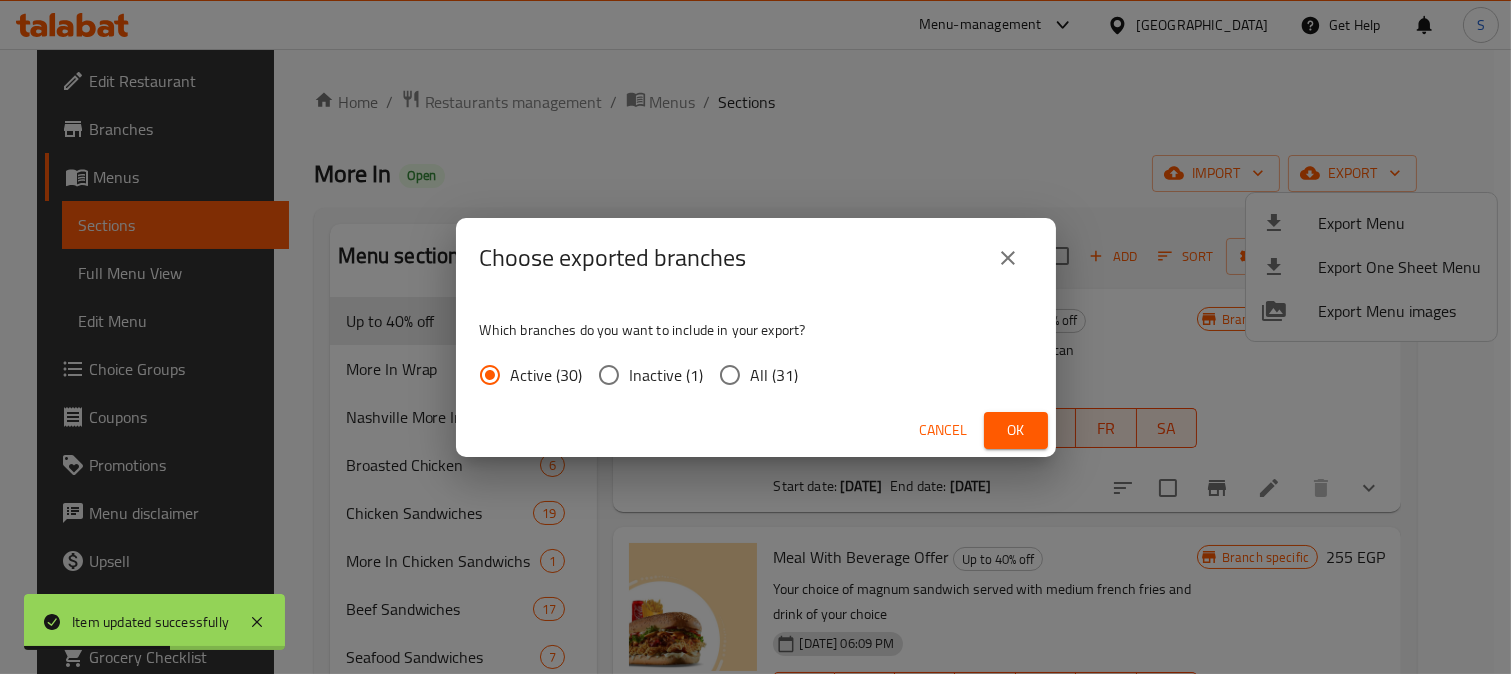 click on "All (31)" at bounding box center (730, 375) 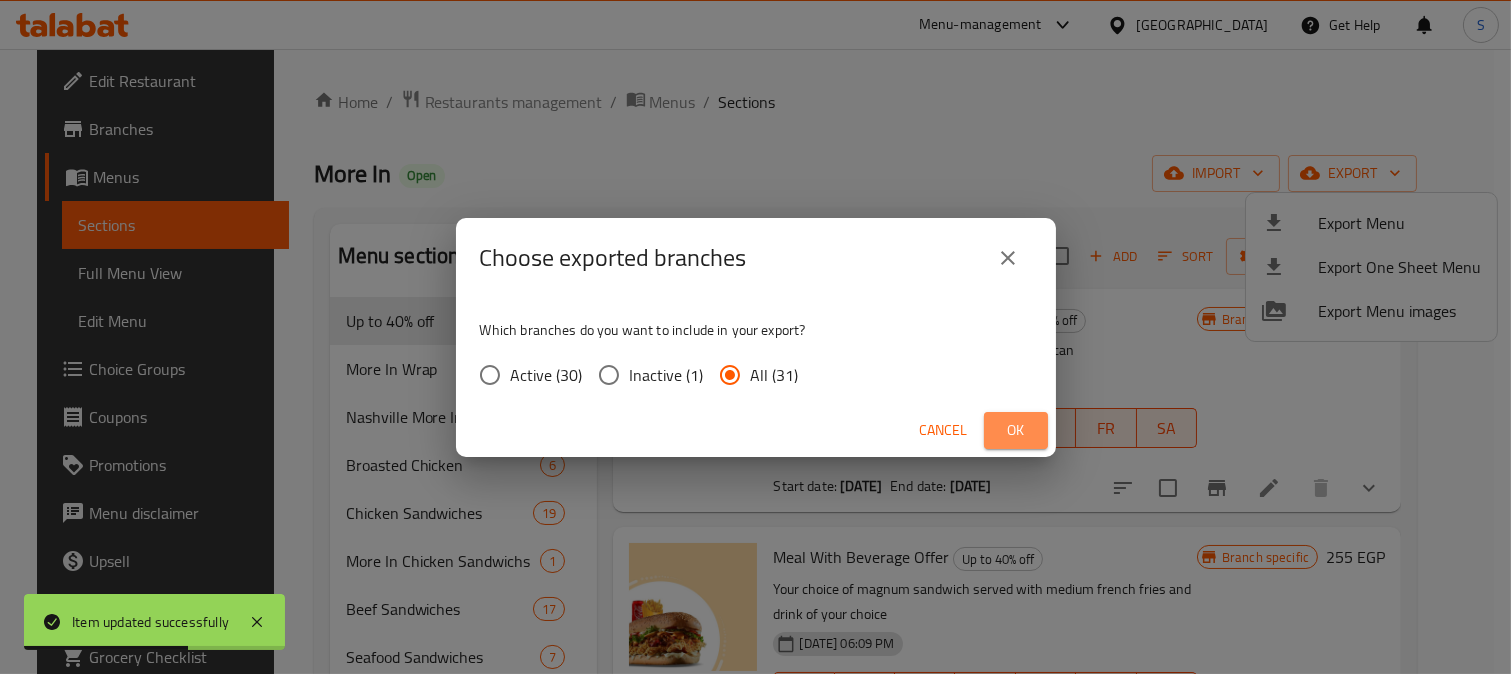 click on "Ok" at bounding box center (1016, 430) 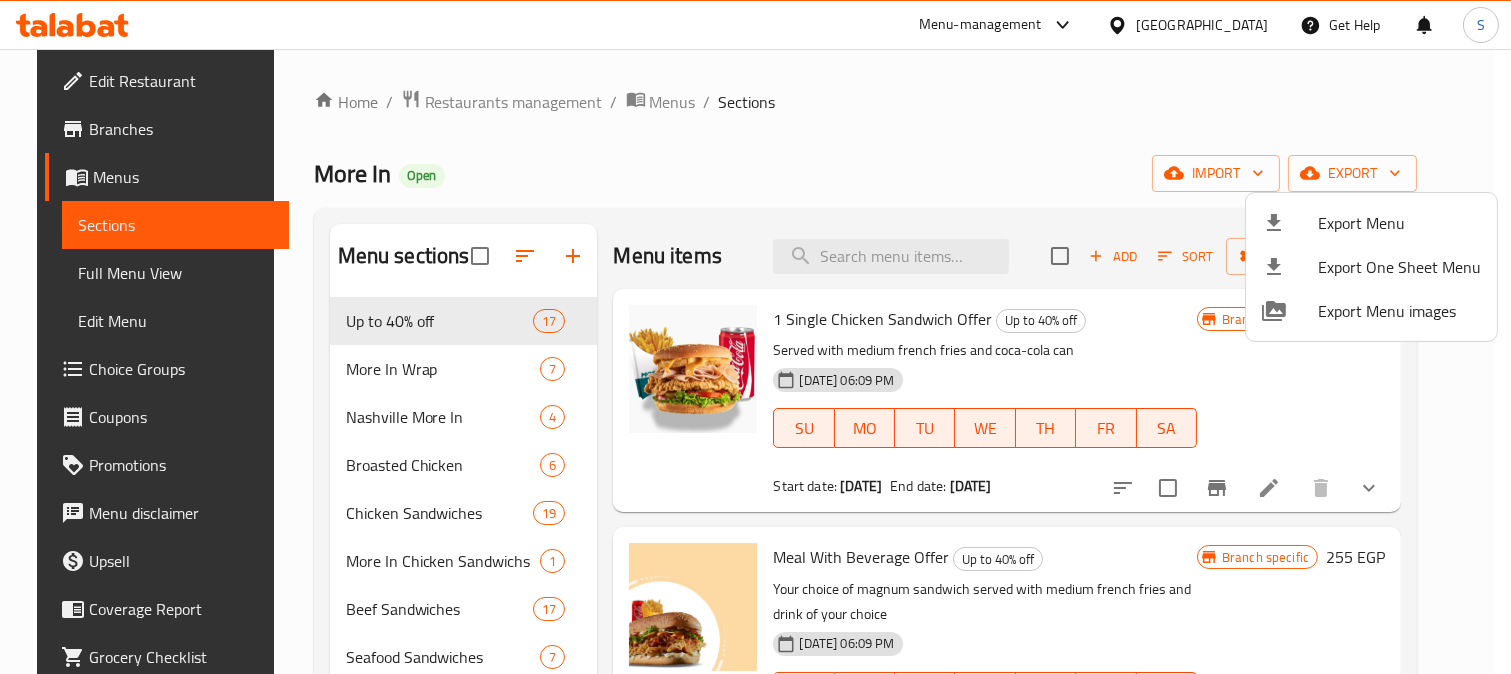 click at bounding box center (755, 337) 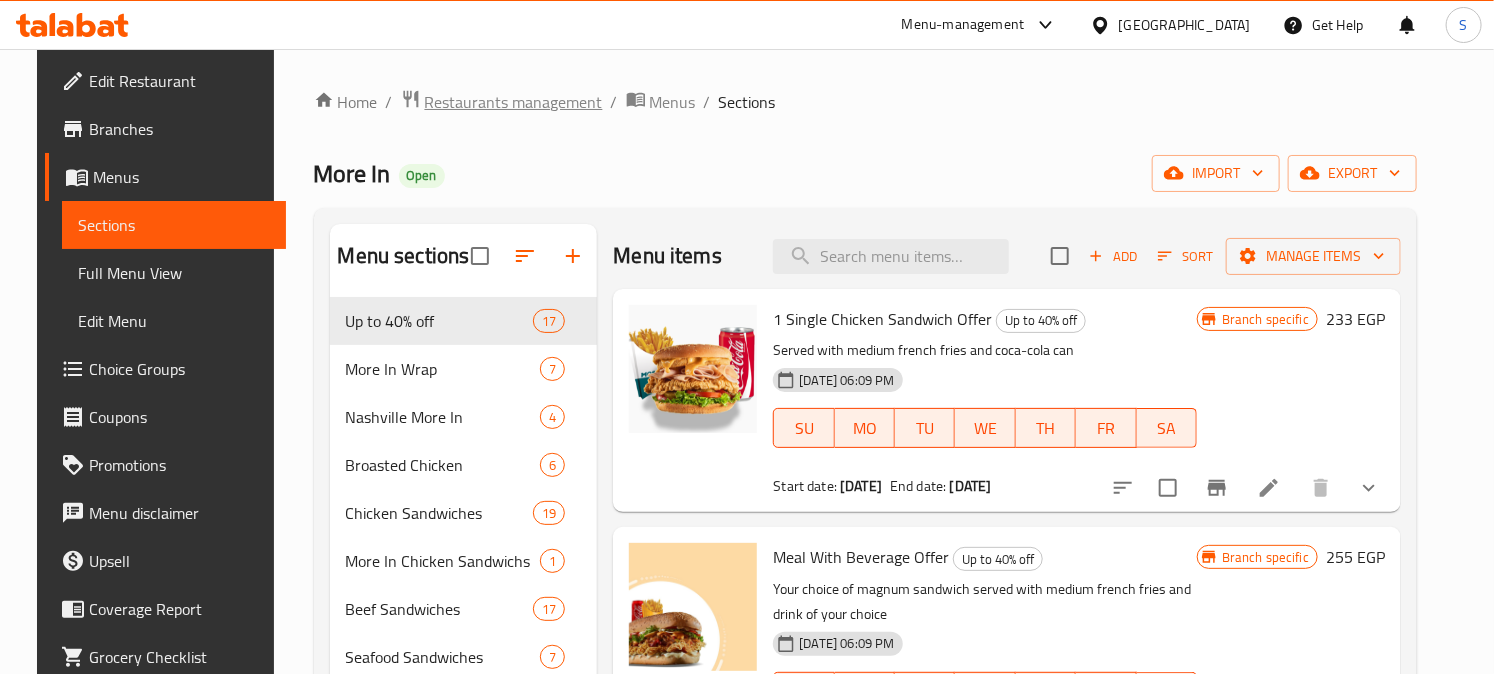 click on "Restaurants management" at bounding box center [514, 102] 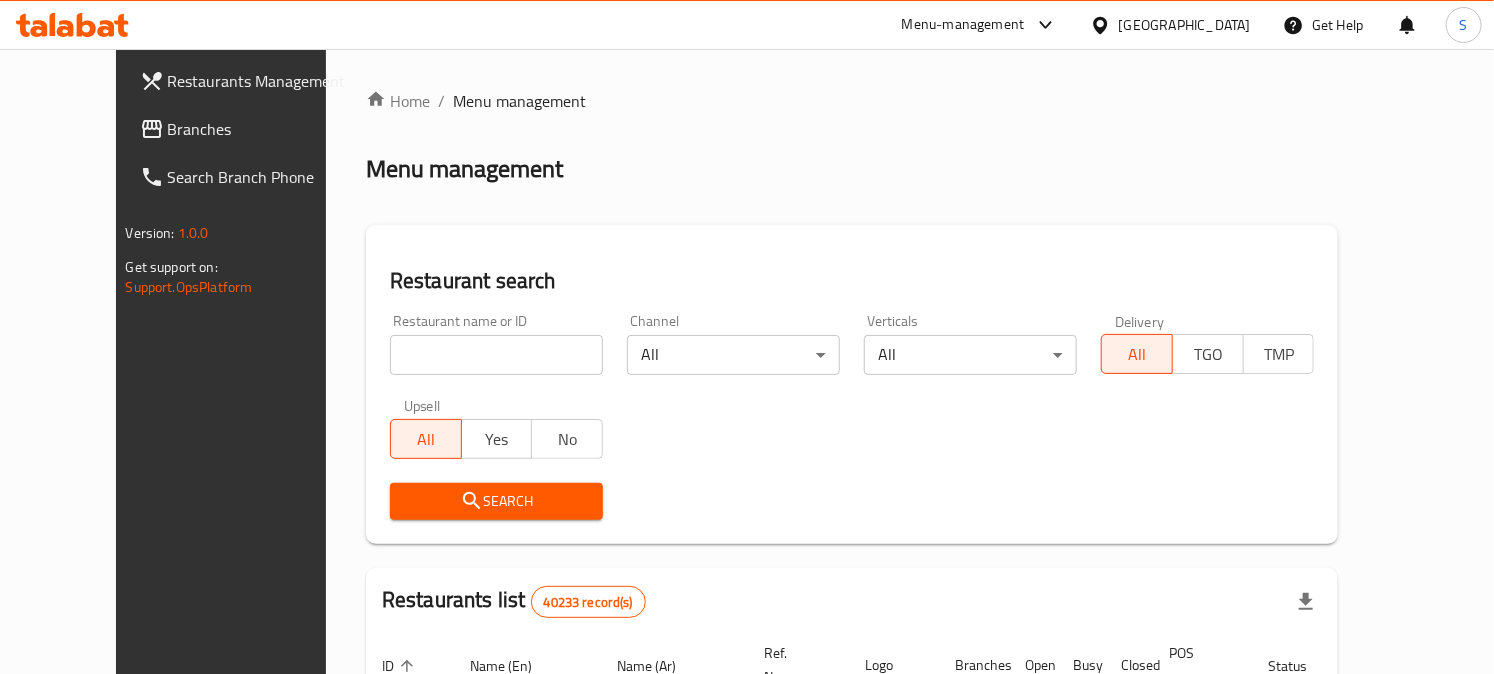 click at bounding box center [496, 355] 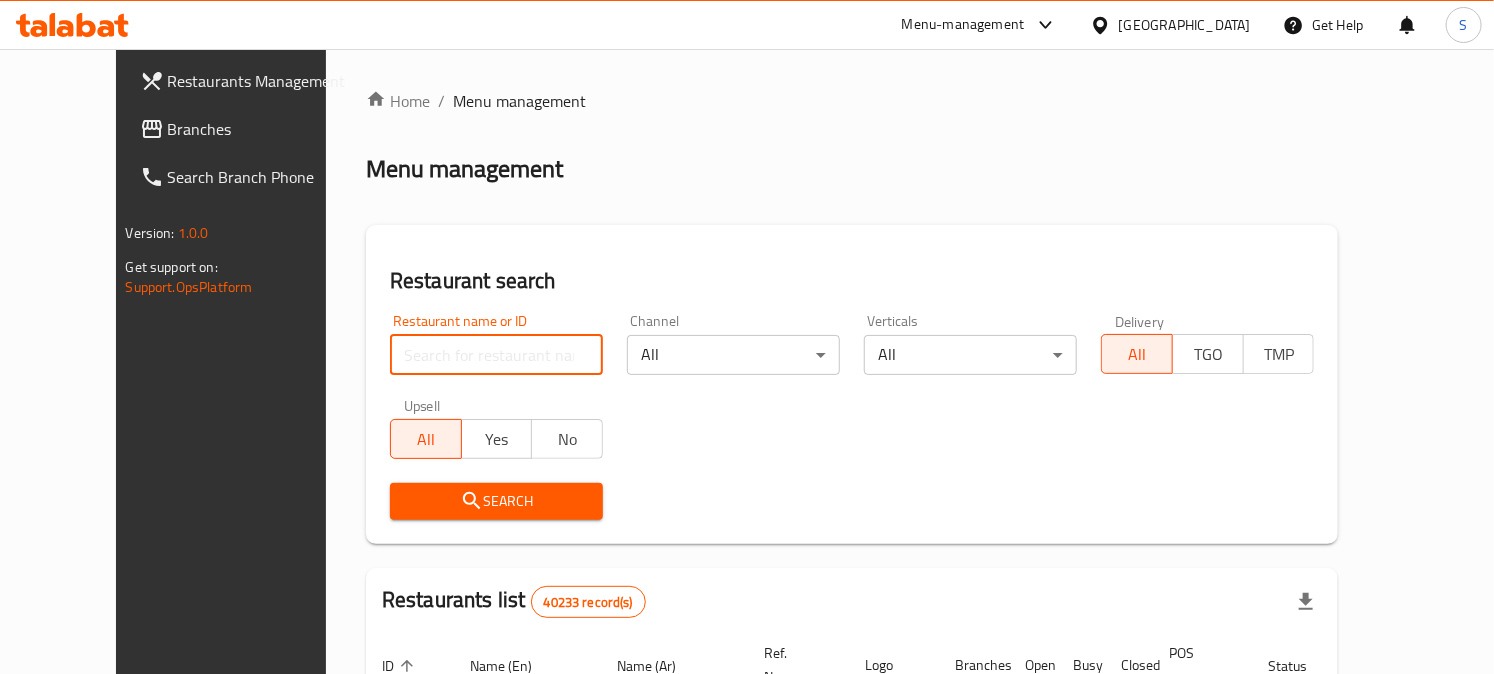 paste on "680802" 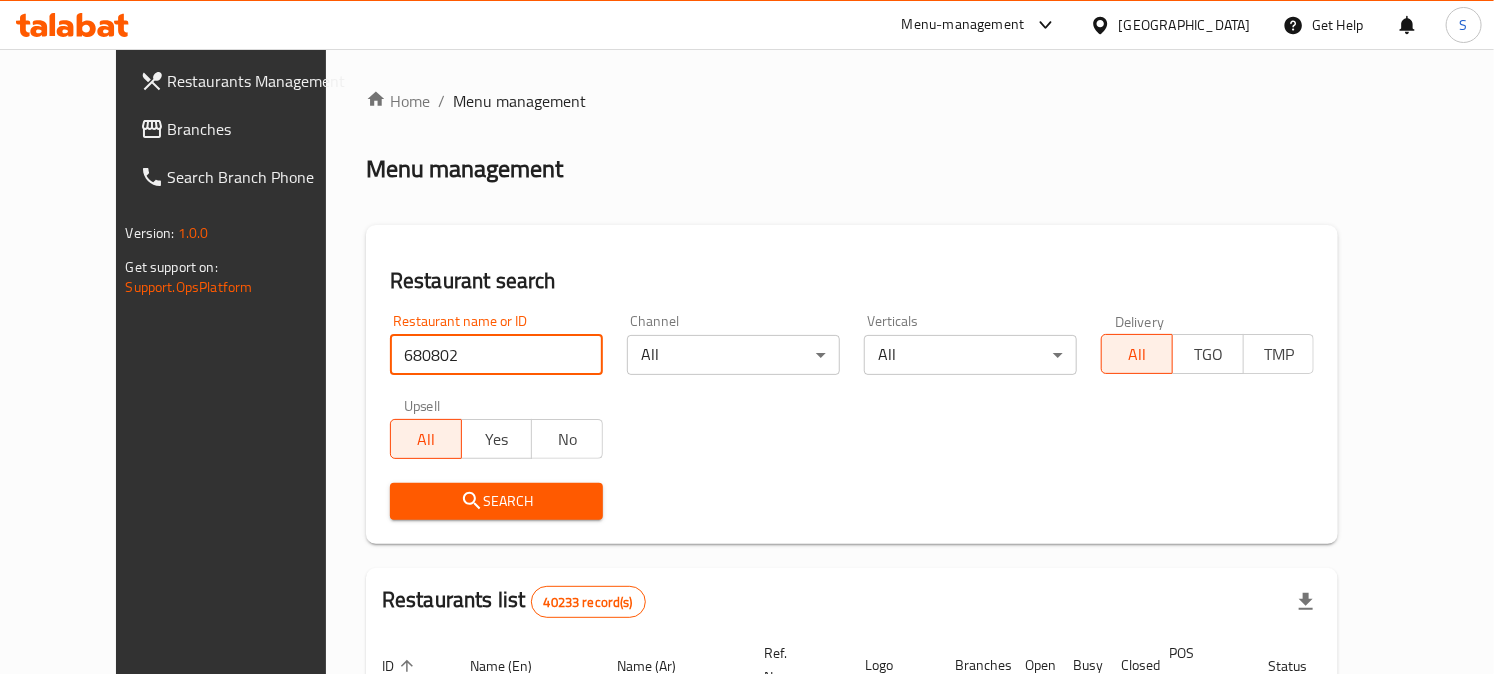 type on "680802" 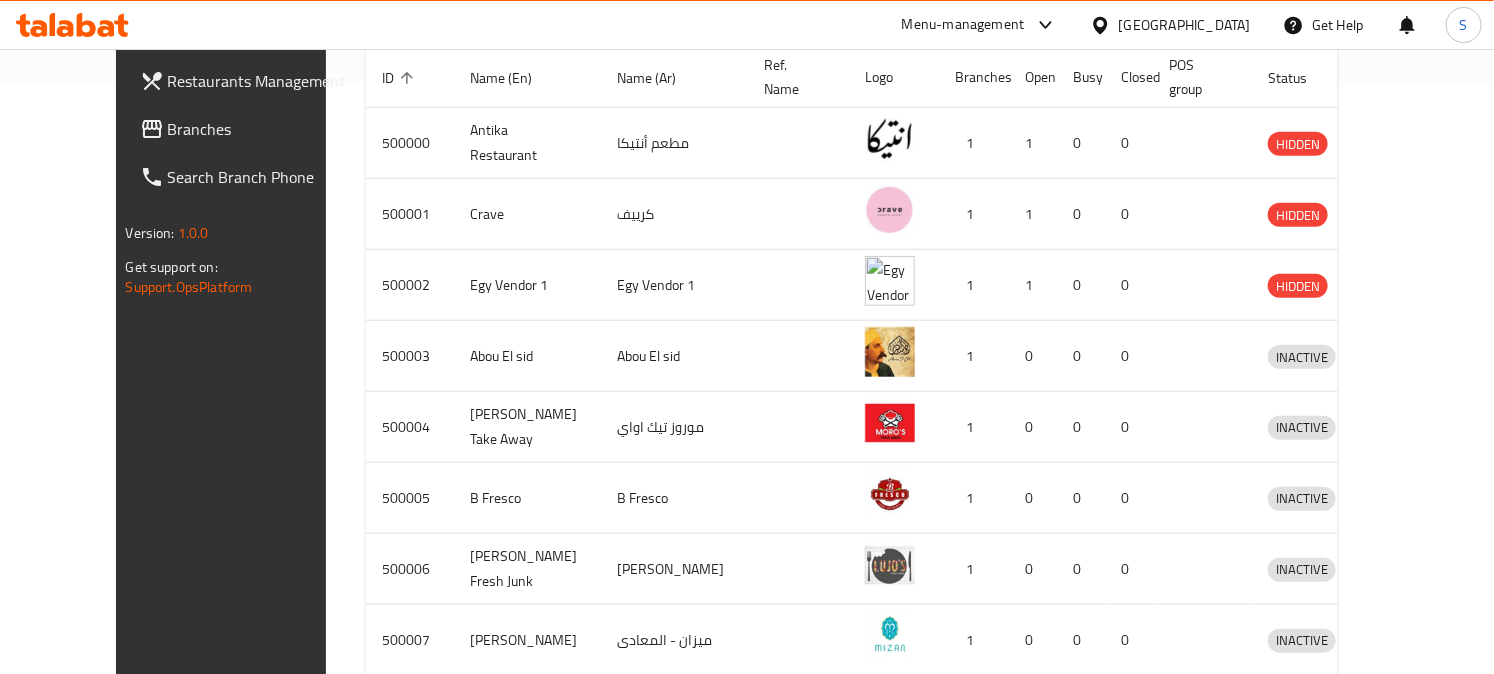 scroll, scrollTop: 144, scrollLeft: 0, axis: vertical 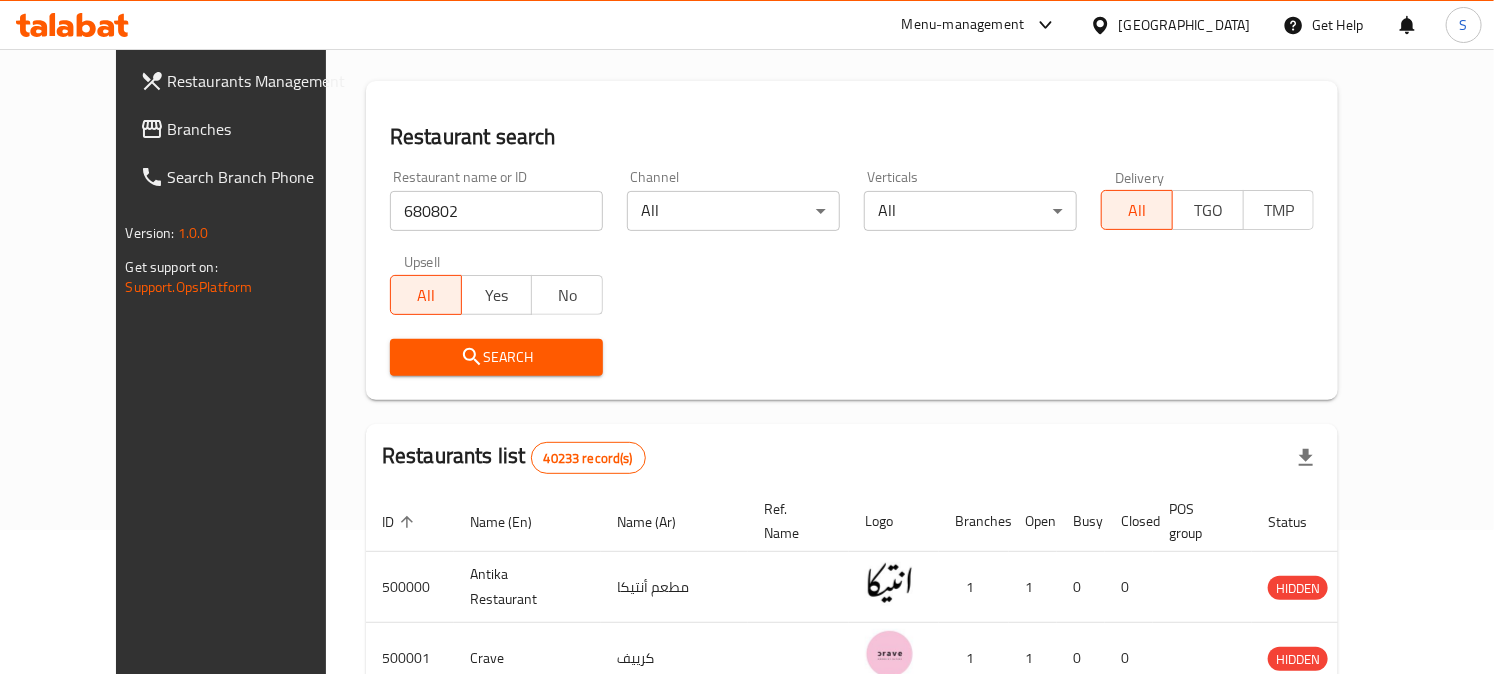 click on "Search" at bounding box center (496, 357) 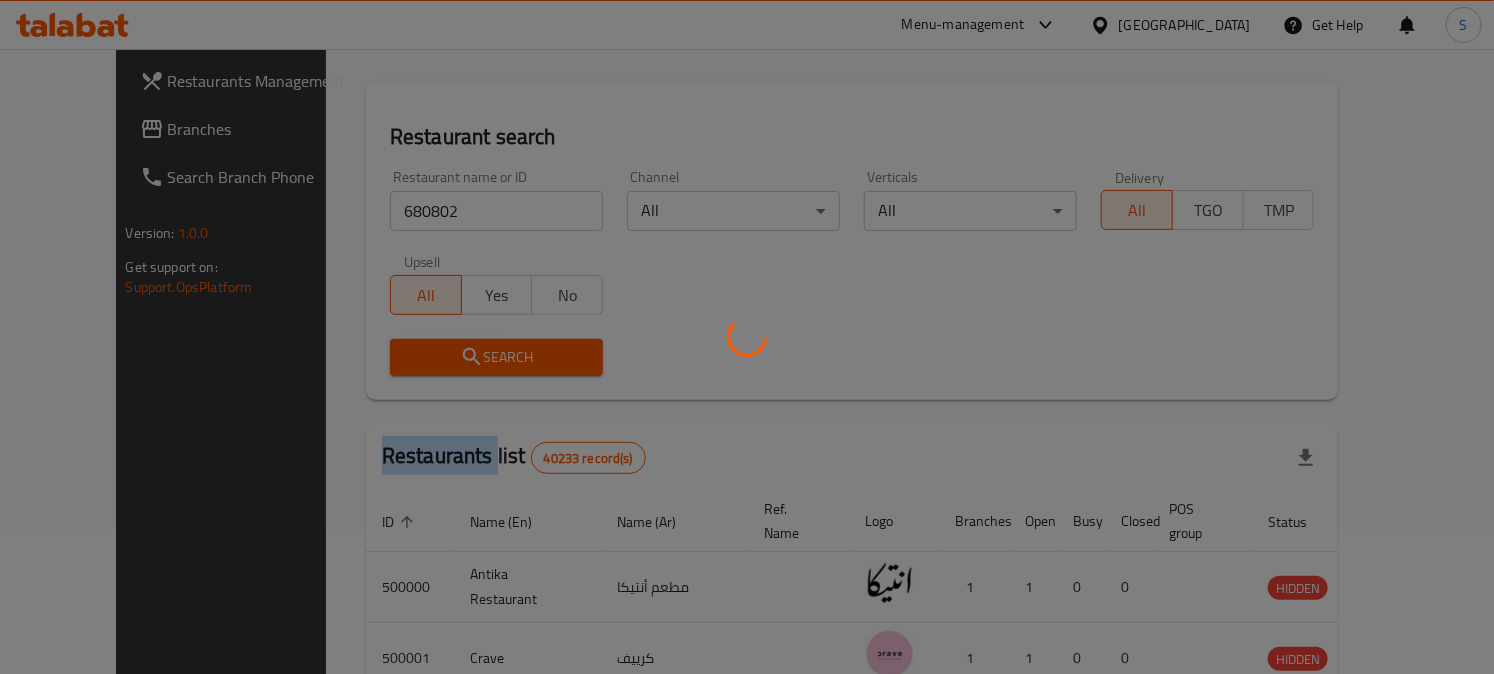 click at bounding box center [747, 337] 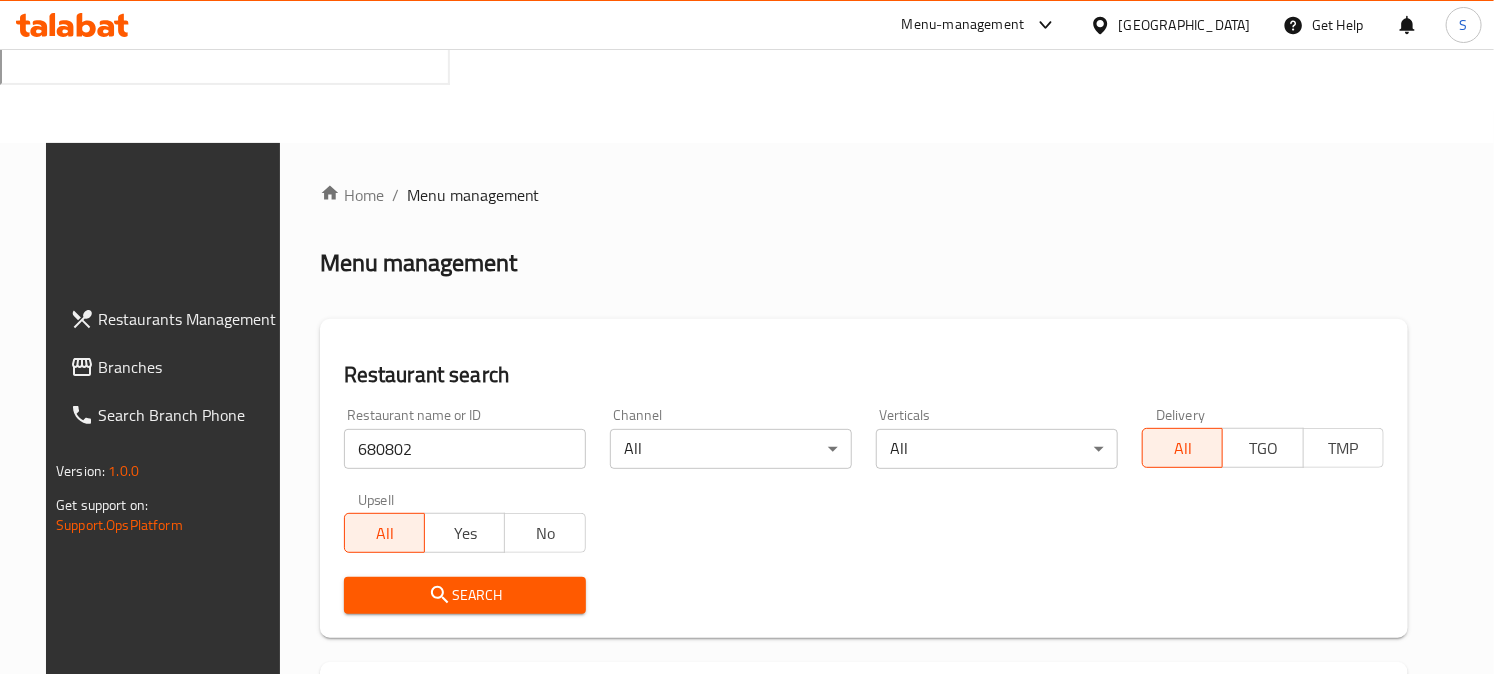 click on "Search" at bounding box center (864, 595) 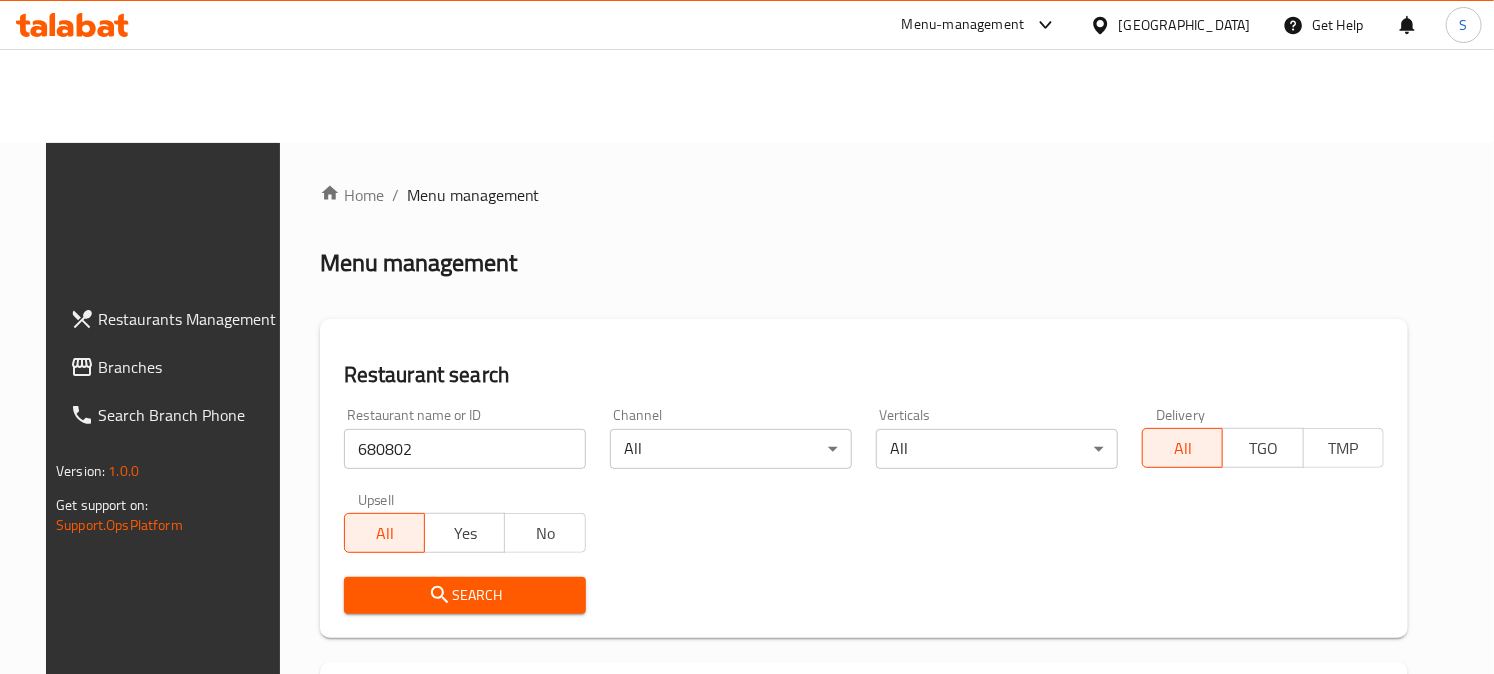 click 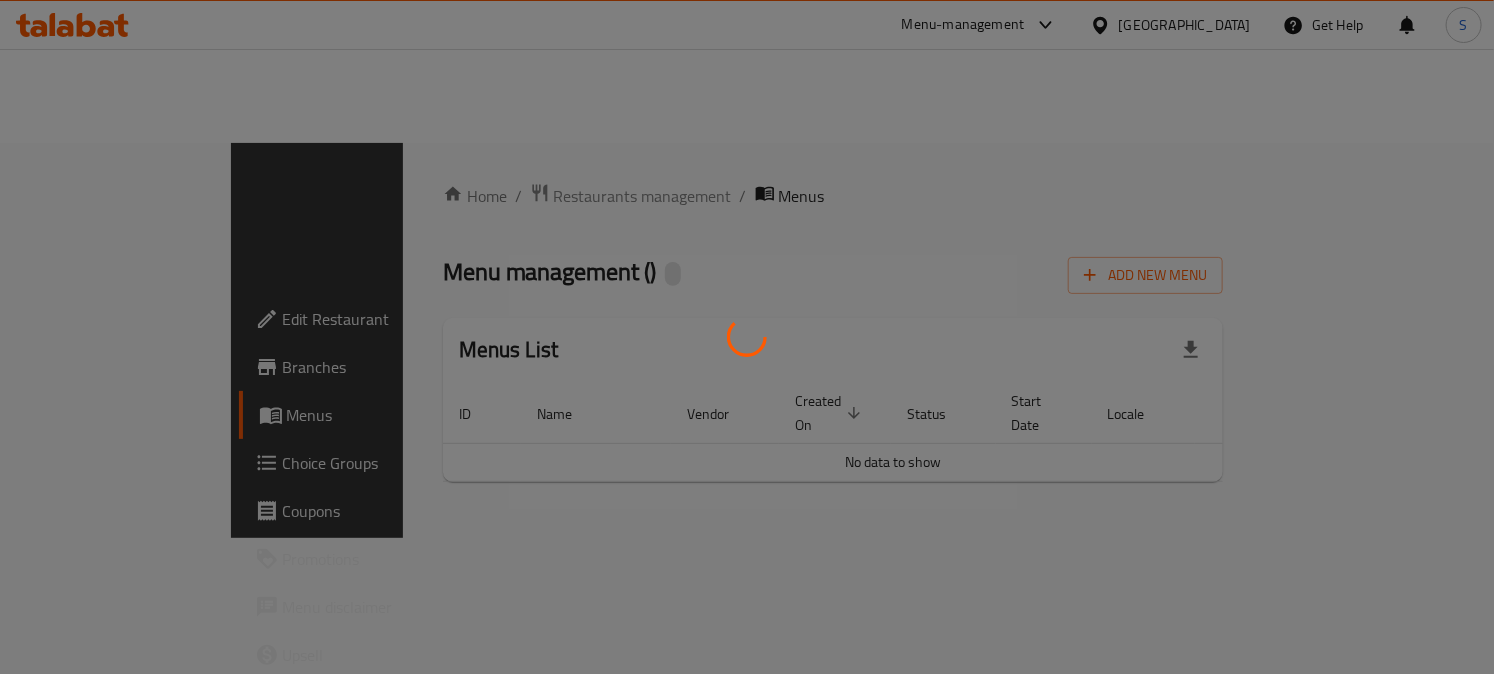 scroll, scrollTop: 0, scrollLeft: 0, axis: both 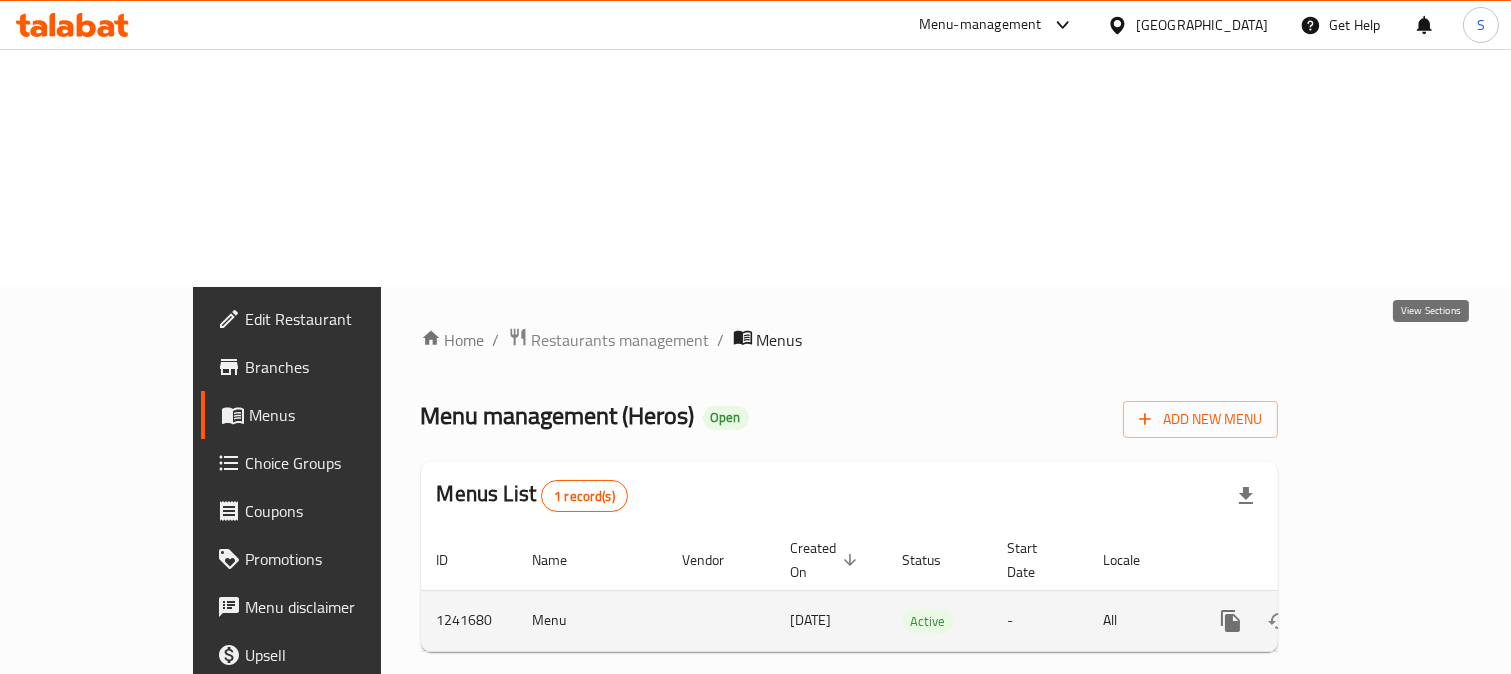 click at bounding box center (1375, 621) 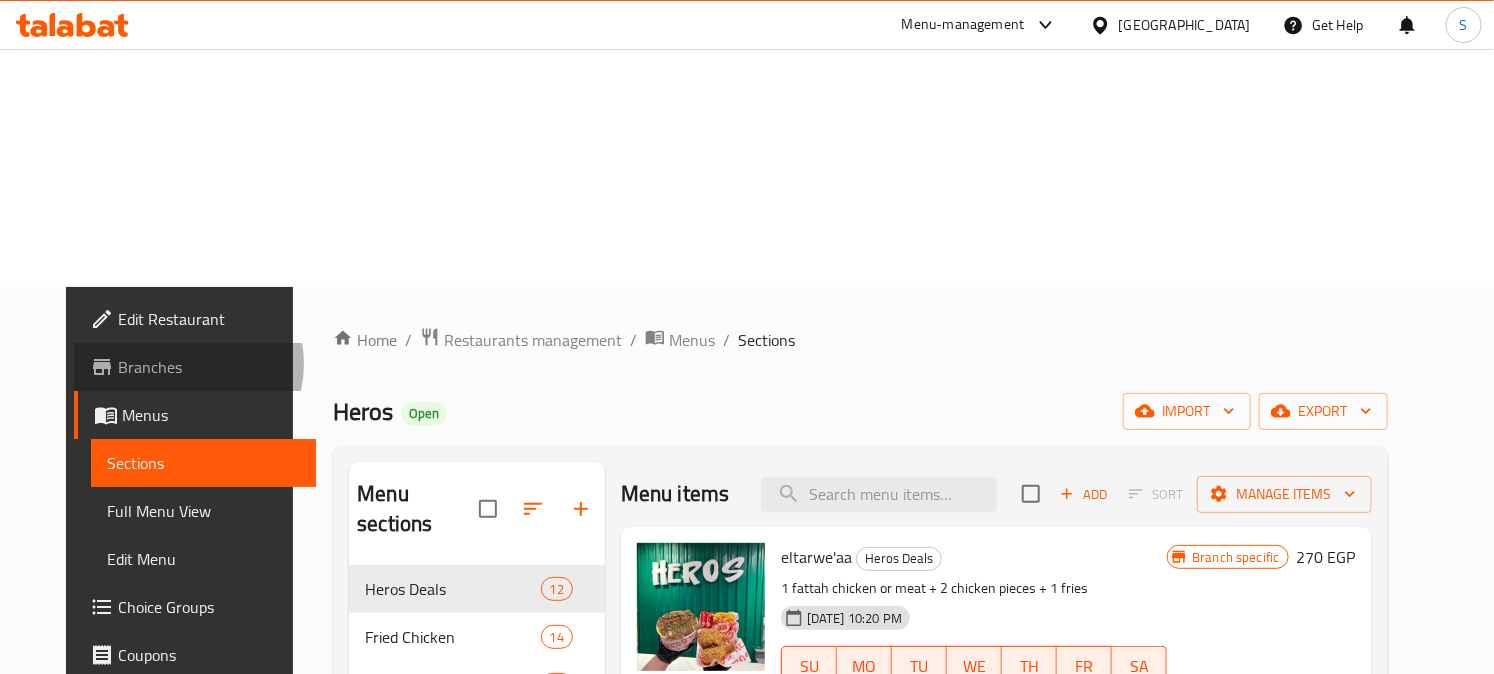 click on "Branches" at bounding box center (208, 367) 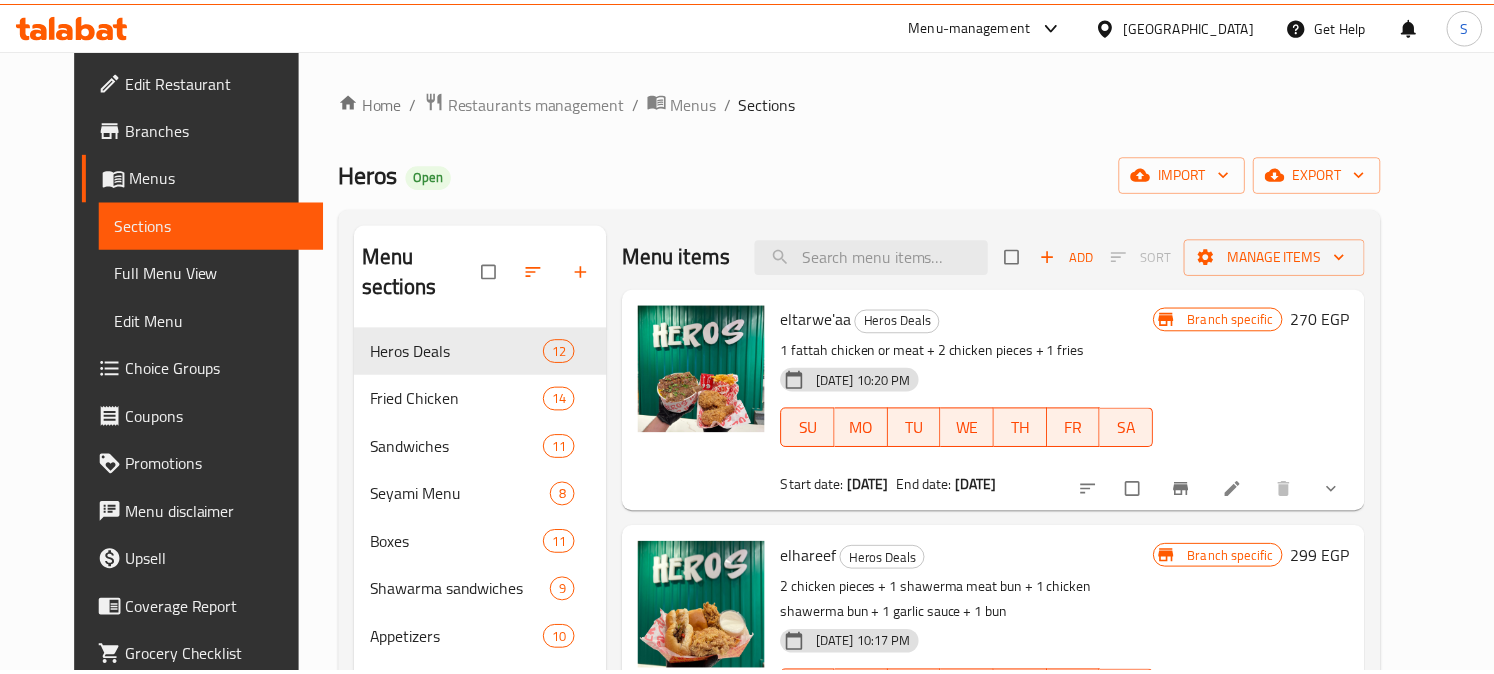 scroll, scrollTop: 0, scrollLeft: 0, axis: both 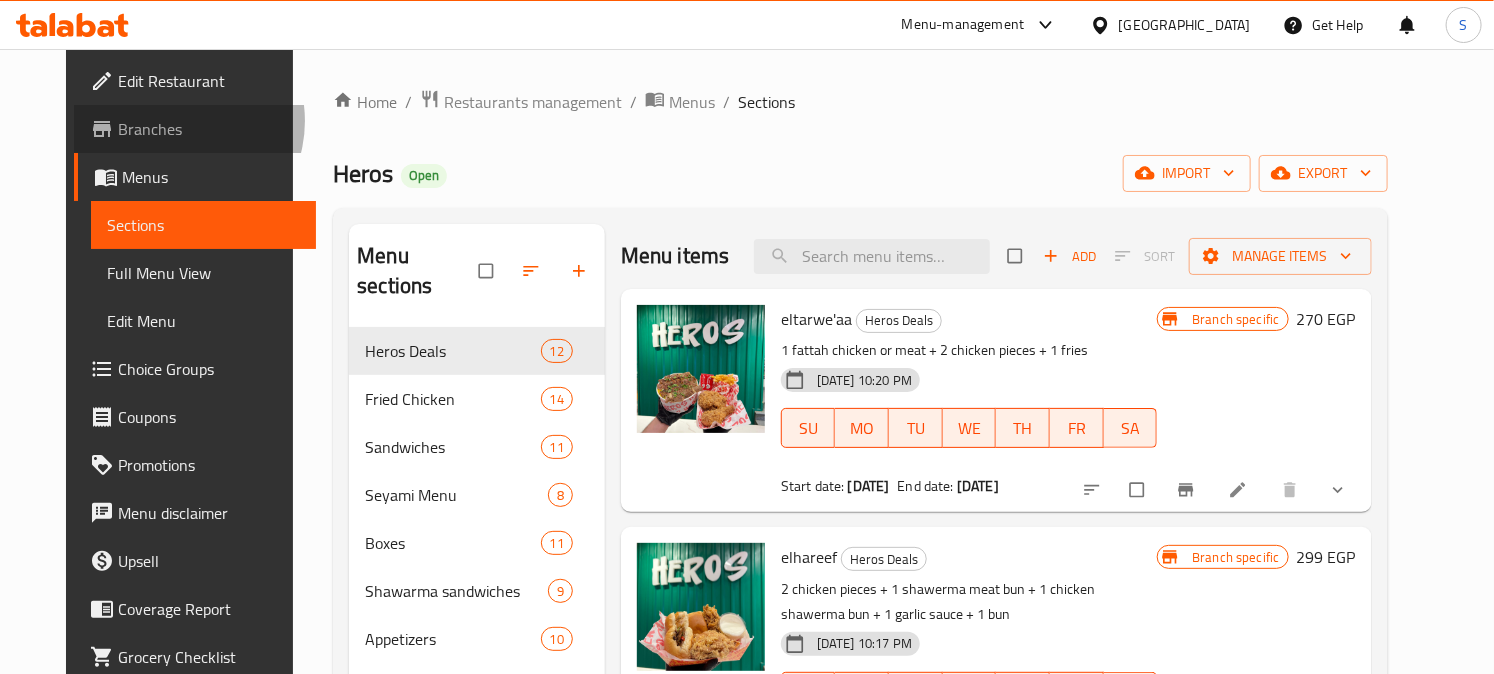 click on "Branches" at bounding box center [208, 129] 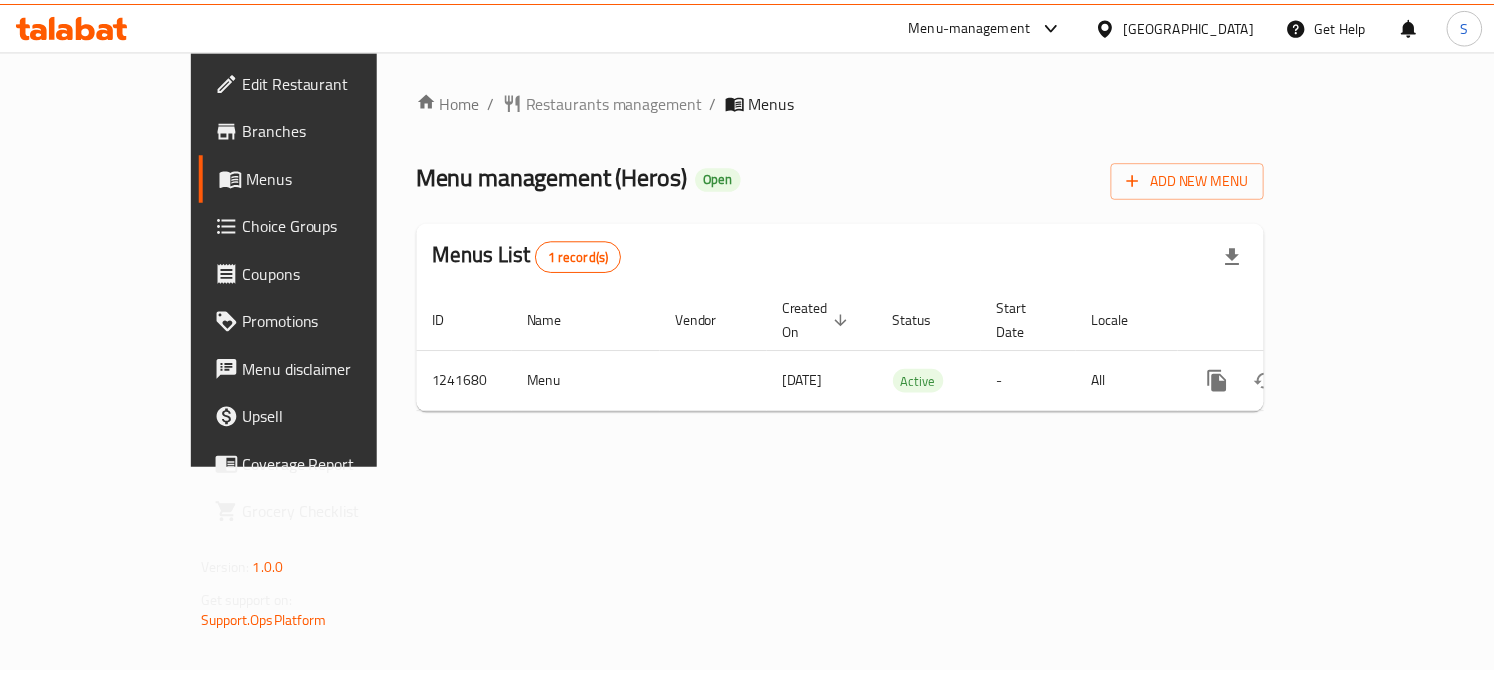 scroll, scrollTop: 0, scrollLeft: 0, axis: both 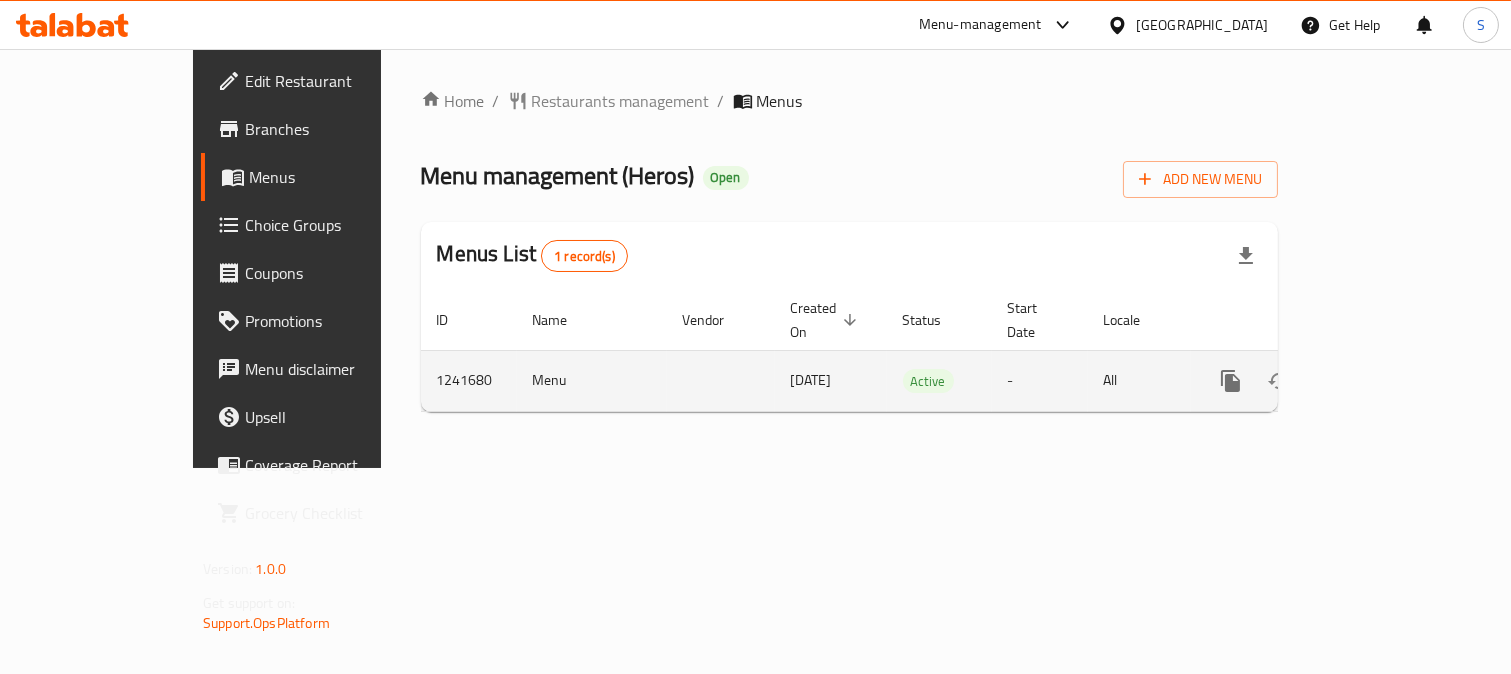click 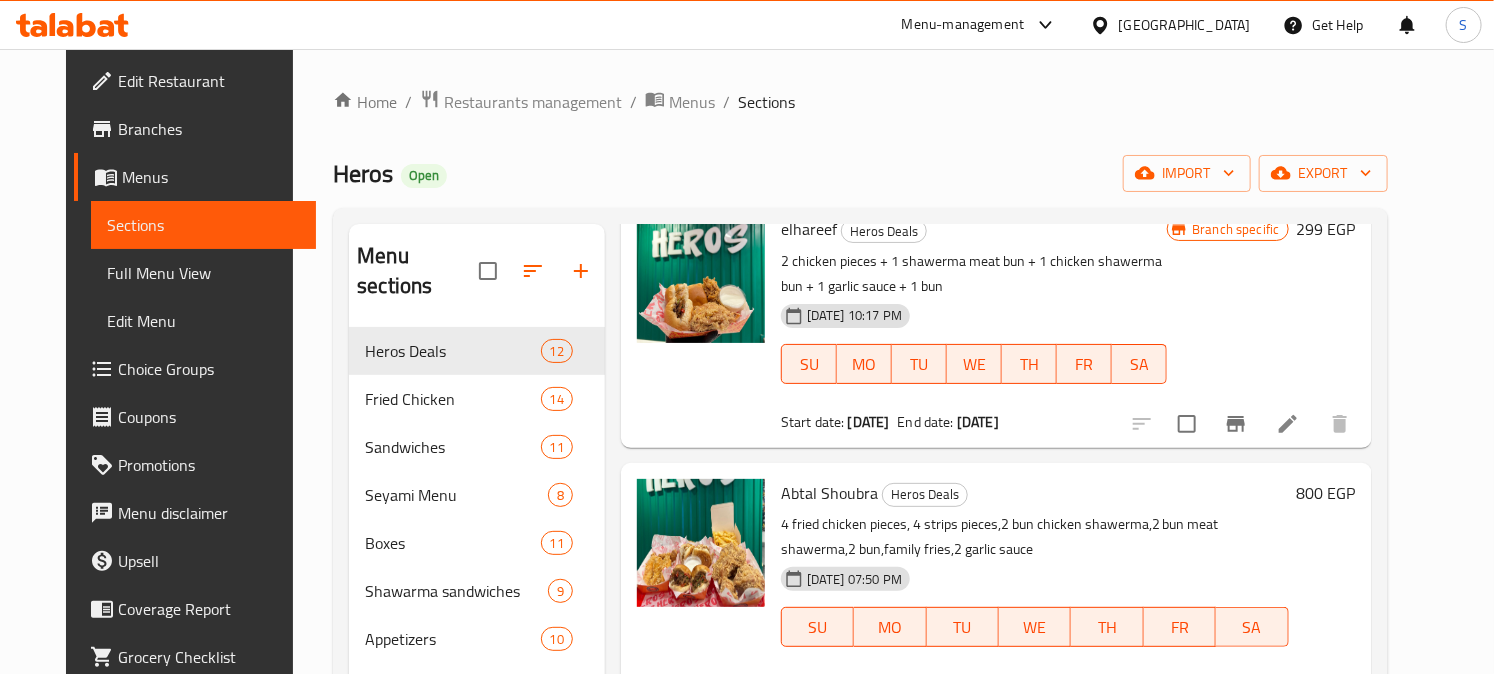 scroll, scrollTop: 0, scrollLeft: 0, axis: both 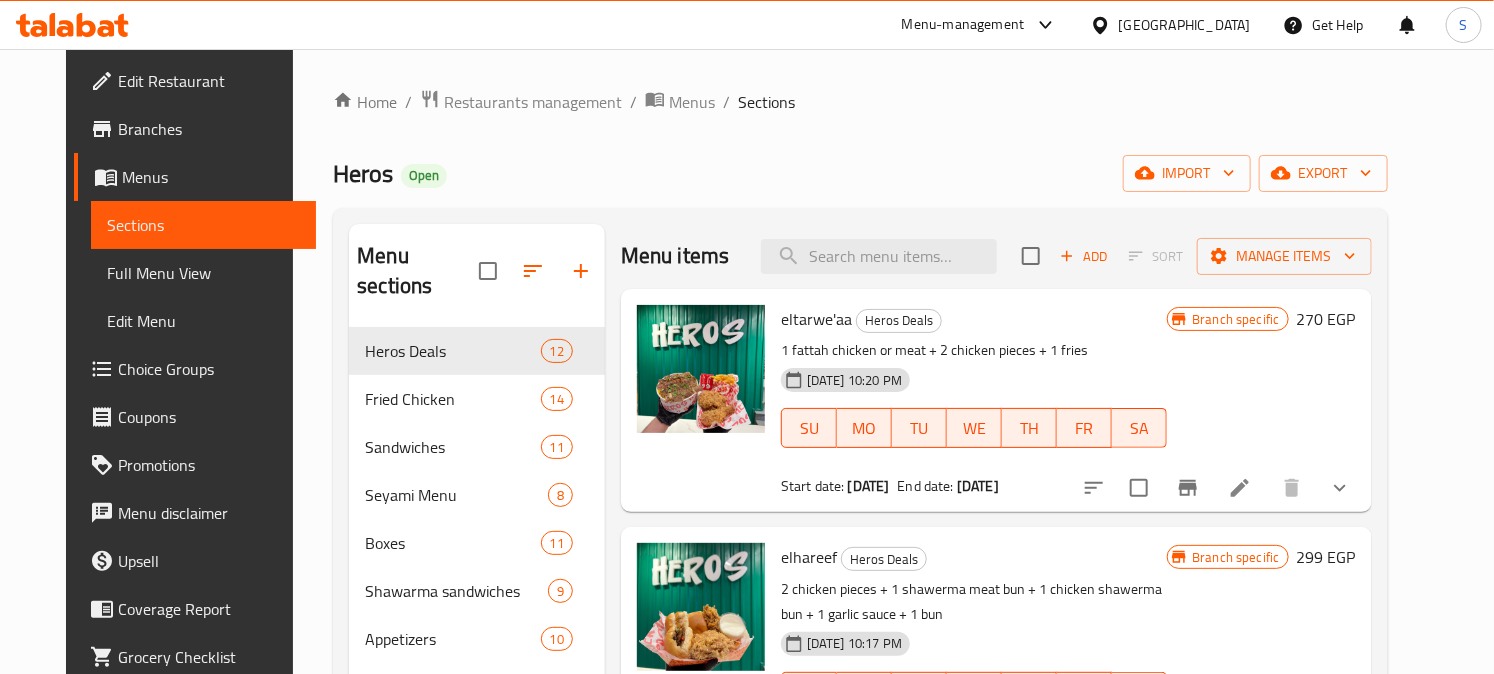 click on "Menu items Add Sort Manage items" at bounding box center [996, 256] 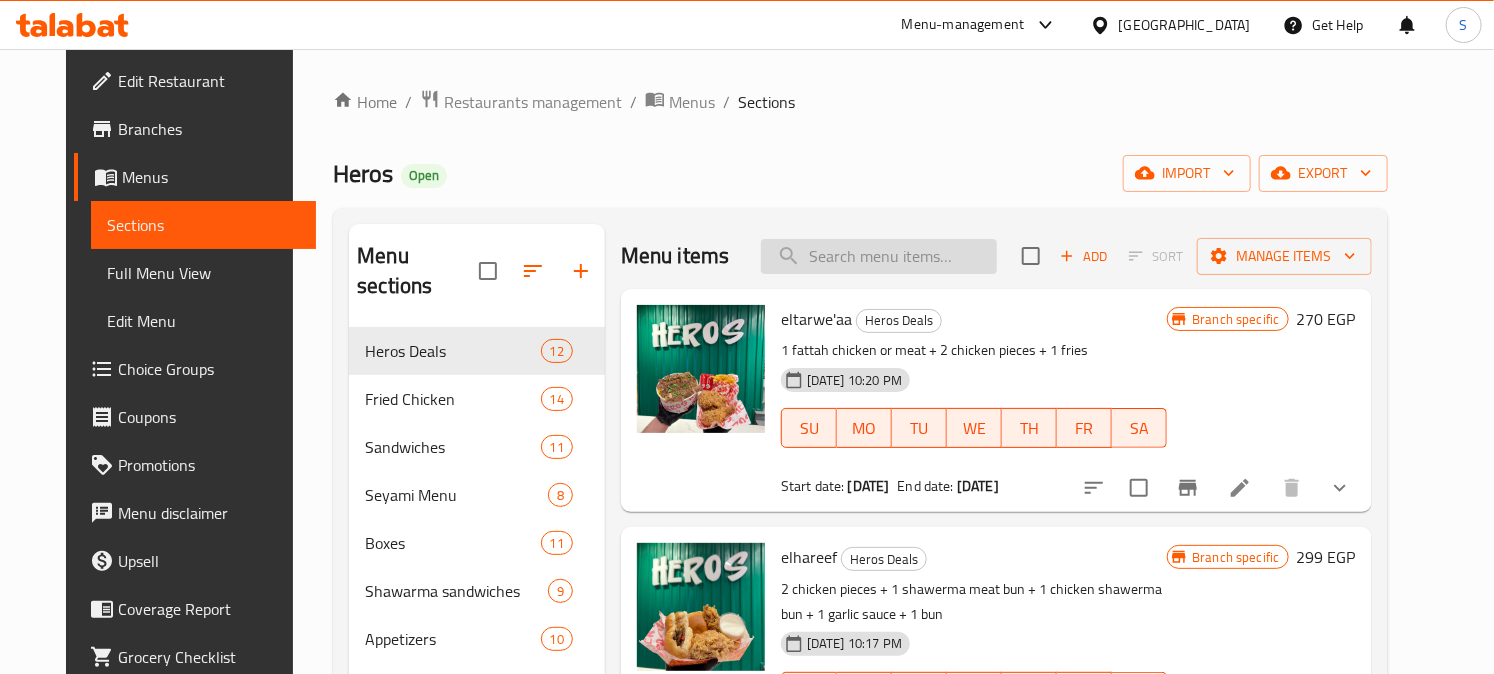 click at bounding box center (879, 256) 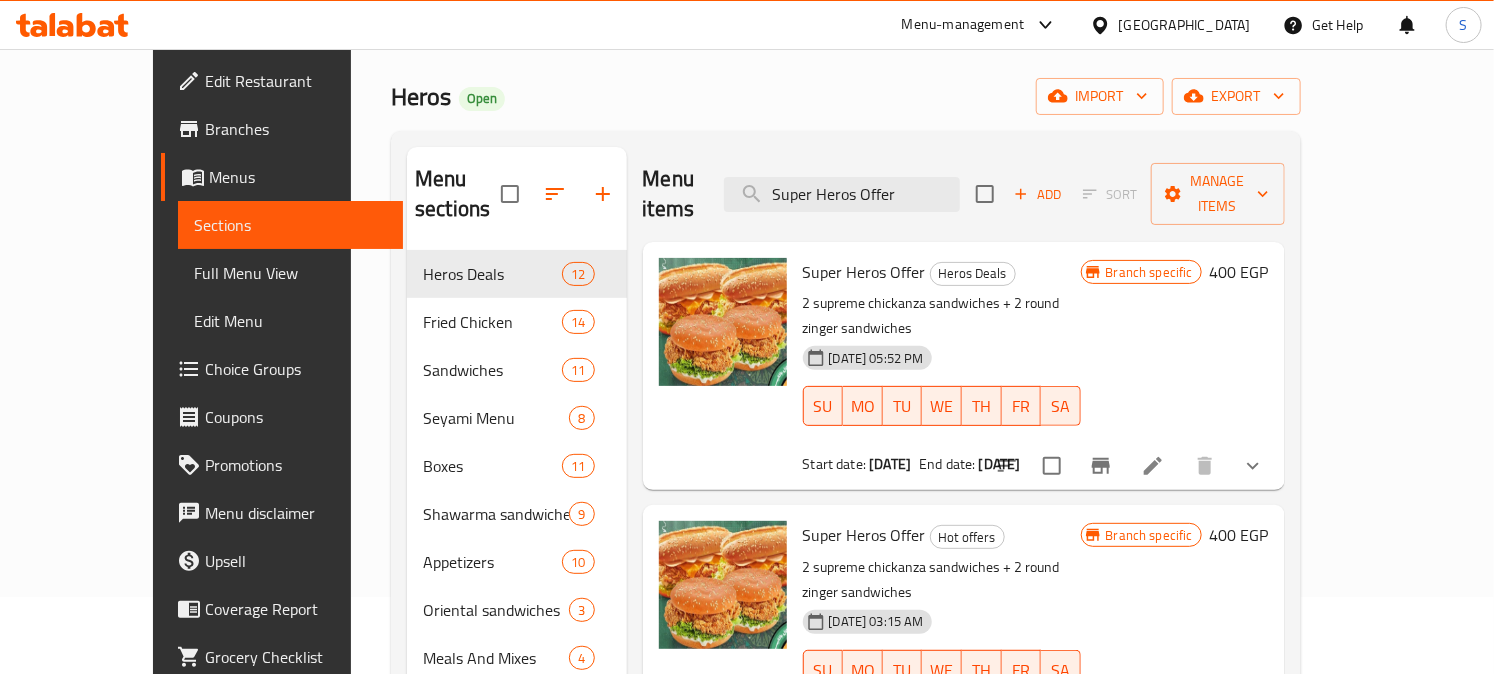 scroll, scrollTop: 25, scrollLeft: 0, axis: vertical 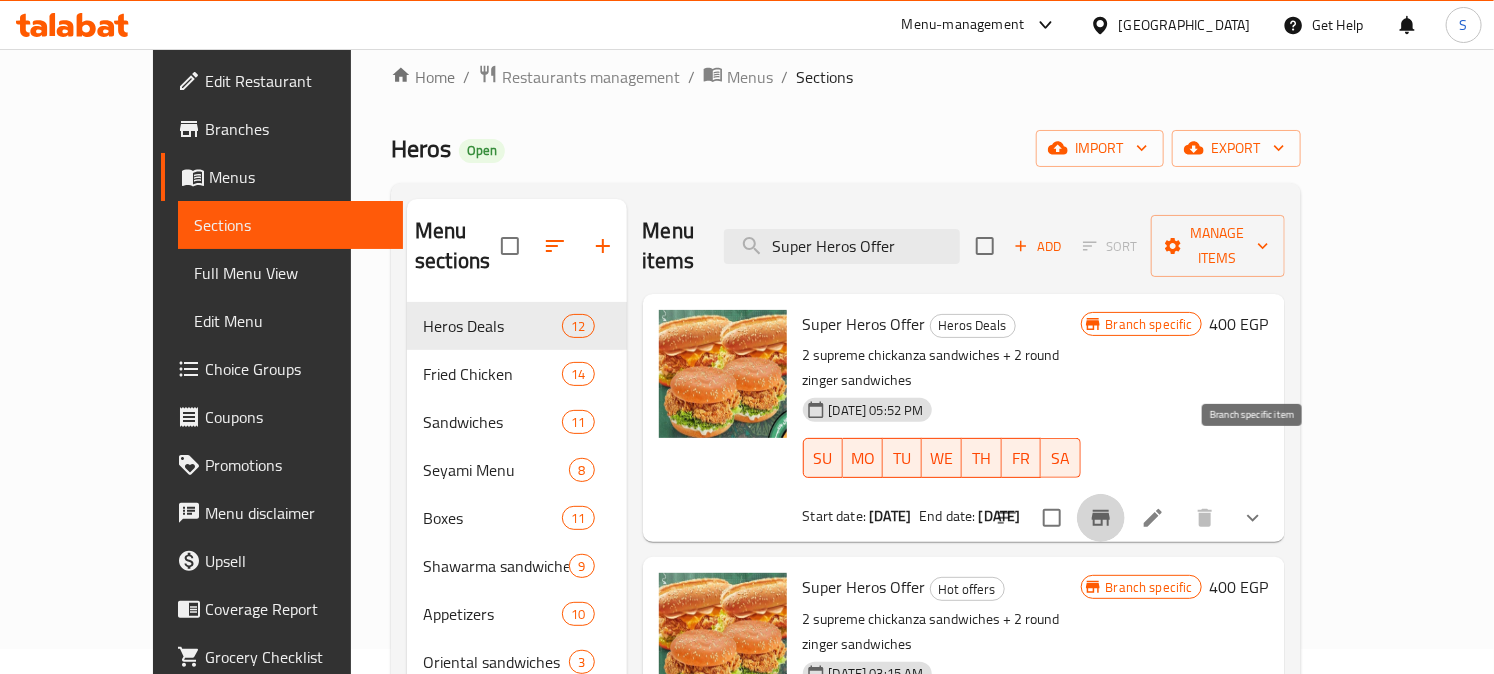 click 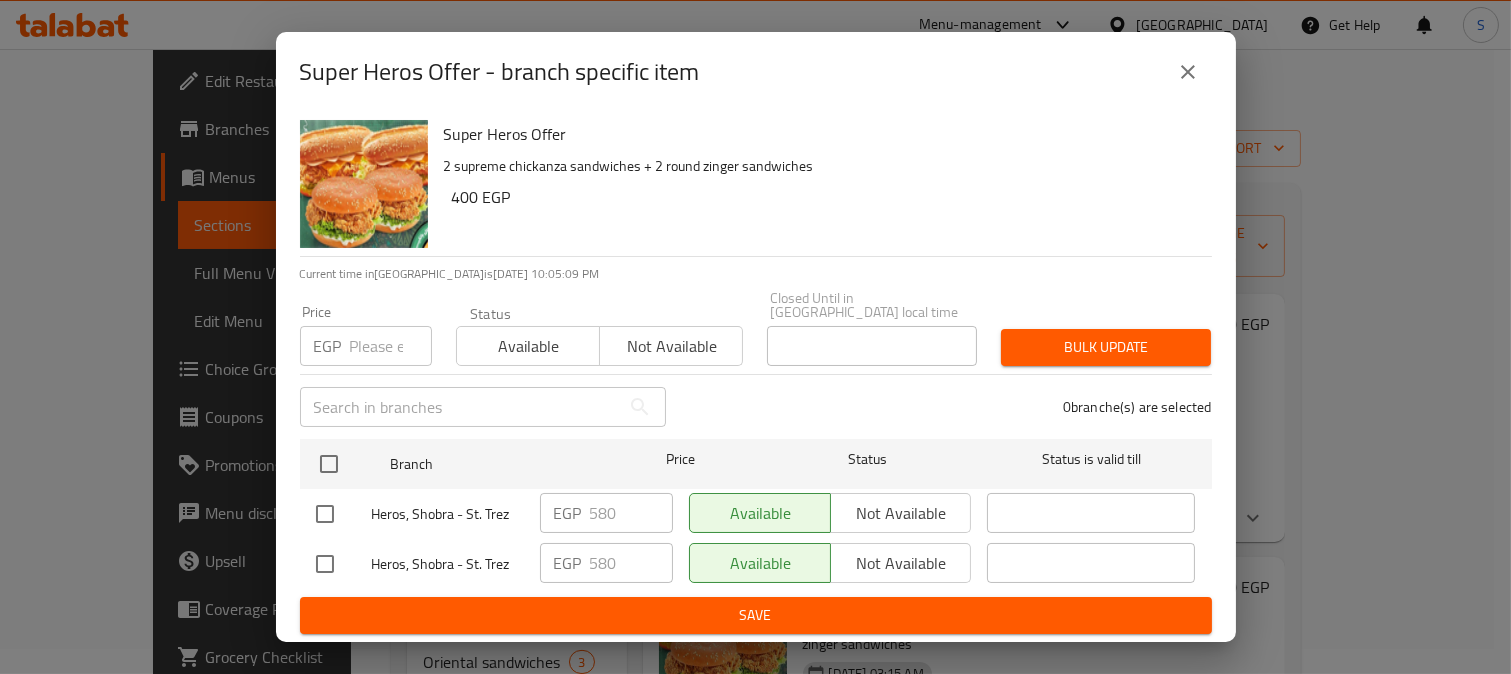 click 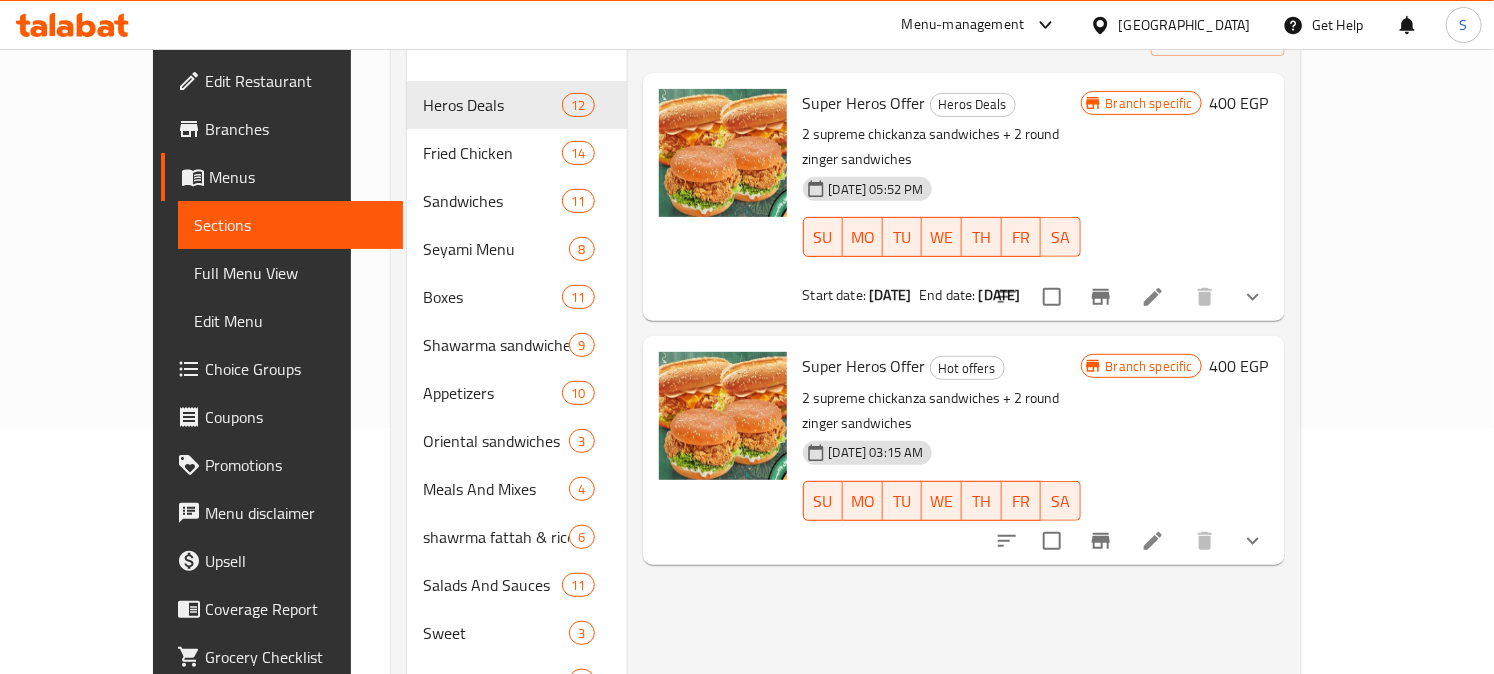 scroll, scrollTop: 247, scrollLeft: 0, axis: vertical 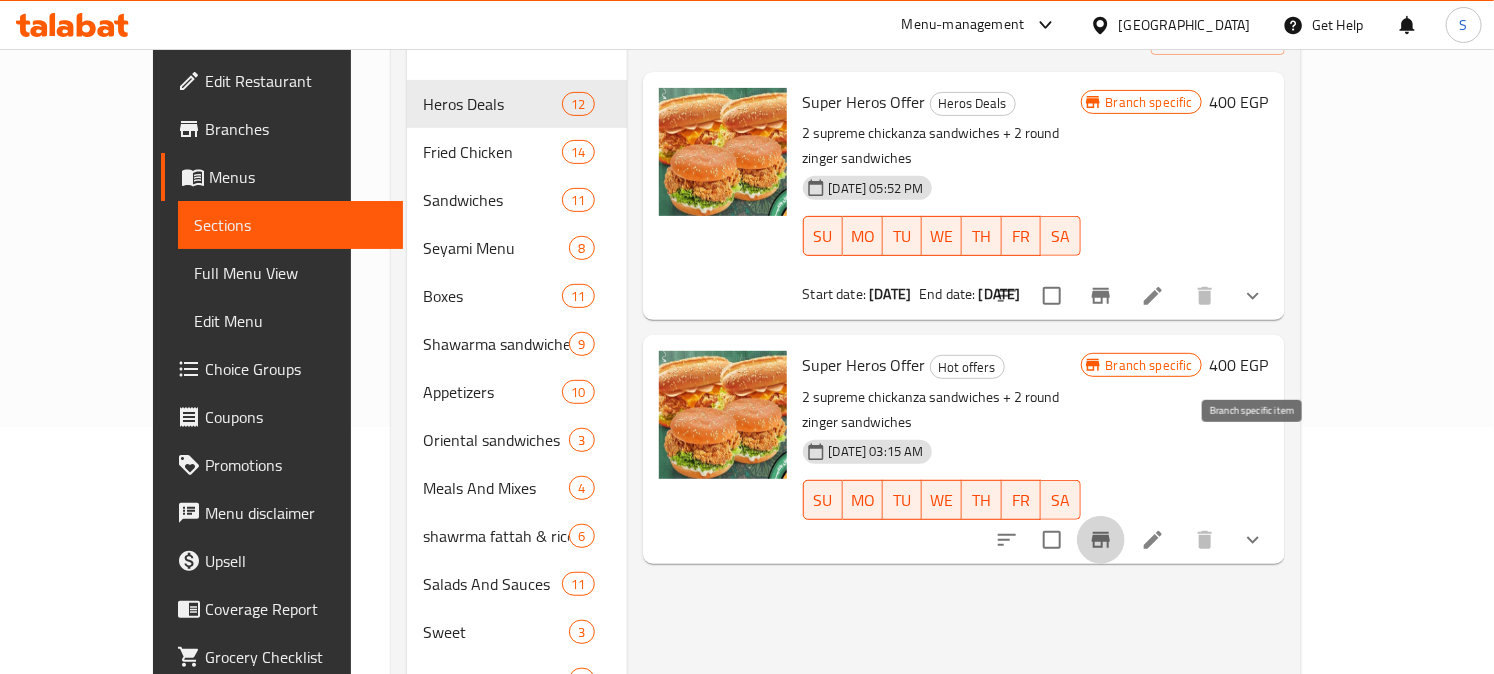 click 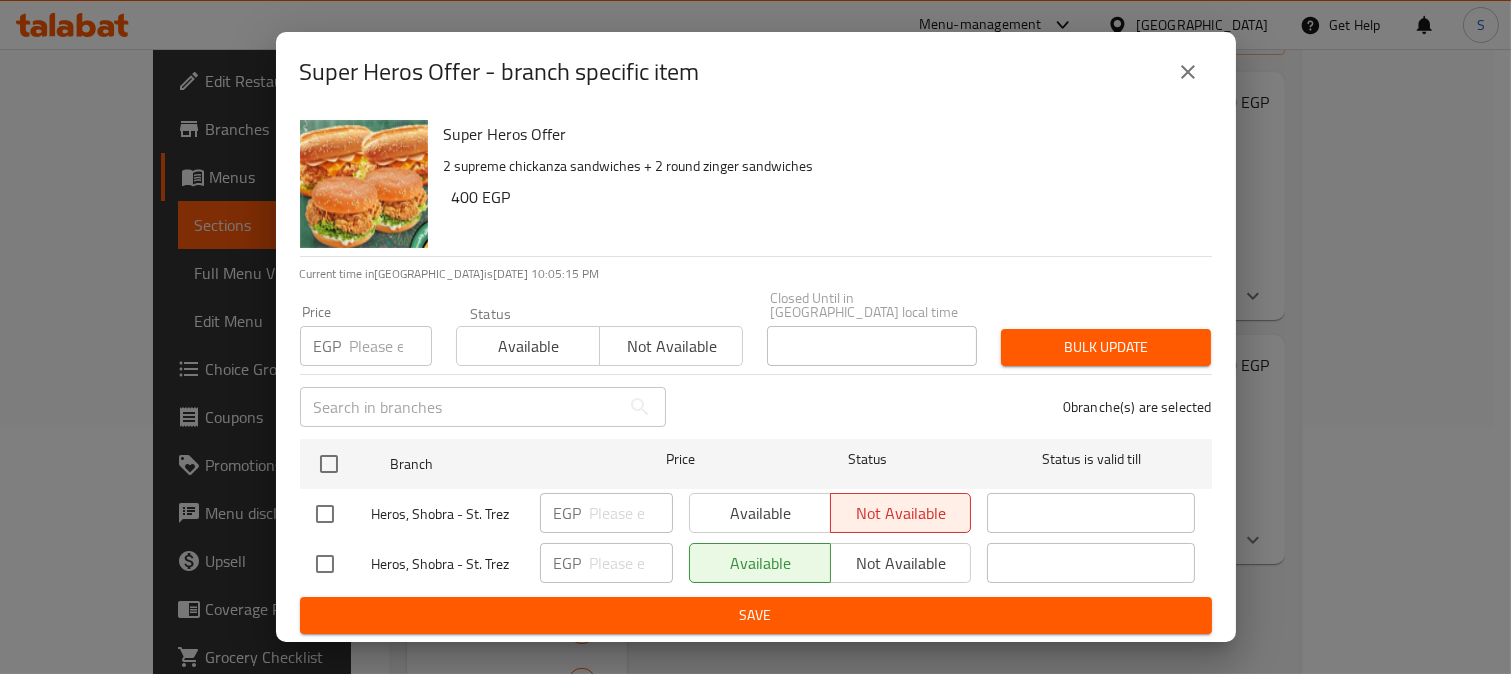 click 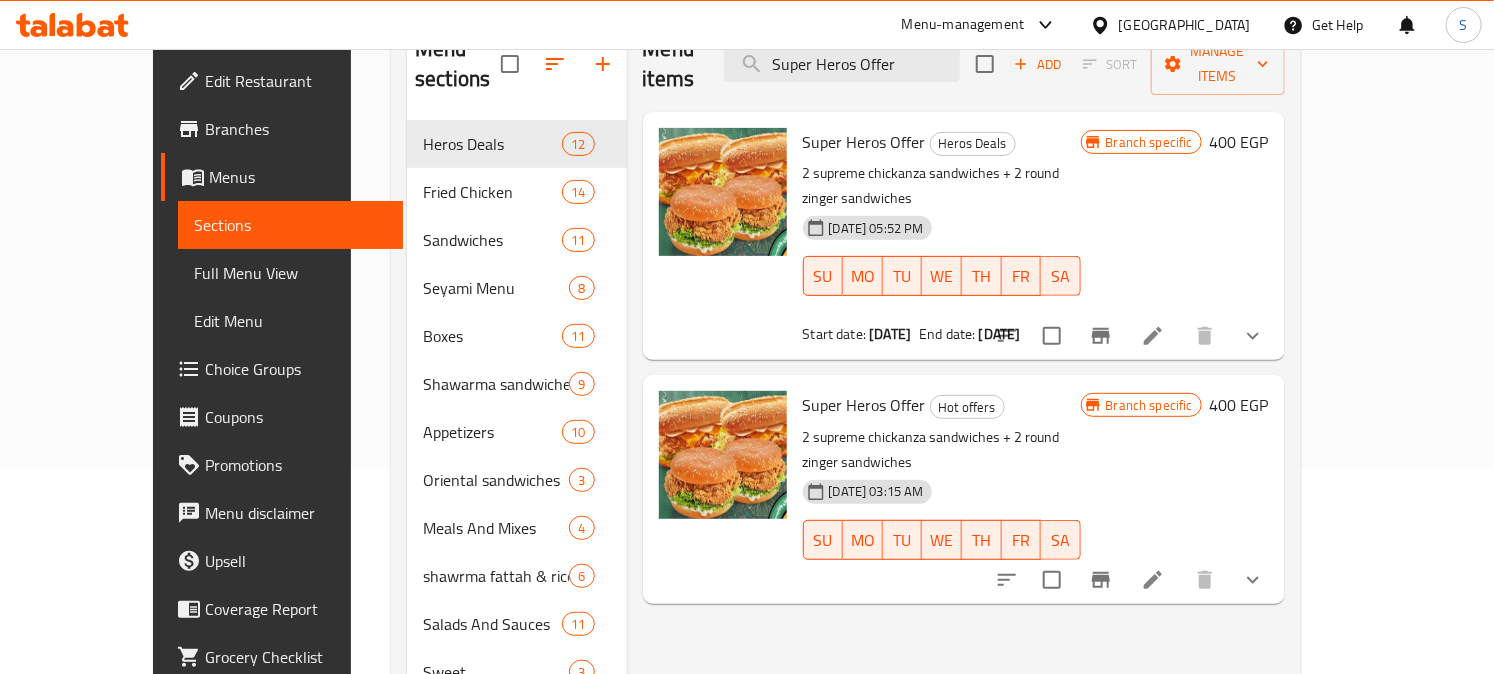 scroll, scrollTop: 136, scrollLeft: 0, axis: vertical 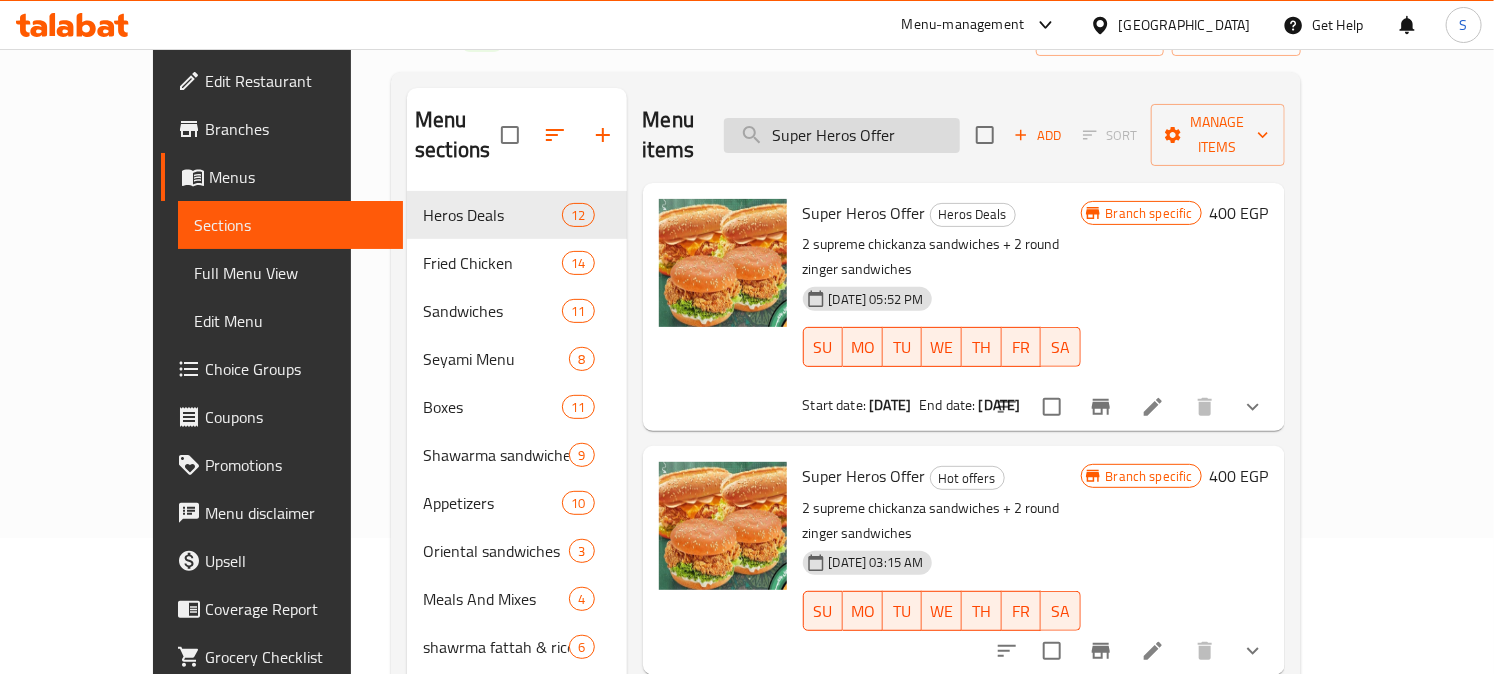 click on "Super Heros Offer" at bounding box center (842, 135) 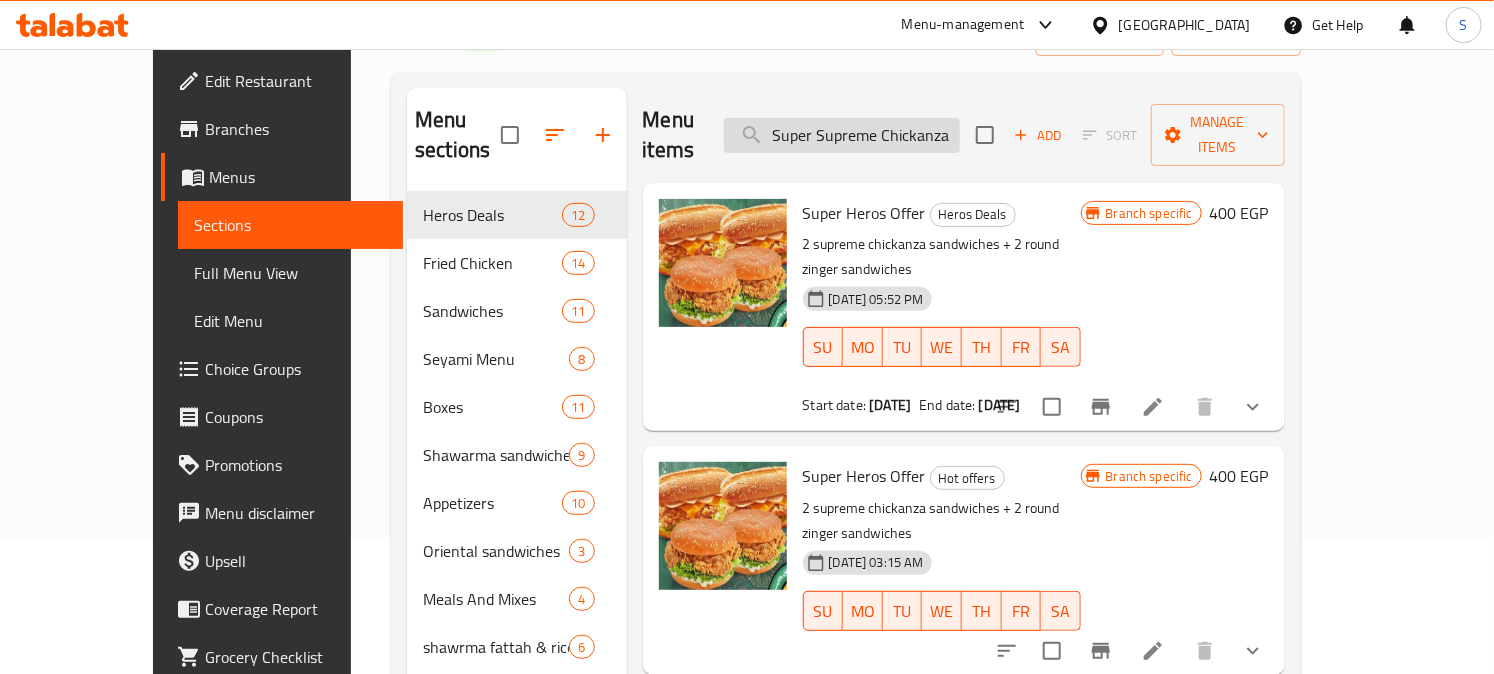 scroll, scrollTop: 0, scrollLeft: 23, axis: horizontal 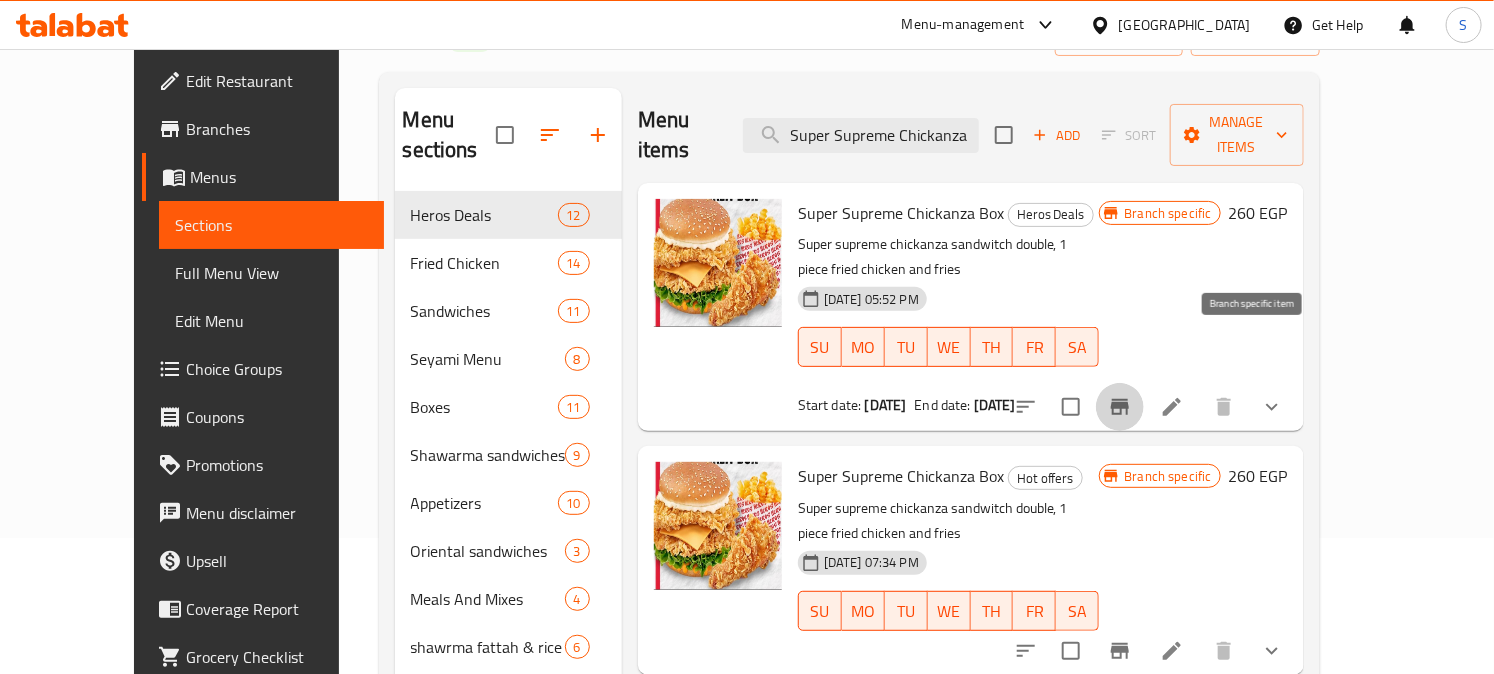 click 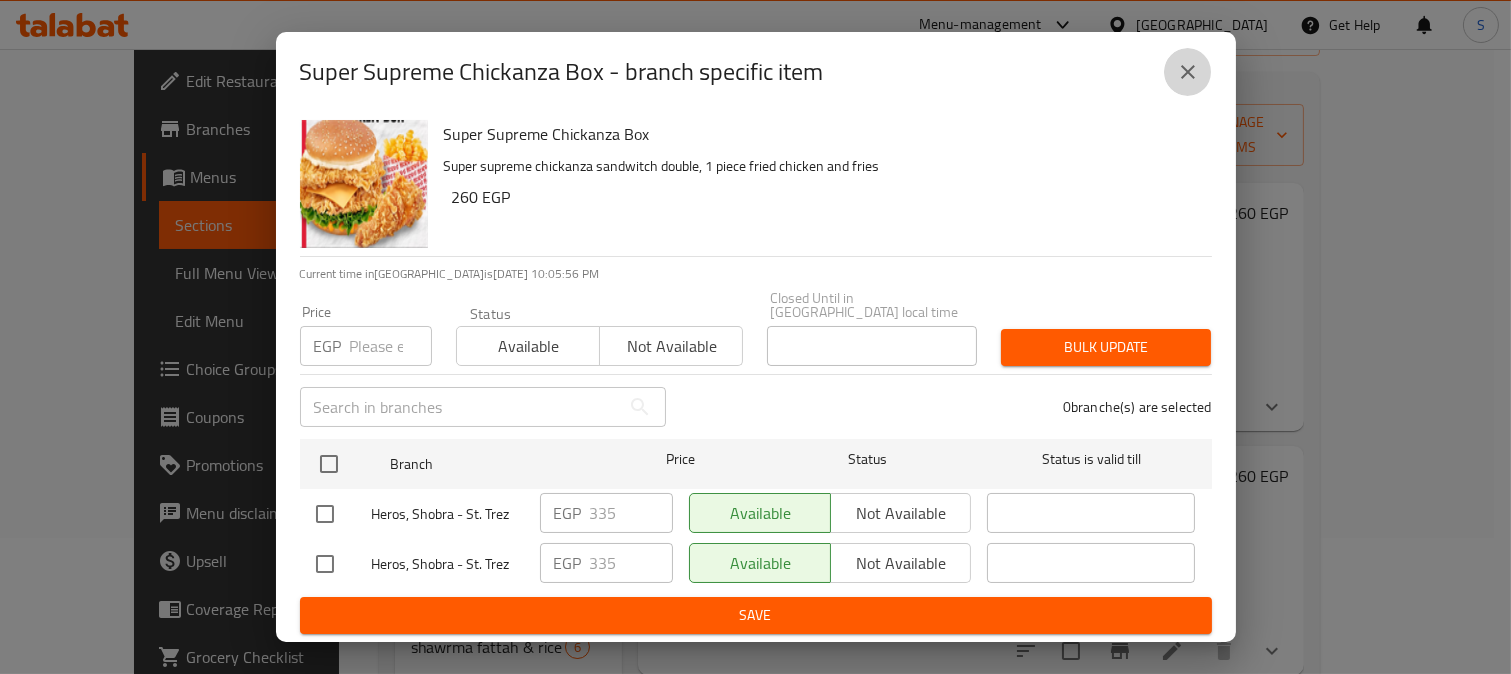 click at bounding box center [1188, 72] 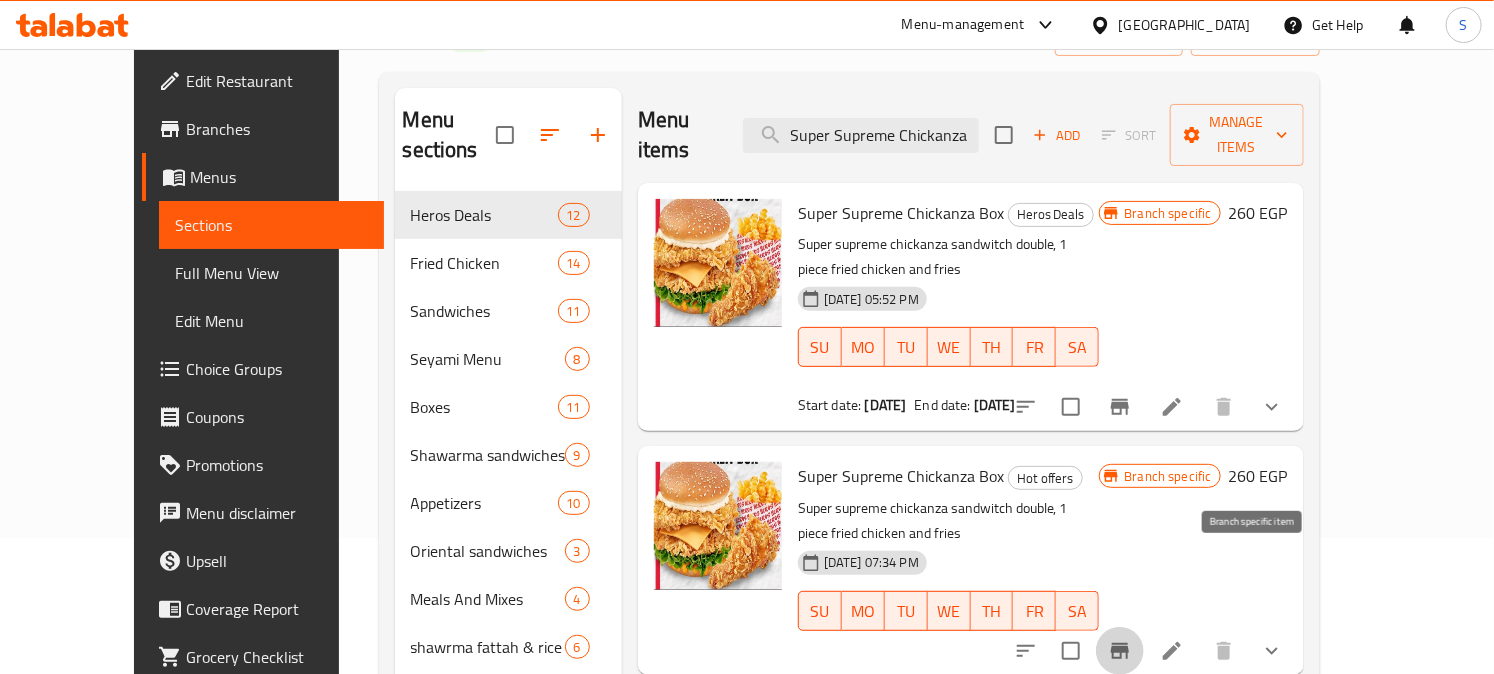 click 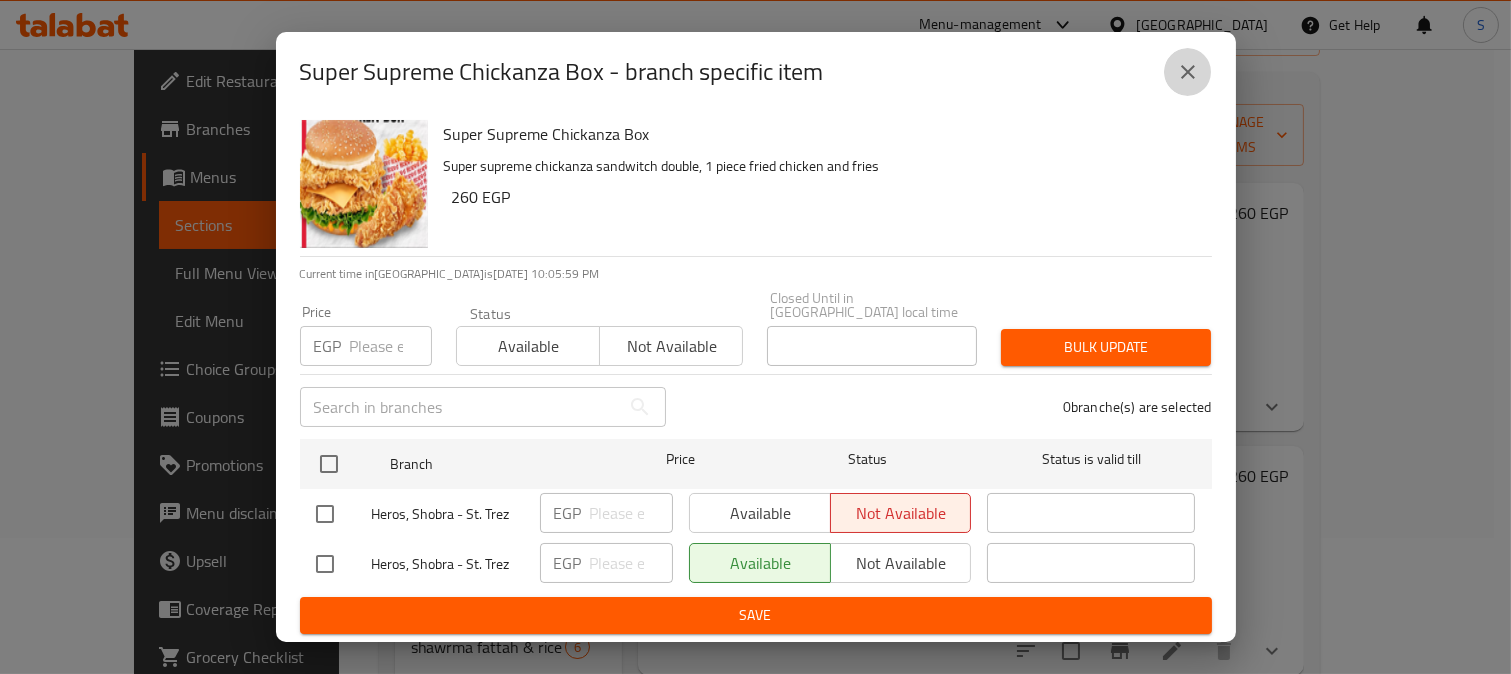 click at bounding box center (1188, 72) 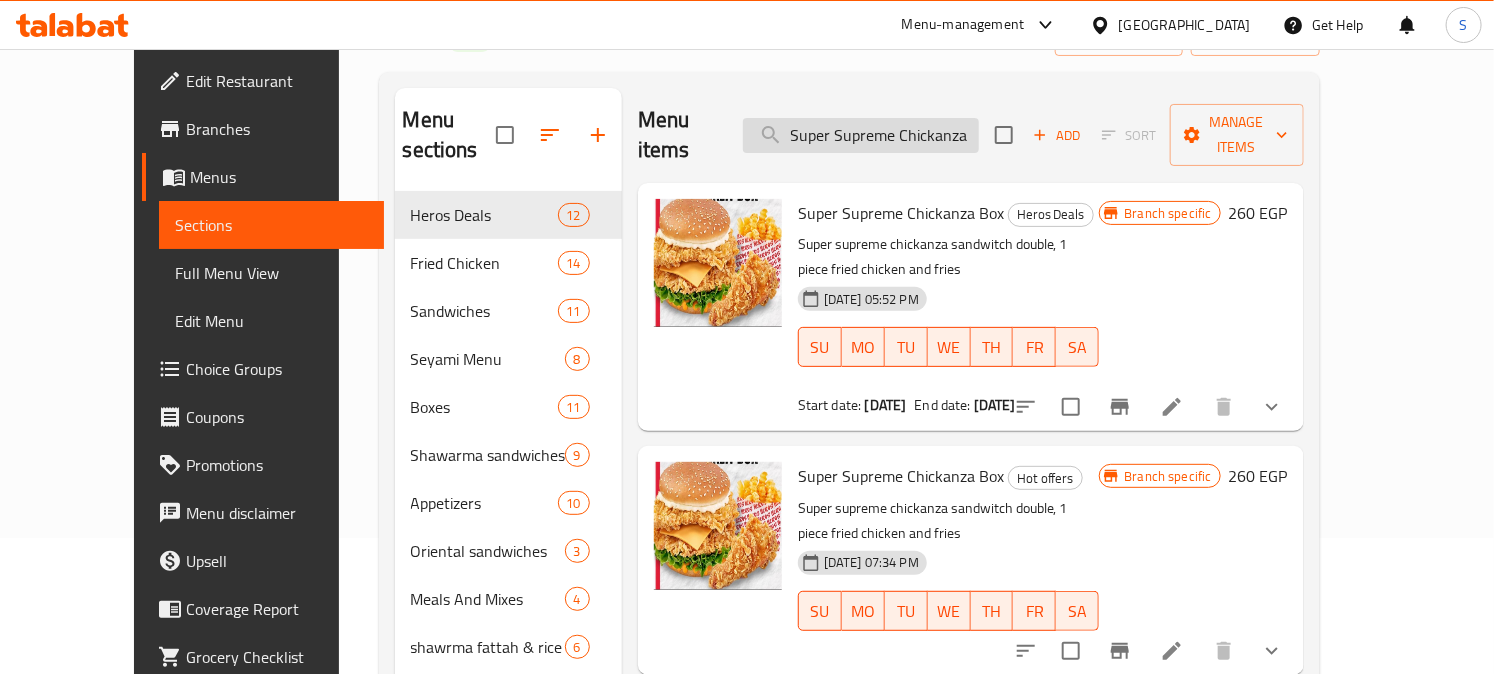 click on "Super Supreme Chickanza Box" at bounding box center (861, 135) 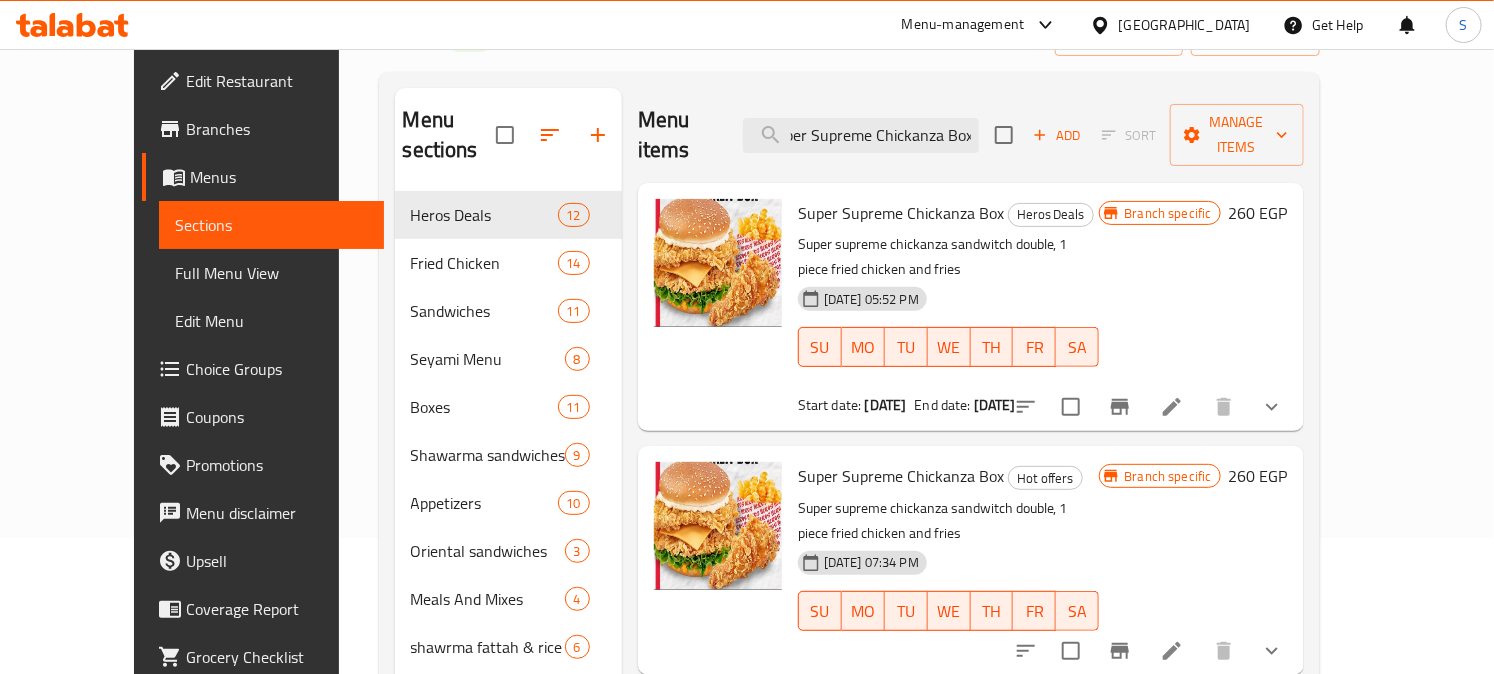 scroll, scrollTop: 0, scrollLeft: 0, axis: both 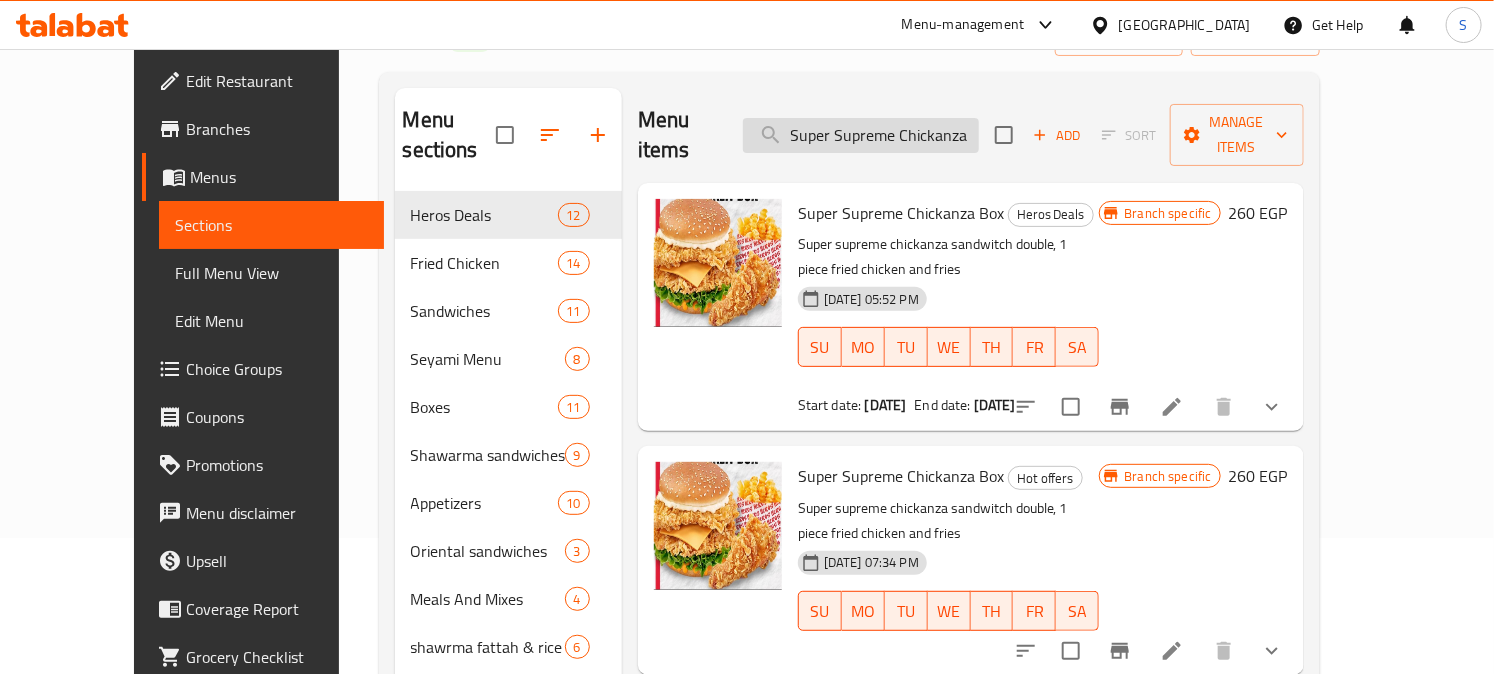 click on "Super Supreme Chickanza Box" at bounding box center [861, 135] 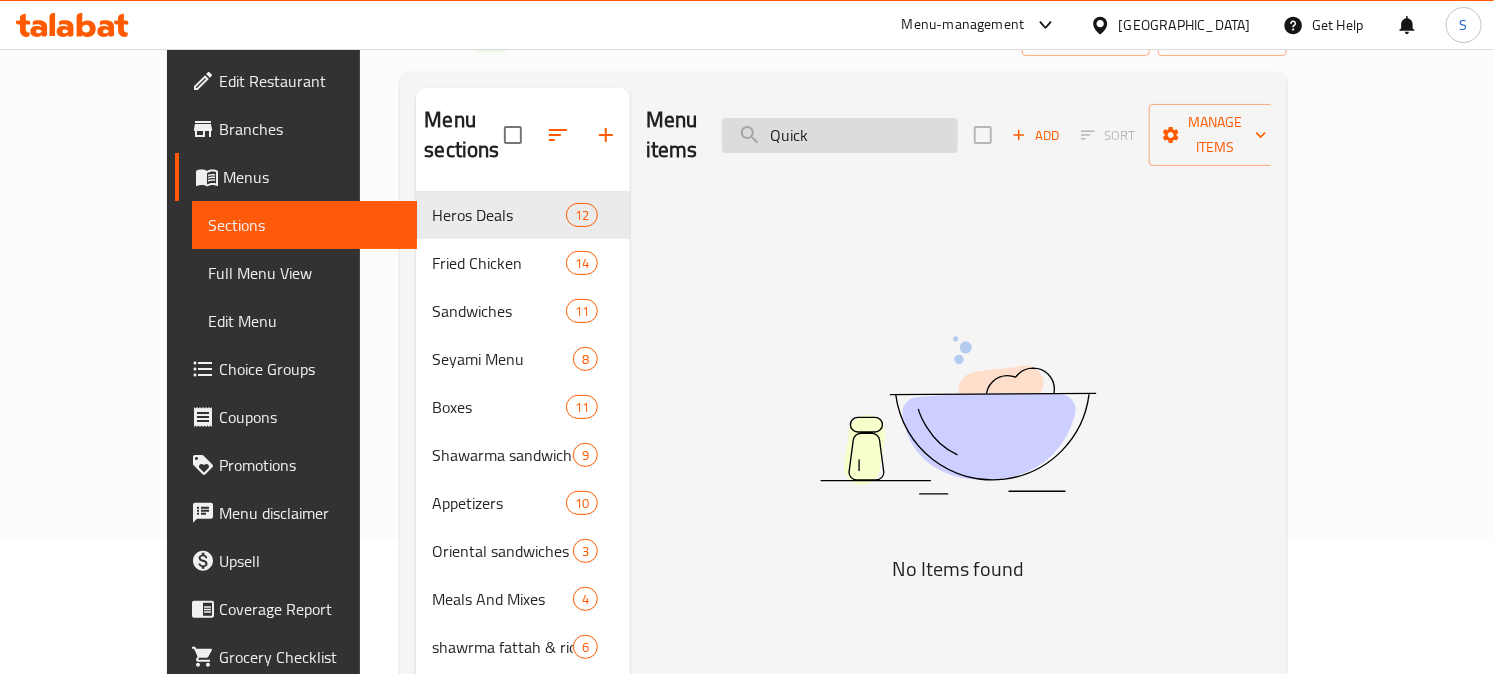 drag, startPoint x: 857, startPoint y: 125, endPoint x: 820, endPoint y: 123, distance: 37.054016 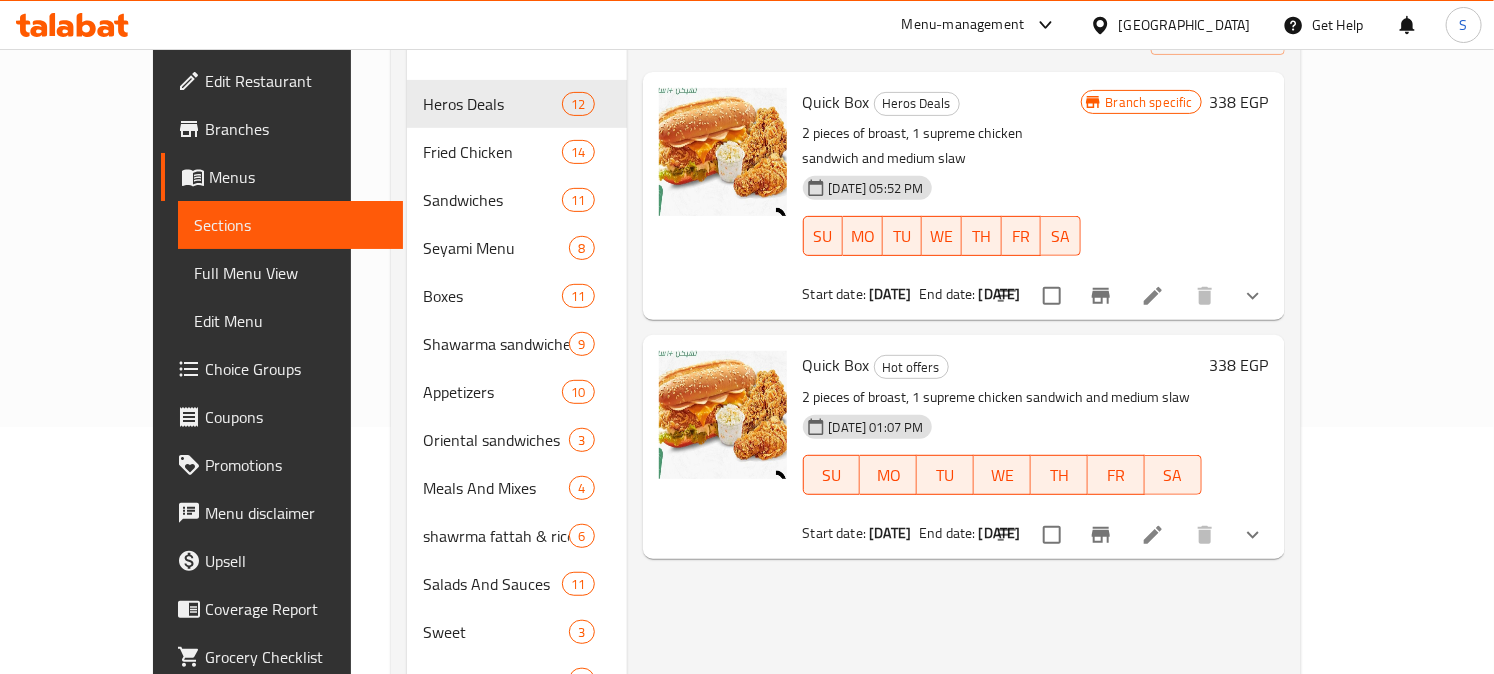 scroll, scrollTop: 25, scrollLeft: 0, axis: vertical 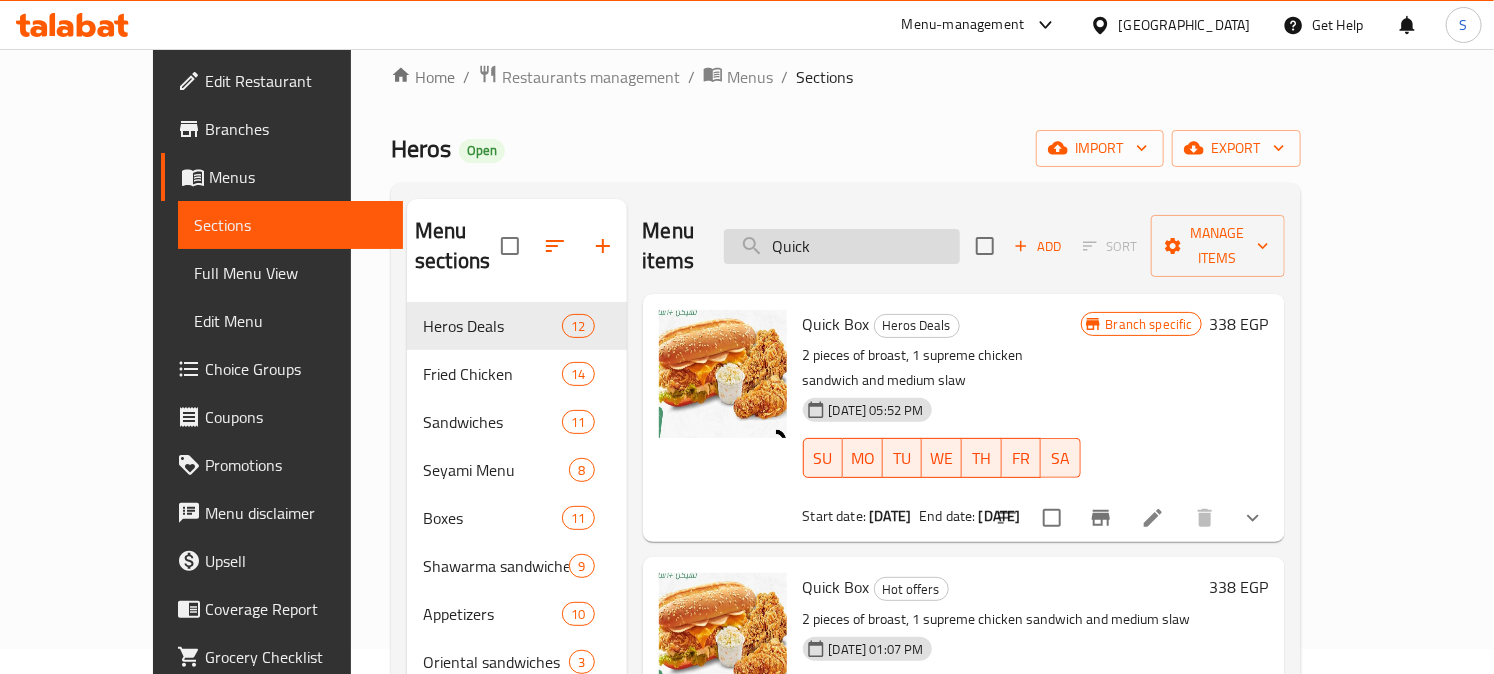 click on "Quick" at bounding box center [842, 246] 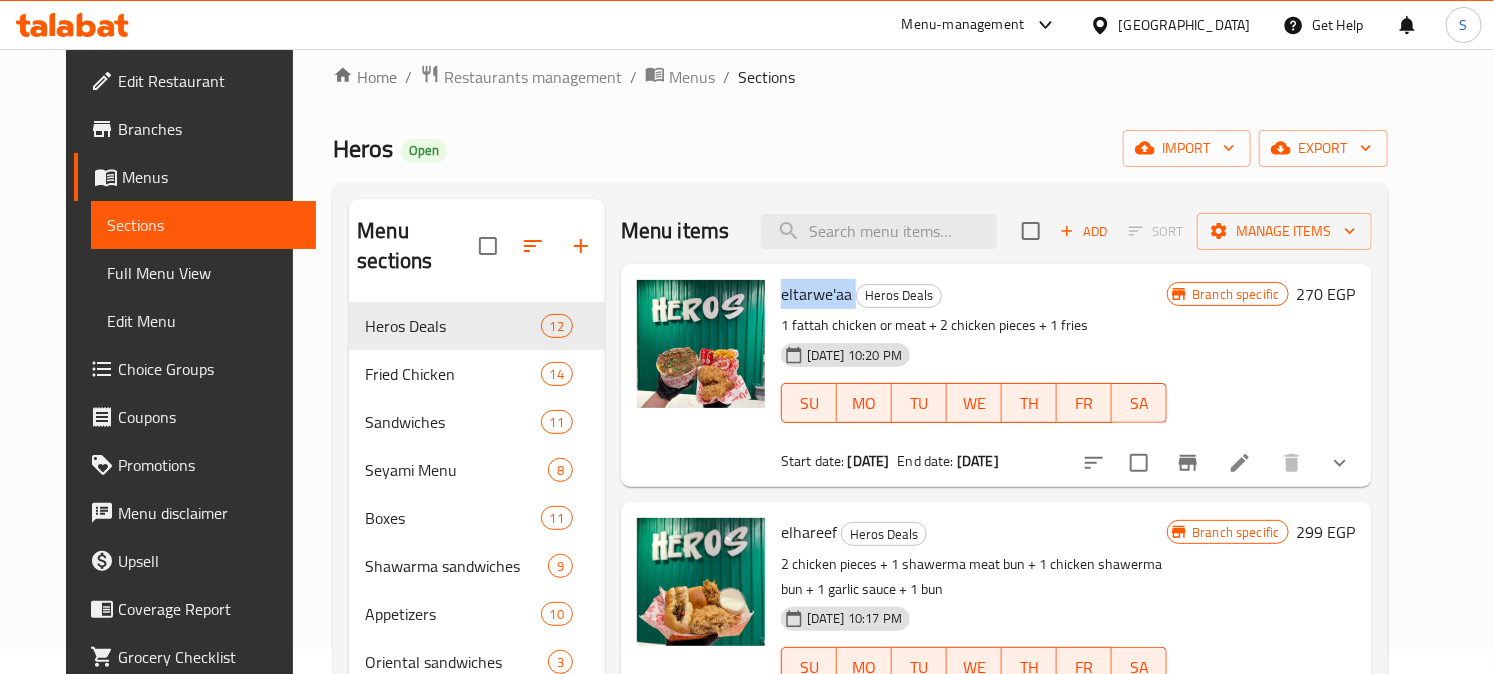 drag, startPoint x: 837, startPoint y: 296, endPoint x: 756, endPoint y: 292, distance: 81.09871 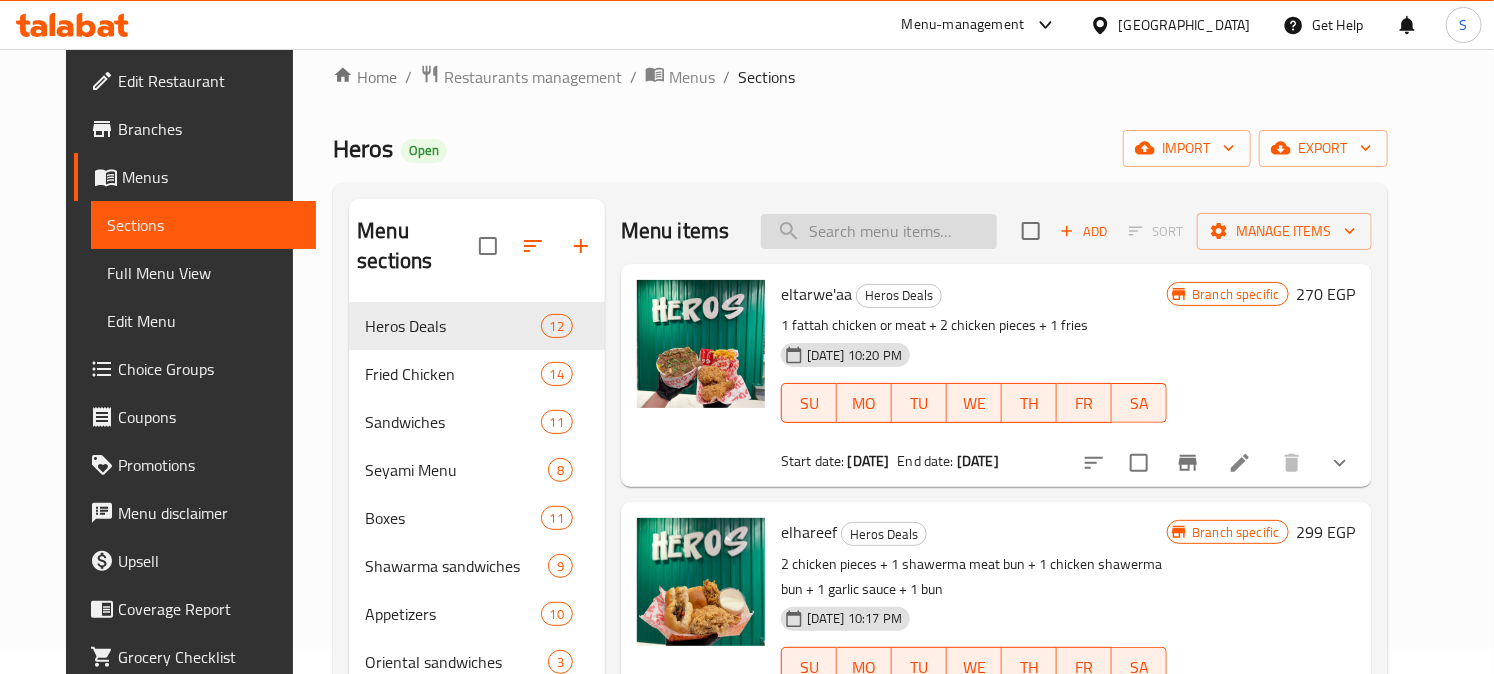 click at bounding box center (879, 231) 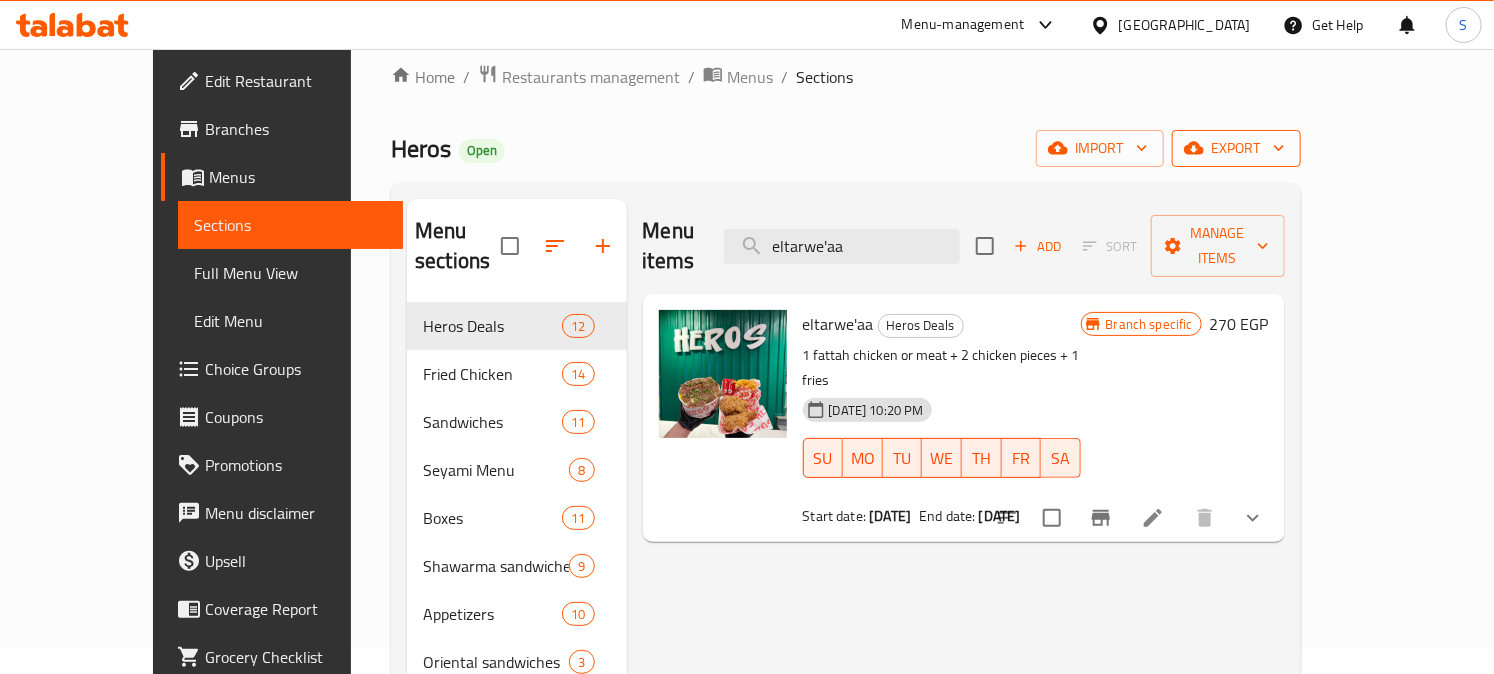 type on "eltarwe'aa" 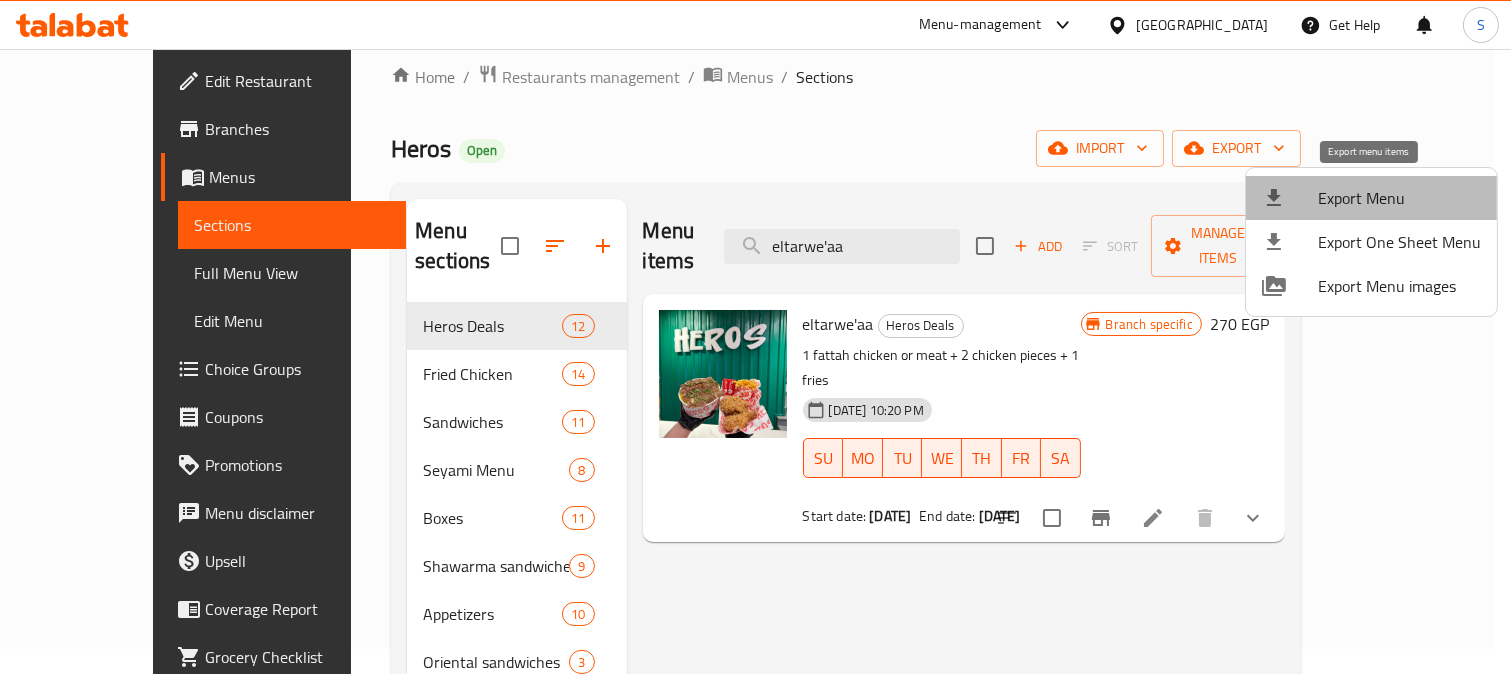 click on "Export Menu" at bounding box center (1399, 198) 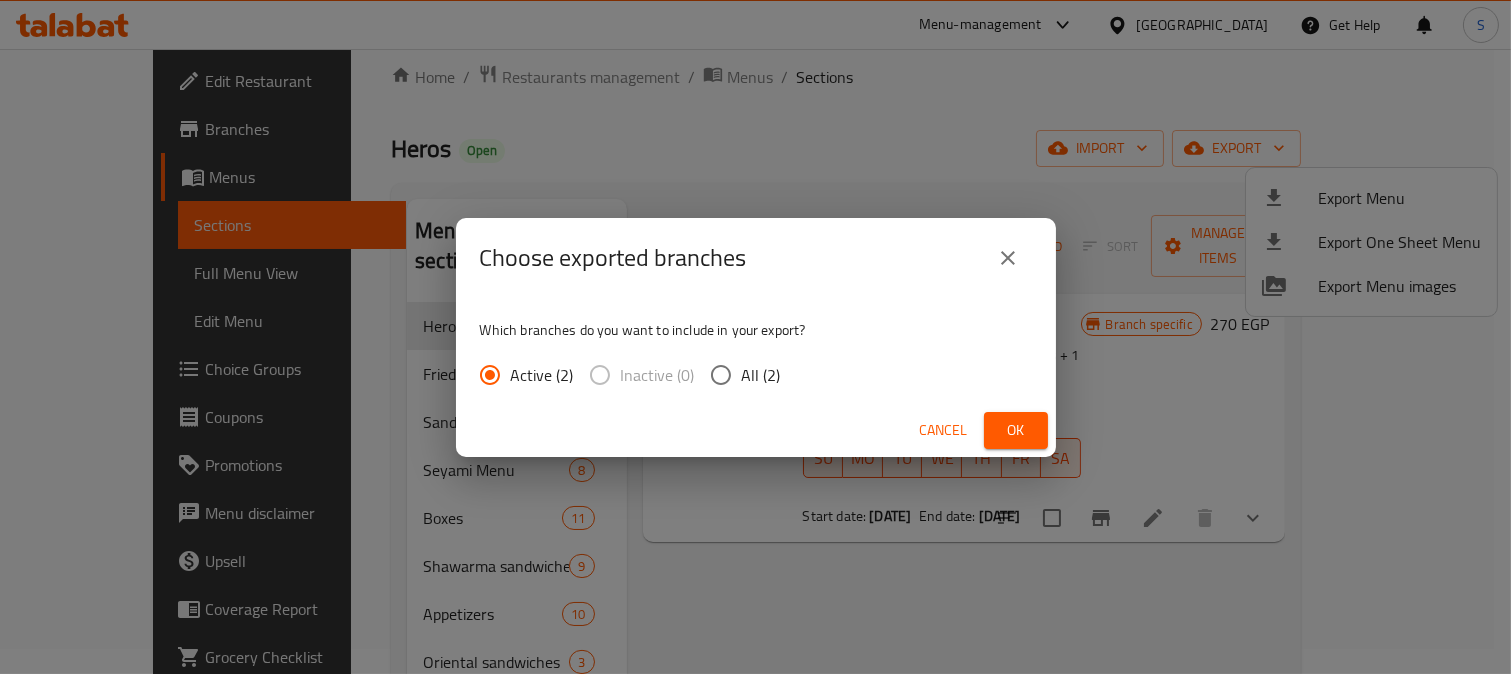 click on "All (2)" at bounding box center (721, 375) 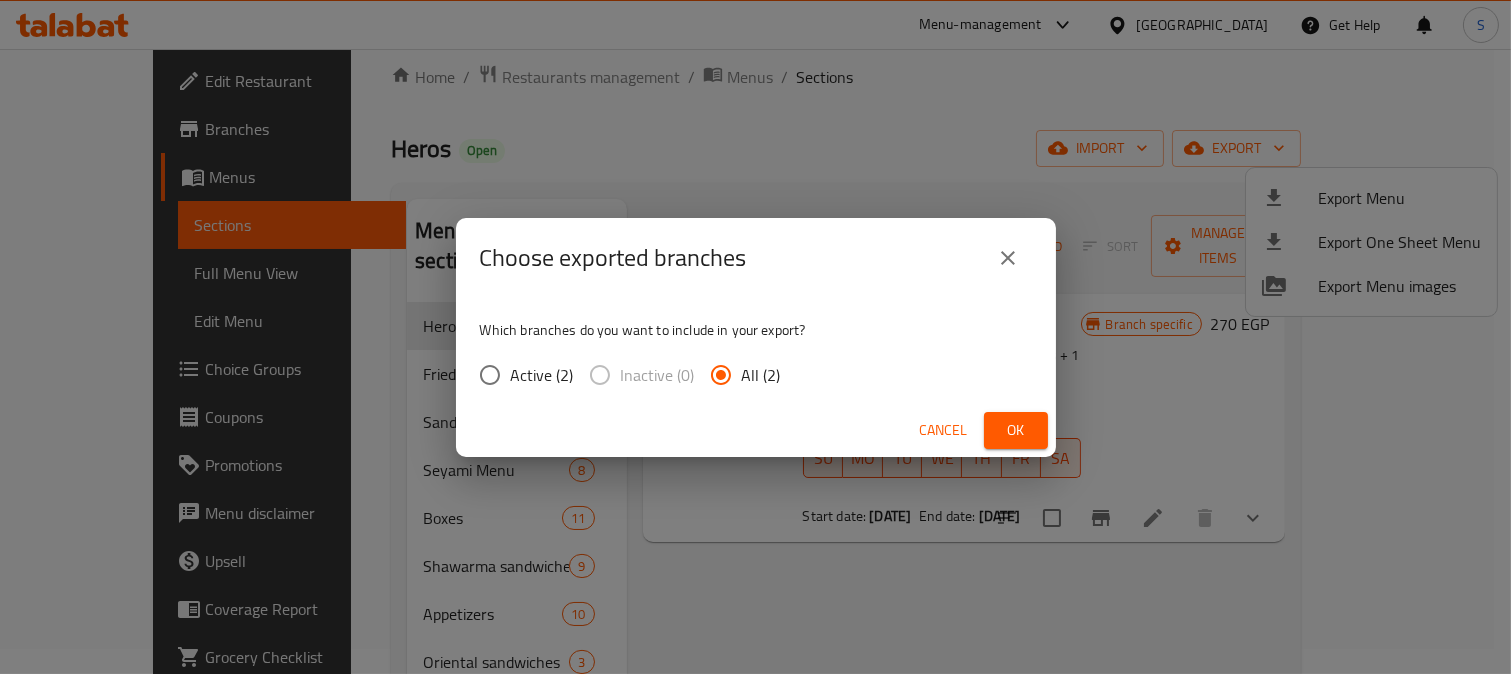 click on "Ok" at bounding box center [1016, 430] 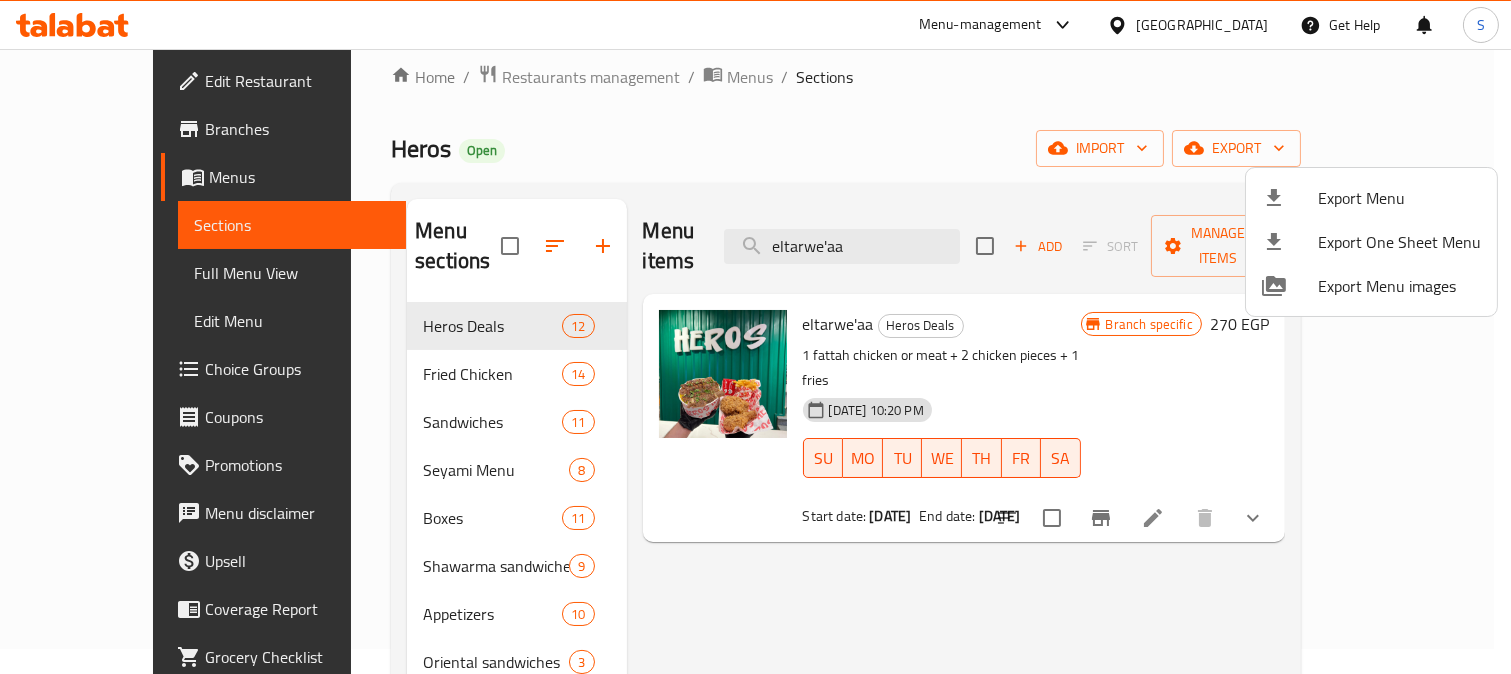click at bounding box center [755, 337] 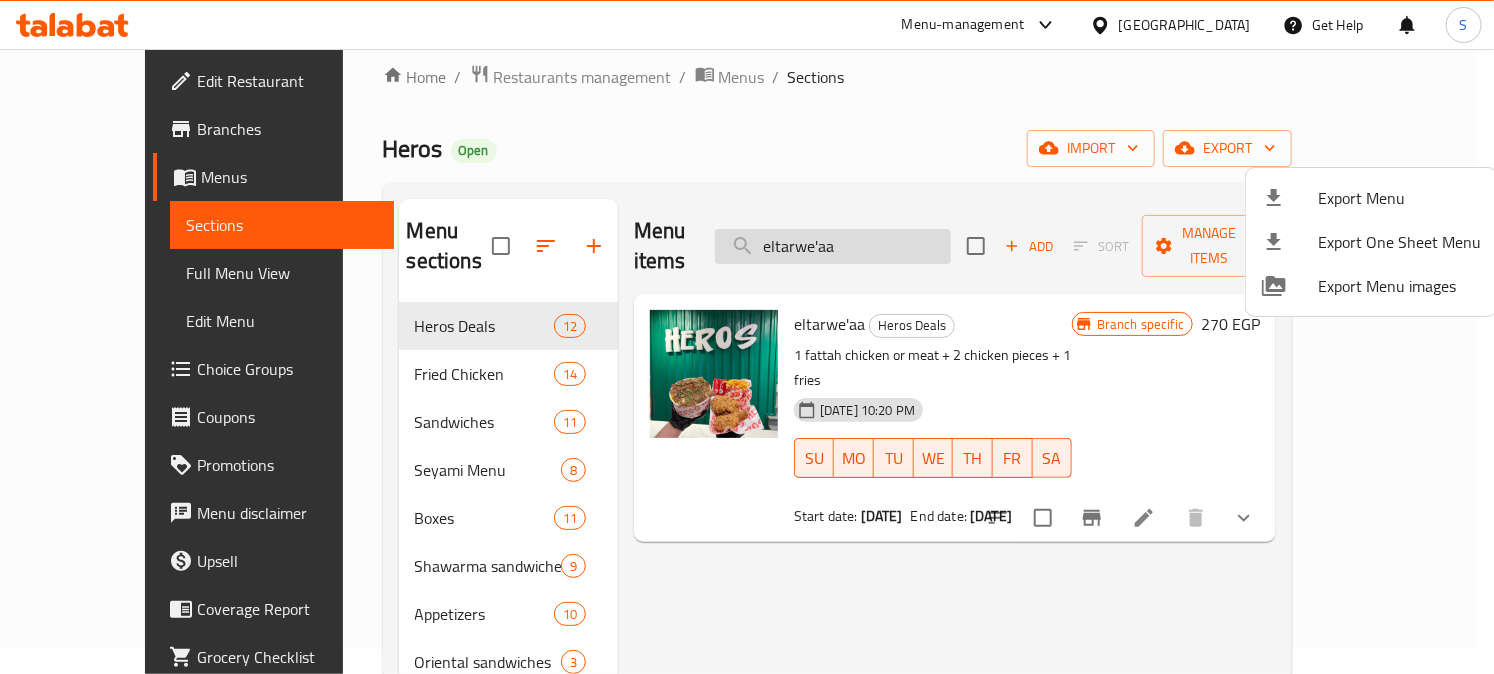 click on "eltarwe'aa" at bounding box center (833, 246) 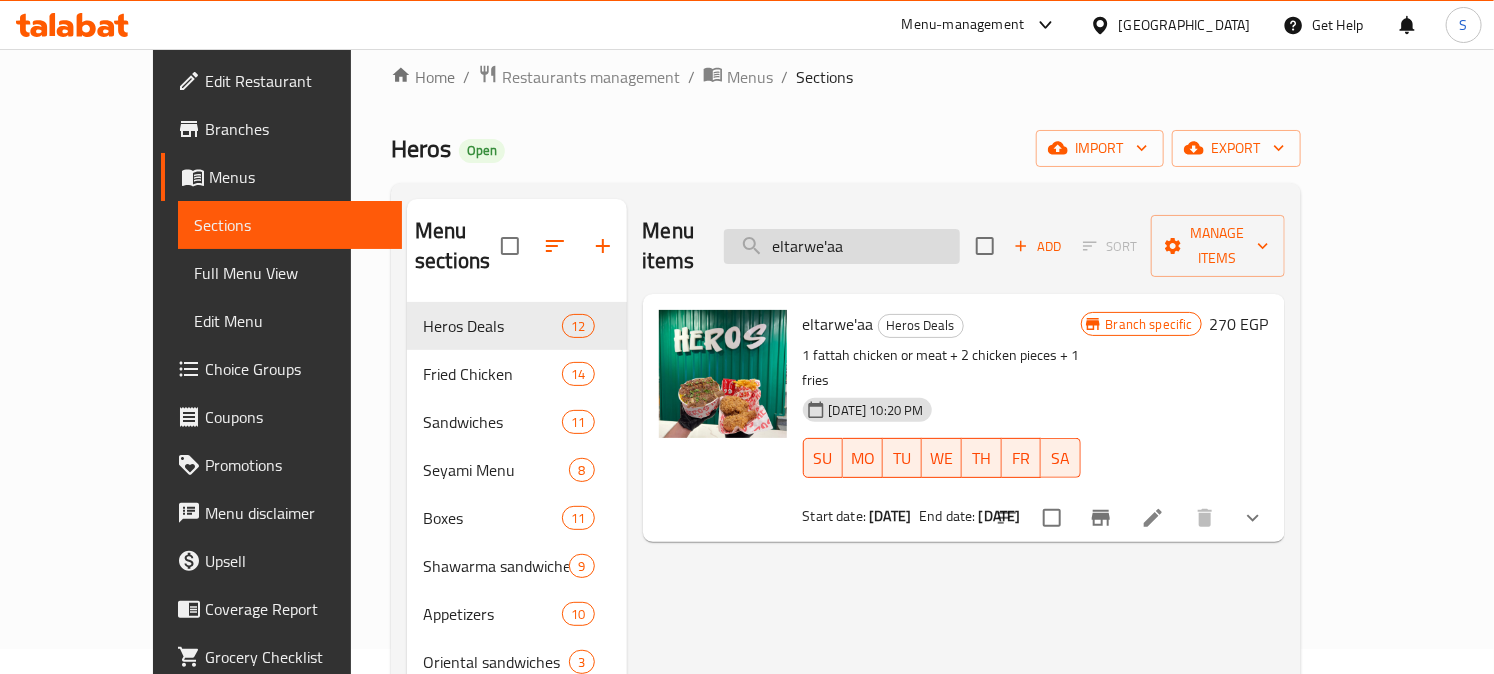 click on "eltarwe'aa" at bounding box center [842, 246] 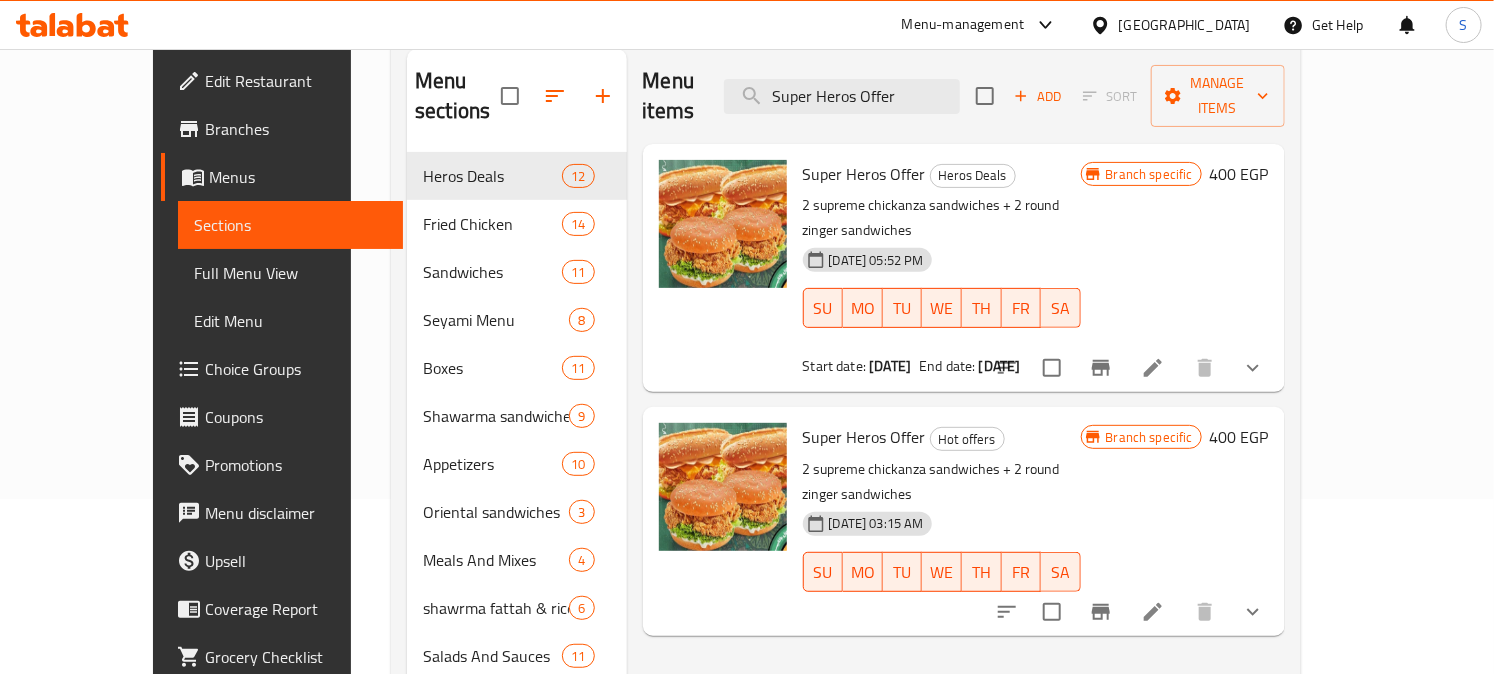 scroll, scrollTop: 136, scrollLeft: 0, axis: vertical 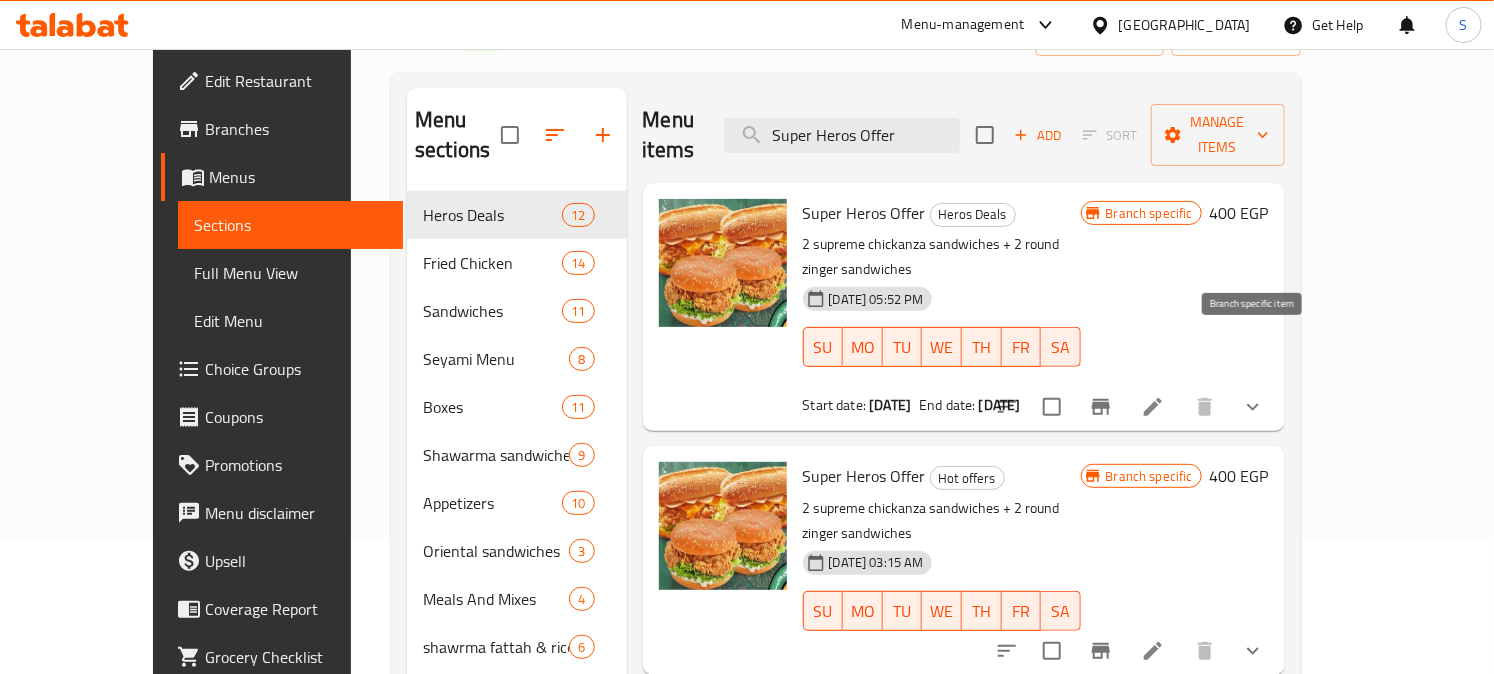 type on "Super Heros Offer" 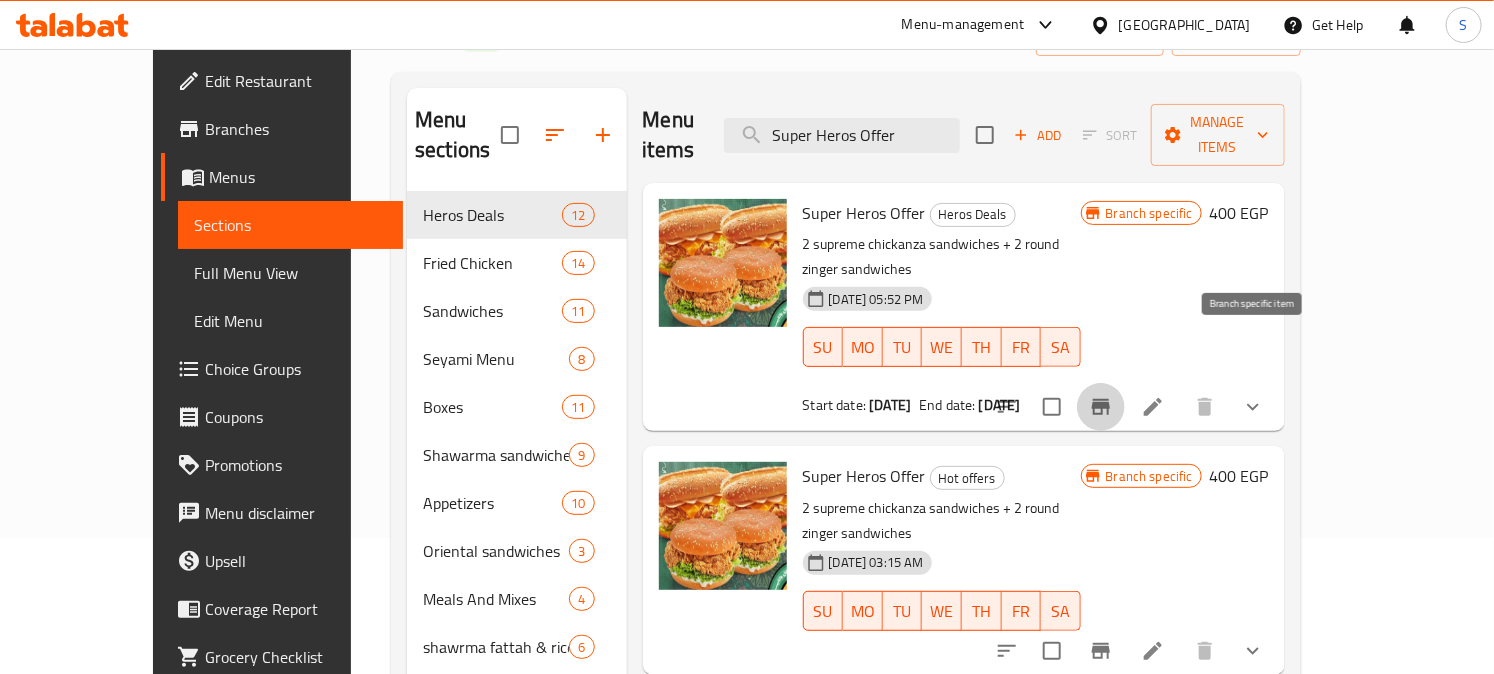 click at bounding box center (1101, 407) 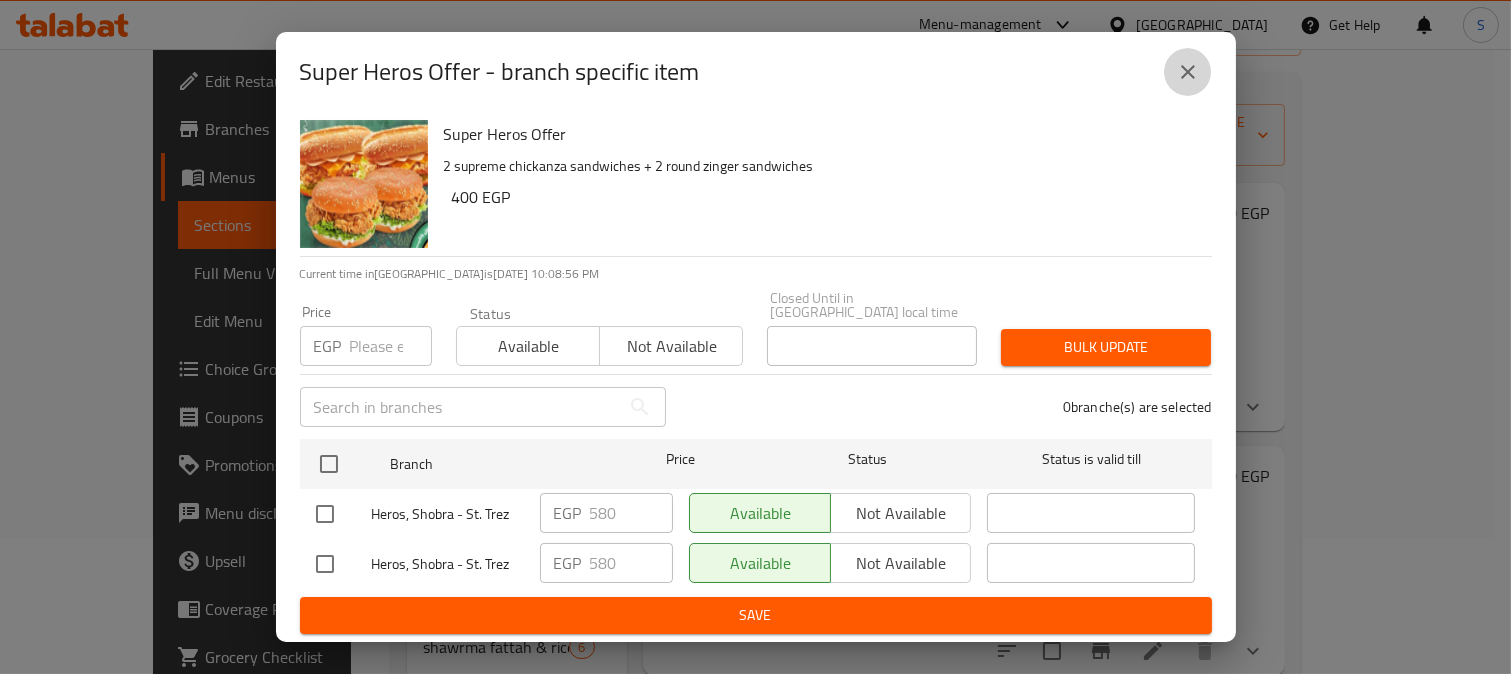 click at bounding box center [1188, 72] 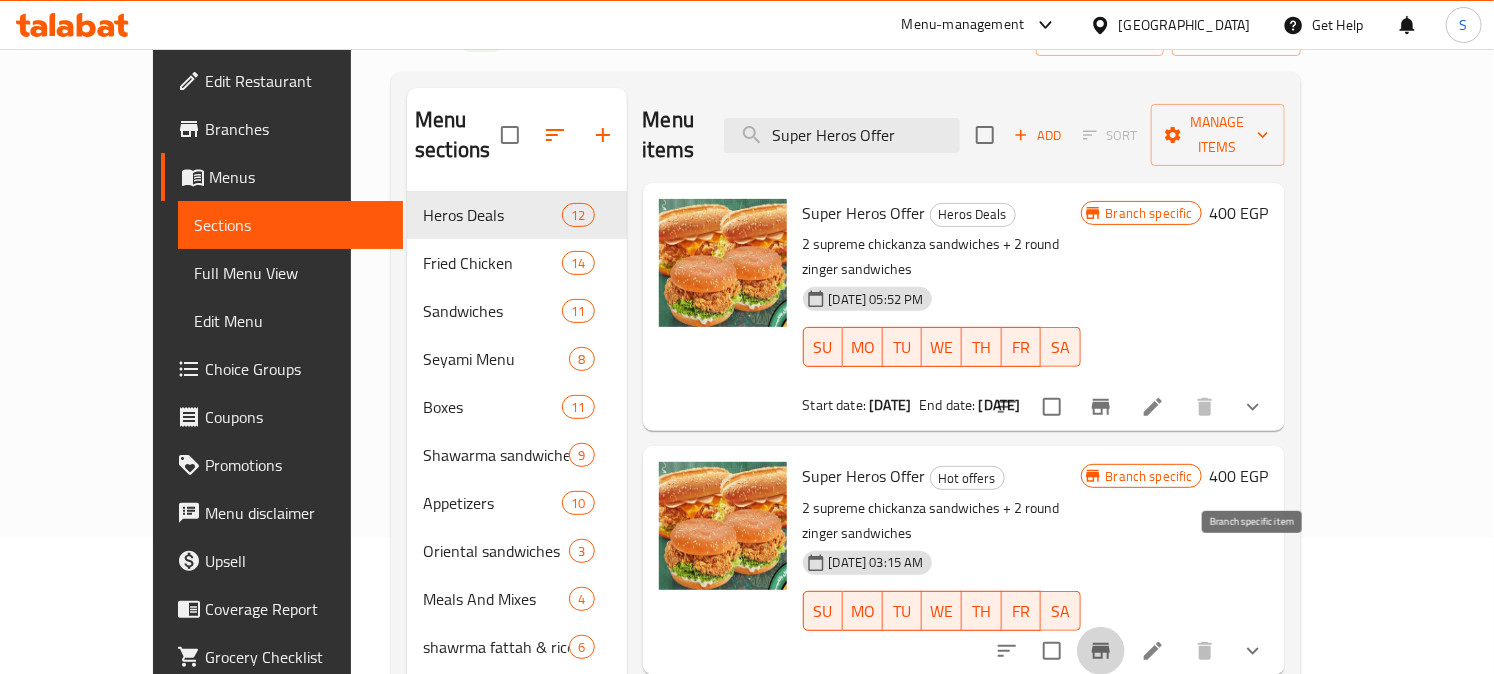 click 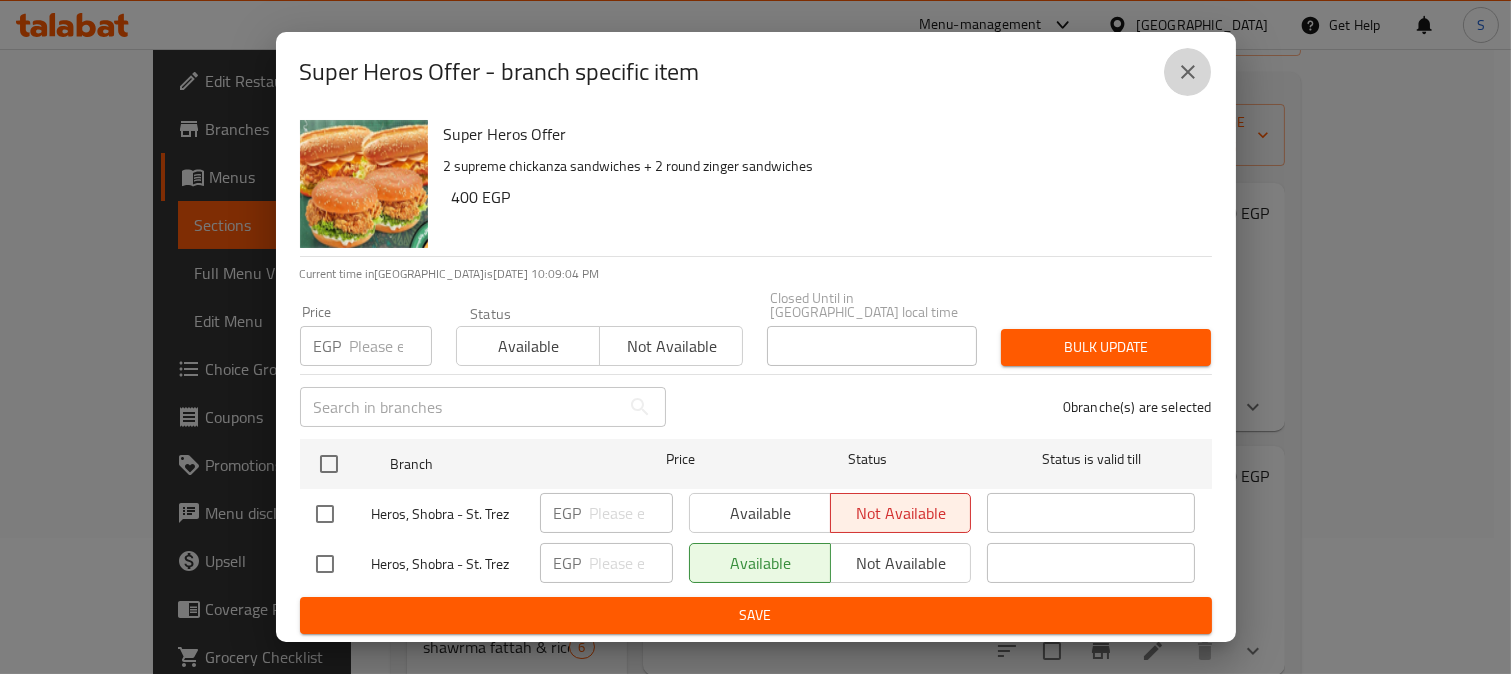 click at bounding box center (1188, 72) 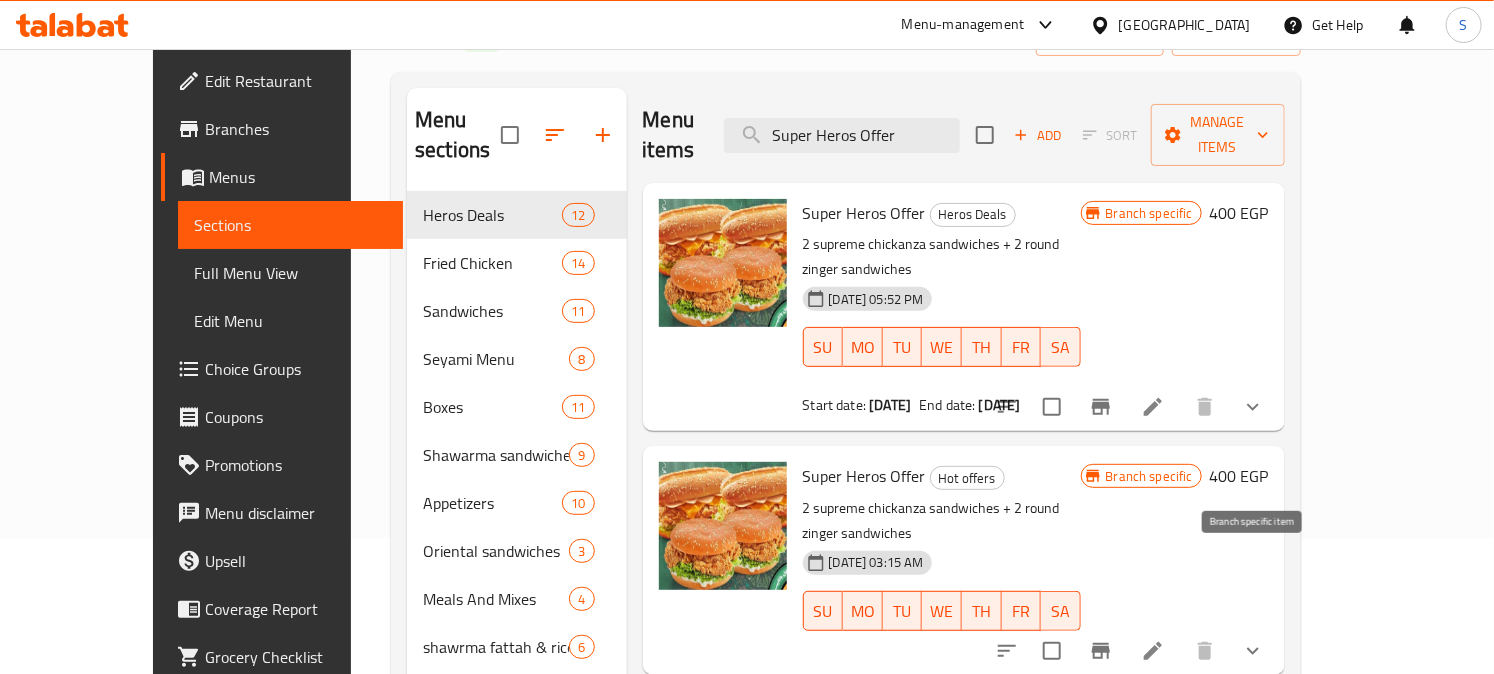click at bounding box center (1101, 651) 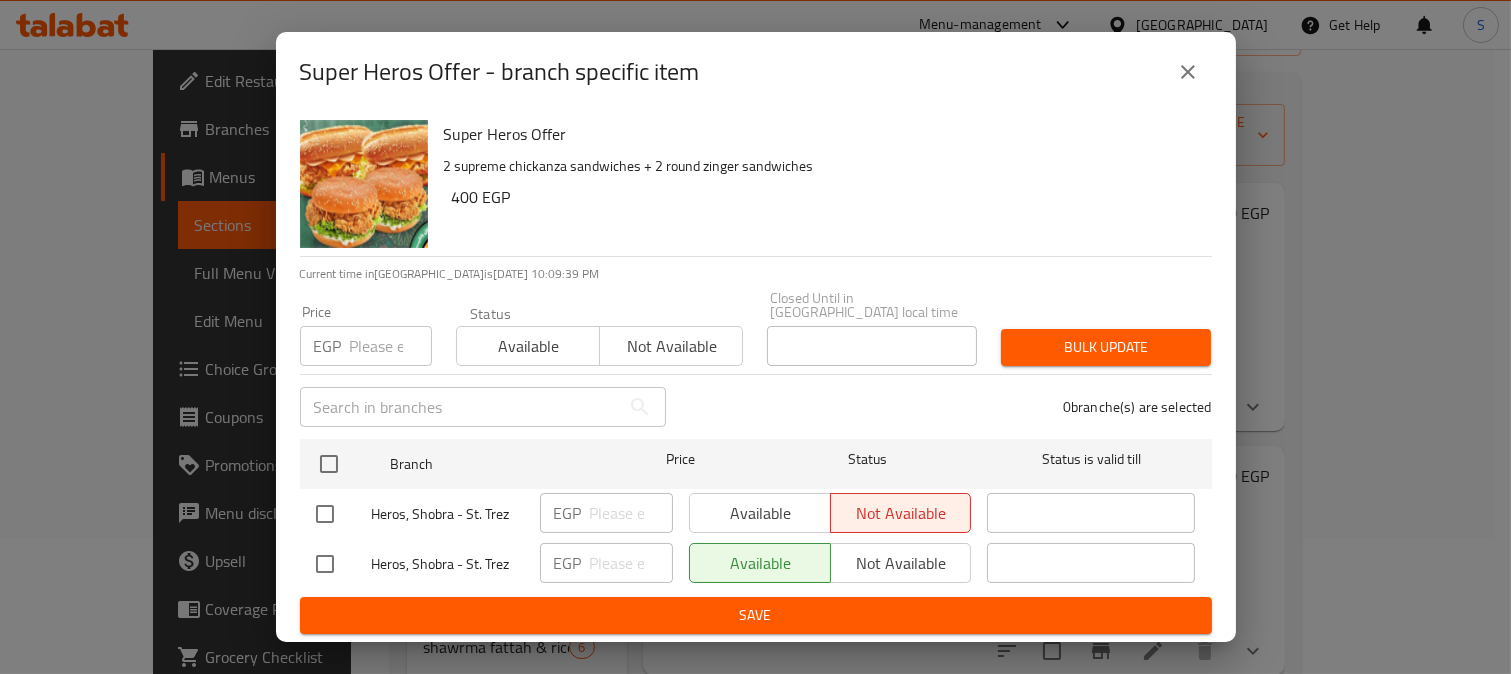 click at bounding box center (1188, 72) 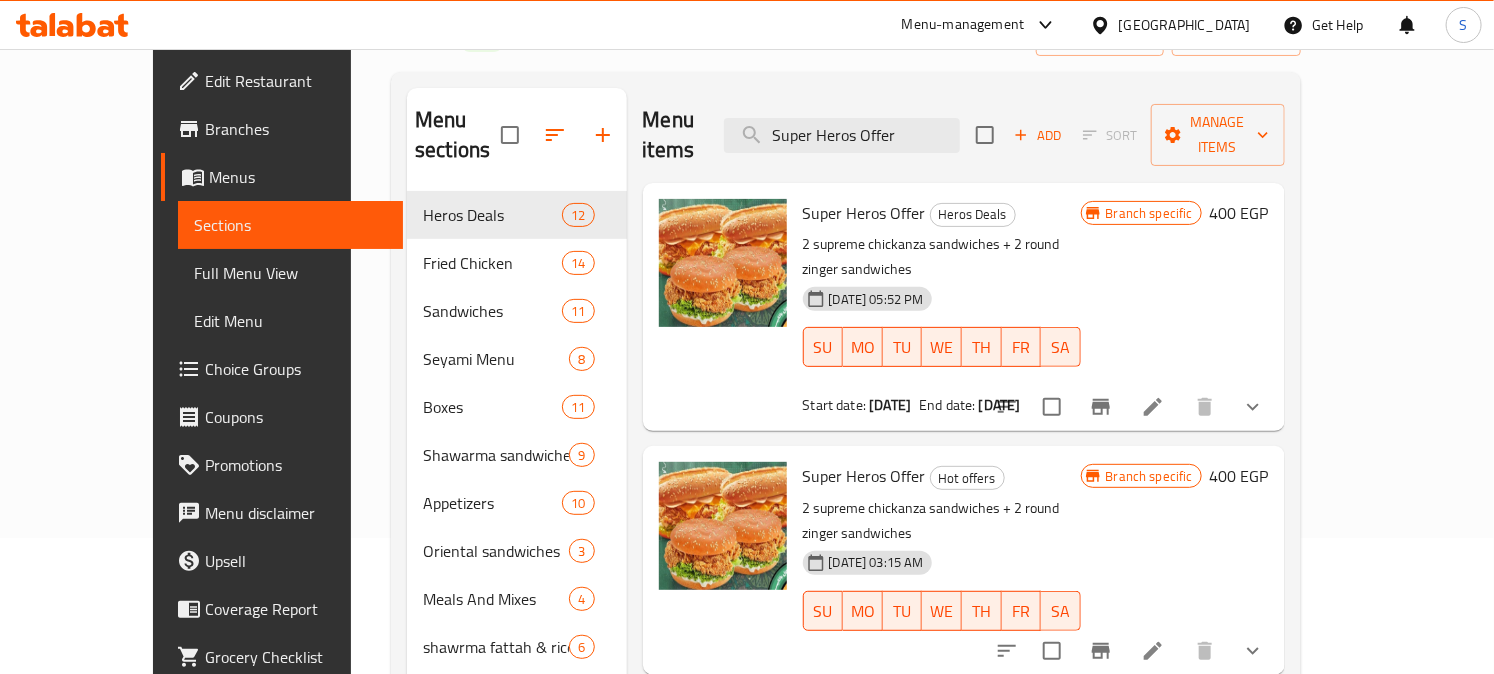 click at bounding box center (1101, 651) 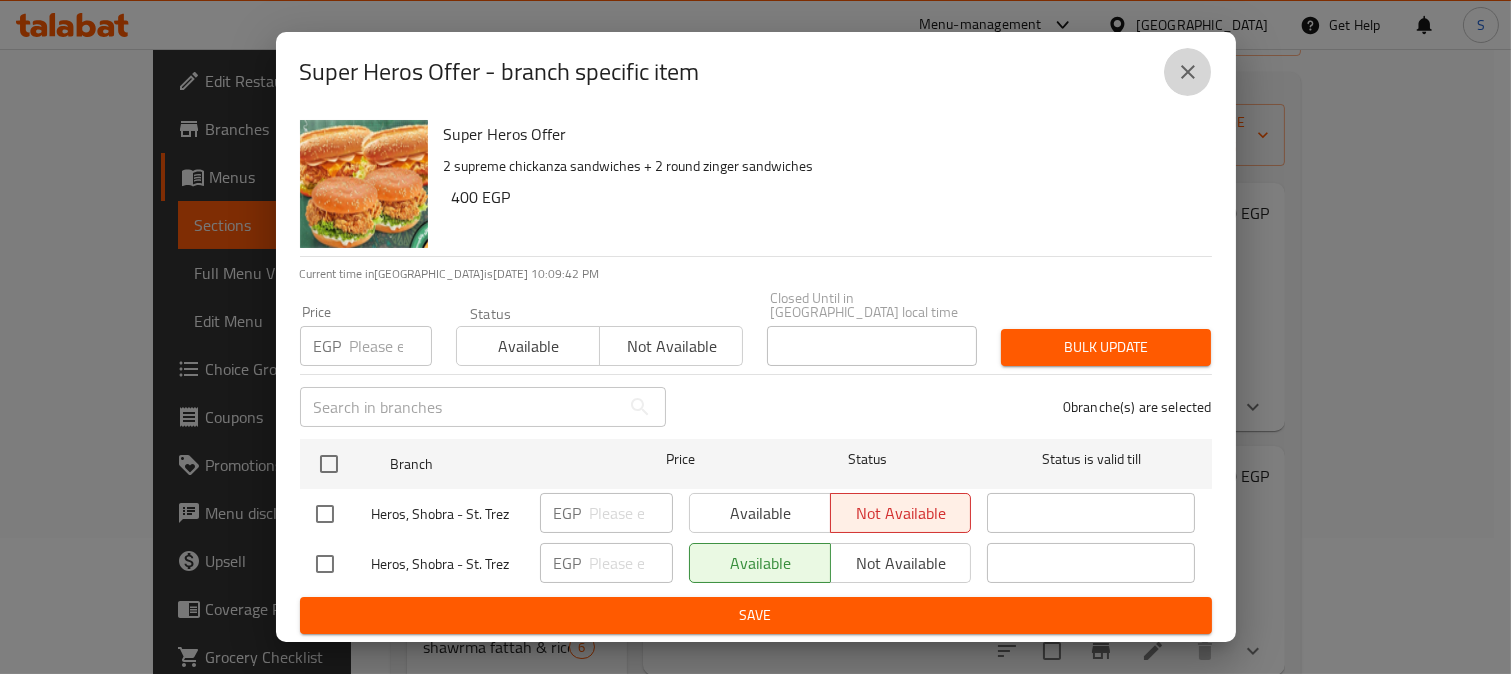click at bounding box center (1188, 72) 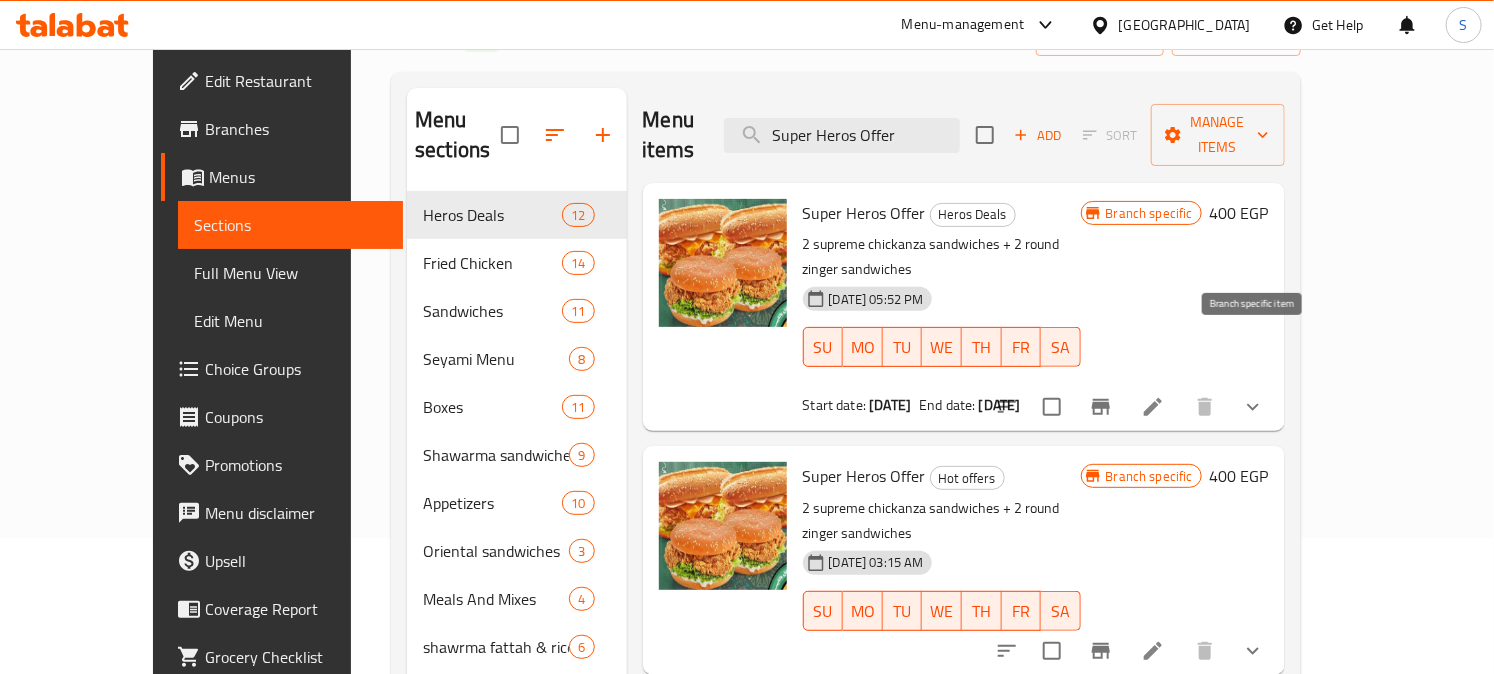 click at bounding box center (1101, 407) 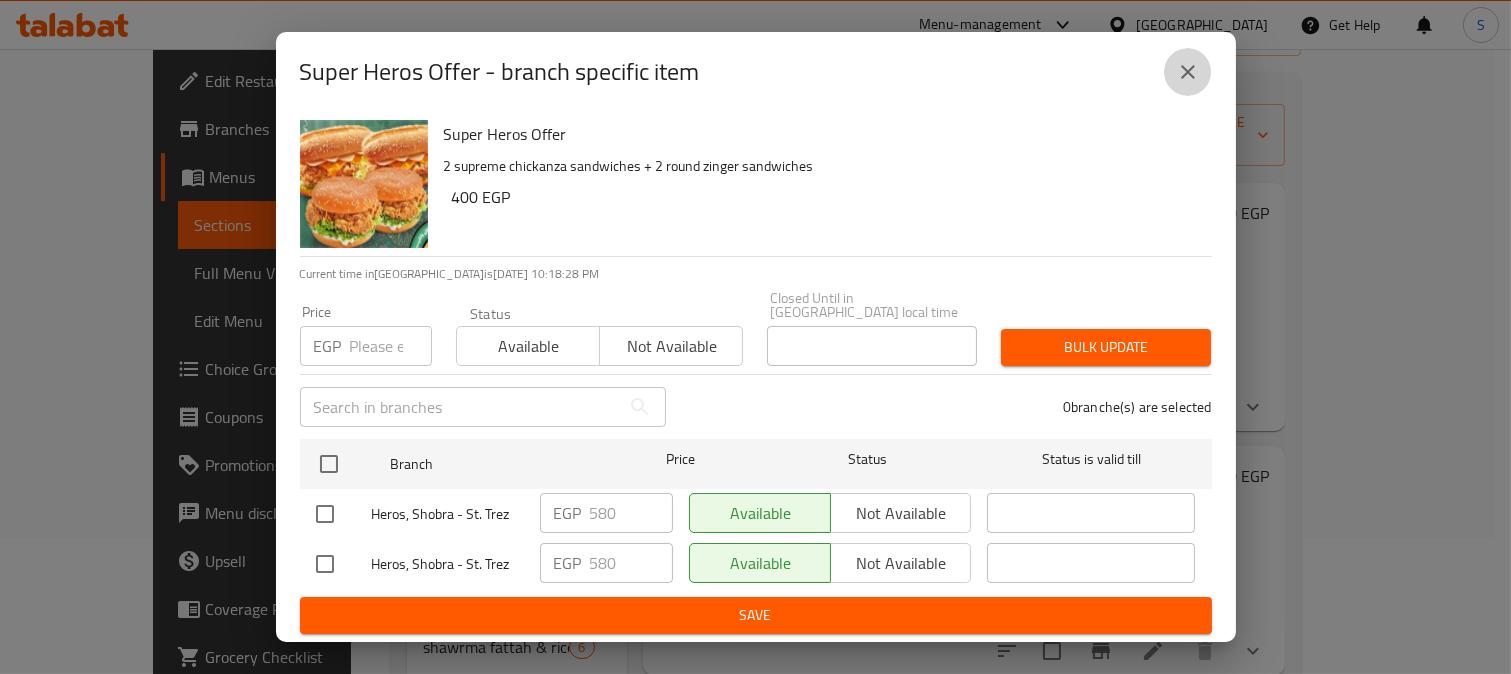 click at bounding box center [1188, 72] 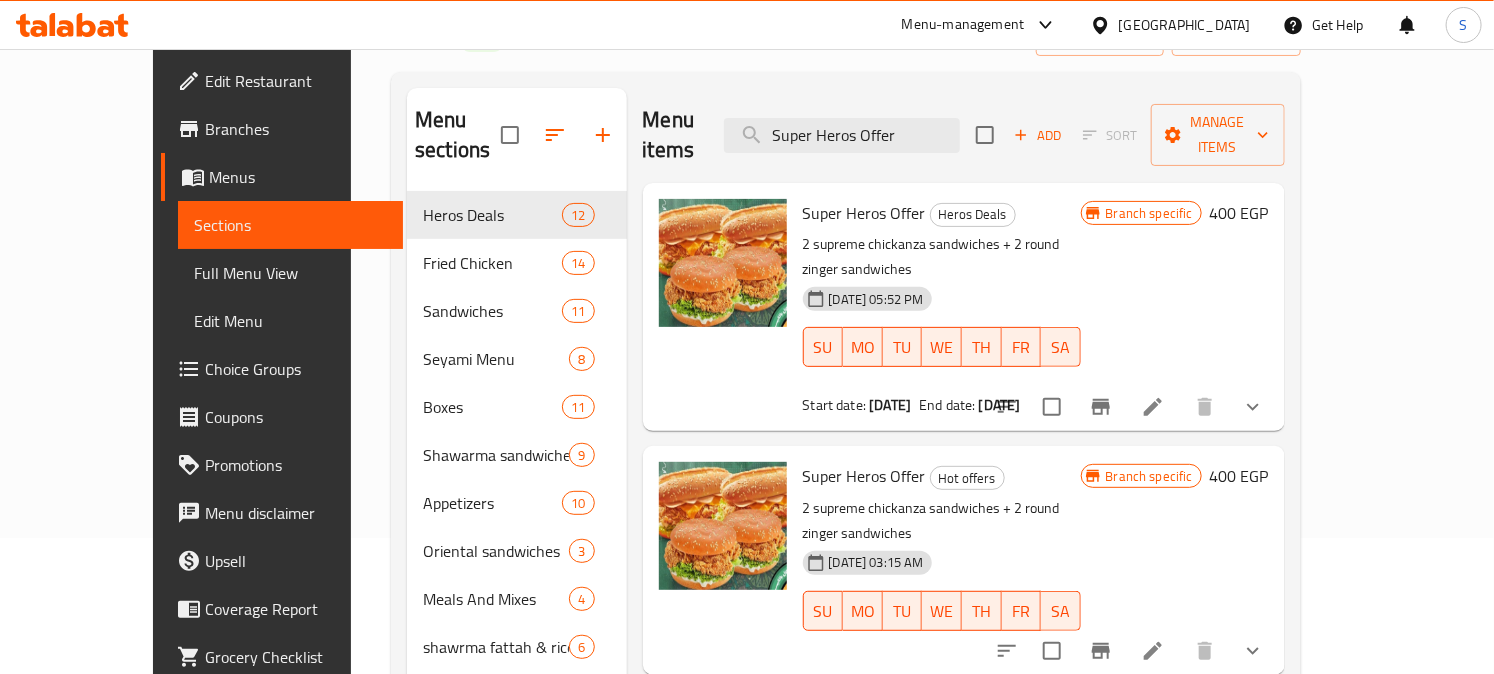 click at bounding box center [1101, 407] 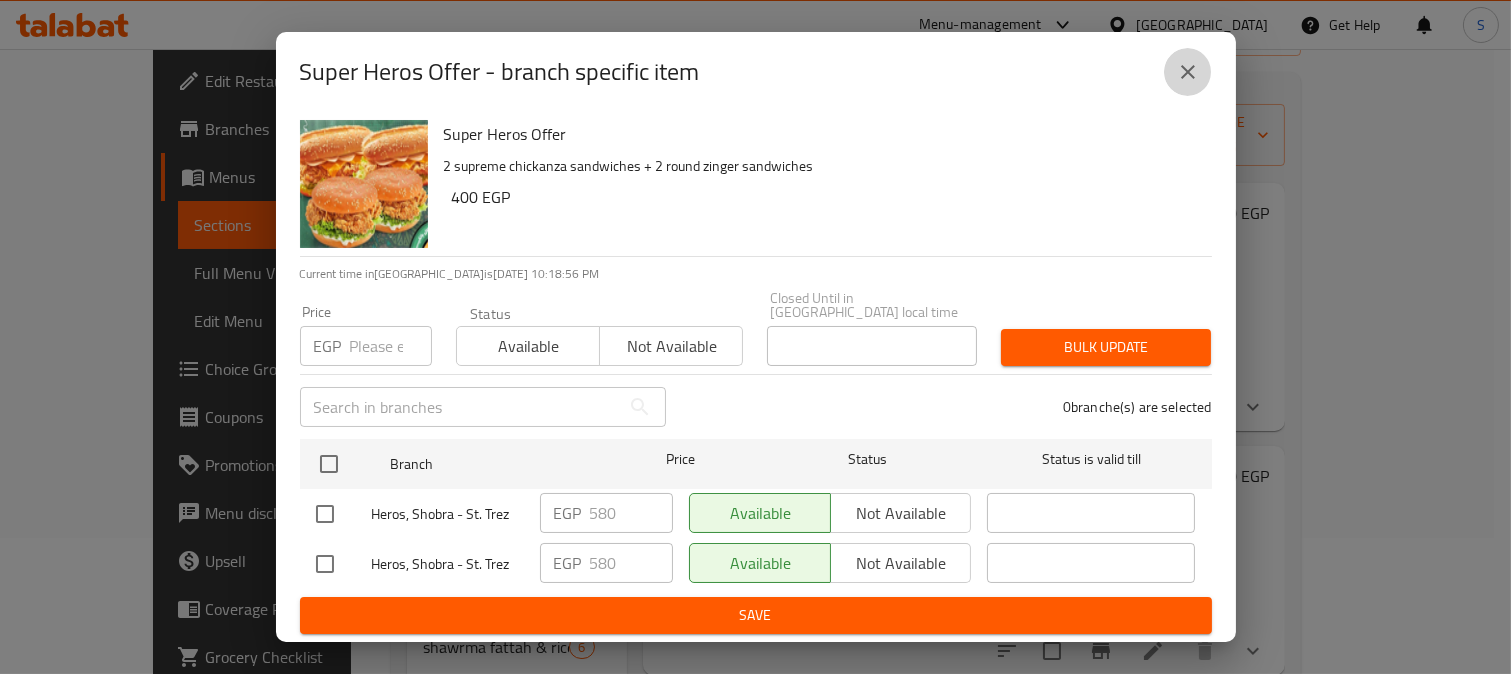 click 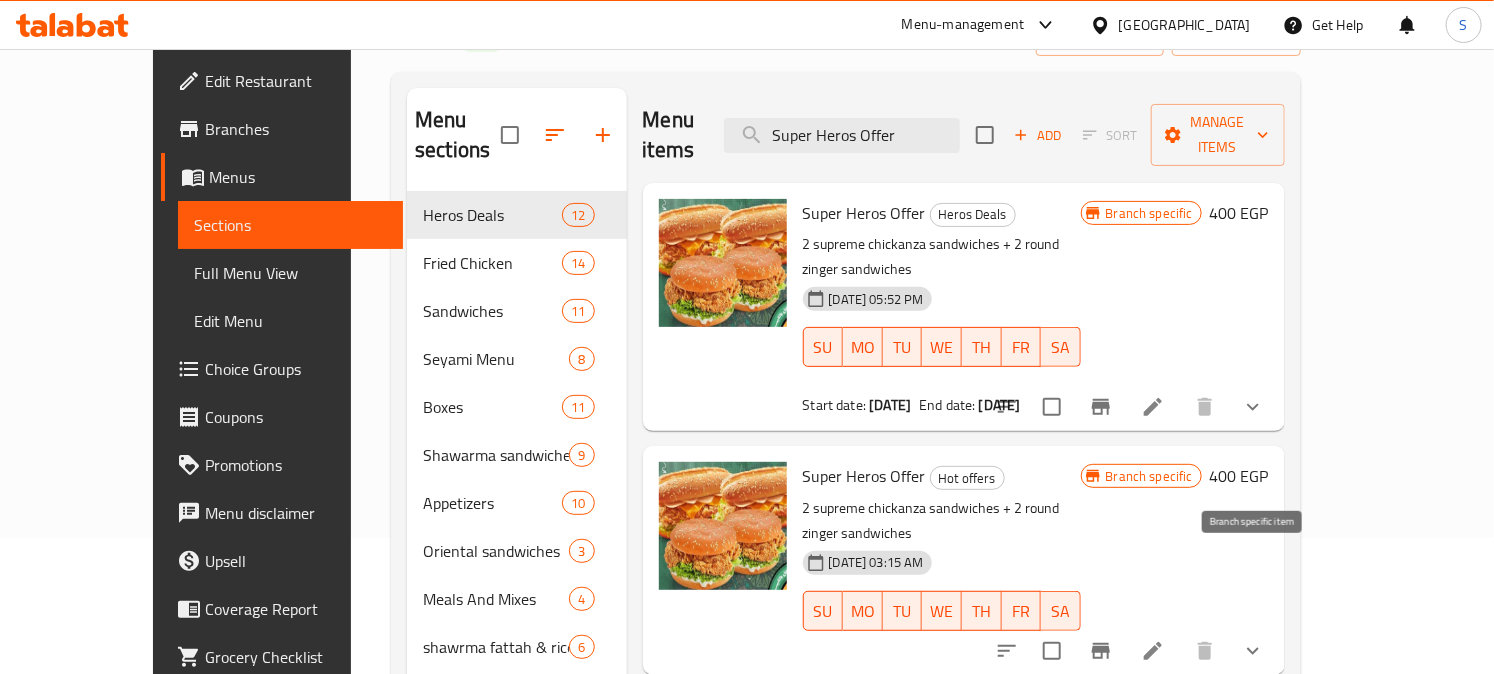 click 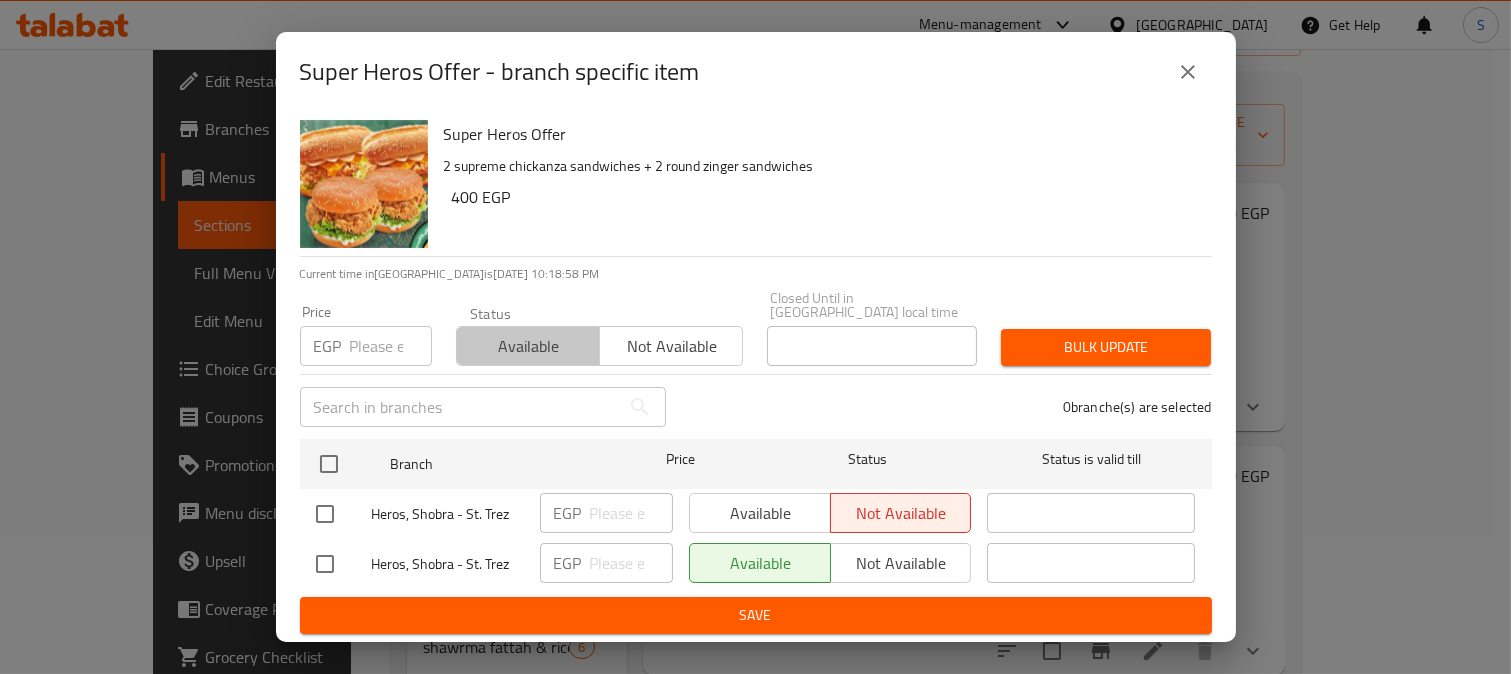 click on "Available" at bounding box center (528, 346) 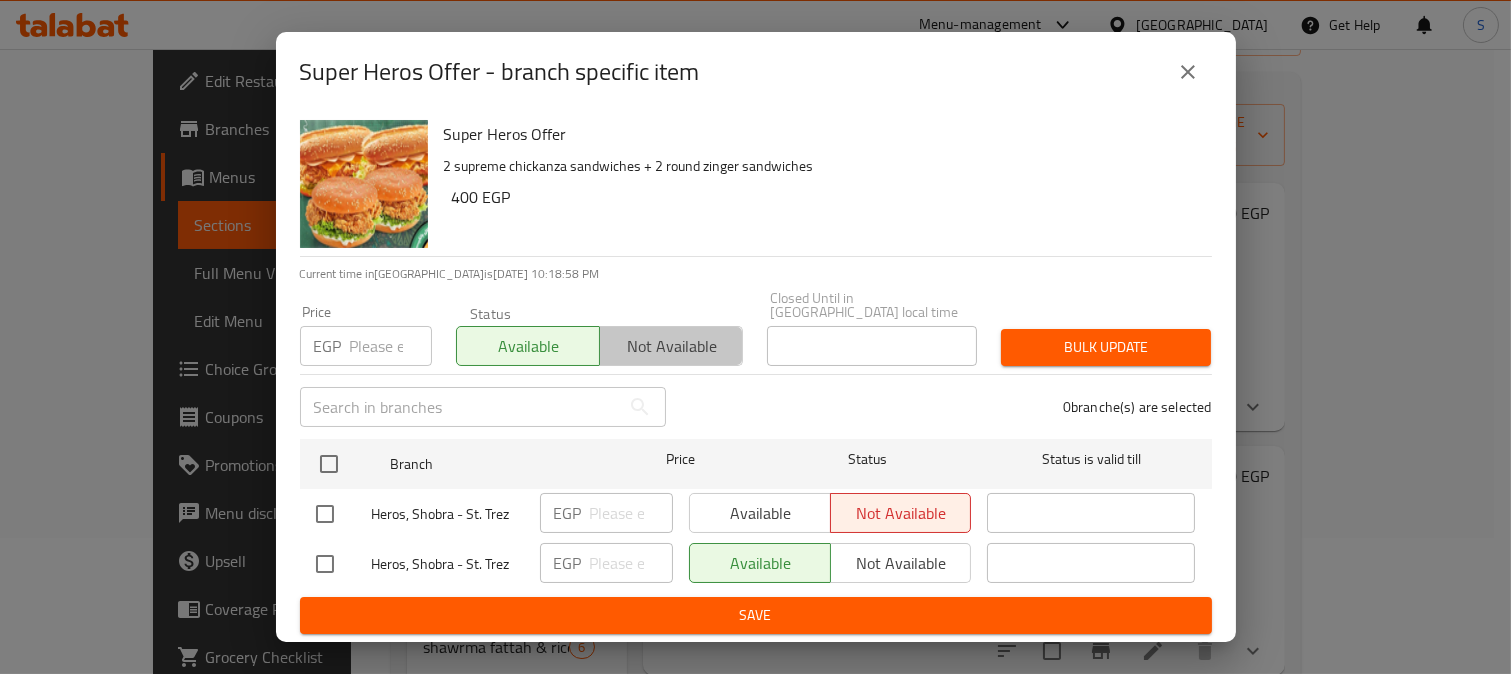 click on "Not available" at bounding box center (671, 346) 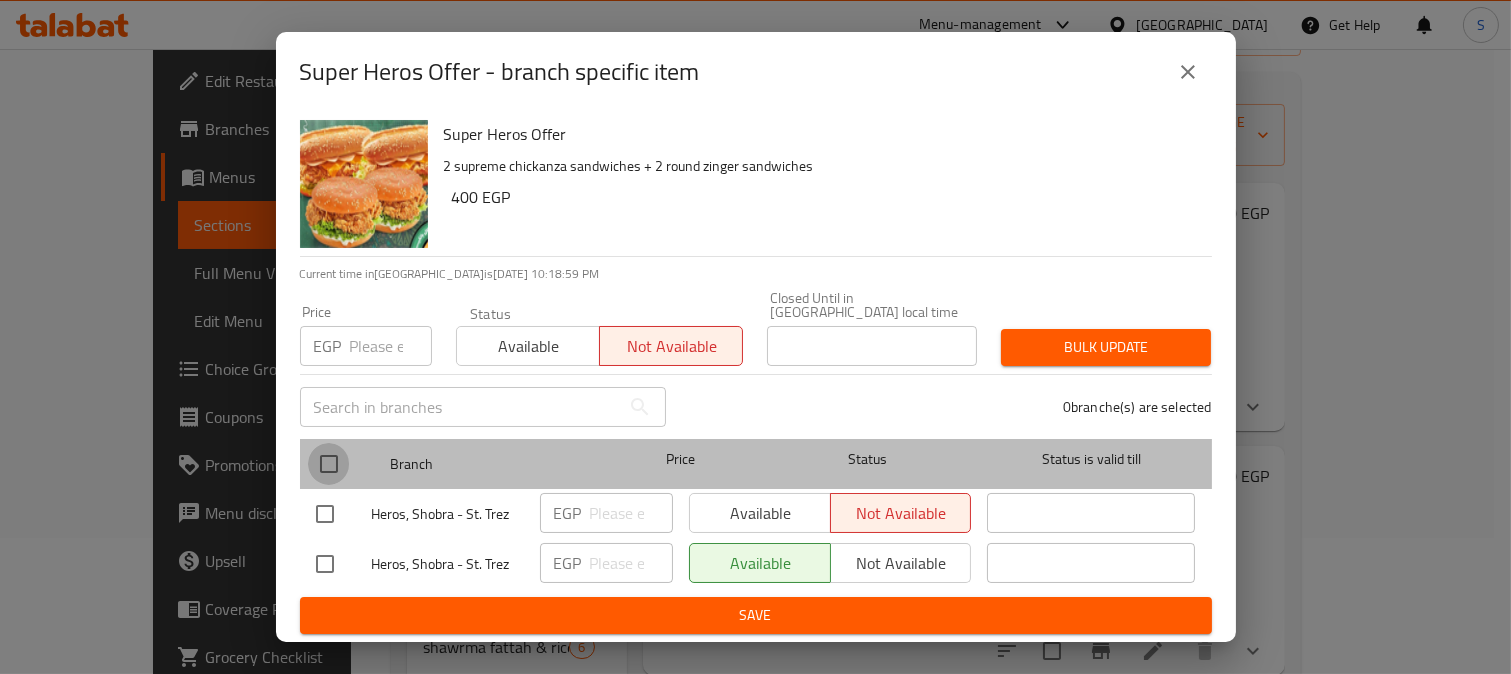 click at bounding box center [329, 464] 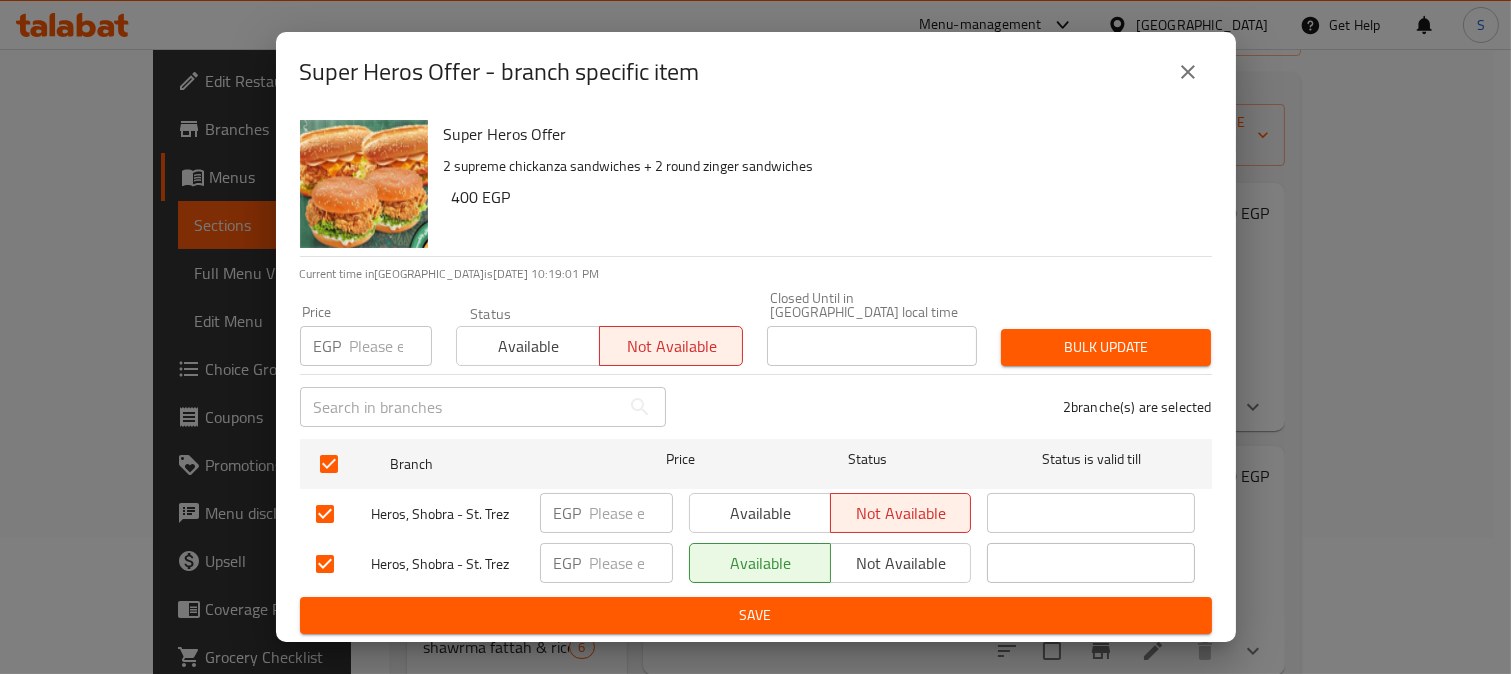 click on "Bulk update" at bounding box center (1106, 347) 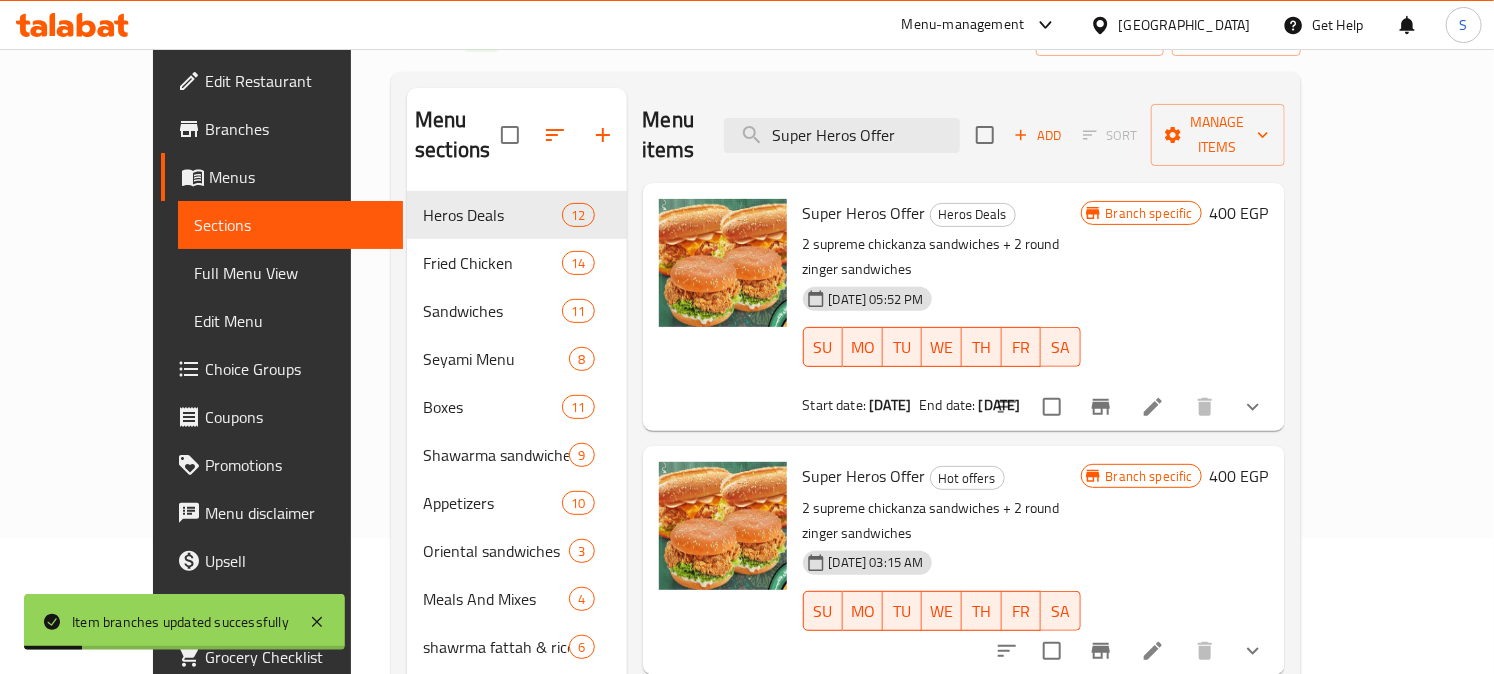 click at bounding box center [1101, 651] 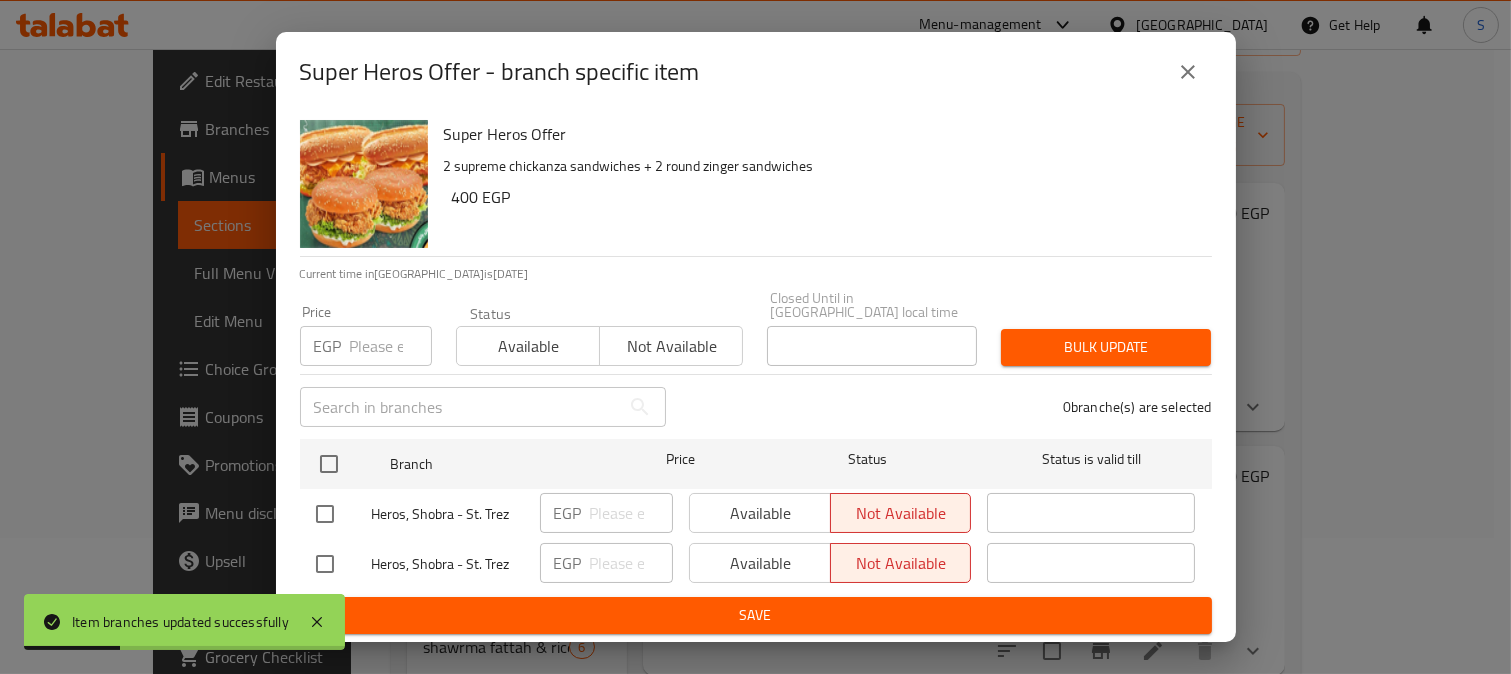 click 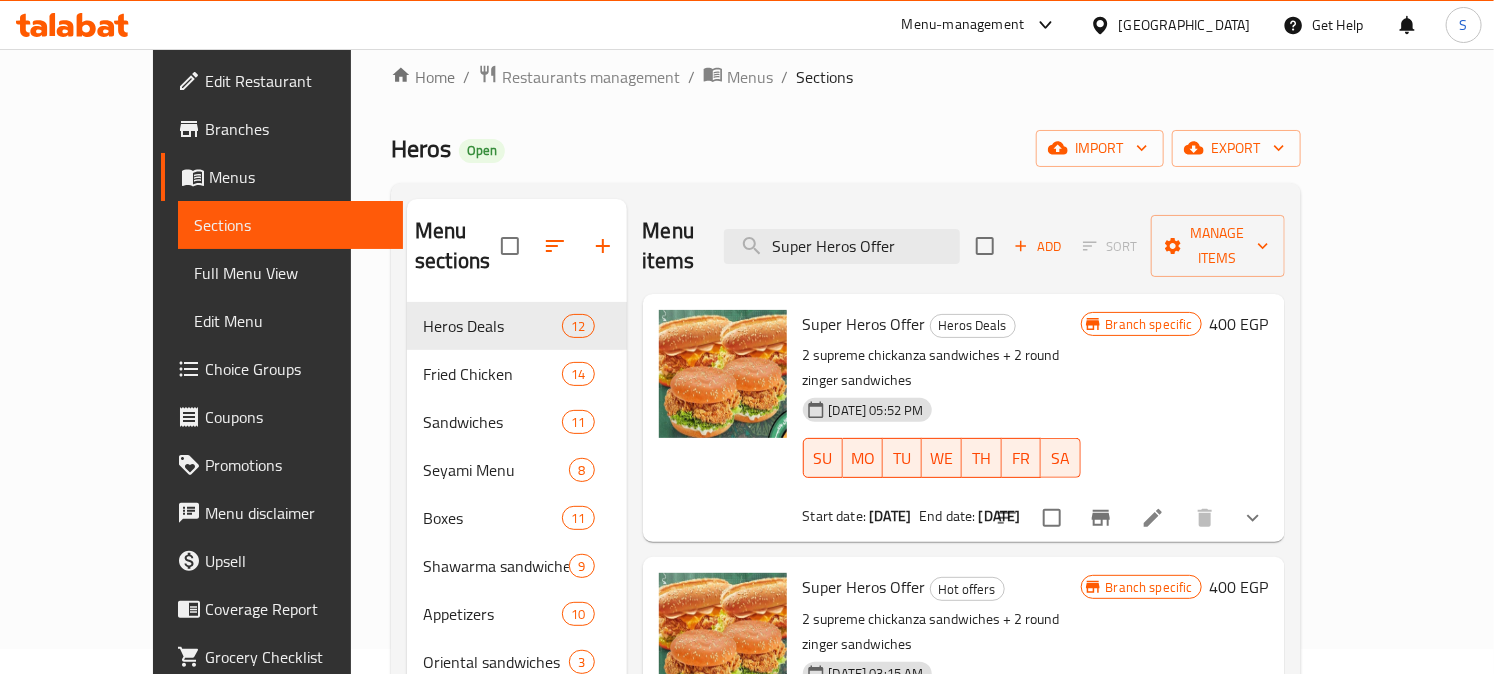 scroll, scrollTop: 358, scrollLeft: 0, axis: vertical 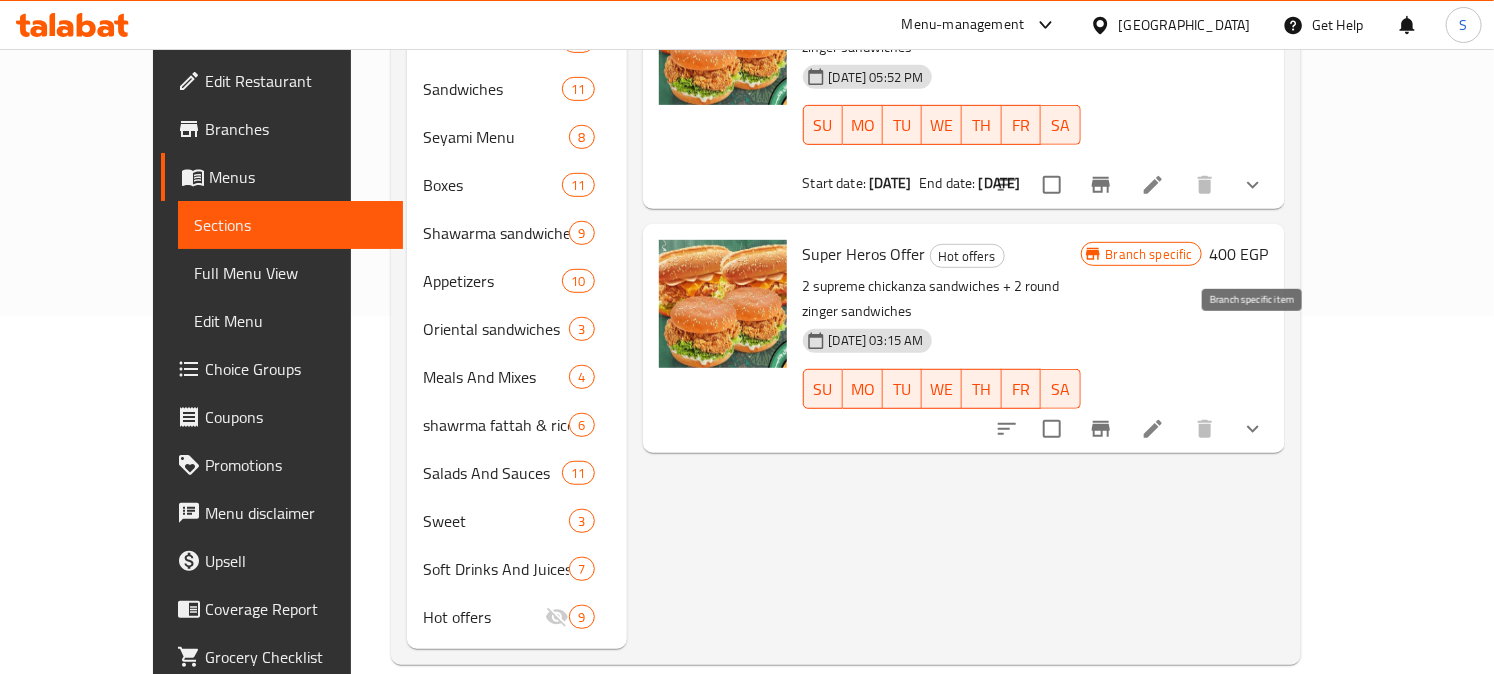 click at bounding box center (1101, 429) 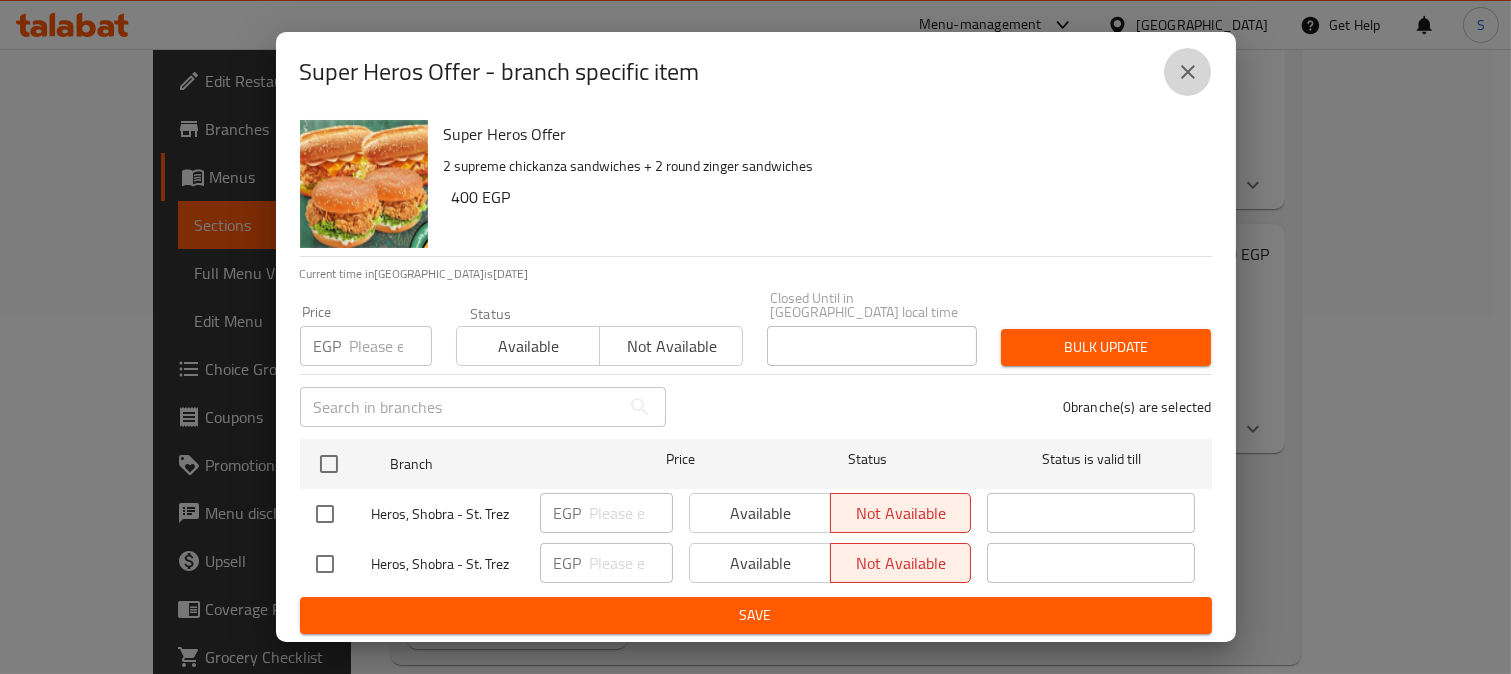 click 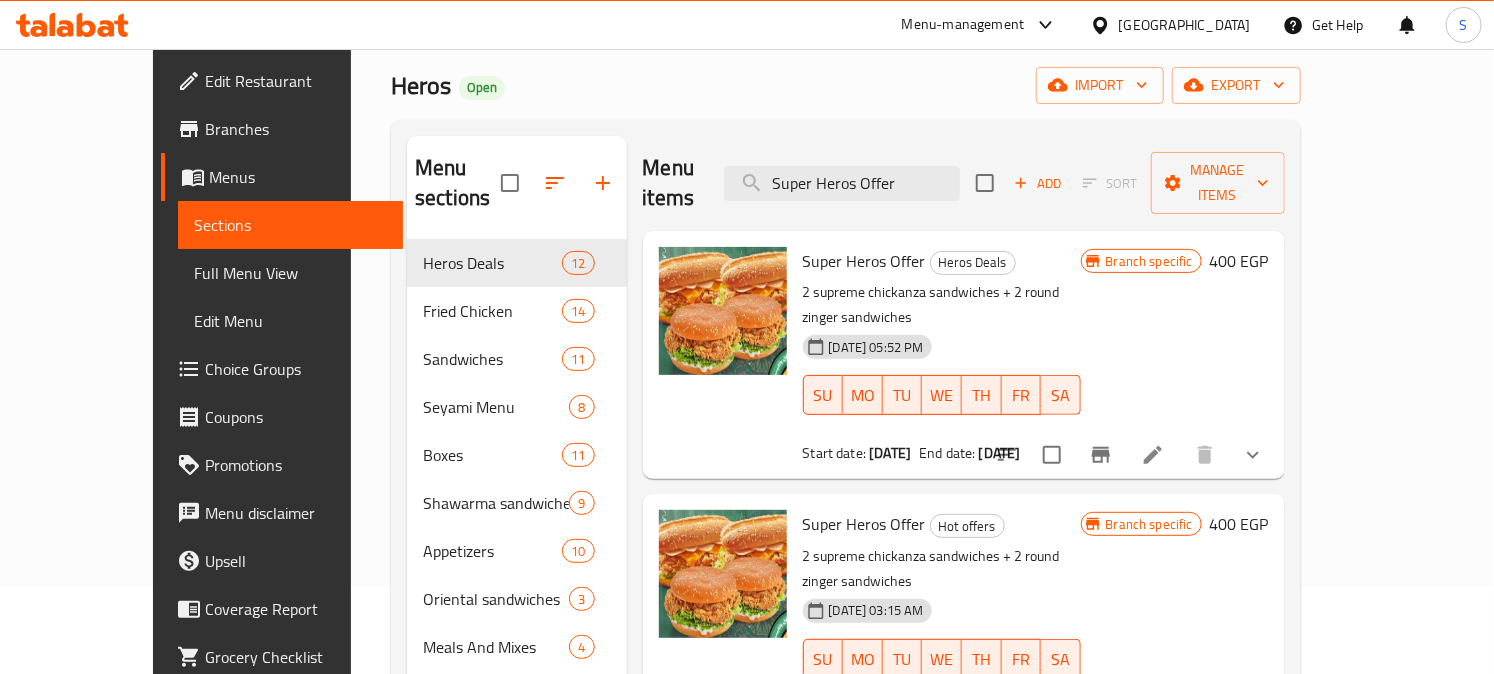 scroll, scrollTop: 0, scrollLeft: 0, axis: both 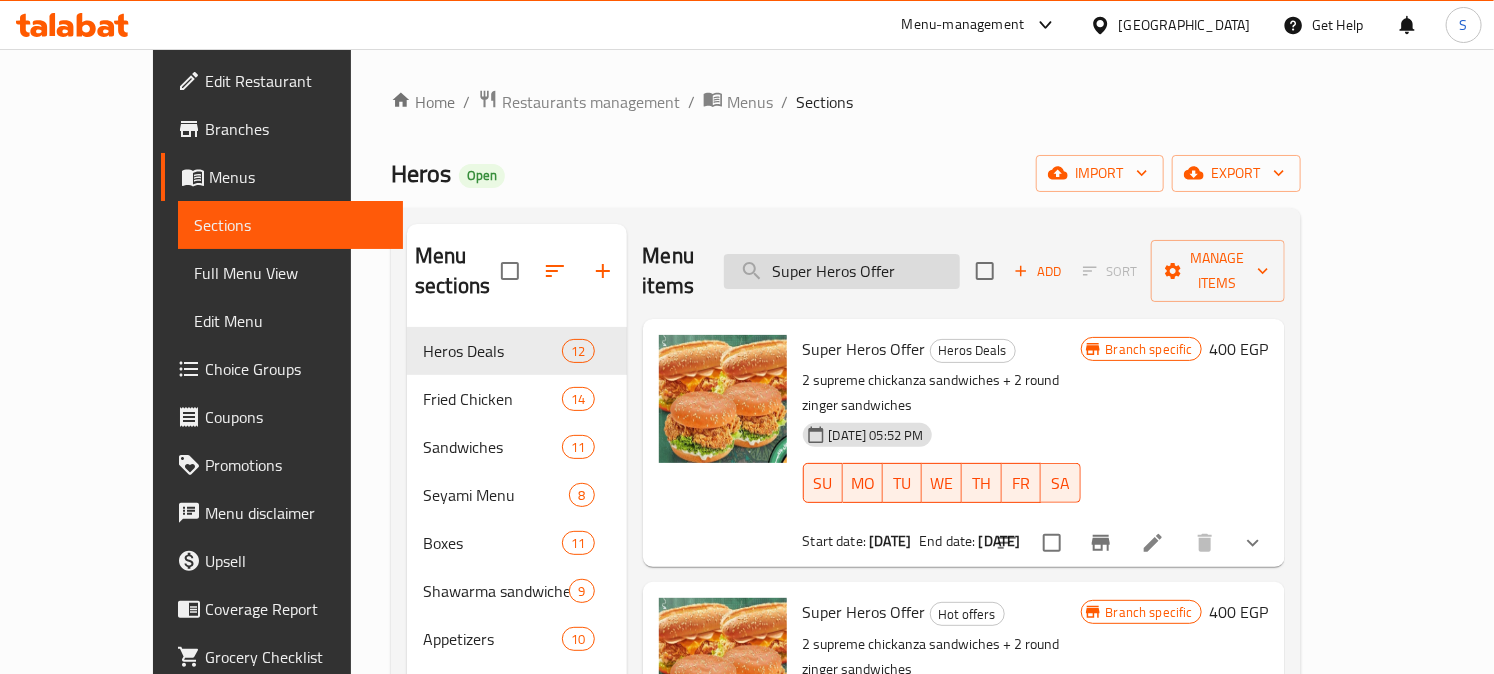 click on "Super Heros Offer" at bounding box center (842, 271) 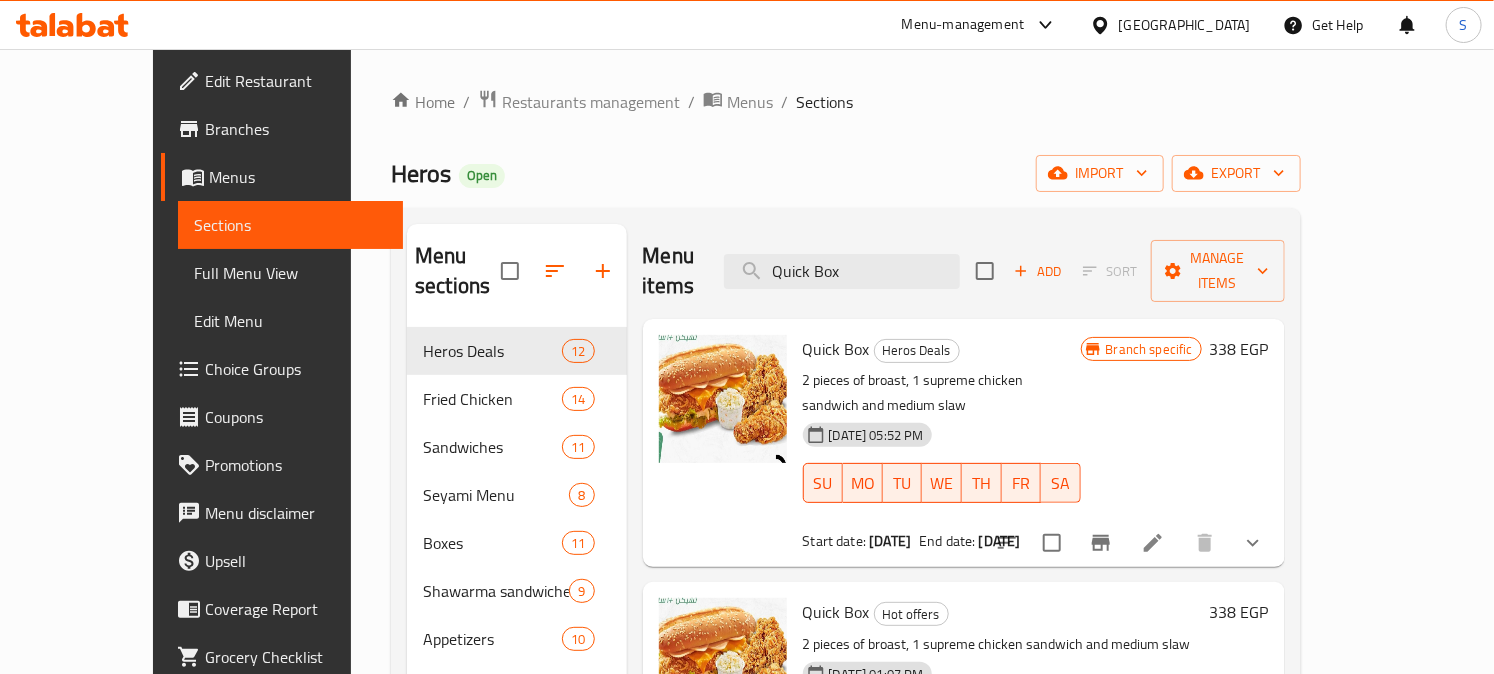 scroll, scrollTop: 111, scrollLeft: 0, axis: vertical 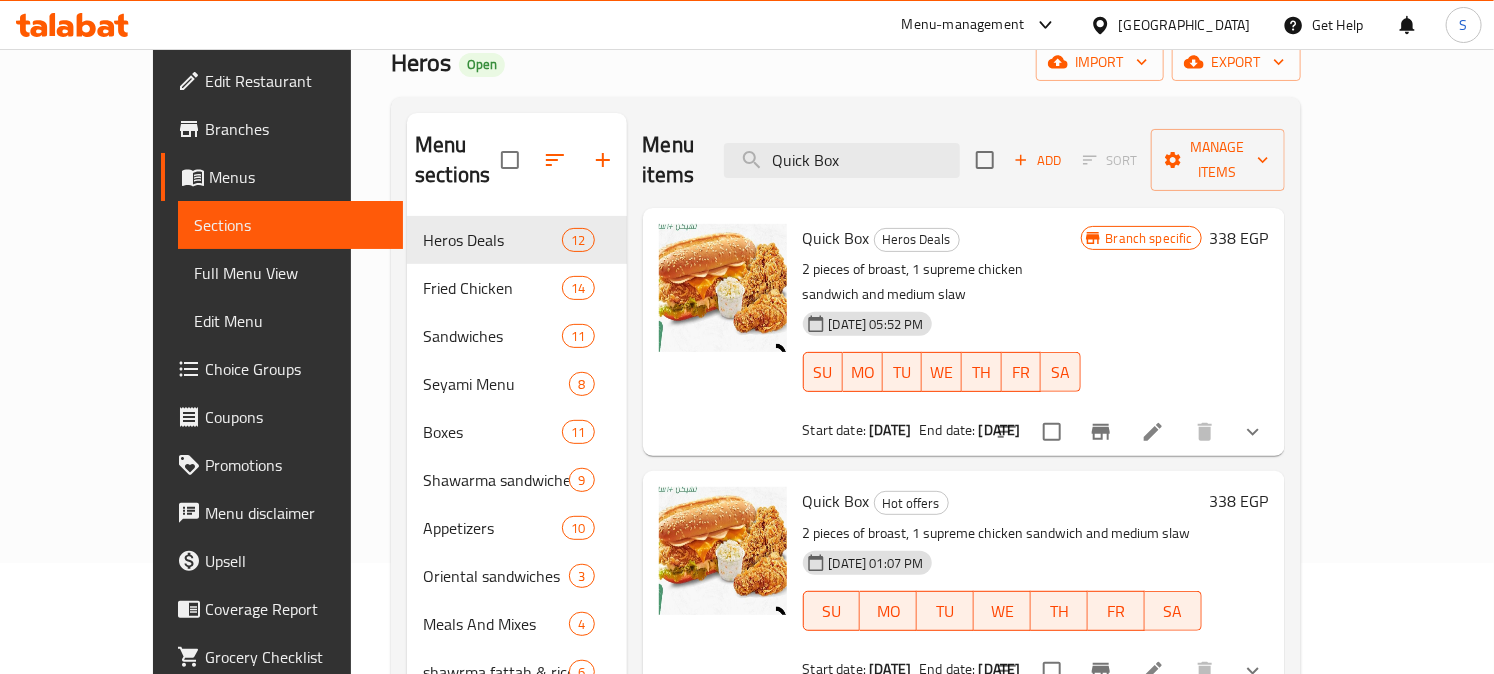 type on "Quick Box" 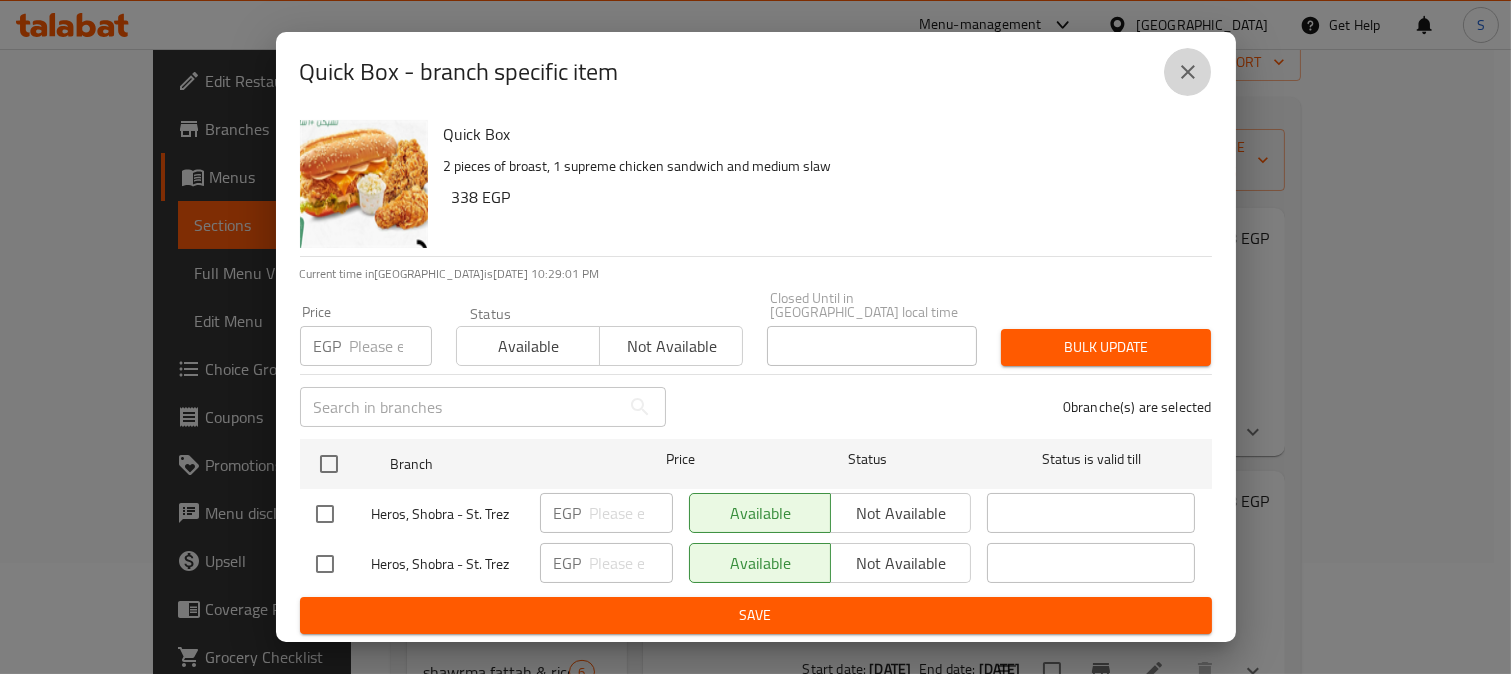 click at bounding box center (1188, 72) 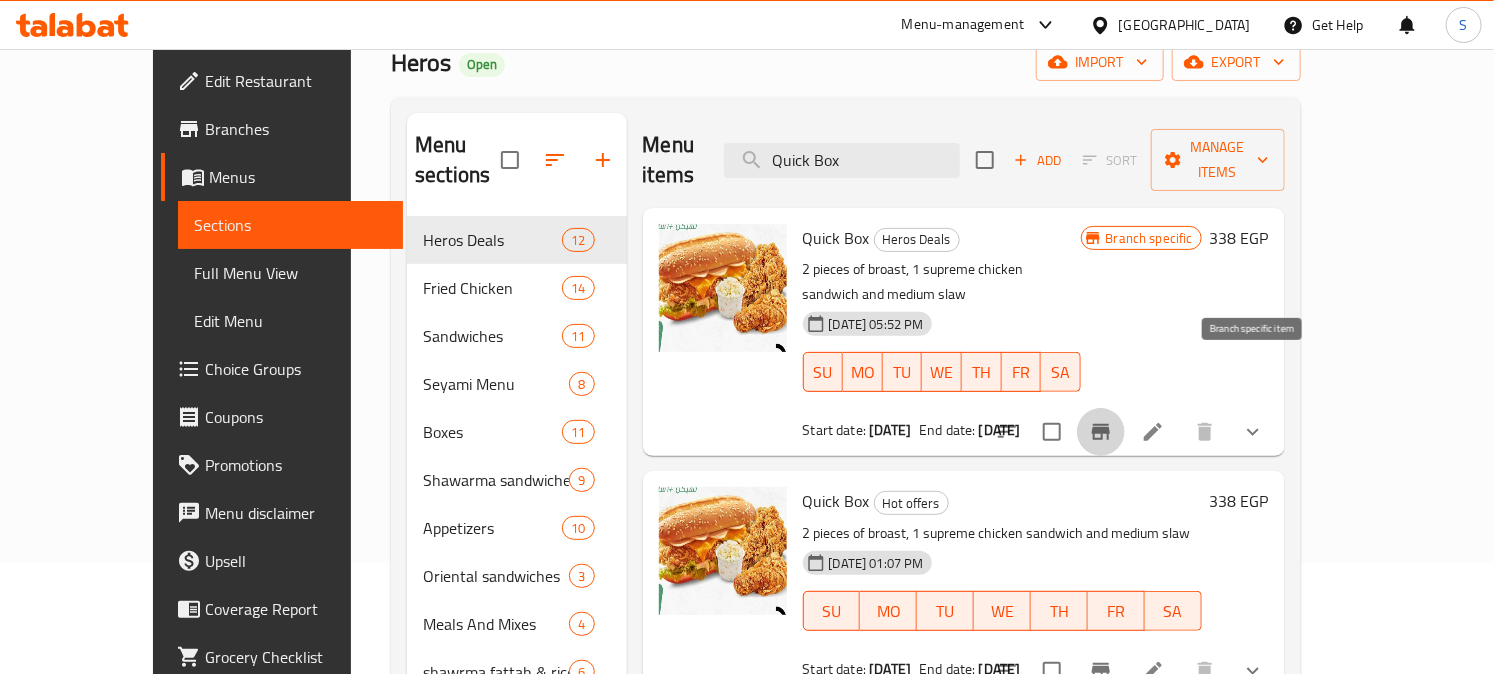 click 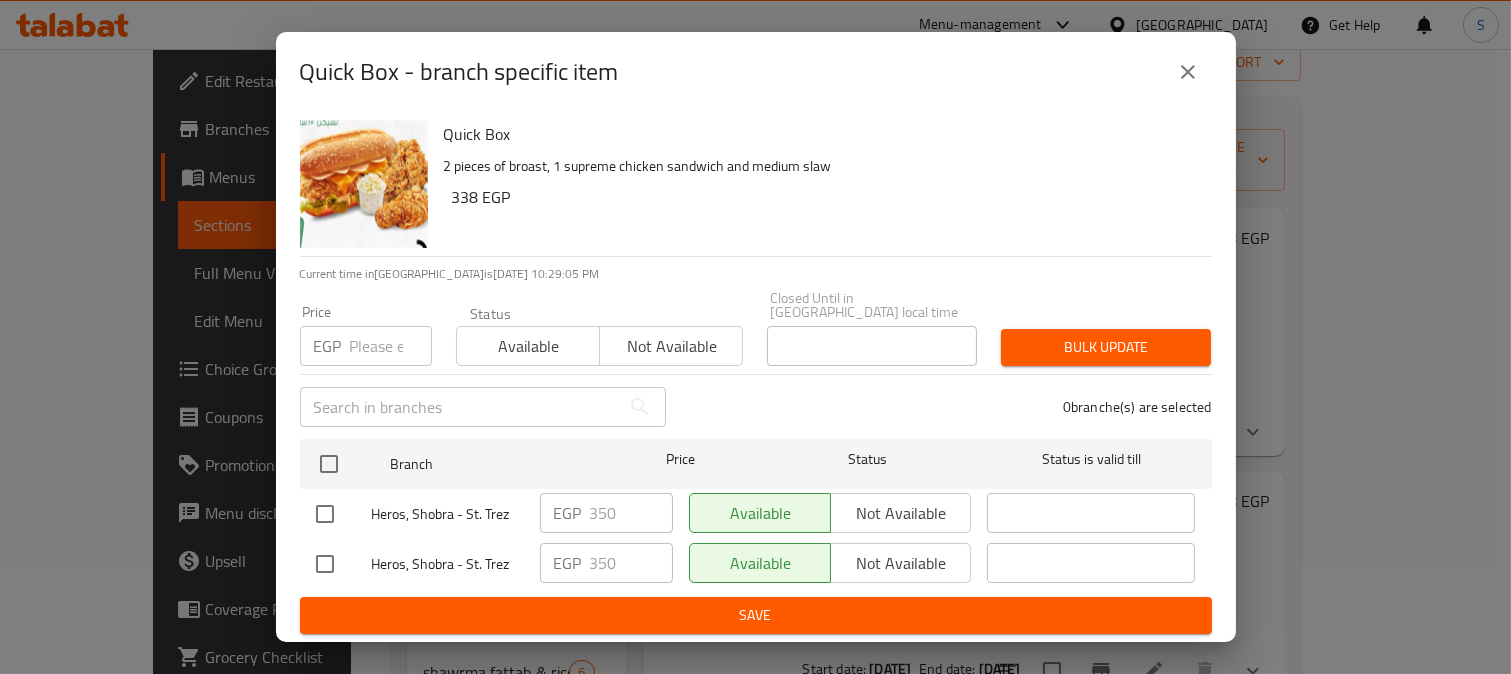 click at bounding box center [1188, 72] 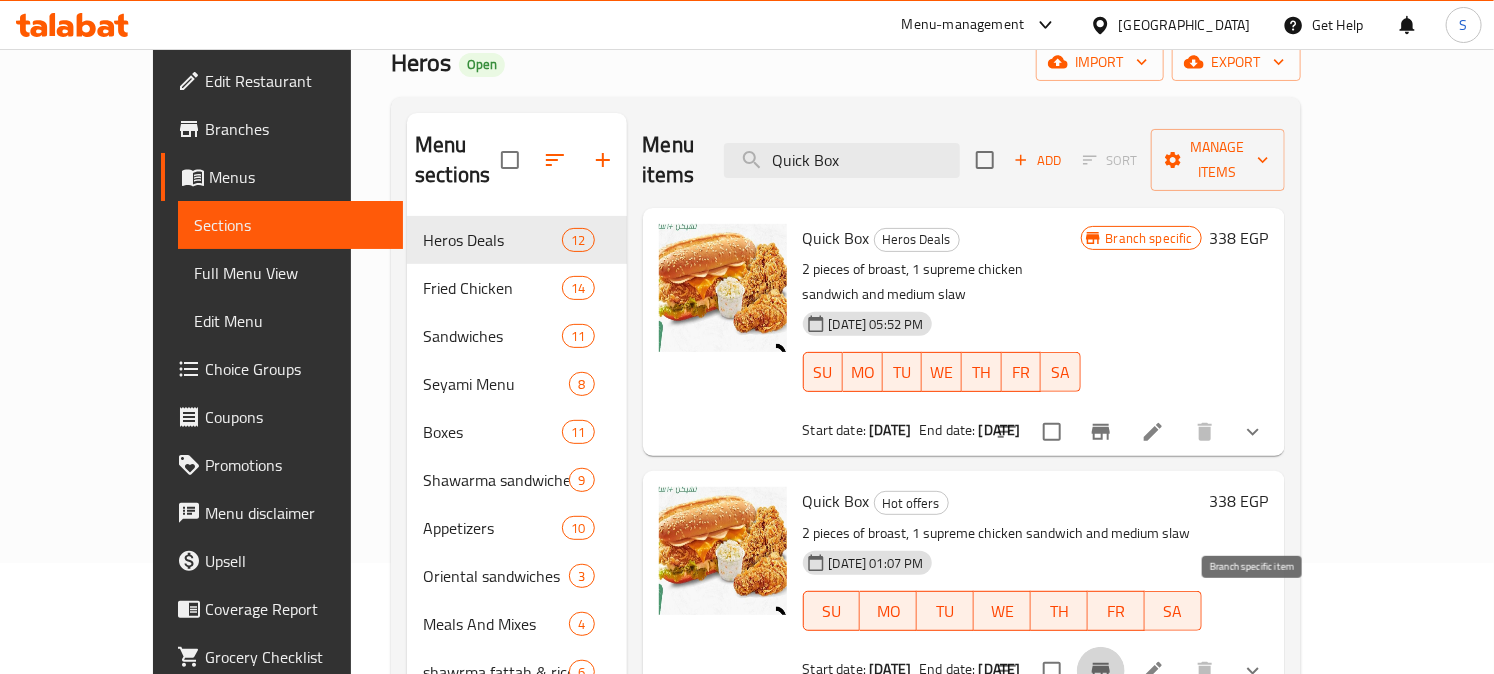 click 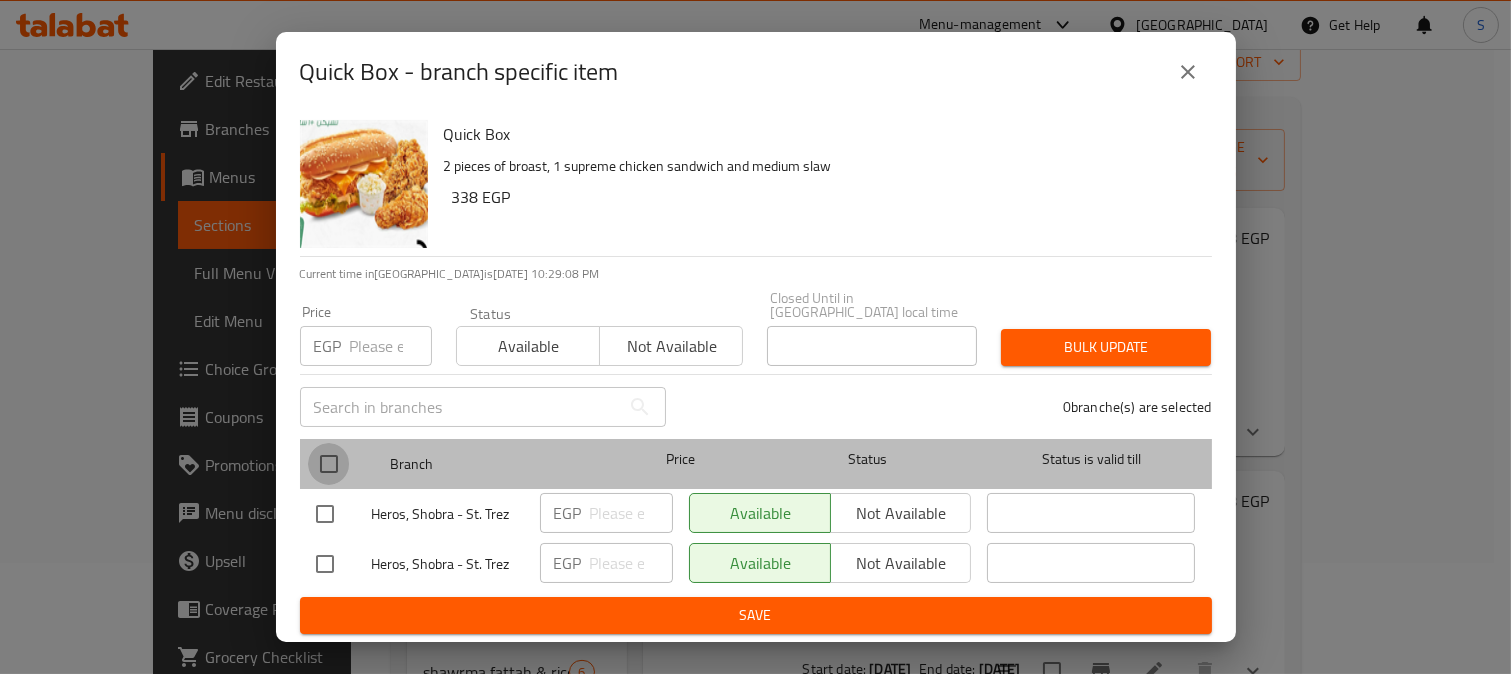 click at bounding box center (329, 464) 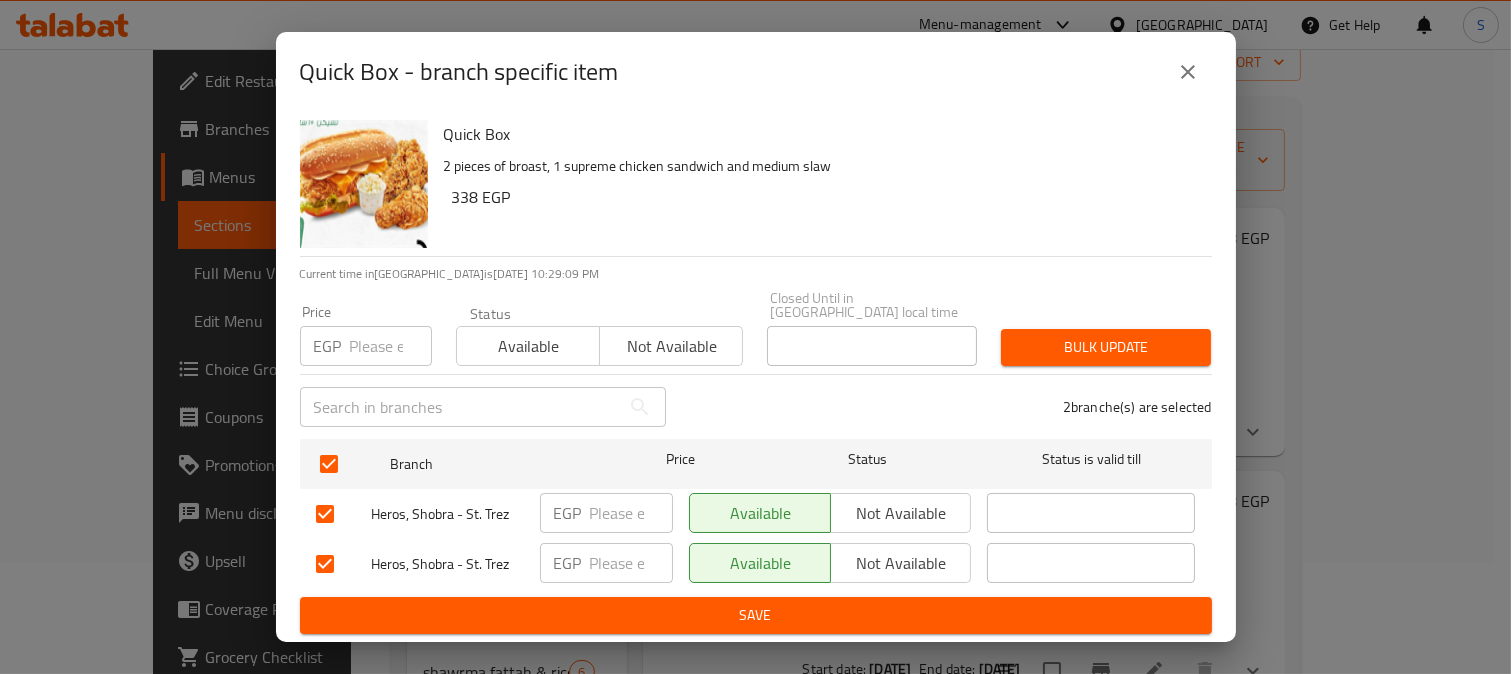 click on "Not available" at bounding box center [671, 346] 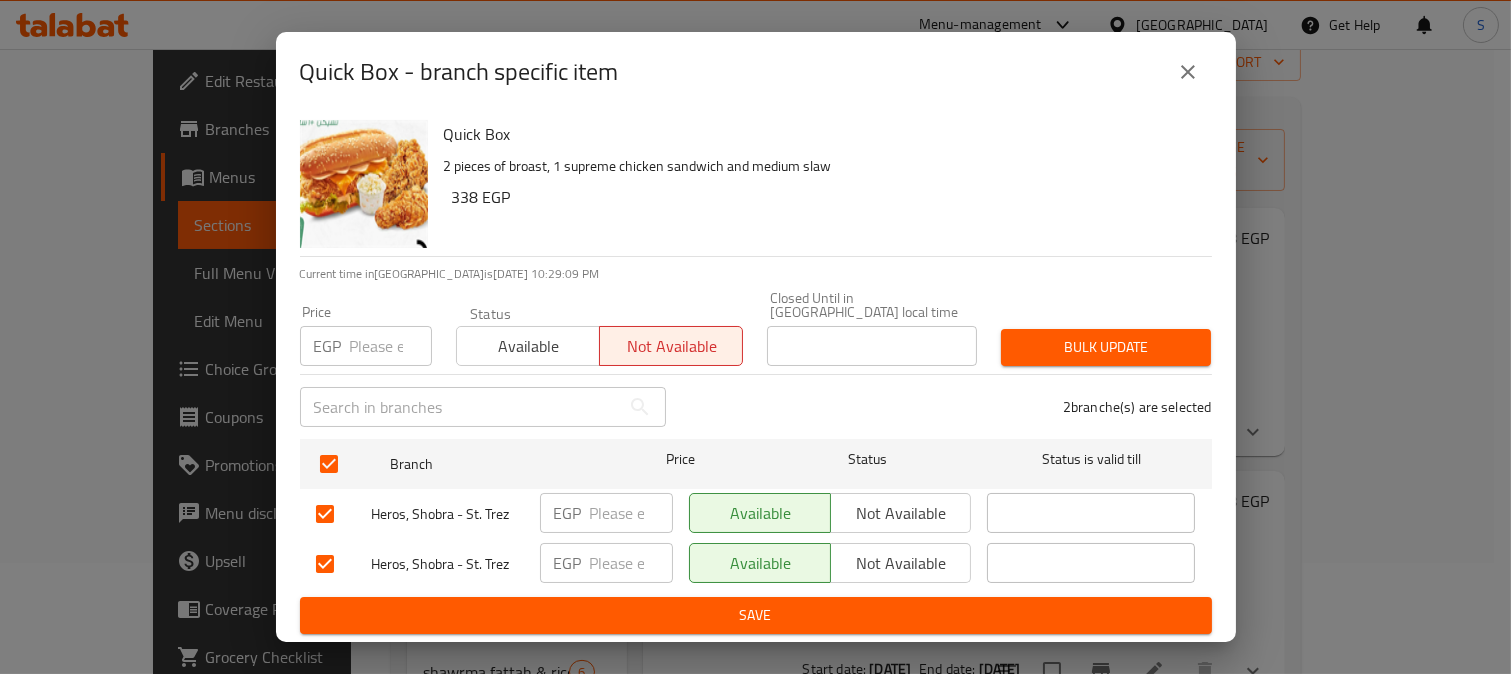 click on "Bulk update" at bounding box center (1106, 347) 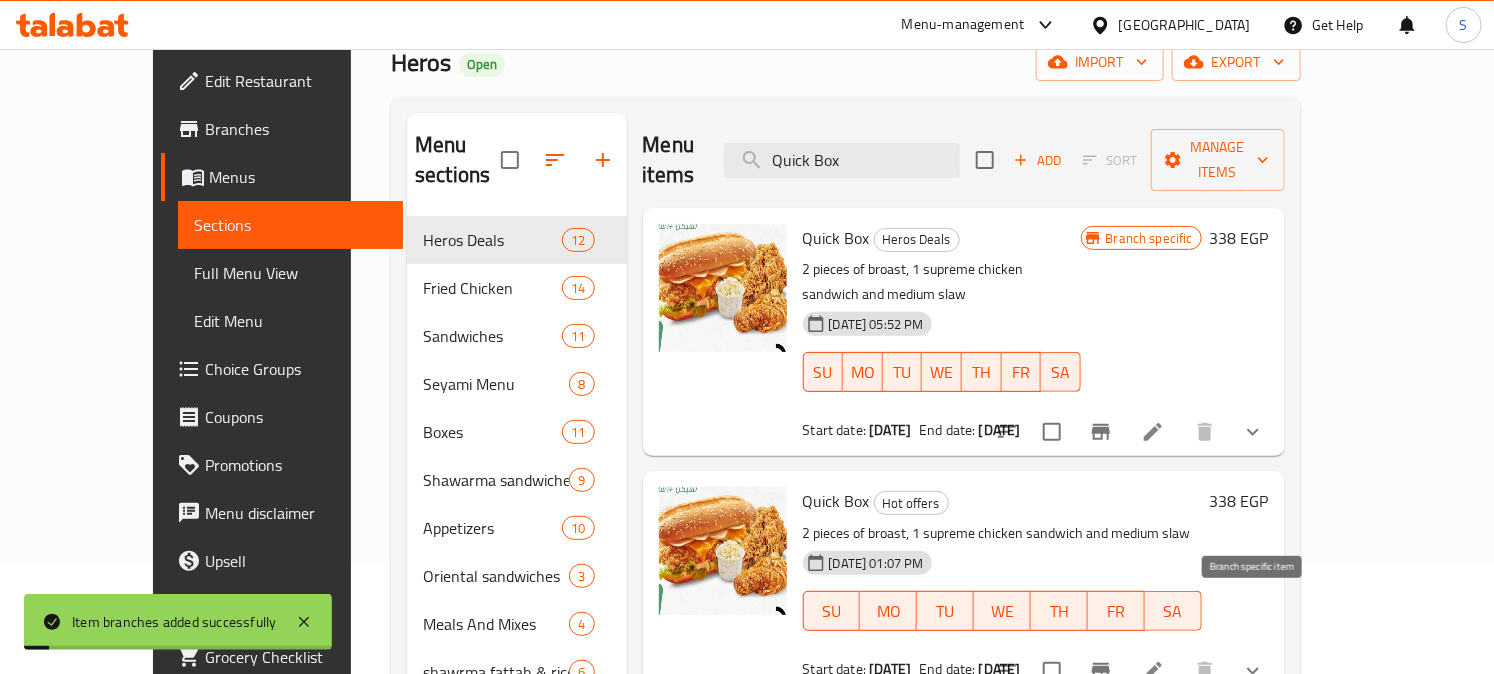 click 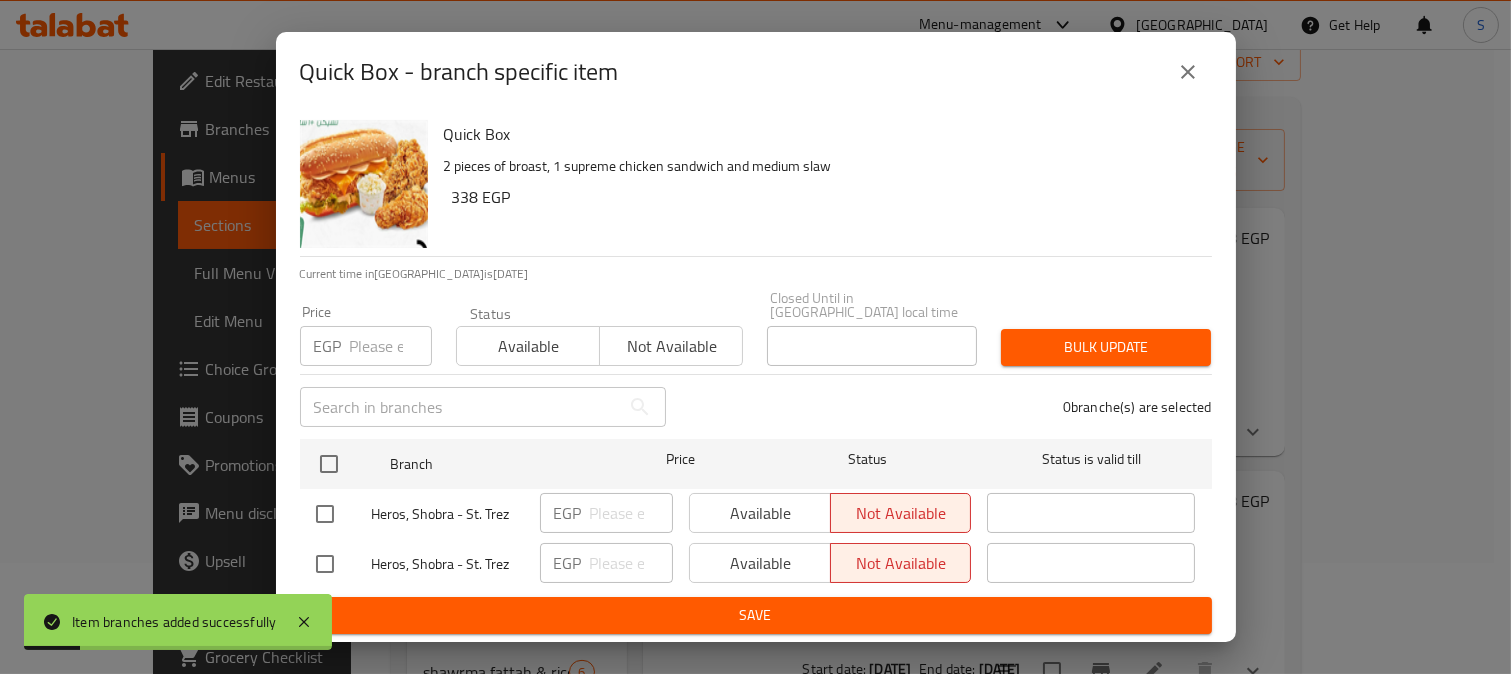 click at bounding box center (1188, 72) 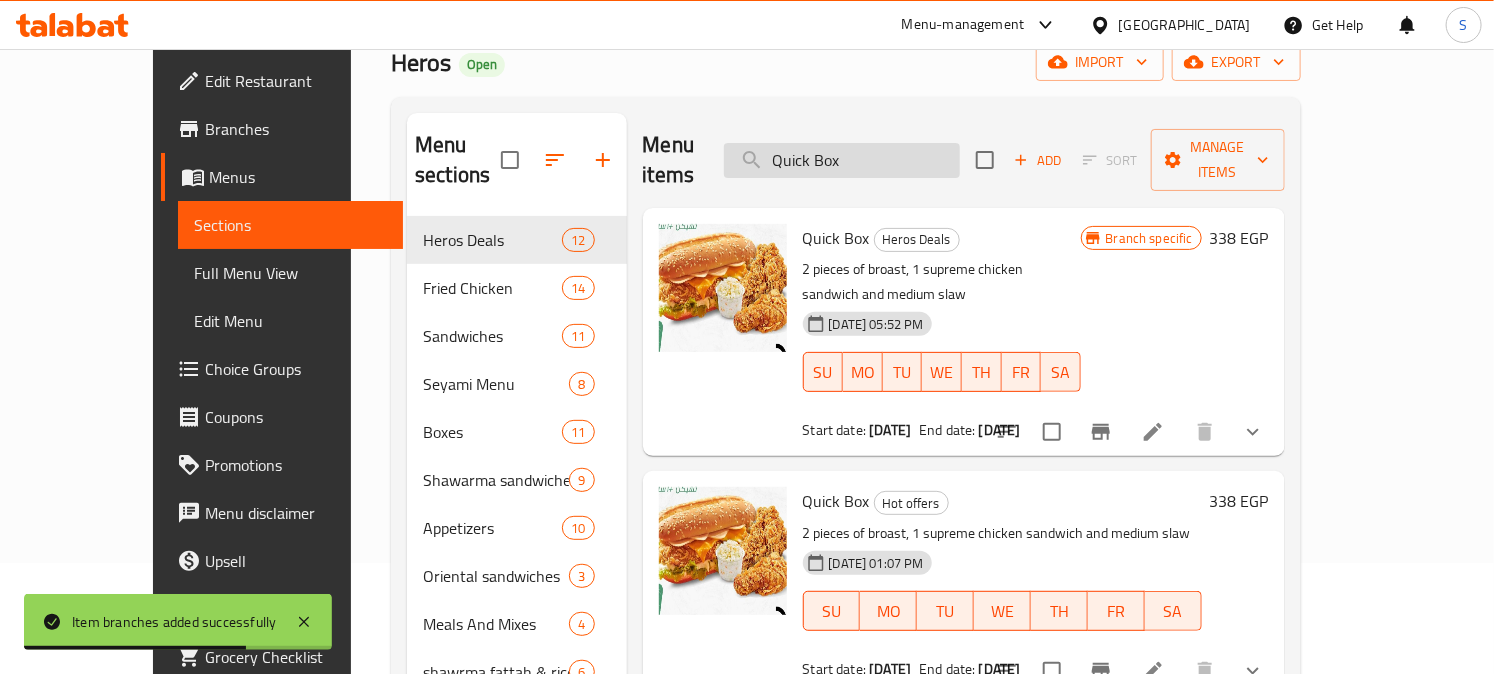drag, startPoint x: 851, startPoint y: 145, endPoint x: 815, endPoint y: 148, distance: 36.124783 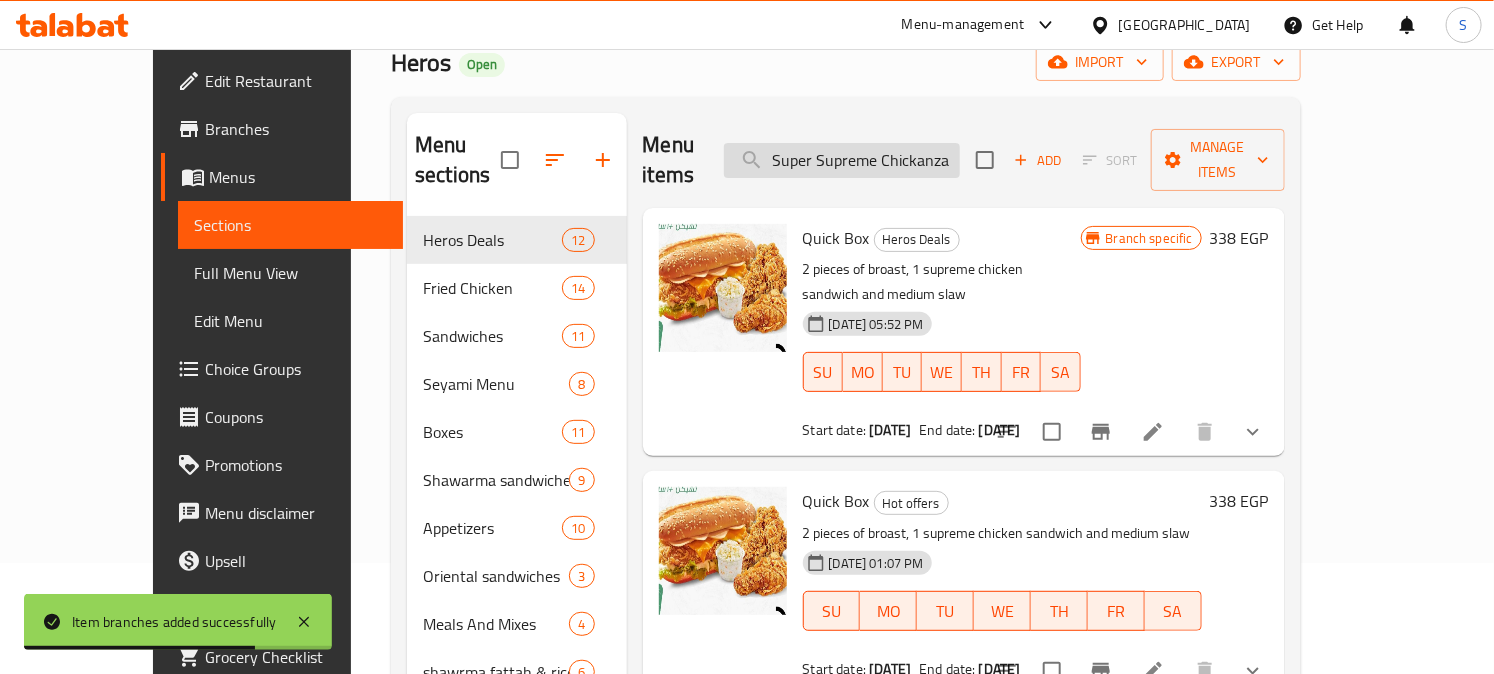 scroll, scrollTop: 0, scrollLeft: 23, axis: horizontal 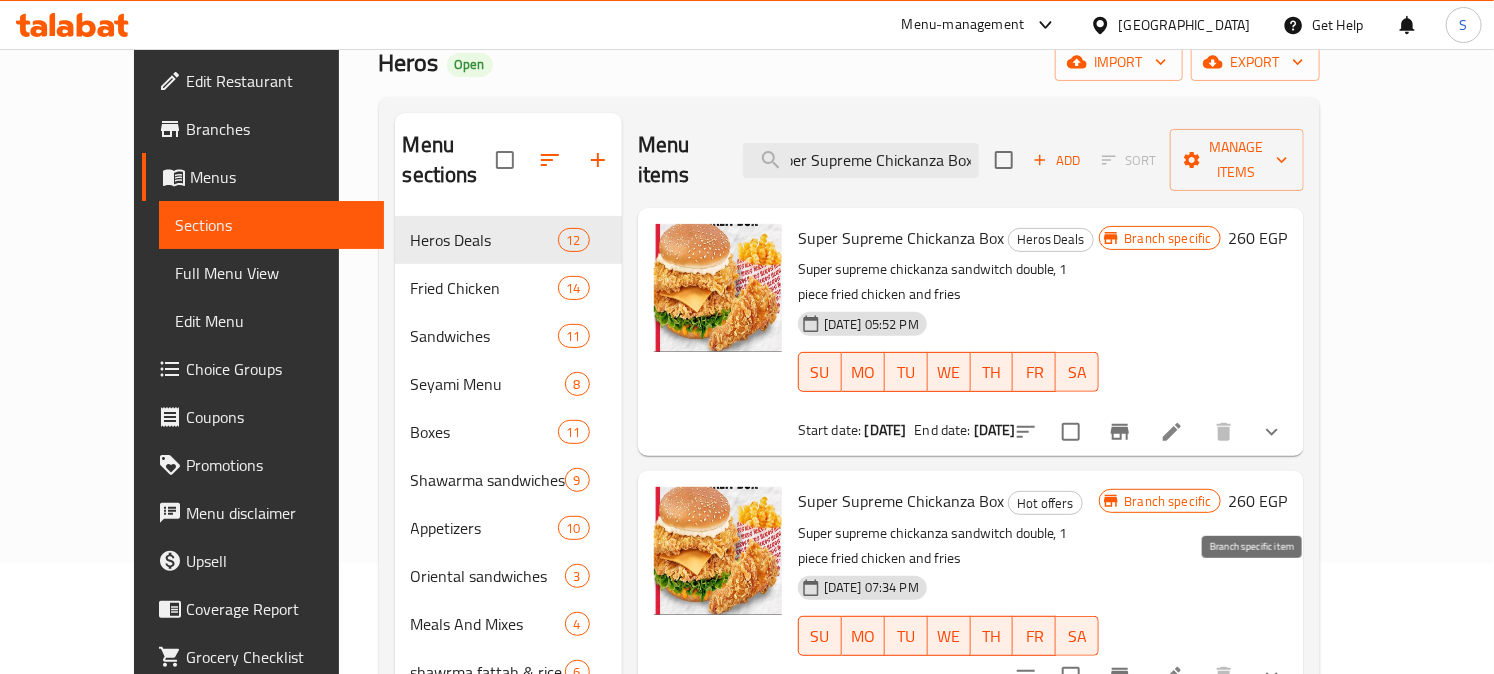 type on "Super Supreme Chickanza Box" 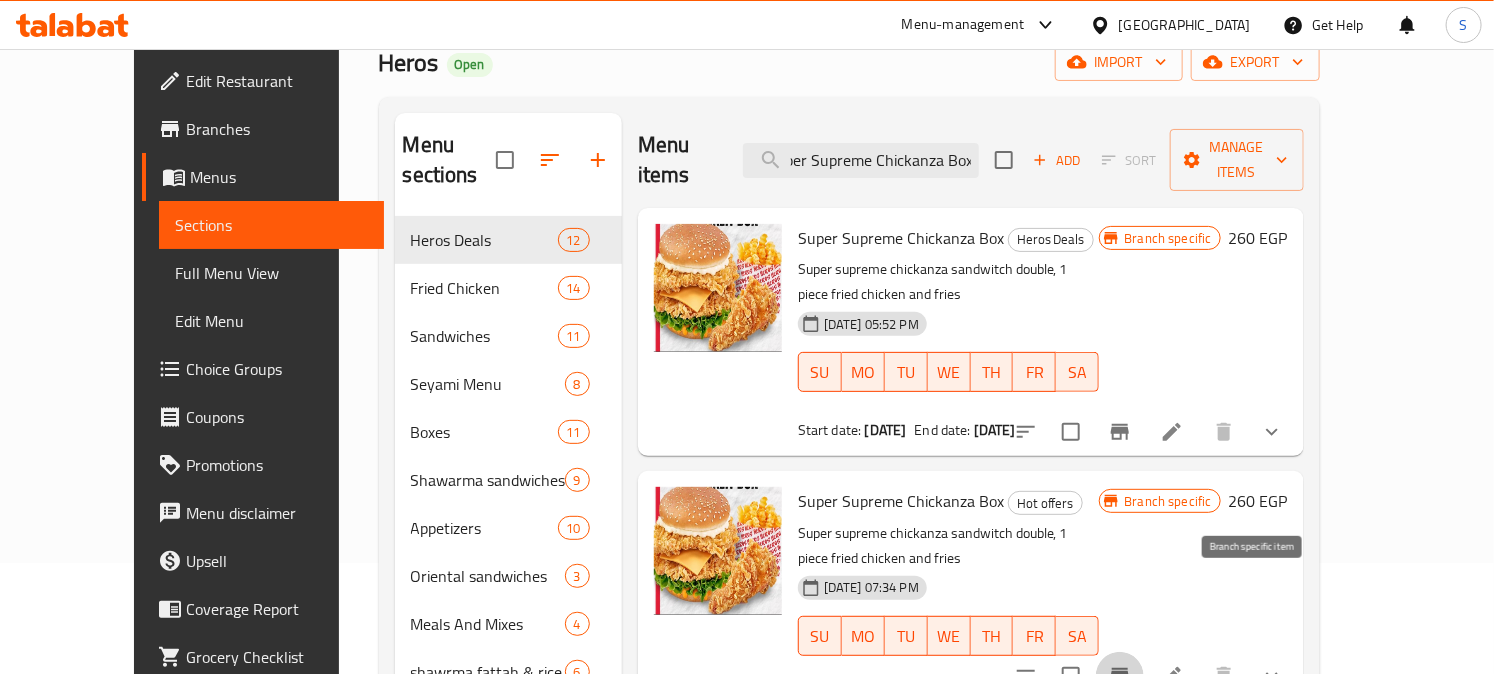 scroll, scrollTop: 0, scrollLeft: 0, axis: both 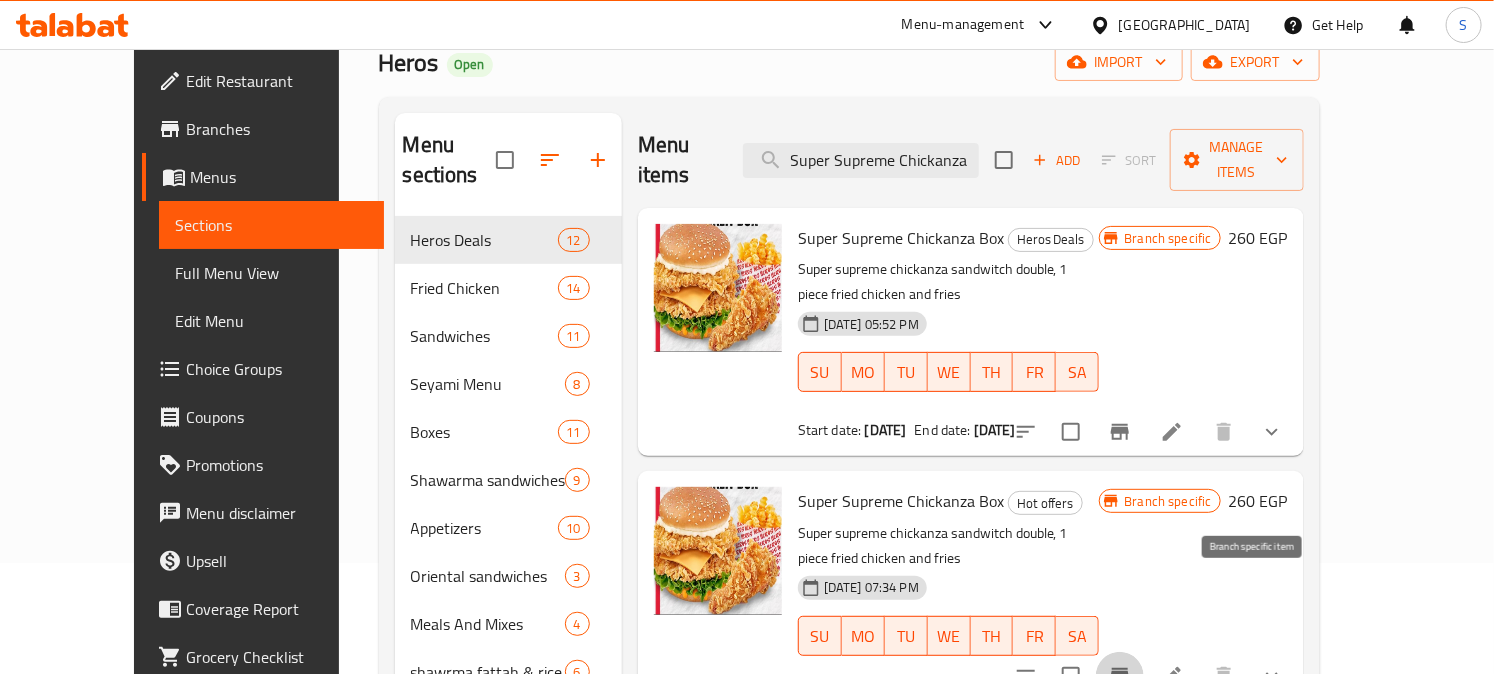 click 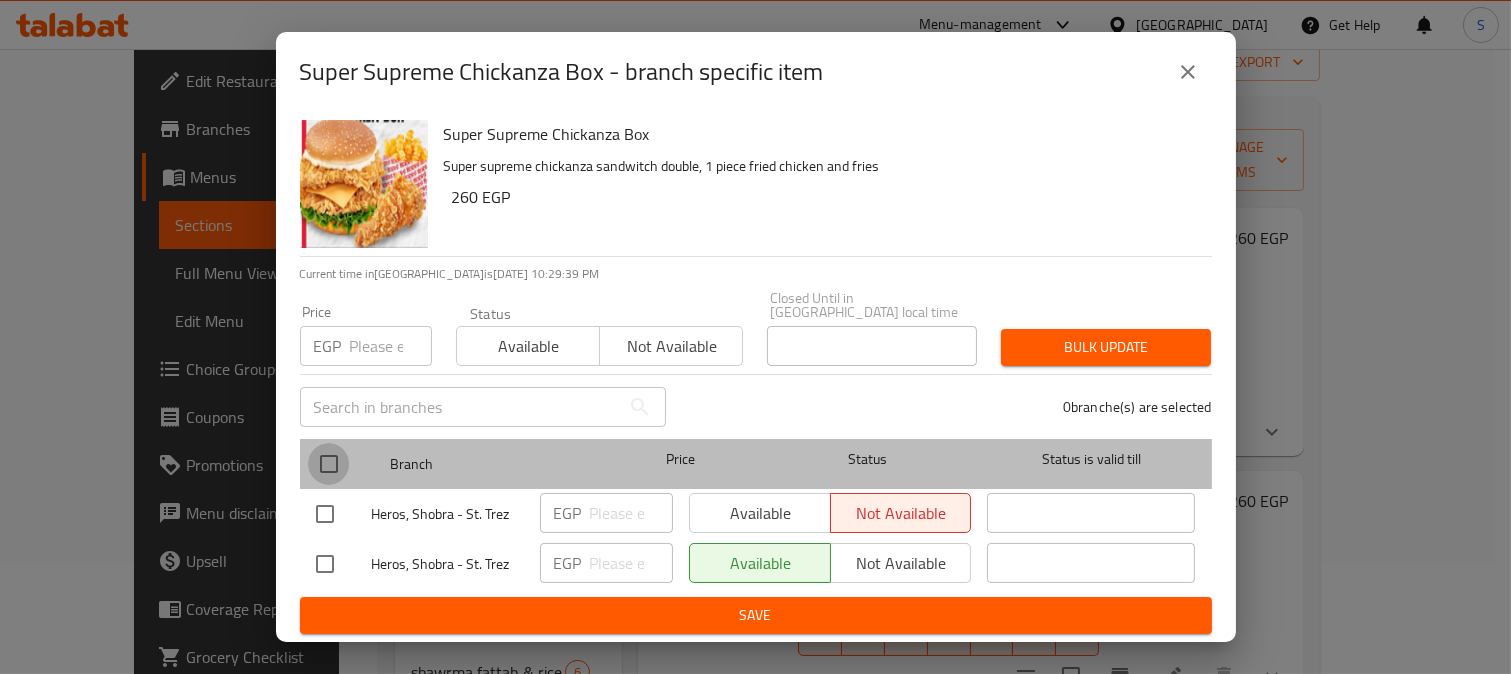 click at bounding box center (329, 464) 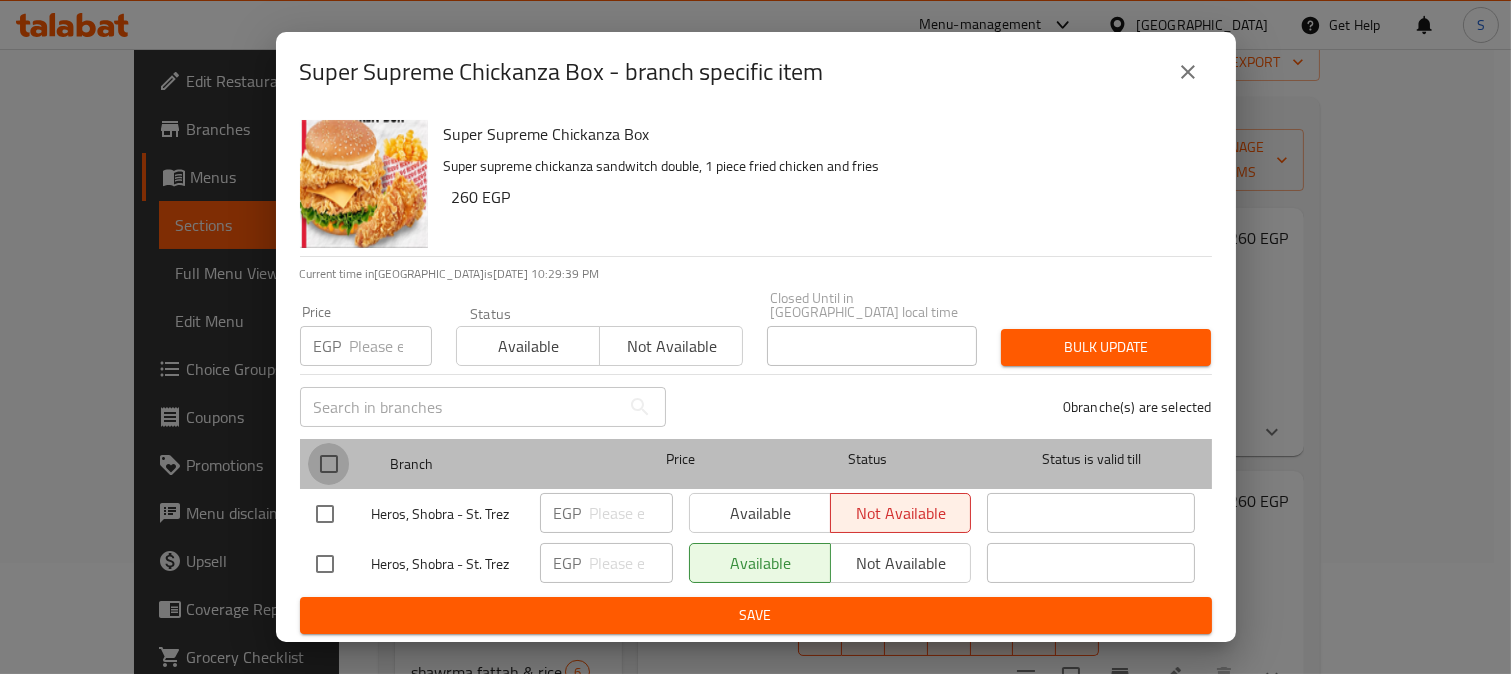 checkbox on "true" 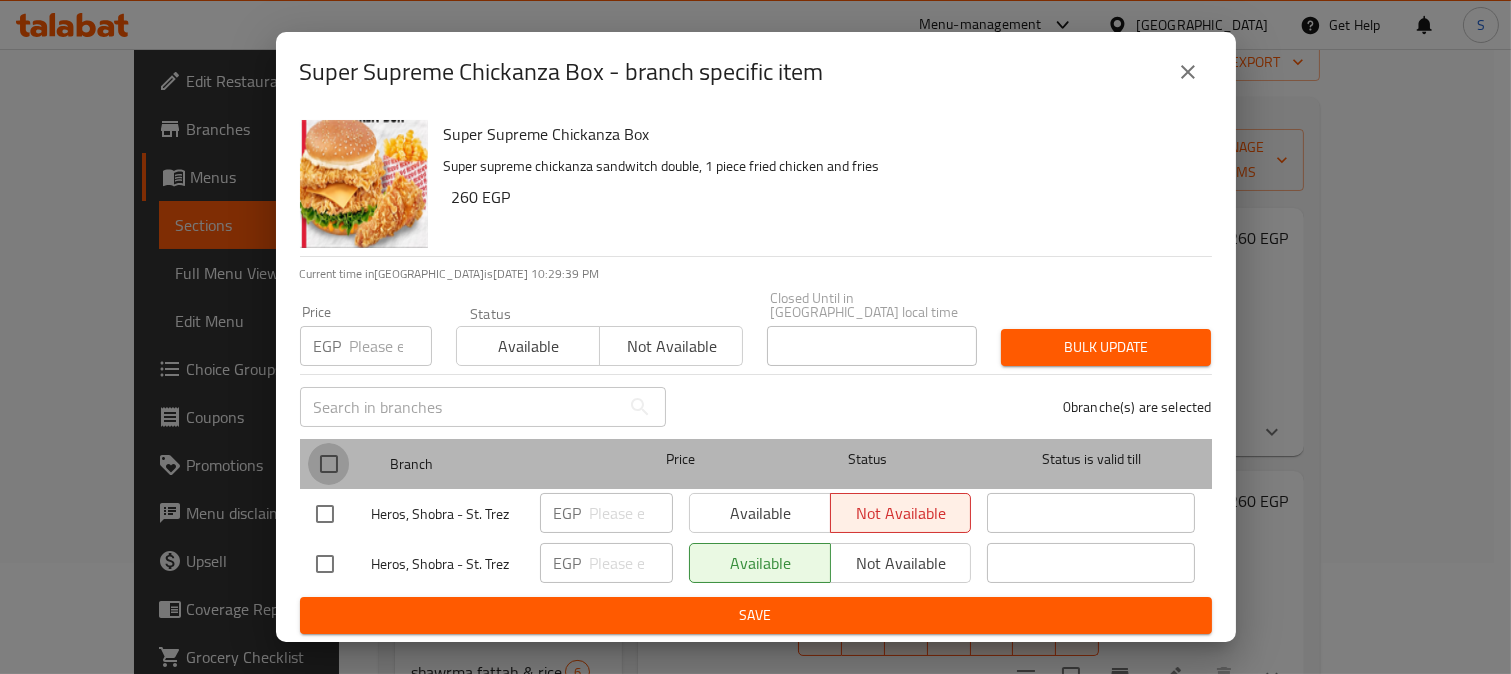 checkbox on "true" 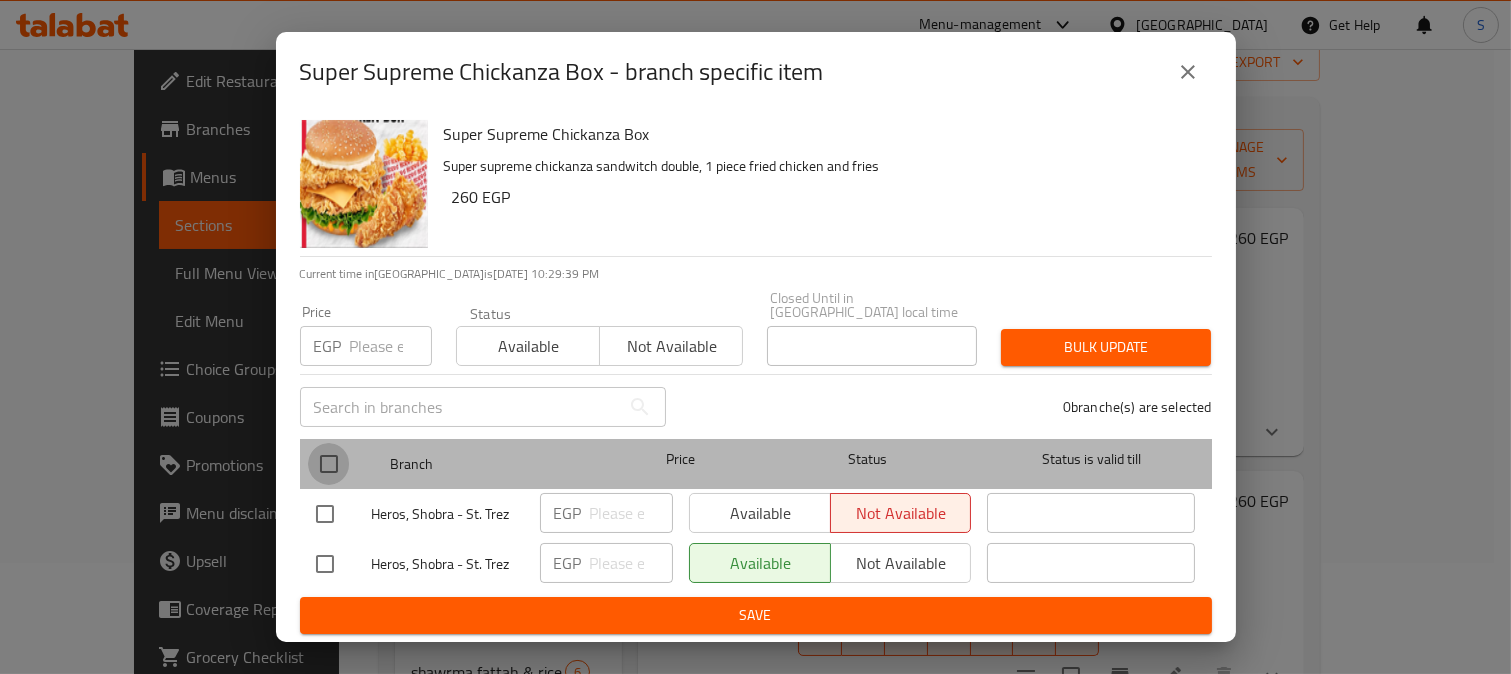 checkbox on "true" 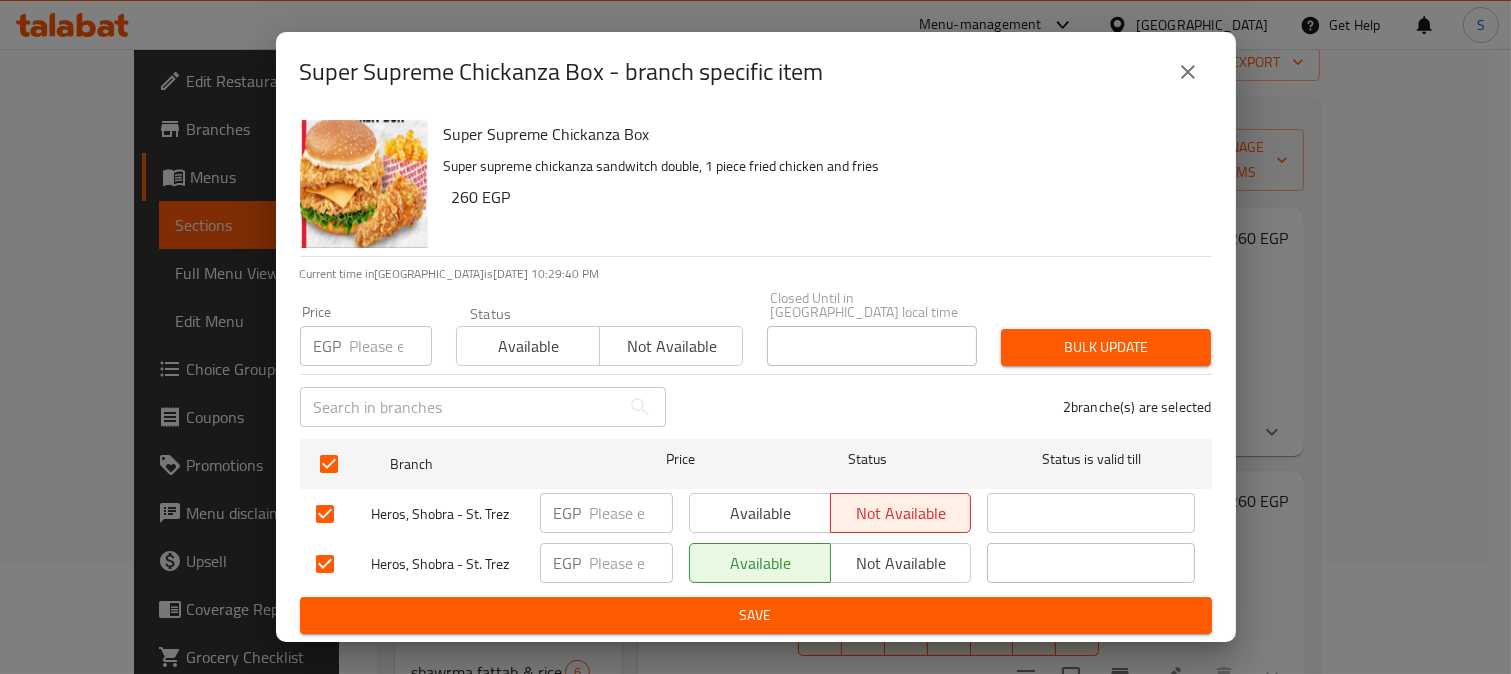 click on "Not available" at bounding box center [671, 346] 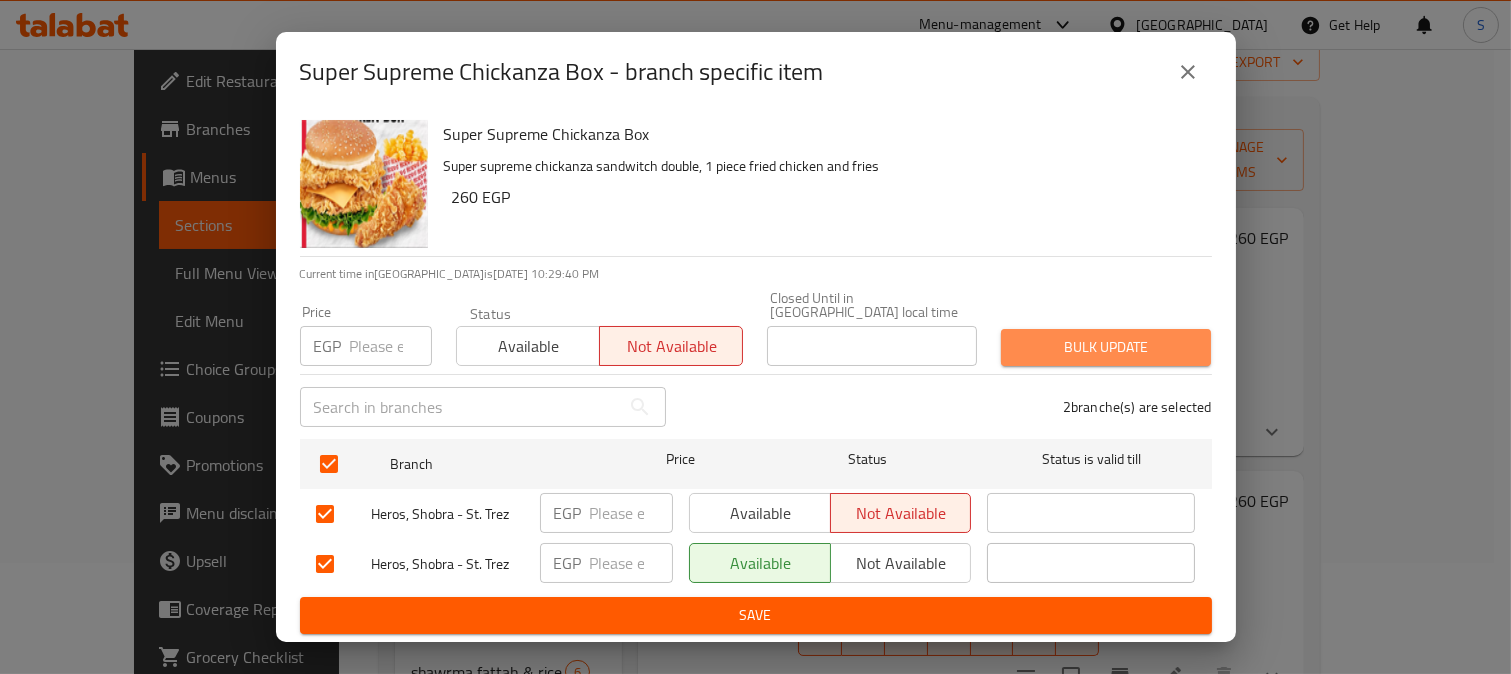 click on "Bulk update" at bounding box center [1106, 347] 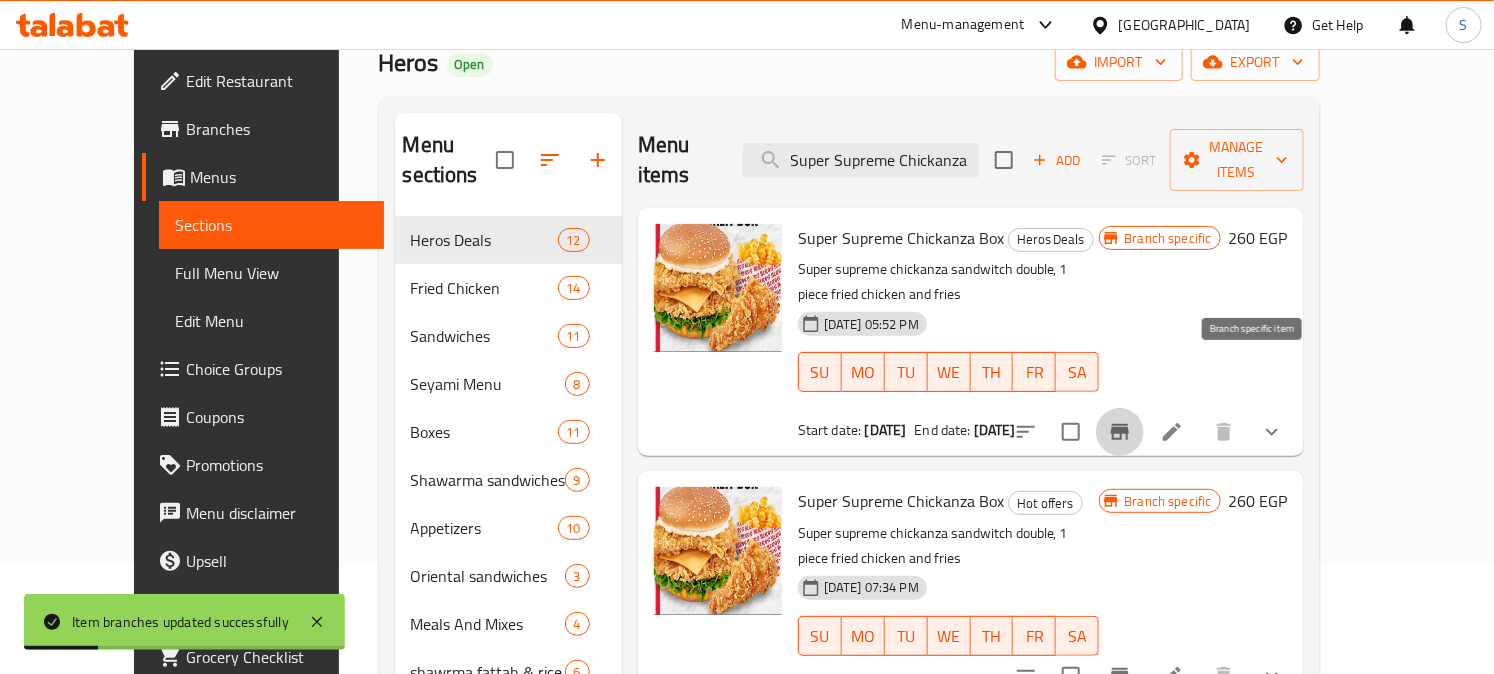 click 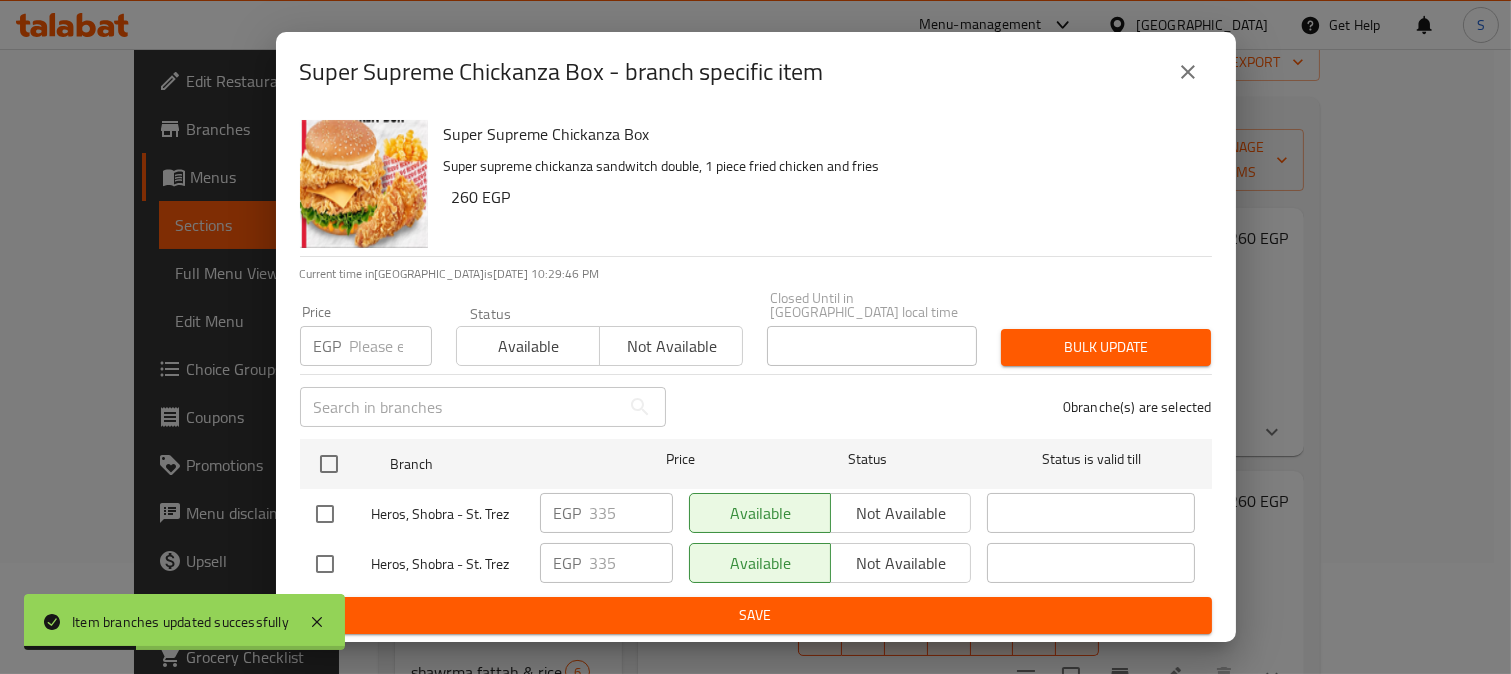 click at bounding box center (1188, 72) 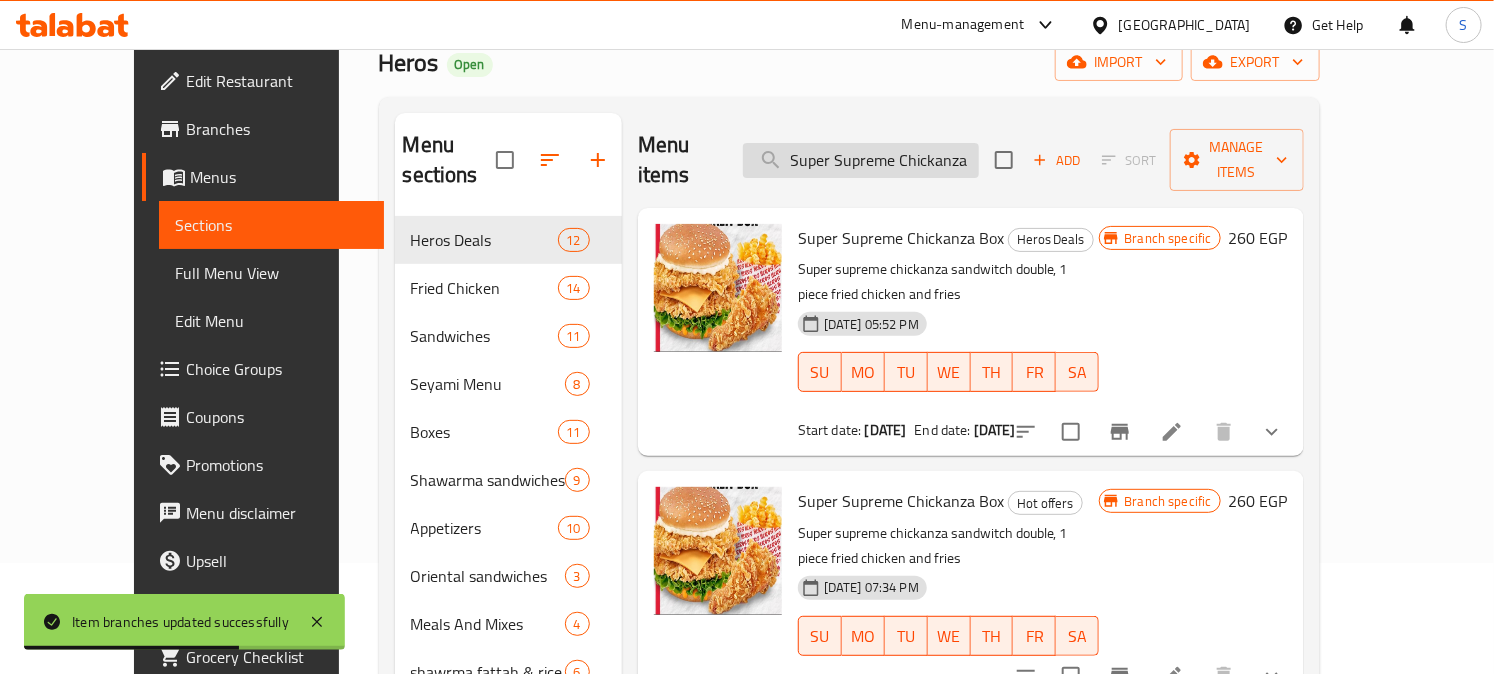 click on "Super Supreme Chickanza Box" at bounding box center [861, 160] 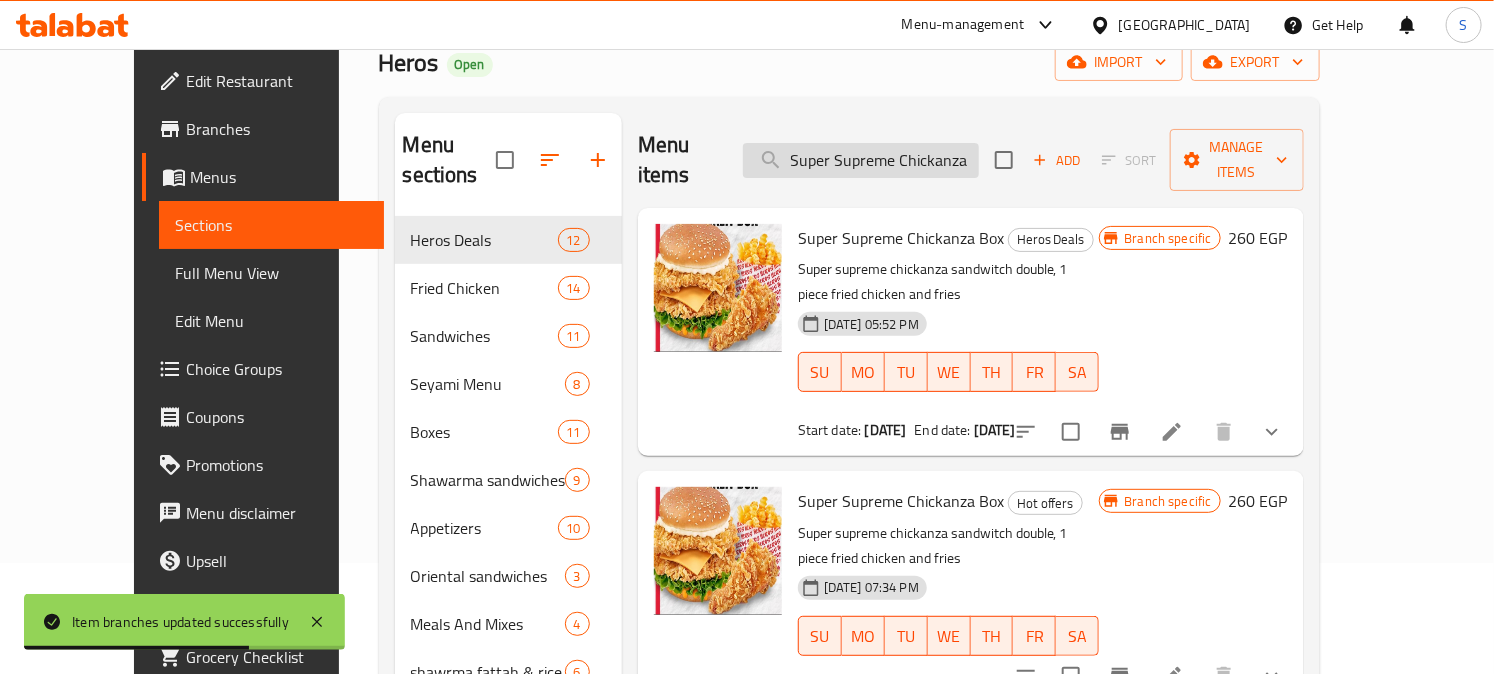 click on "Super Supreme Chickanza Box" at bounding box center (861, 160) 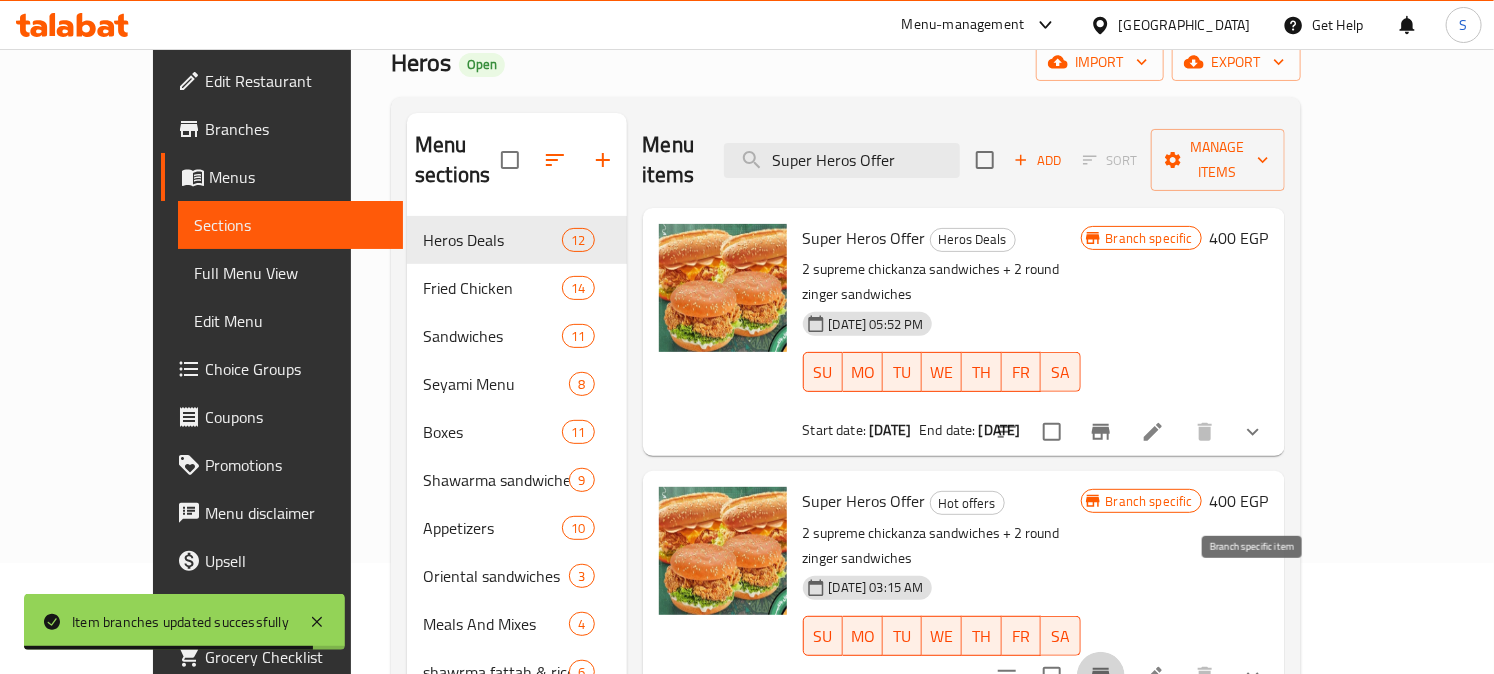 click at bounding box center [1101, 676] 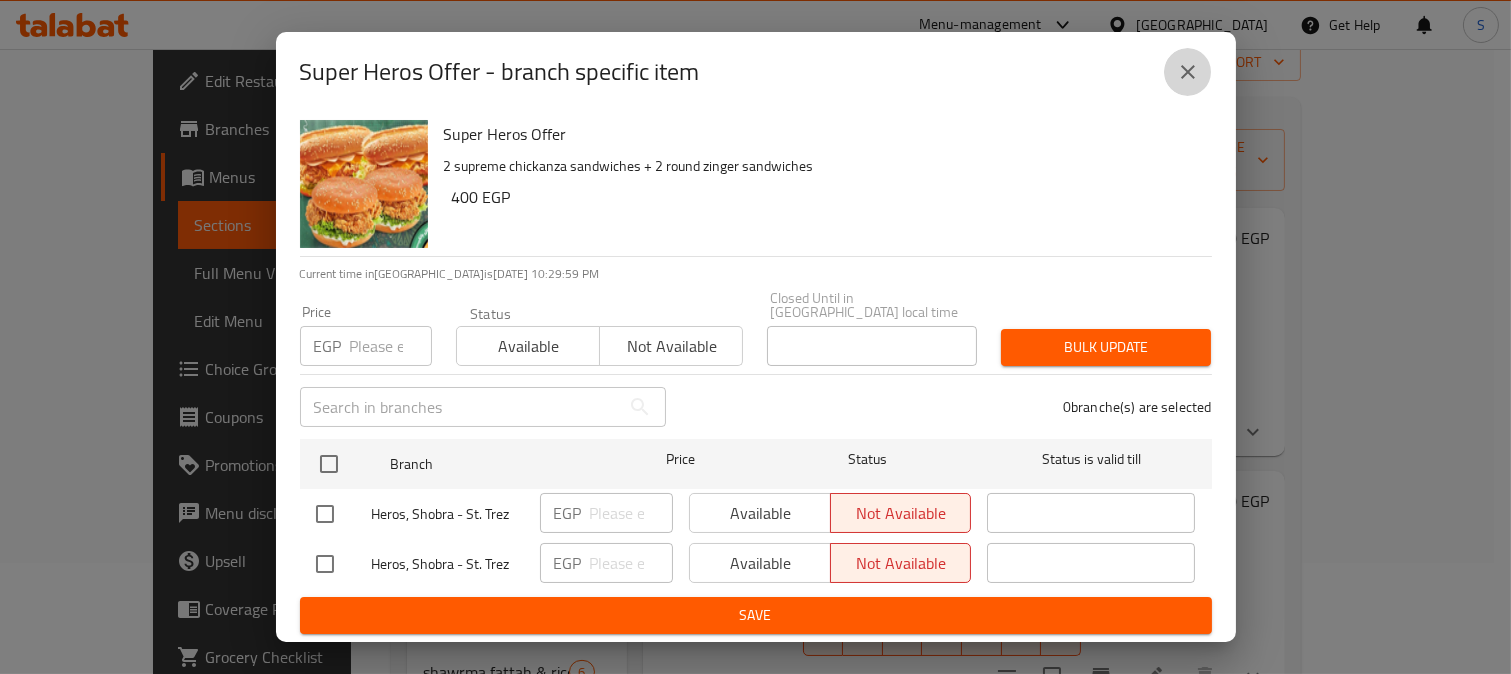 click at bounding box center [1188, 72] 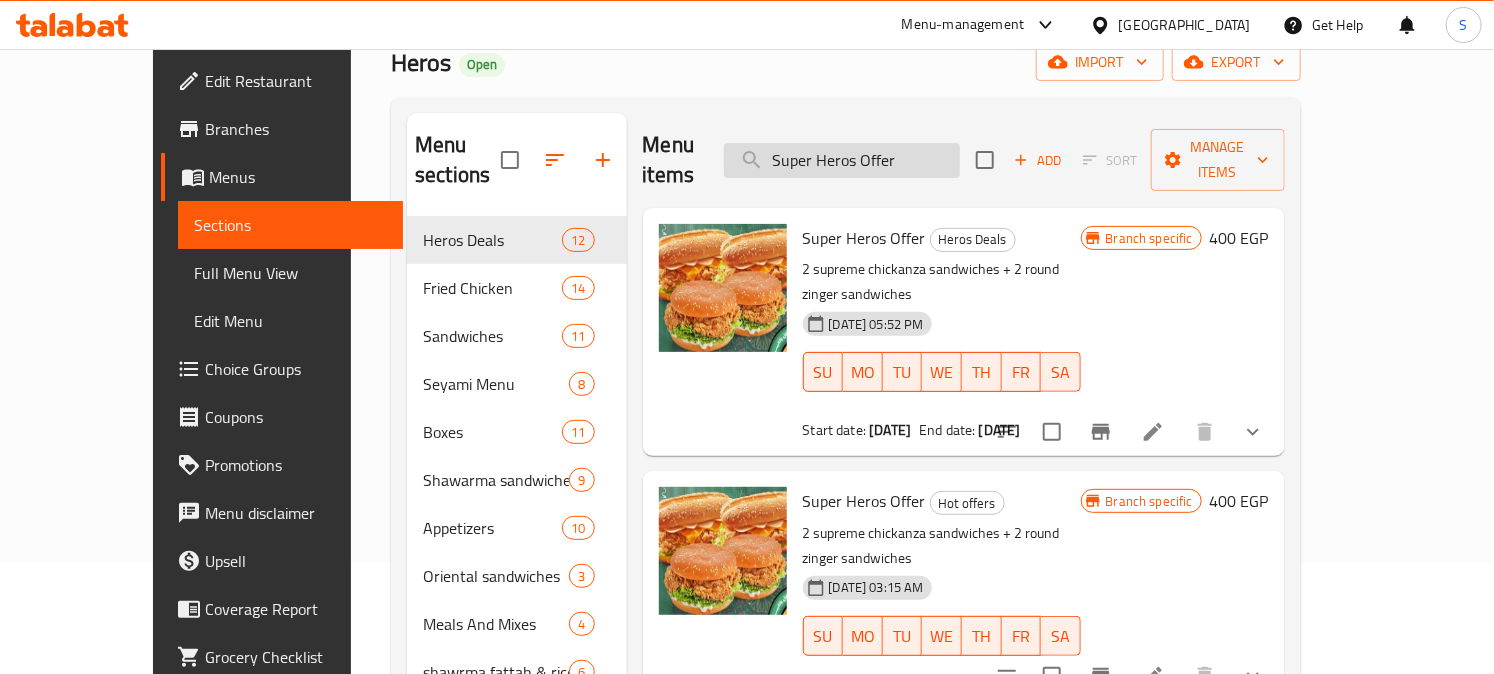 click on "Super Heros Offer" at bounding box center (842, 160) 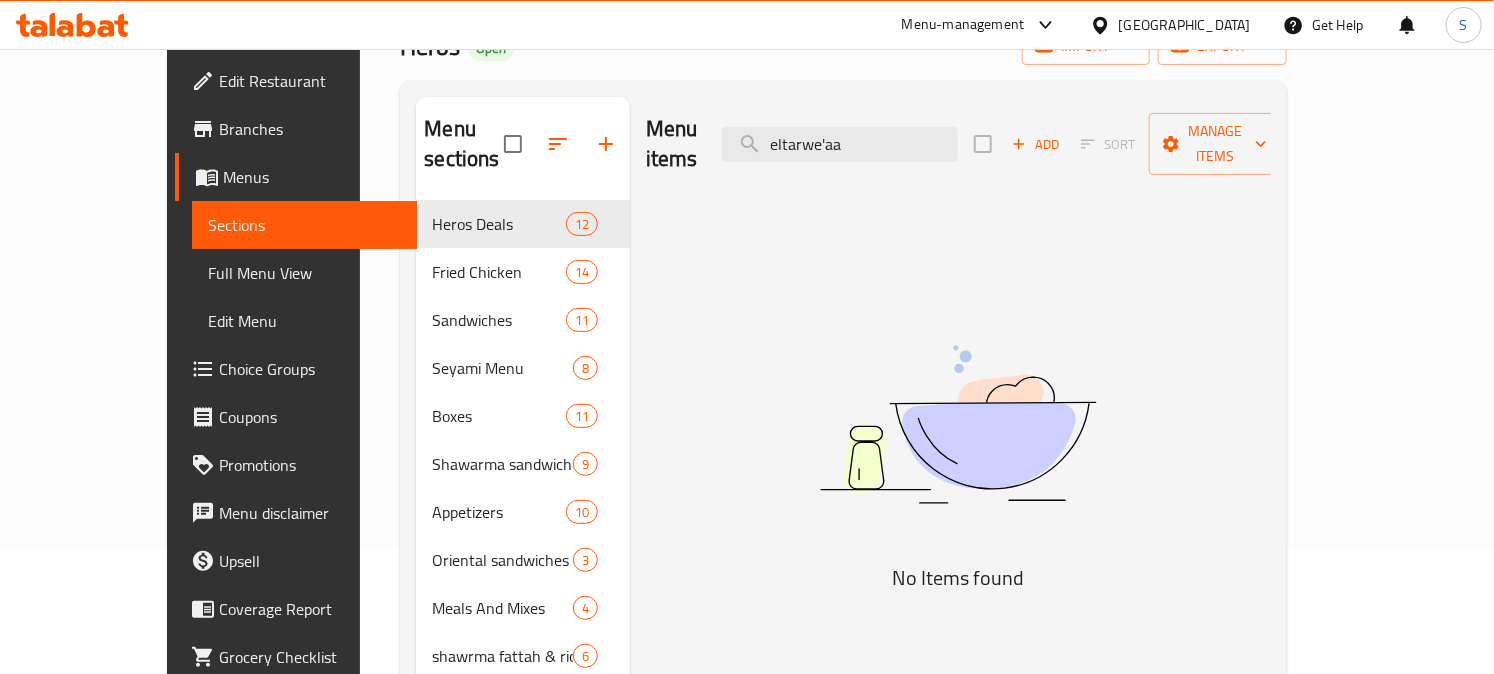 scroll, scrollTop: 0, scrollLeft: 0, axis: both 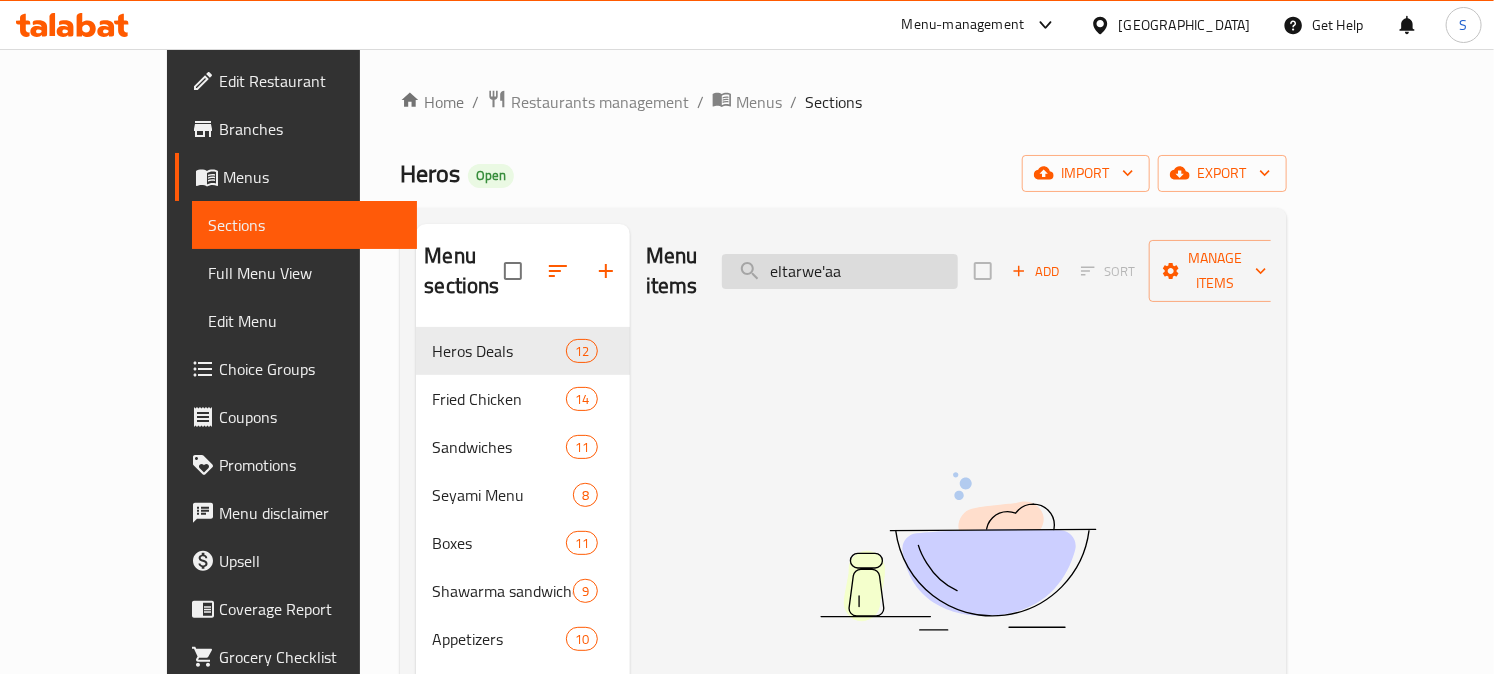 click on "eltarwe'aa" at bounding box center (840, 271) 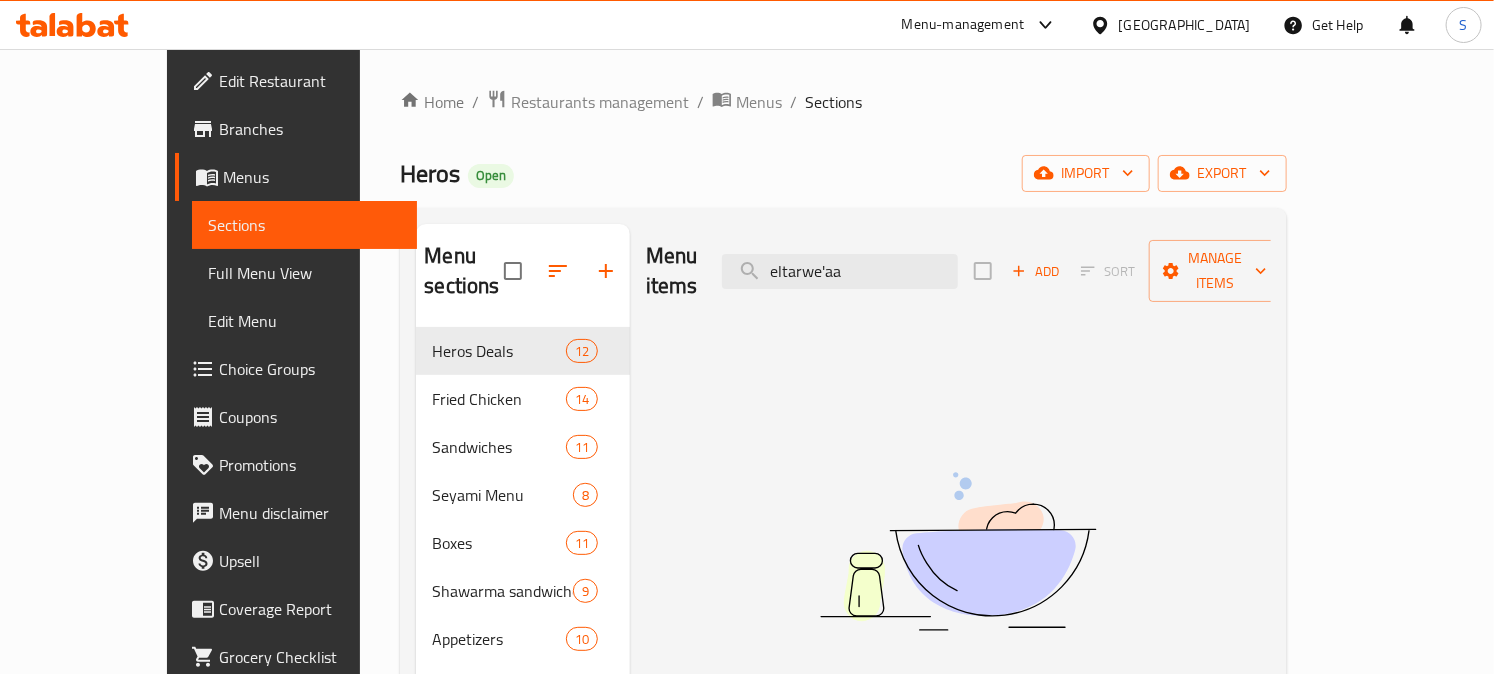 drag, startPoint x: 866, startPoint y: 265, endPoint x: 801, endPoint y: 274, distance: 65.62012 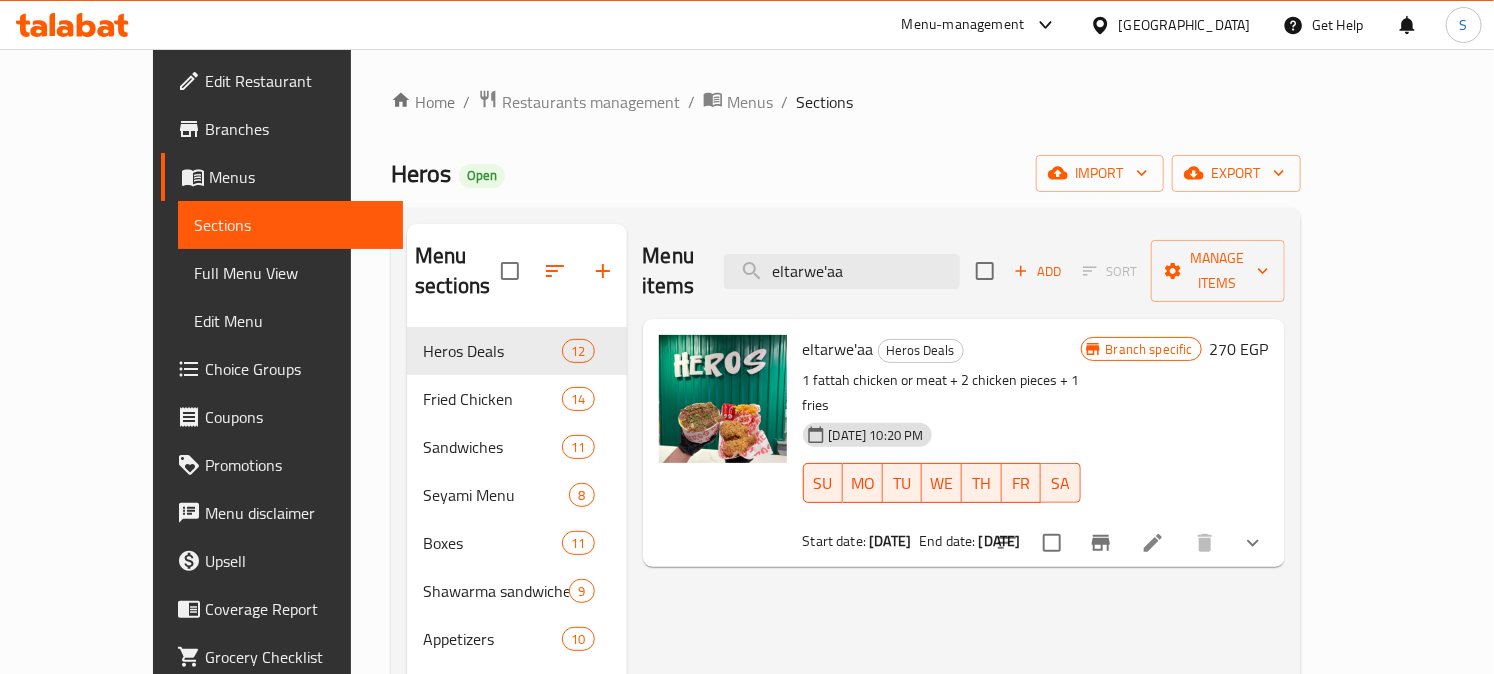 type on "eltarwe'aa" 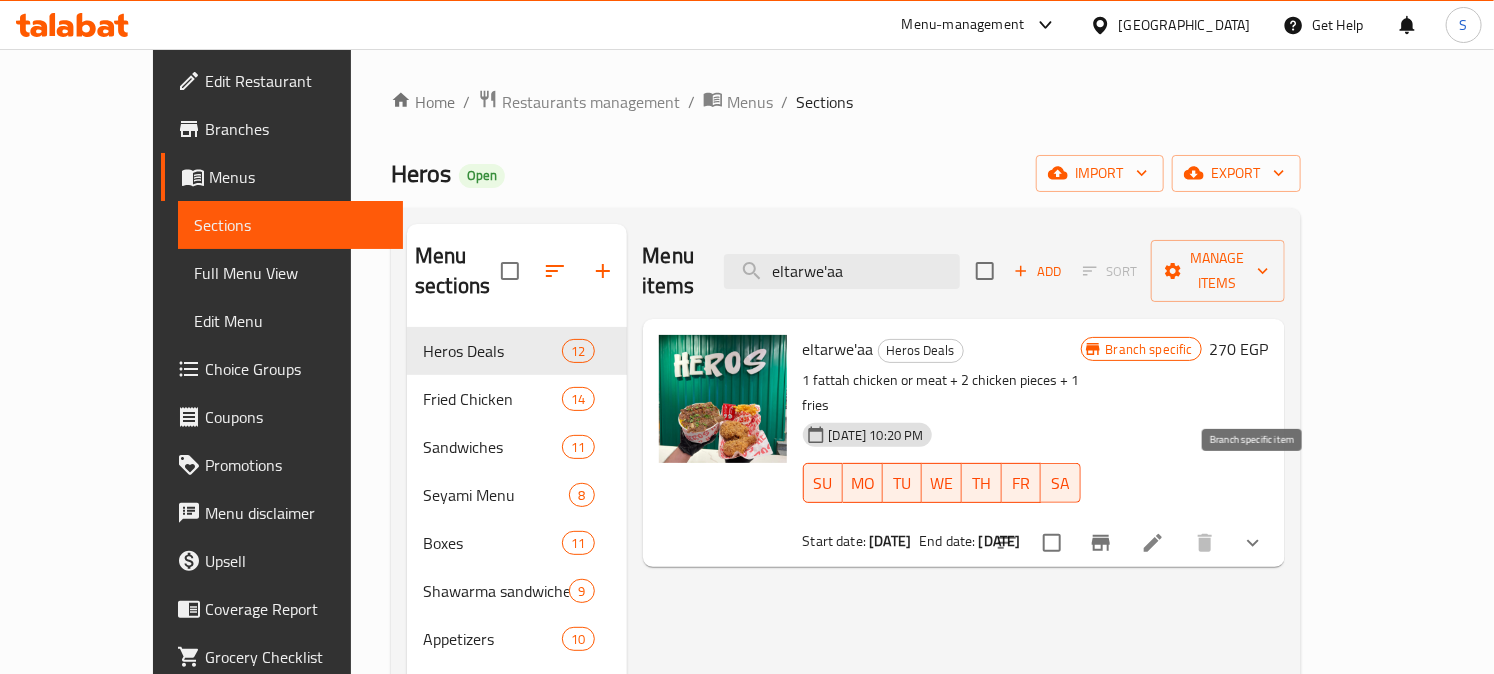 click at bounding box center (1101, 543) 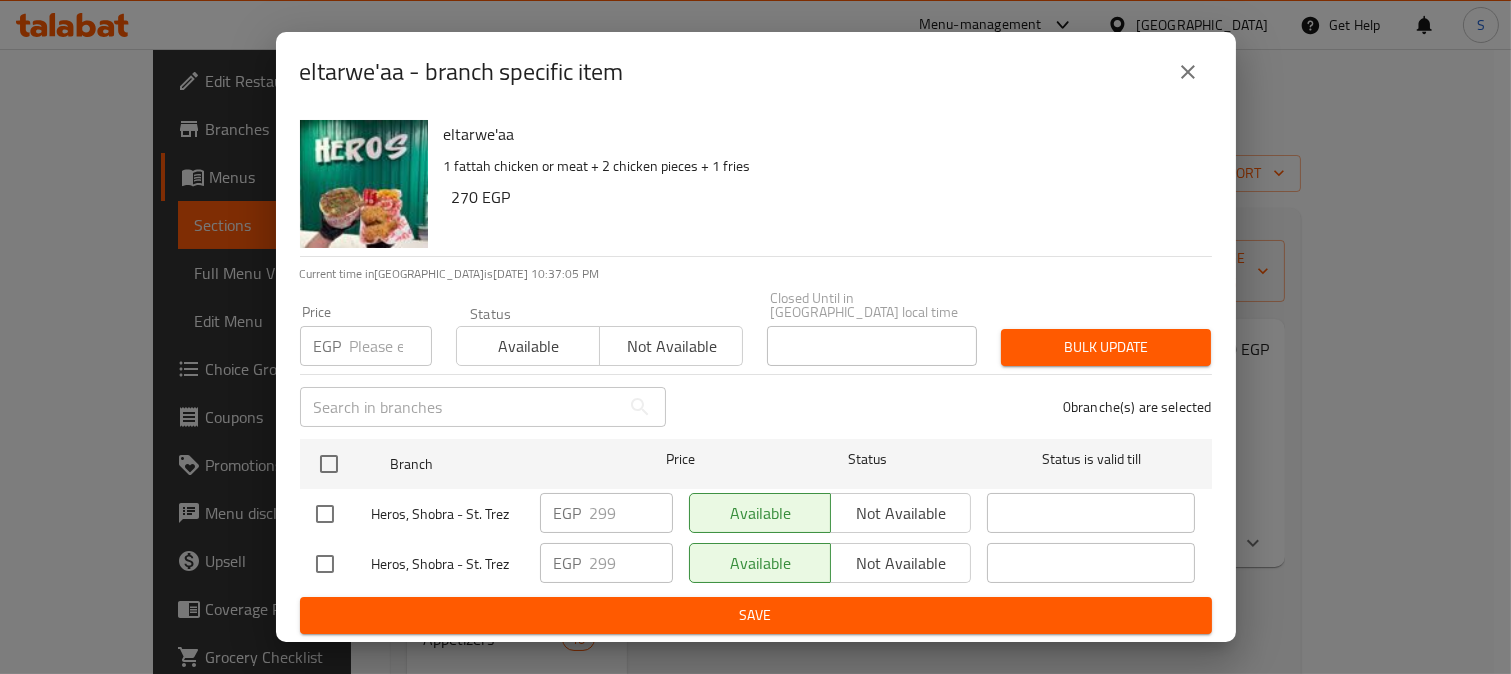 click at bounding box center [1188, 72] 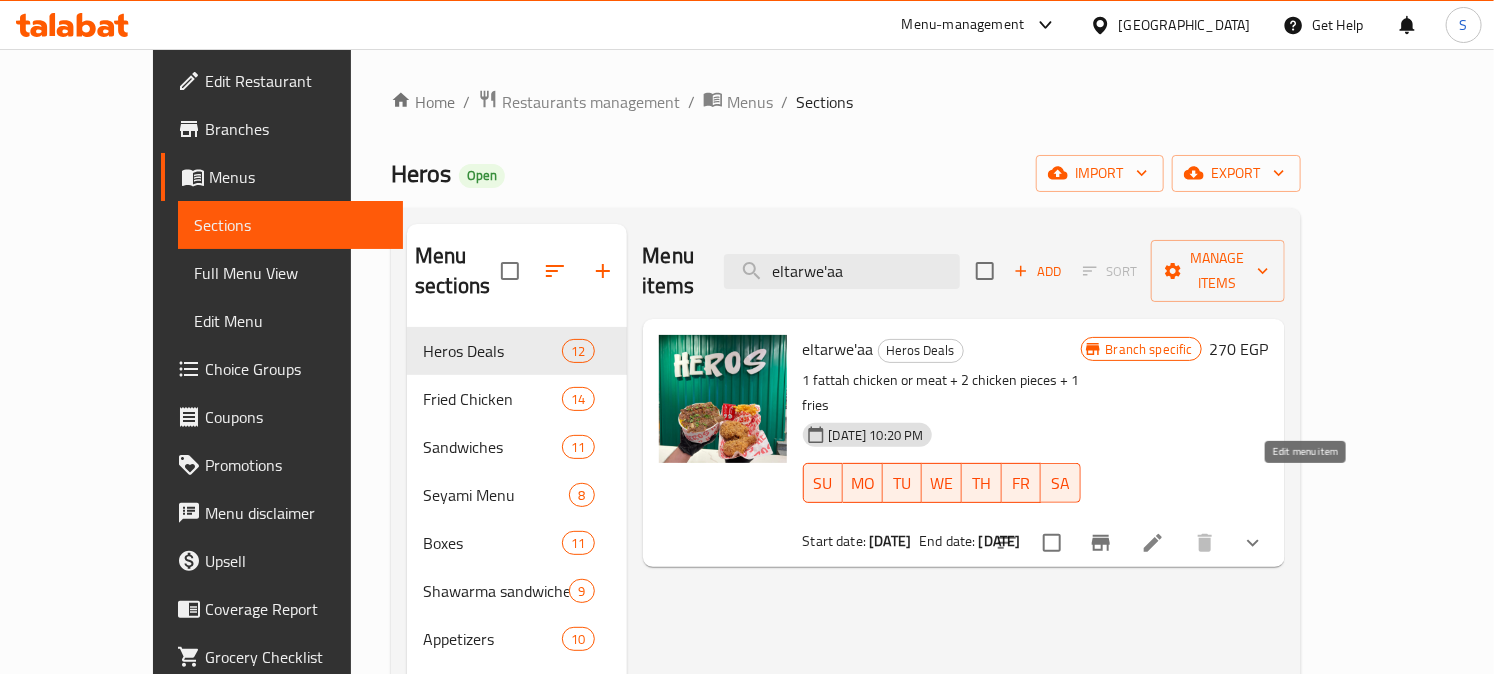 click 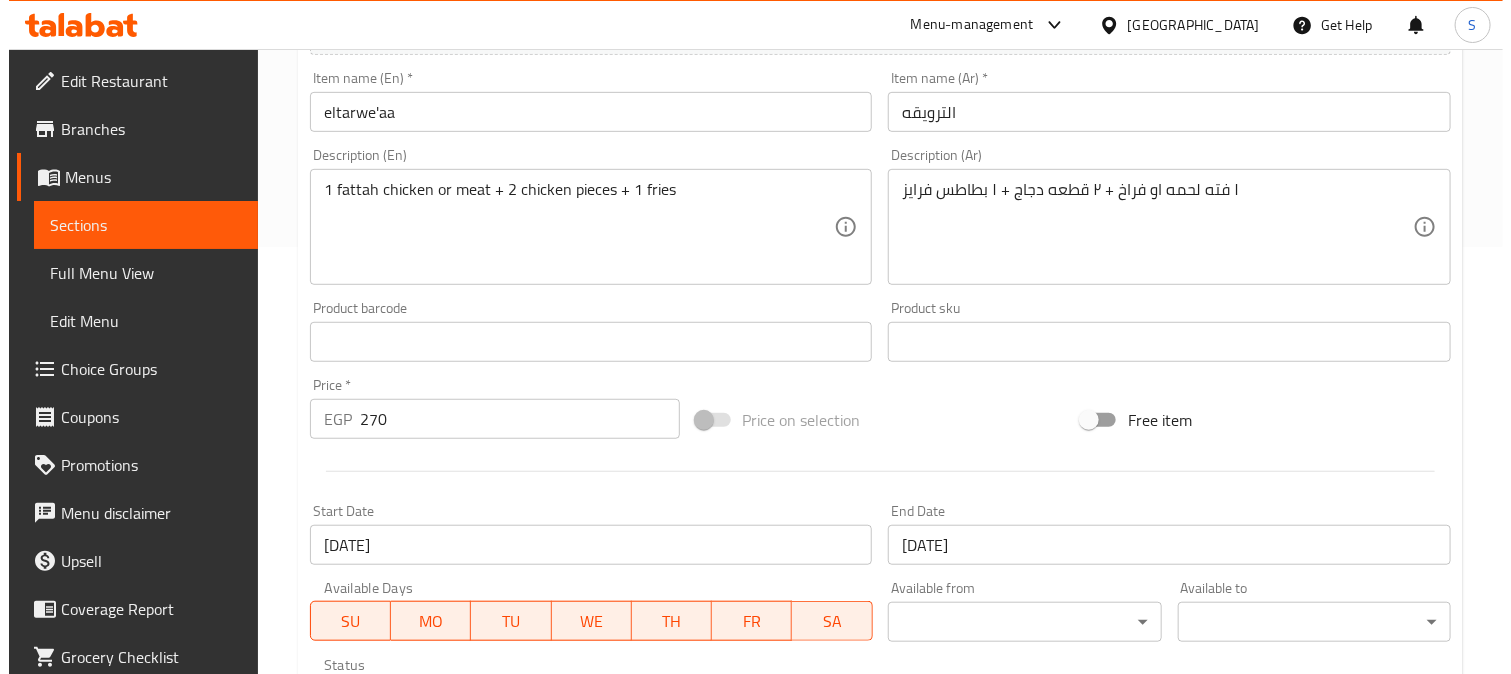 scroll, scrollTop: 555, scrollLeft: 0, axis: vertical 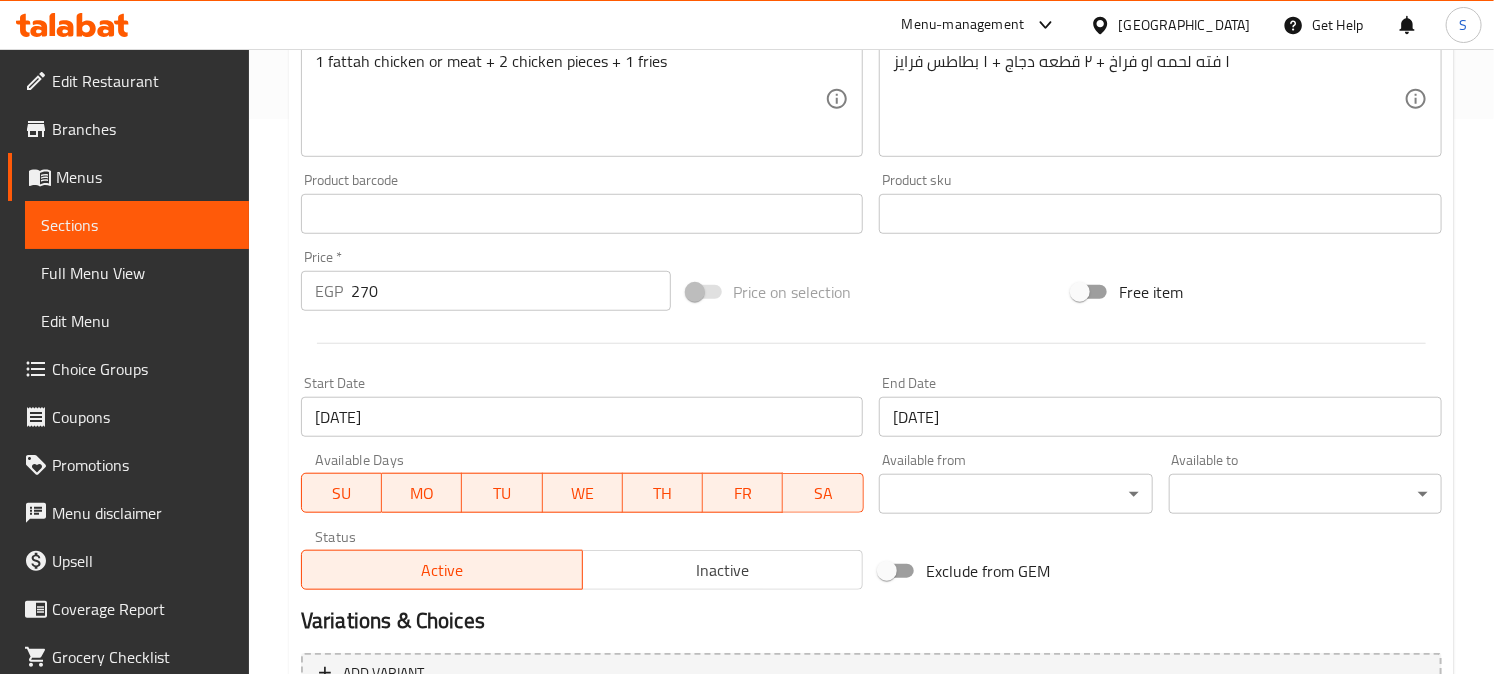 click on "[DATE]" at bounding box center (1160, 417) 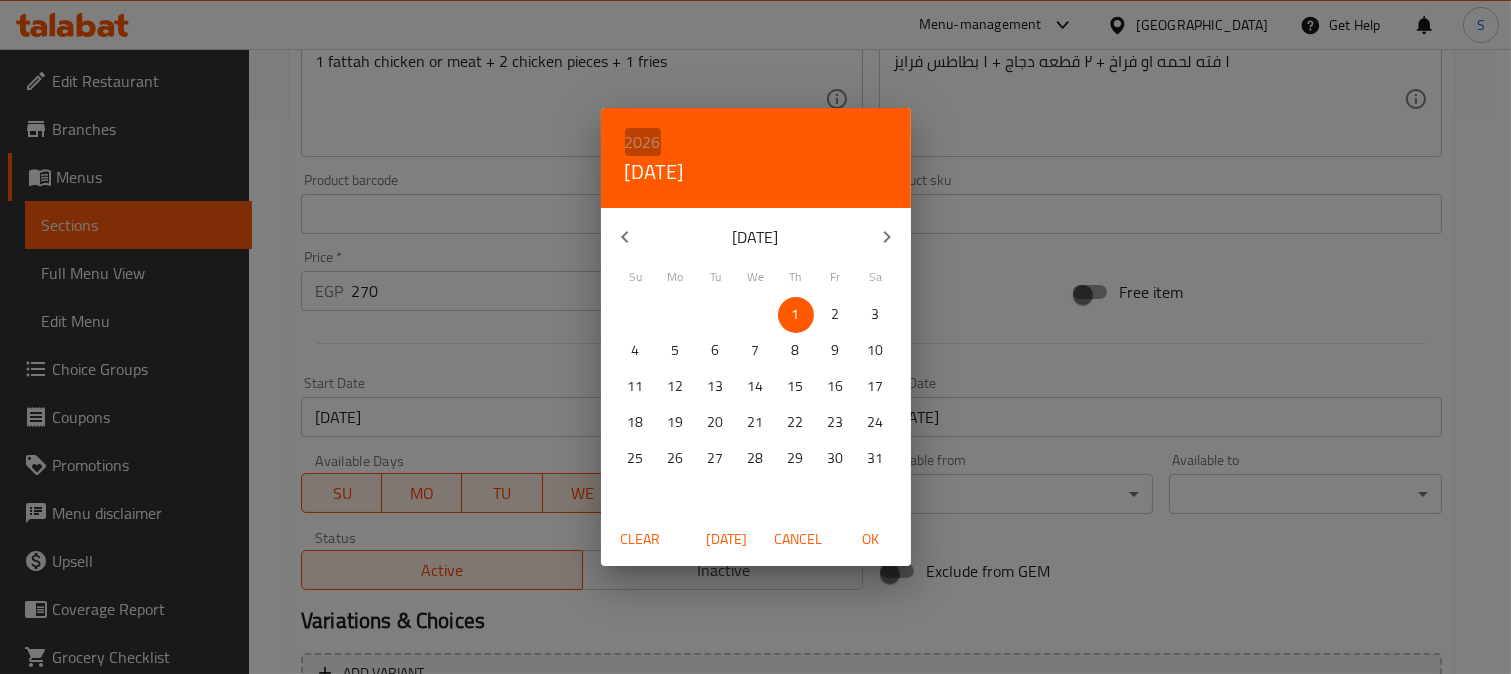 click on "2026" at bounding box center (643, 142) 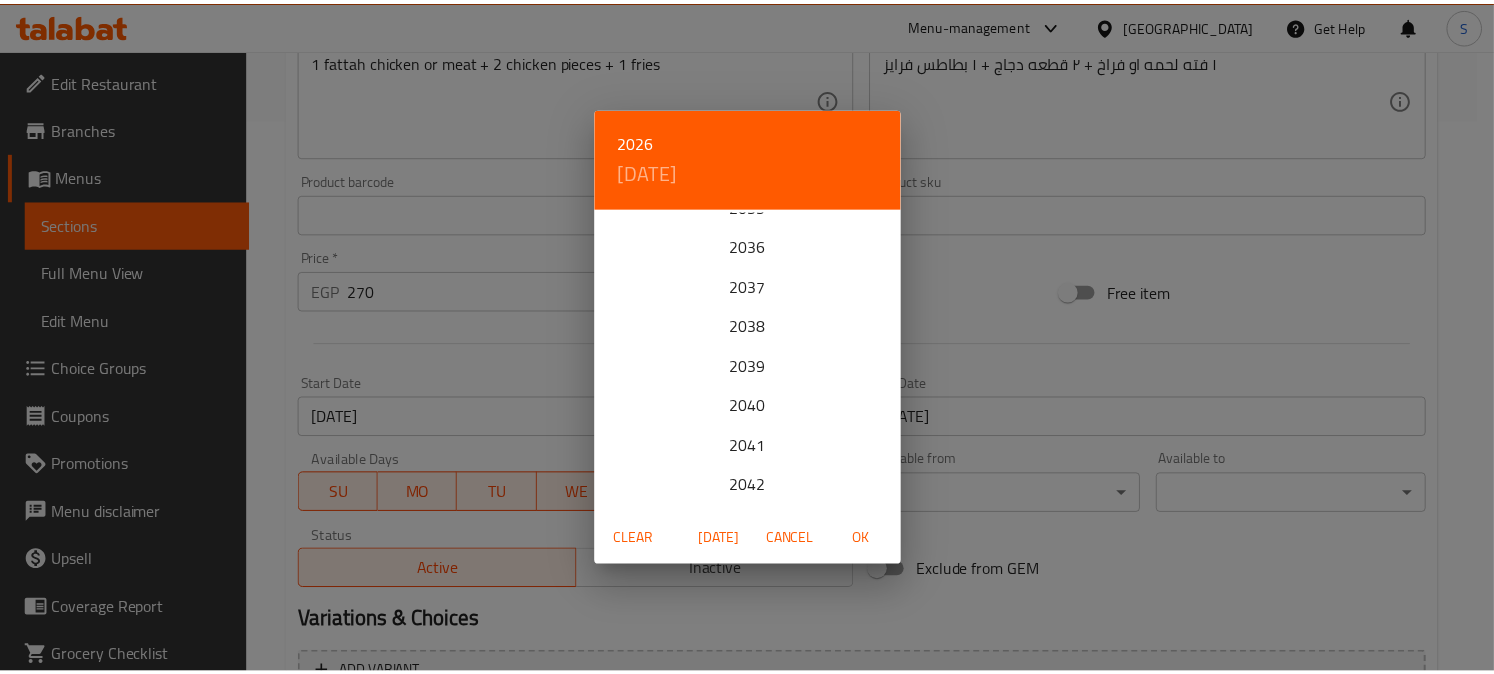 scroll, scrollTop: 444, scrollLeft: 0, axis: vertical 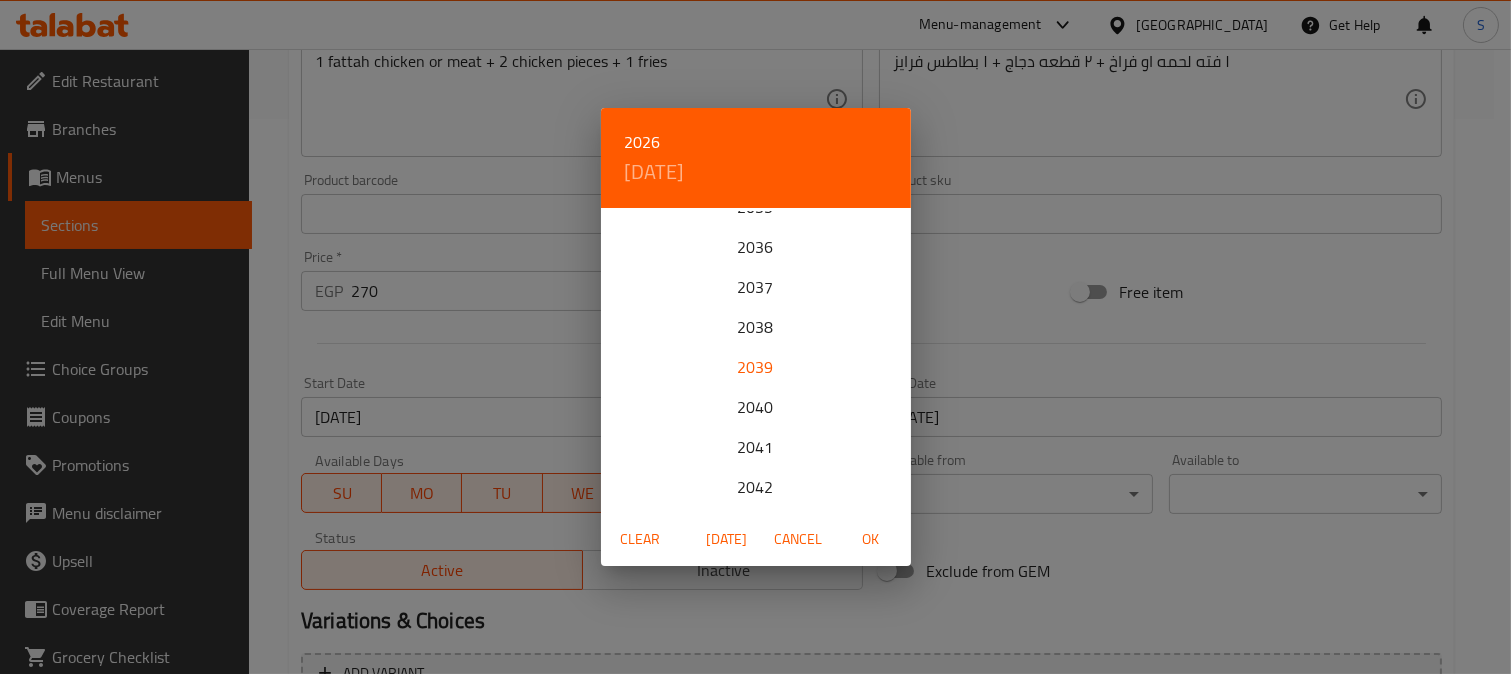 click on "2039" at bounding box center [756, 367] 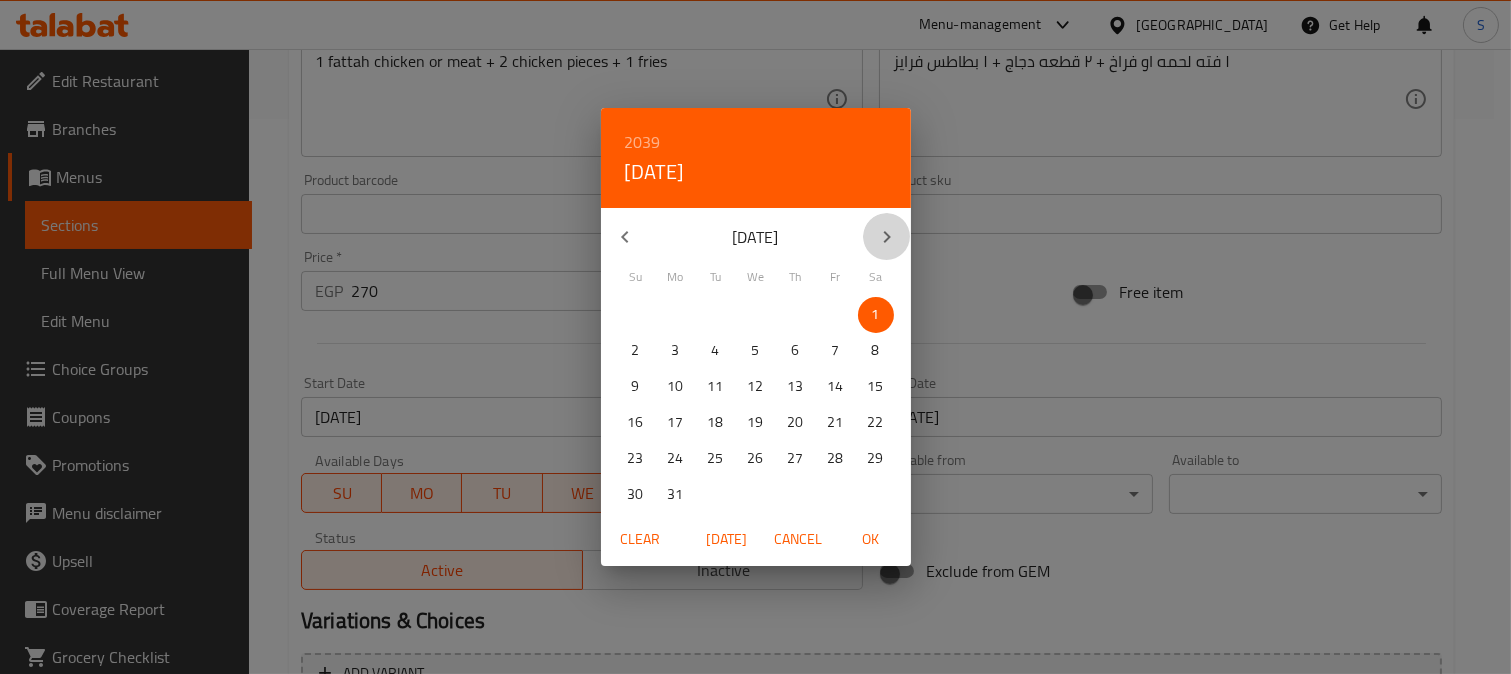 click at bounding box center [887, 237] 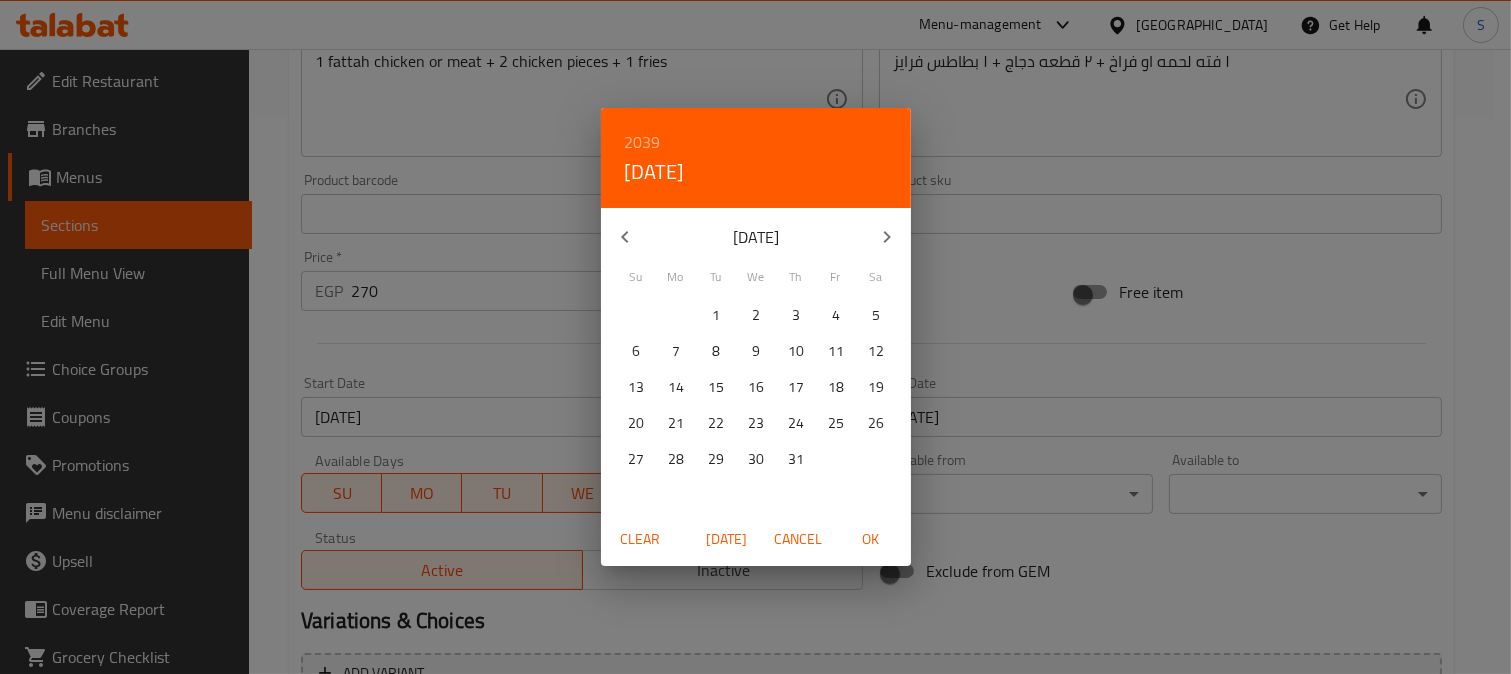 click at bounding box center [887, 237] 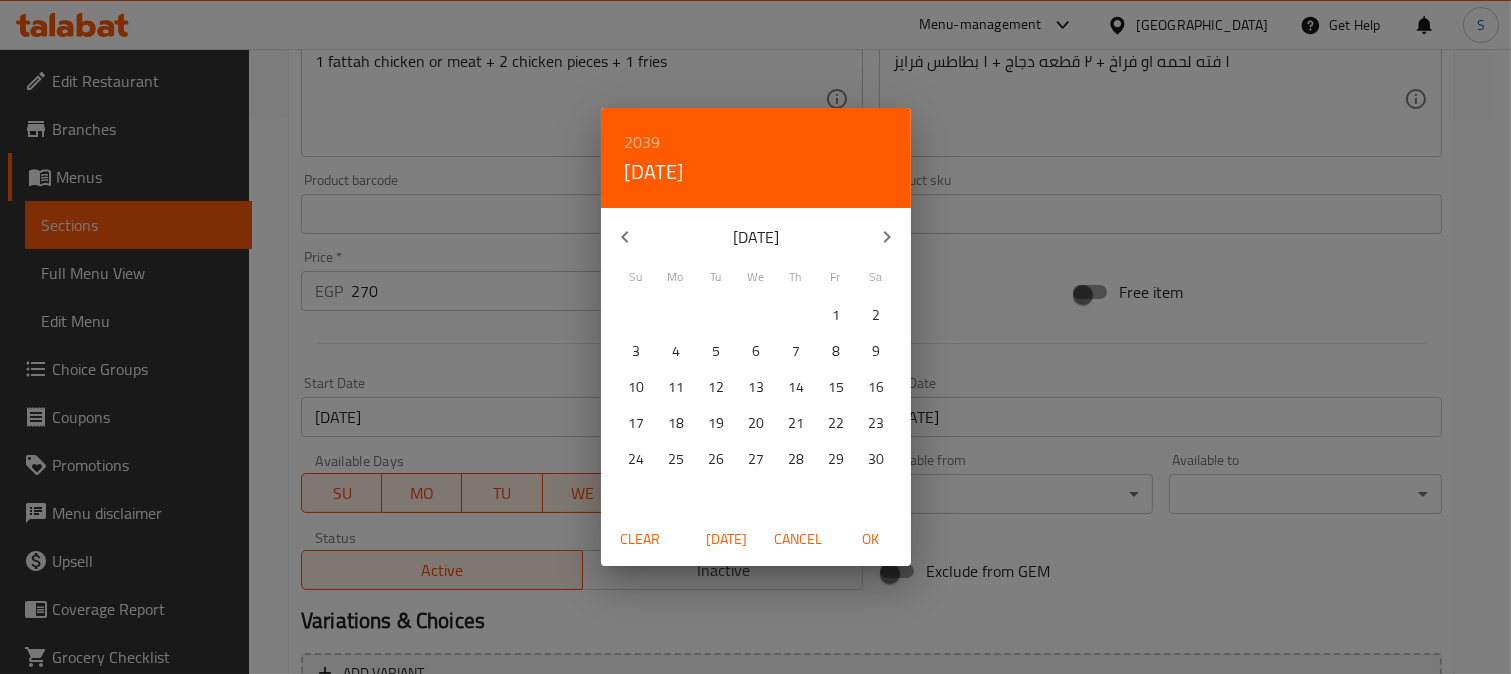 click at bounding box center (887, 237) 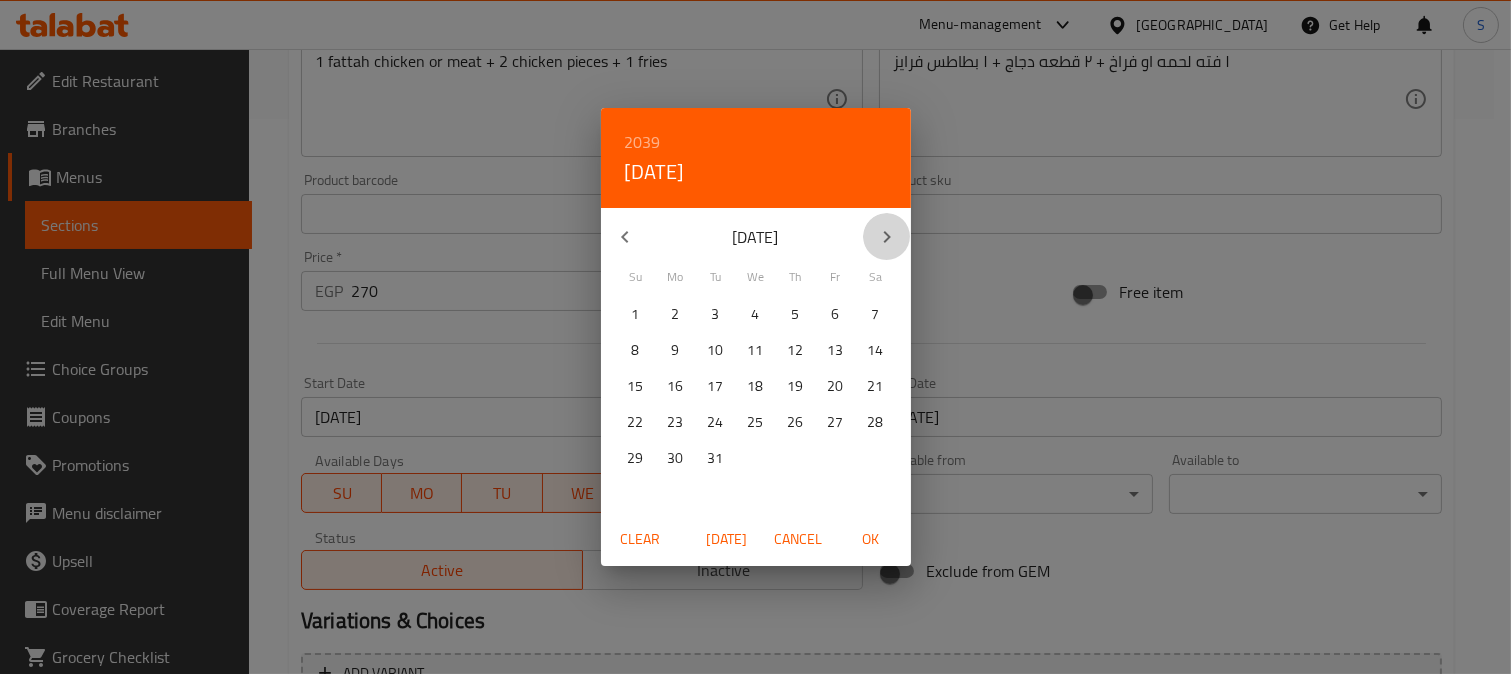 click at bounding box center (887, 237) 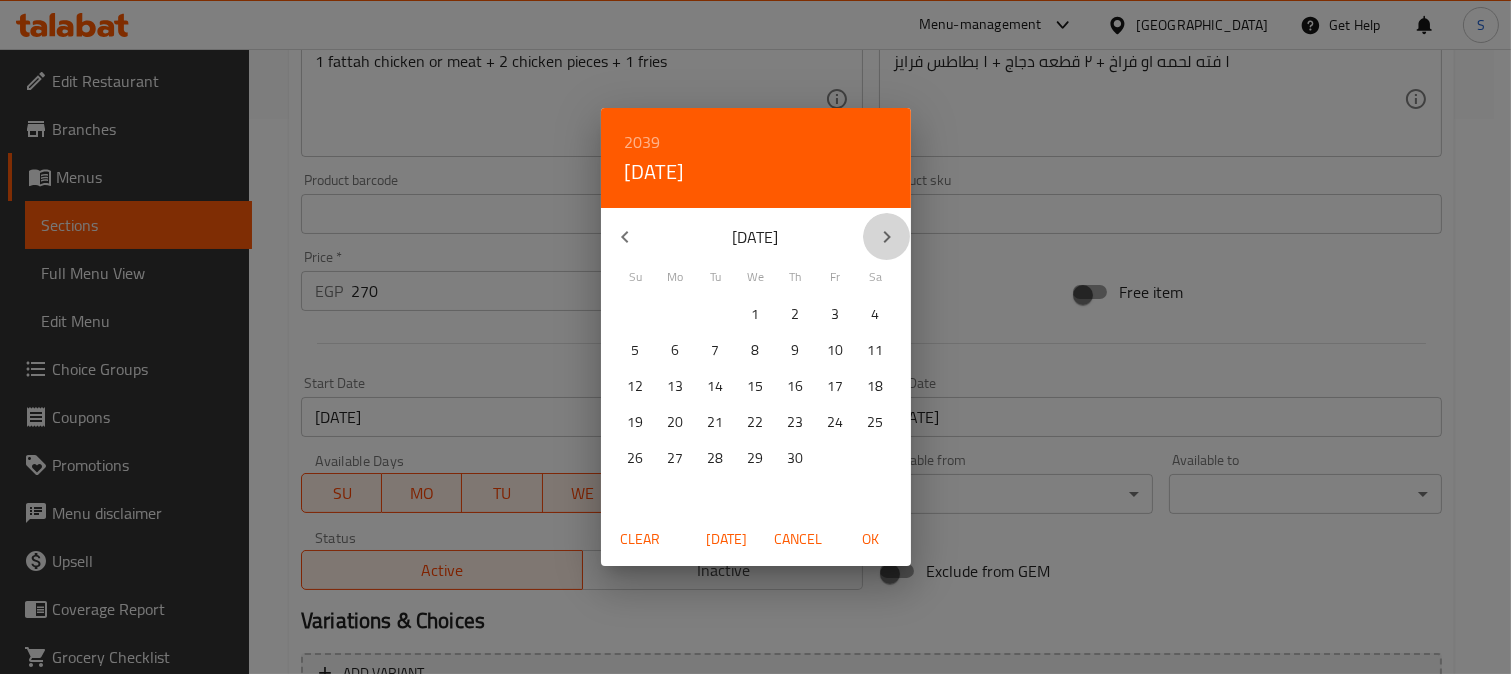 click at bounding box center (887, 237) 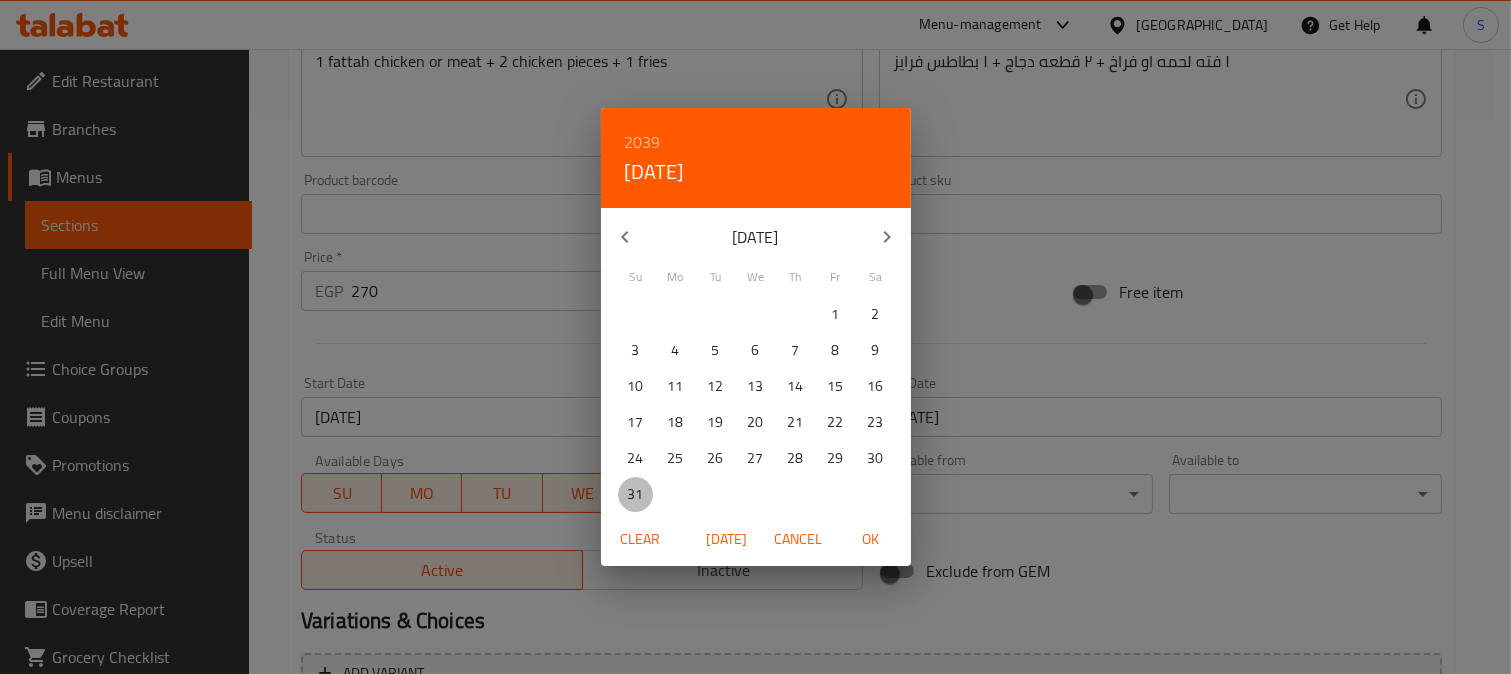 click on "31" at bounding box center (636, 494) 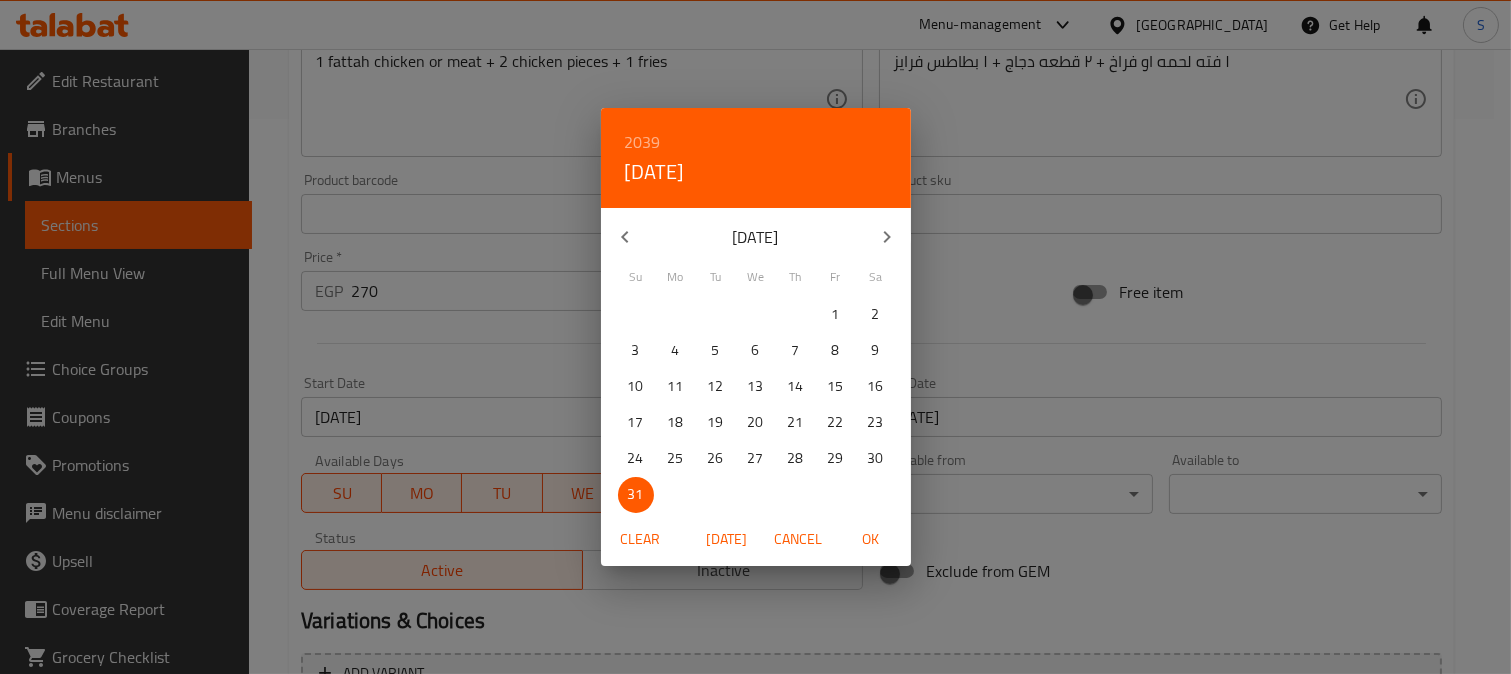 click on "OK" at bounding box center [871, 539] 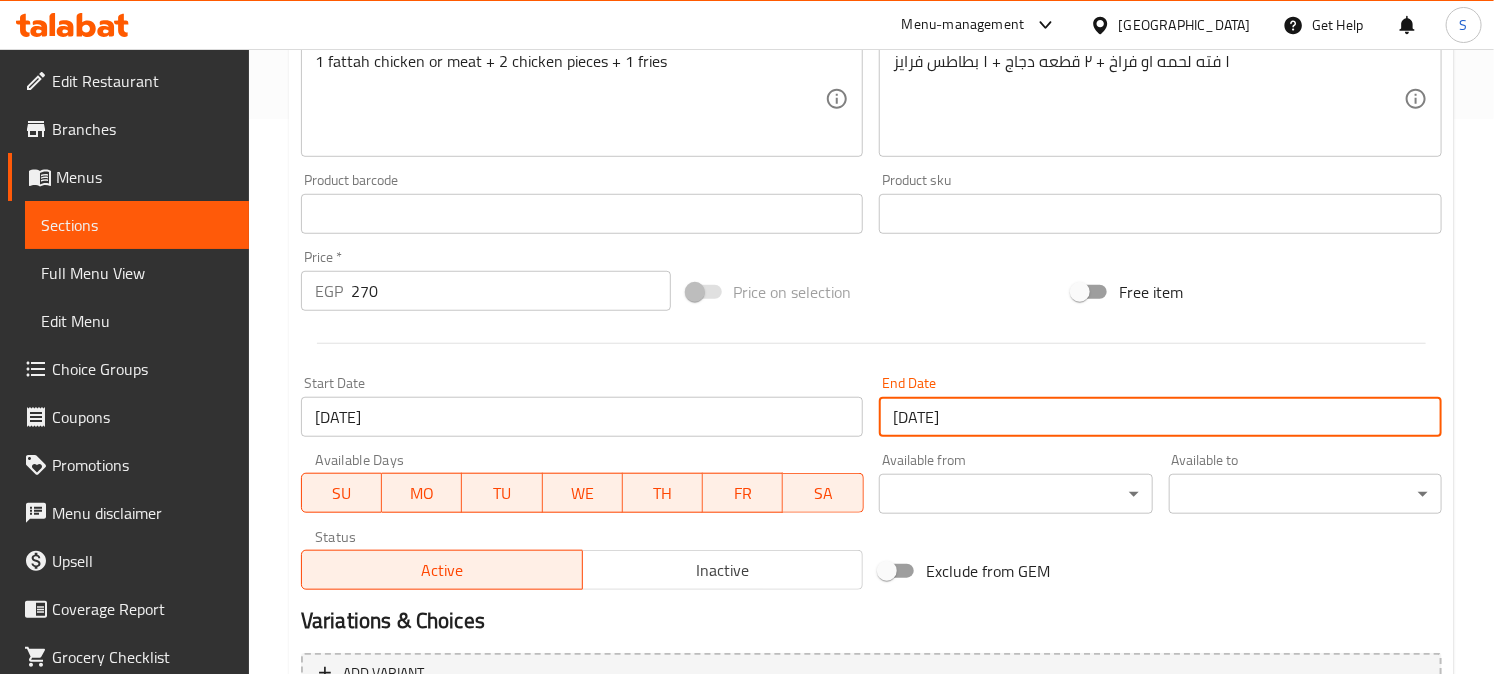 scroll, scrollTop: 798, scrollLeft: 0, axis: vertical 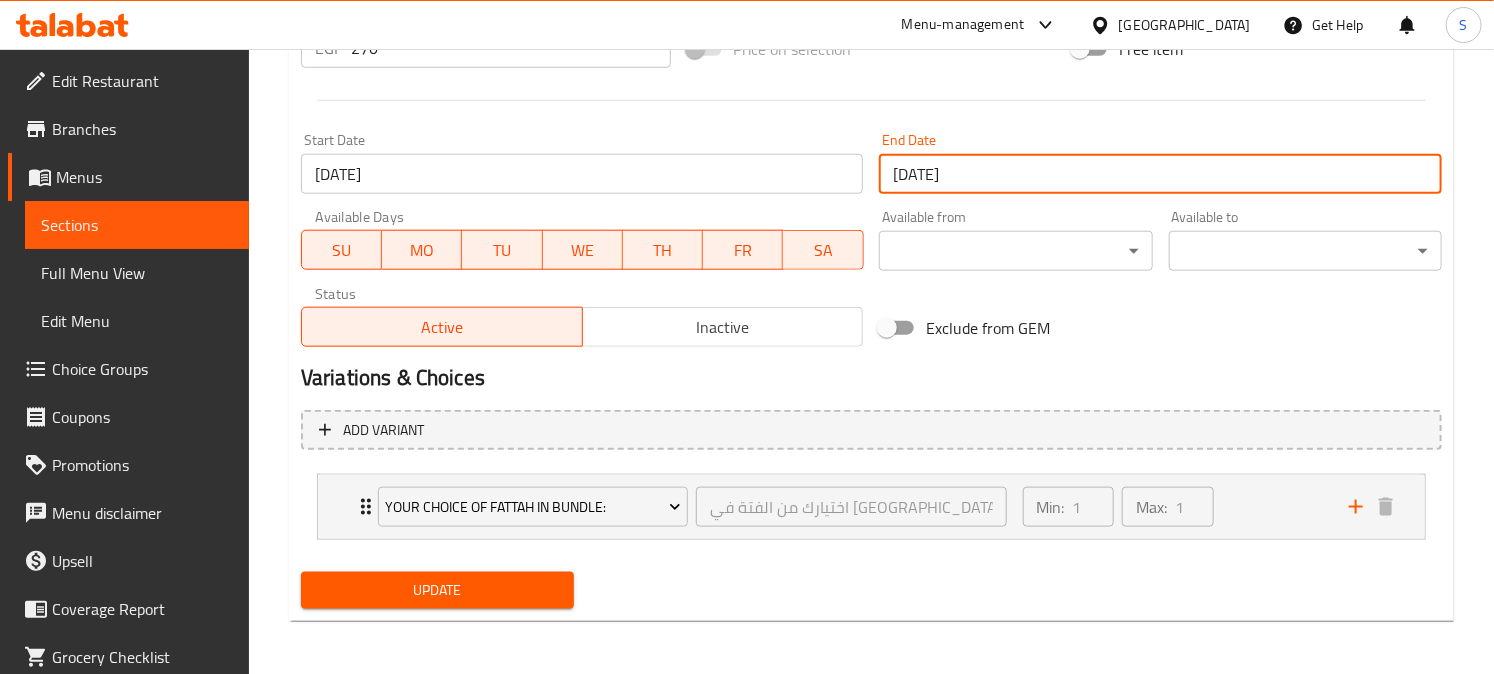 click on "Update" at bounding box center (437, 590) 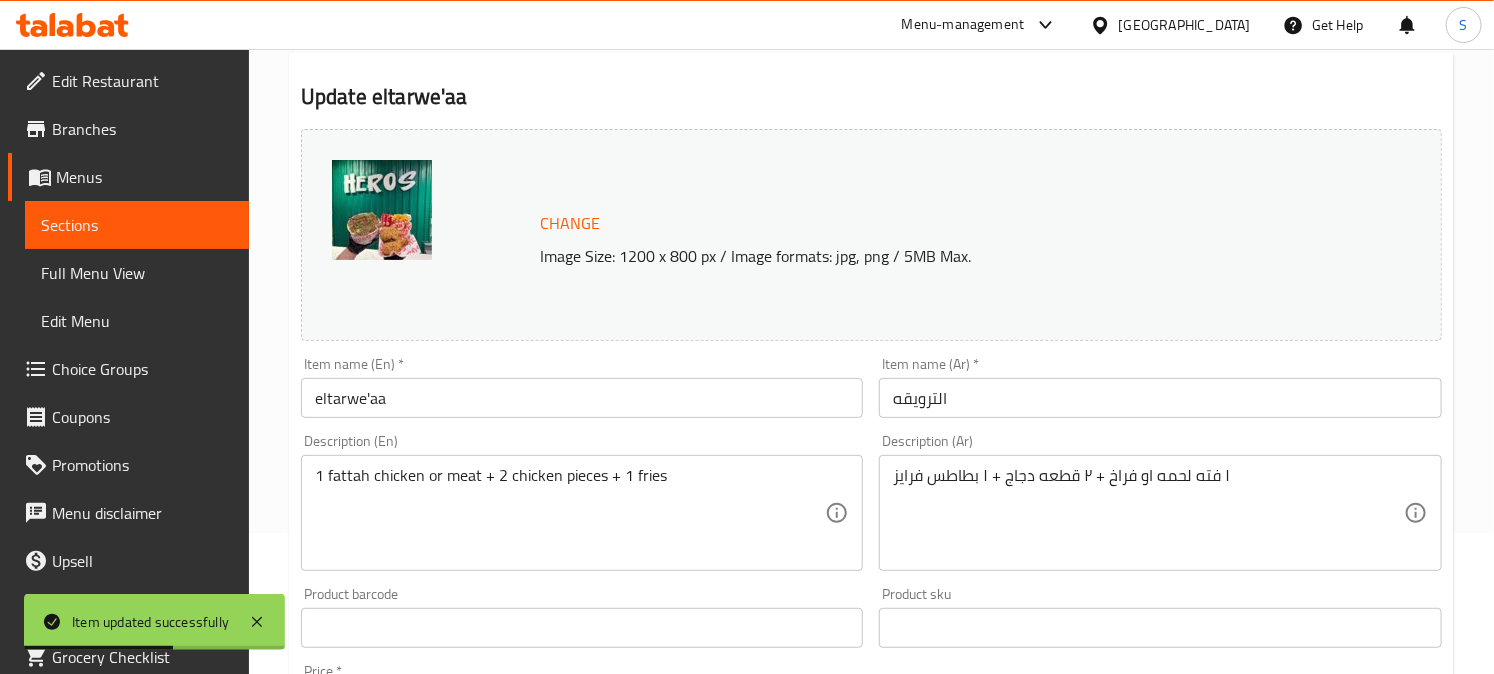 scroll, scrollTop: 21, scrollLeft: 0, axis: vertical 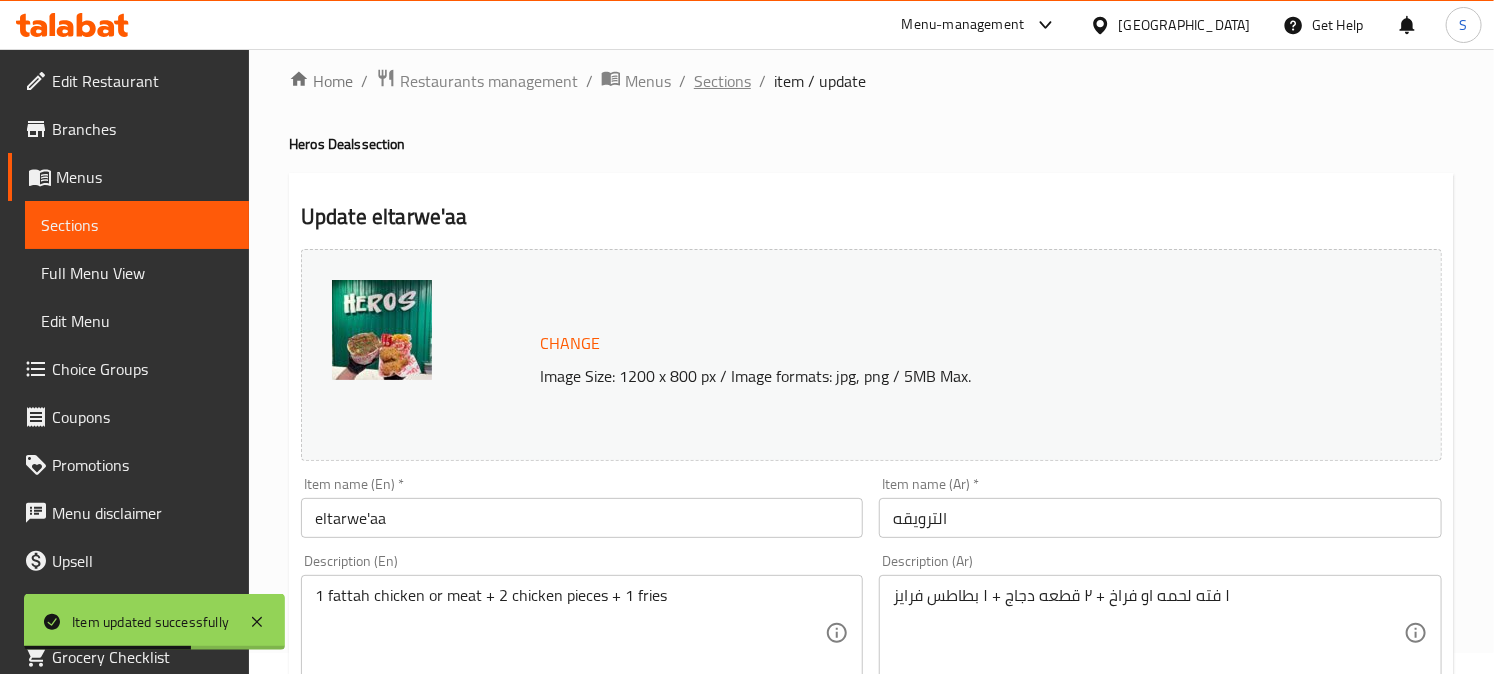 click on "Sections" at bounding box center (722, 81) 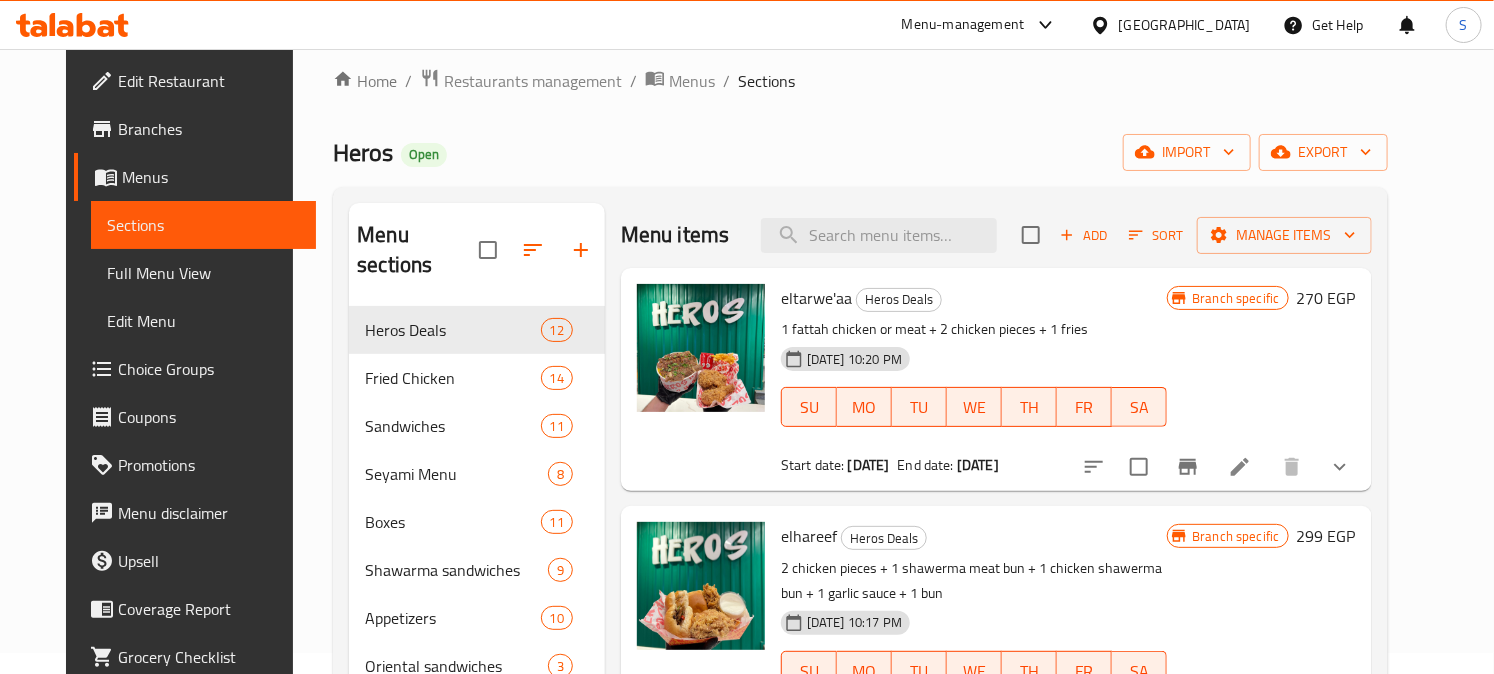 click on "Menu items Add Sort Manage items" at bounding box center (996, 235) 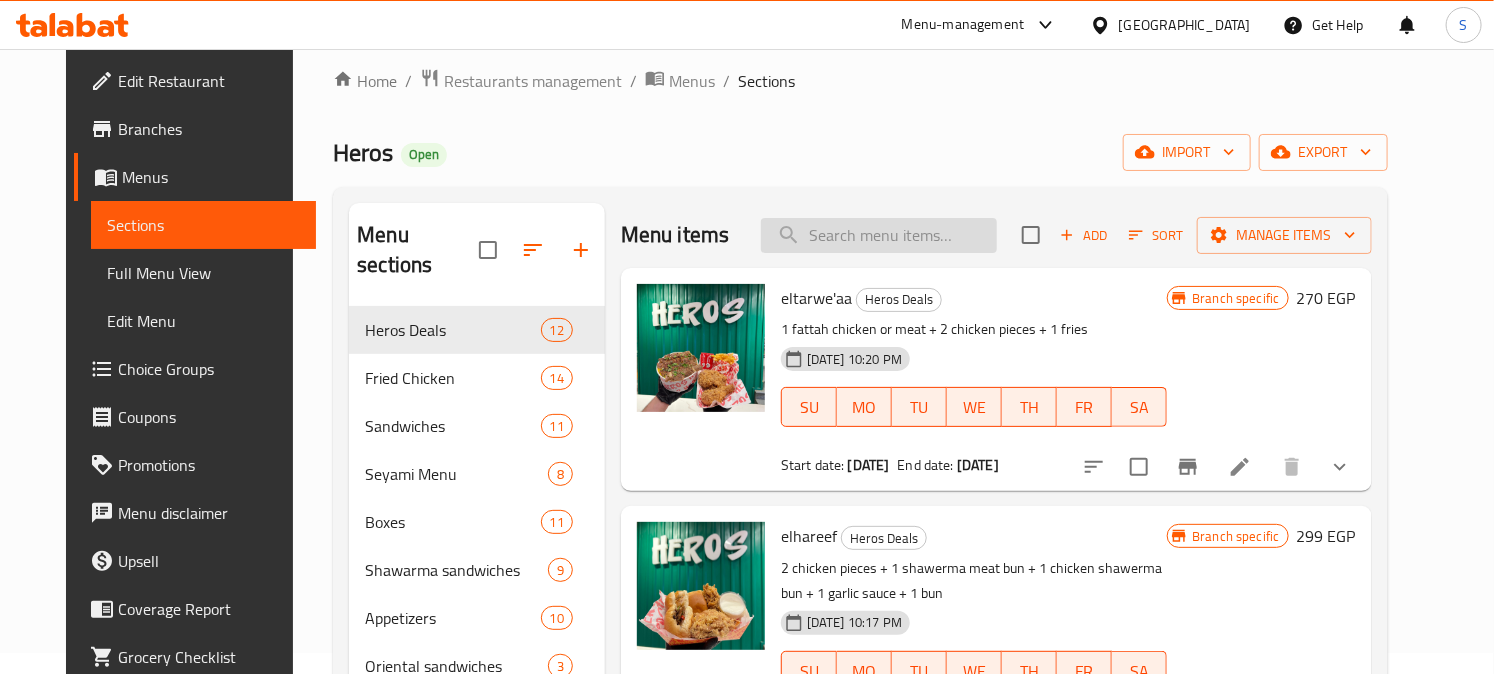 click at bounding box center (879, 235) 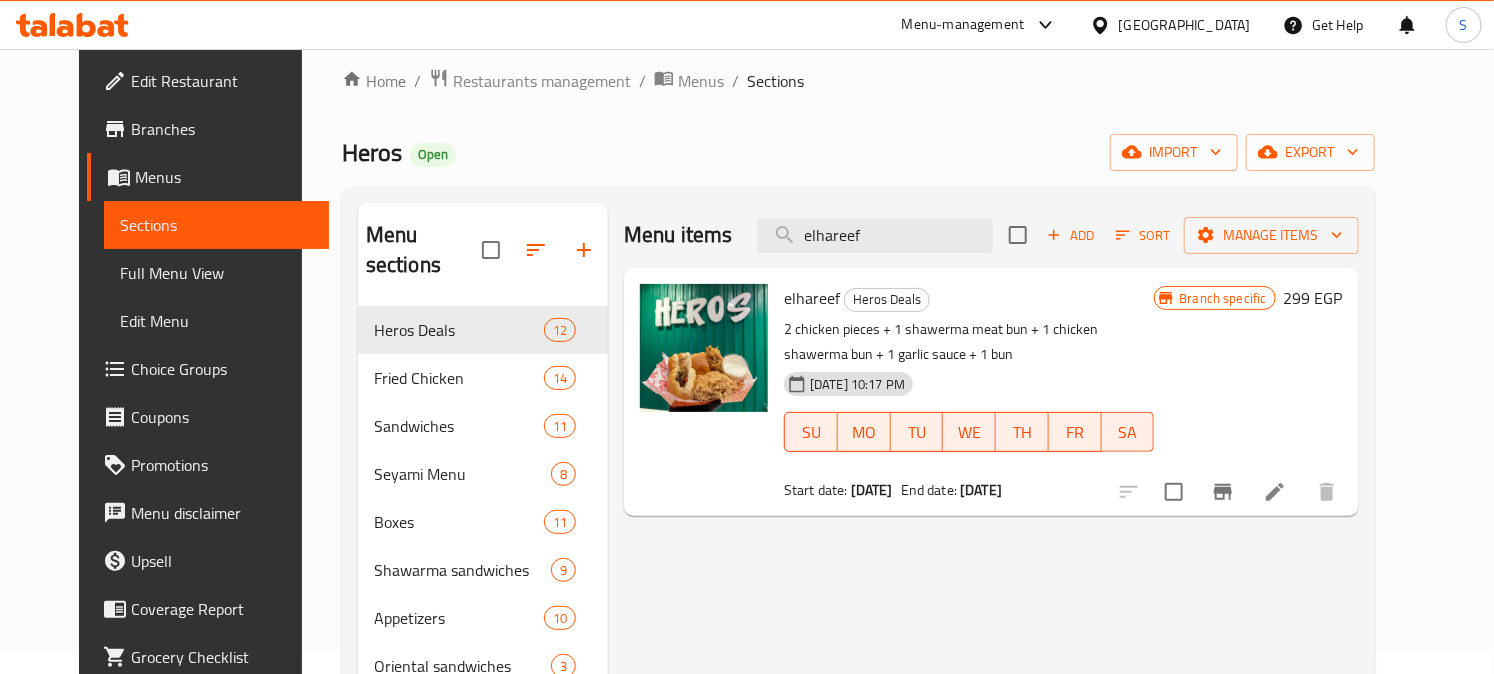 type on "elhareef" 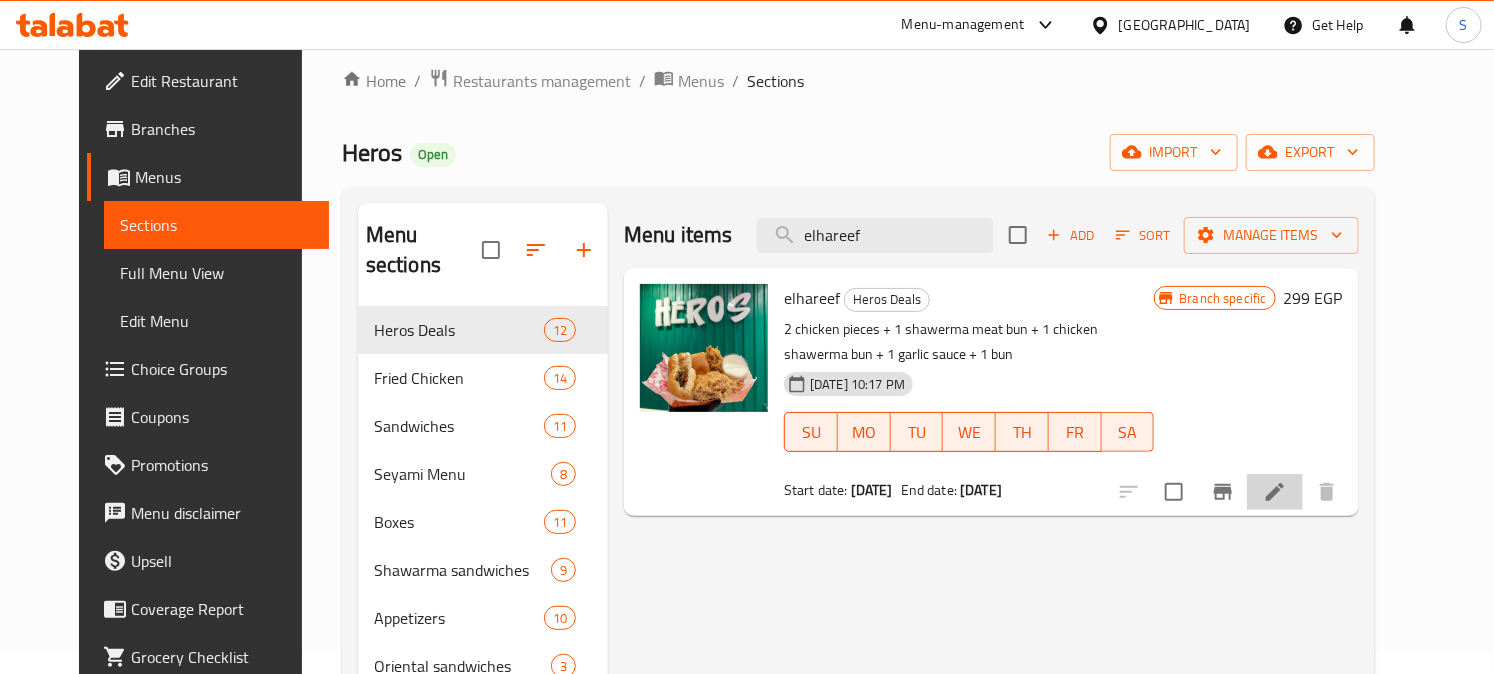 click at bounding box center (1275, 492) 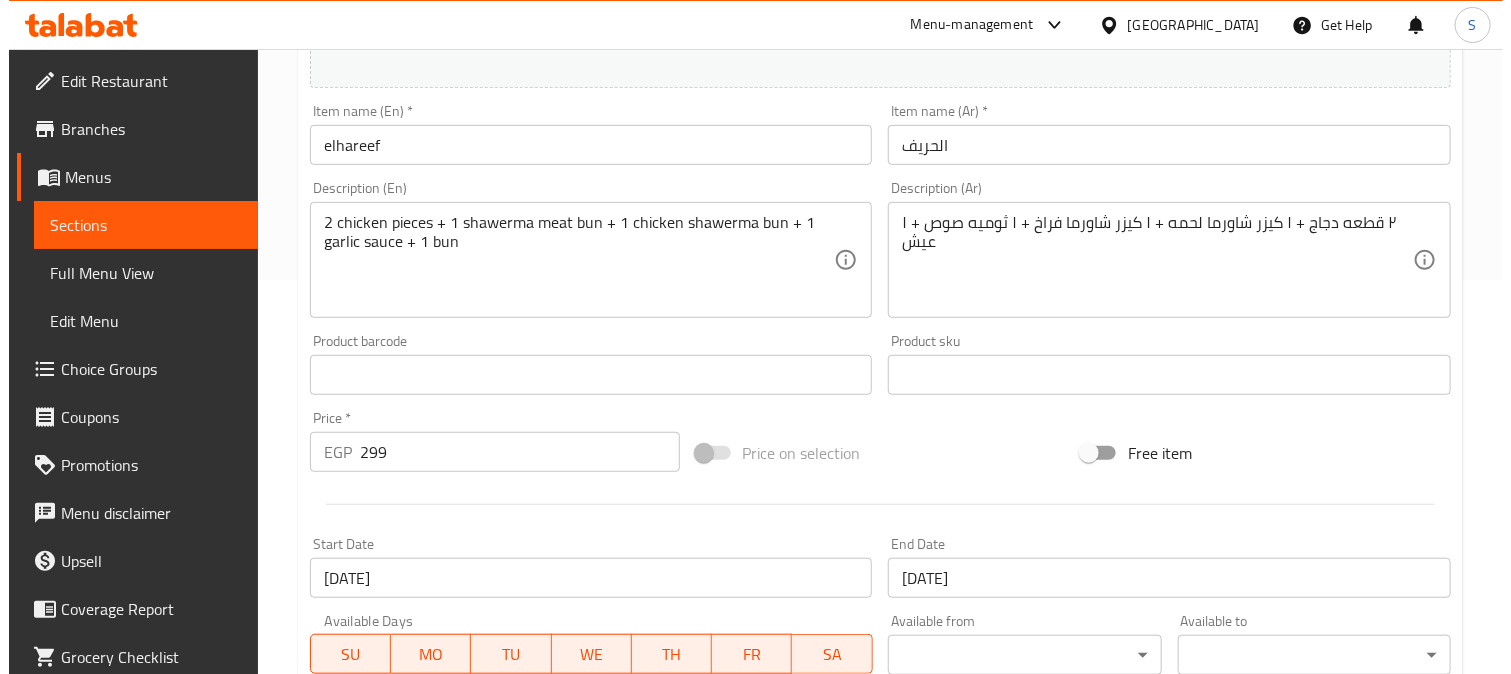 scroll, scrollTop: 444, scrollLeft: 0, axis: vertical 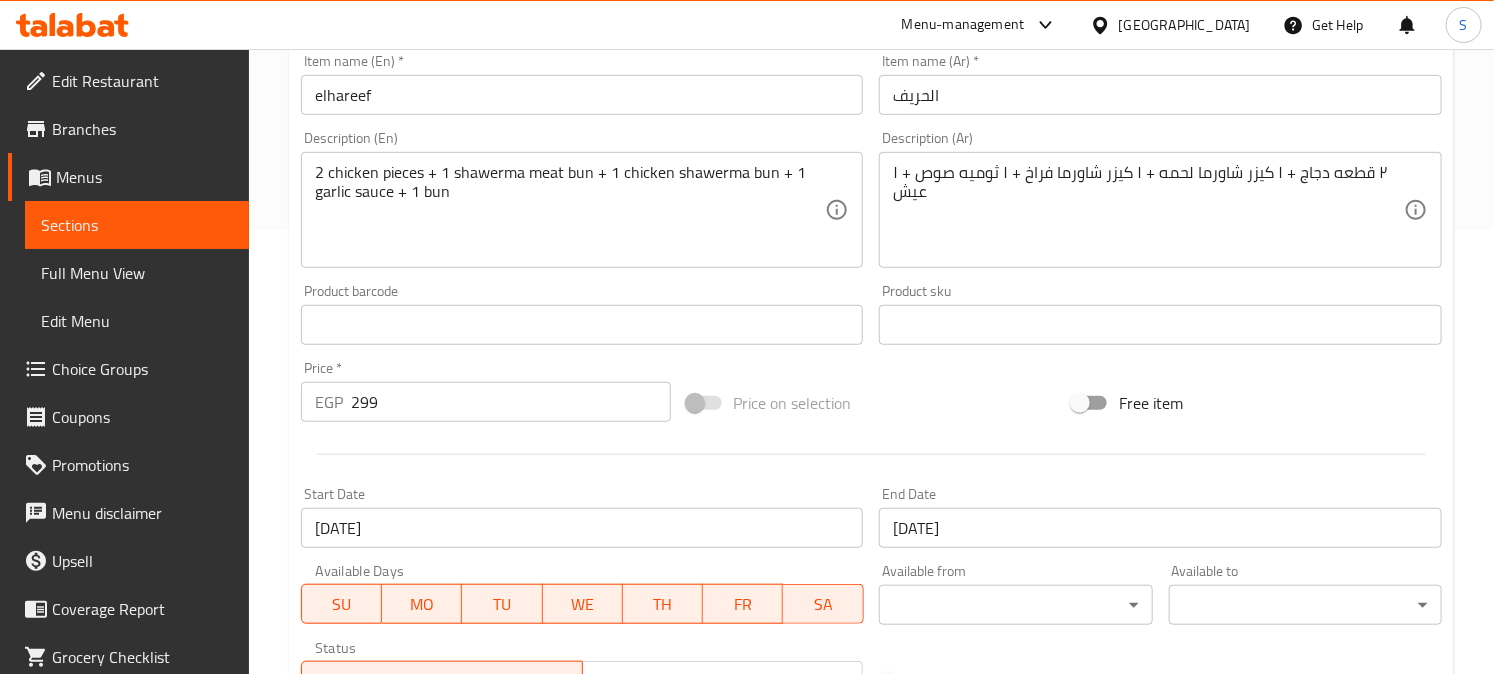 click on "[DATE]" at bounding box center (1160, 528) 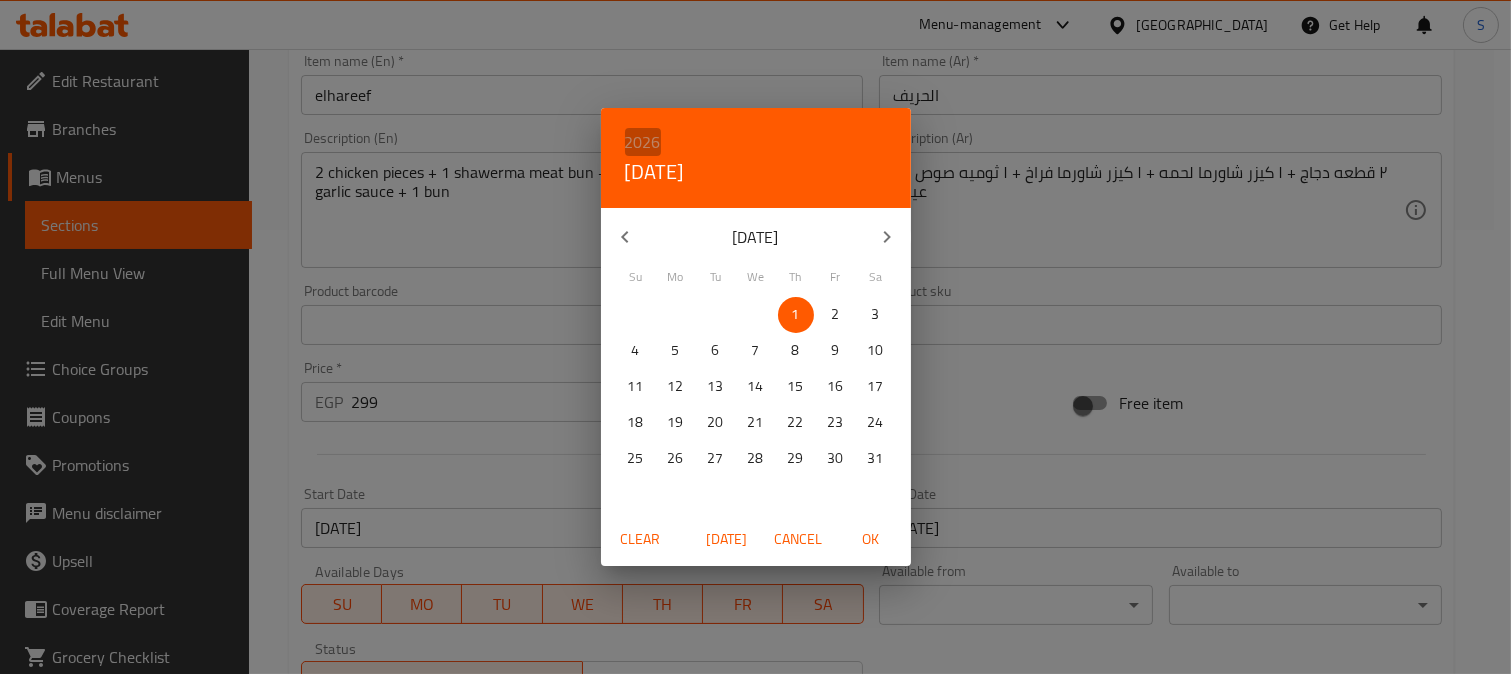 click on "2026" at bounding box center (643, 142) 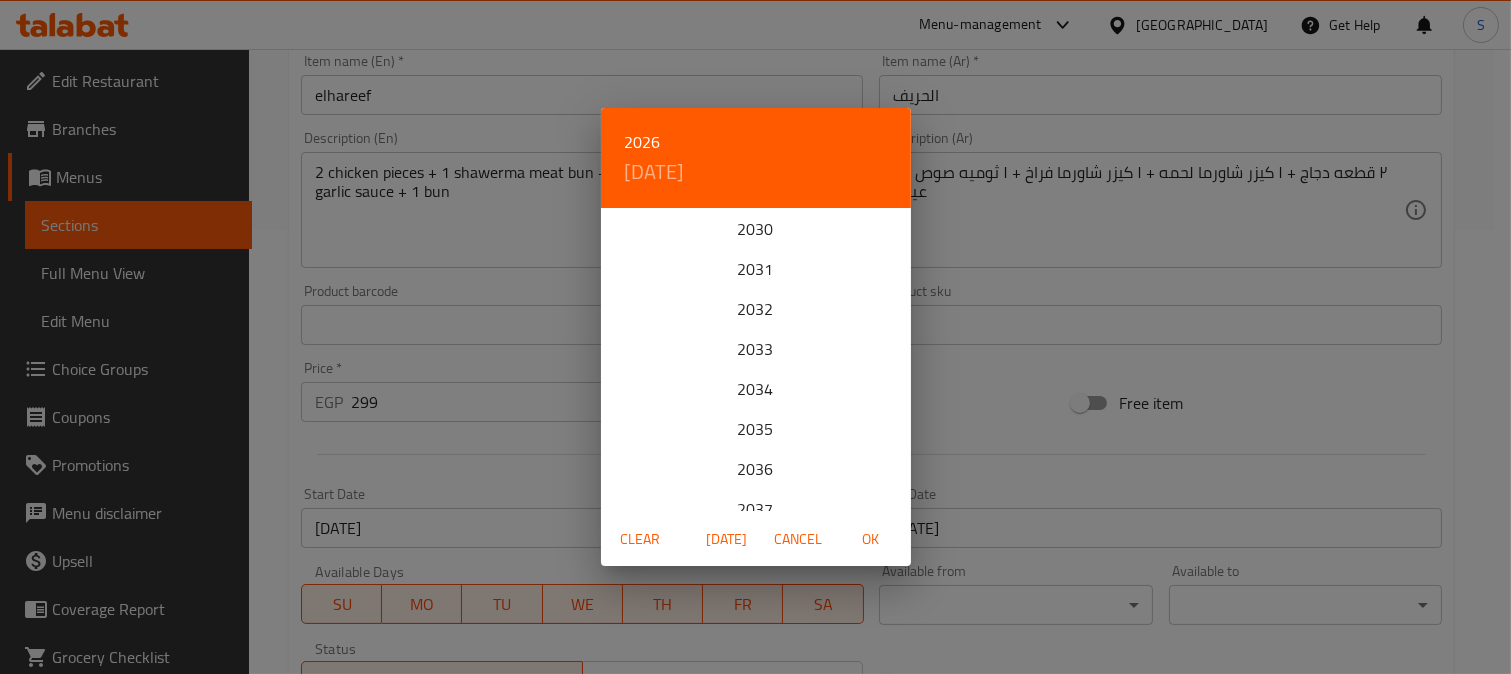 scroll, scrollTop: 333, scrollLeft: 0, axis: vertical 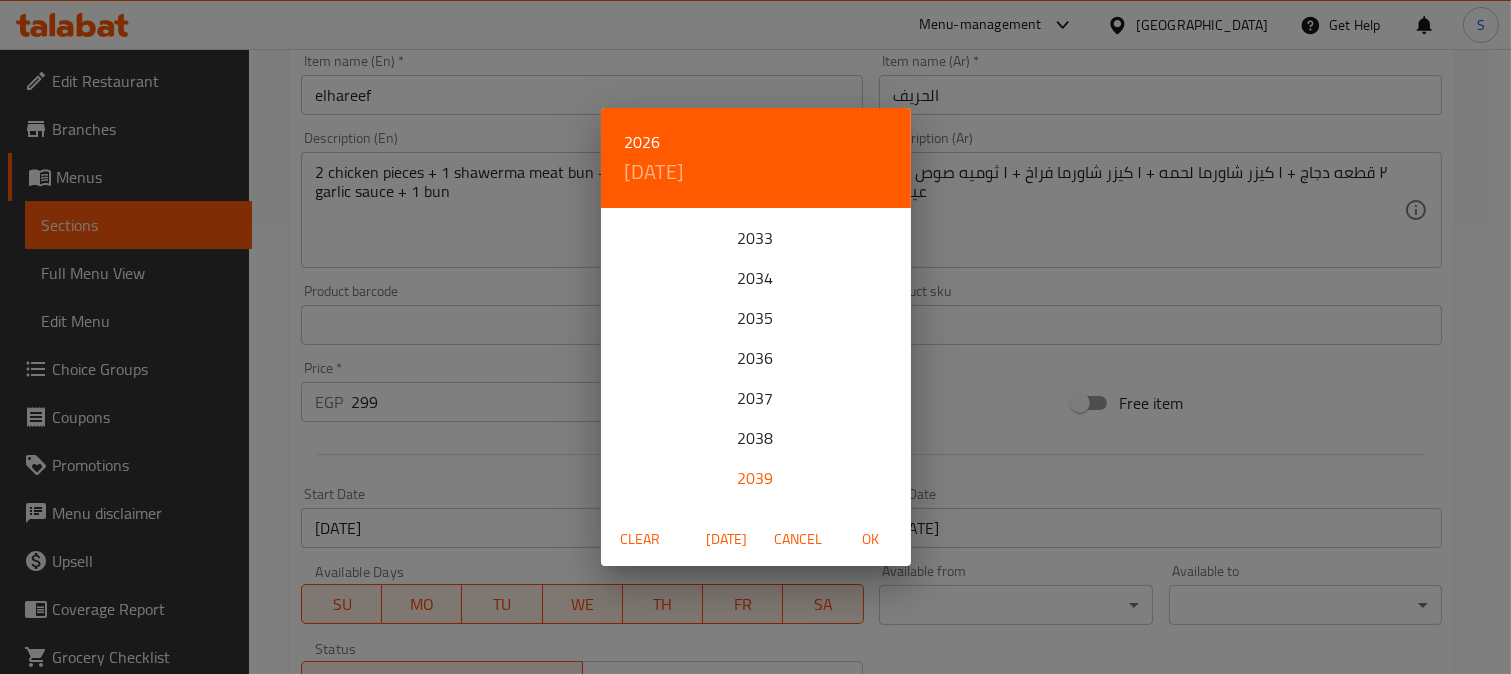 click on "2039" at bounding box center (756, 478) 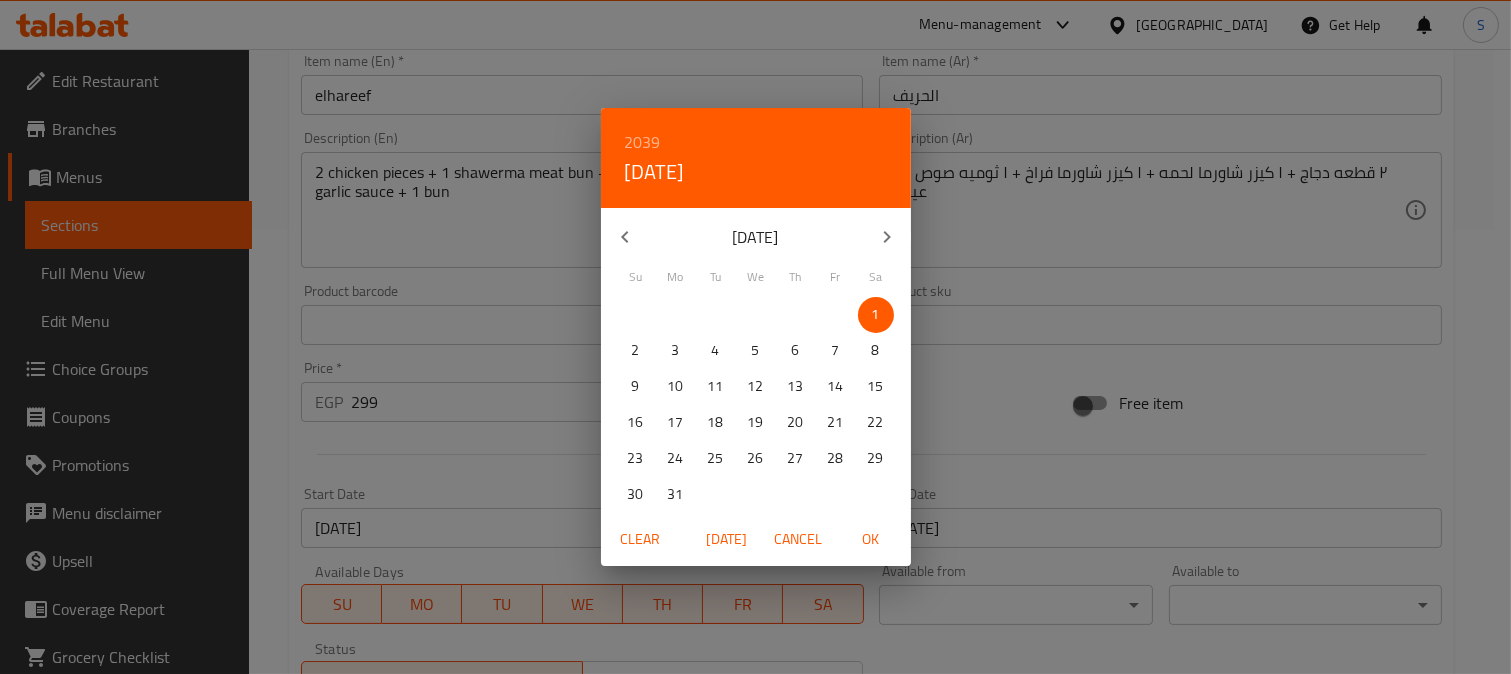 click on "2039 Sat, Jan 1 January 2039 Su Mo Tu We Th Fr Sa 26 27 28 29 30 31 1 2 3 4 5 6 7 8 9 10 11 12 13 14 15 16 17 18 19 20 21 22 23 24 25 26 27 28 29 30 31 1 2 3 4 5 Clear Today Cancel OK" at bounding box center [755, 337] 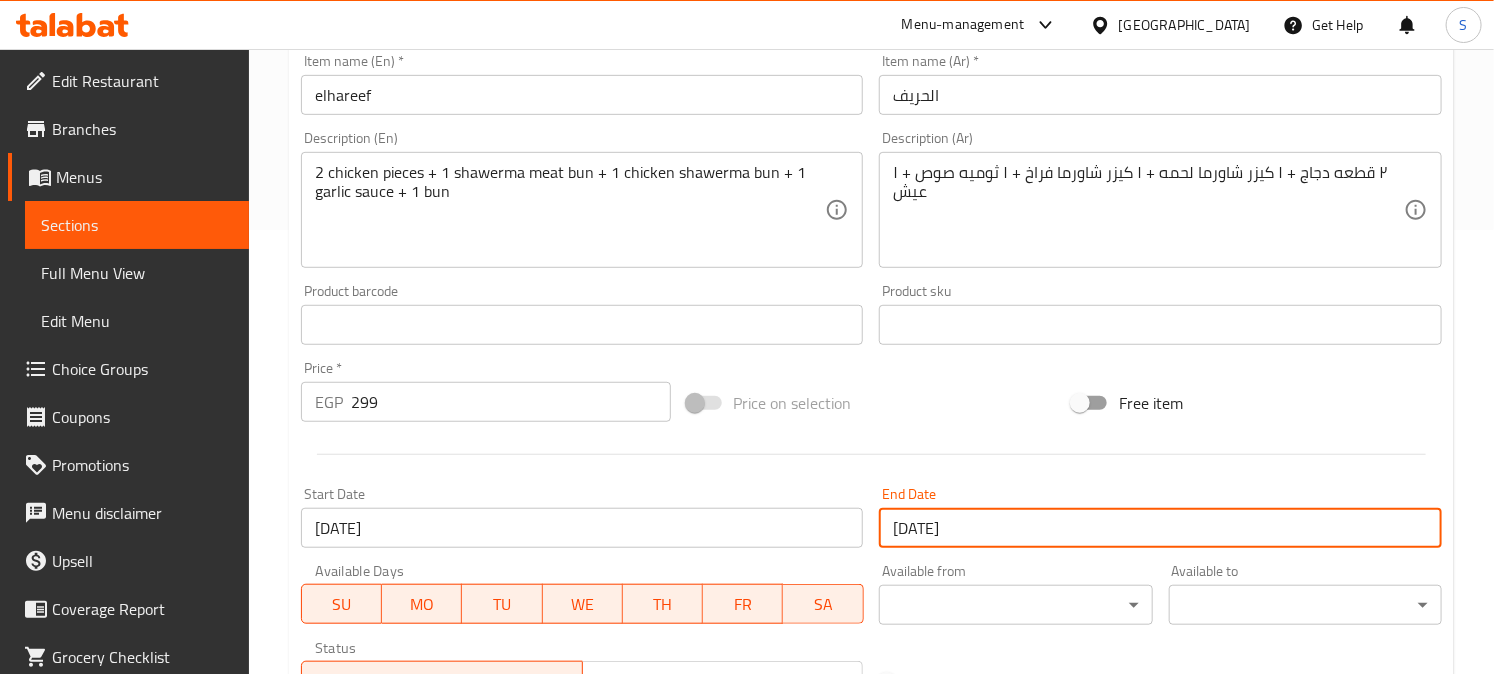 click on "[DATE]" at bounding box center (1160, 528) 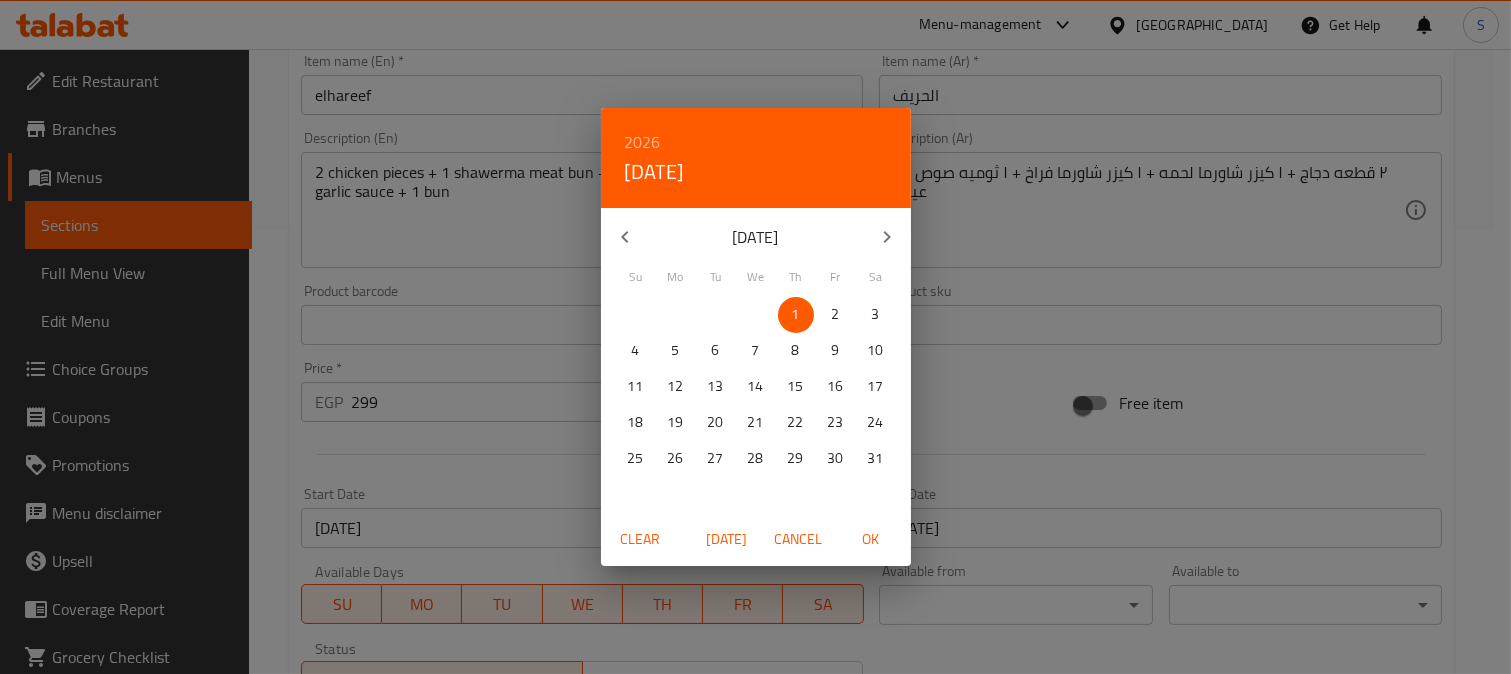 click on "2026" at bounding box center (643, 142) 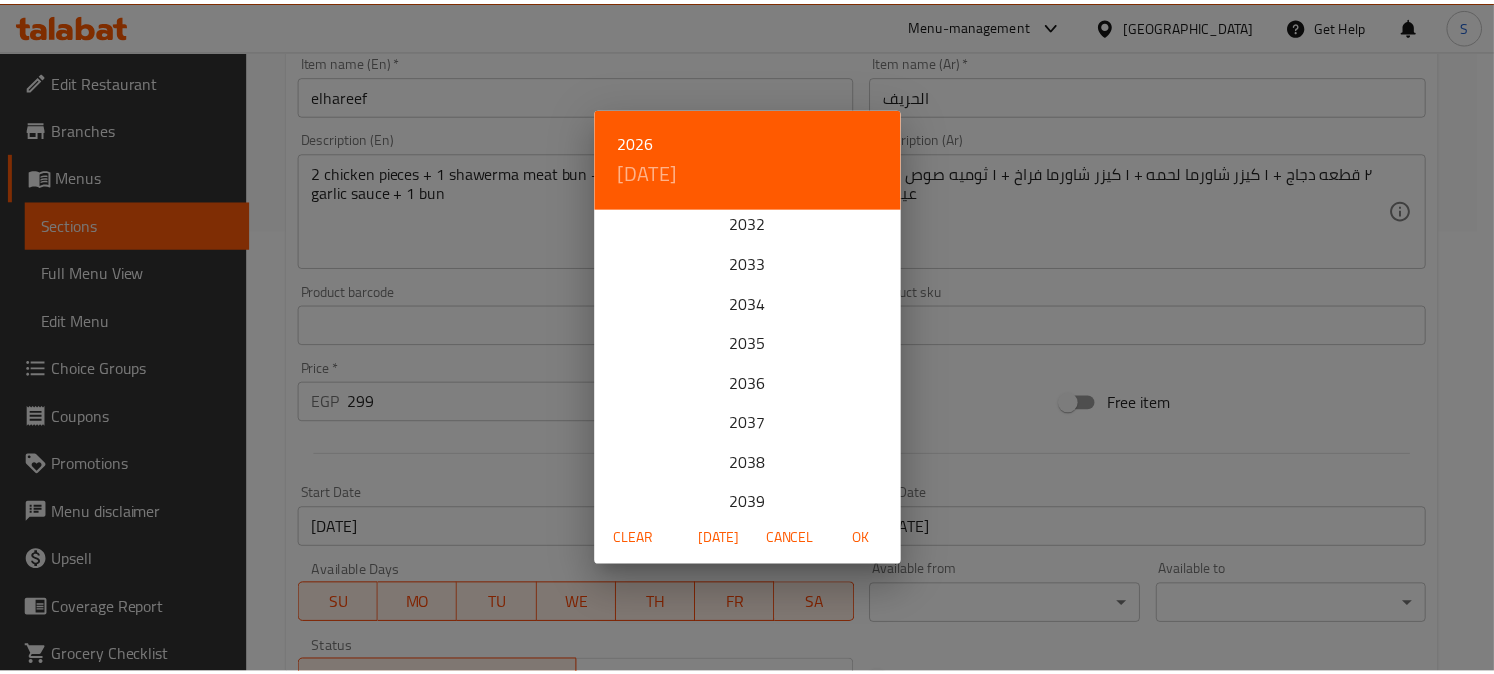 scroll, scrollTop: 333, scrollLeft: 0, axis: vertical 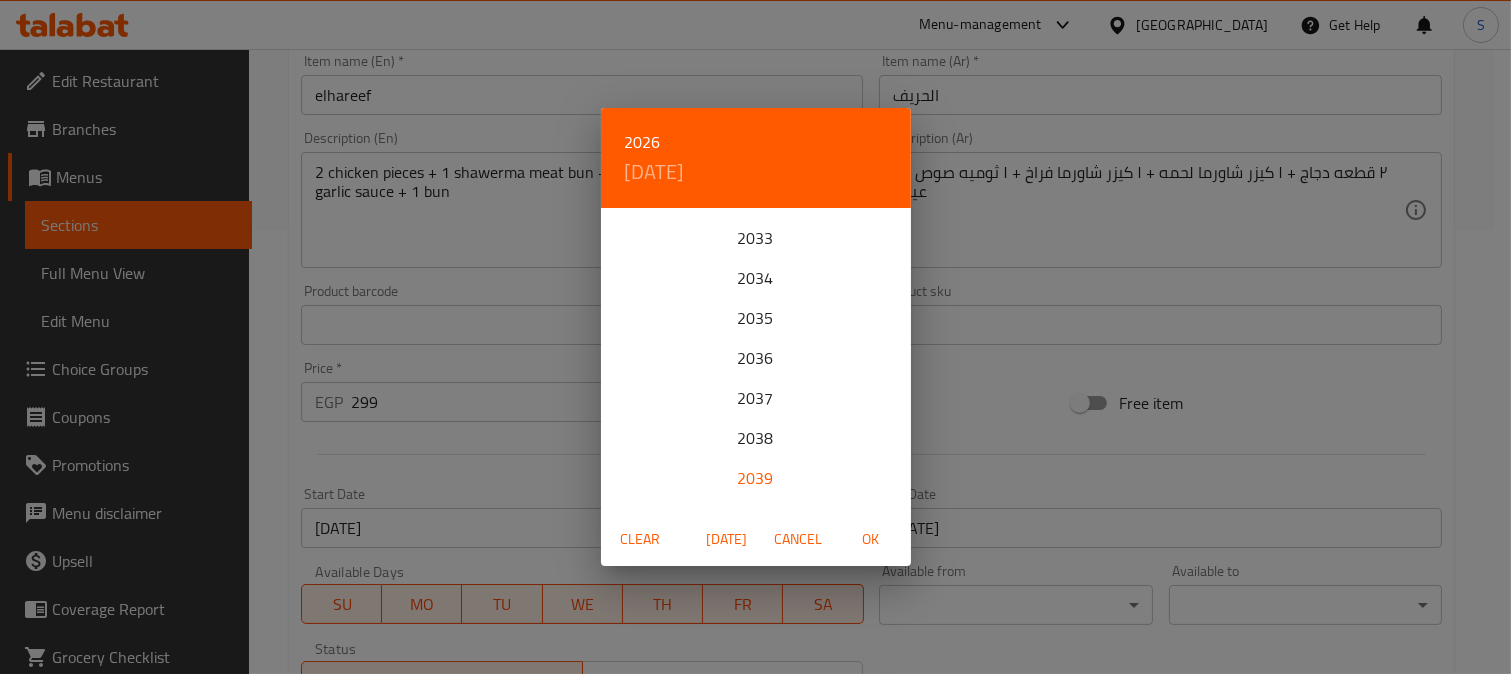 click on "2039" at bounding box center [756, 478] 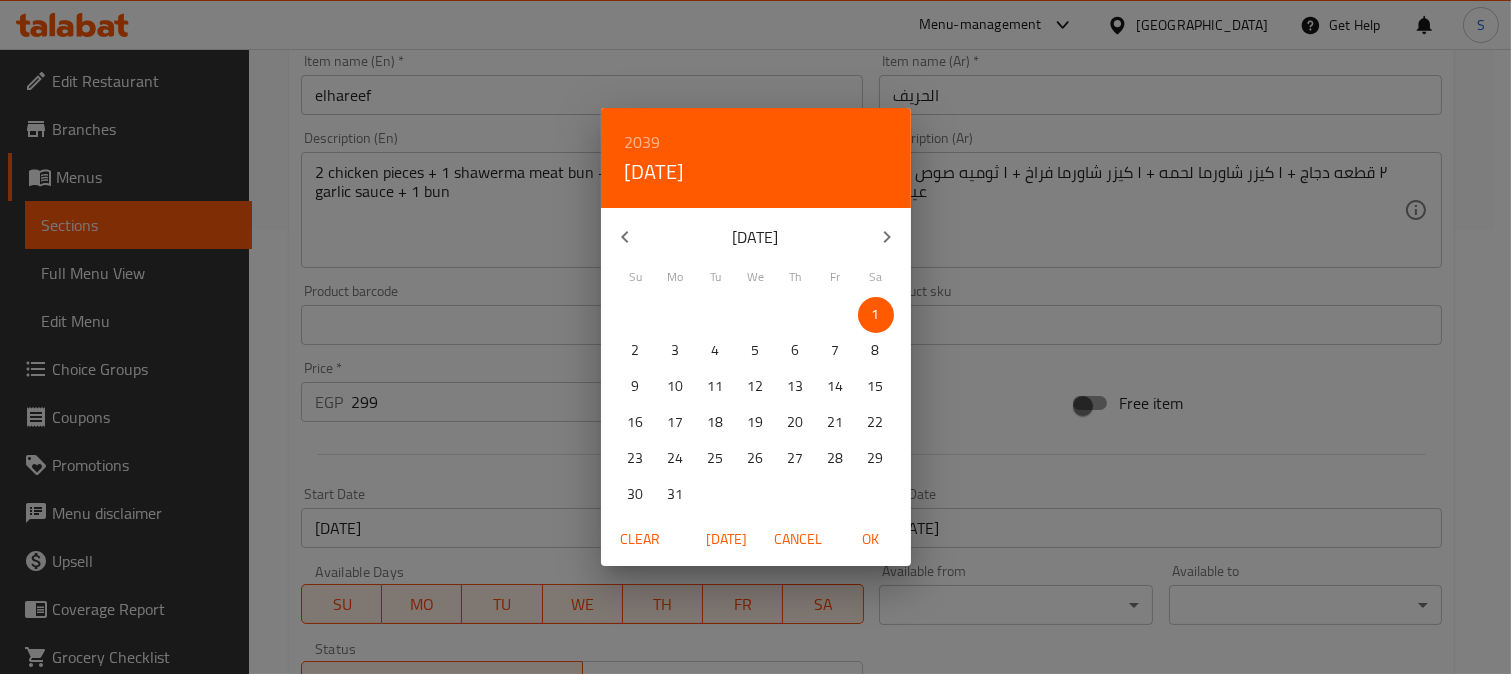 click at bounding box center (887, 237) 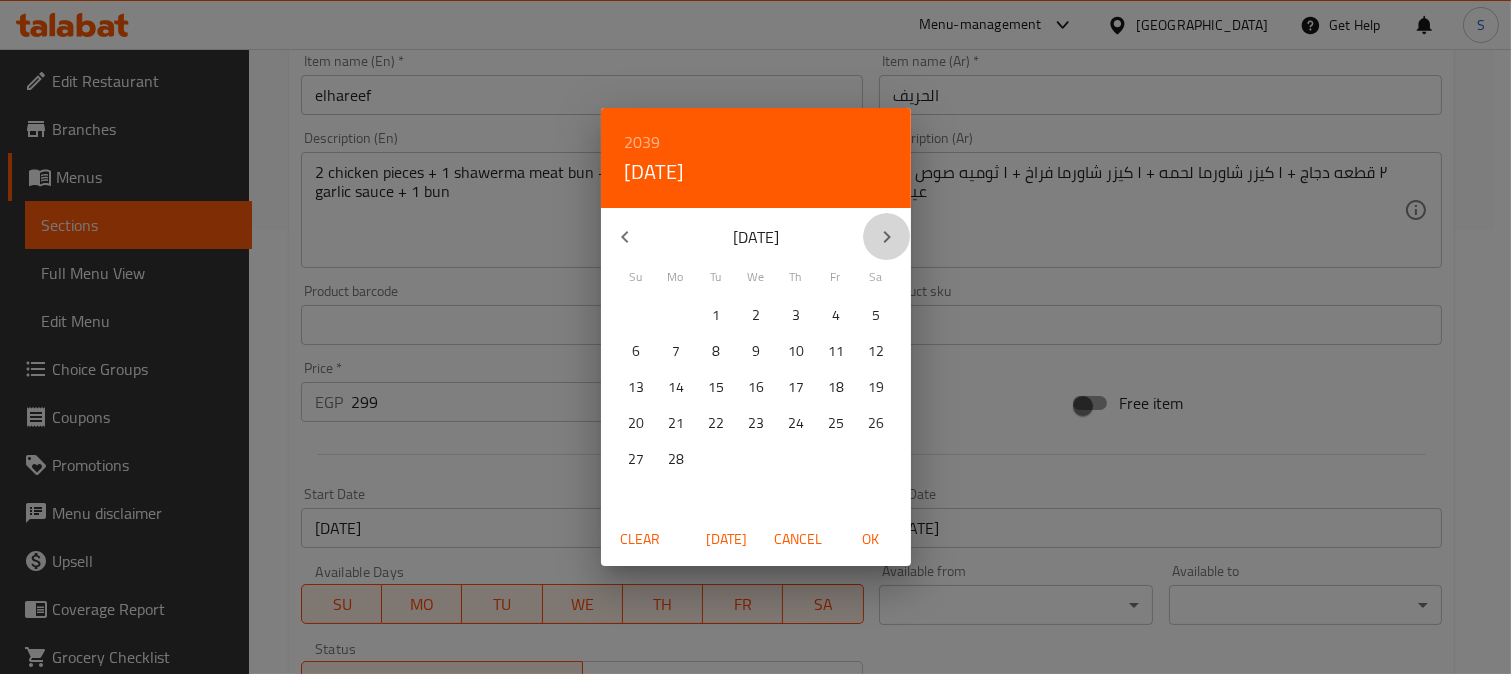 click at bounding box center [887, 237] 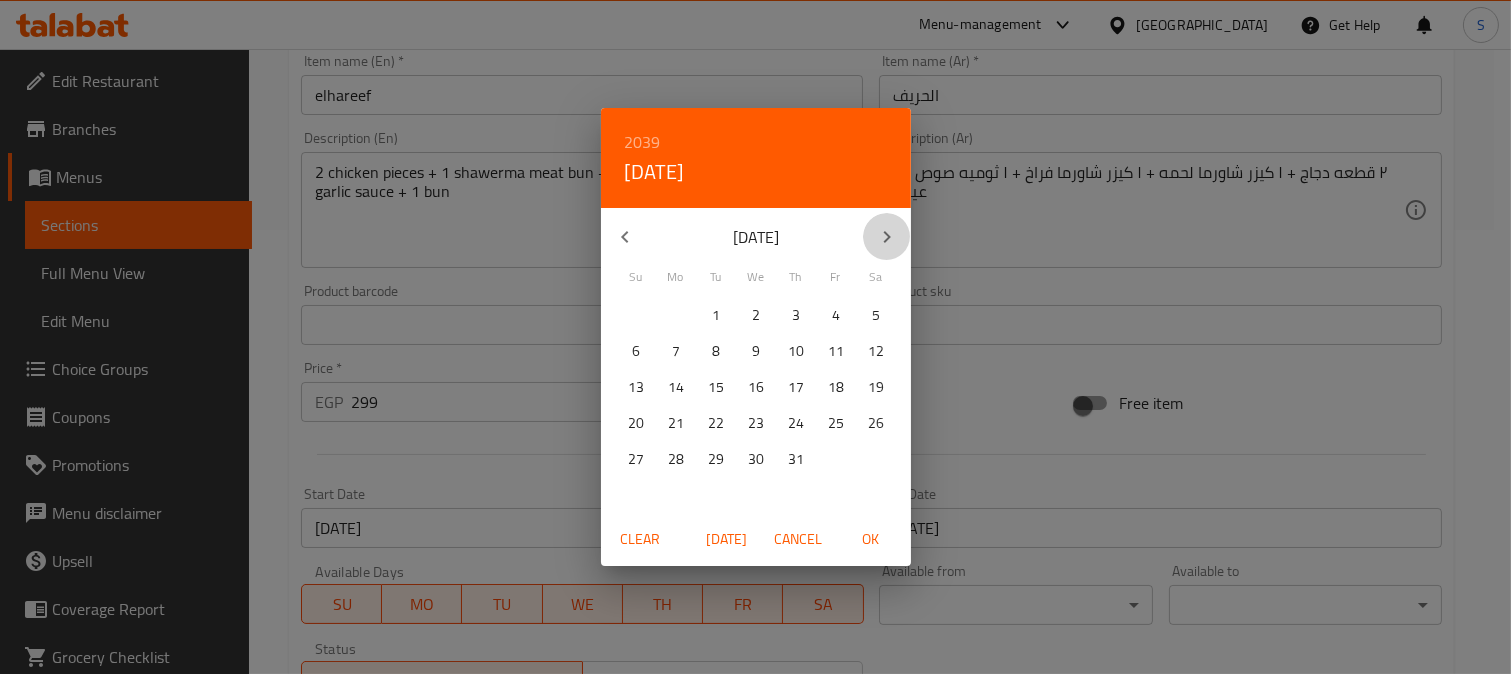 click at bounding box center (887, 237) 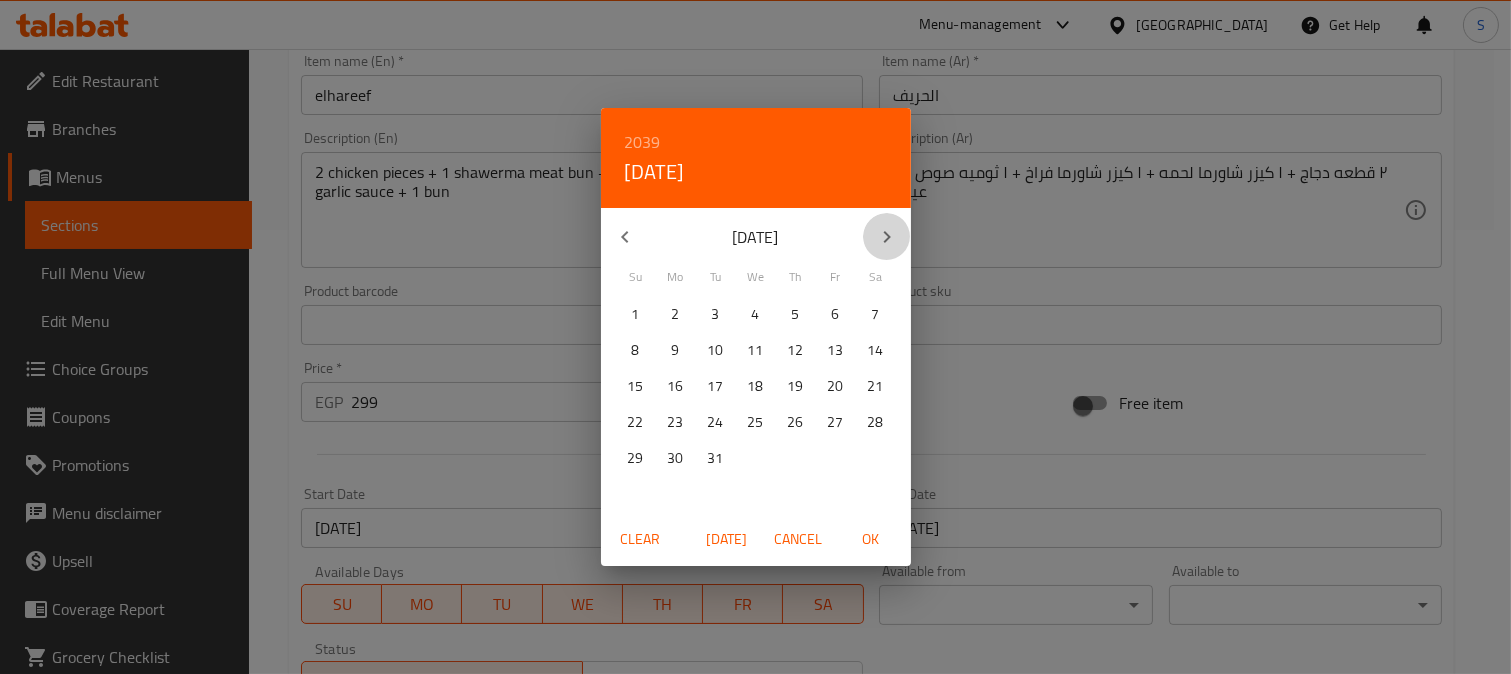 click at bounding box center [887, 237] 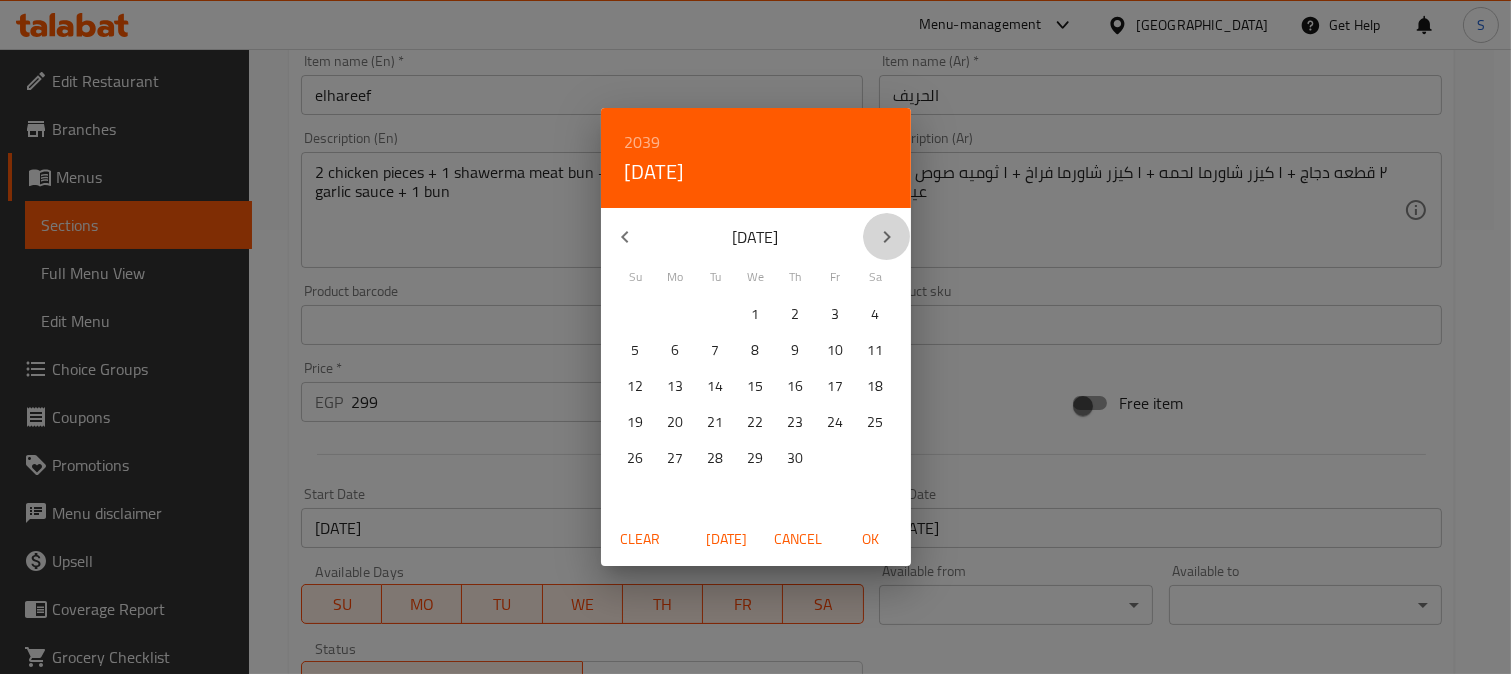 click at bounding box center (887, 237) 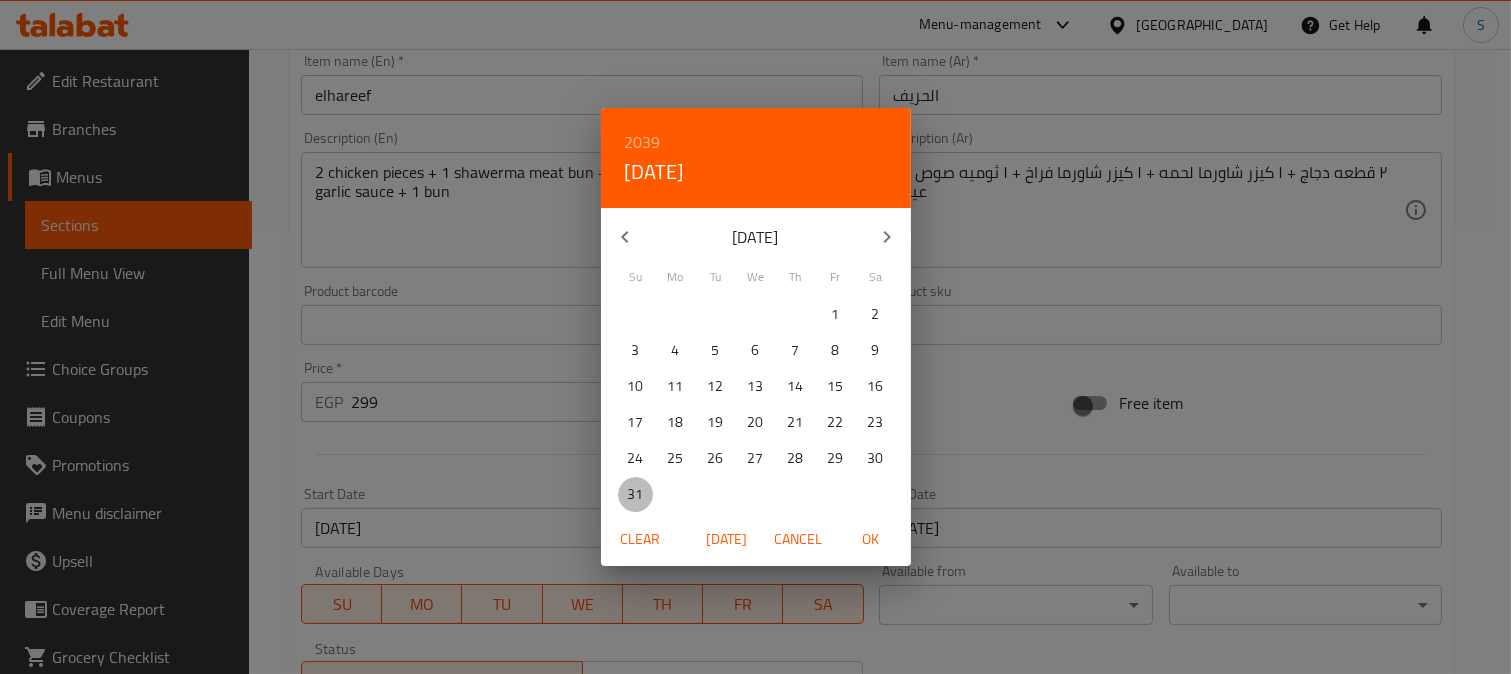click on "31" at bounding box center [636, 494] 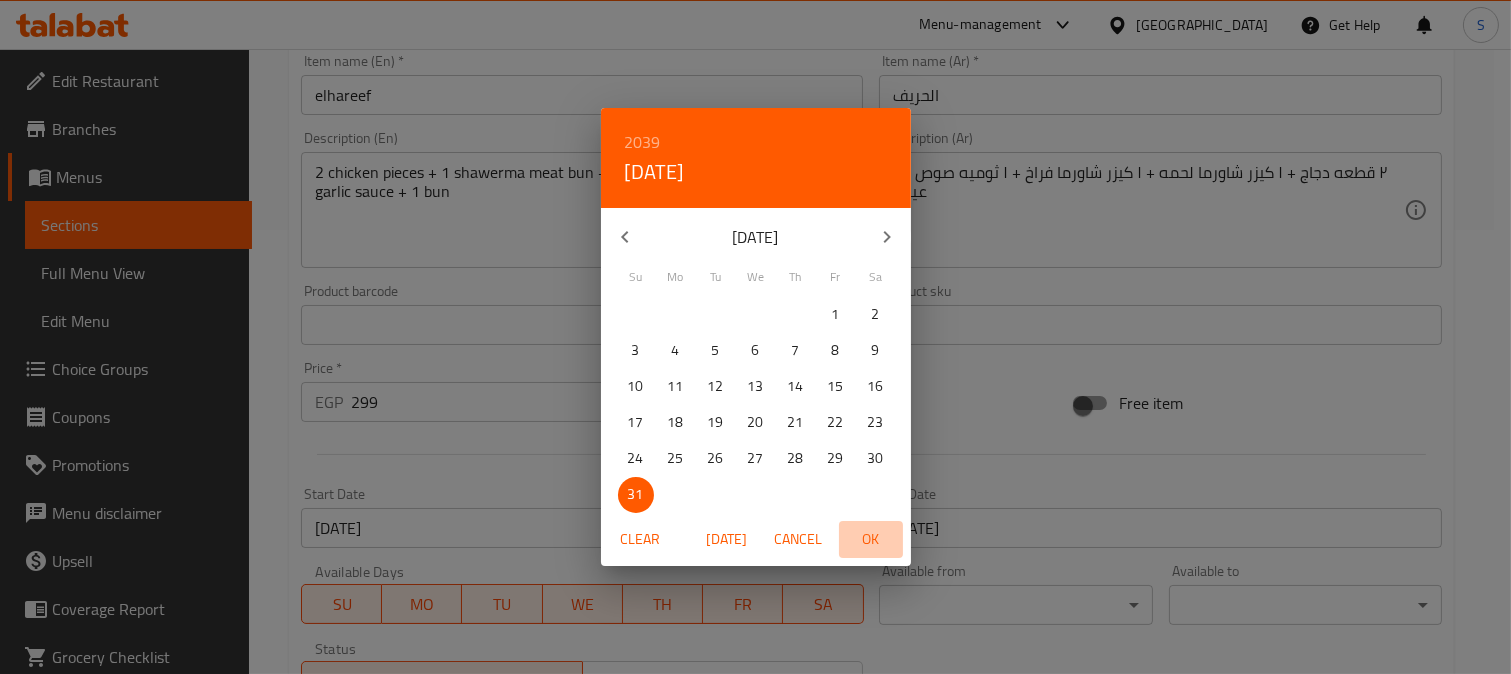click on "OK" at bounding box center [871, 539] 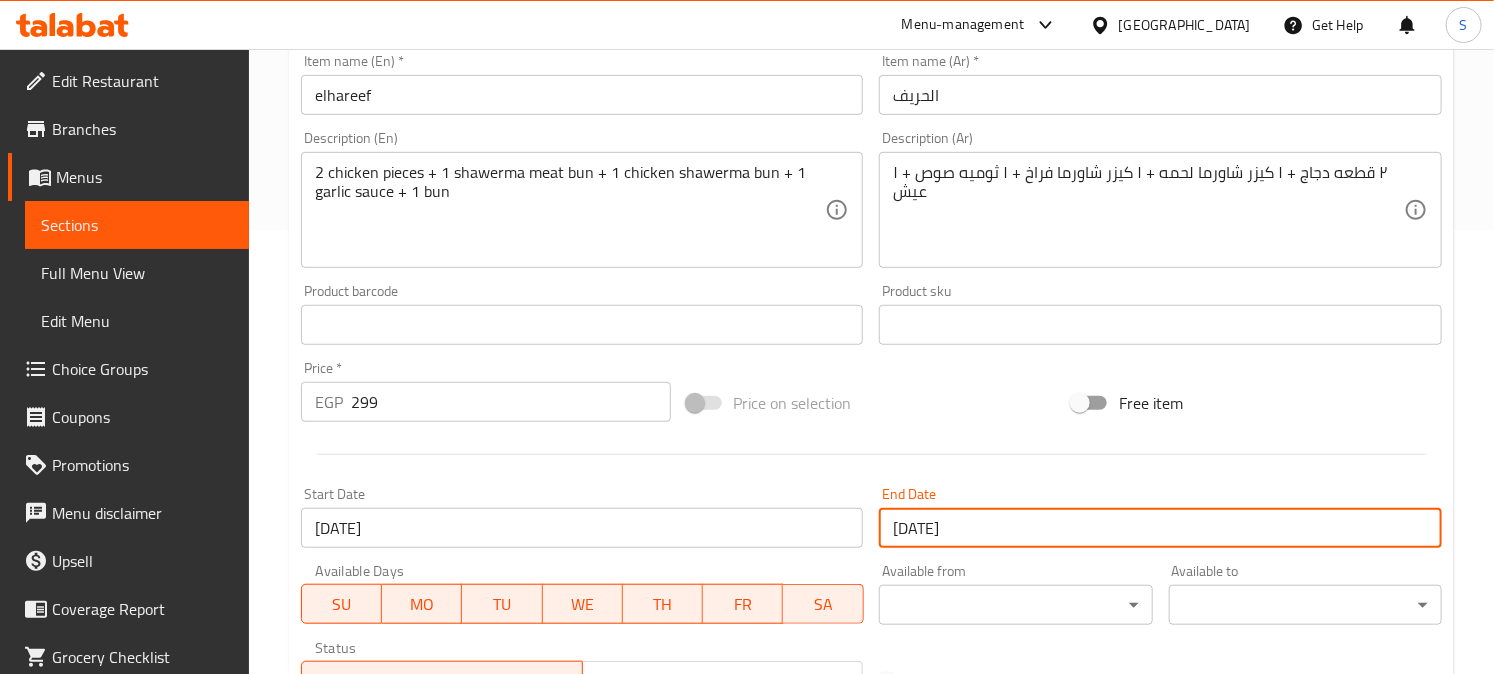 scroll, scrollTop: 764, scrollLeft: 0, axis: vertical 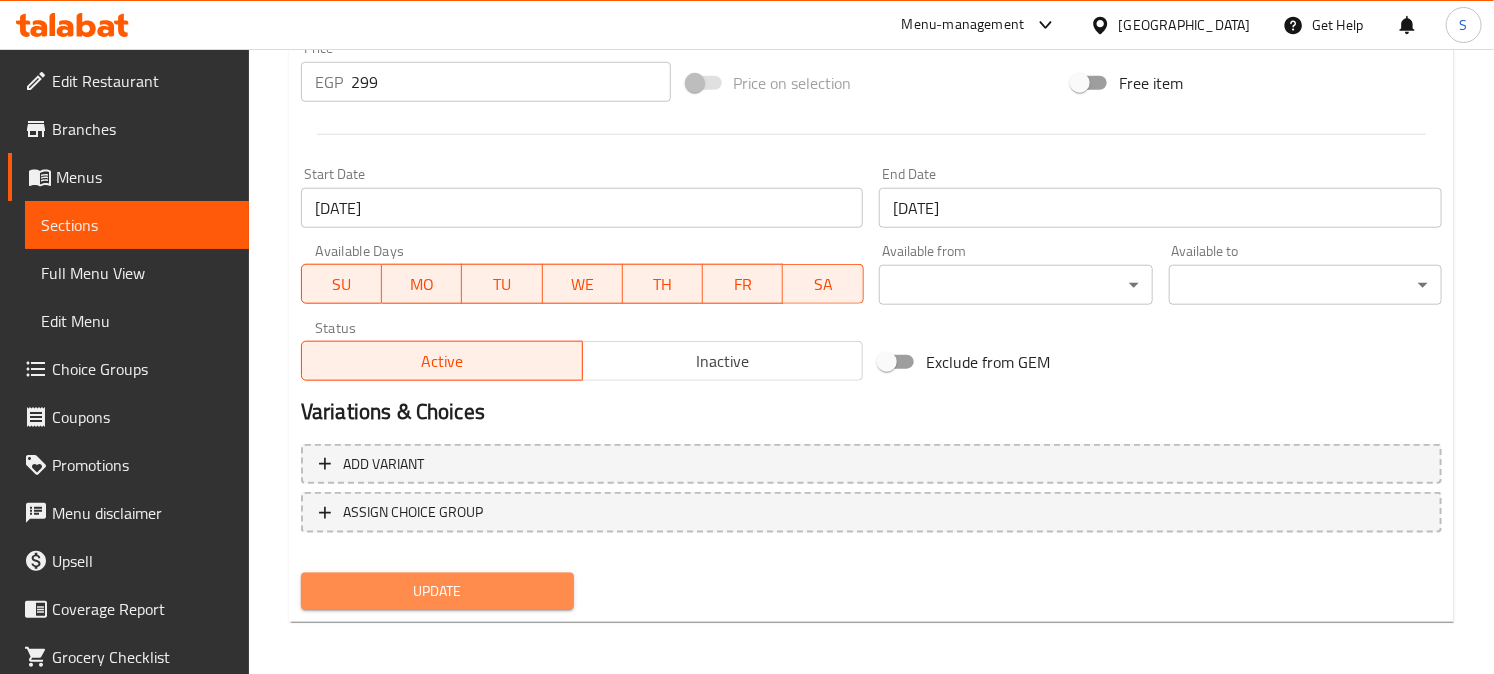 click on "Update" at bounding box center [437, 591] 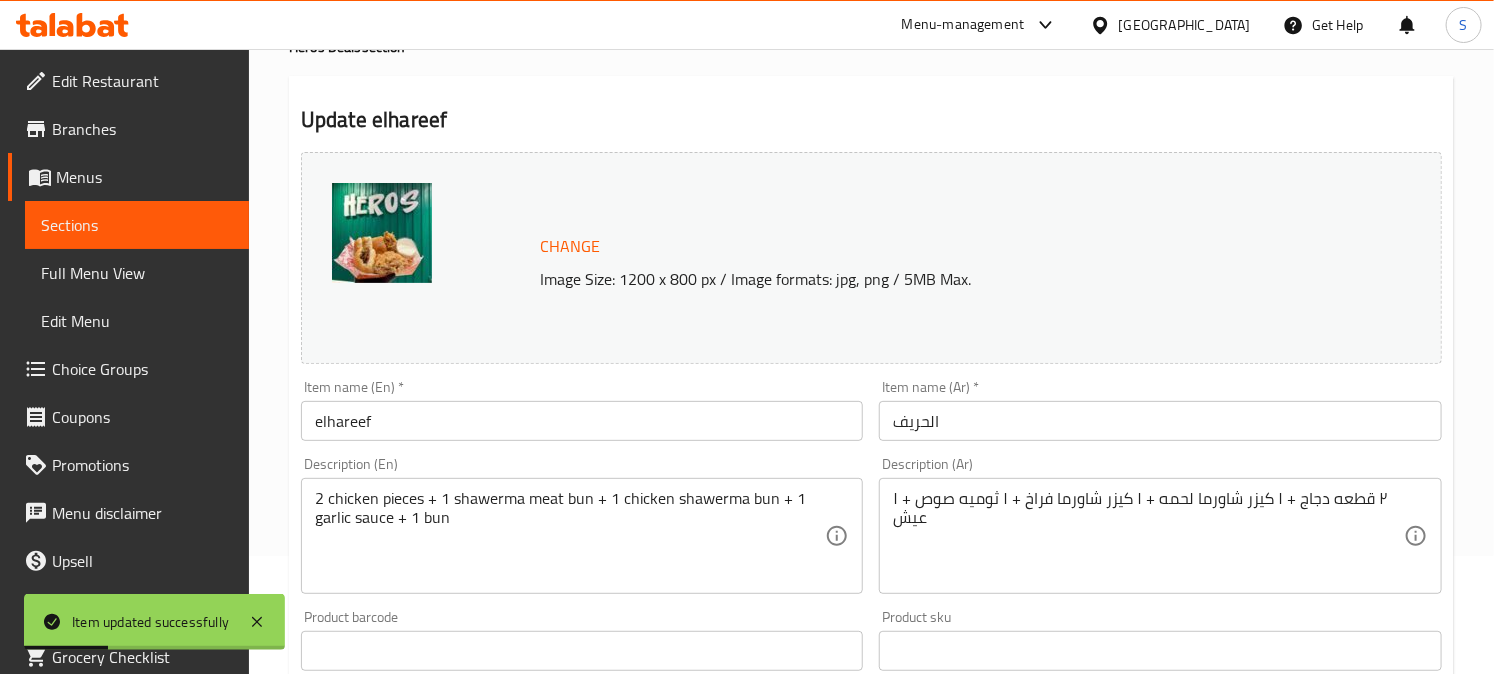 scroll, scrollTop: 0, scrollLeft: 0, axis: both 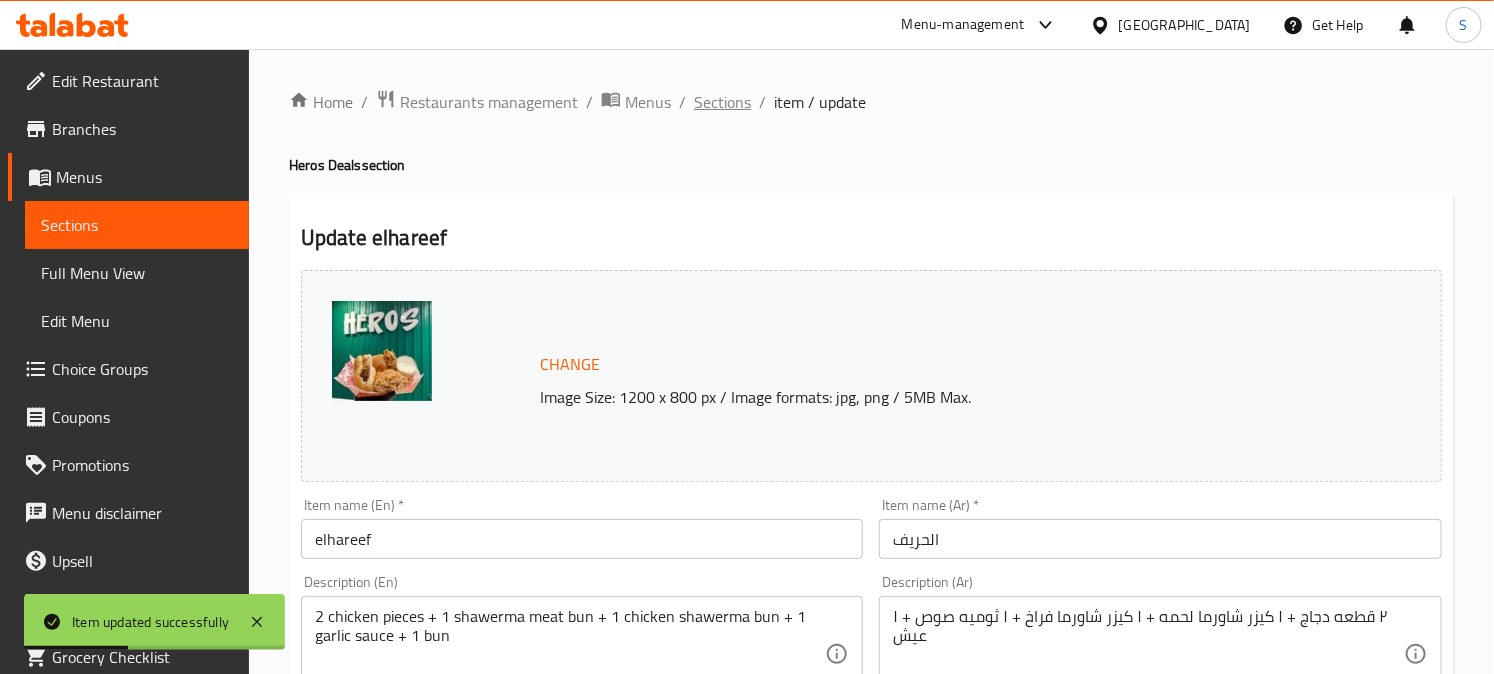 click on "Sections" at bounding box center (722, 102) 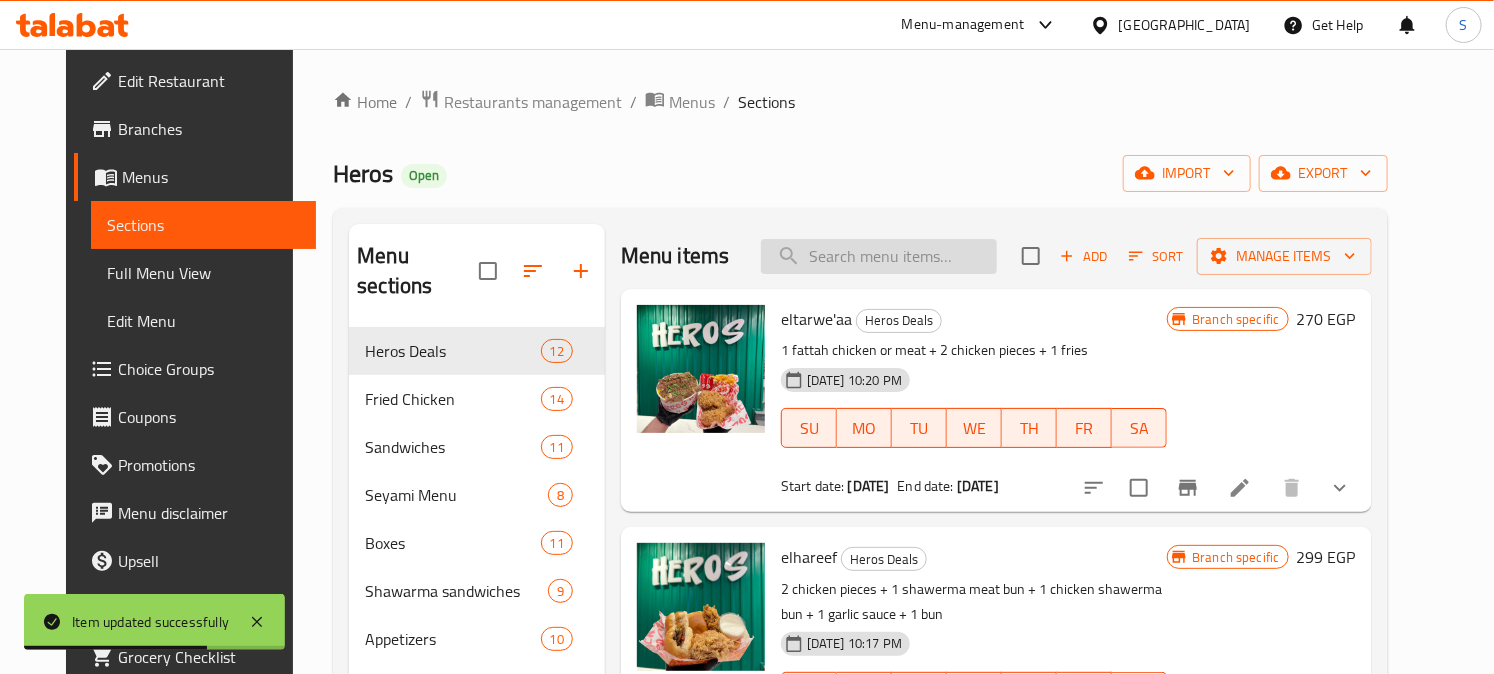 click at bounding box center (879, 256) 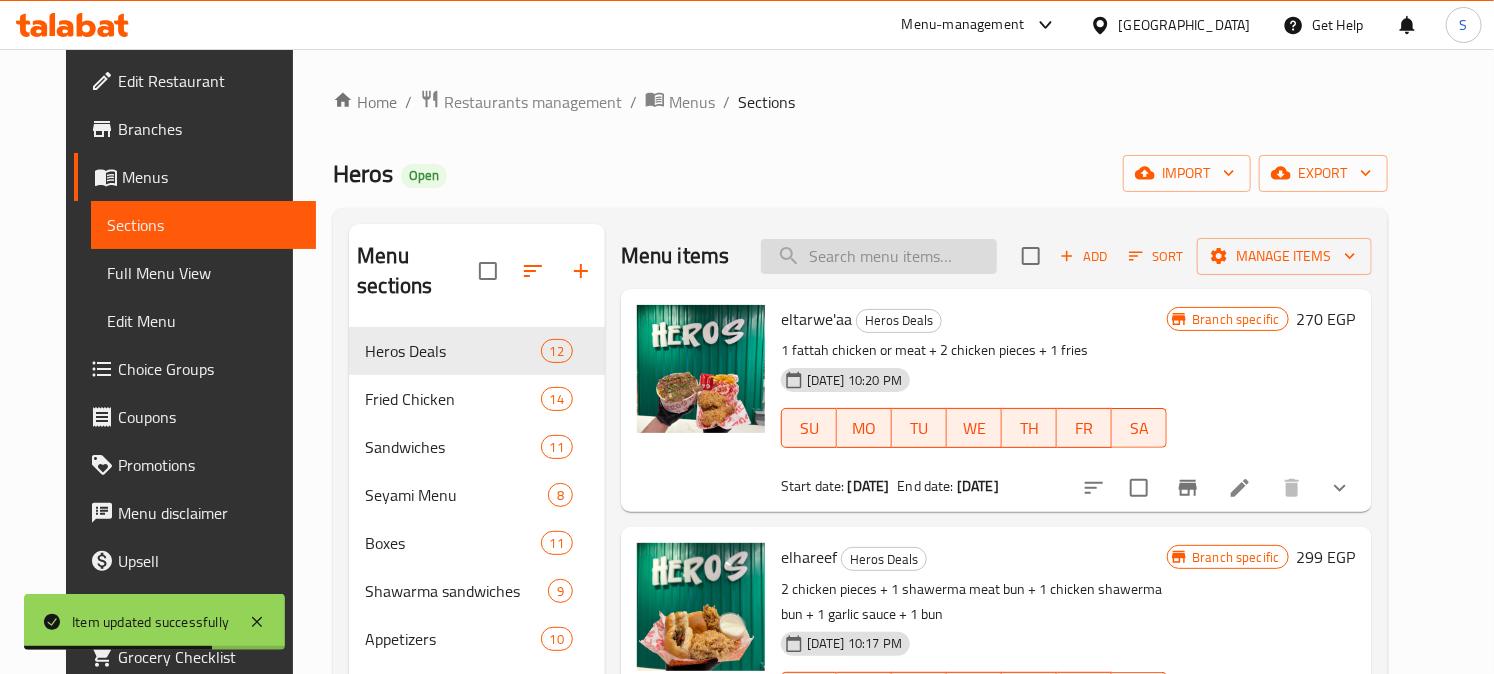 paste on "Super Heros Offer" 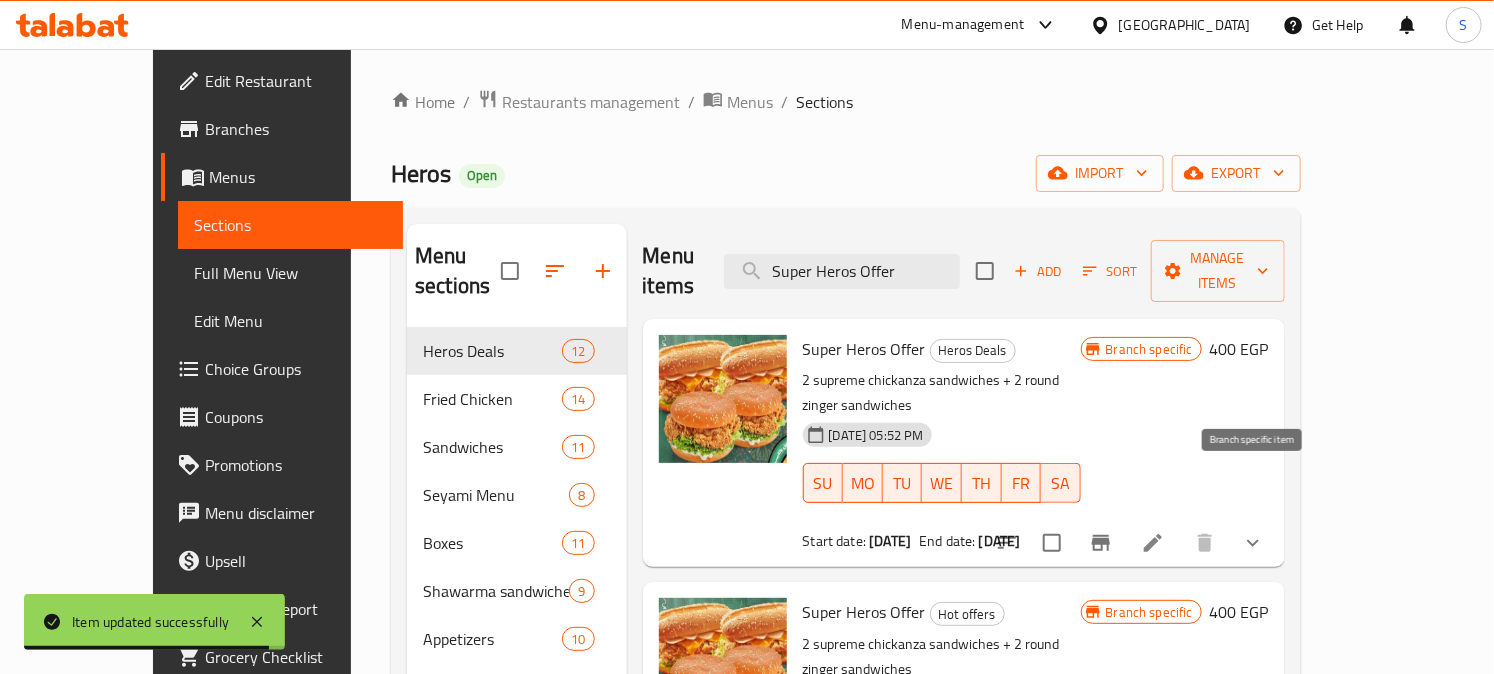 type on "Super Heros Offer" 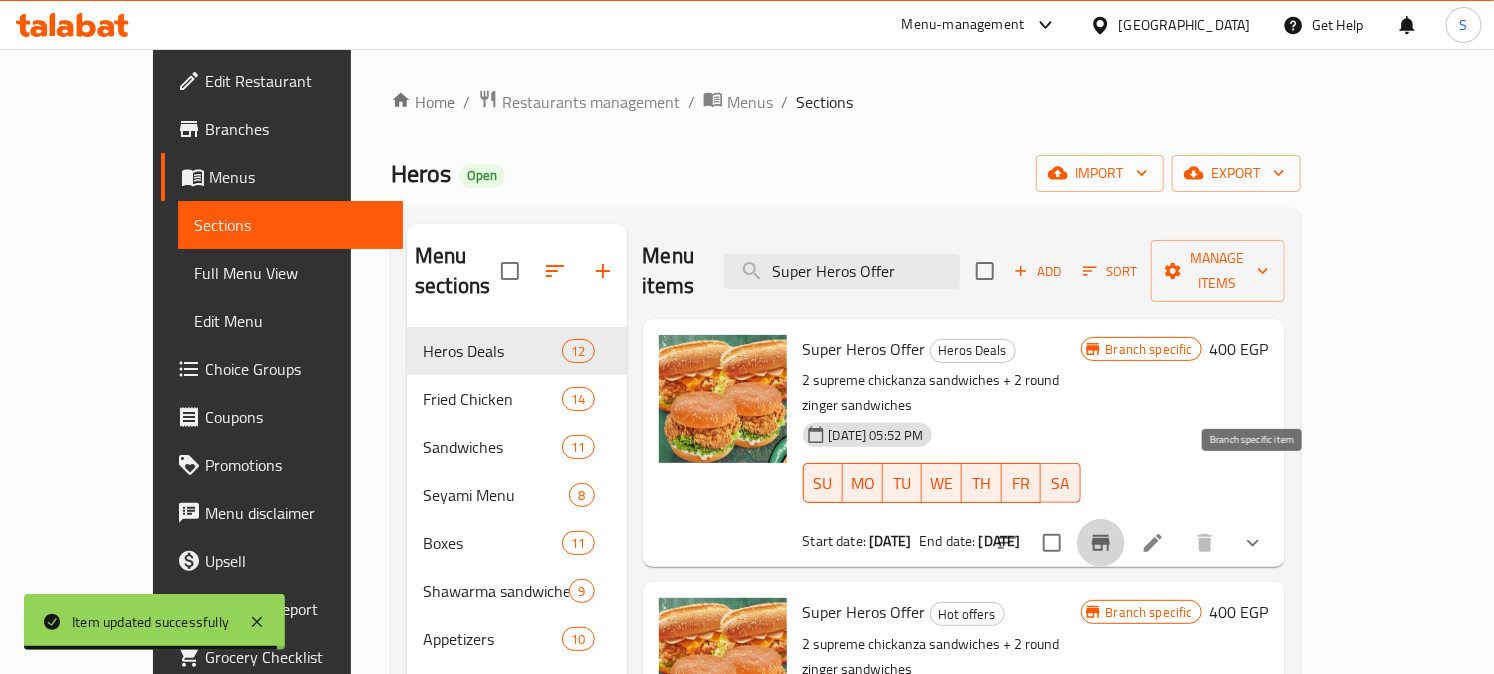 click 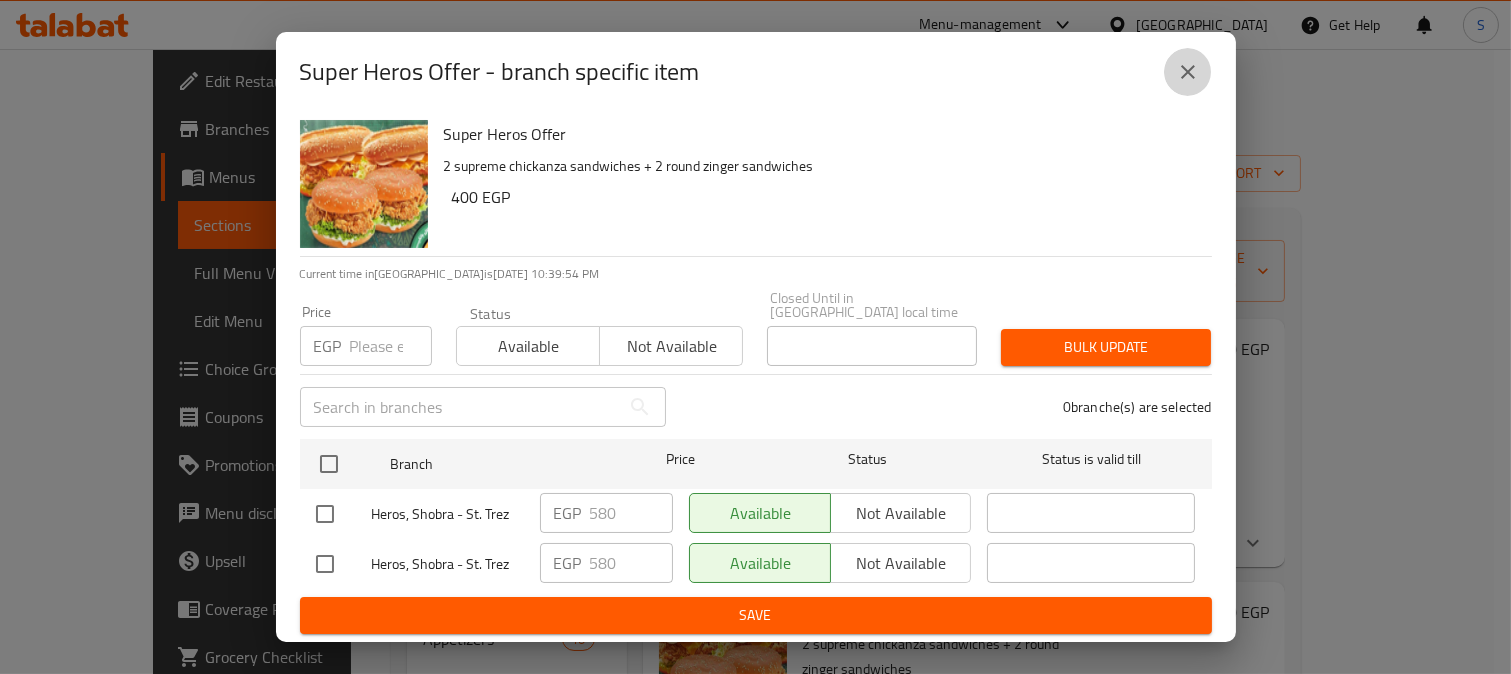 click at bounding box center [1188, 72] 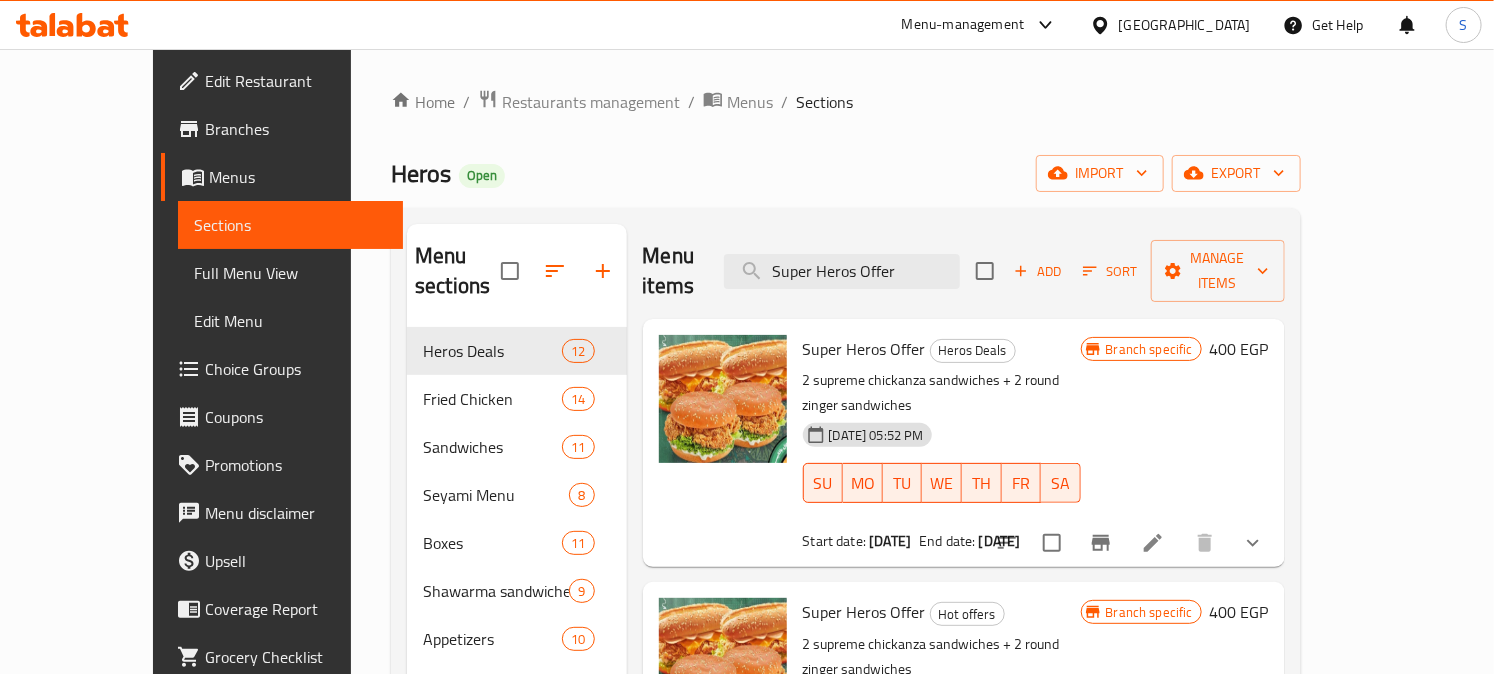 click at bounding box center [1153, 543] 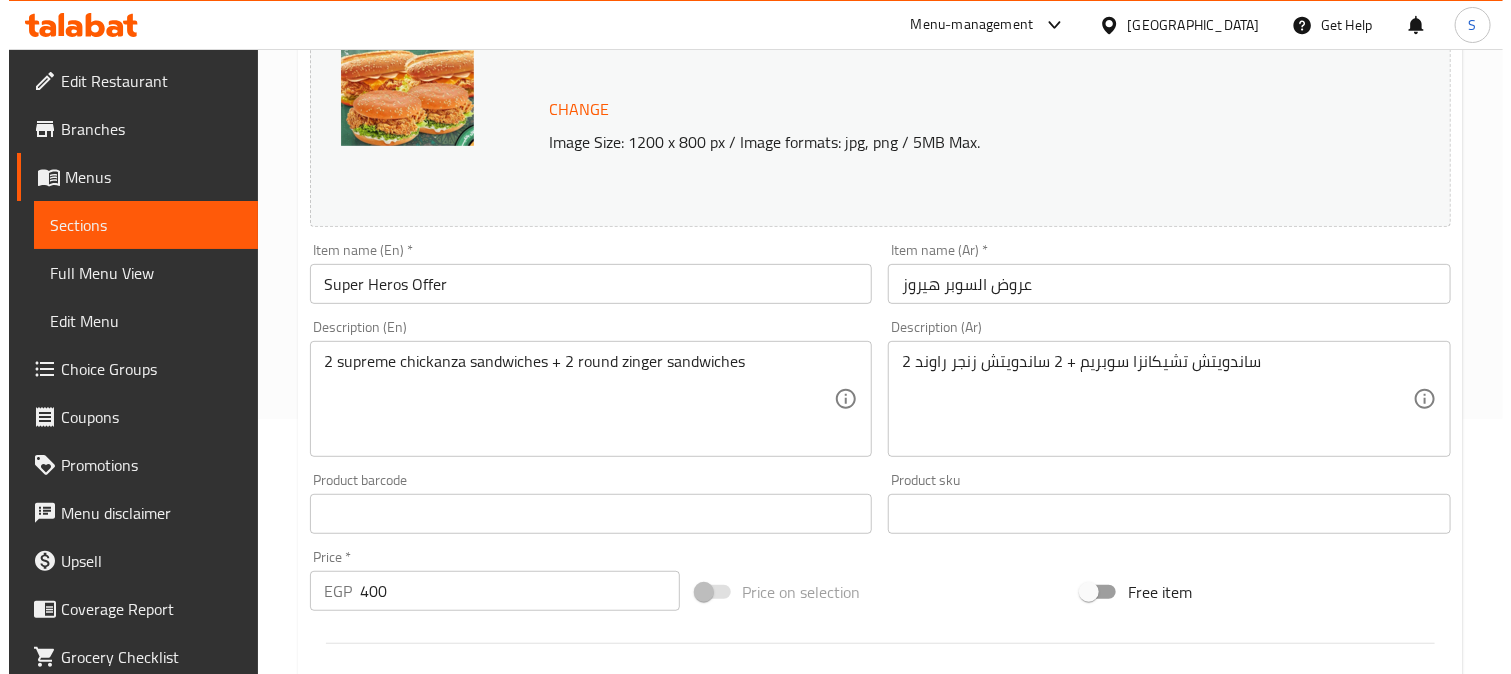 scroll, scrollTop: 444, scrollLeft: 0, axis: vertical 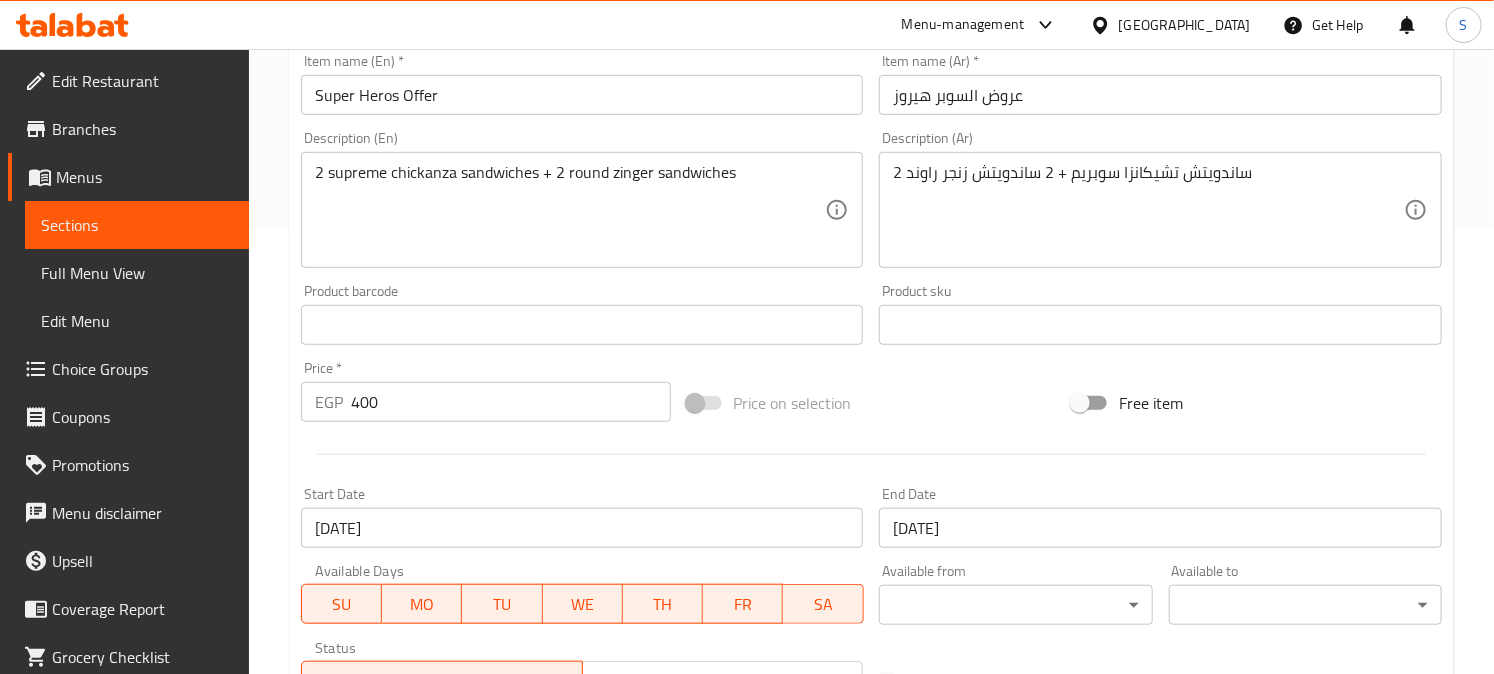 click on "[DATE]" at bounding box center (1160, 528) 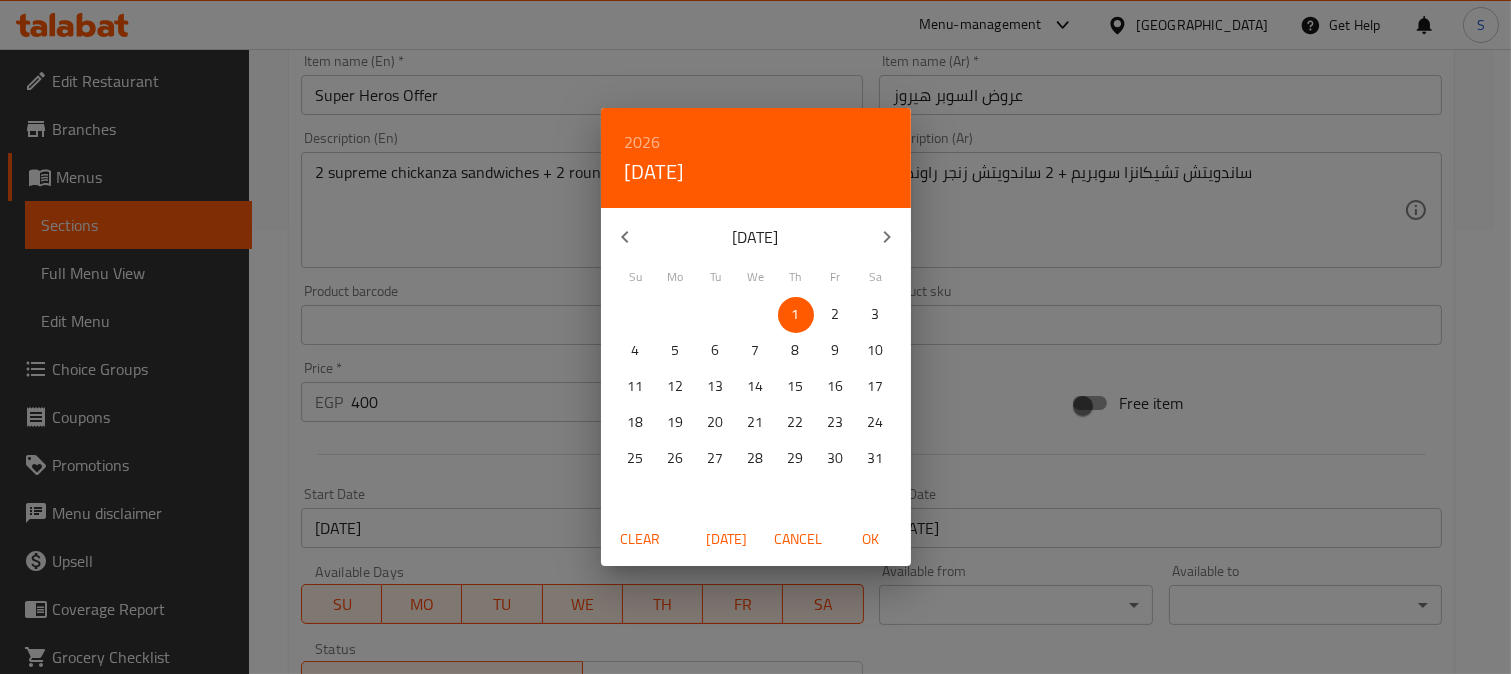 click on "2026" at bounding box center (643, 142) 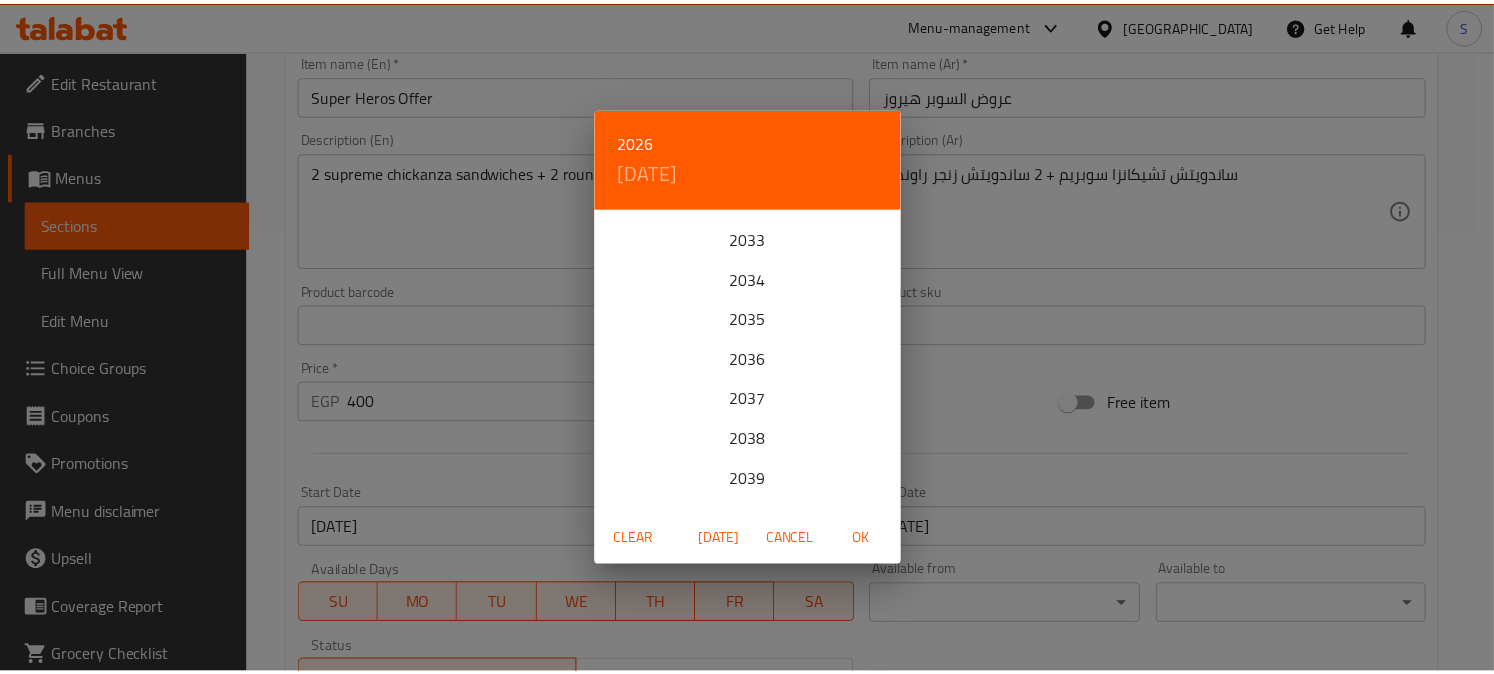 scroll, scrollTop: 333, scrollLeft: 0, axis: vertical 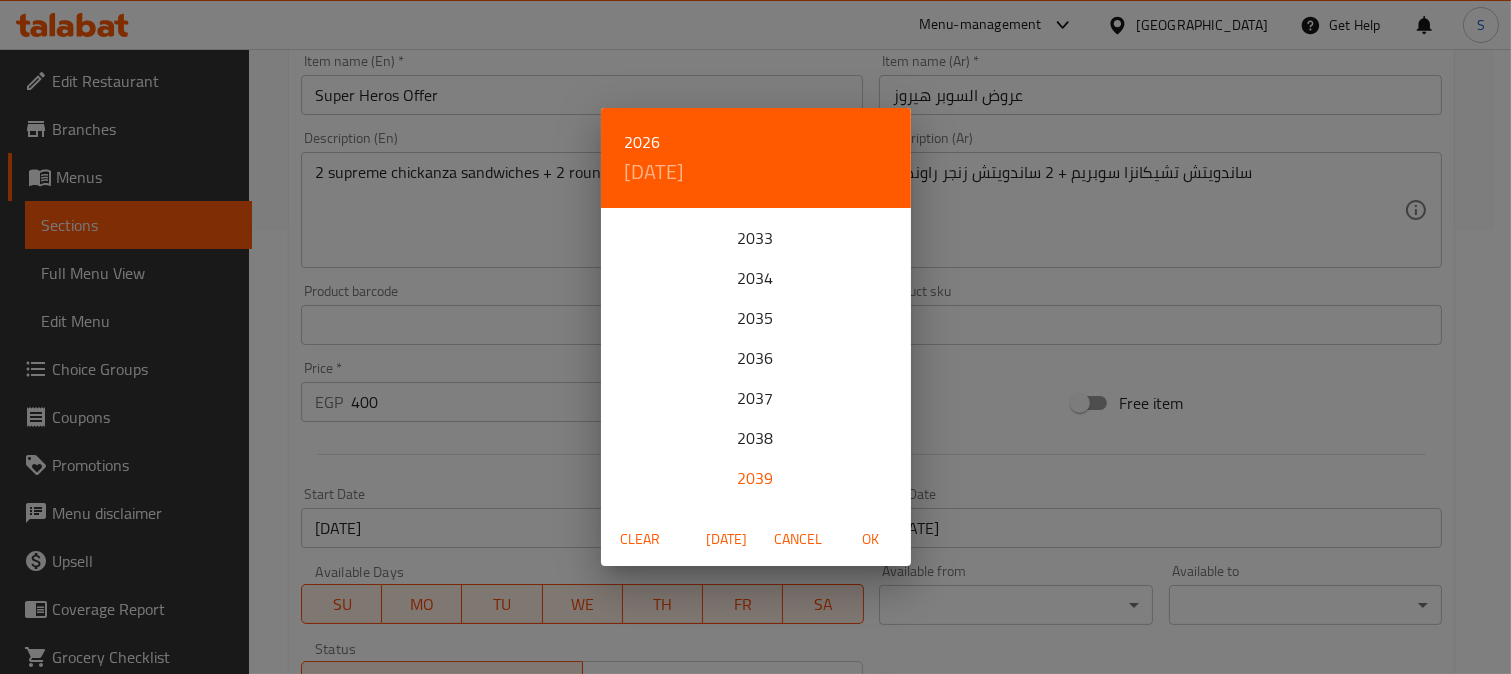 click on "2039" at bounding box center (756, 478) 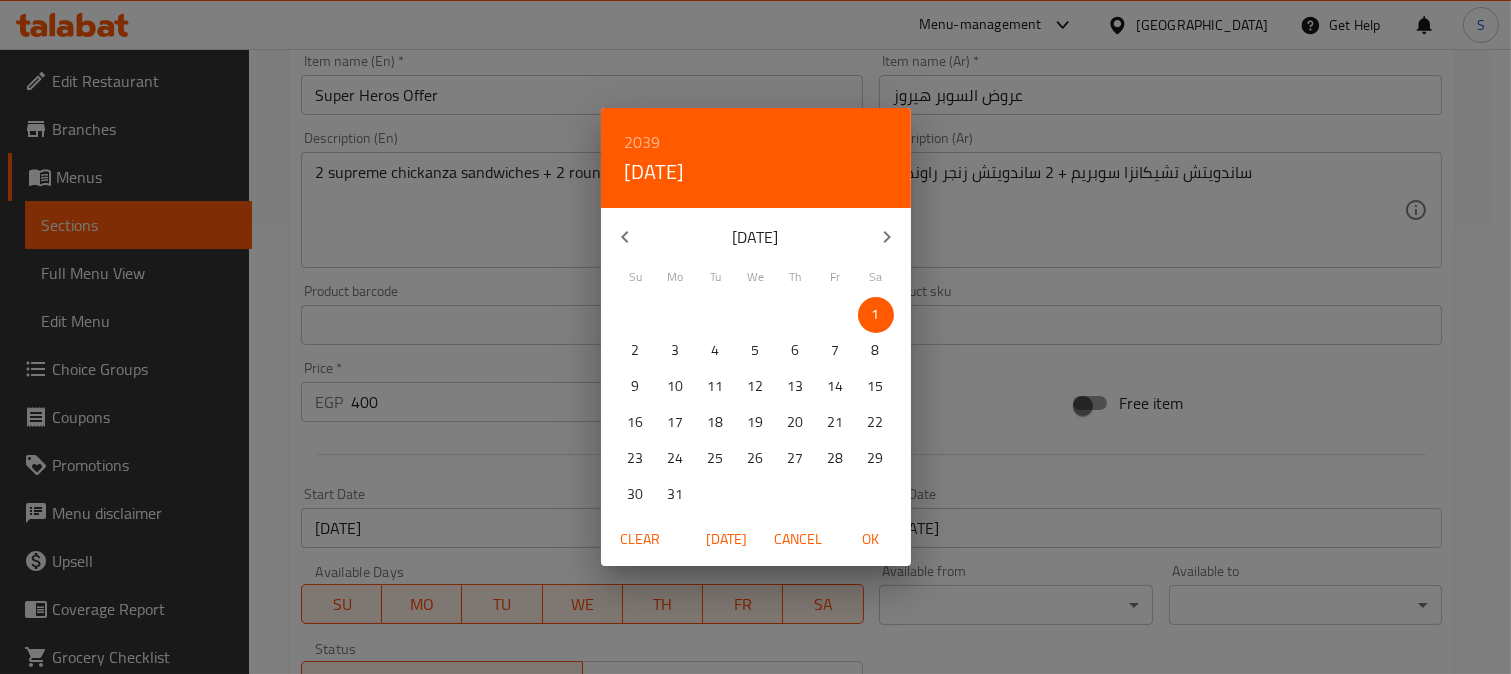 click at bounding box center [887, 237] 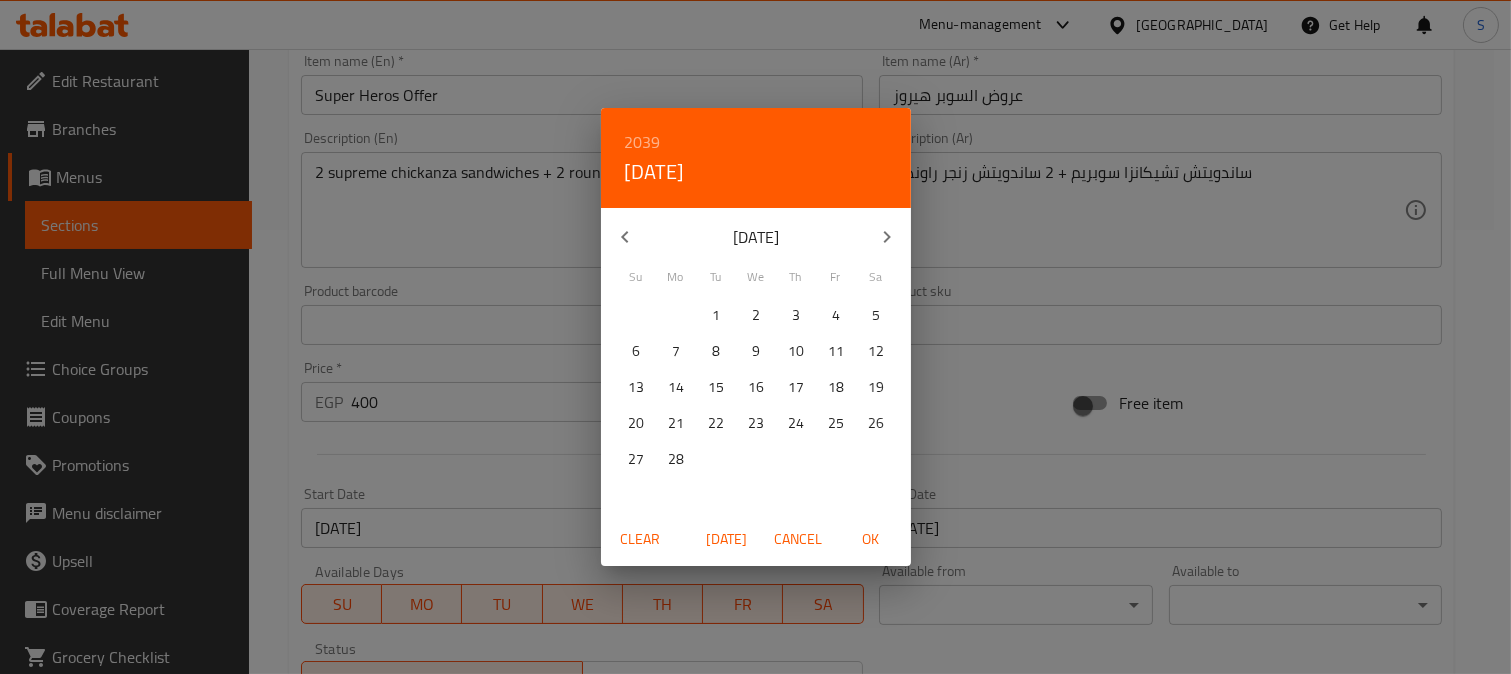 click at bounding box center (887, 237) 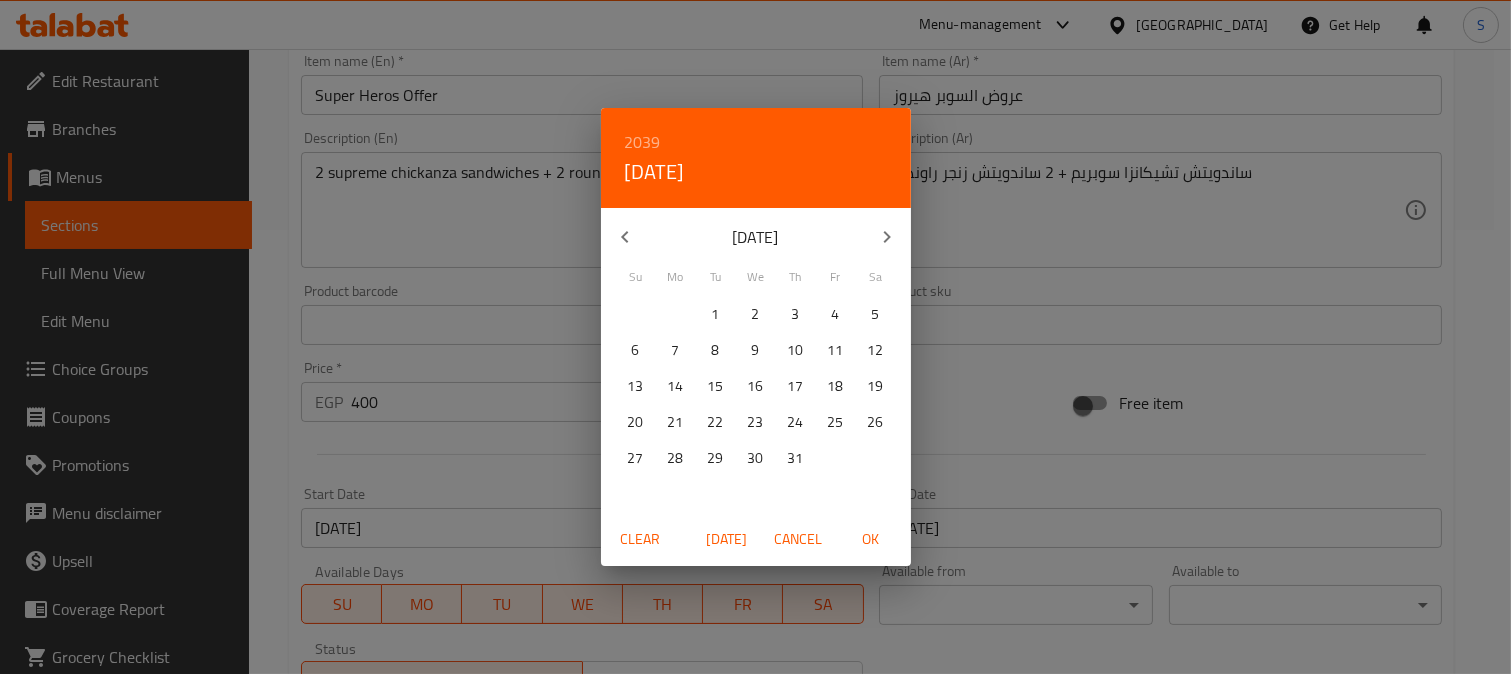 click at bounding box center [887, 237] 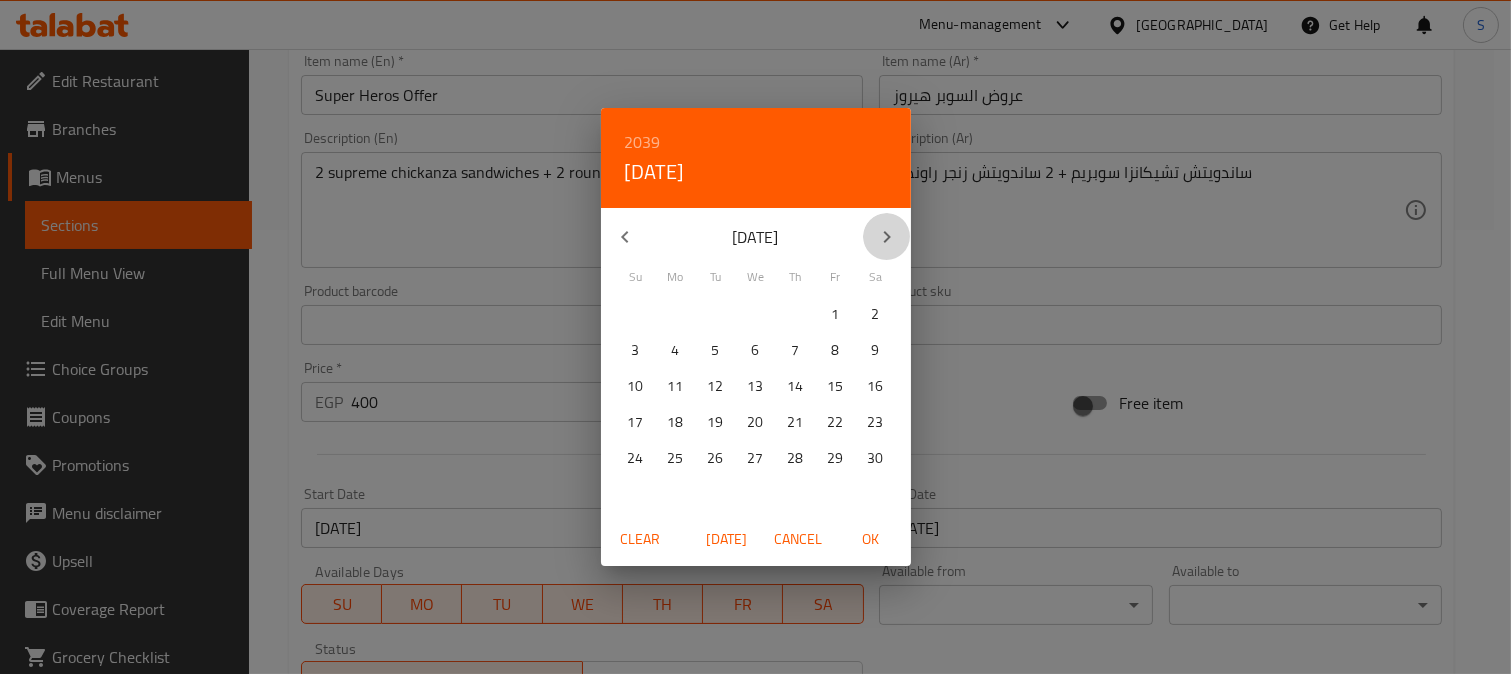 click at bounding box center [887, 237] 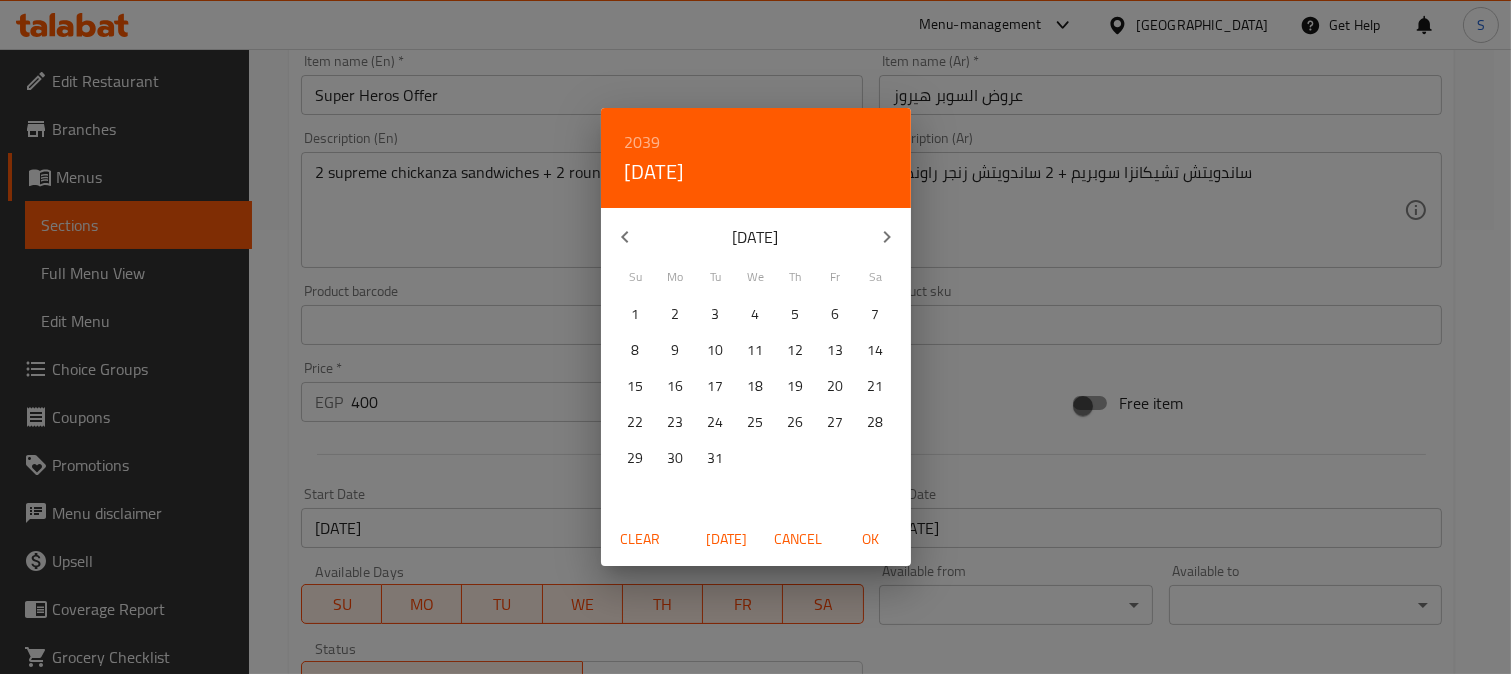 click at bounding box center [887, 237] 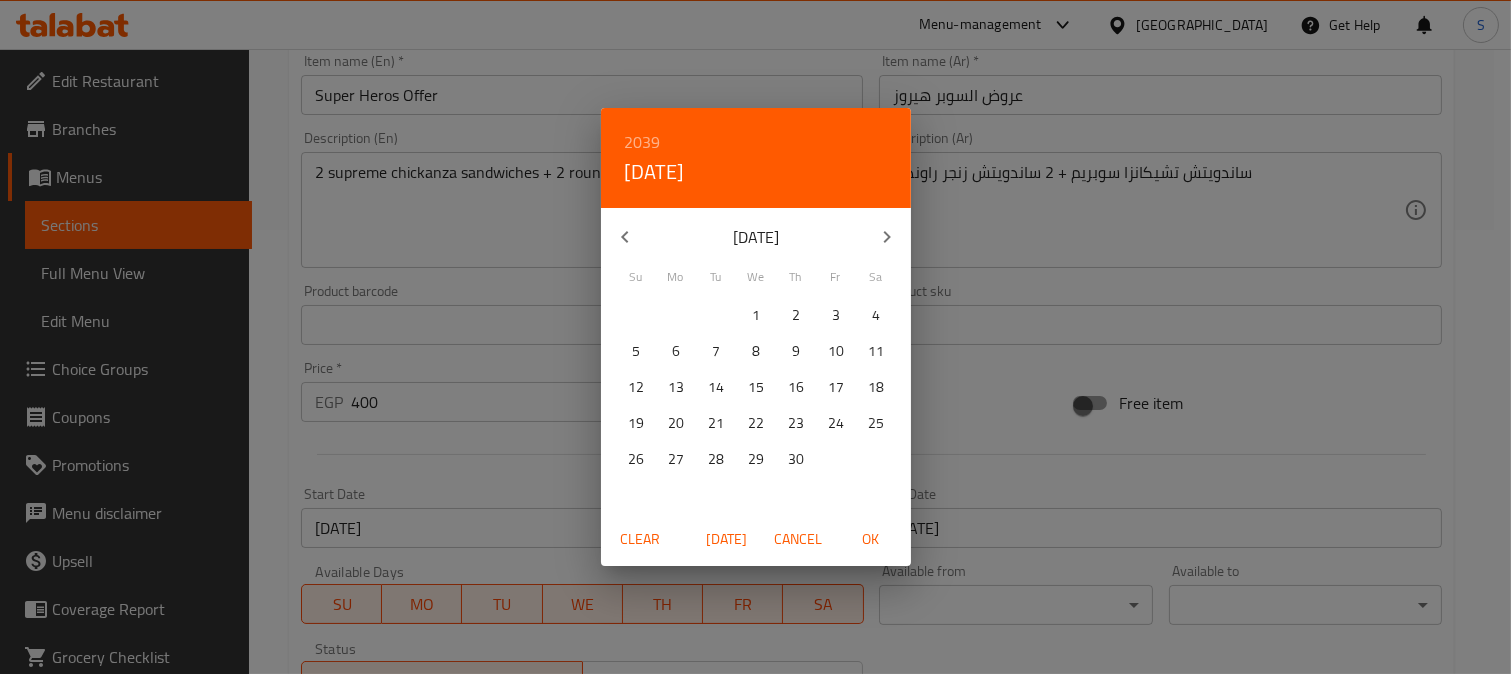 click at bounding box center (887, 237) 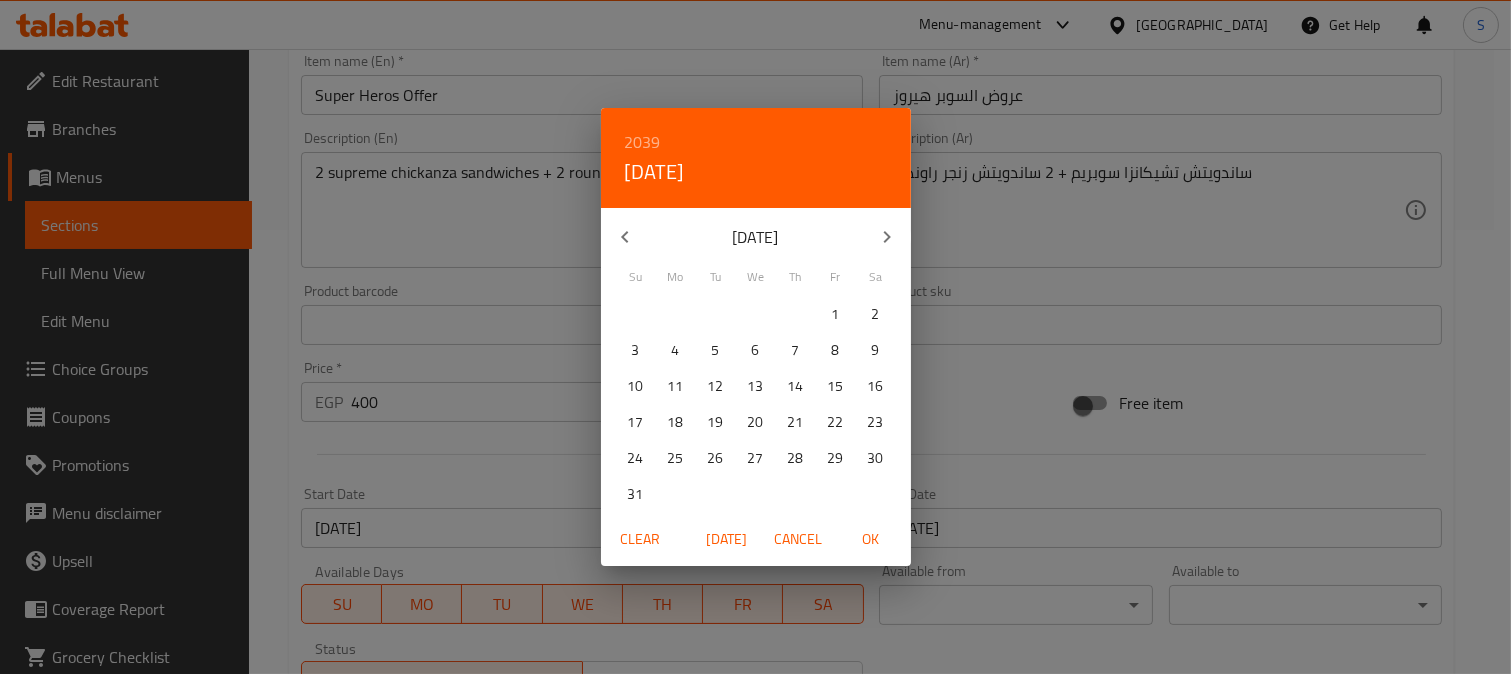 click on "31" at bounding box center [636, 494] 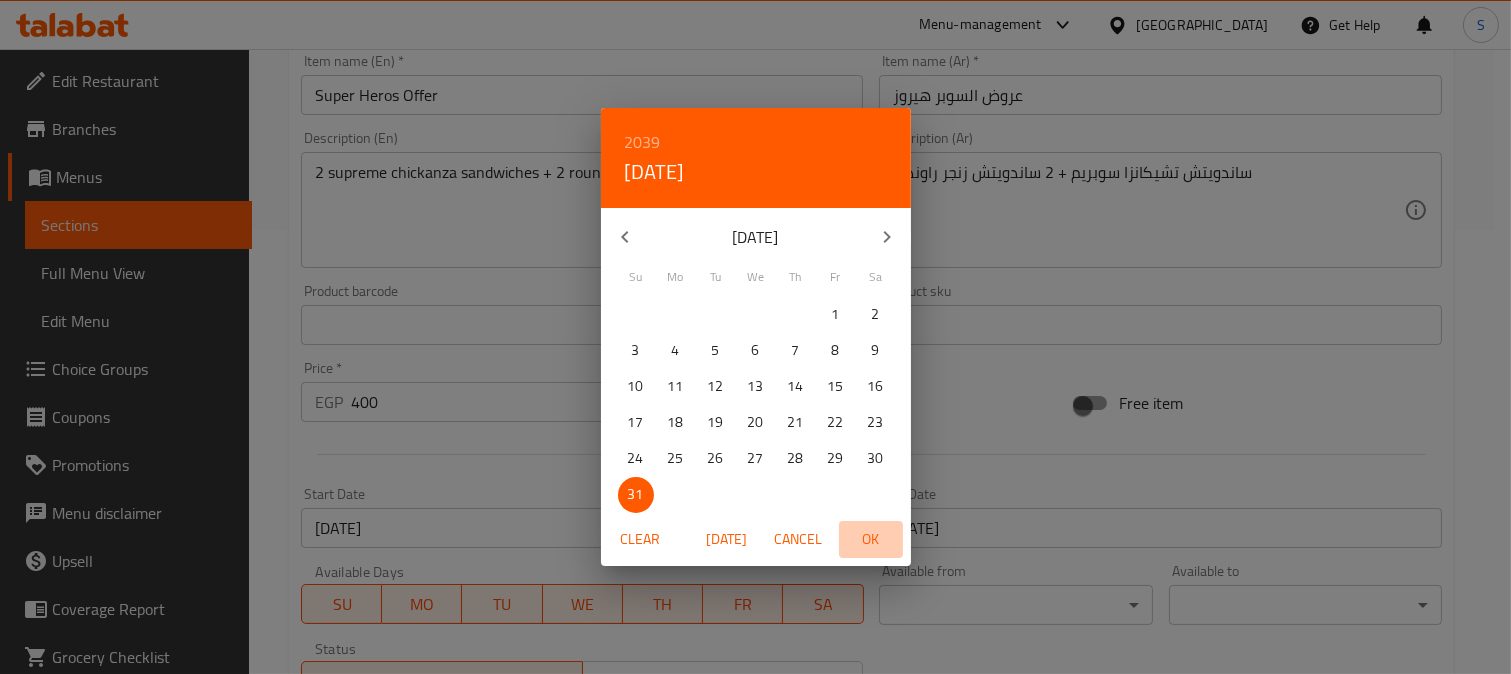click on "OK" at bounding box center [871, 539] 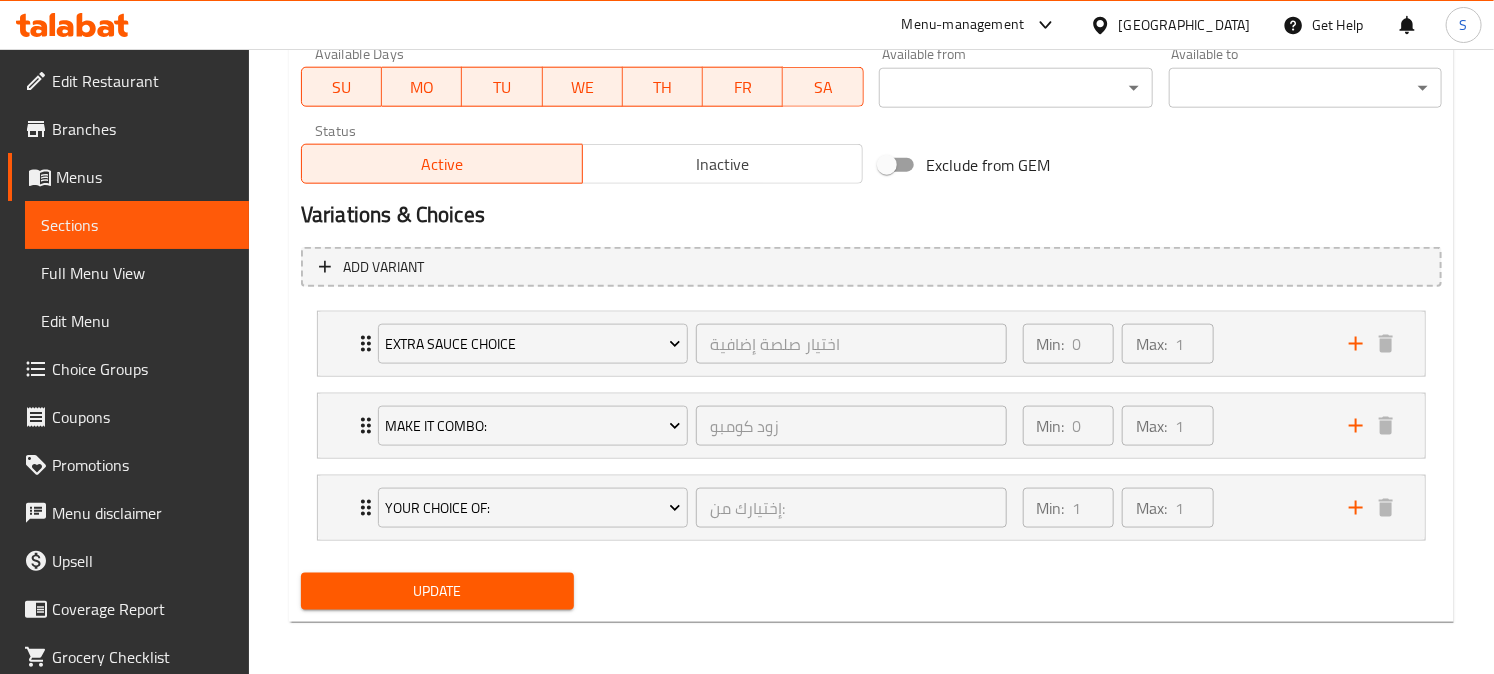 scroll, scrollTop: 963, scrollLeft: 0, axis: vertical 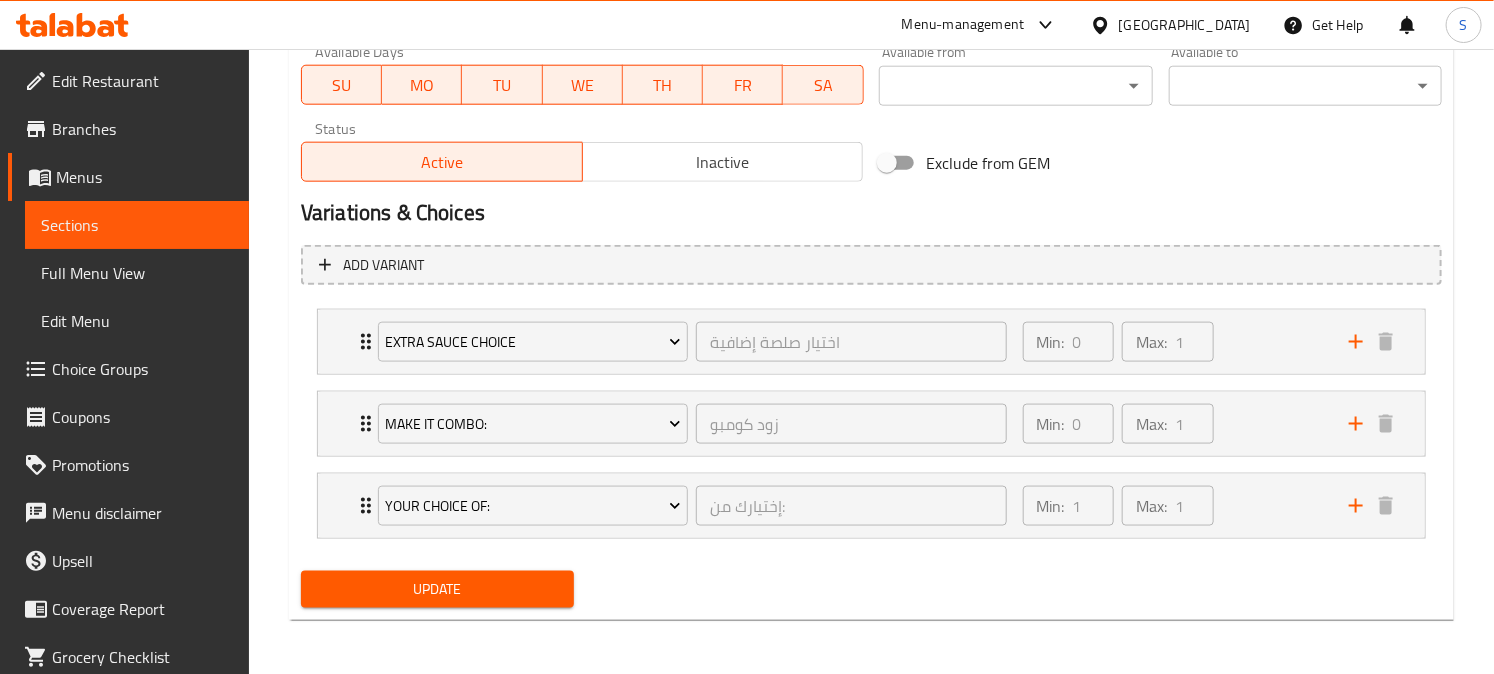 click on "Update" at bounding box center [437, 589] 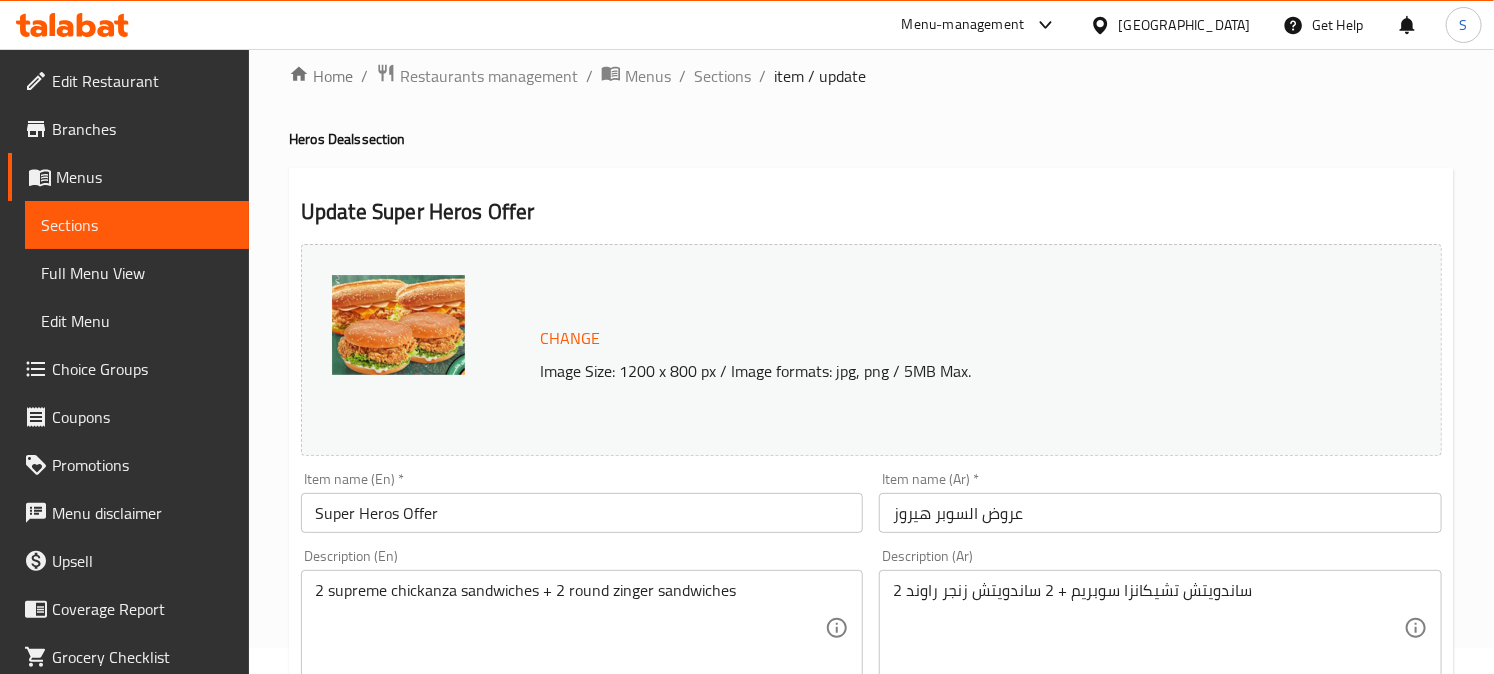 scroll, scrollTop: 0, scrollLeft: 0, axis: both 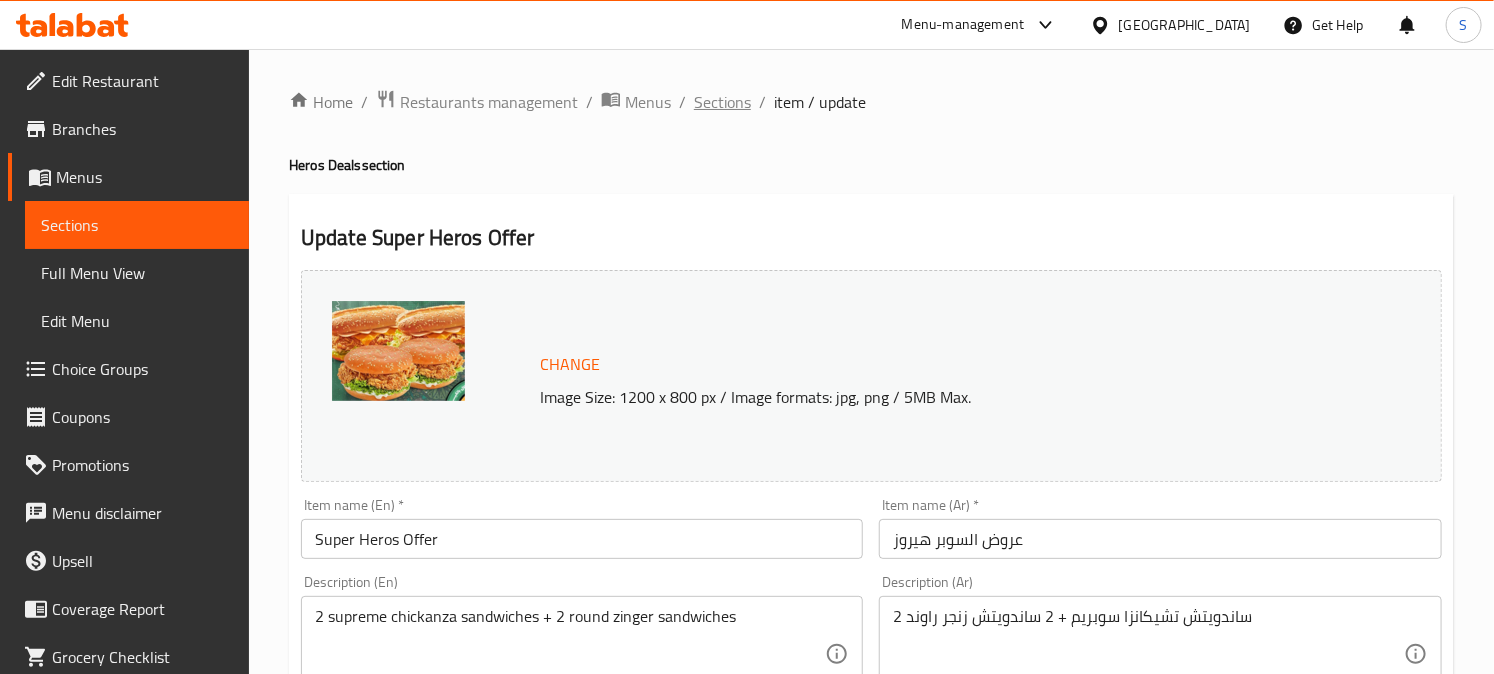 click on "Sections" at bounding box center [722, 102] 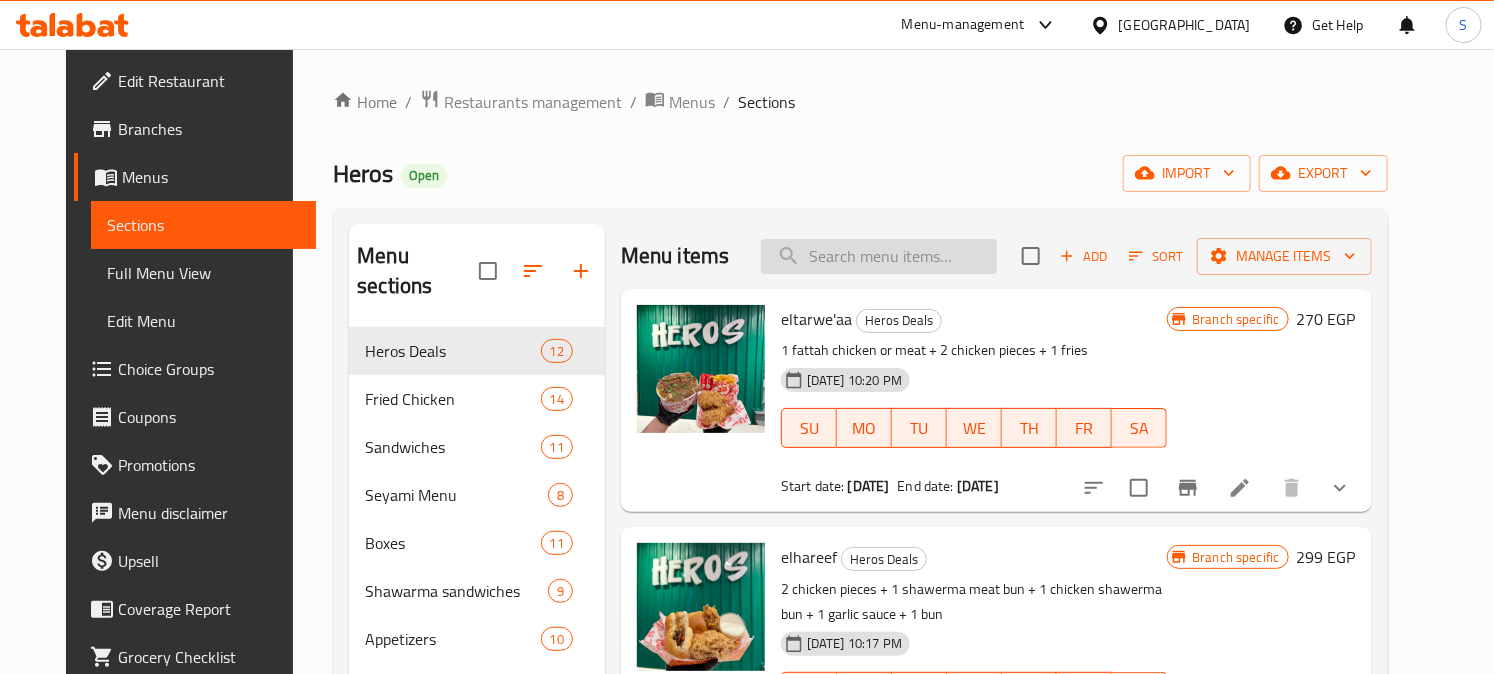 click at bounding box center (879, 256) 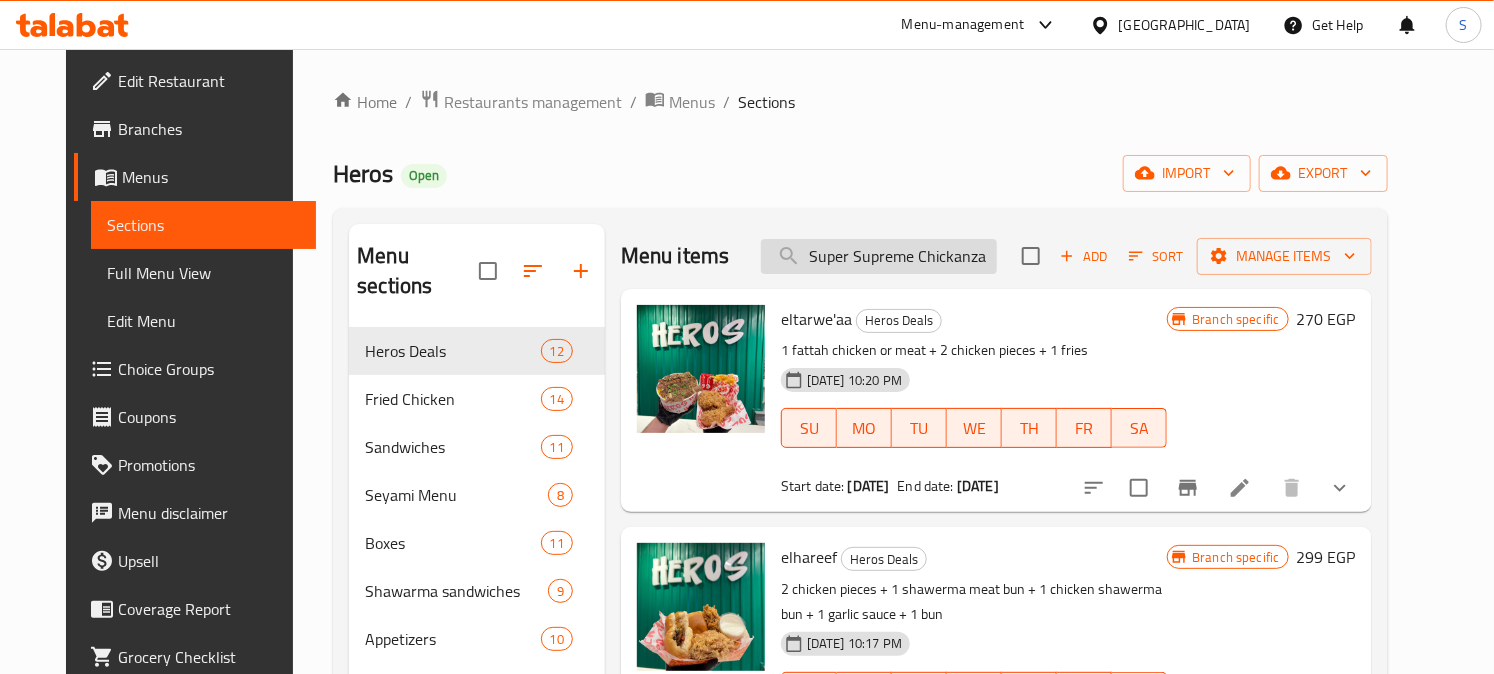scroll, scrollTop: 0, scrollLeft: 23, axis: horizontal 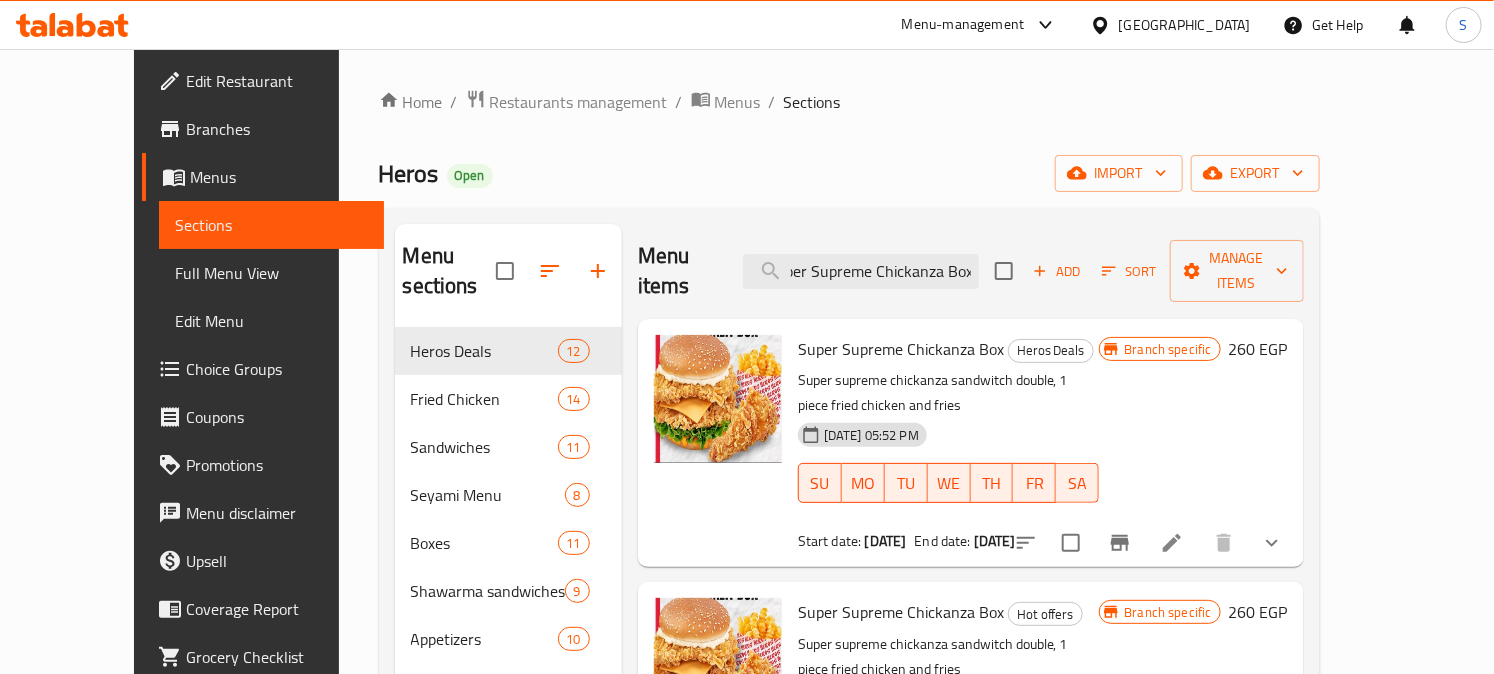type on "Super Supreme Chickanza Box" 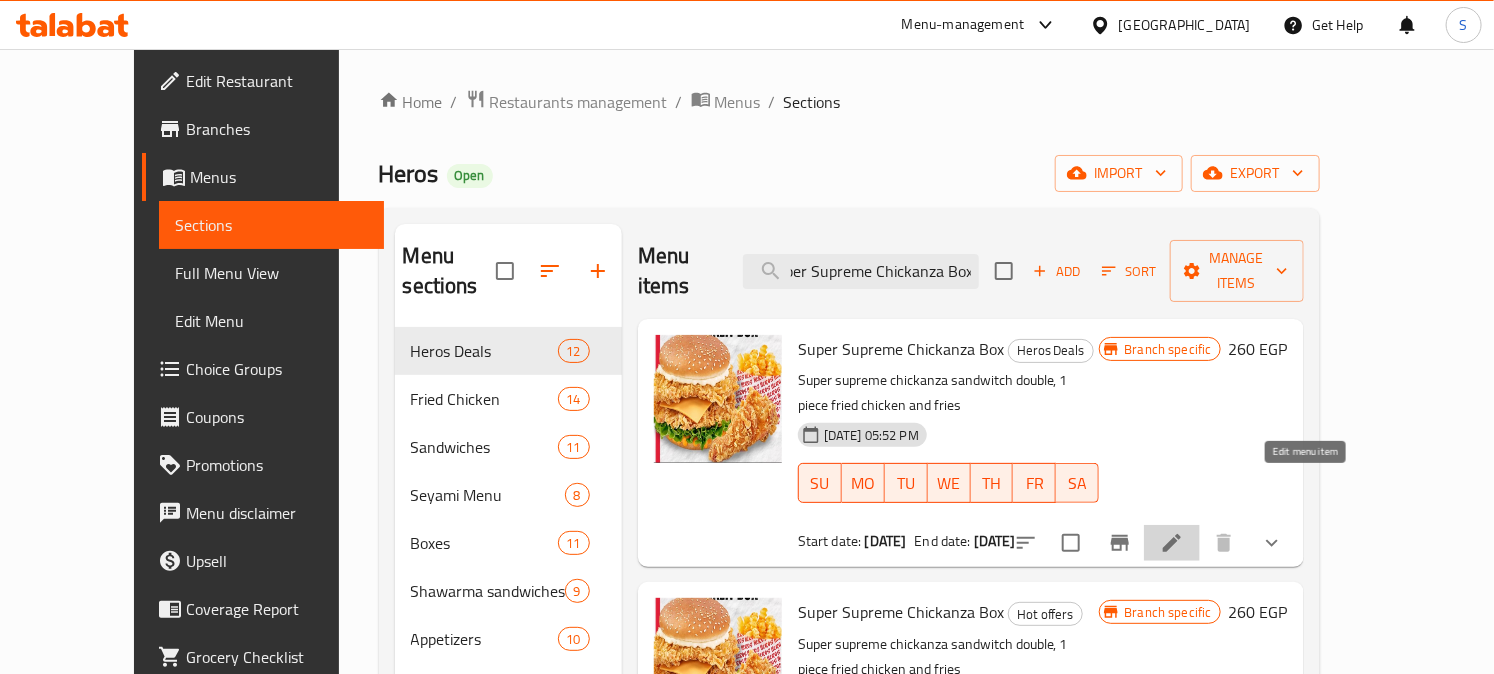 click 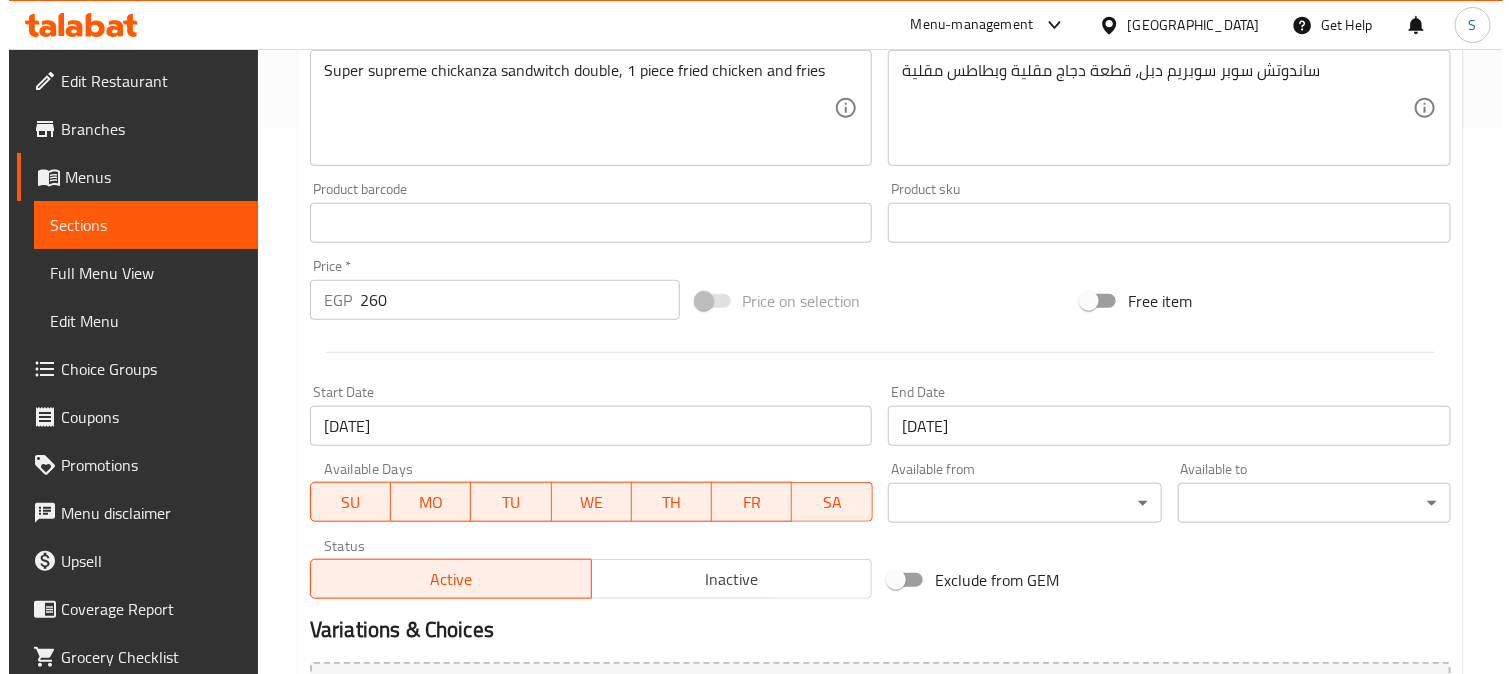 scroll, scrollTop: 555, scrollLeft: 0, axis: vertical 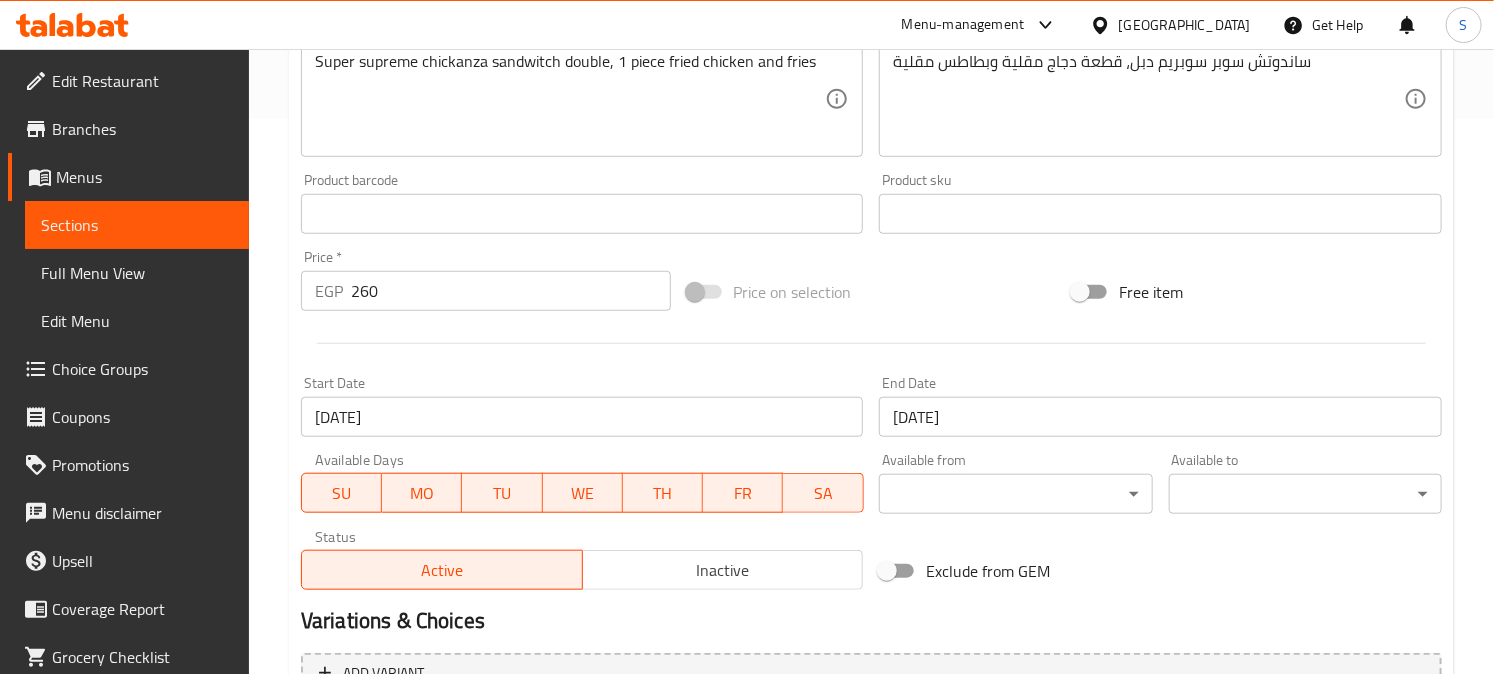 click on "[DATE]" at bounding box center (1160, 417) 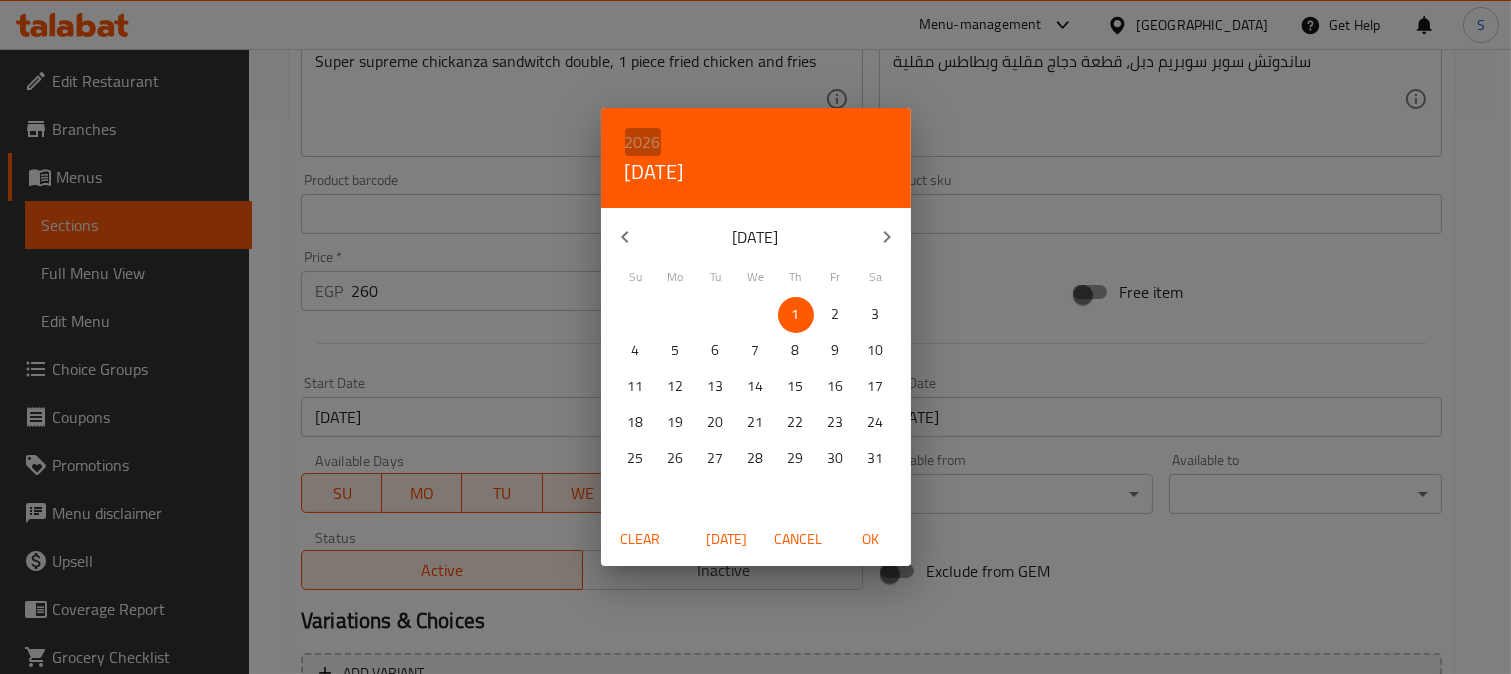 click on "2026" at bounding box center [643, 142] 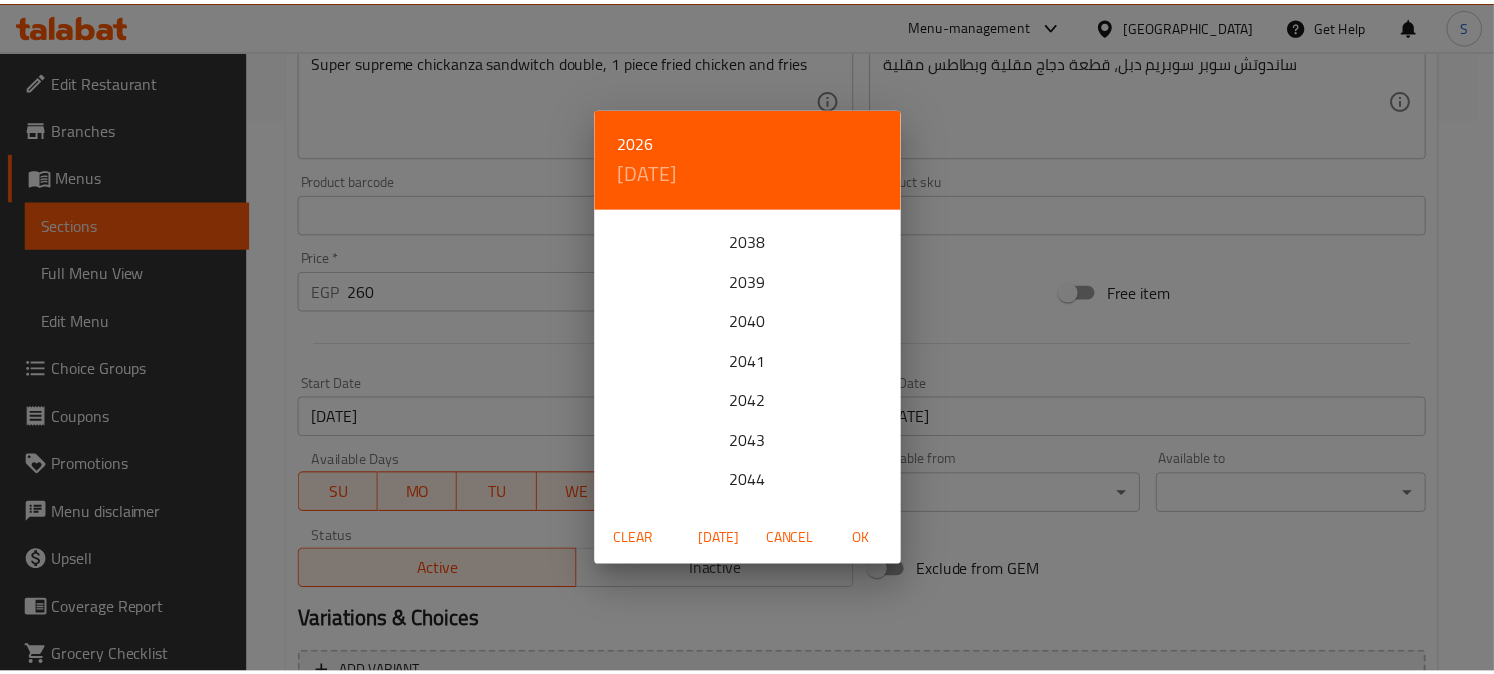 scroll, scrollTop: 555, scrollLeft: 0, axis: vertical 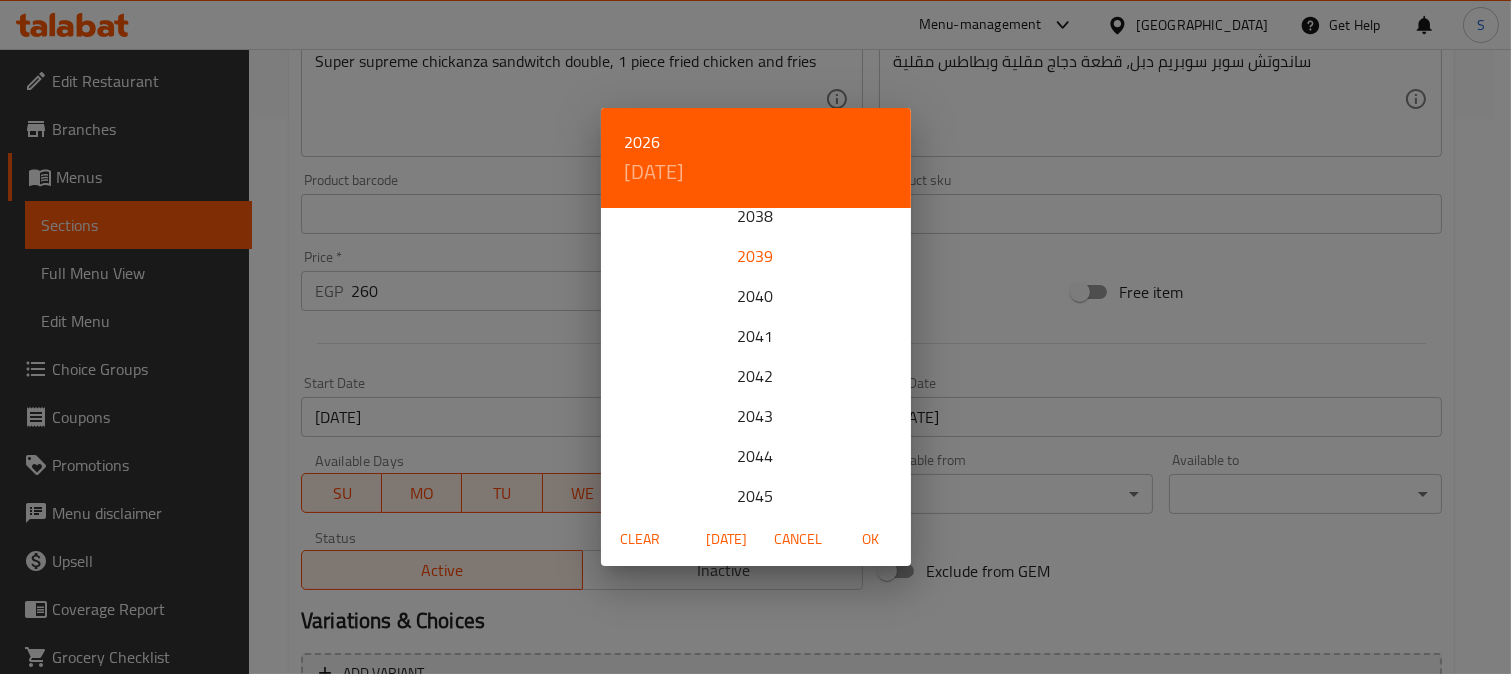 click on "2039" at bounding box center (756, 256) 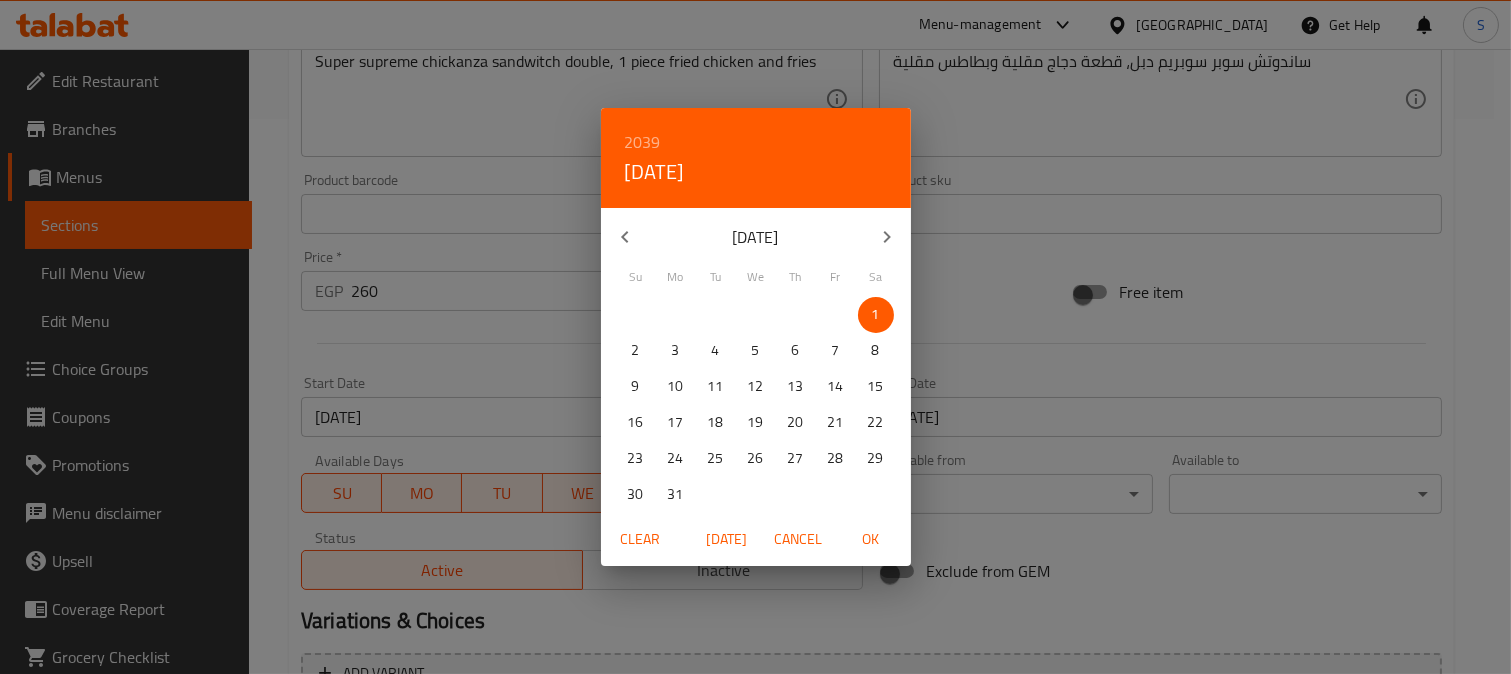 click 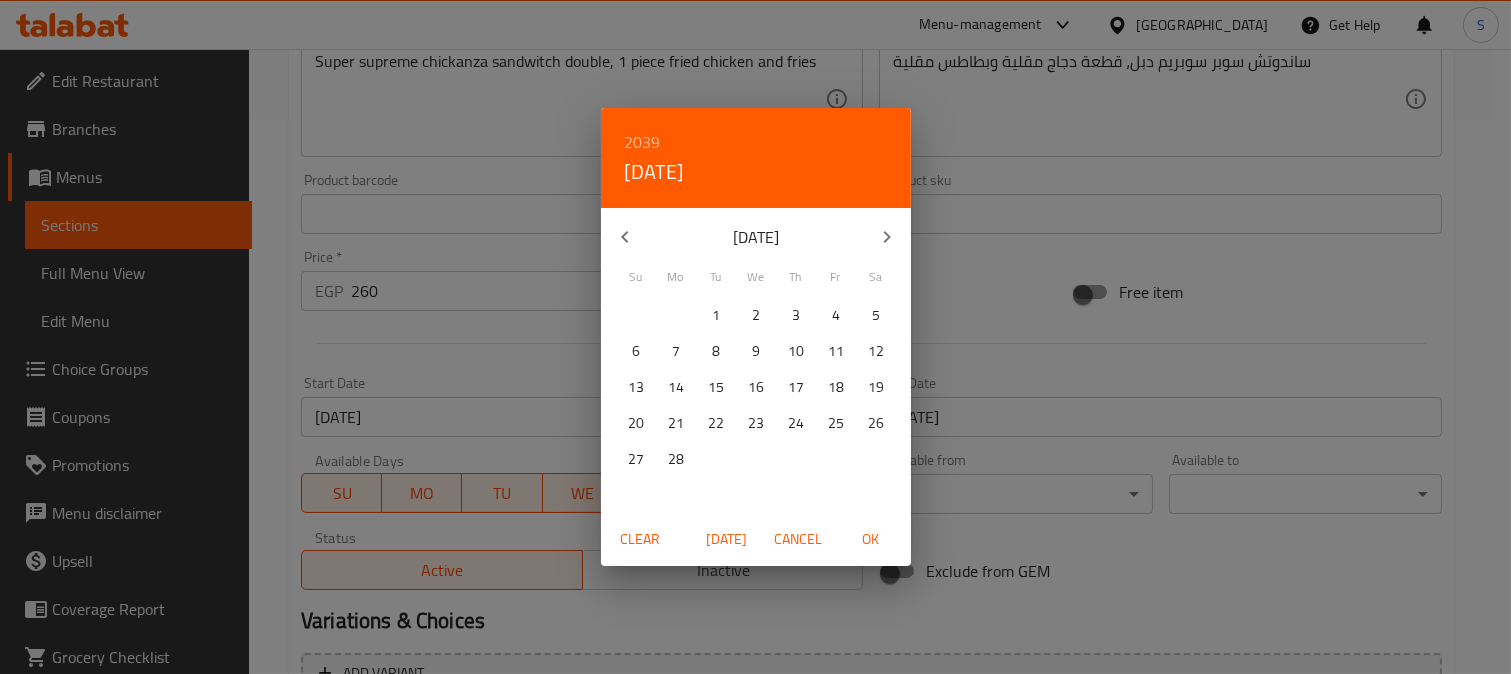 click 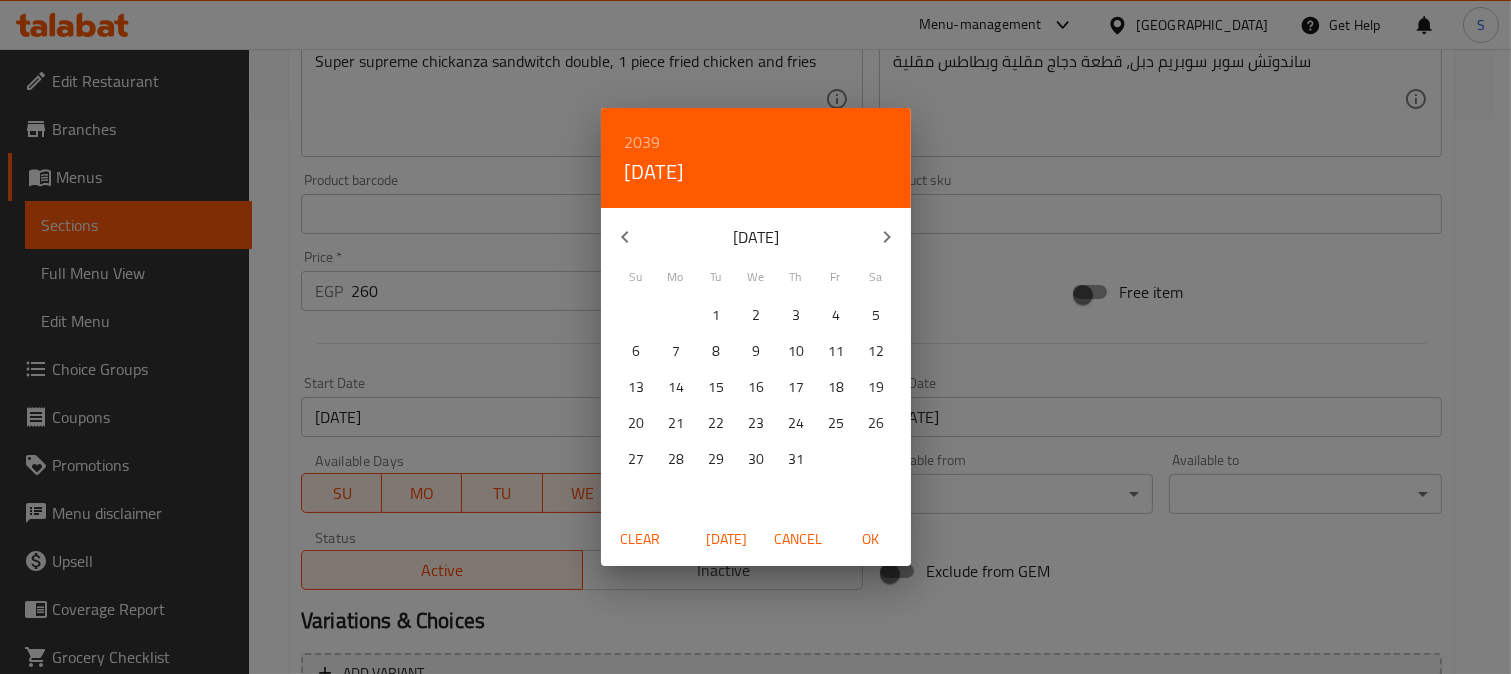 click 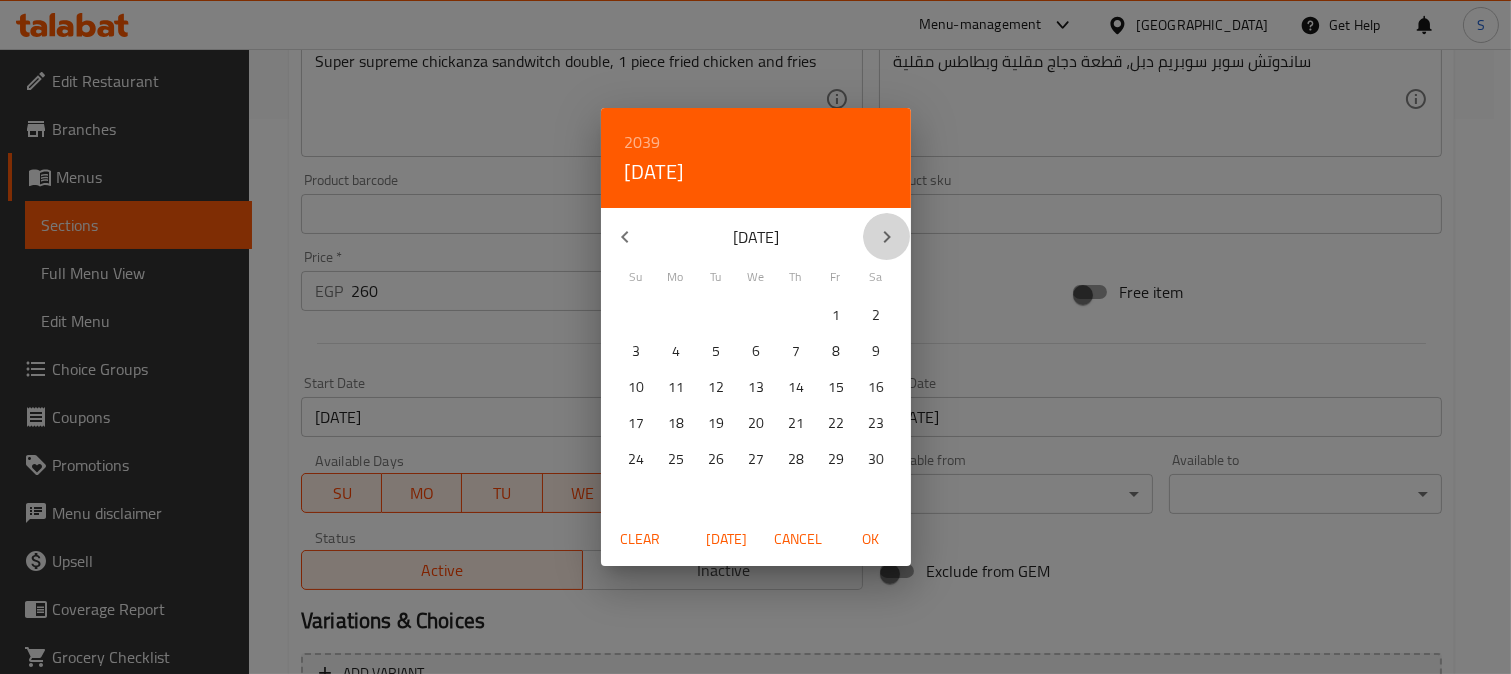 click 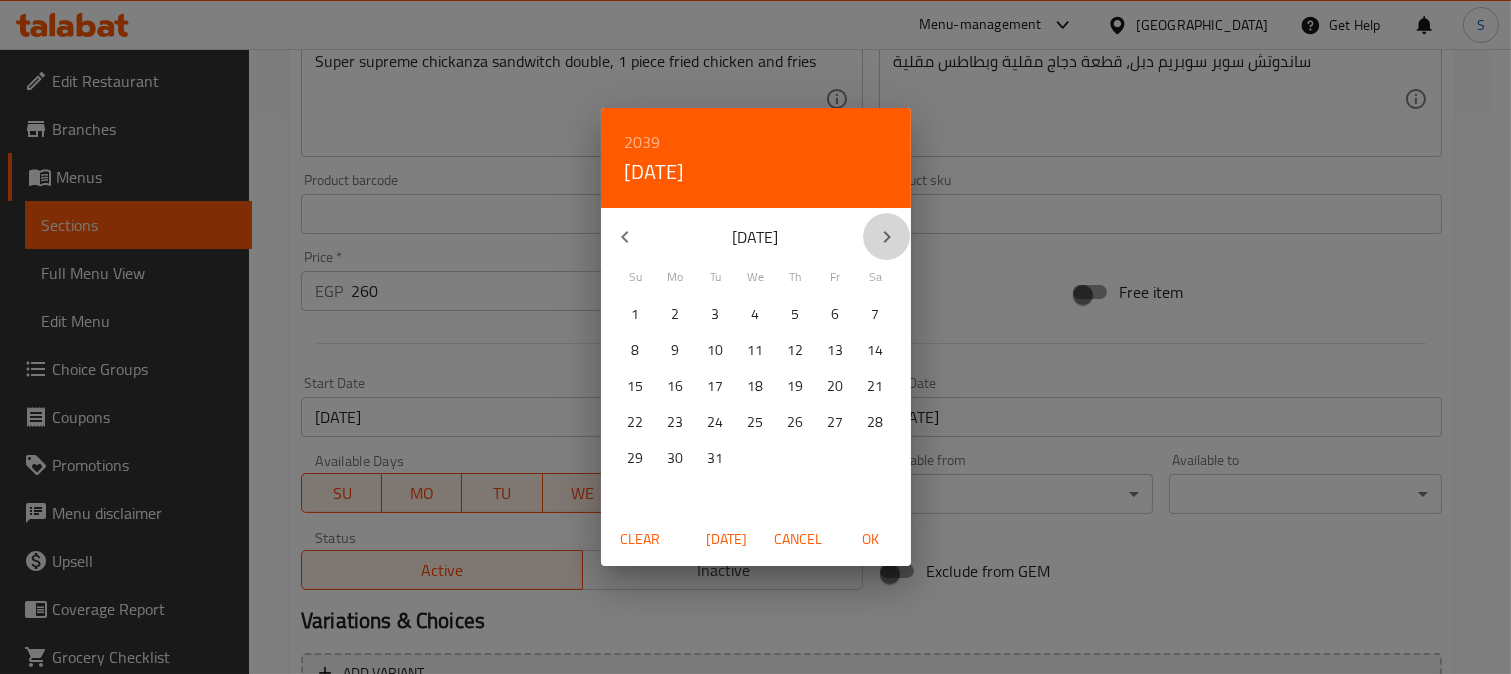 click 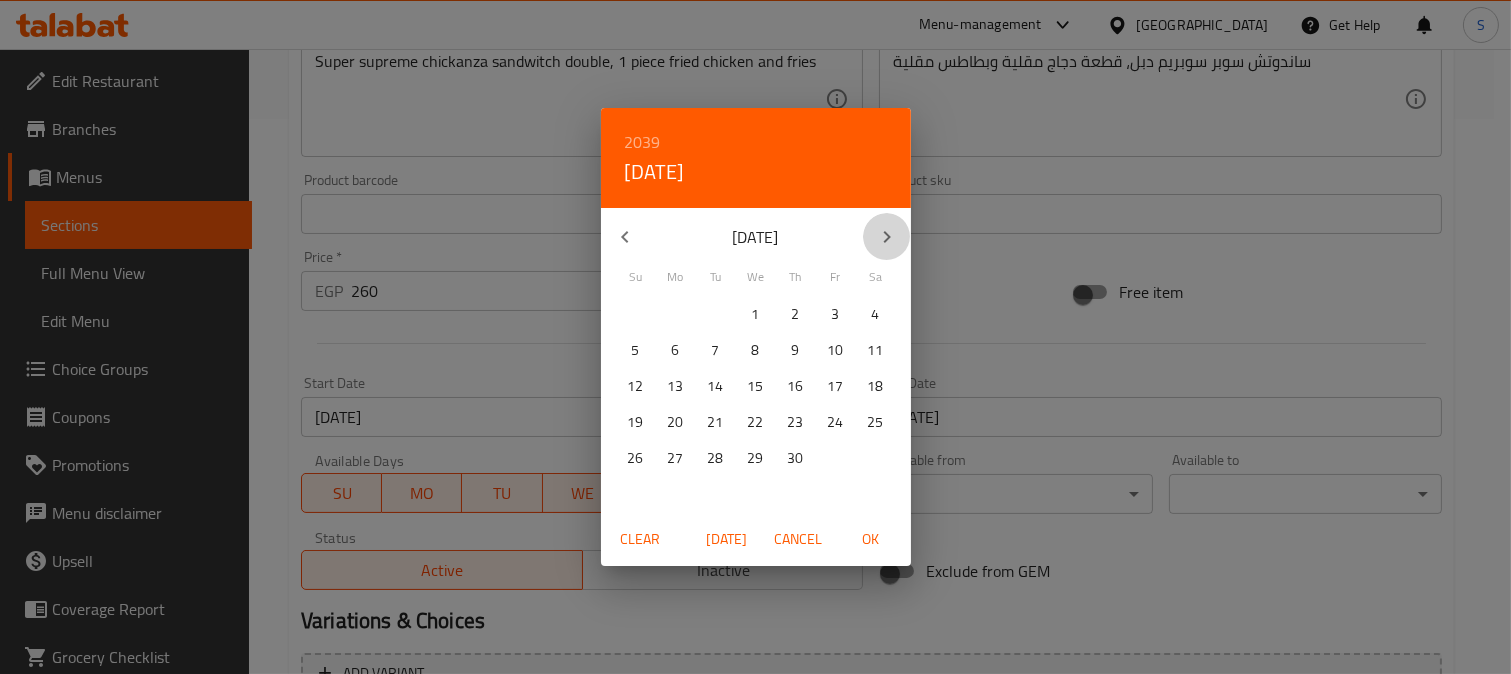 click 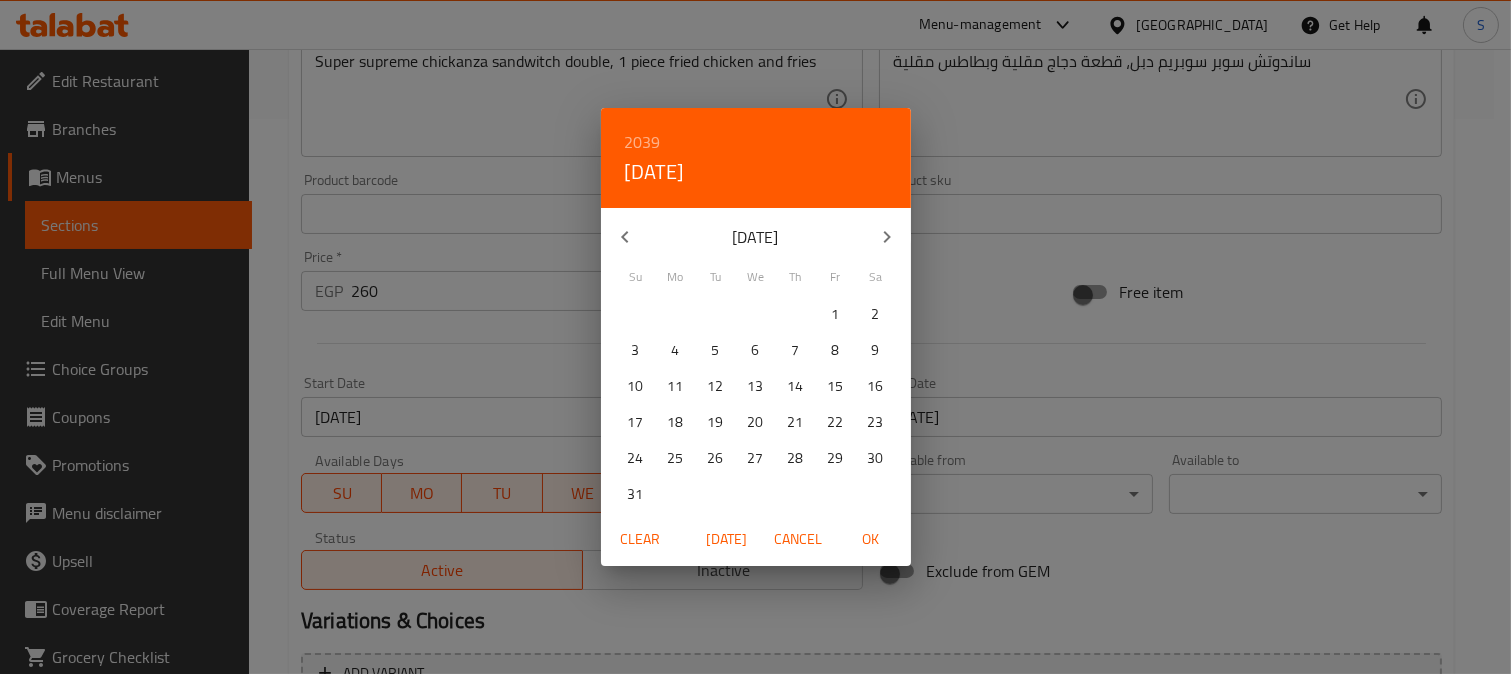 click on "31" at bounding box center [636, 494] 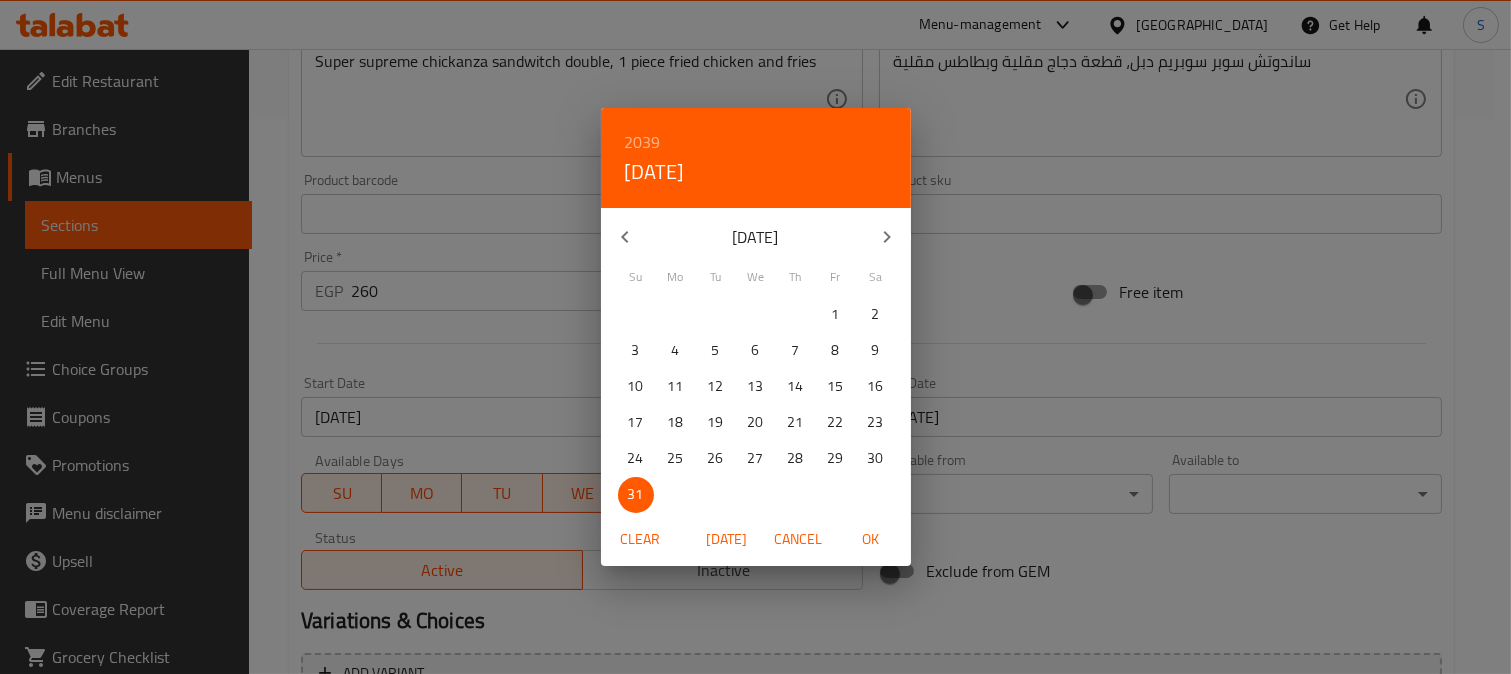 click on "OK" at bounding box center (871, 539) 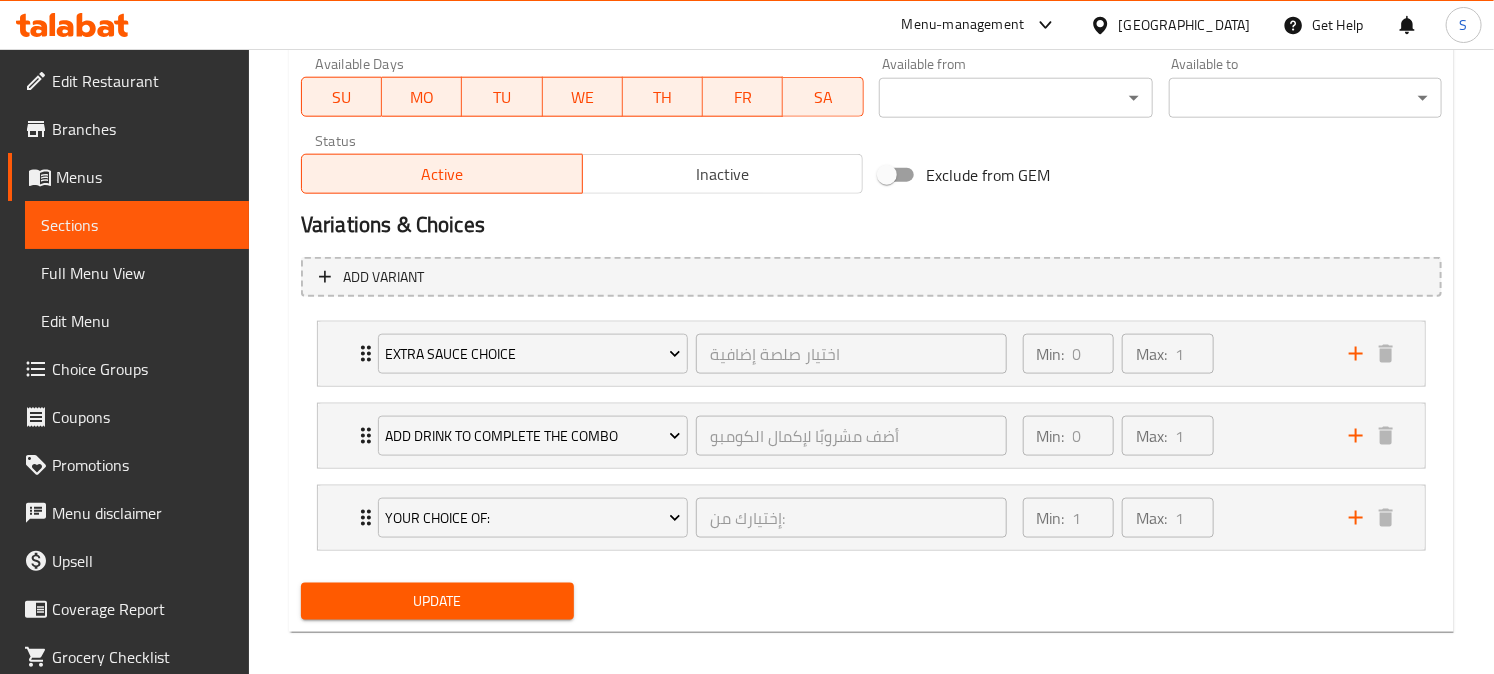 scroll, scrollTop: 963, scrollLeft: 0, axis: vertical 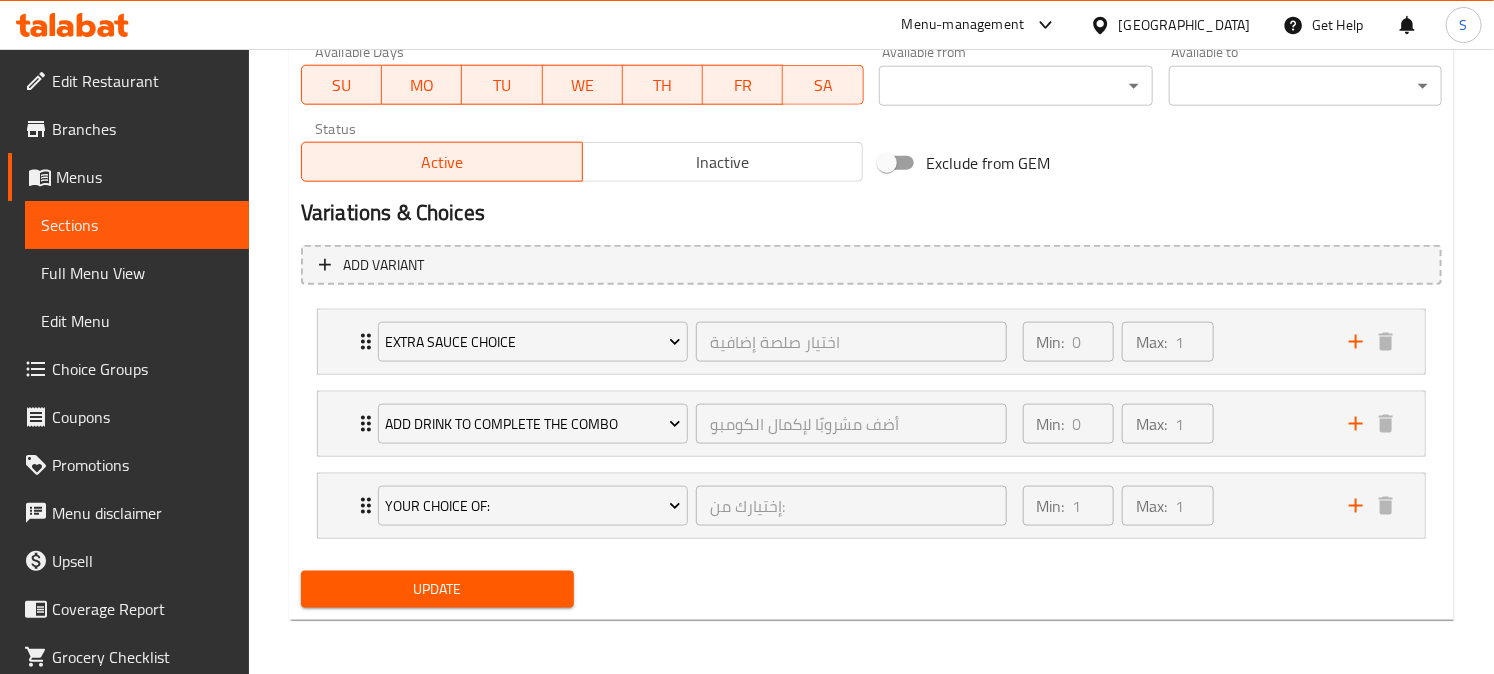 click on "Update" at bounding box center [437, 589] 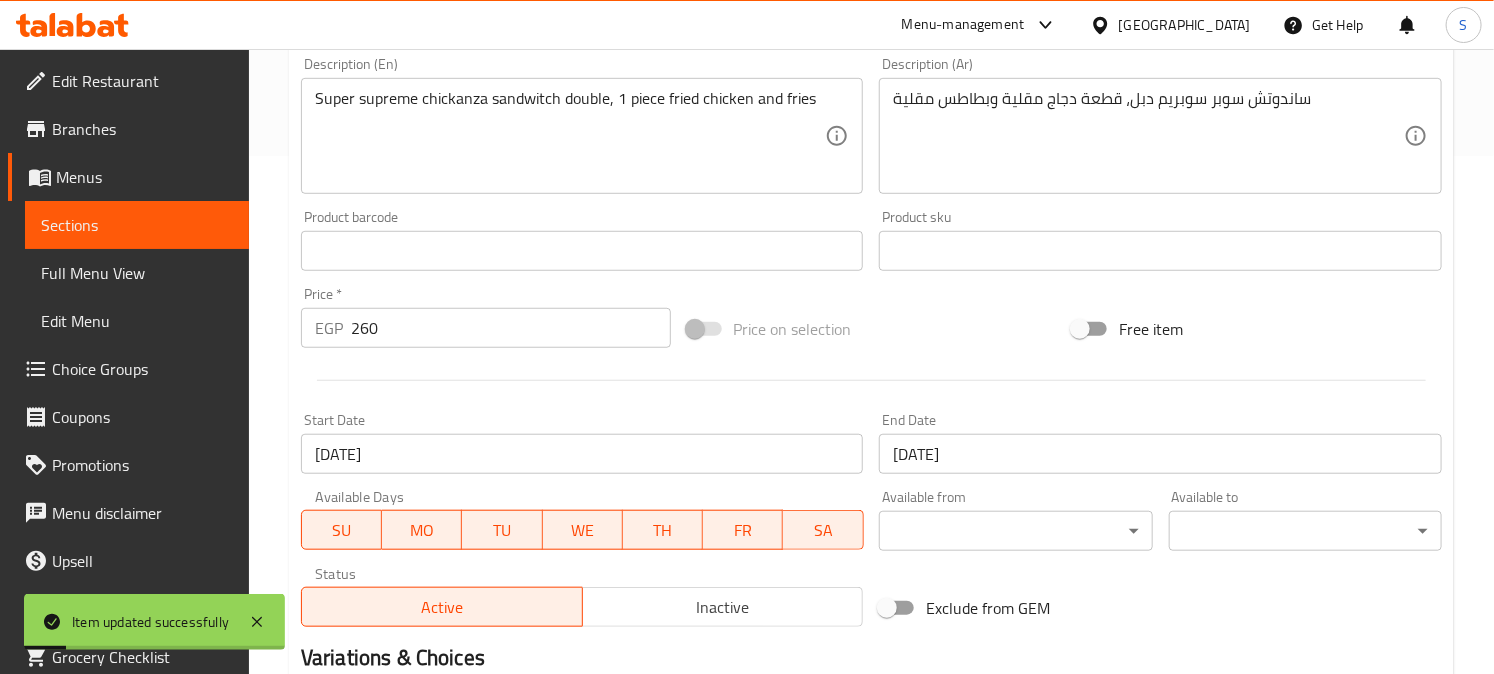 scroll, scrollTop: 0, scrollLeft: 0, axis: both 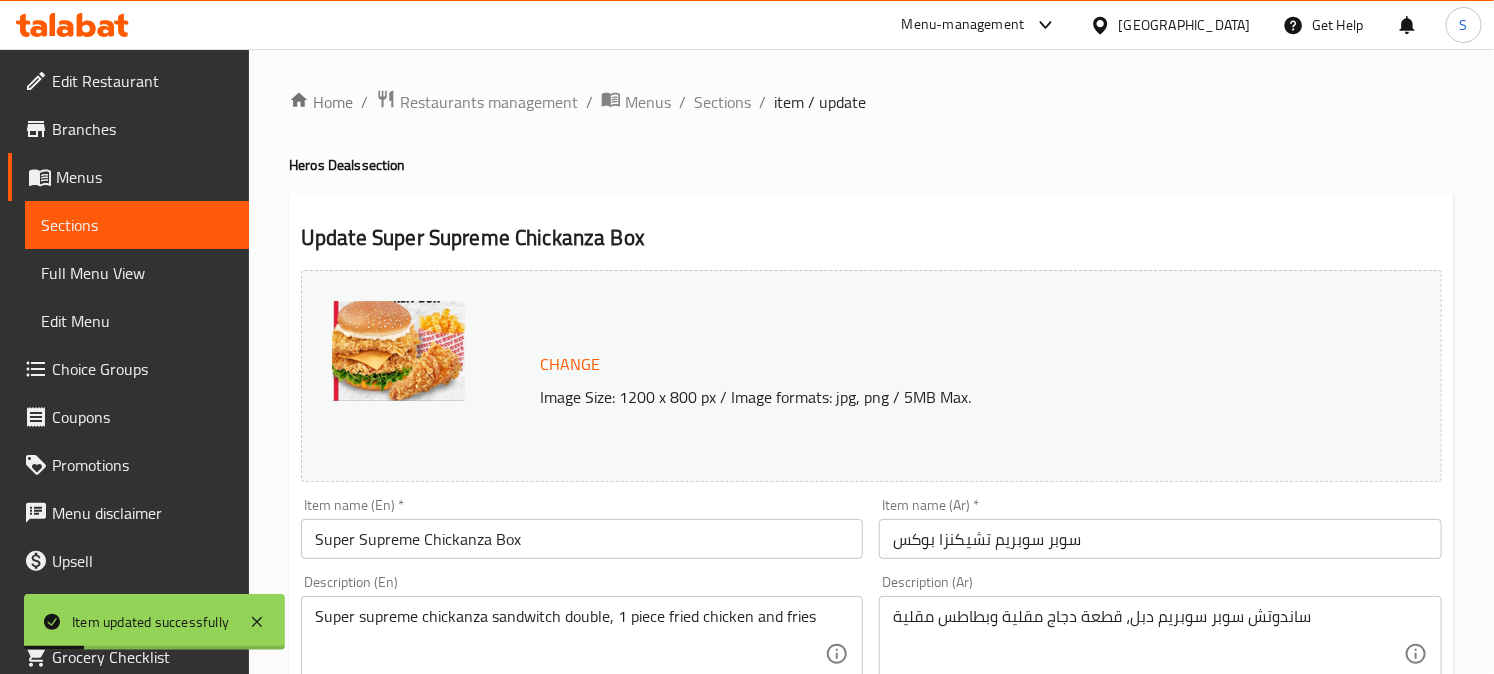 drag, startPoint x: 724, startPoint y: 103, endPoint x: 748, endPoint y: 132, distance: 37.64306 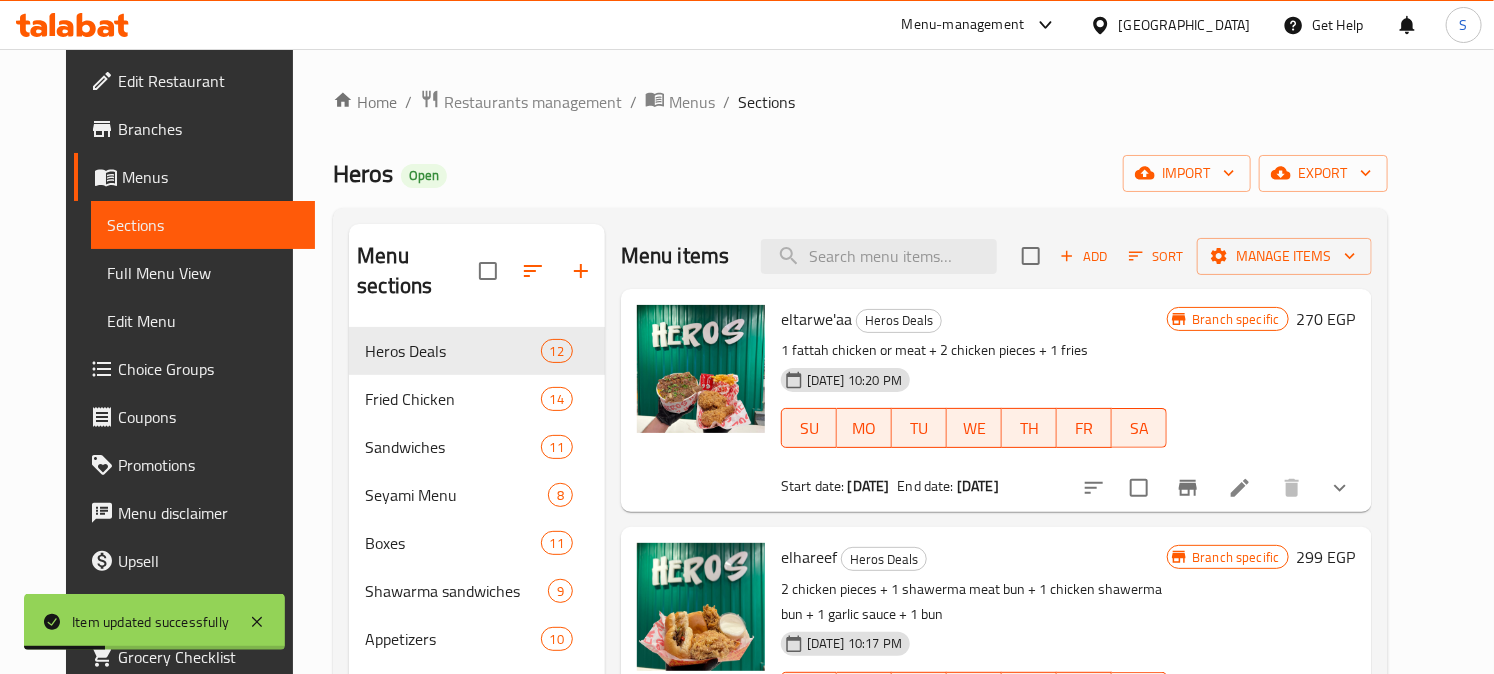 click on "Menu items Add Sort Manage items" at bounding box center (996, 256) 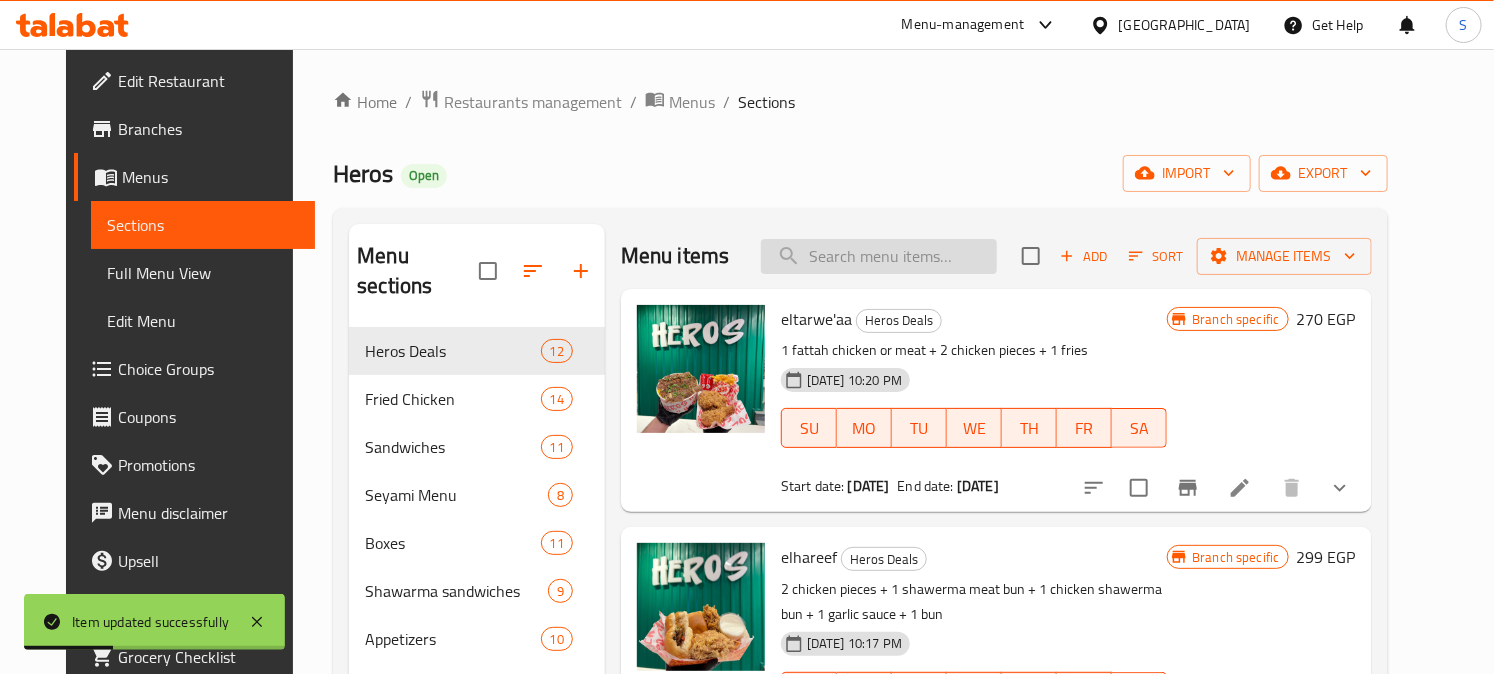 click at bounding box center (879, 256) 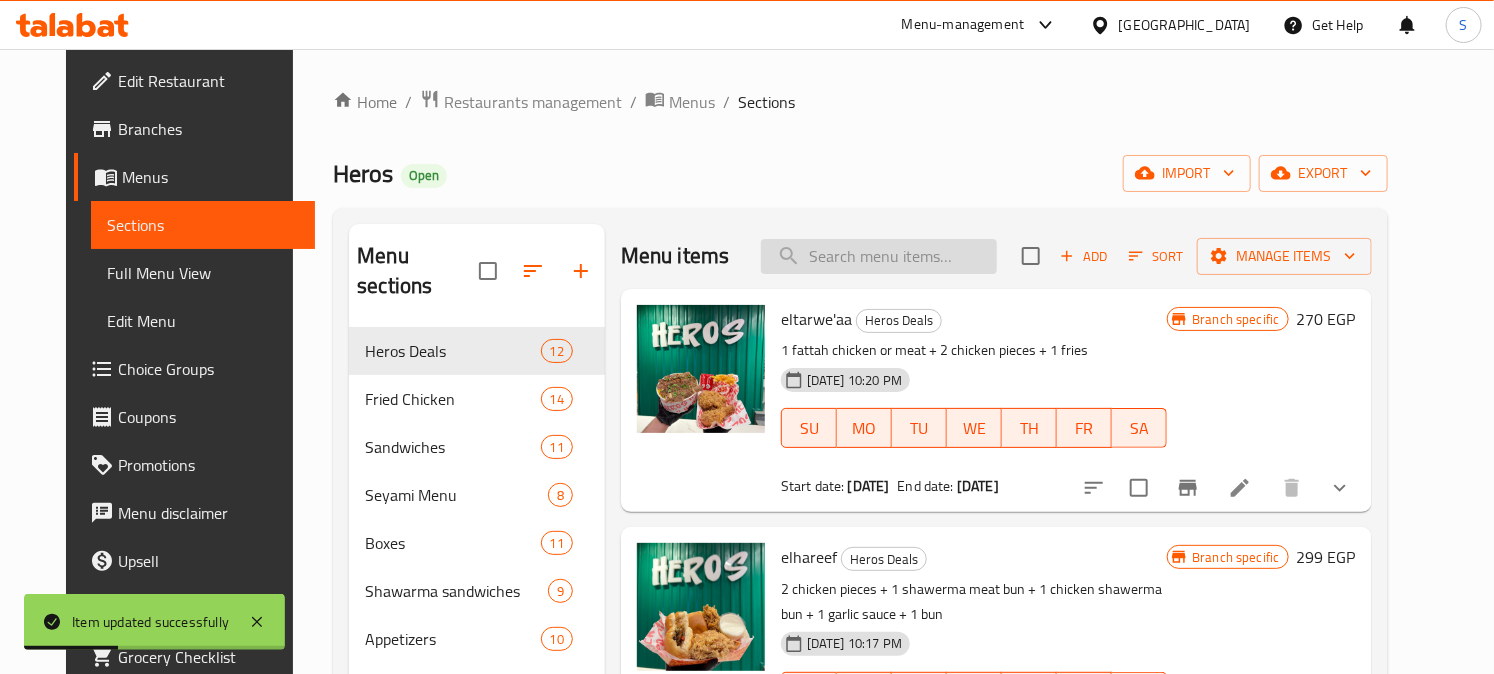 paste on "Quick Box" 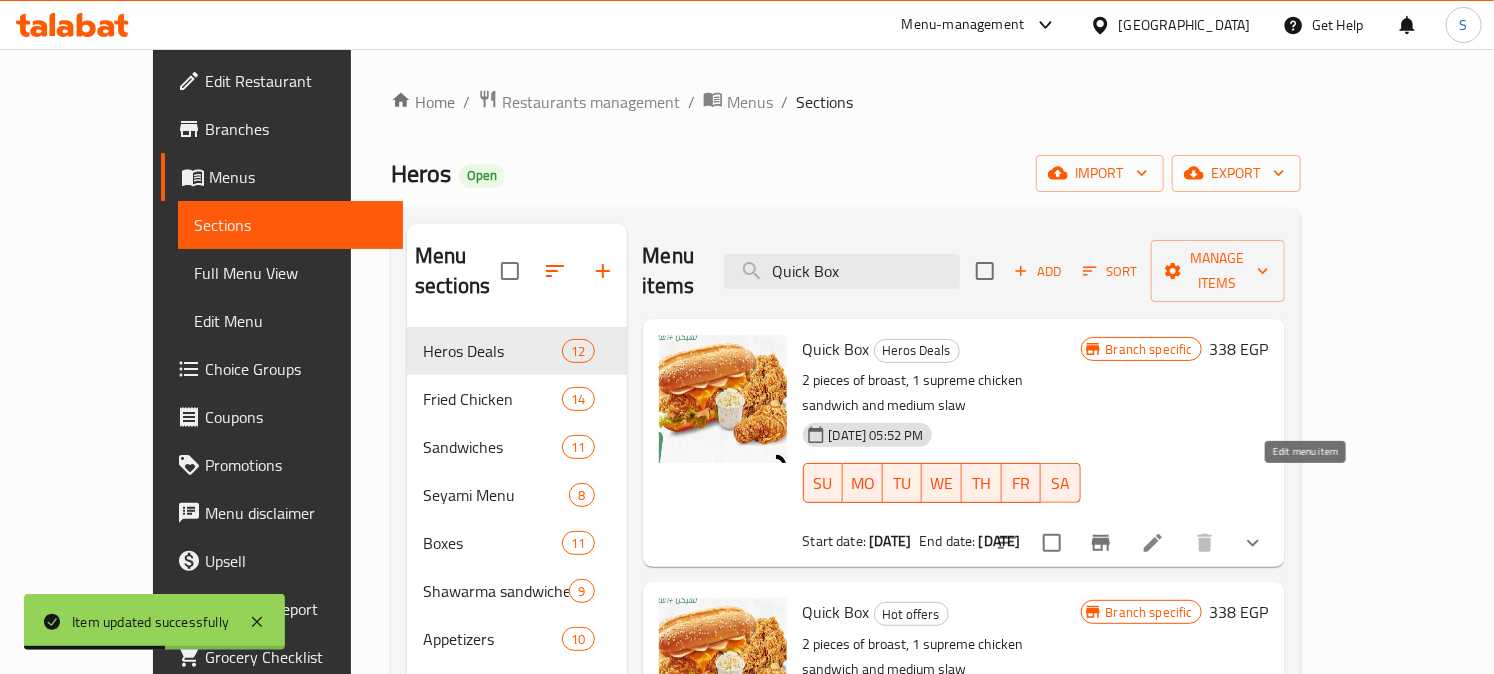 type on "Quick Box" 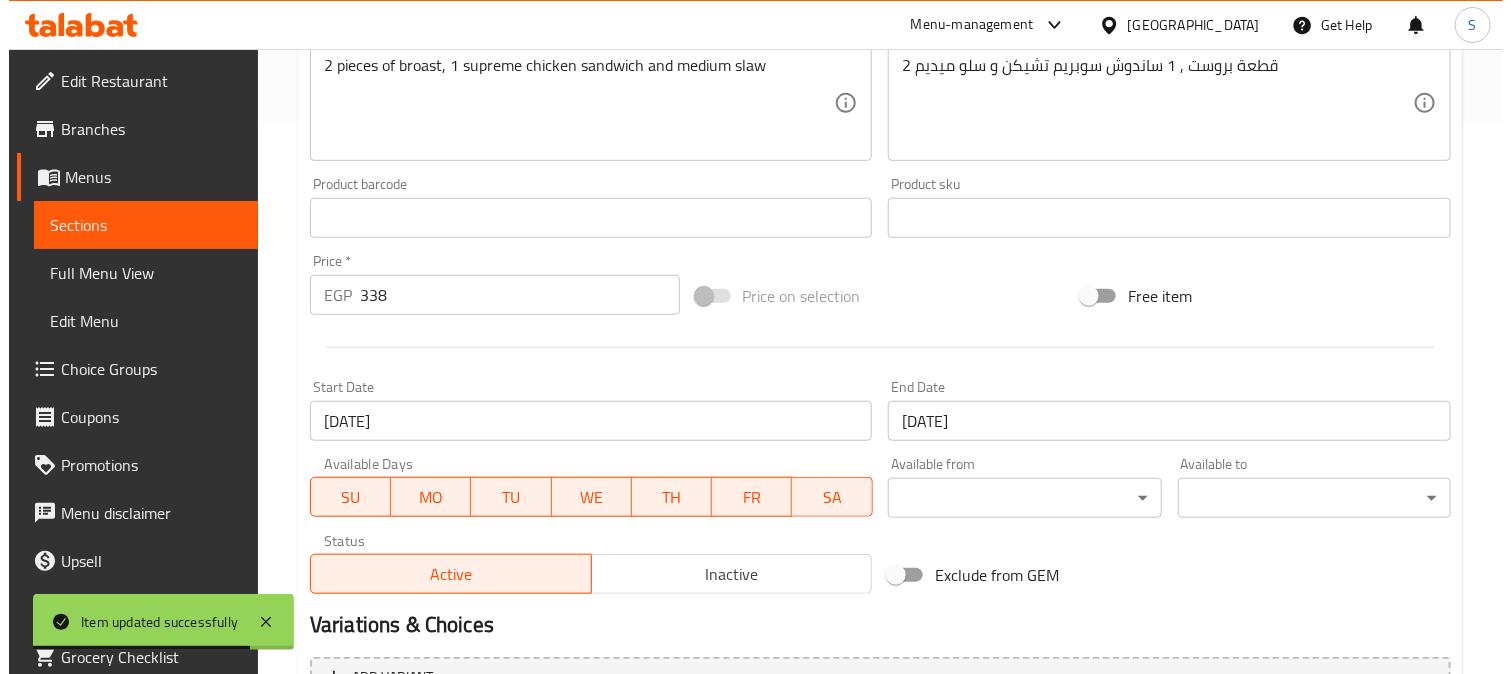 scroll, scrollTop: 555, scrollLeft: 0, axis: vertical 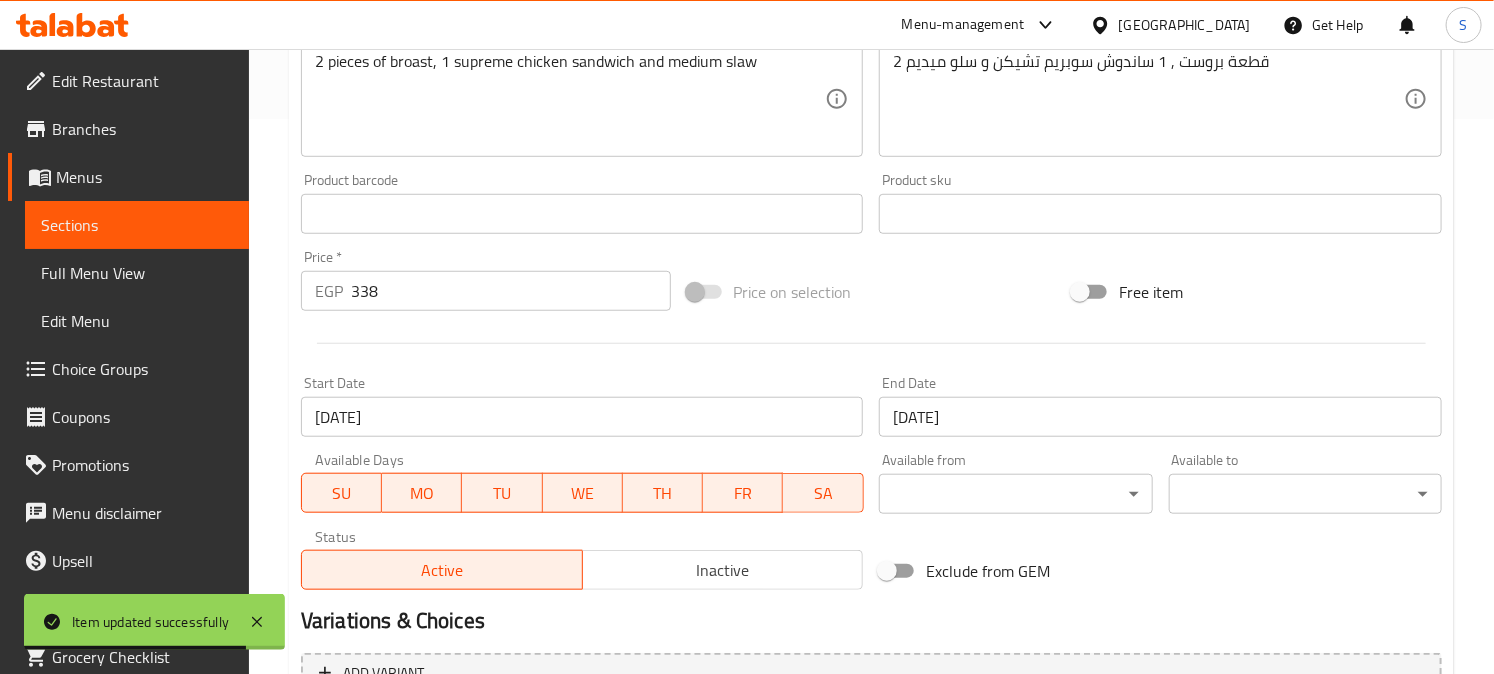 click on "[DATE]" at bounding box center [1160, 417] 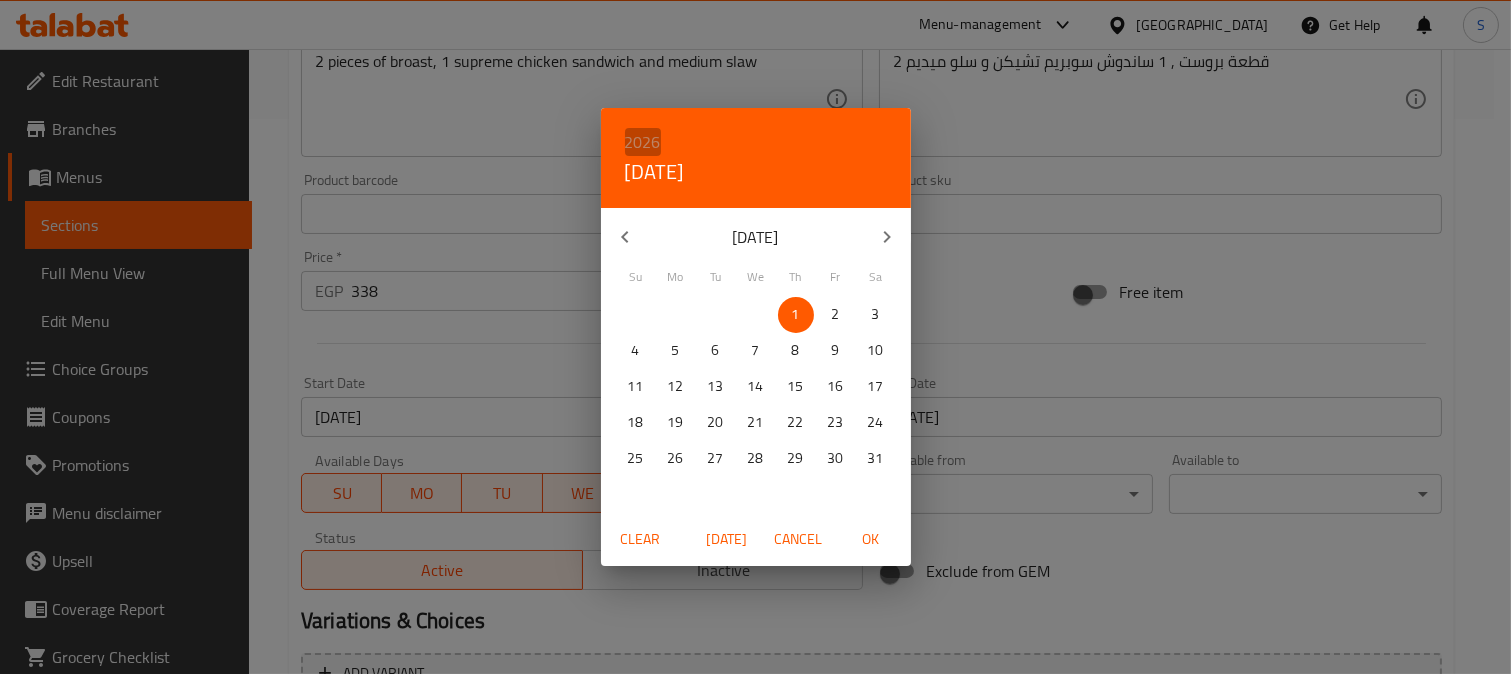 click on "2026" at bounding box center [643, 142] 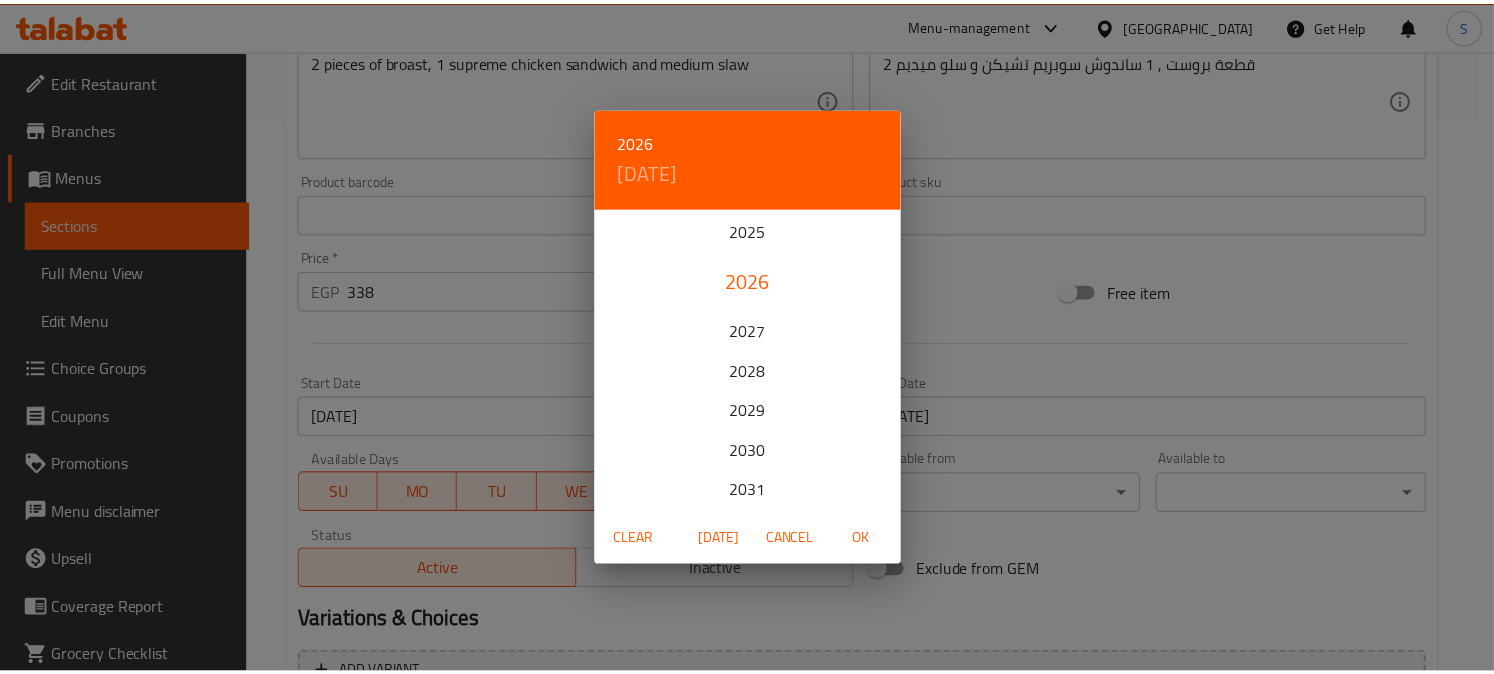 scroll, scrollTop: 444, scrollLeft: 0, axis: vertical 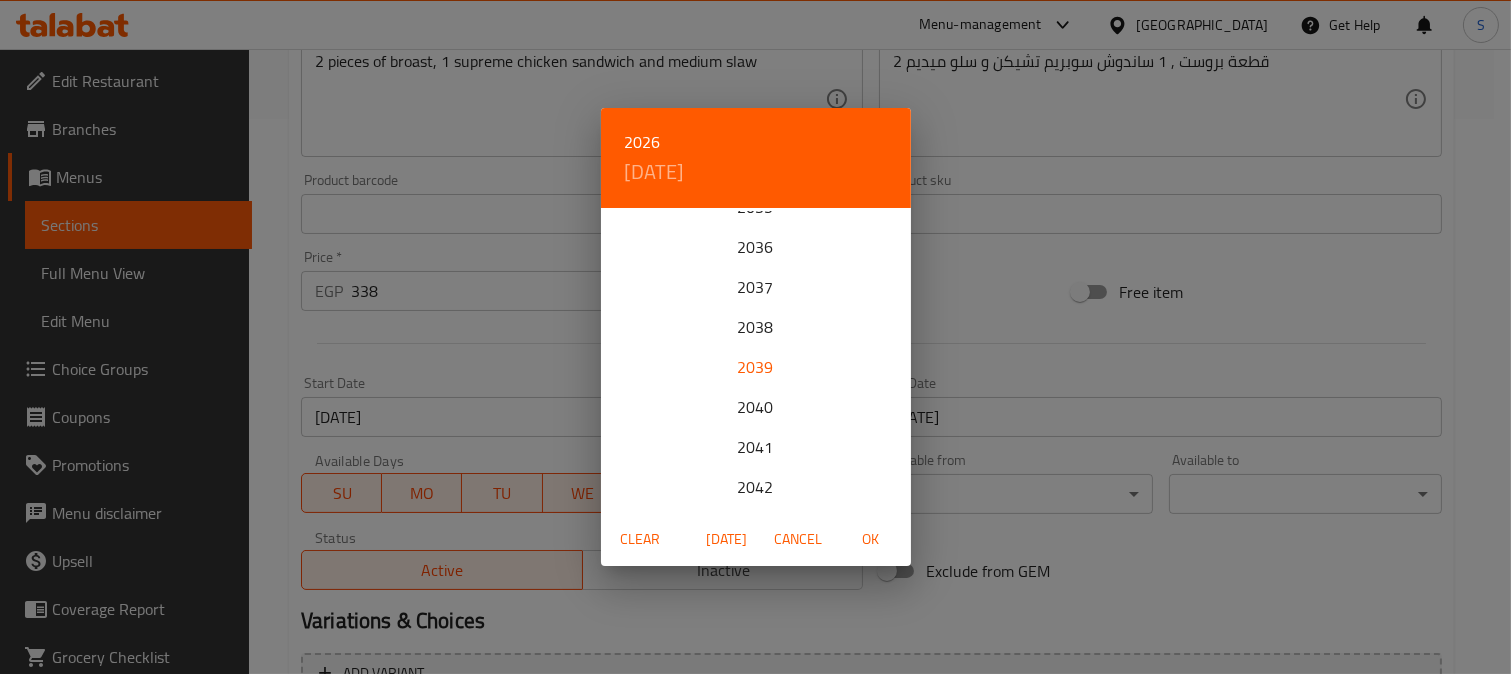 click on "2039" at bounding box center [756, 367] 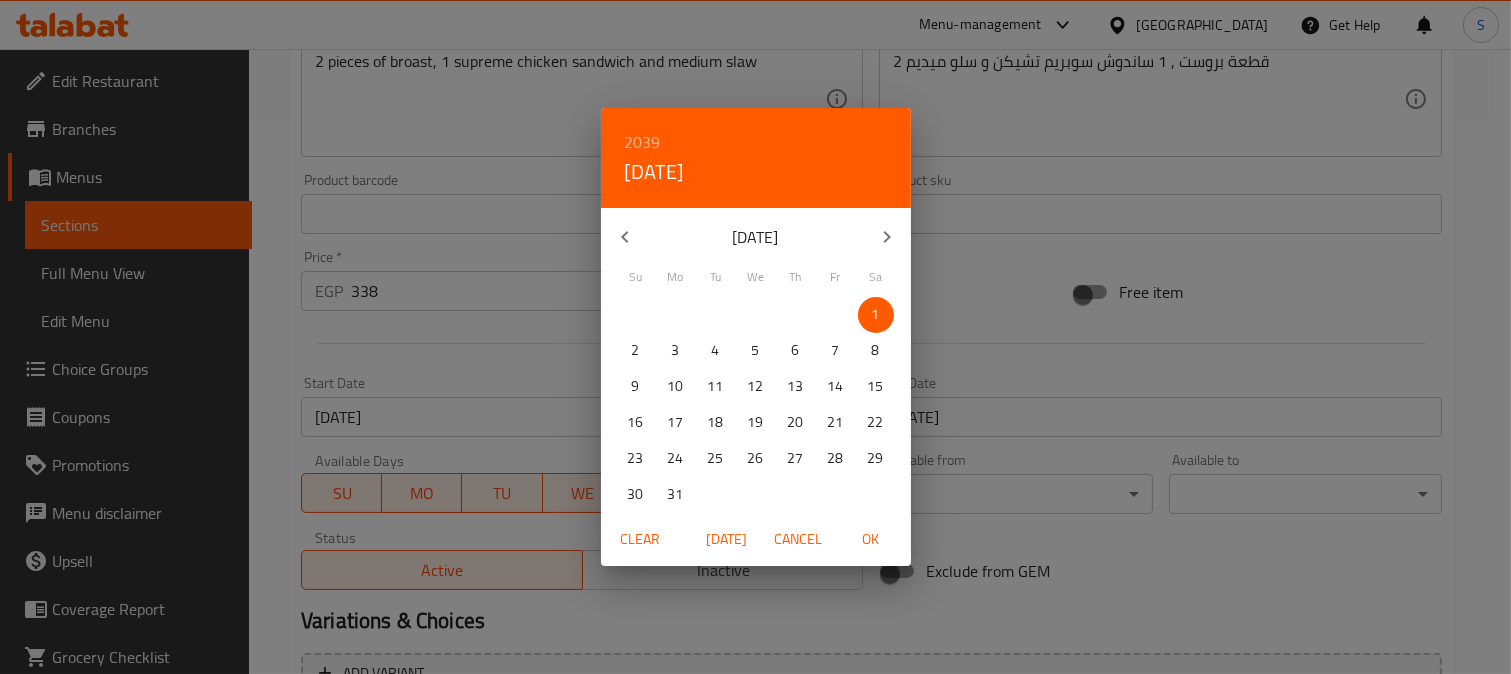 click 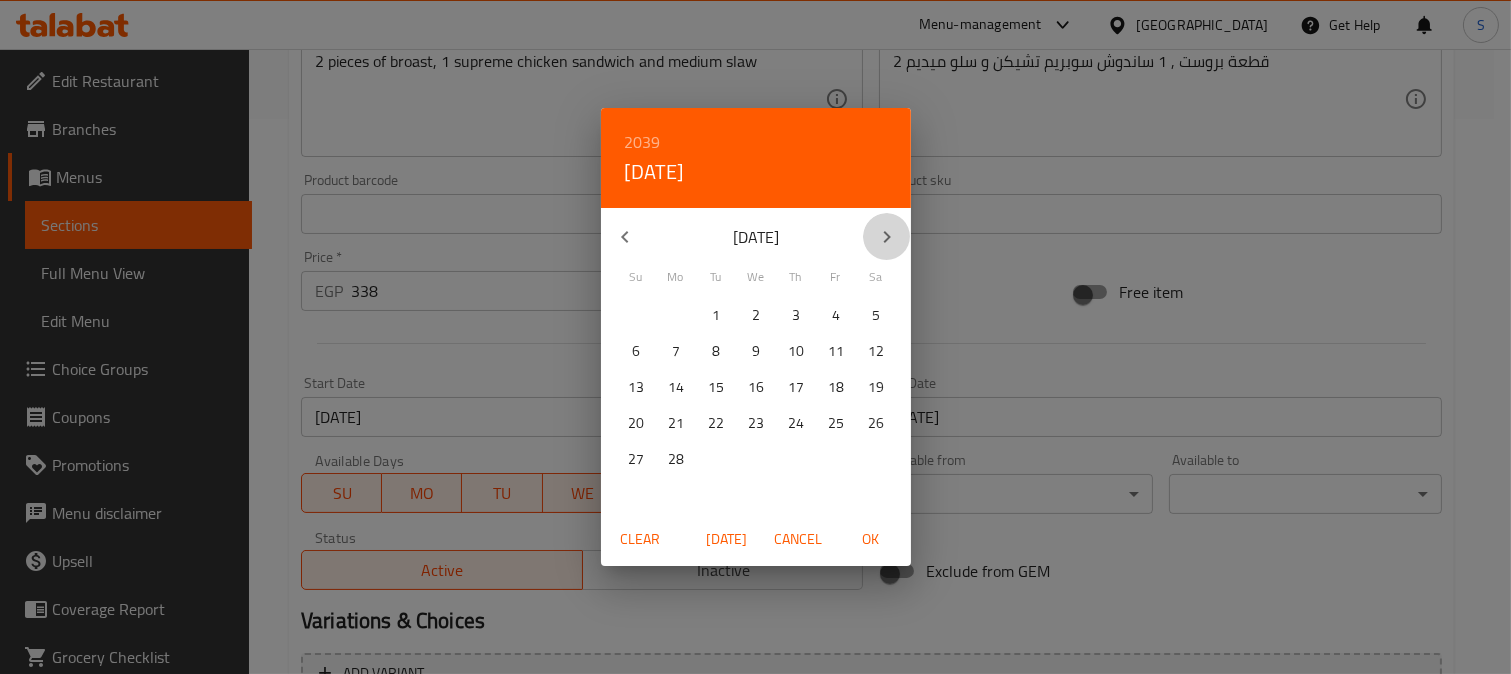 click 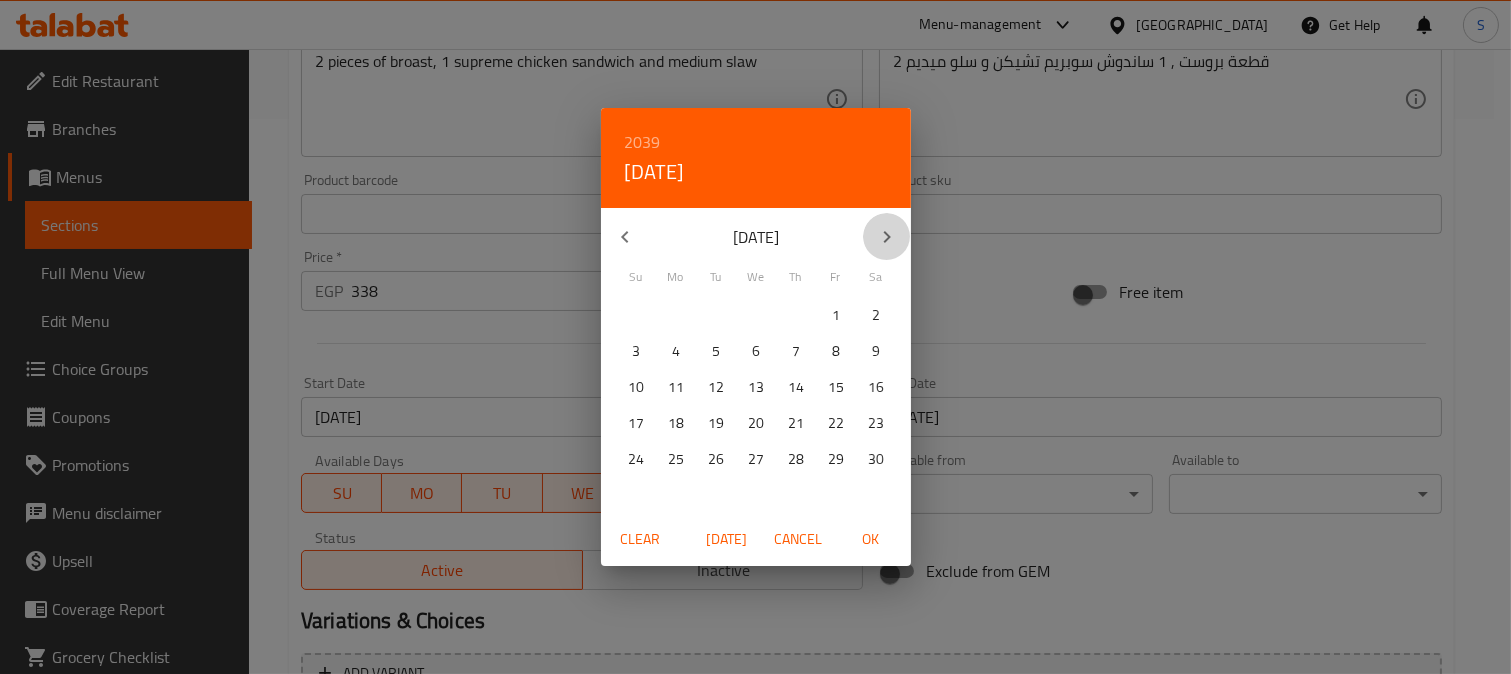click at bounding box center (887, 237) 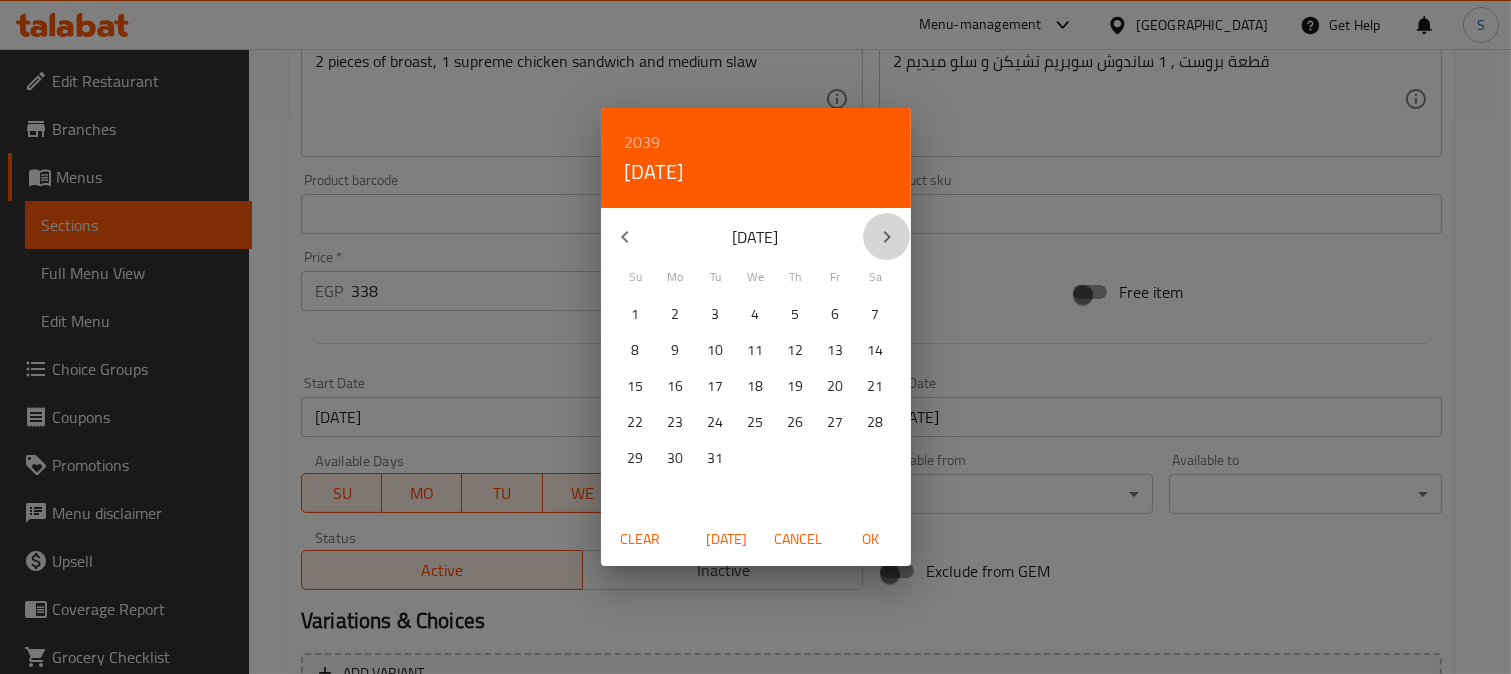 click at bounding box center [887, 237] 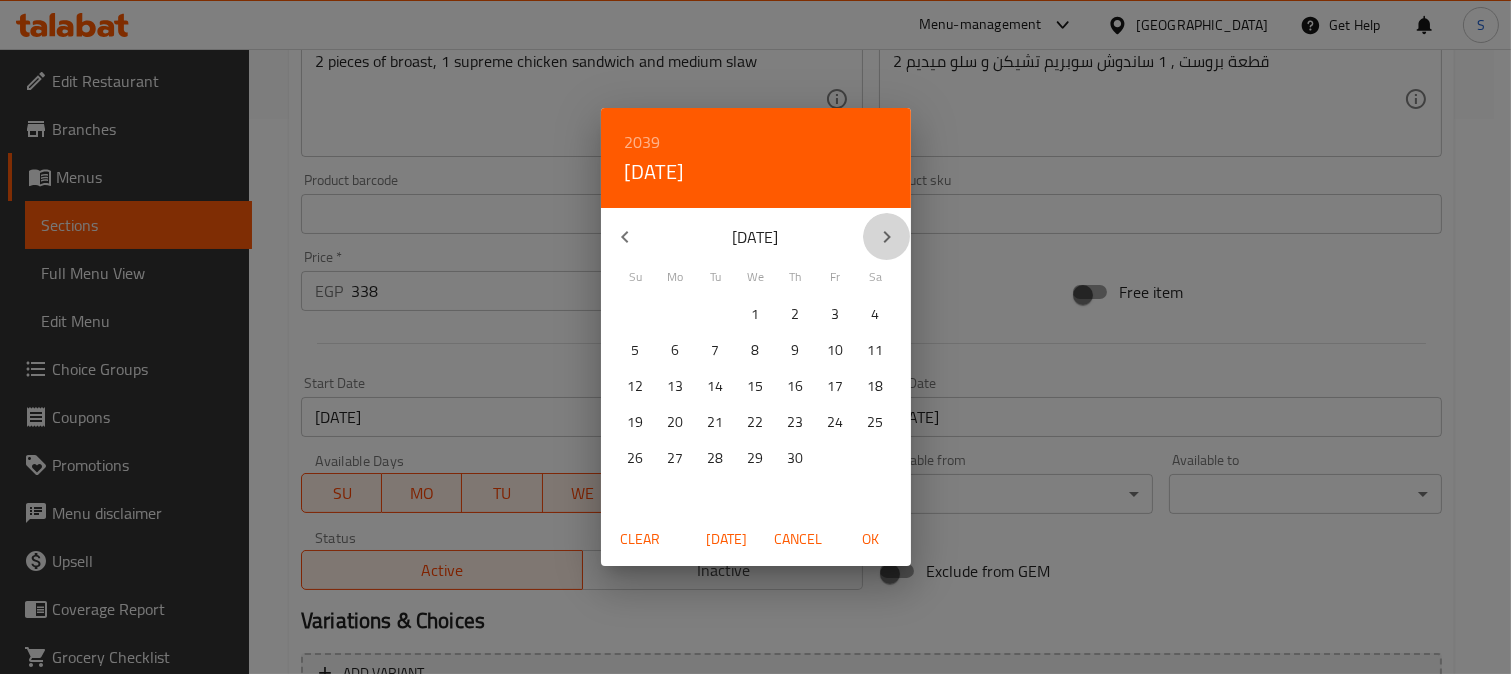 click at bounding box center (887, 237) 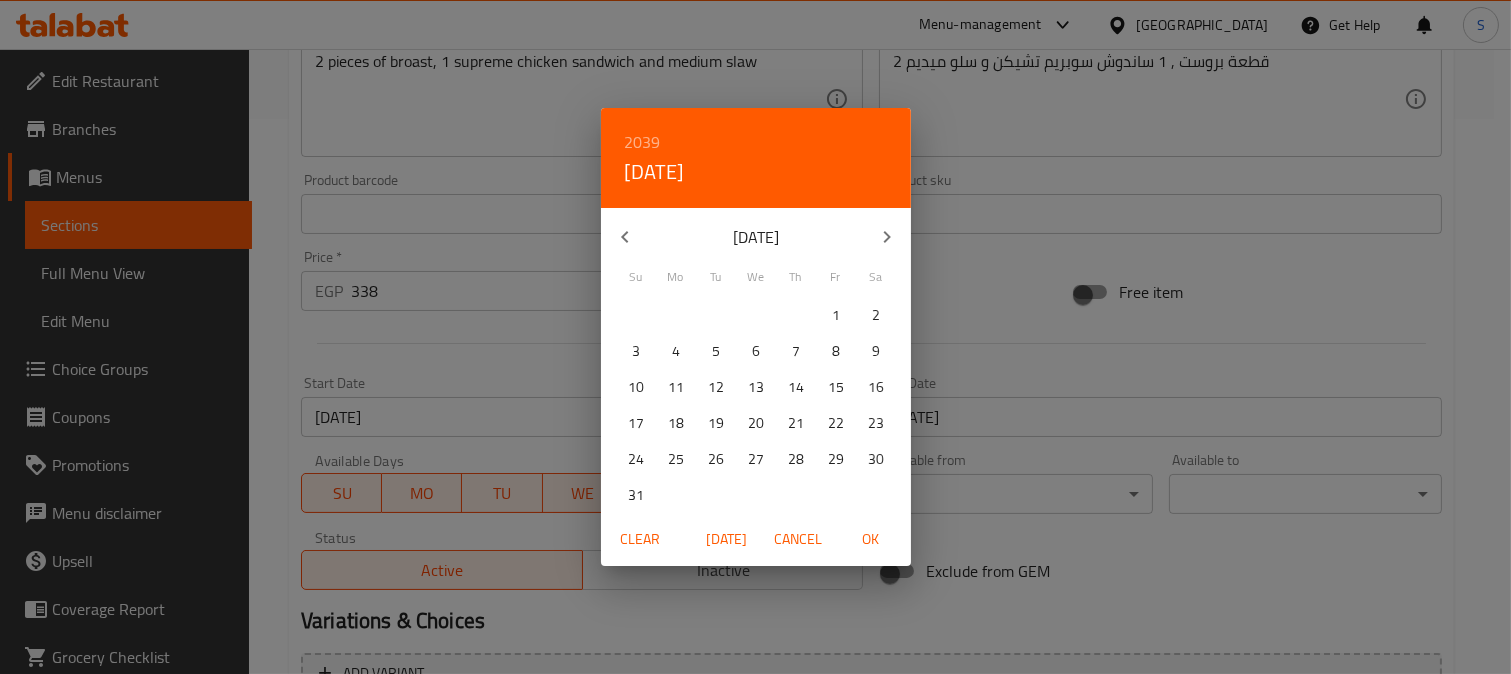 click at bounding box center [887, 237] 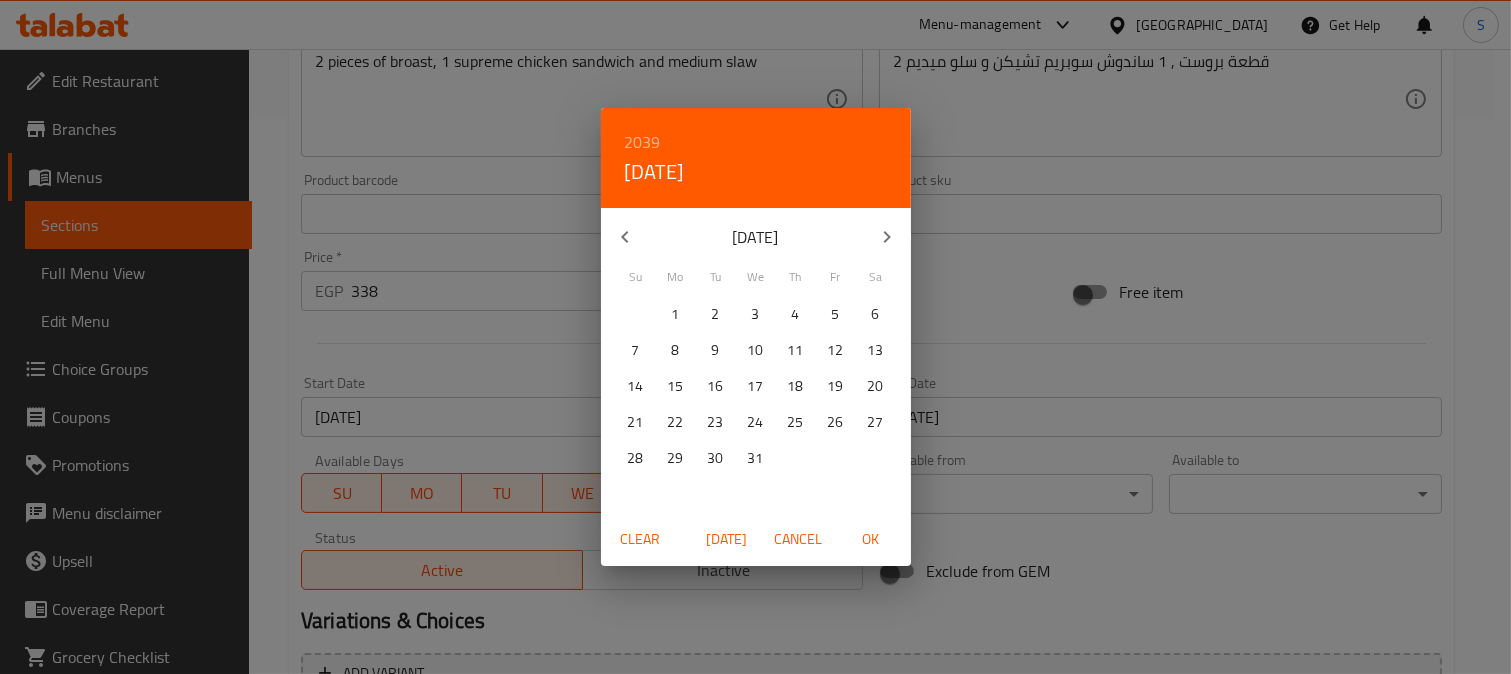 click 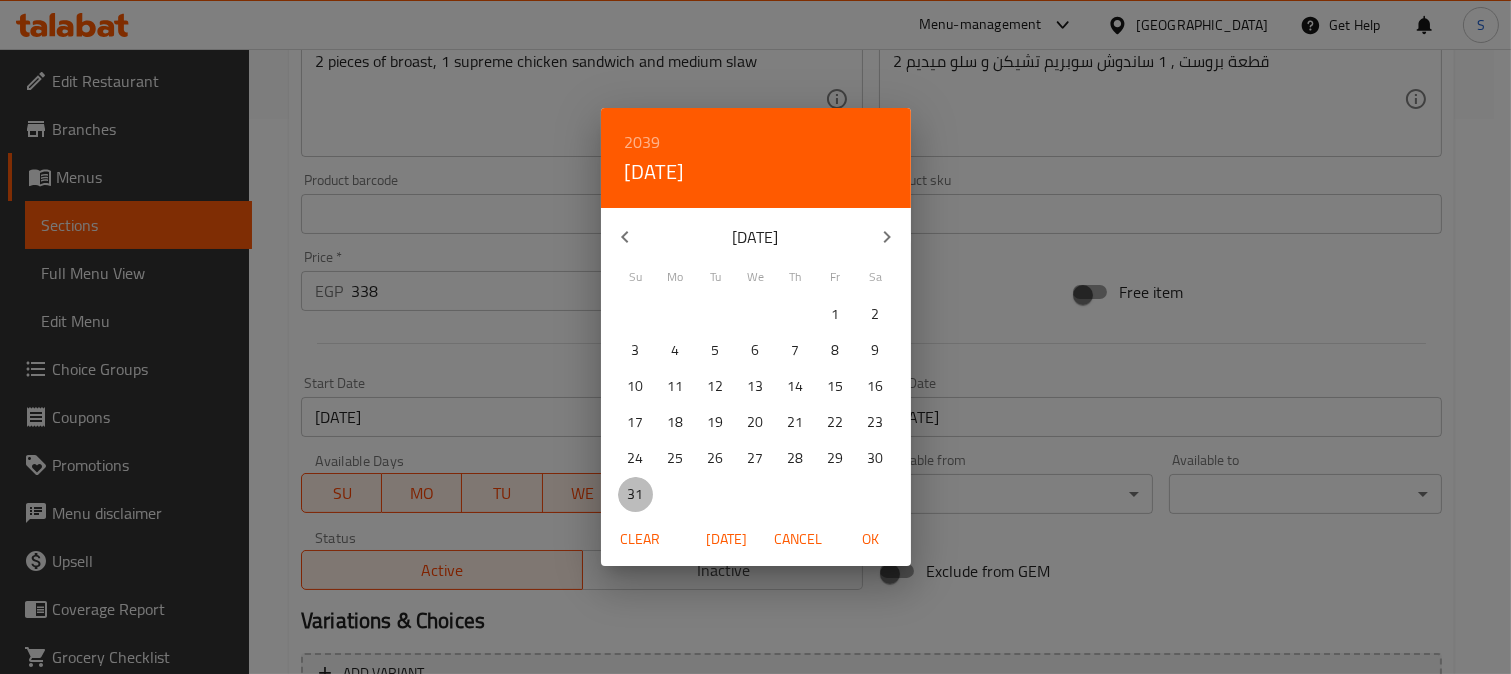 click on "31" at bounding box center (636, 494) 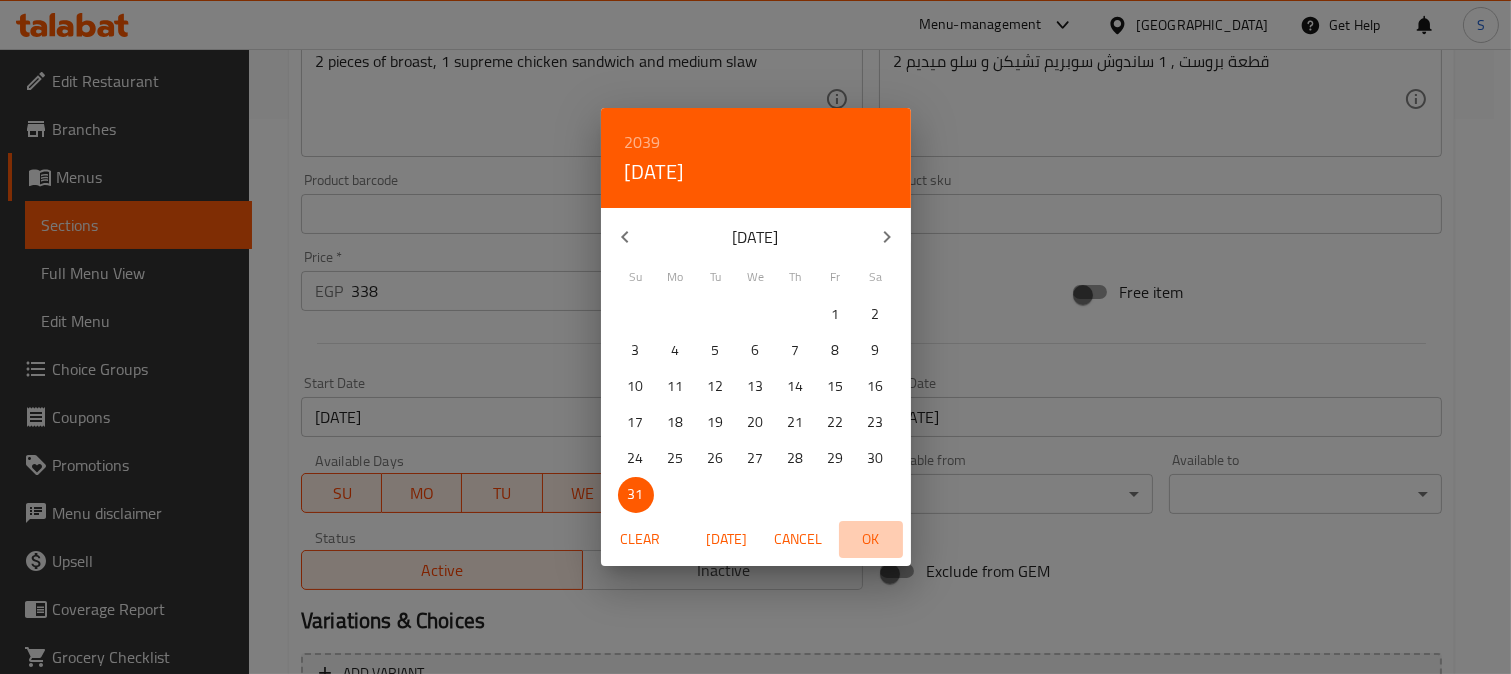 click on "OK" at bounding box center (871, 539) 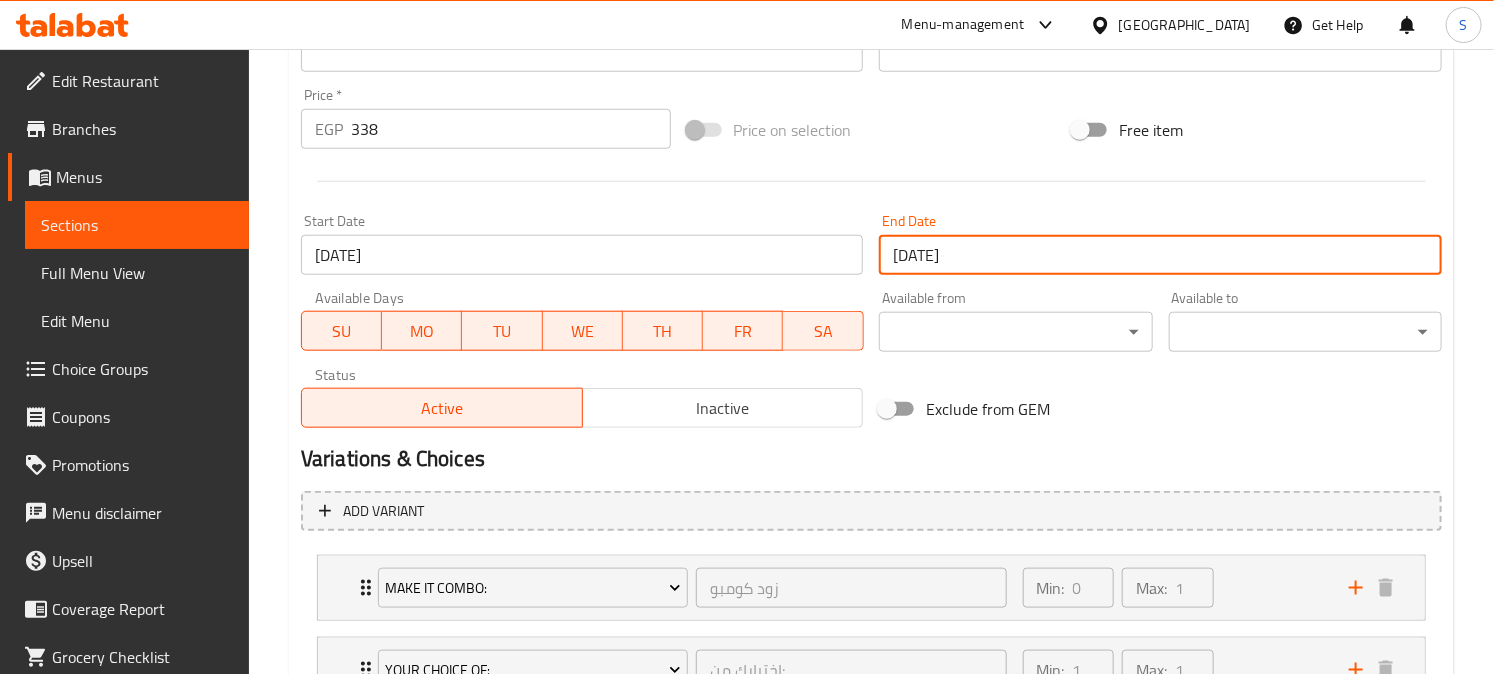 scroll, scrollTop: 881, scrollLeft: 0, axis: vertical 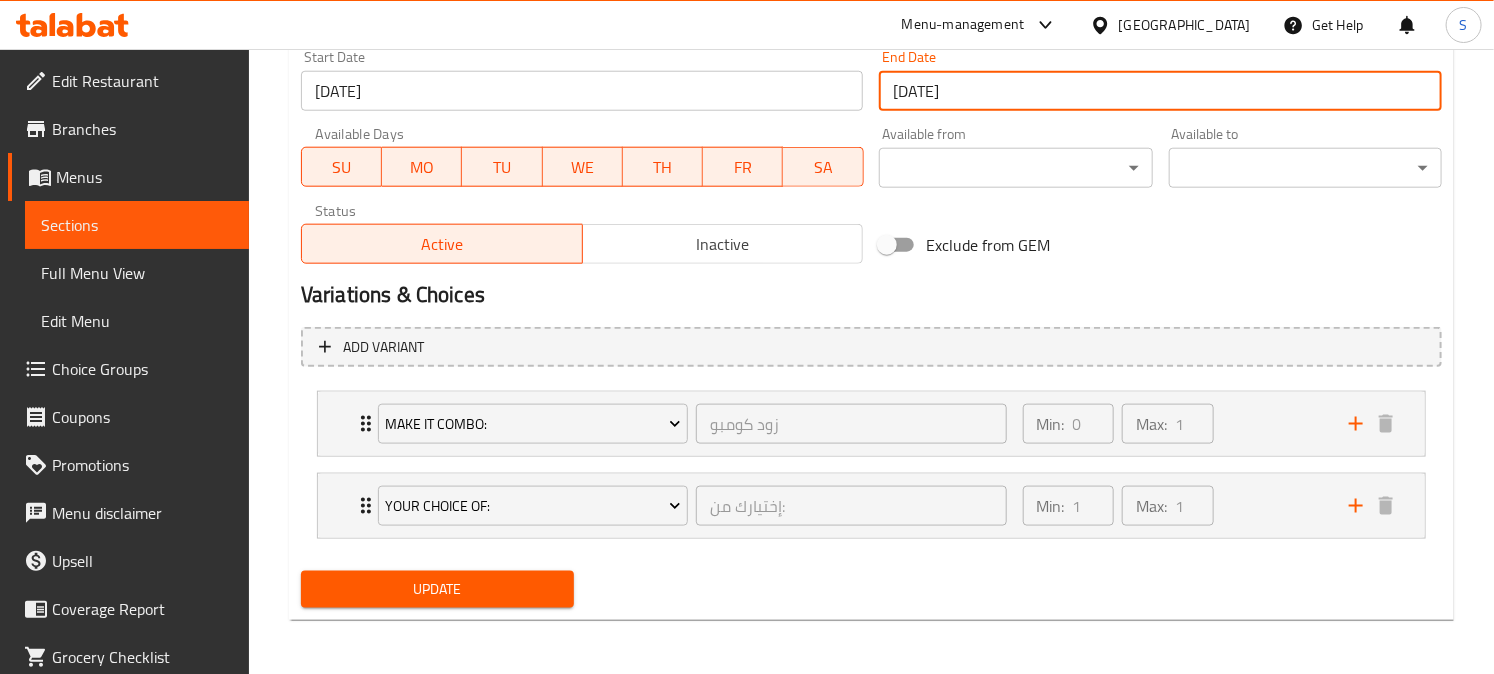 click on "Update" at bounding box center (437, 589) 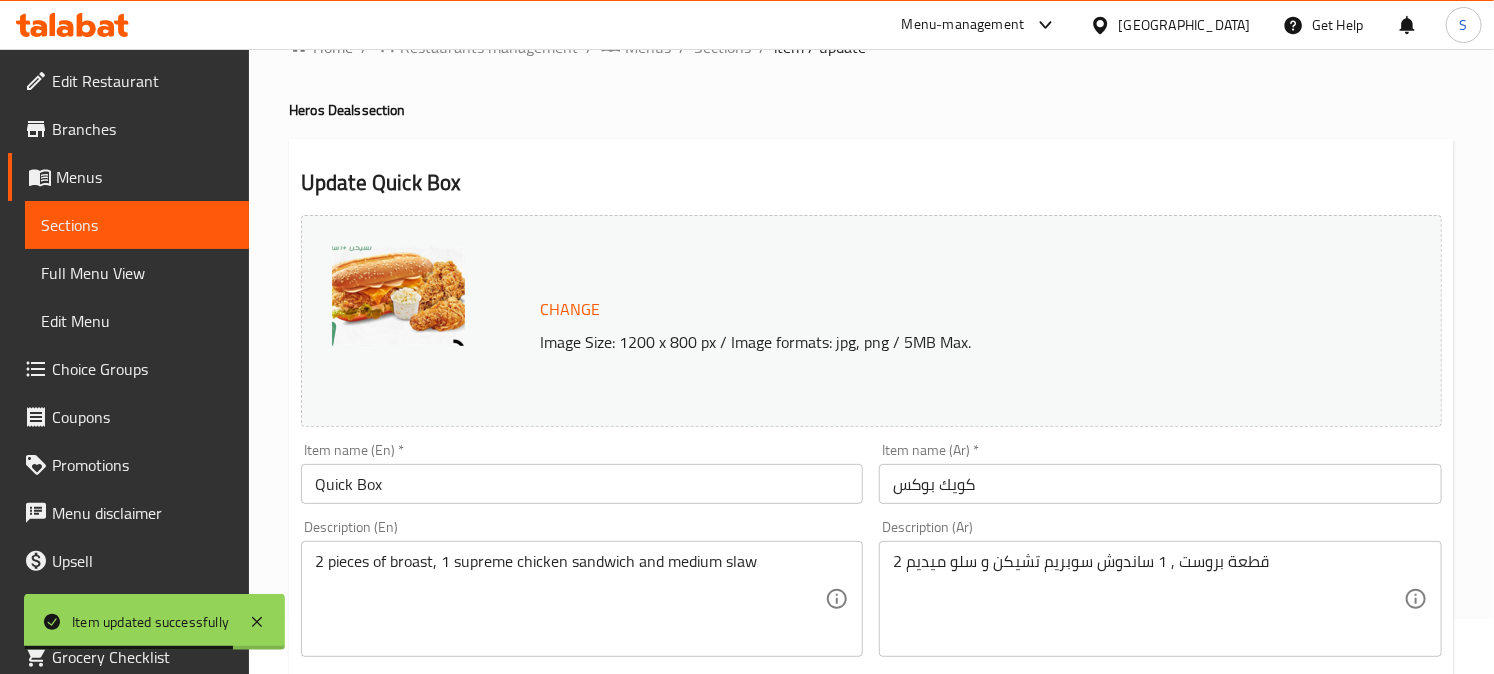 scroll, scrollTop: 0, scrollLeft: 0, axis: both 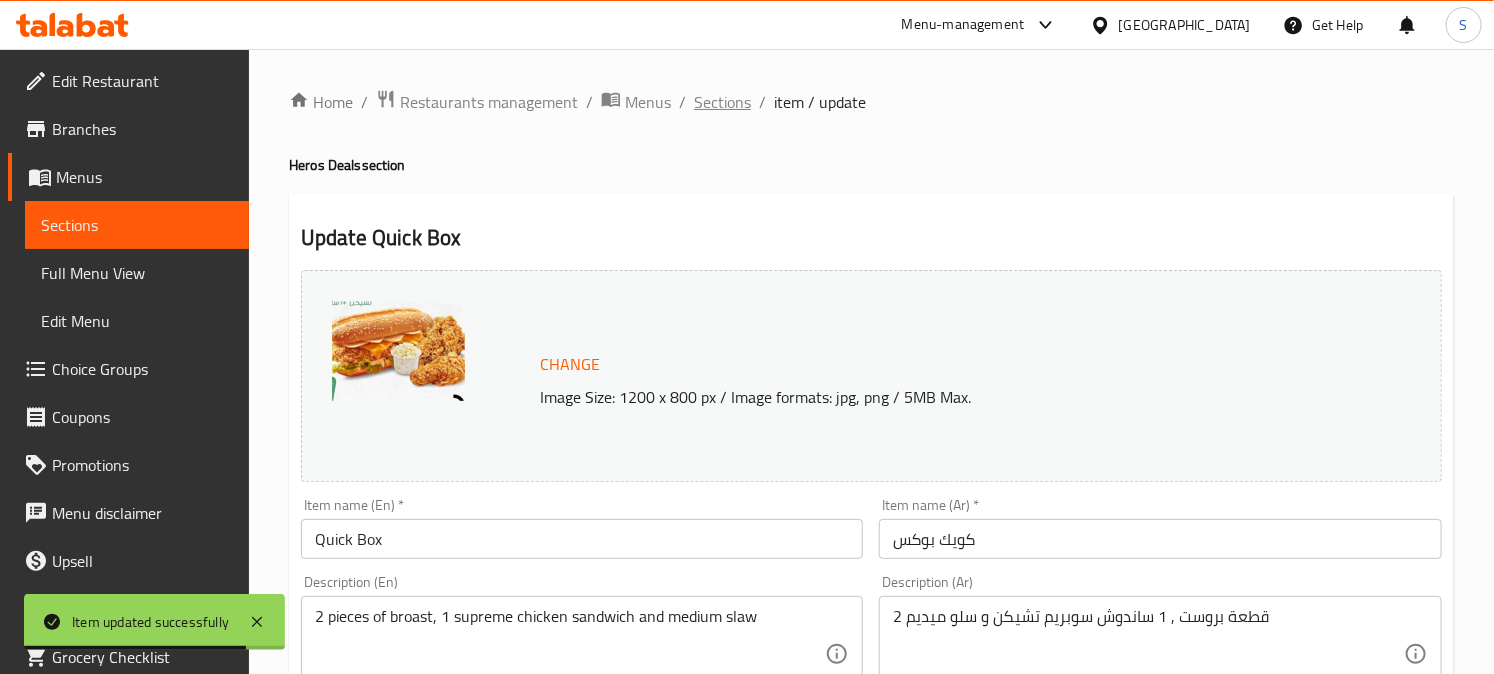 click on "Sections" at bounding box center (722, 102) 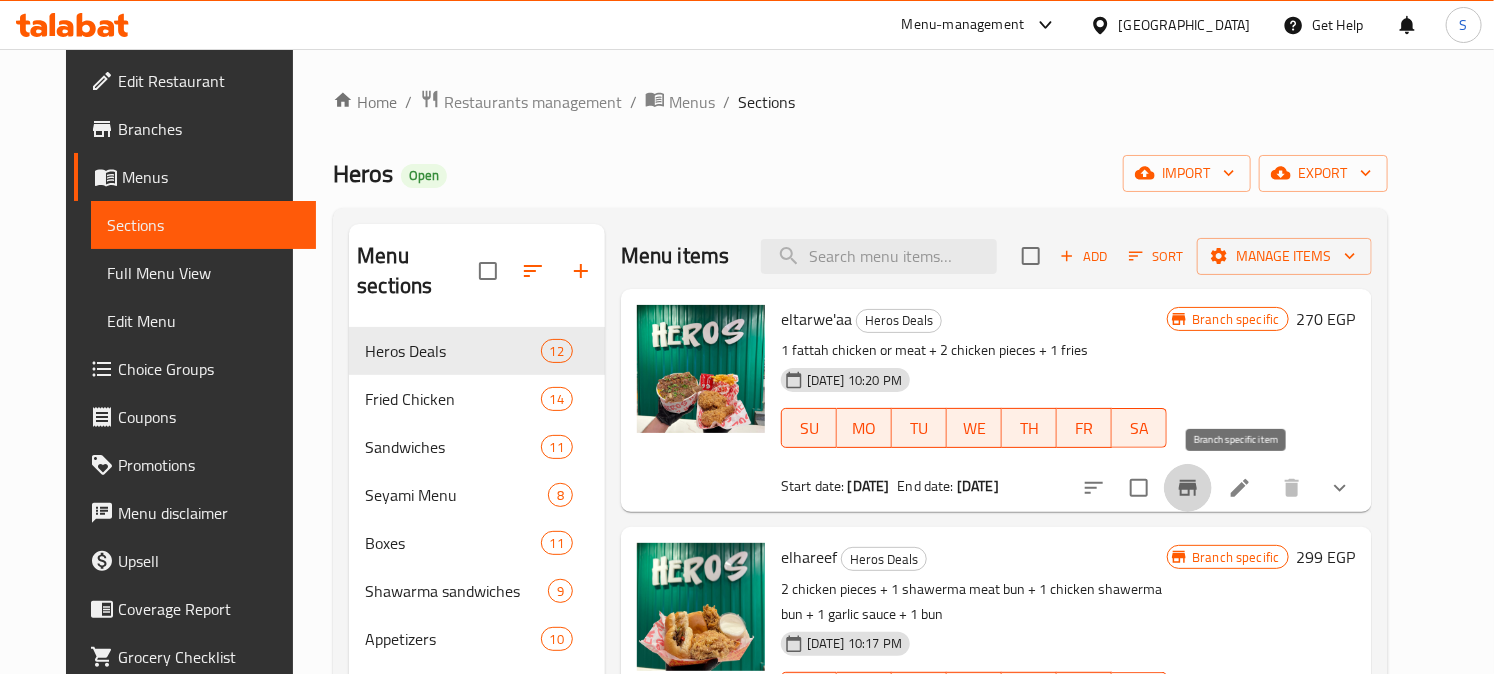 click at bounding box center [1188, 488] 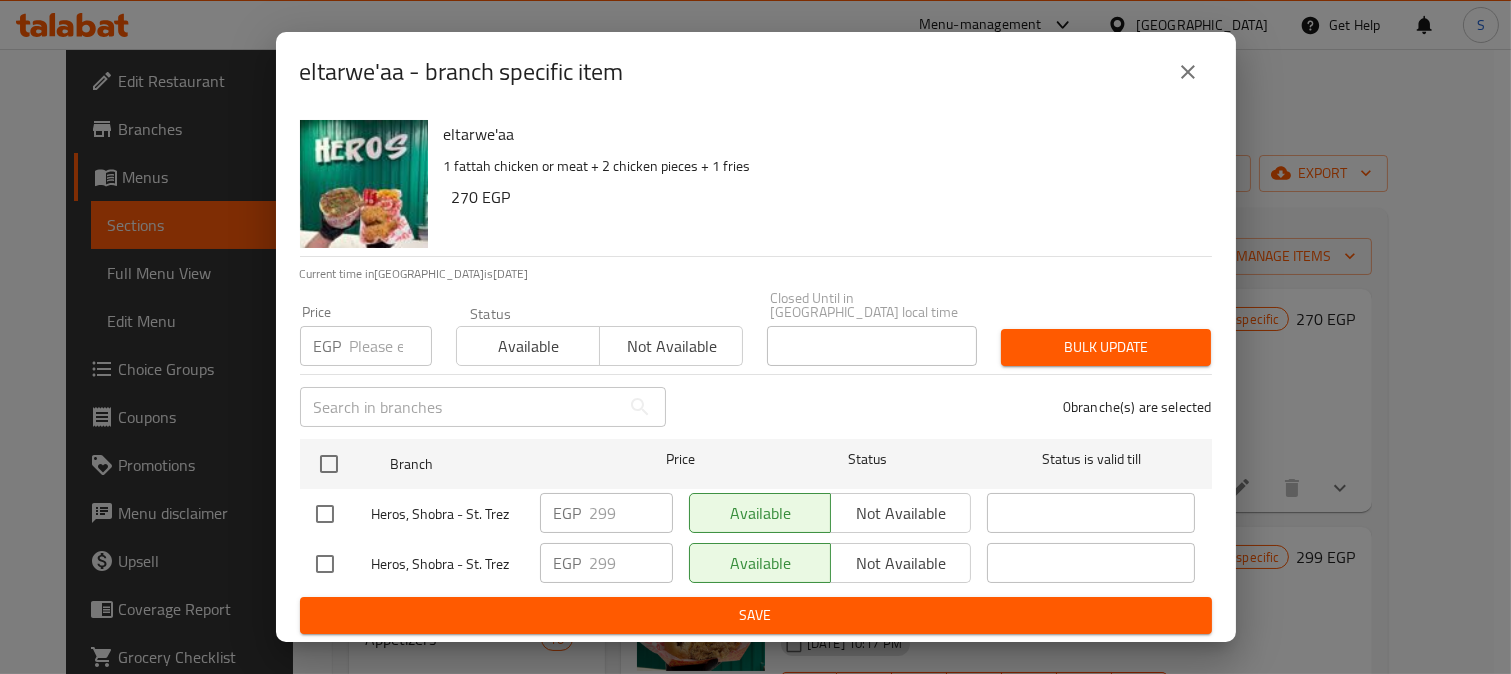 click 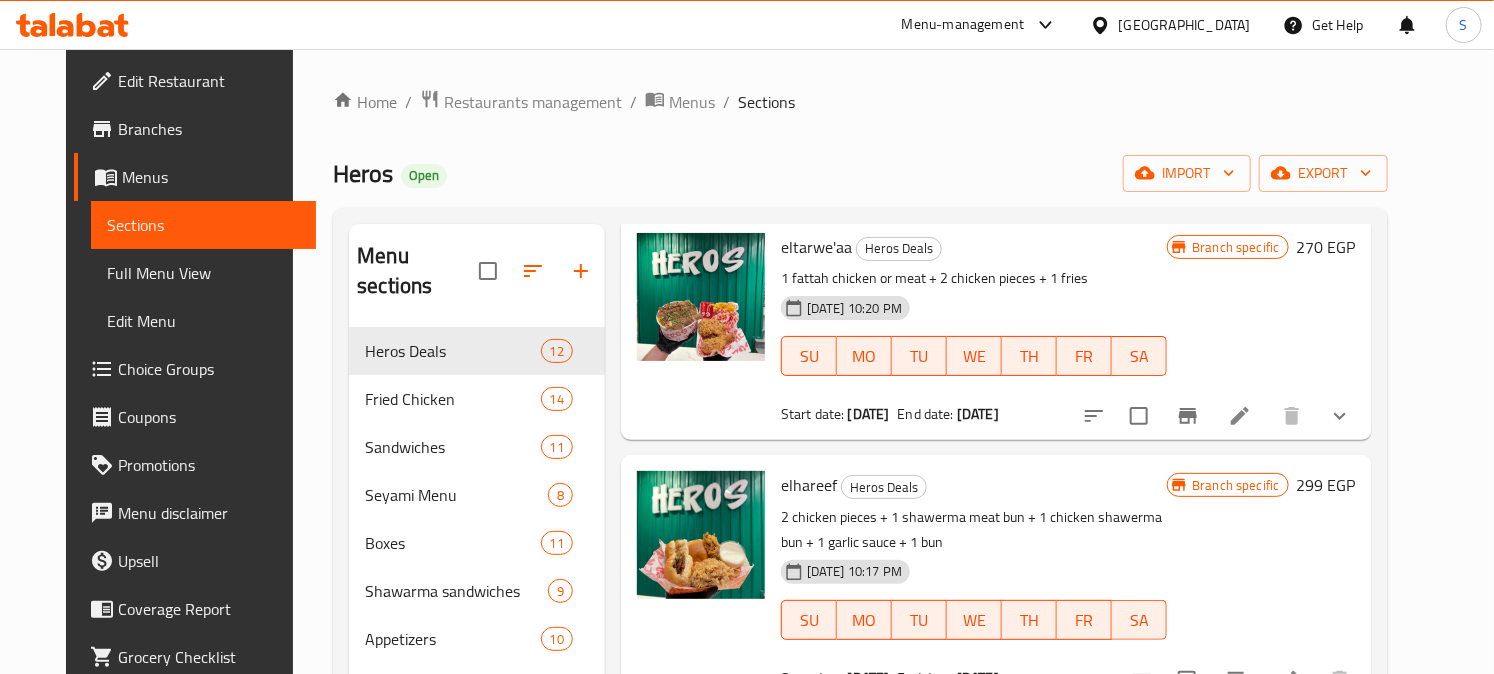 scroll, scrollTop: 111, scrollLeft: 0, axis: vertical 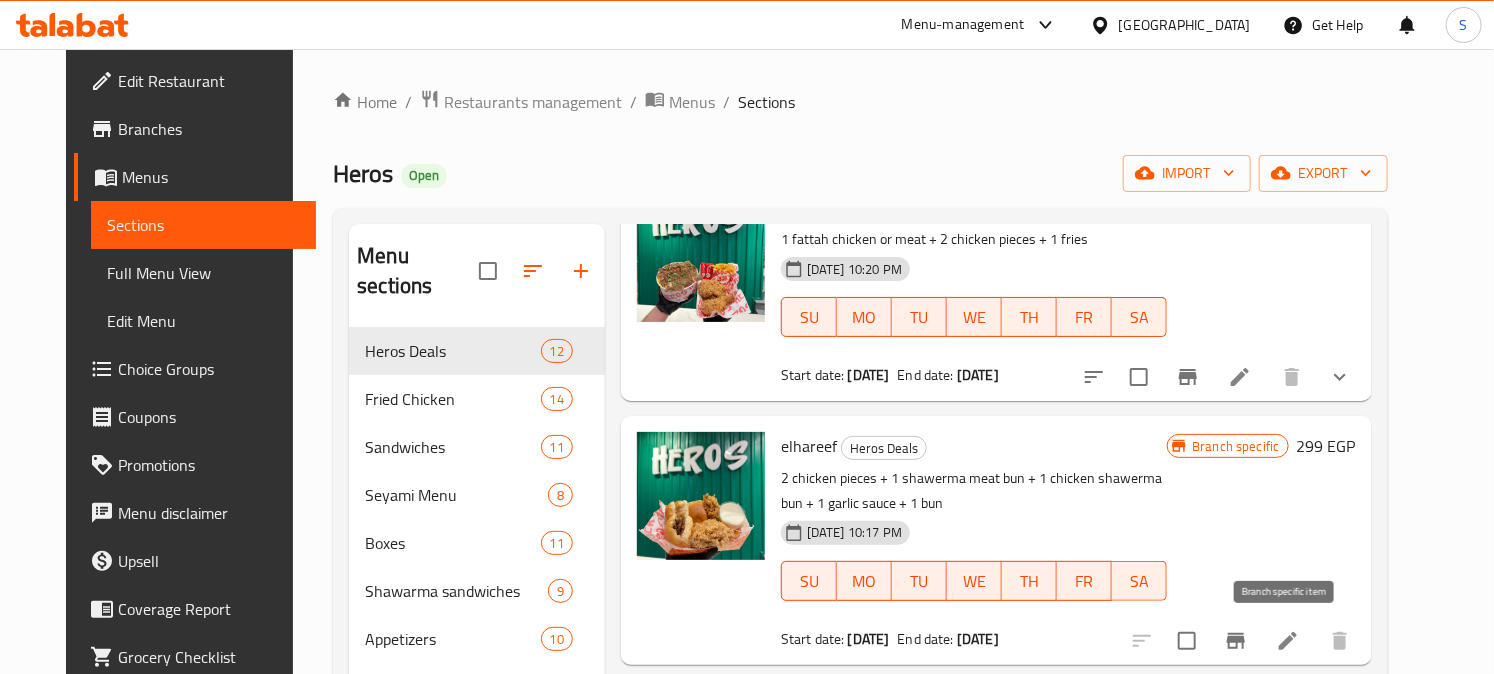 click 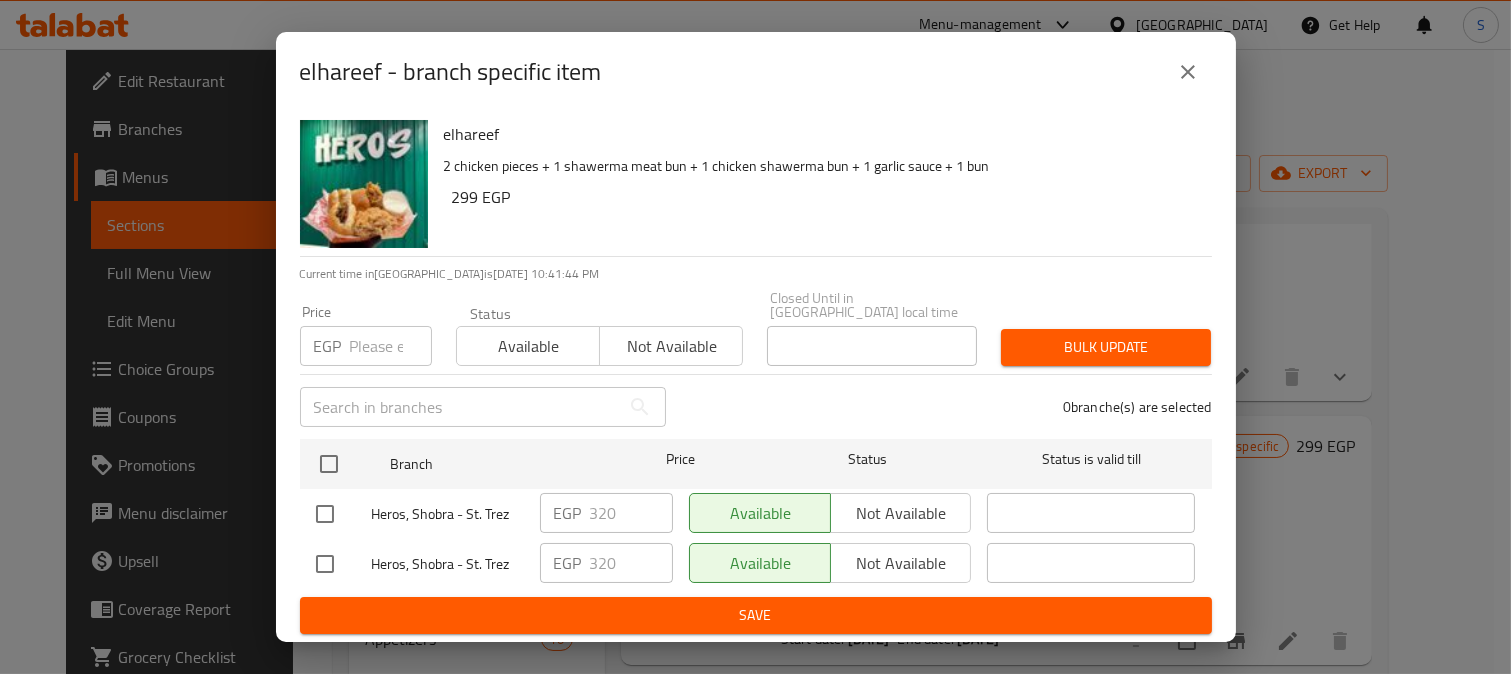 click 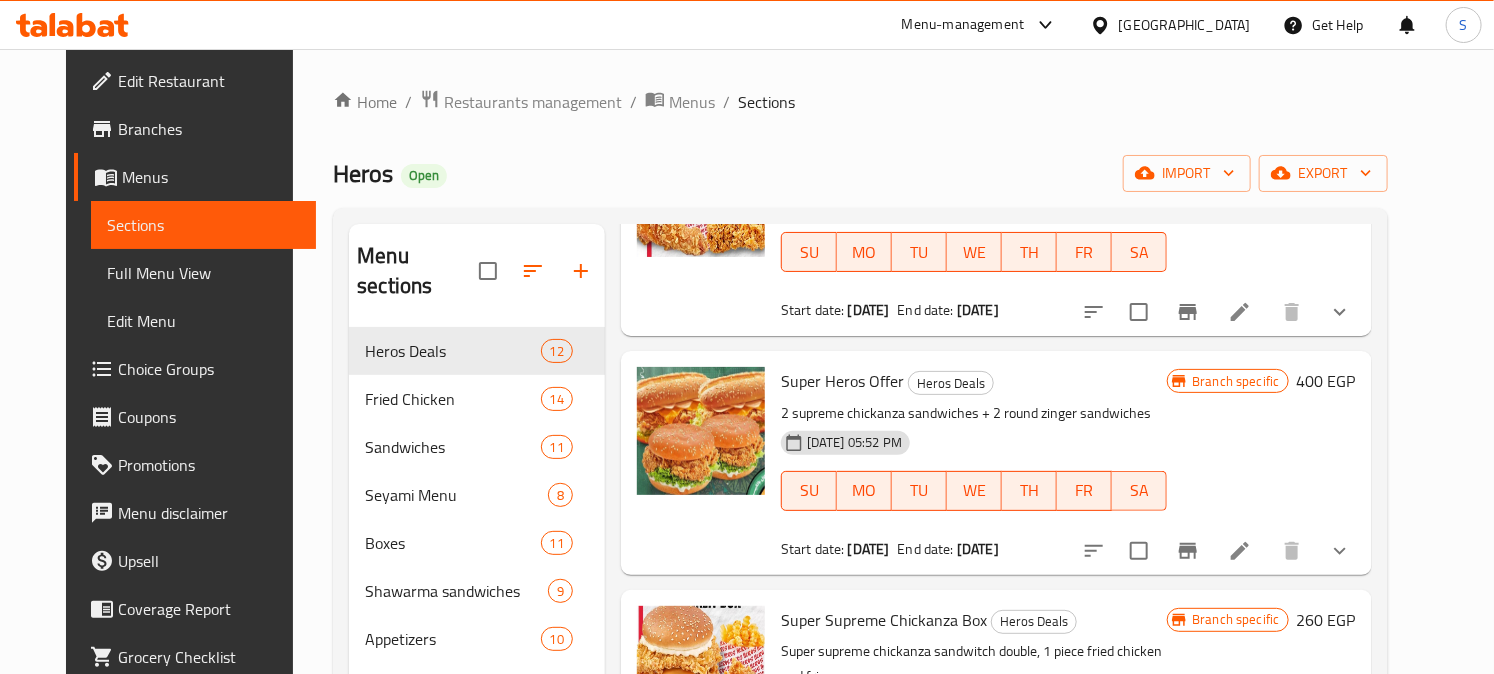 scroll, scrollTop: 1222, scrollLeft: 0, axis: vertical 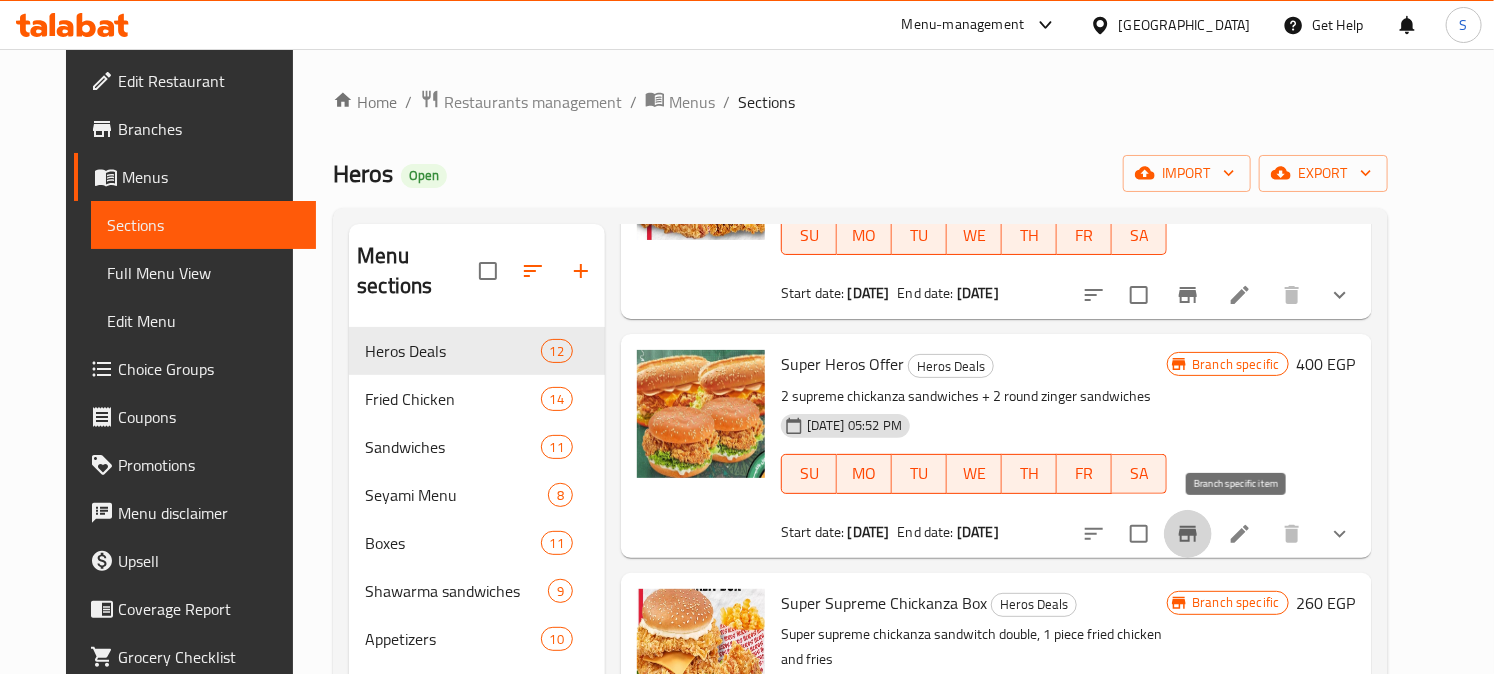 click 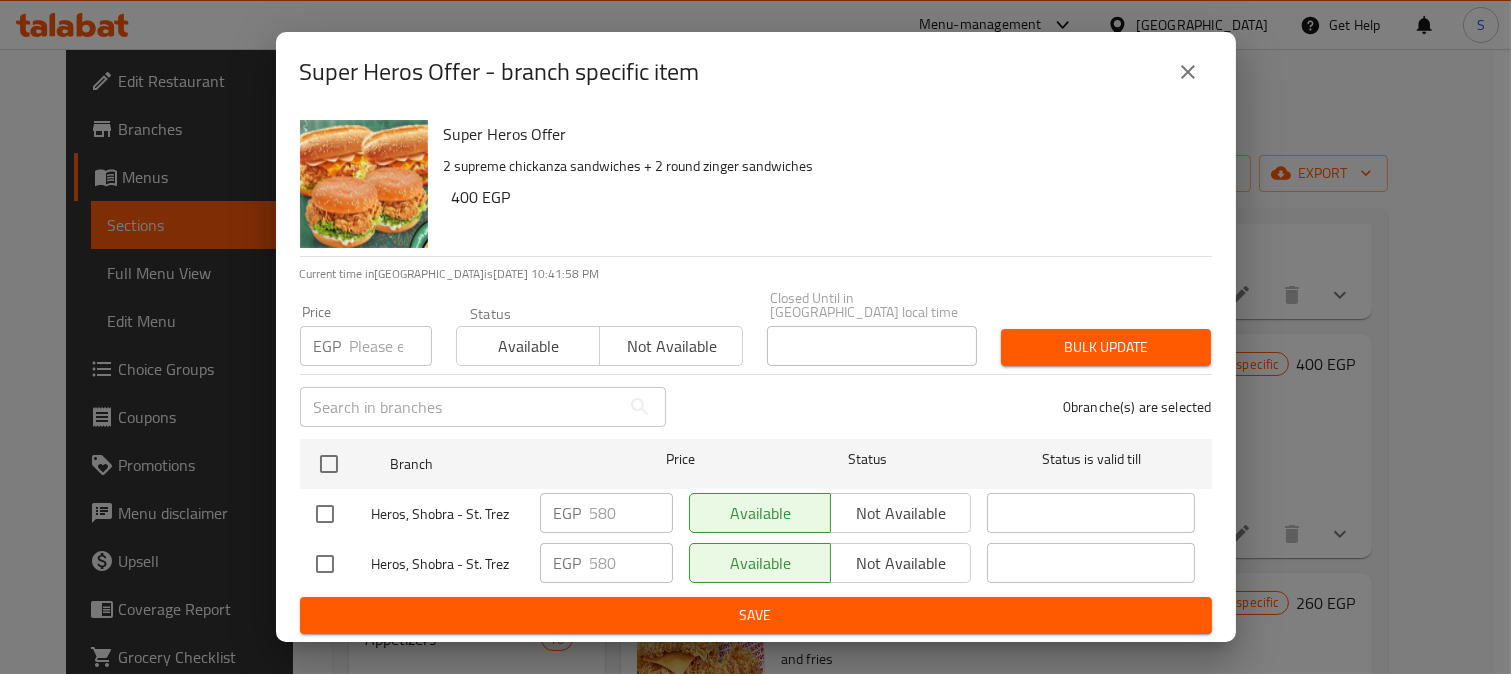 click 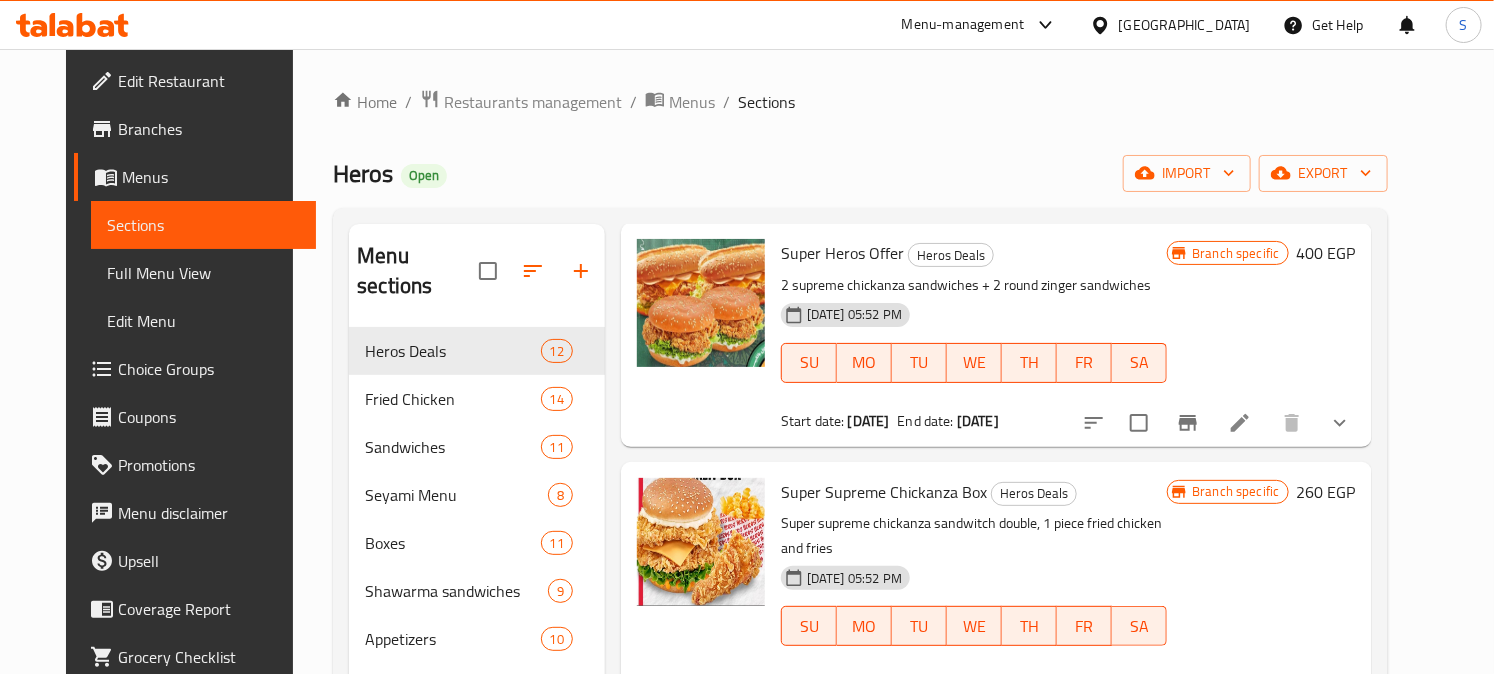 scroll, scrollTop: 1444, scrollLeft: 0, axis: vertical 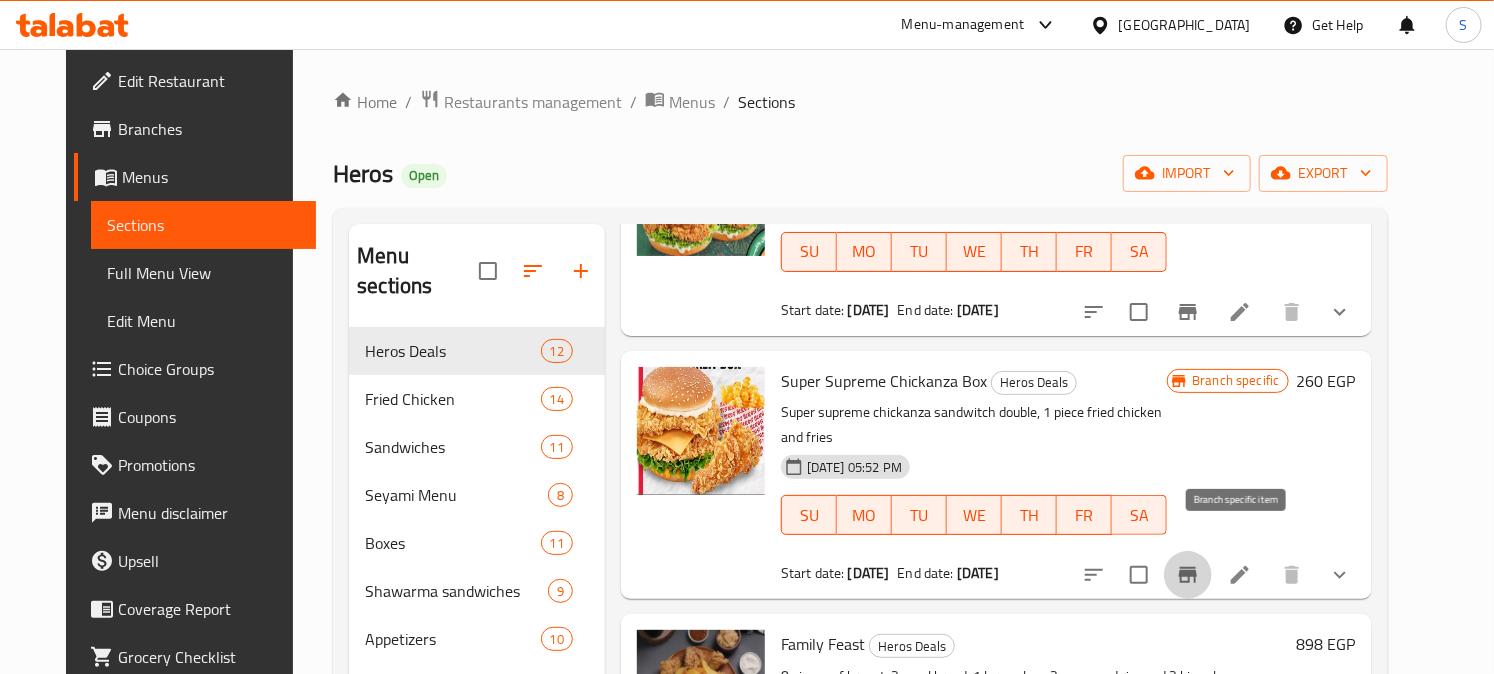 click 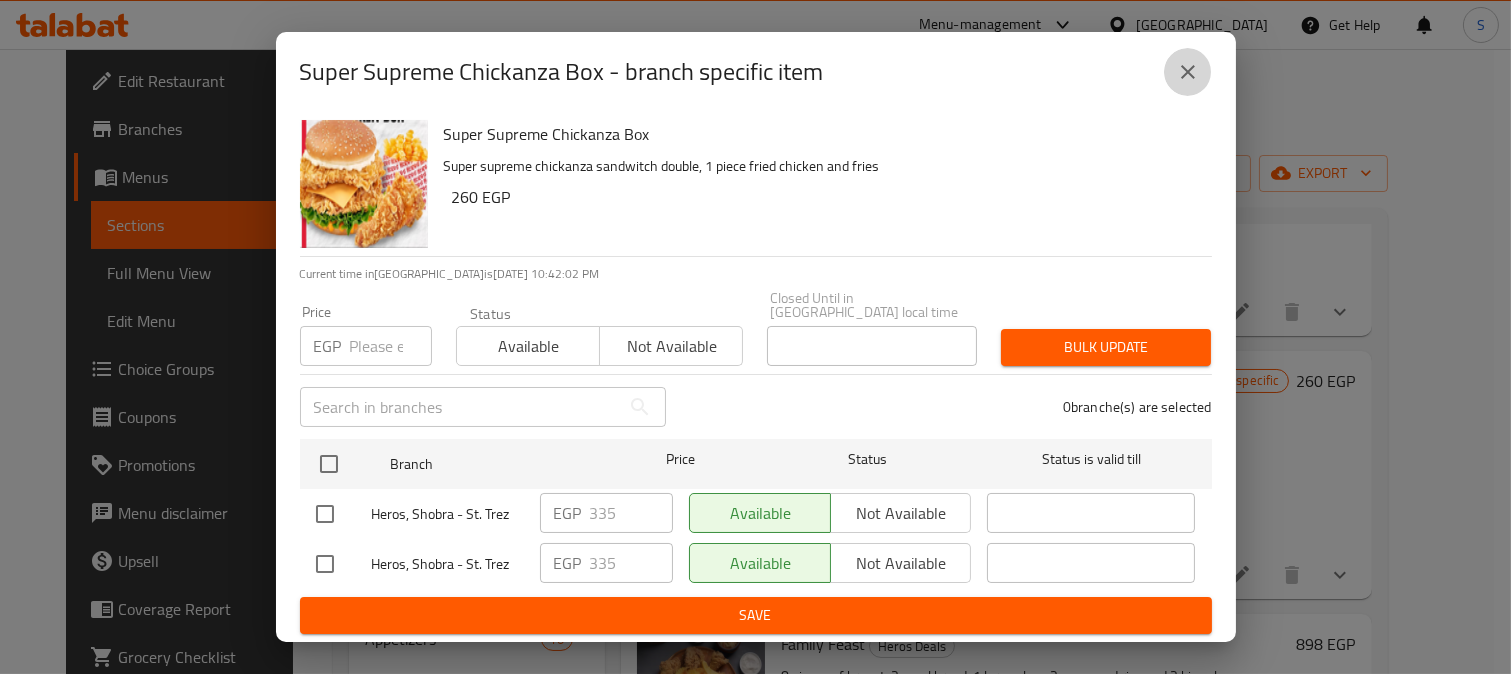 click 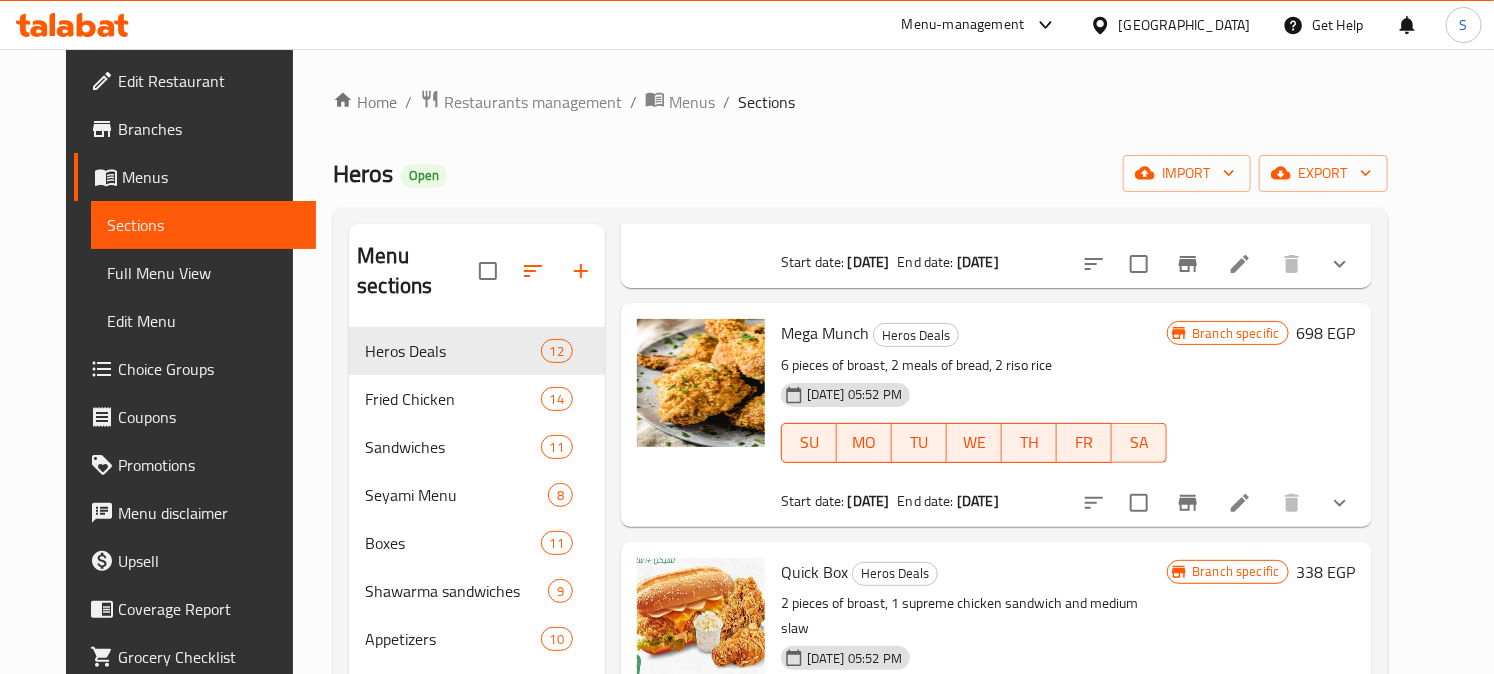 scroll, scrollTop: 2233, scrollLeft: 0, axis: vertical 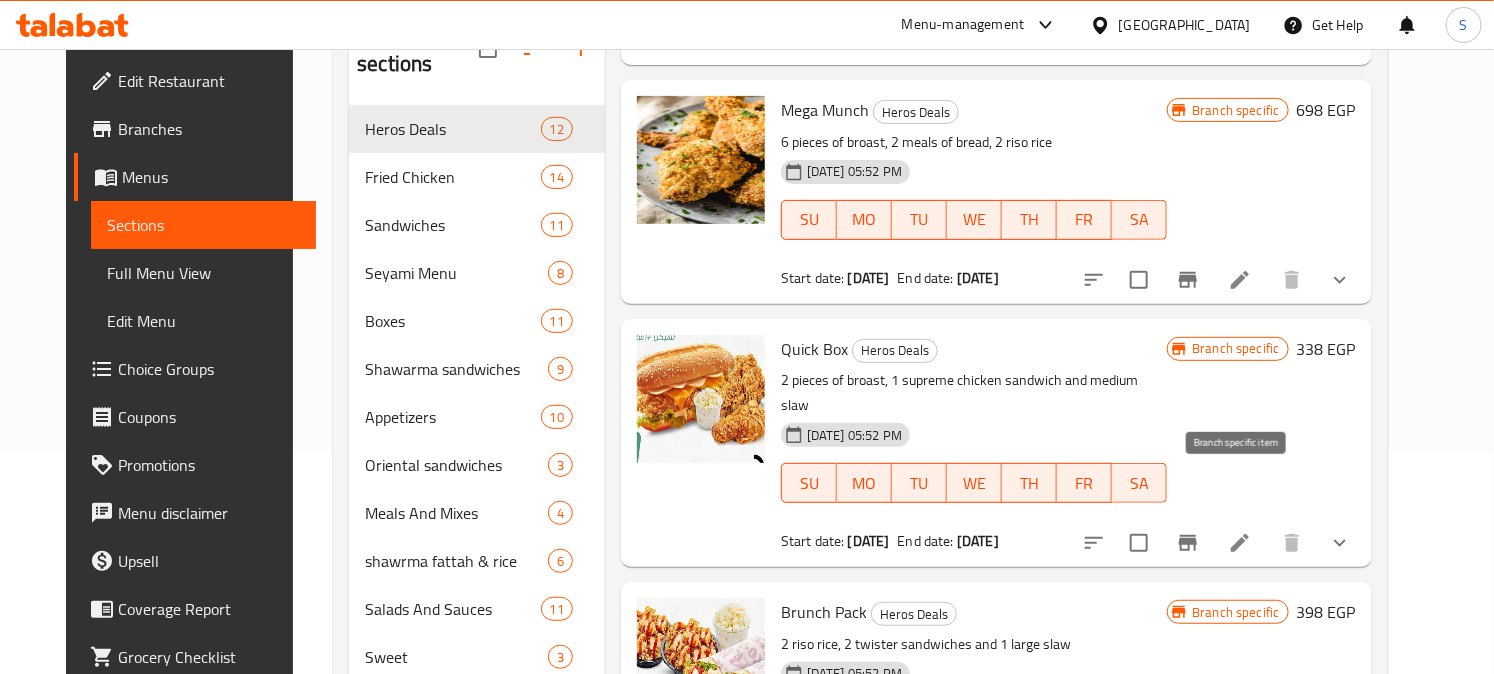 click 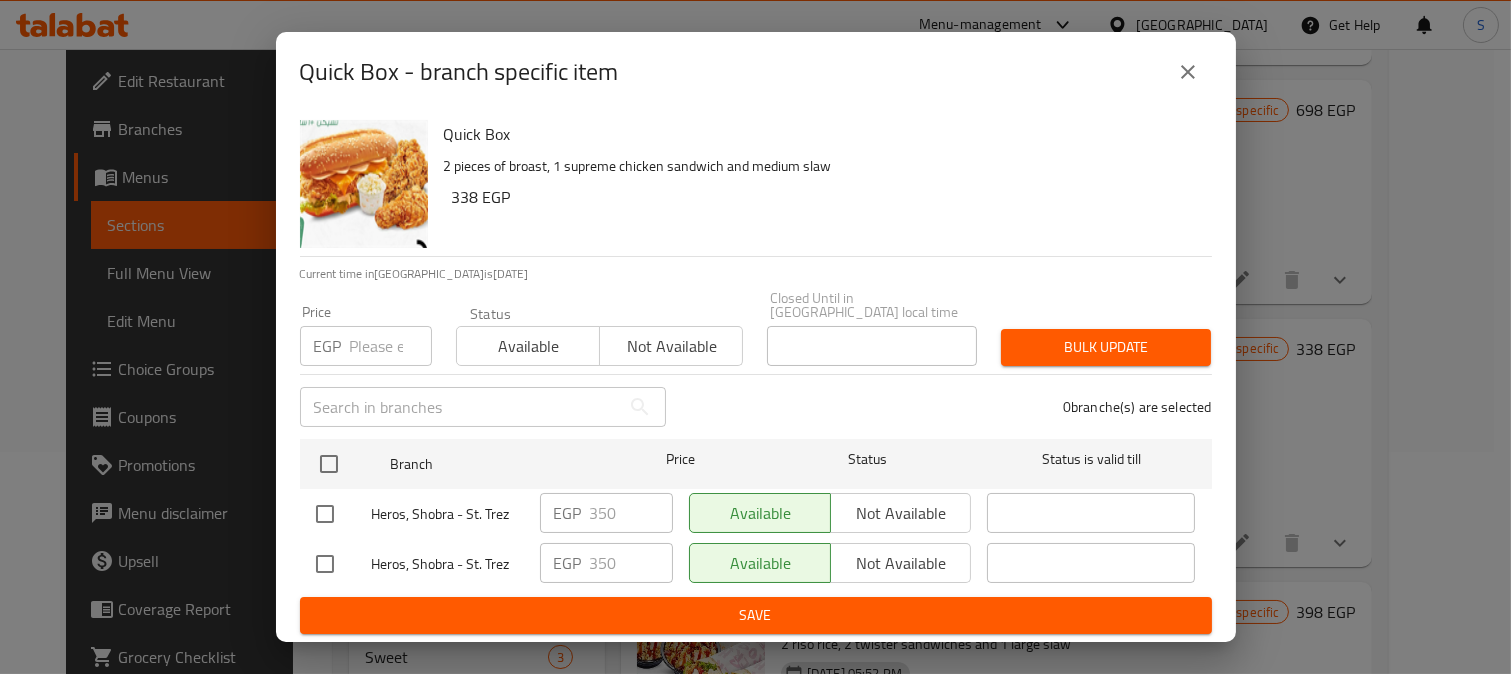 click 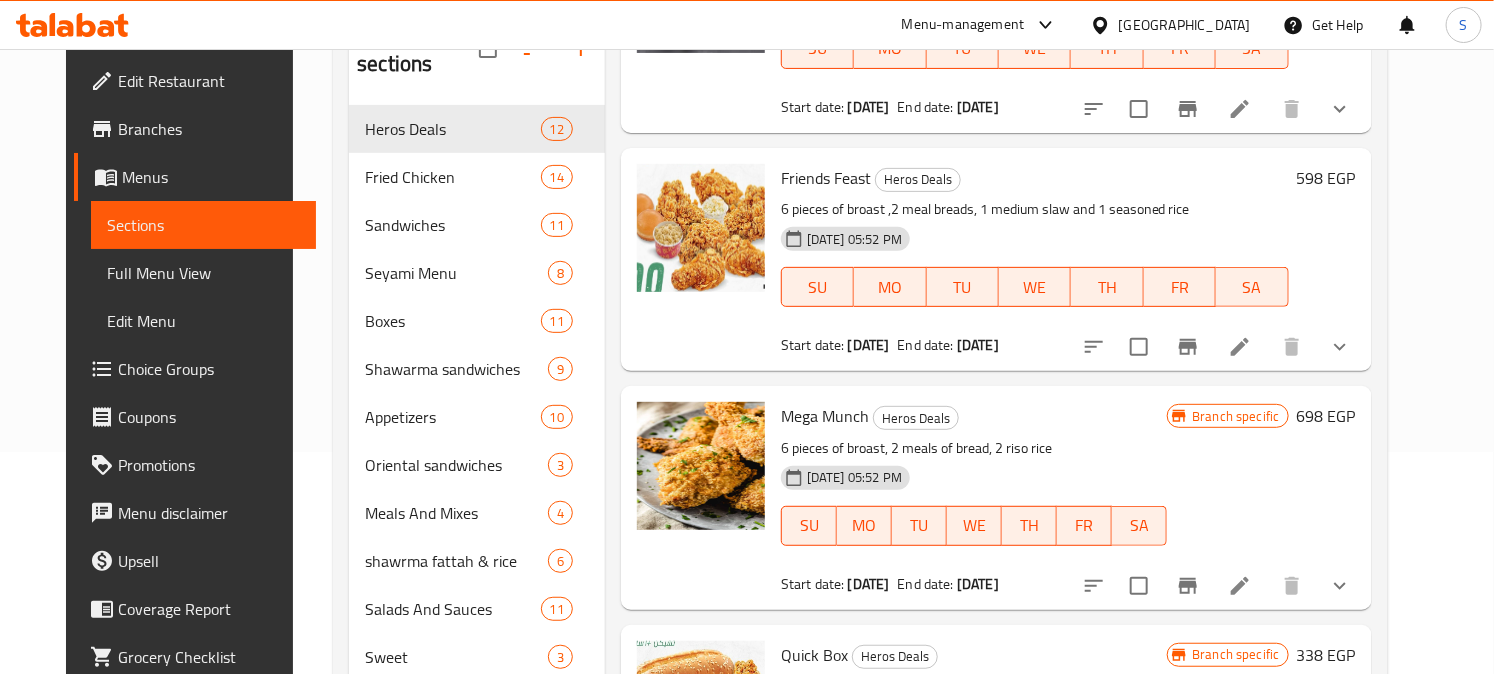 scroll, scrollTop: 1788, scrollLeft: 0, axis: vertical 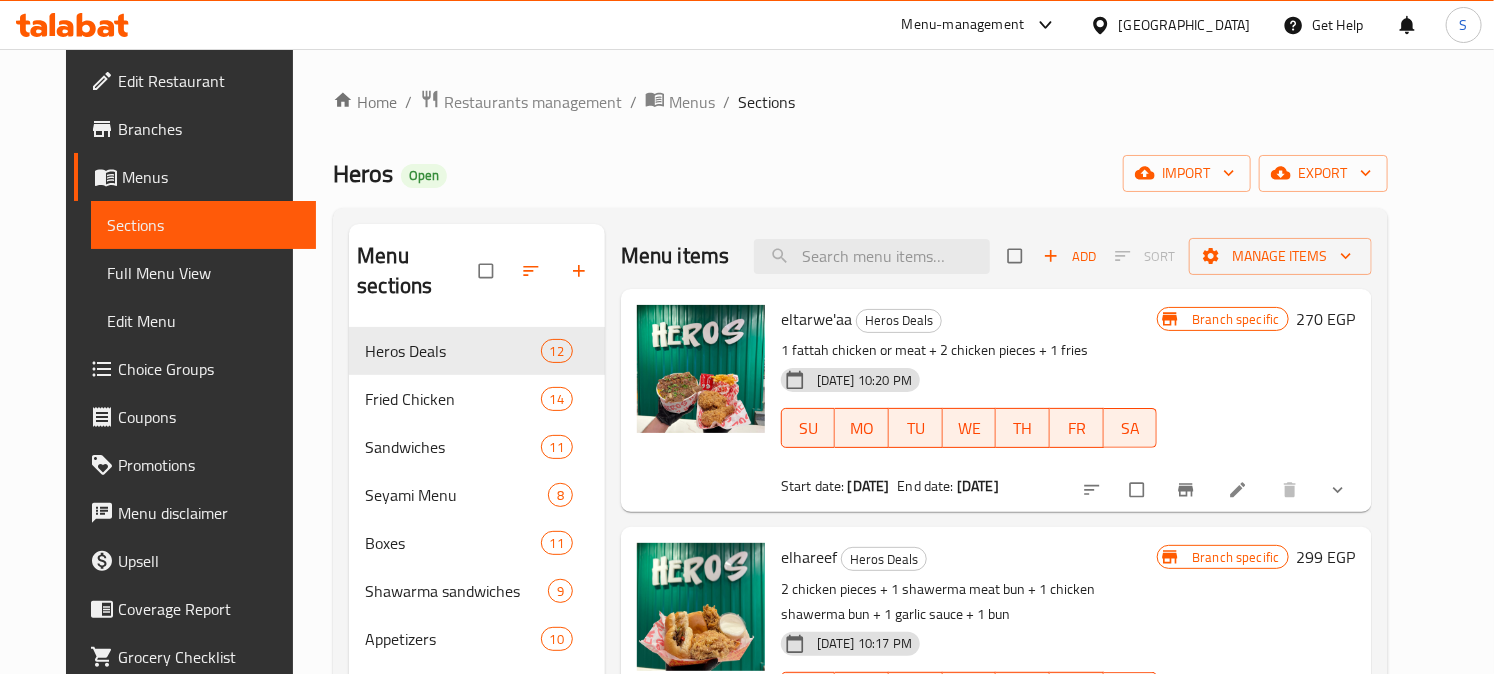 click on "Edit Restaurant" at bounding box center (194, 81) 